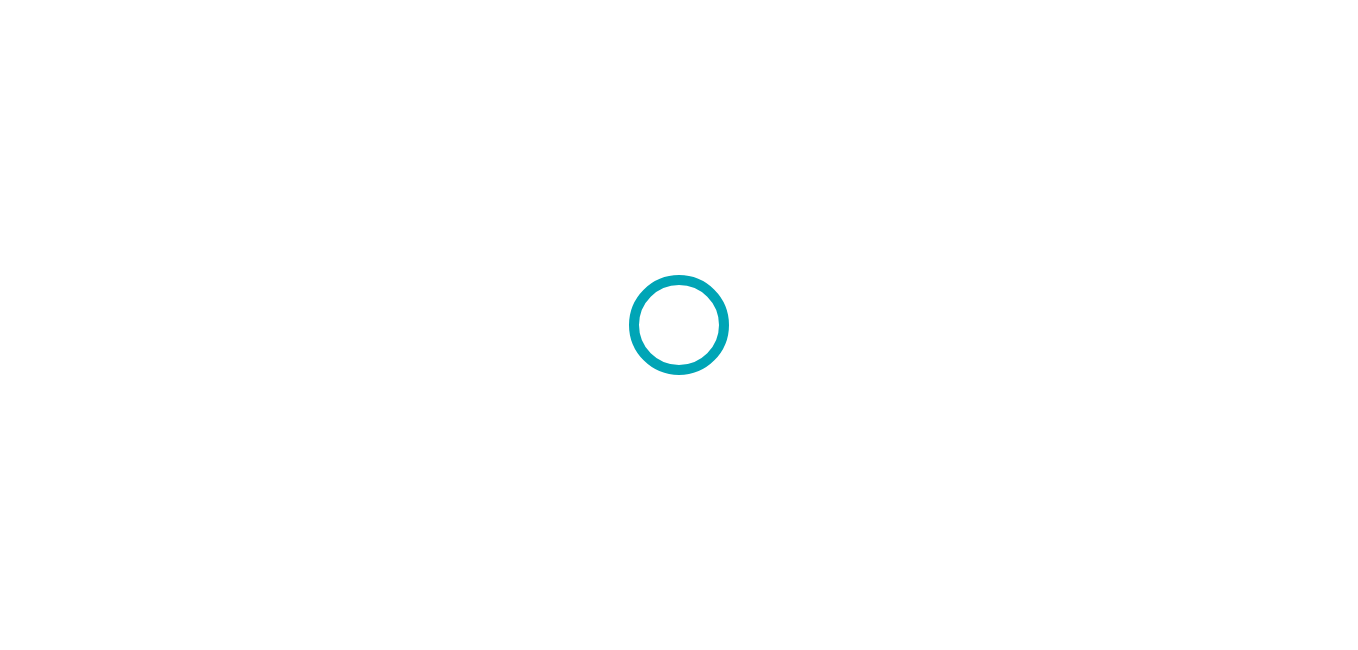 scroll, scrollTop: 0, scrollLeft: 0, axis: both 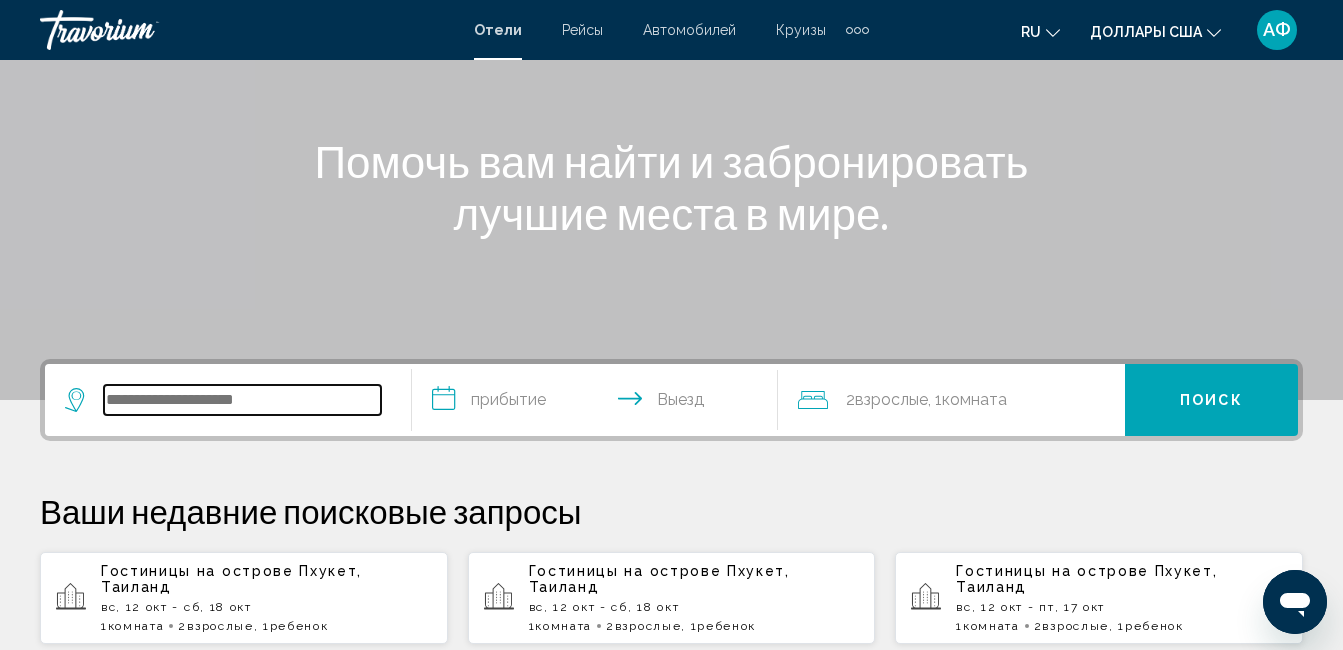 click at bounding box center (242, 400) 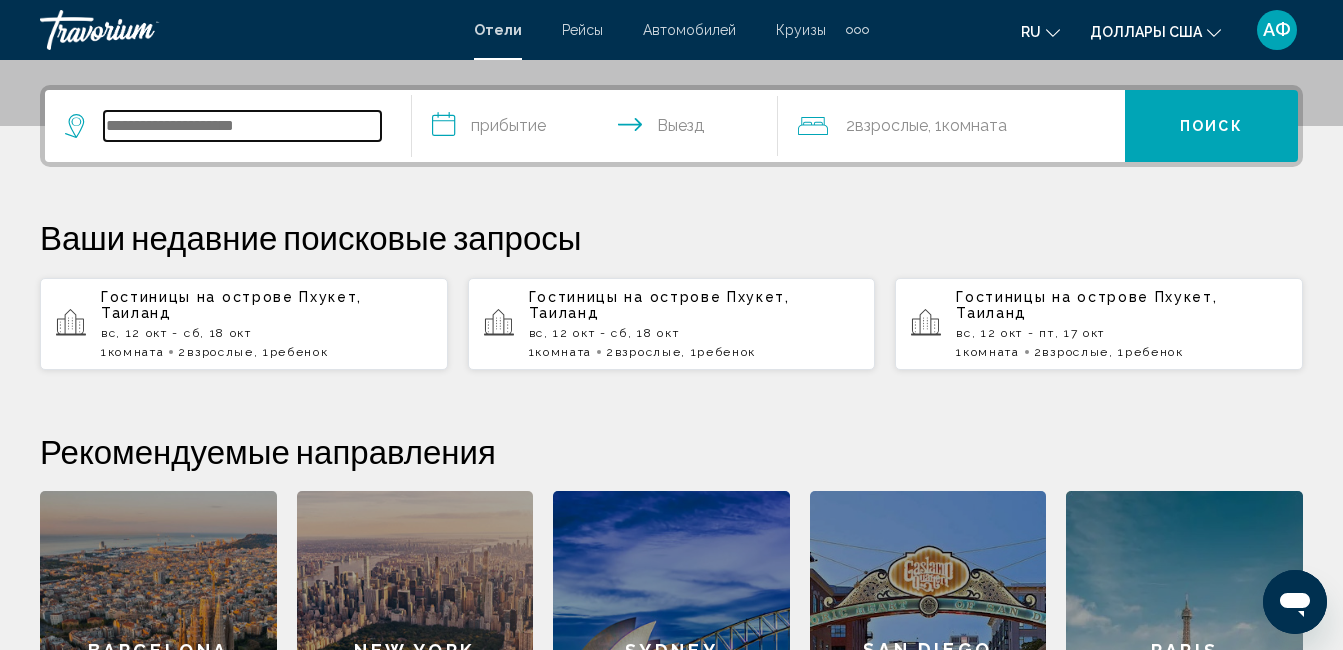 scroll, scrollTop: 494, scrollLeft: 0, axis: vertical 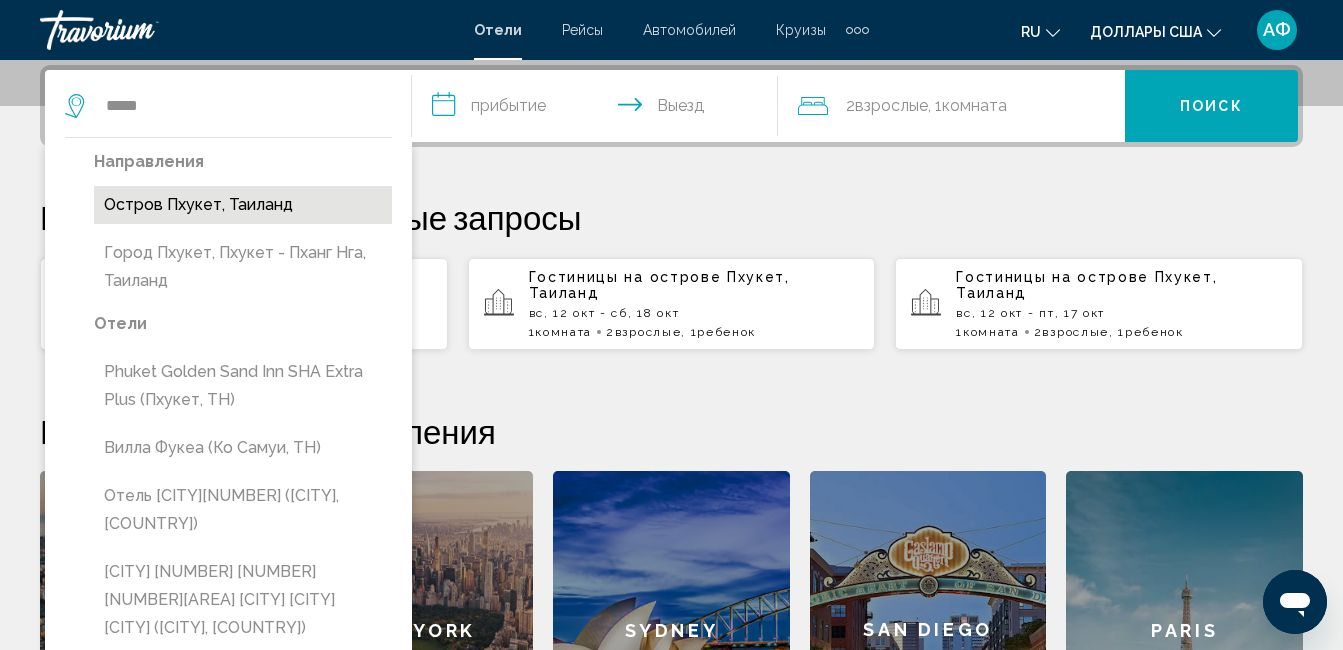 click on "Остров Пхукет, Таиланд" at bounding box center (243, 205) 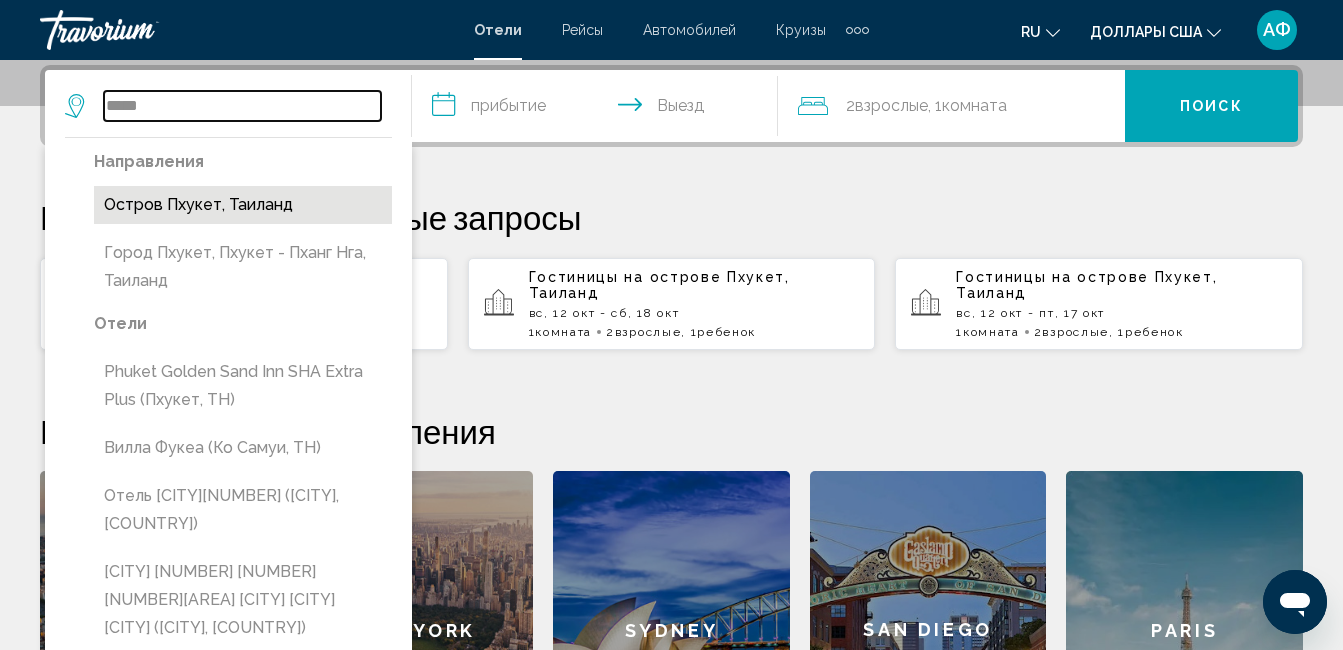 type on "**********" 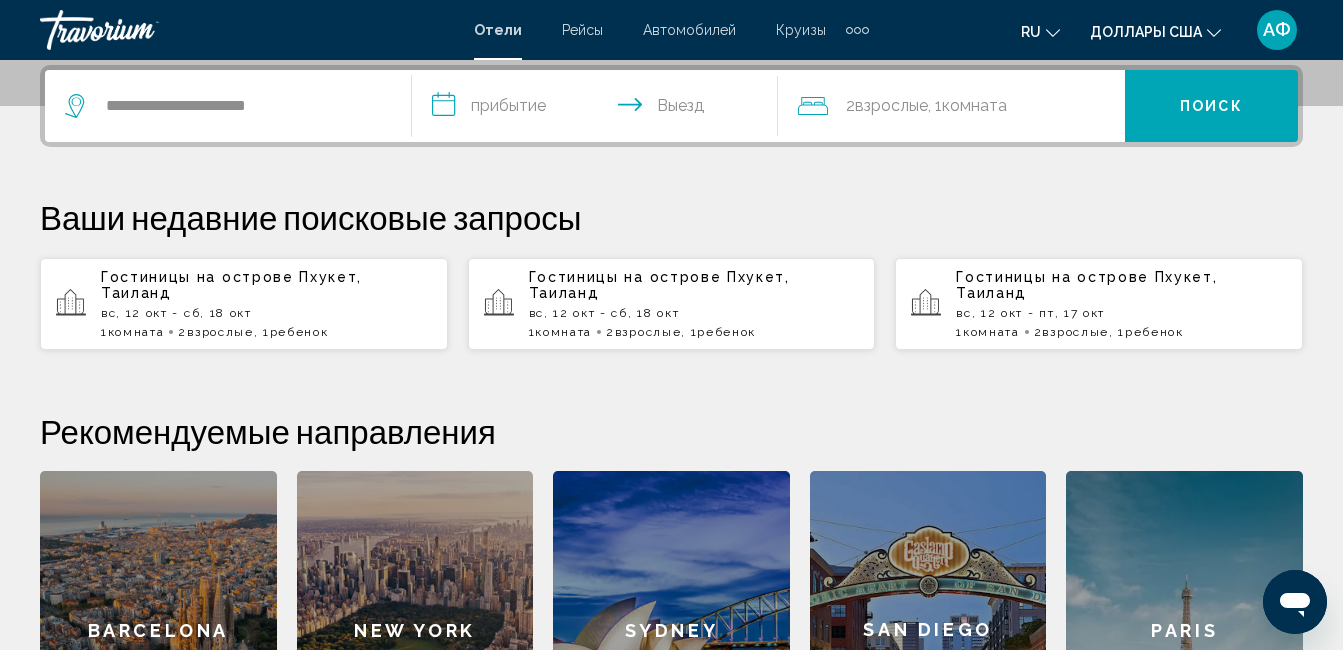 click on "**********" at bounding box center (599, 109) 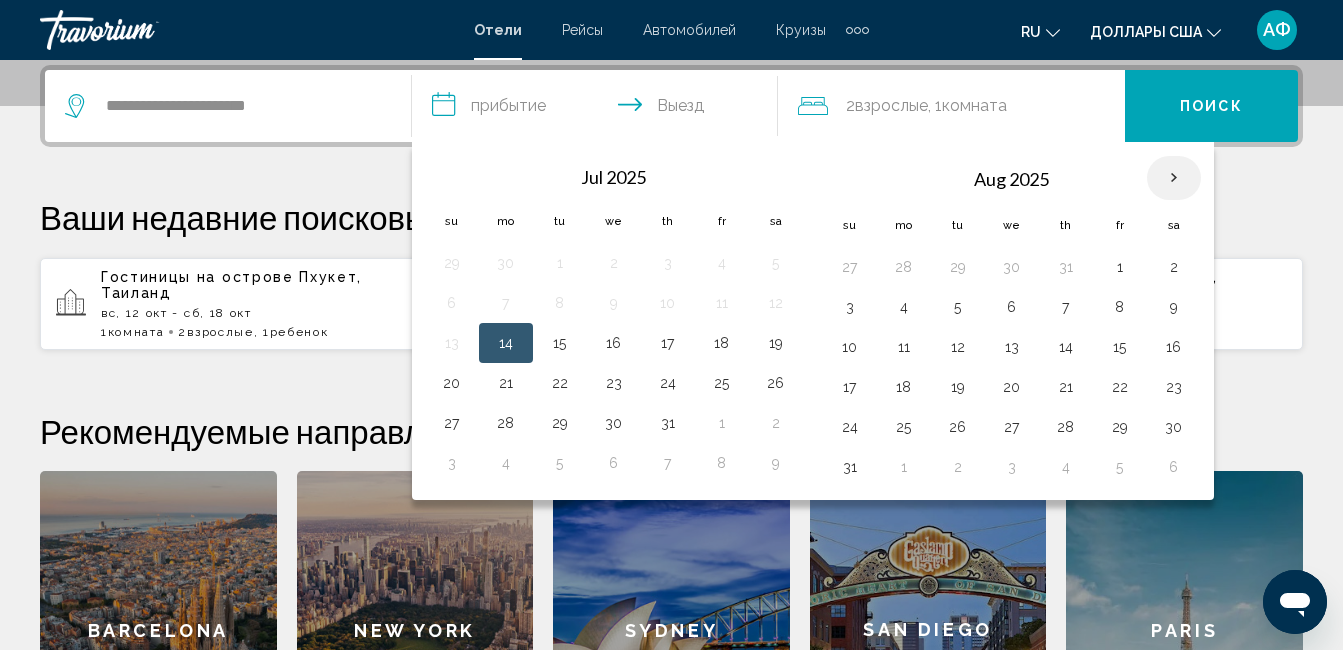 click at bounding box center (1174, 178) 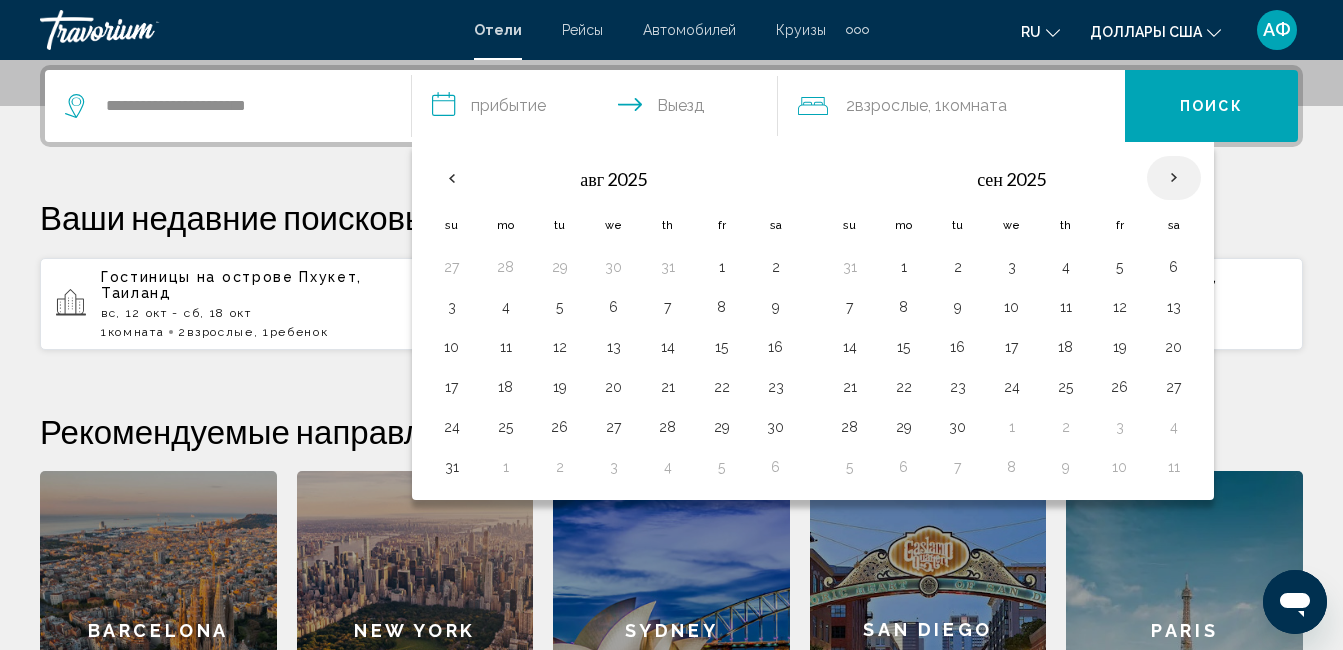 click at bounding box center (1174, 178) 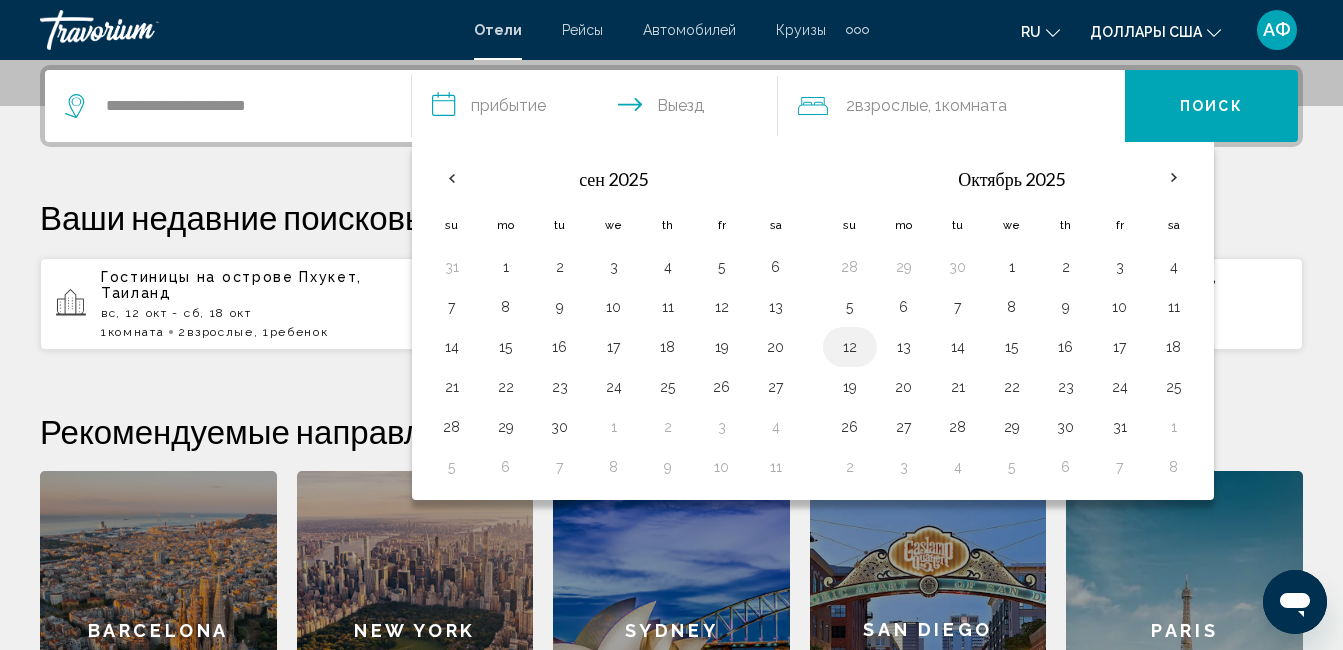click on "12" at bounding box center (850, 347) 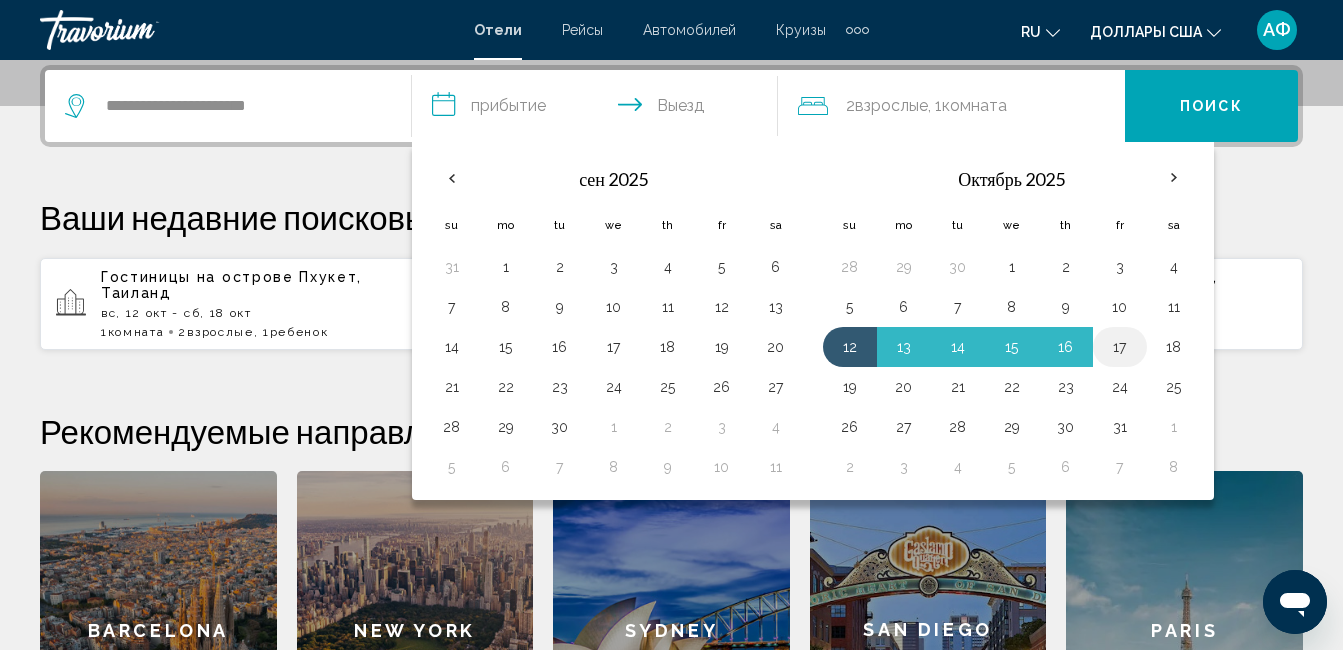 click on "17" at bounding box center (1120, 347) 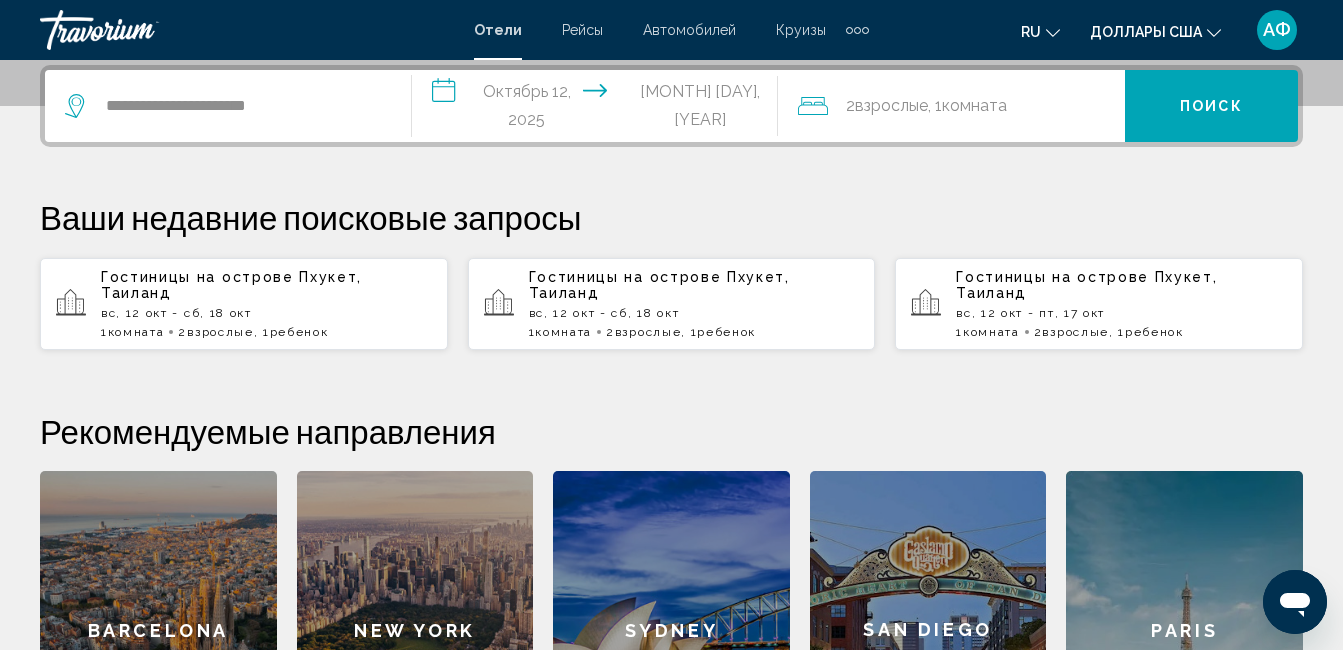 click on "Комната" 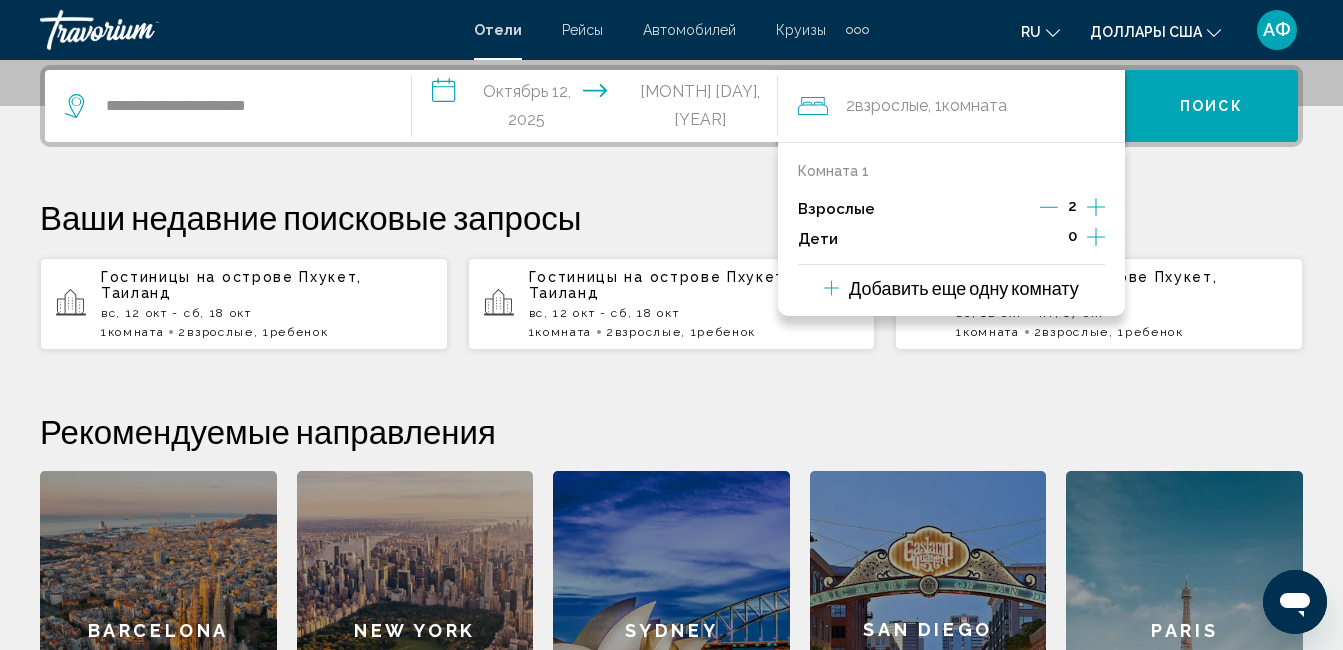 click 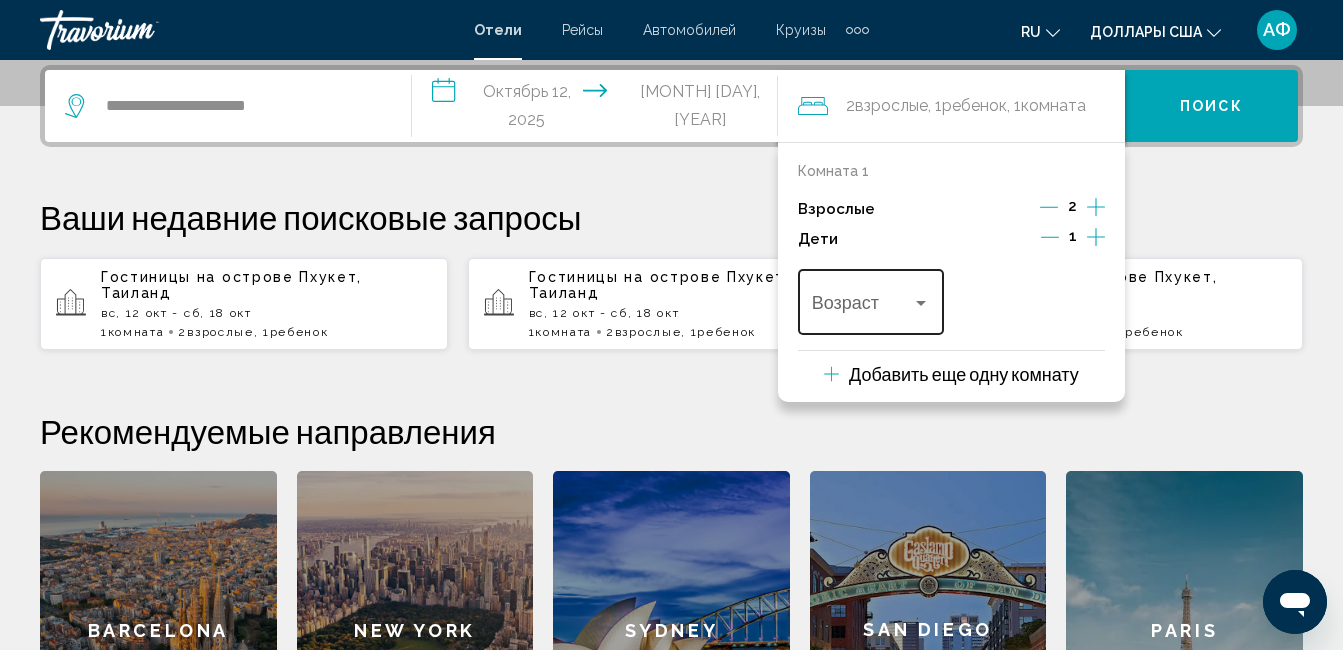 click on "Возраст" at bounding box center [871, 299] 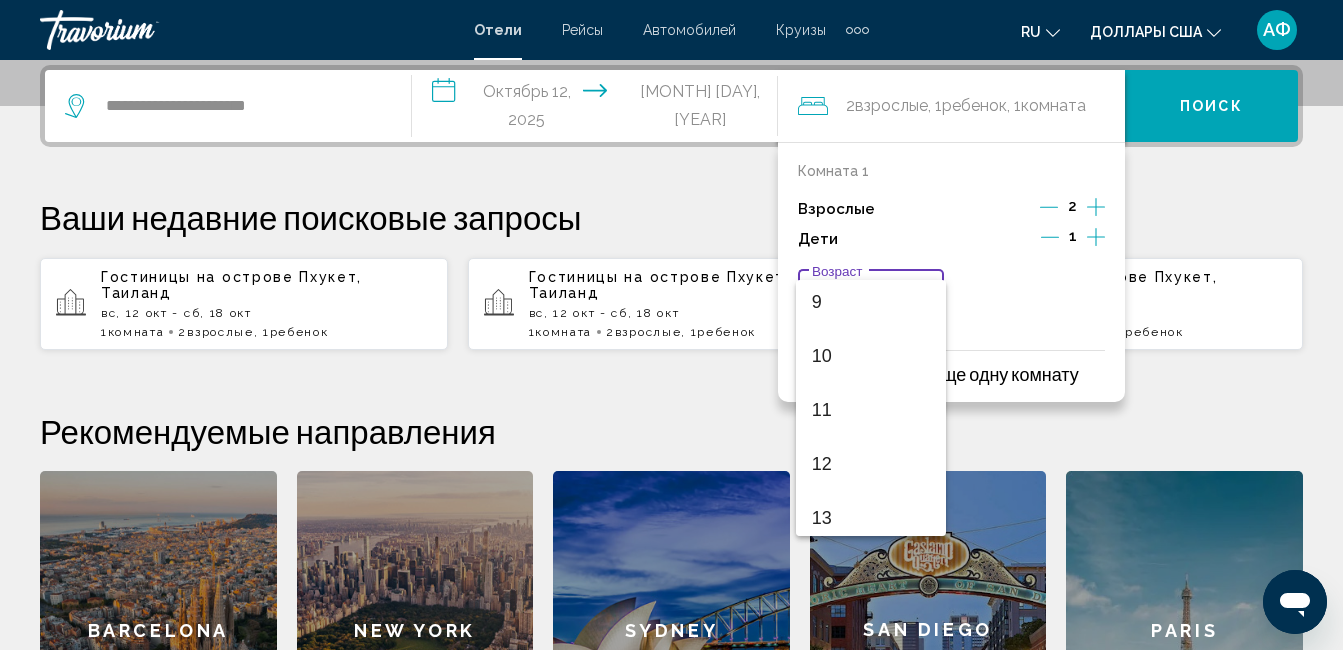 scroll, scrollTop: 500, scrollLeft: 0, axis: vertical 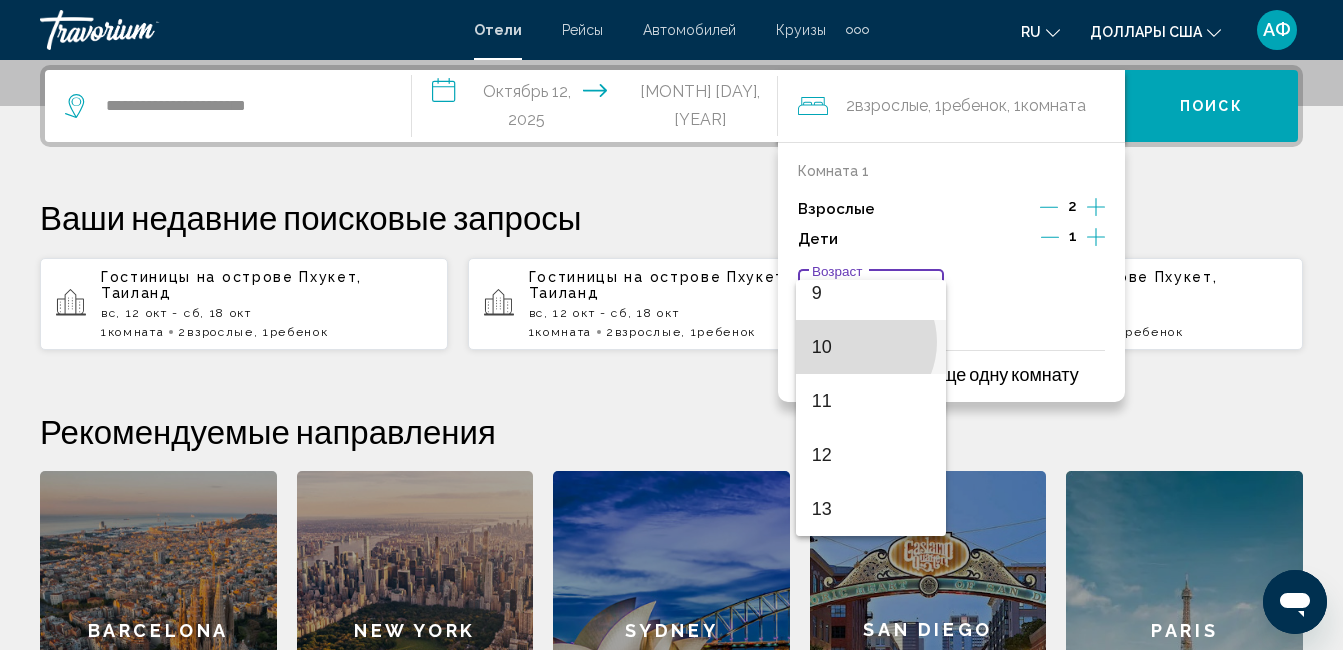 click on "10" at bounding box center [871, 347] 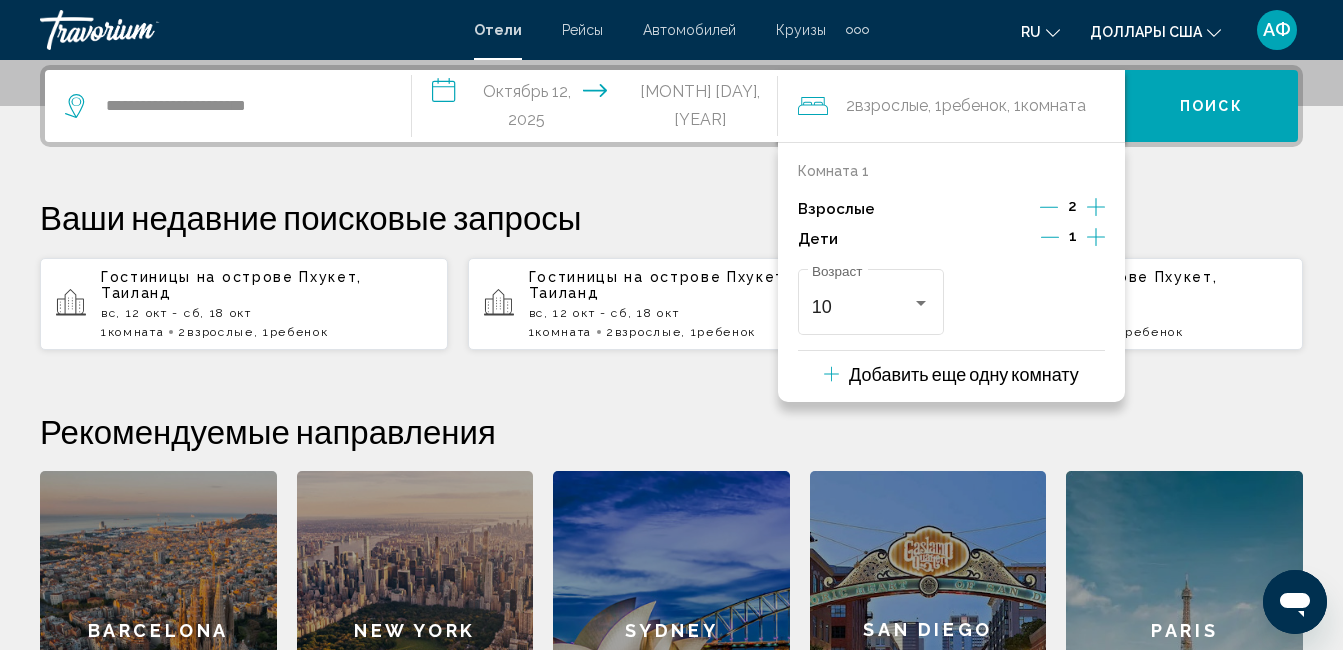 click on "Поиск" at bounding box center (1211, 106) 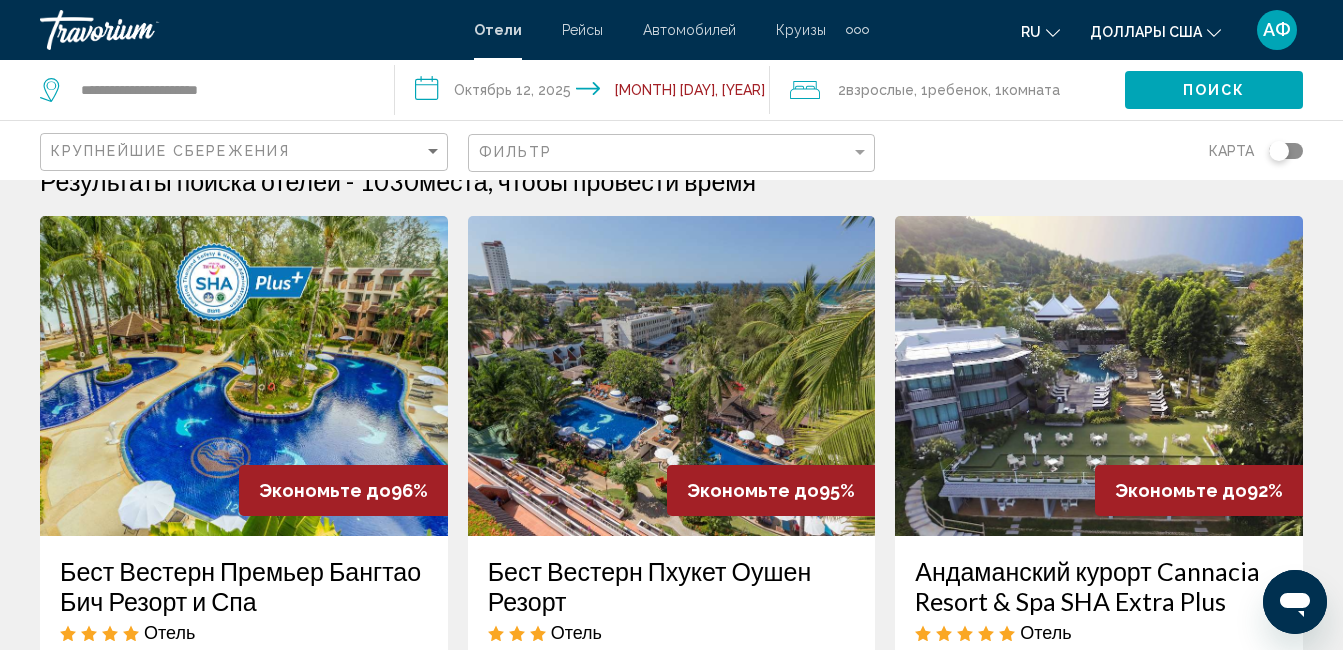 scroll, scrollTop: 0, scrollLeft: 0, axis: both 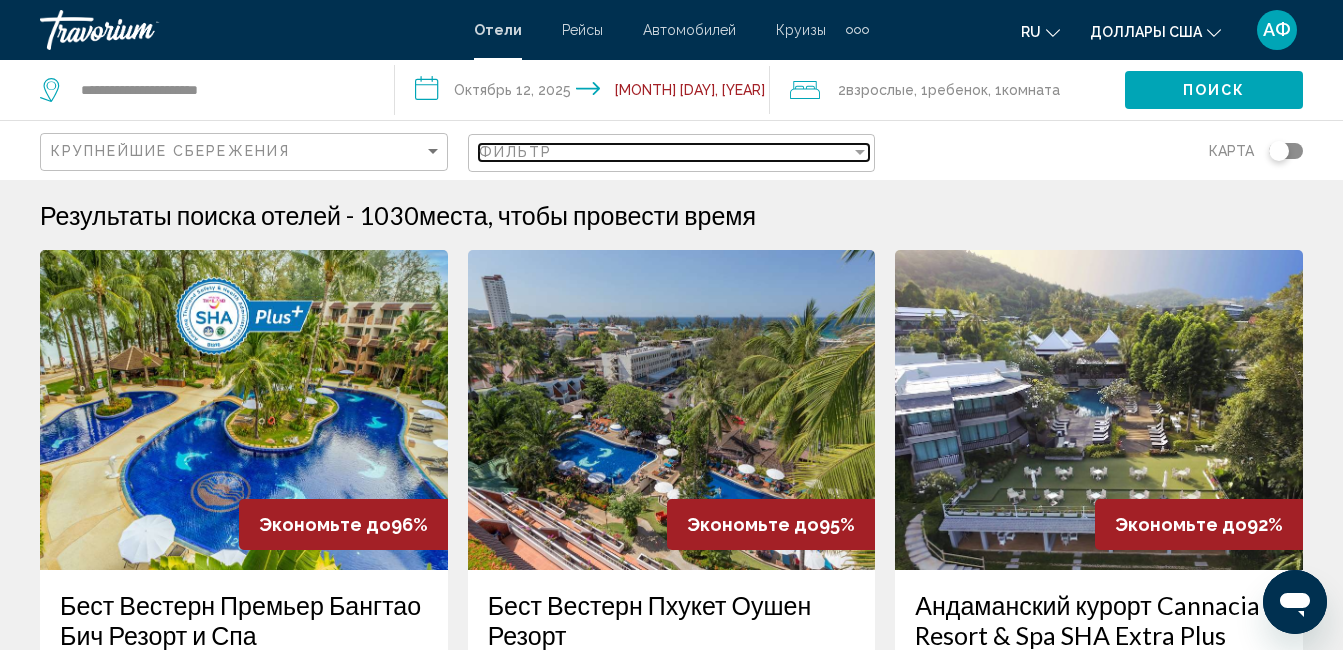 click at bounding box center (860, 152) 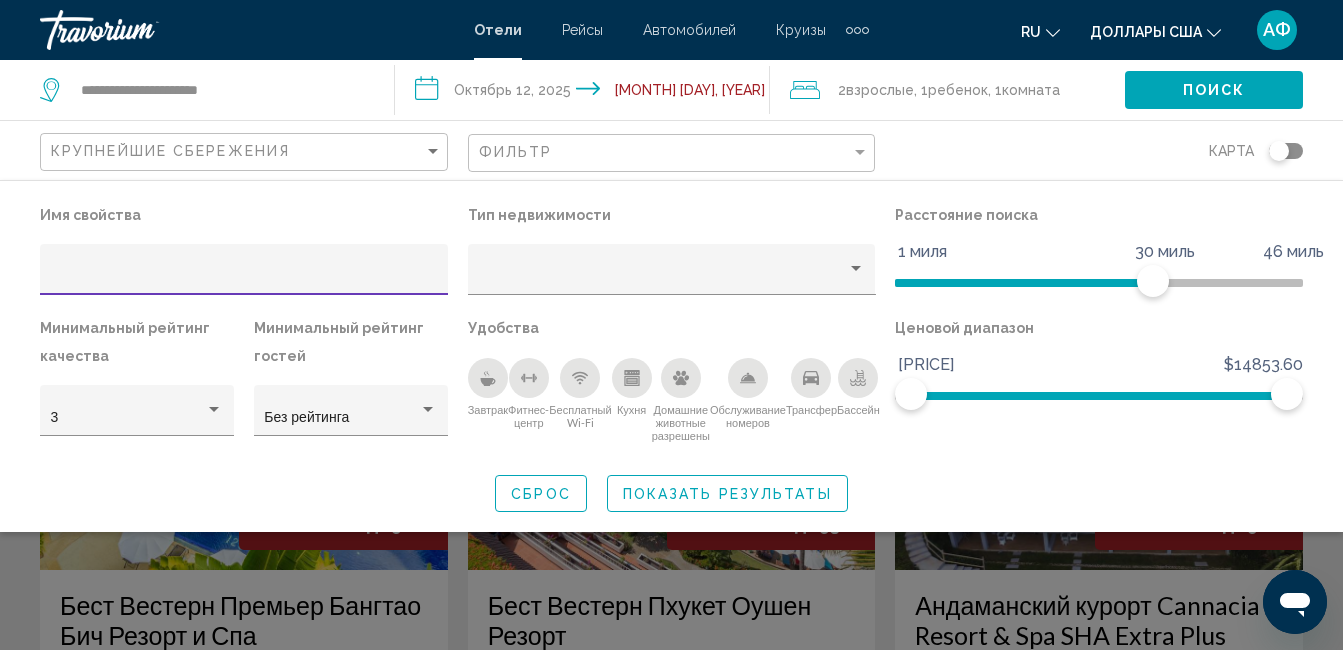 click 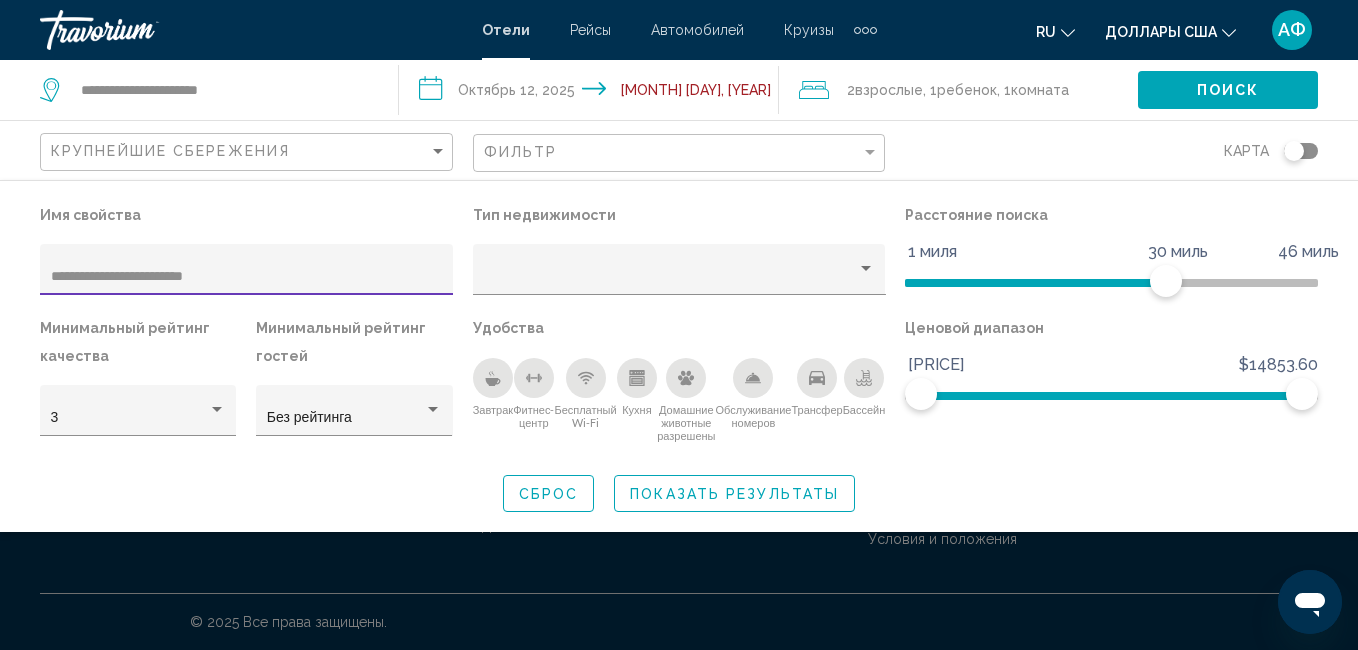 type on "**********" 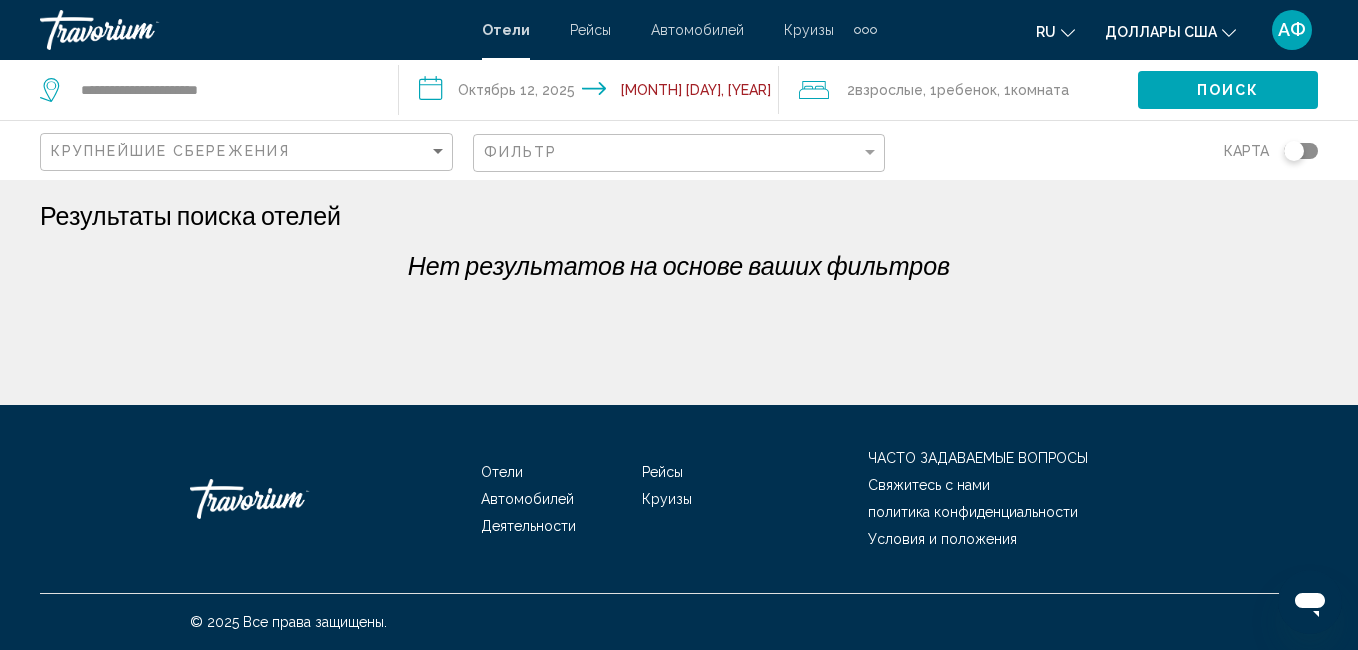 click on "Фильтр" 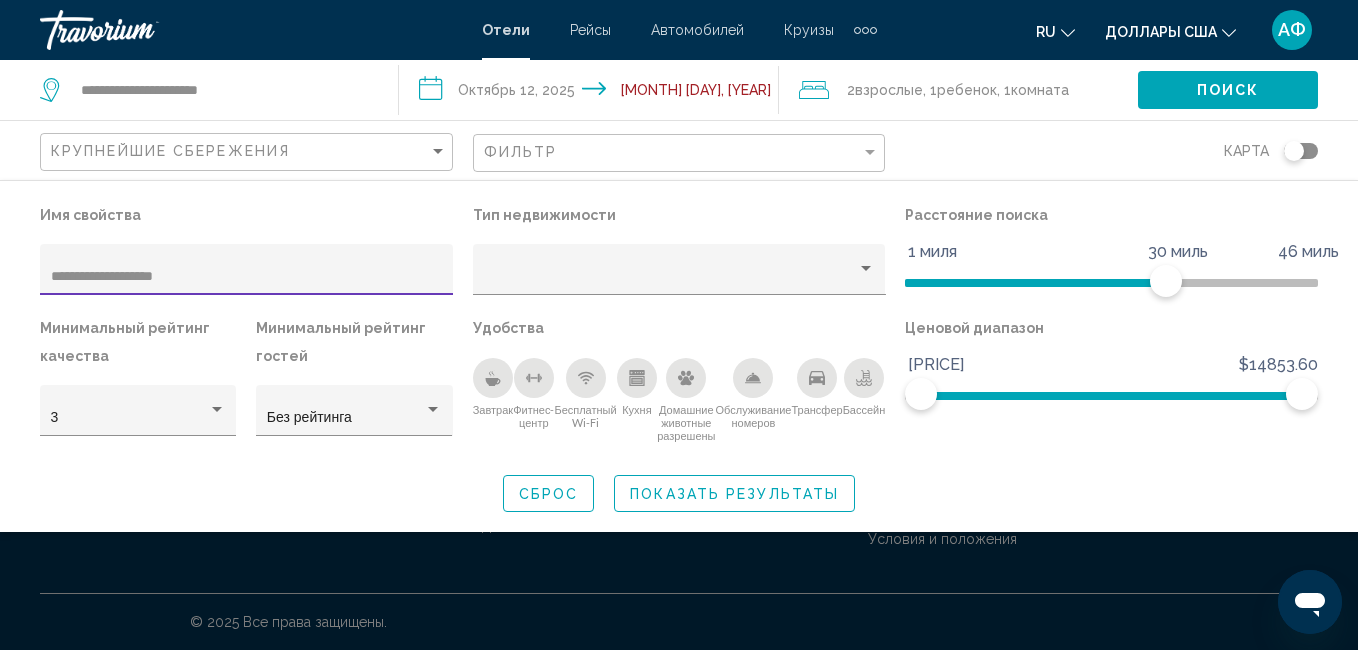 type on "**********" 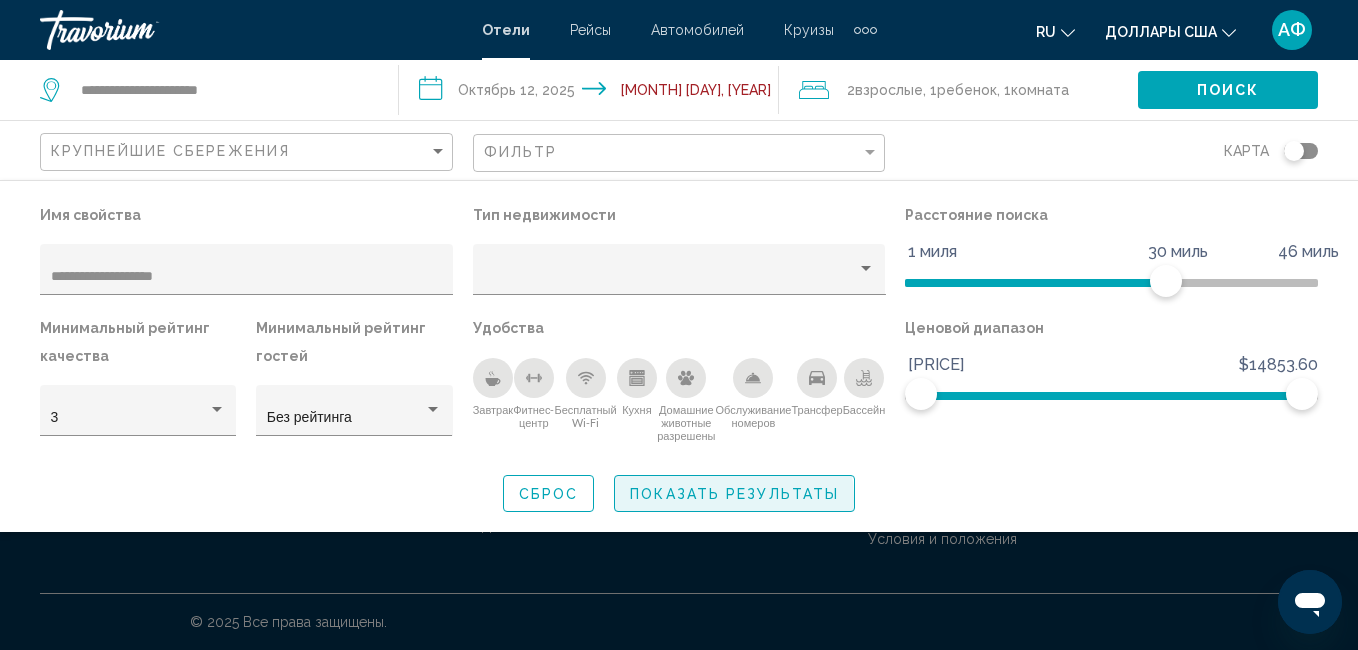 click on "Показать результаты" 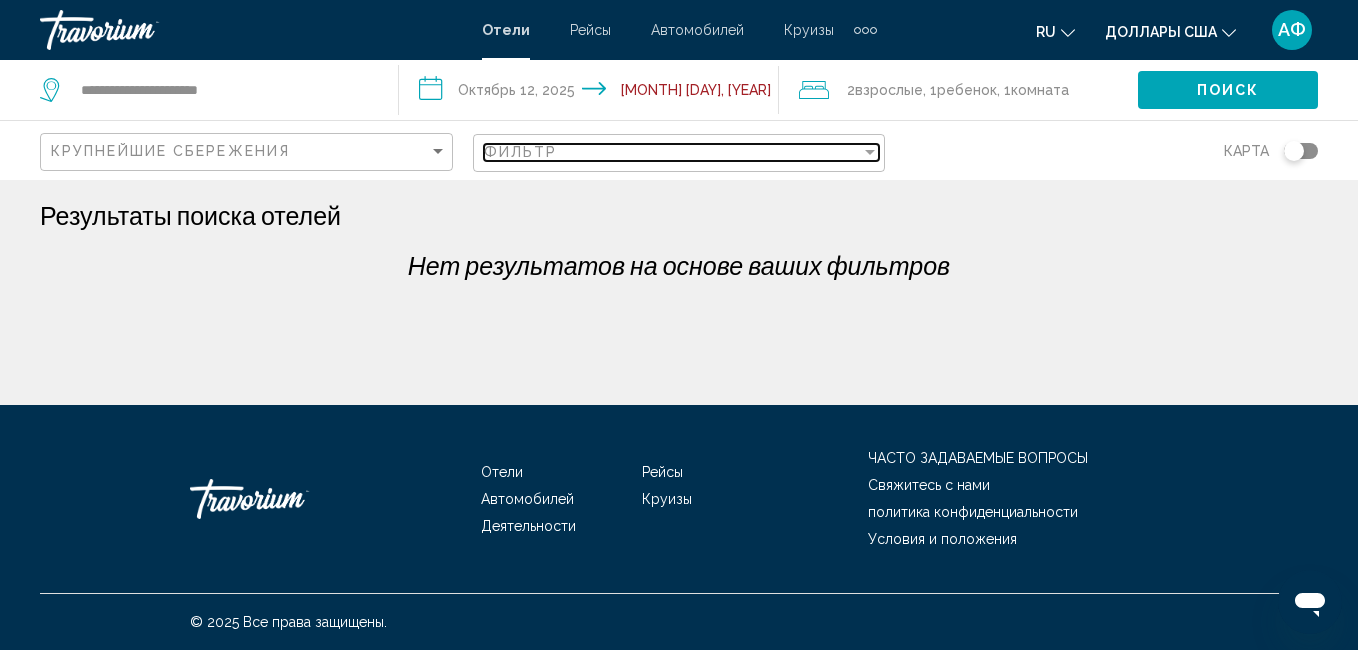 click at bounding box center [870, 152] 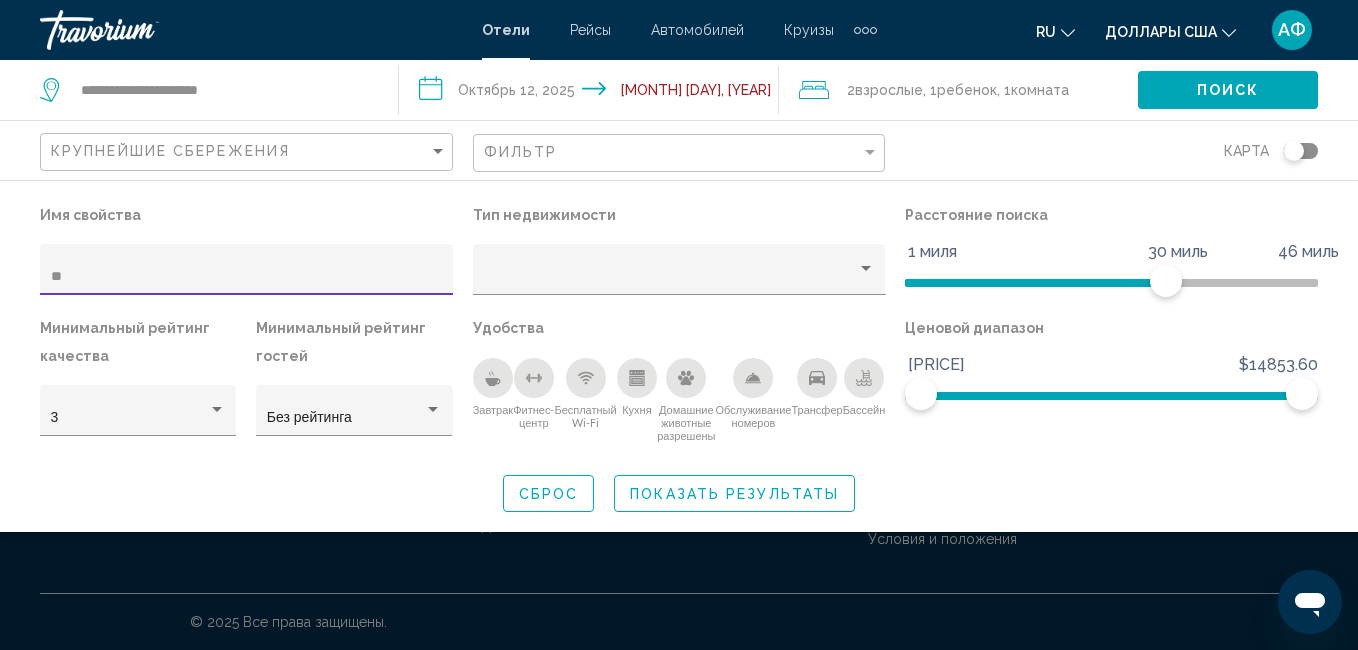 type on "*" 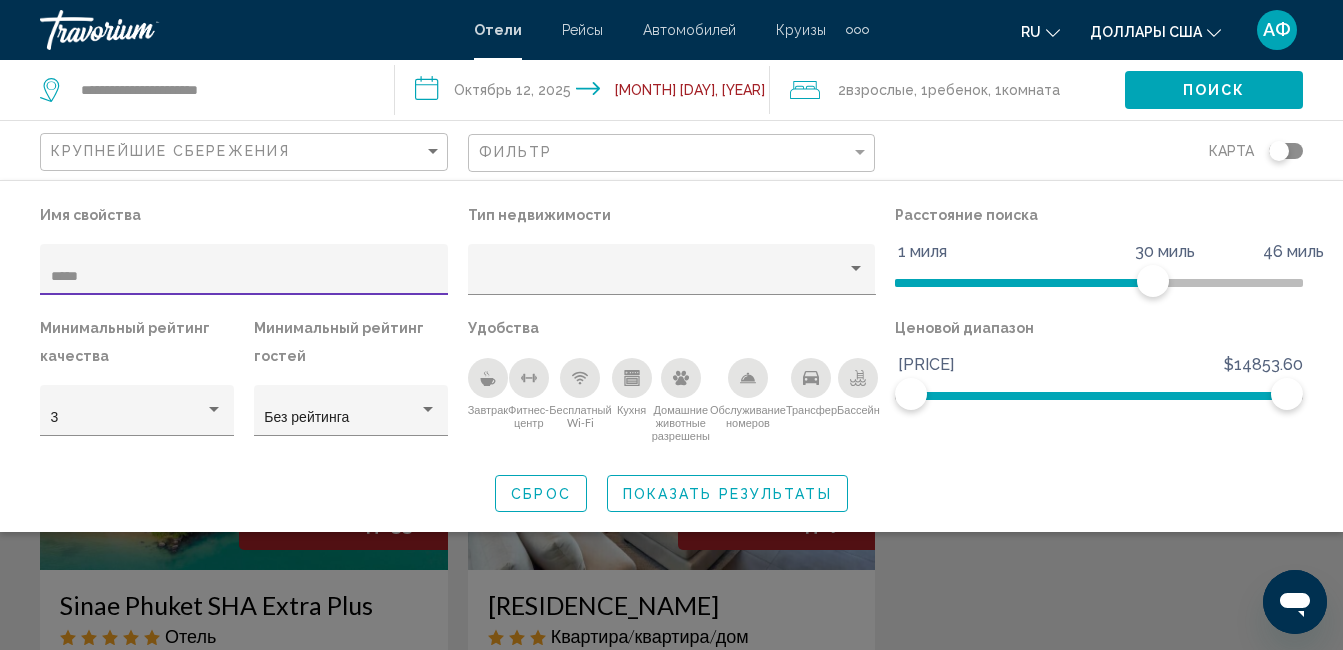 type on "*****" 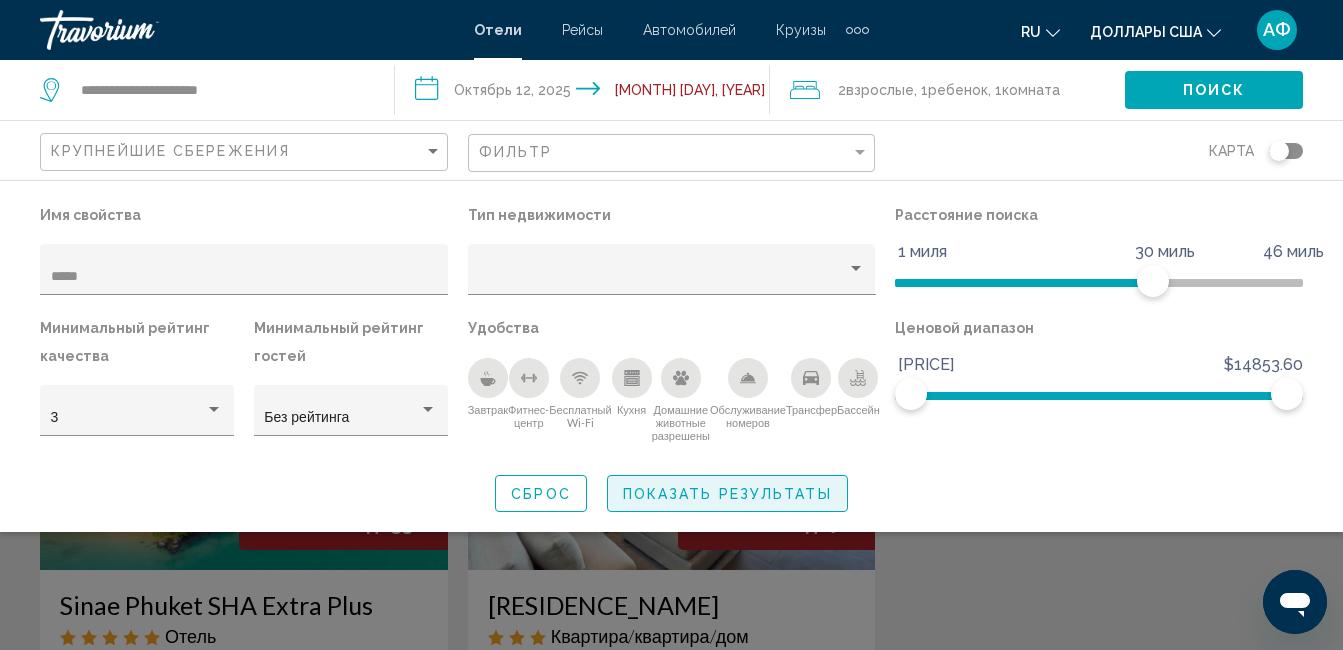click on "Показать результаты" 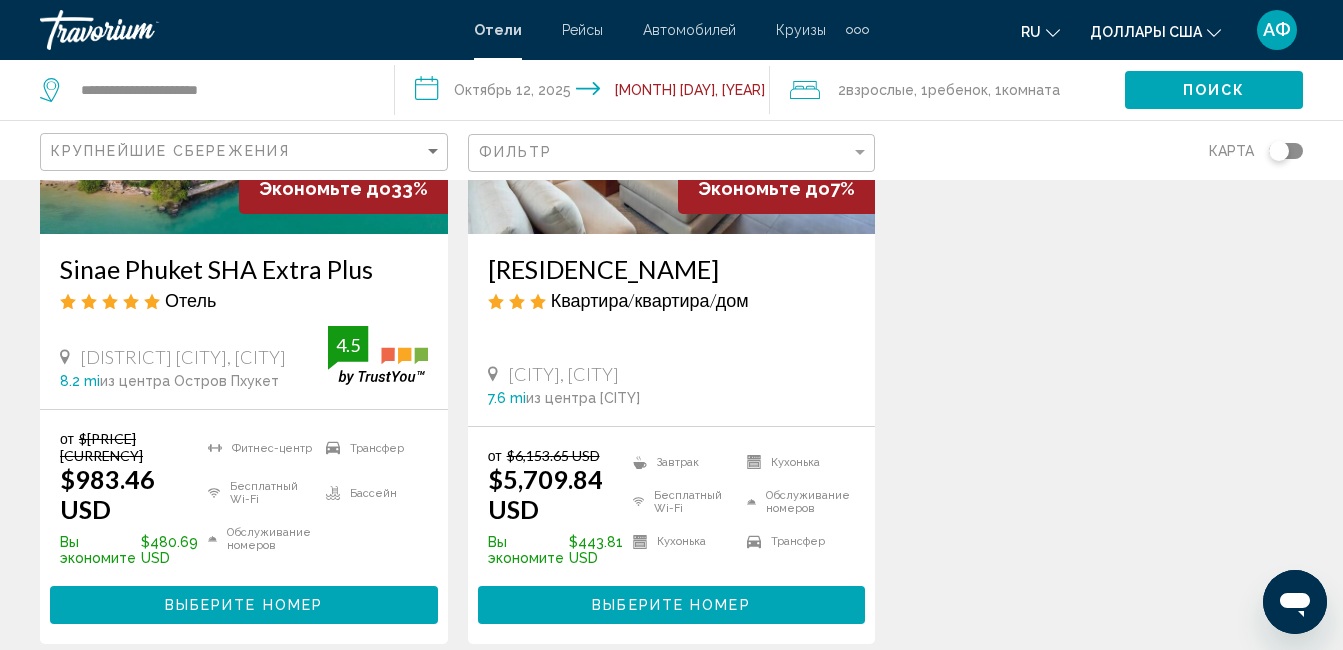 scroll, scrollTop: 300, scrollLeft: 0, axis: vertical 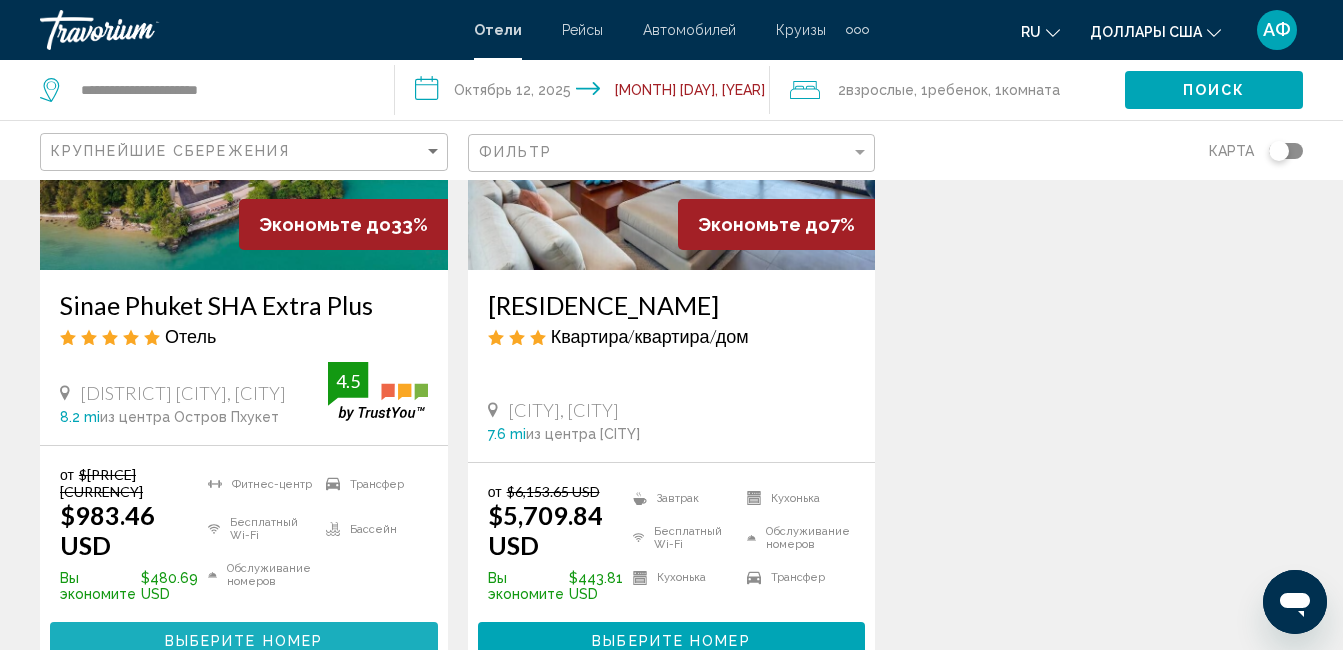 click on "Выберите номер" at bounding box center [244, 642] 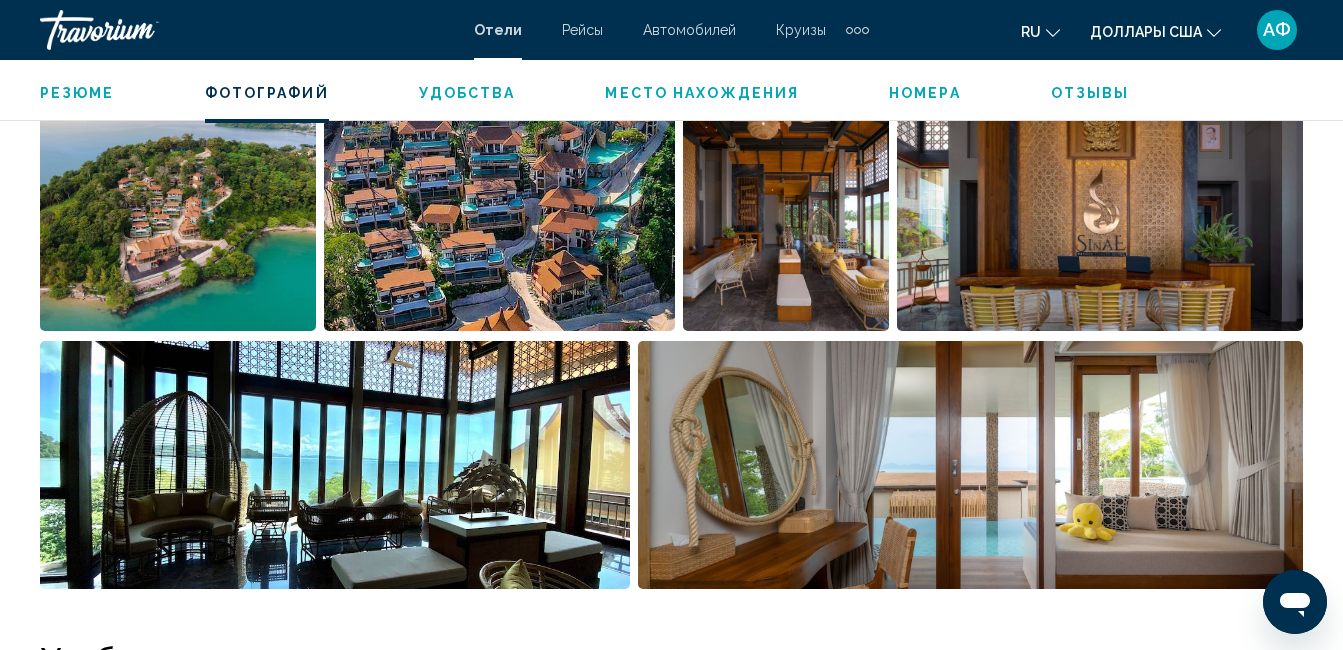 scroll, scrollTop: 1110, scrollLeft: 0, axis: vertical 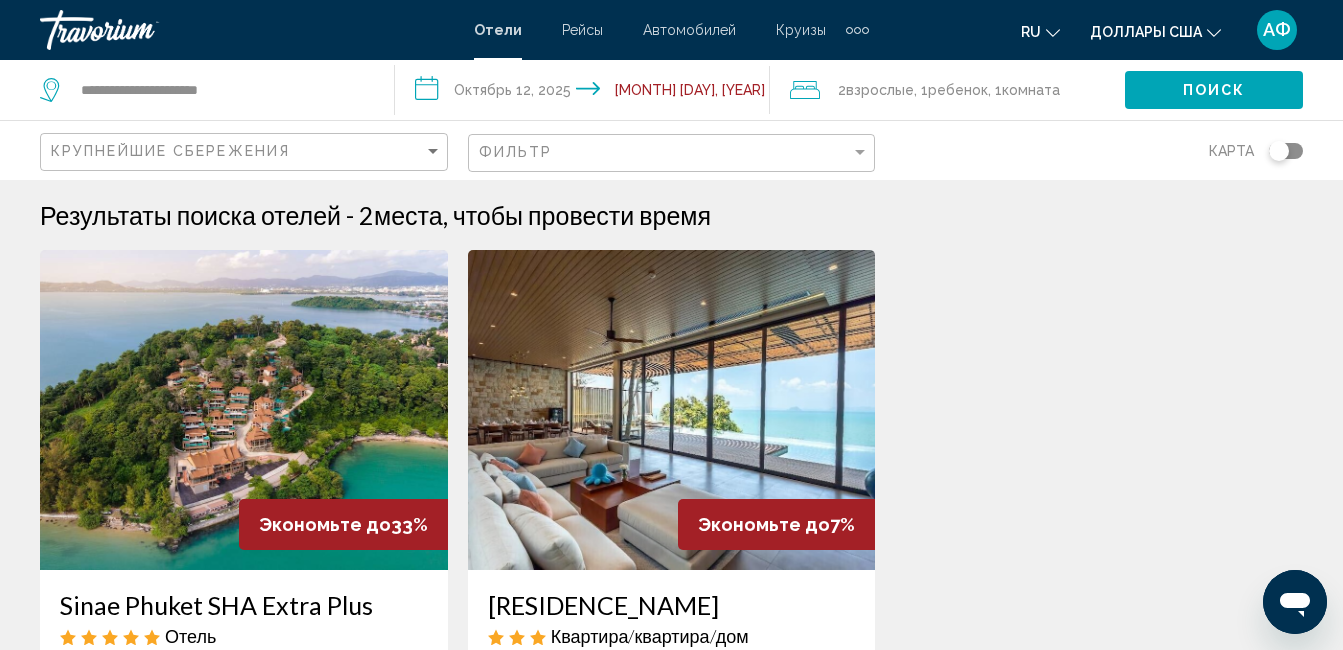 click on "Фильтр" 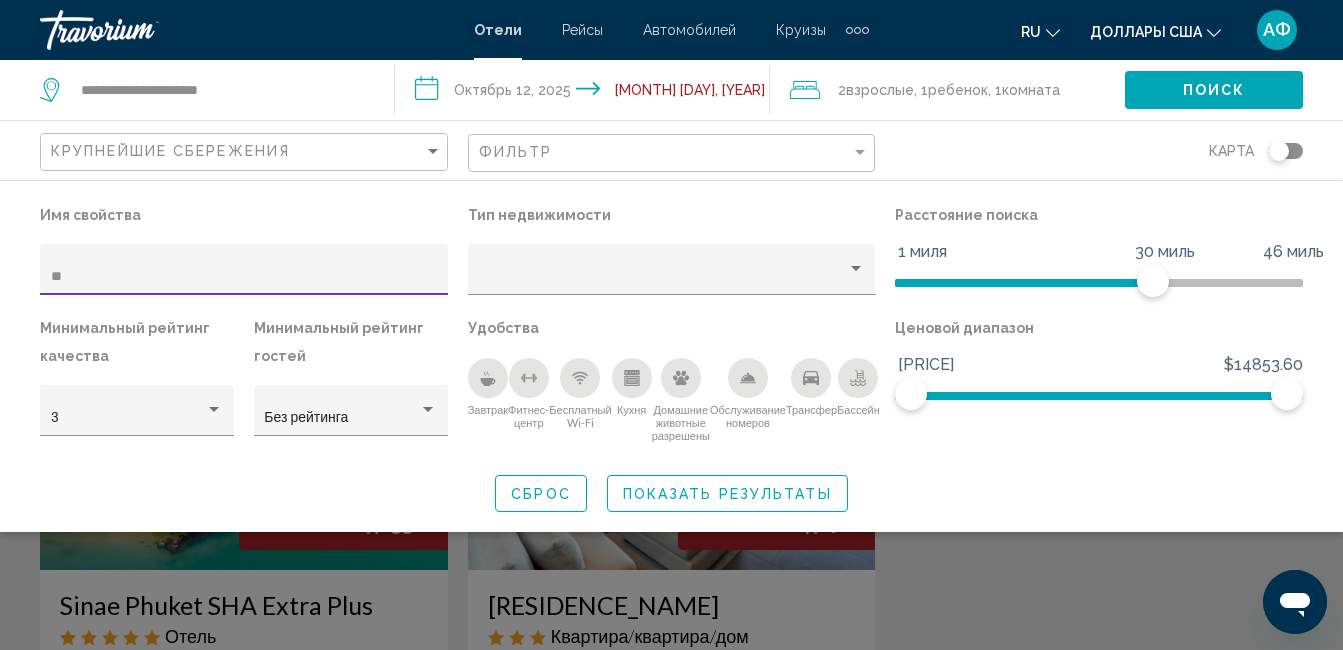 type on "*" 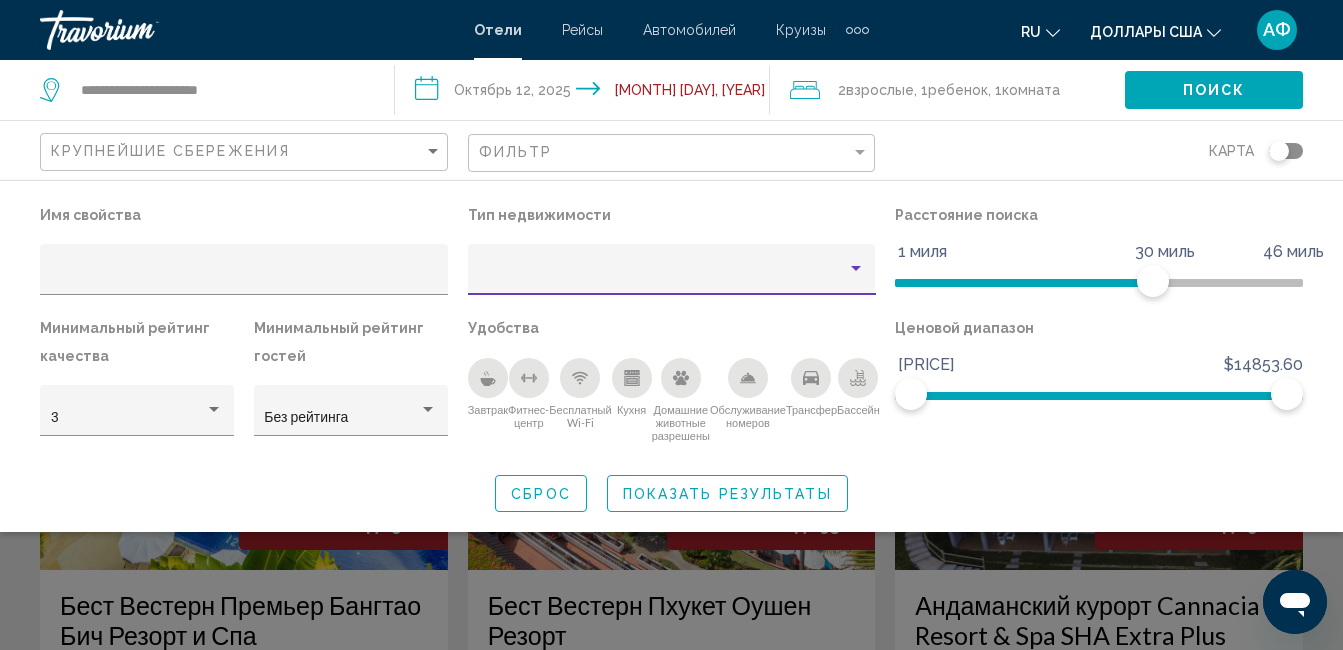 drag, startPoint x: 81, startPoint y: 259, endPoint x: 585, endPoint y: 284, distance: 504.61966 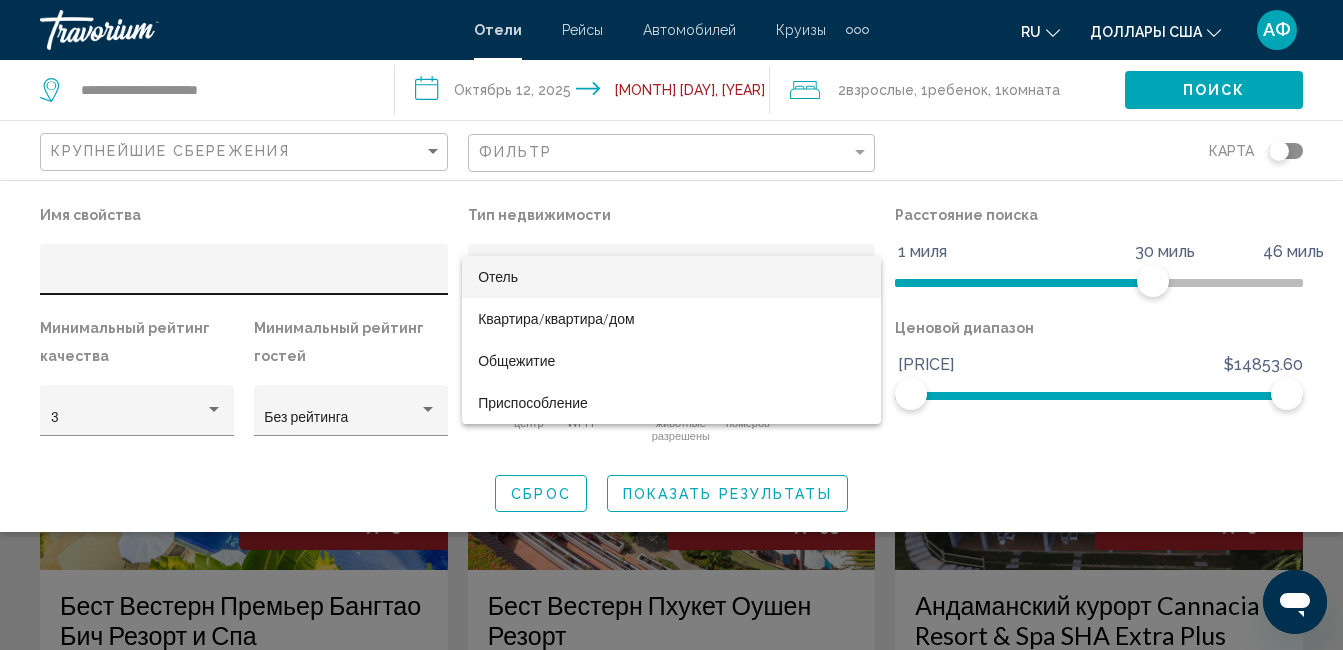 drag, startPoint x: 280, startPoint y: 261, endPoint x: 229, endPoint y: 258, distance: 51.088158 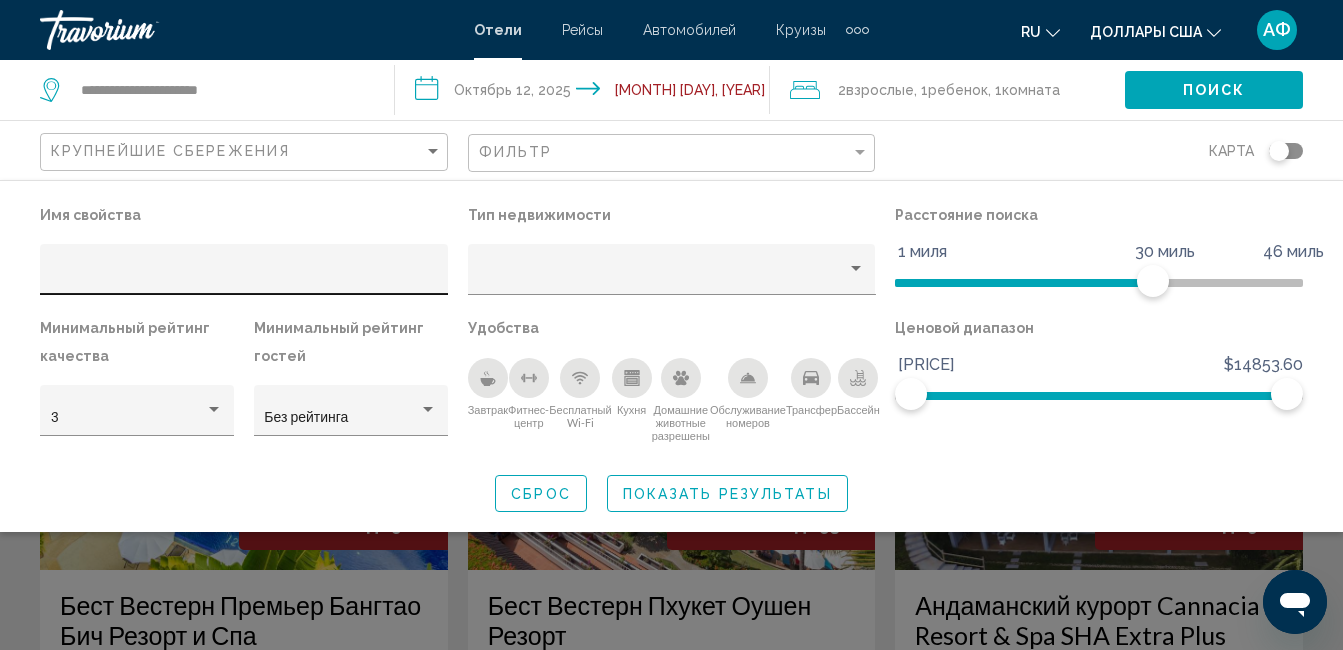 click 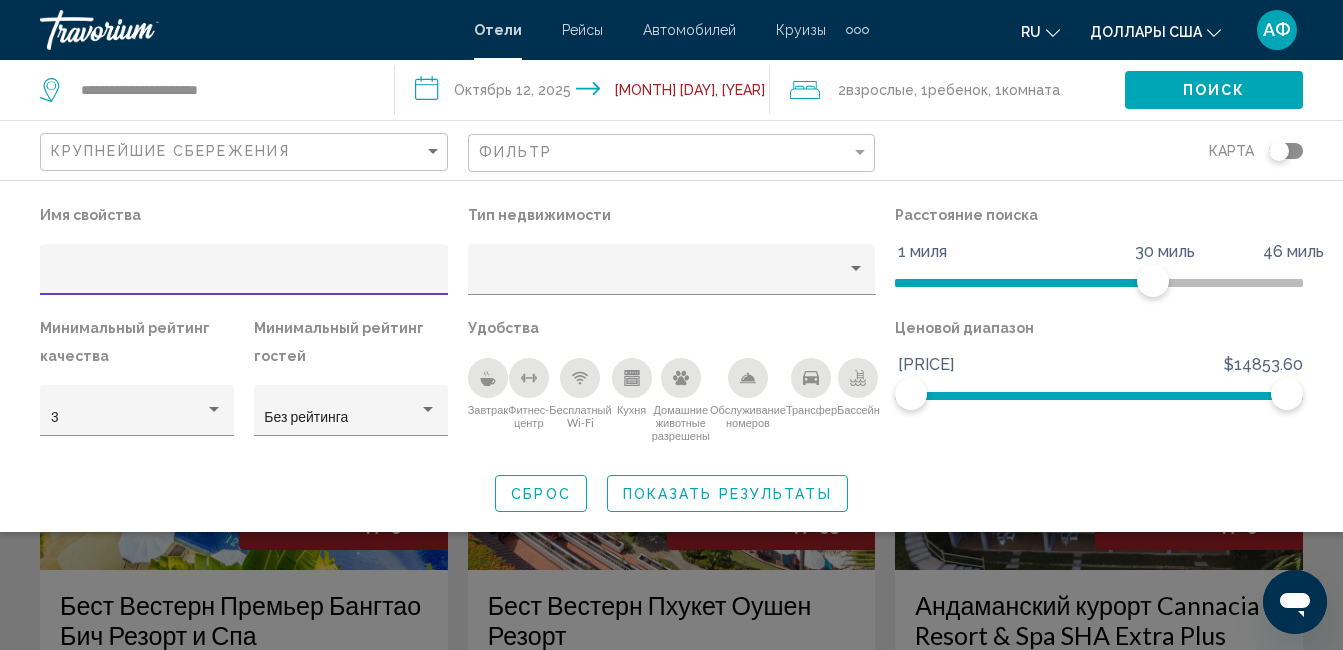 paste on "**********" 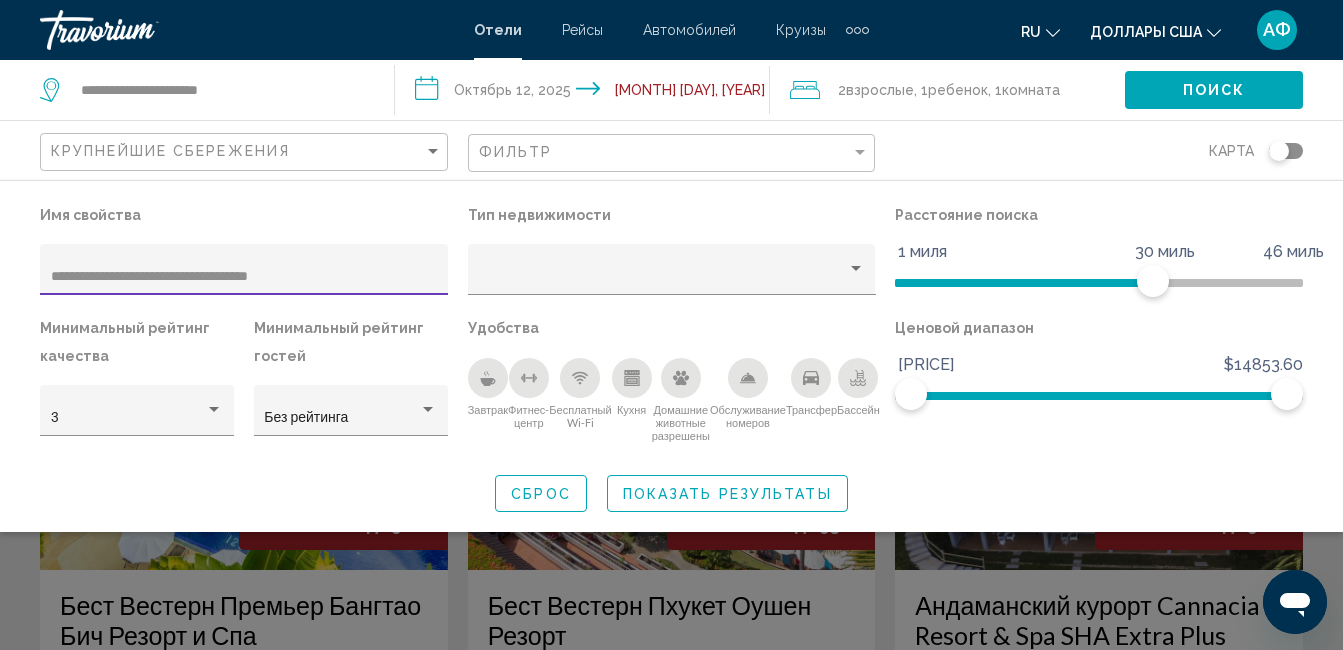 type on "**********" 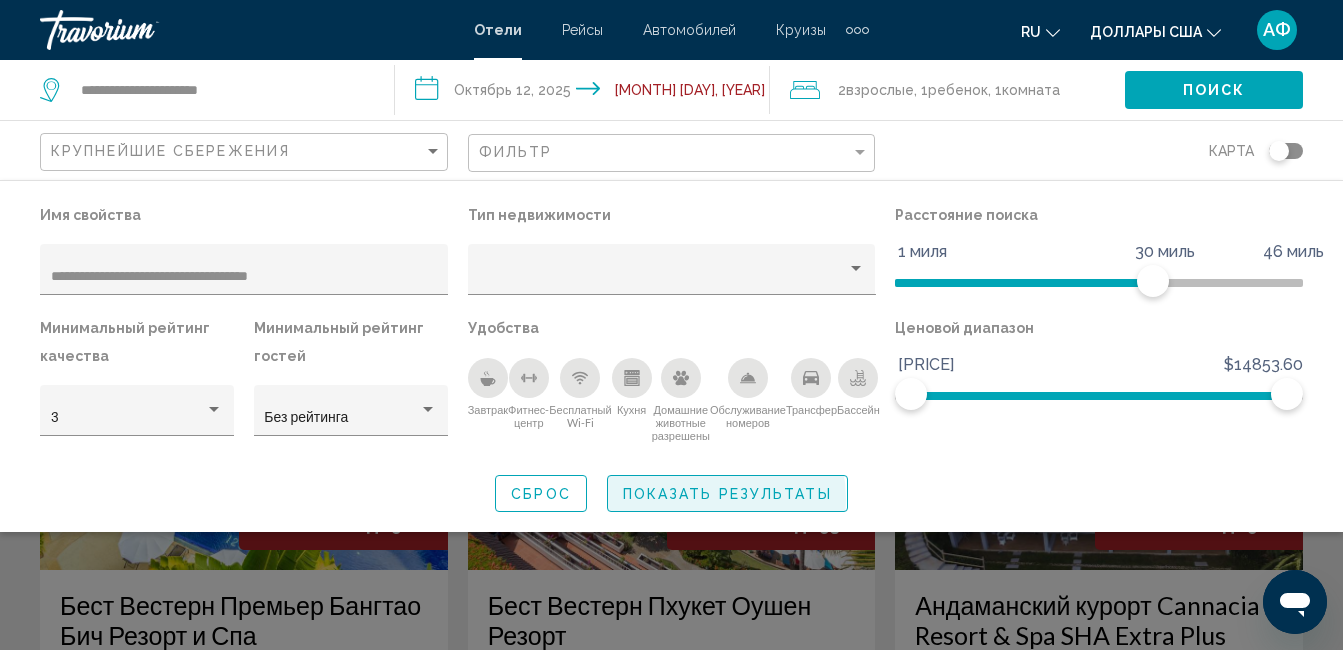 click on "Показать результаты" 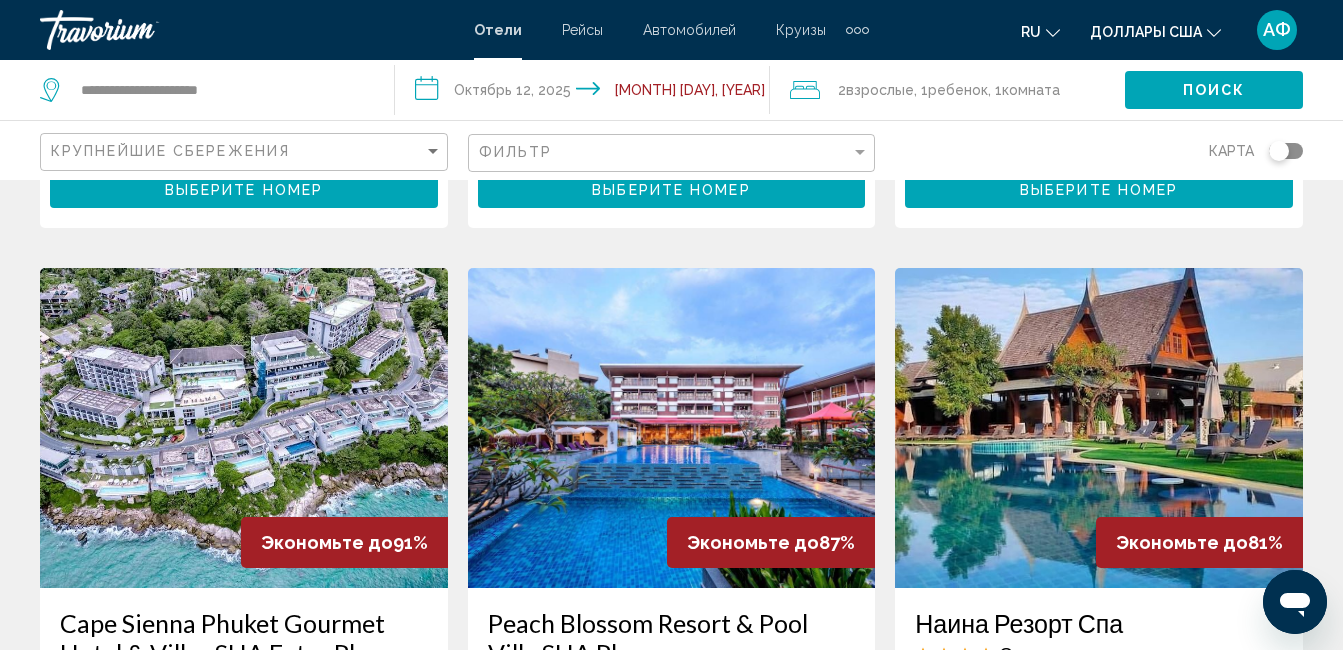scroll, scrollTop: 800, scrollLeft: 0, axis: vertical 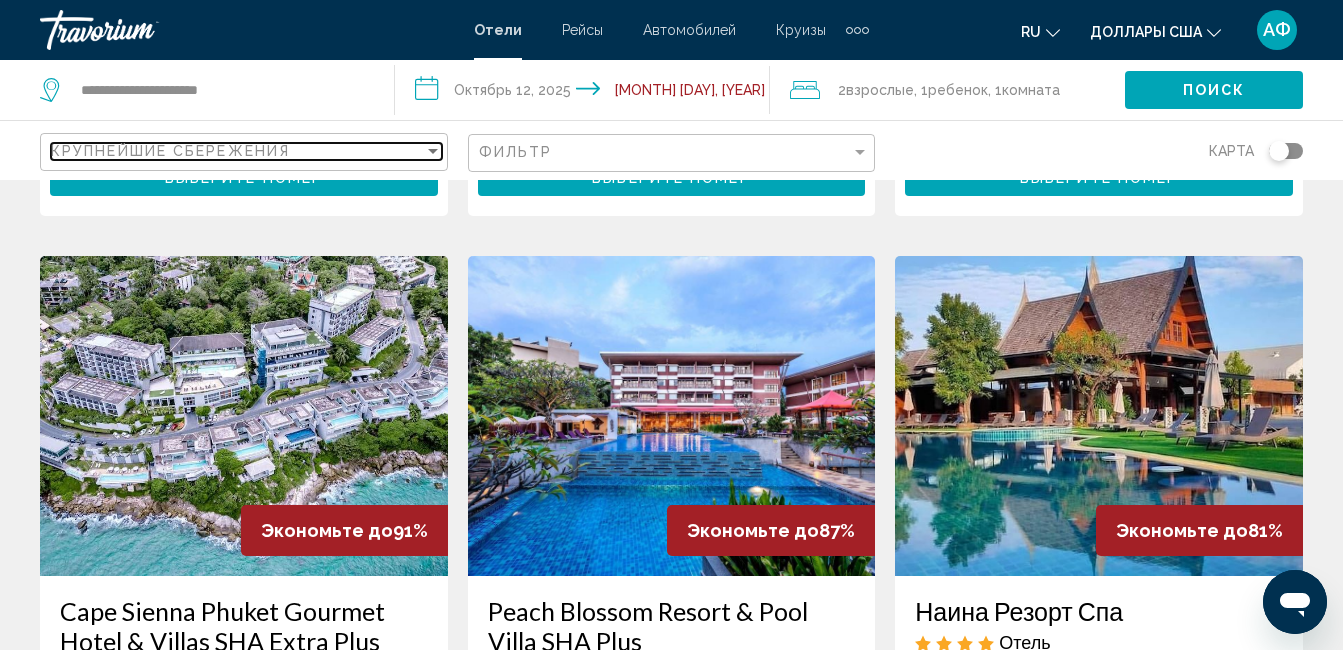 click at bounding box center (433, 151) 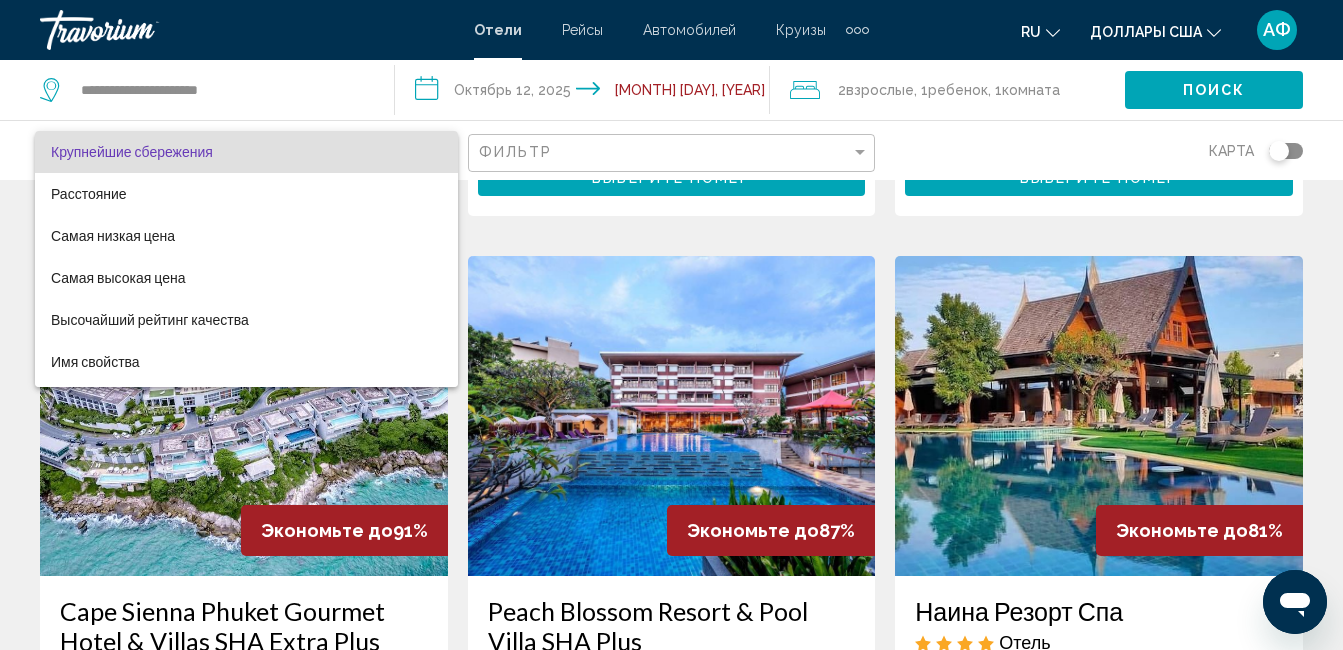 click at bounding box center (671, 325) 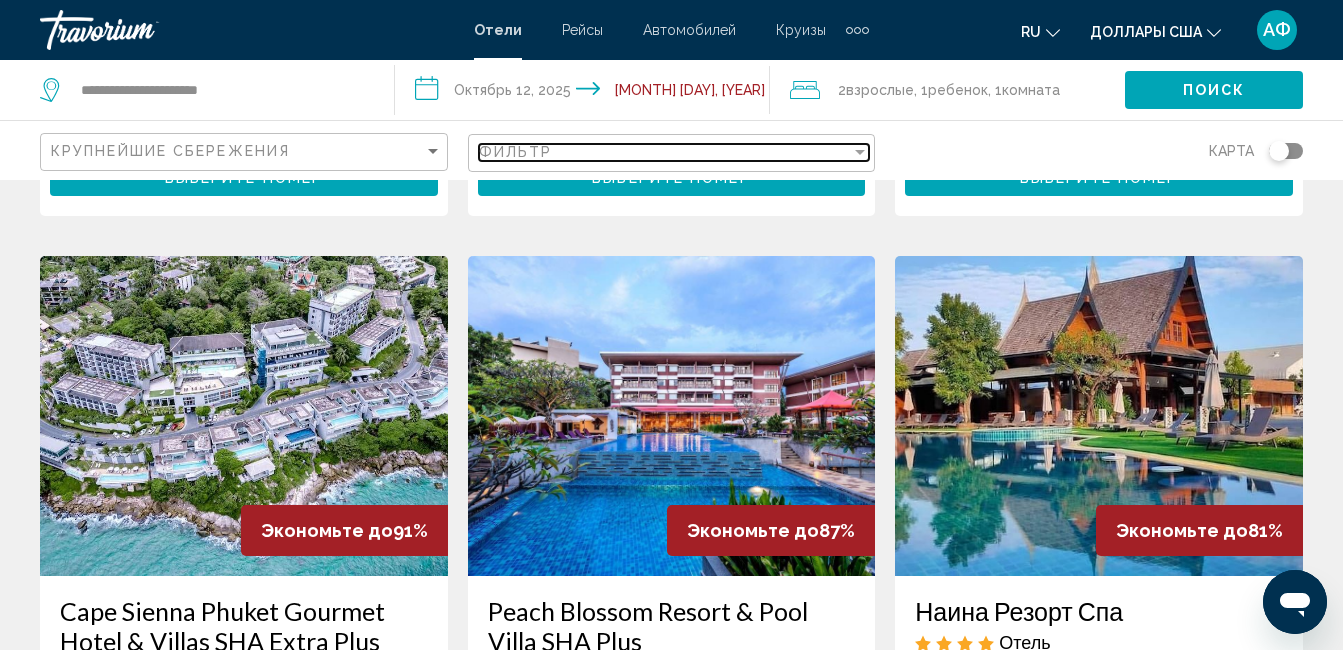 click at bounding box center [860, 152] 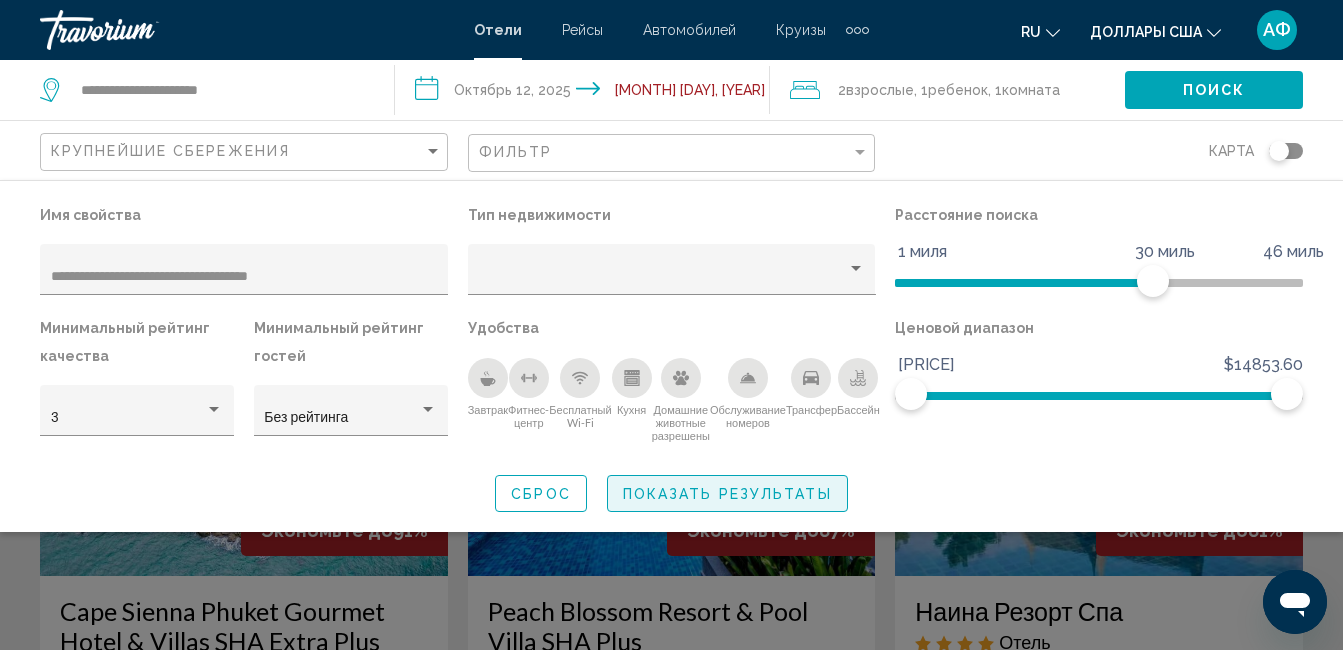 click on "Показать результаты" 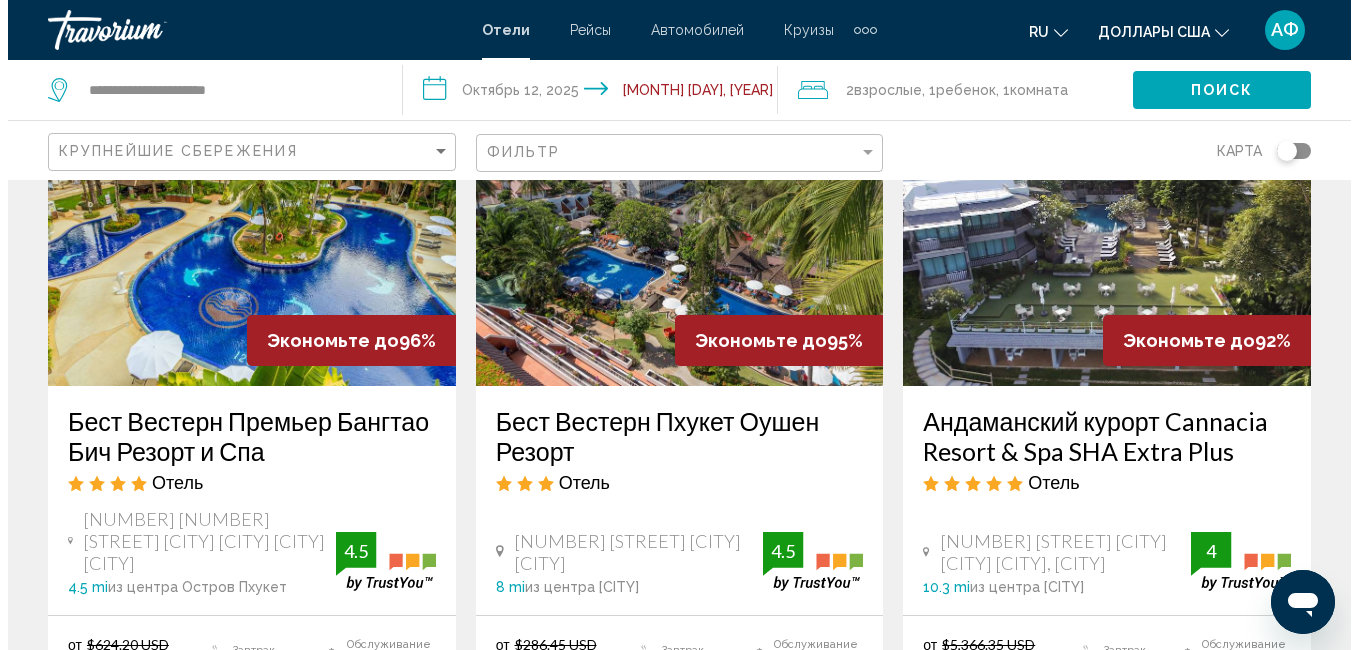 scroll, scrollTop: 0, scrollLeft: 0, axis: both 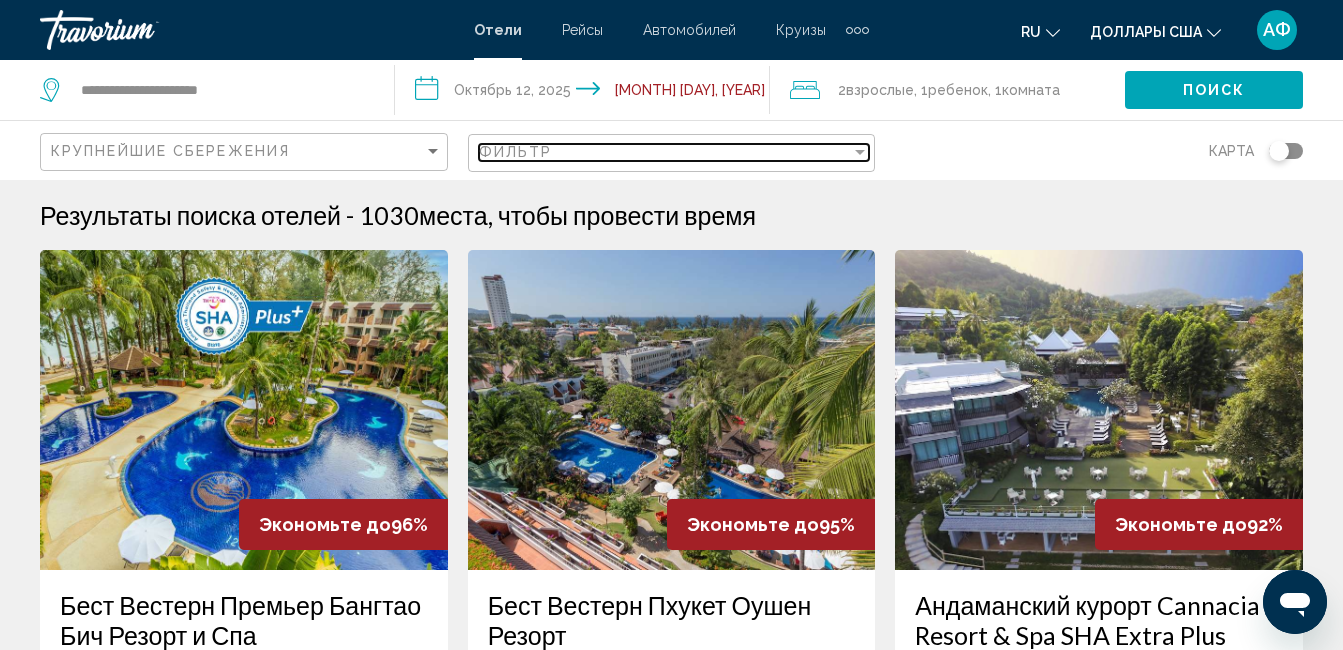 click at bounding box center (860, 152) 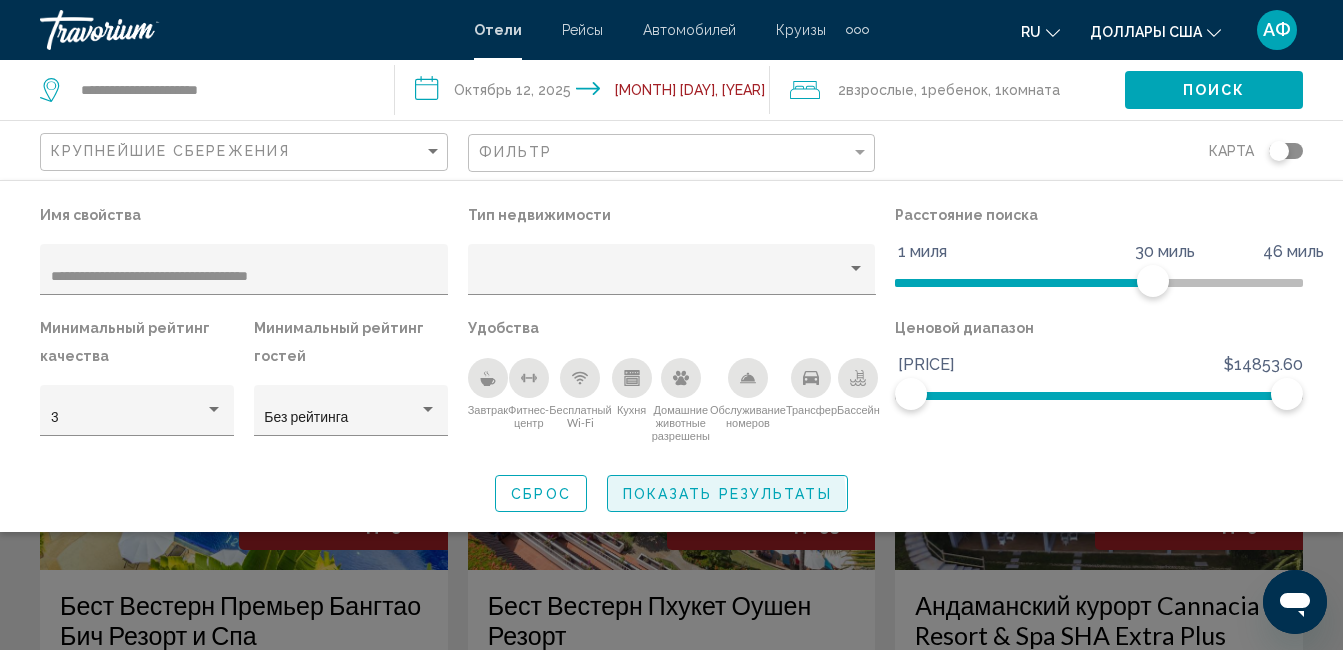 click on "Показать результаты" 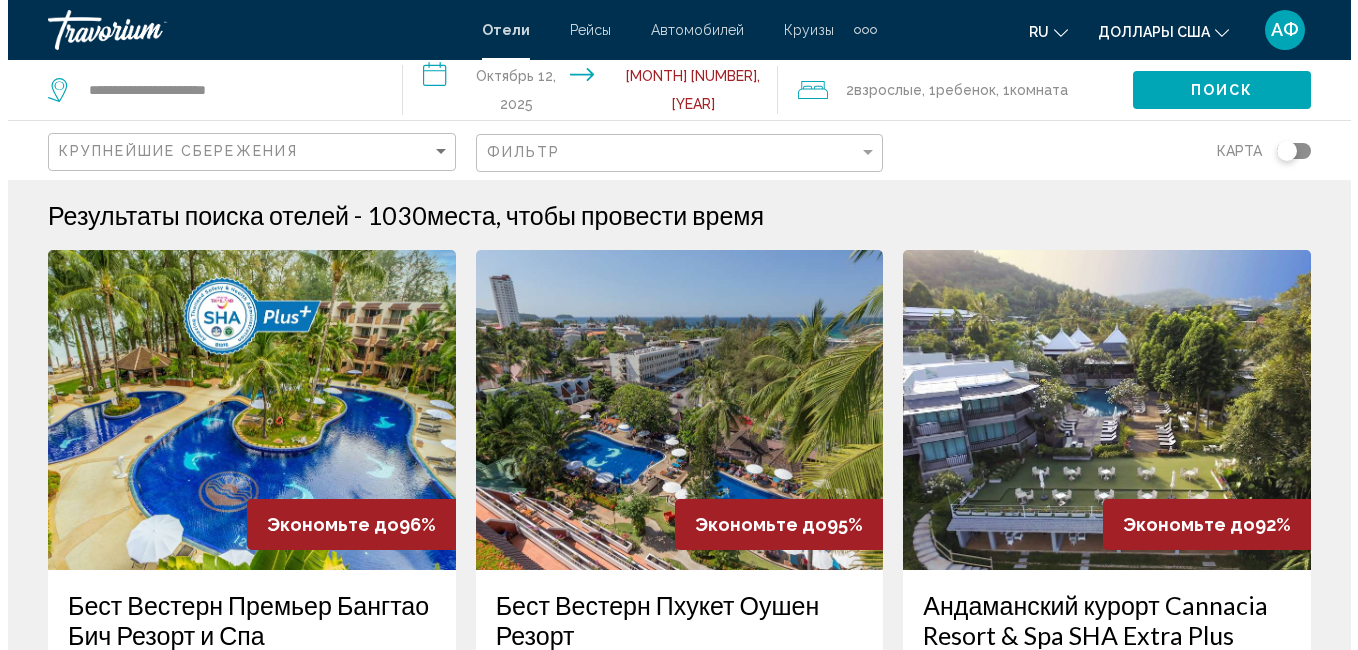 scroll, scrollTop: 0, scrollLeft: 0, axis: both 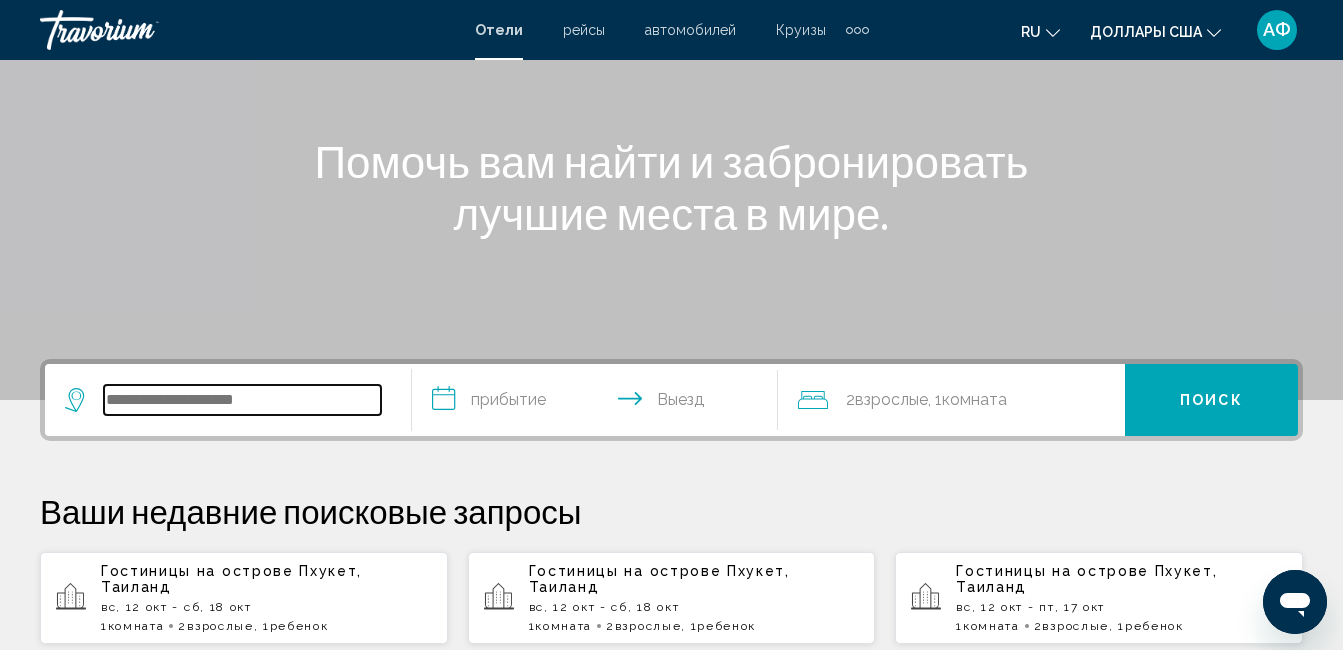 click at bounding box center (242, 400) 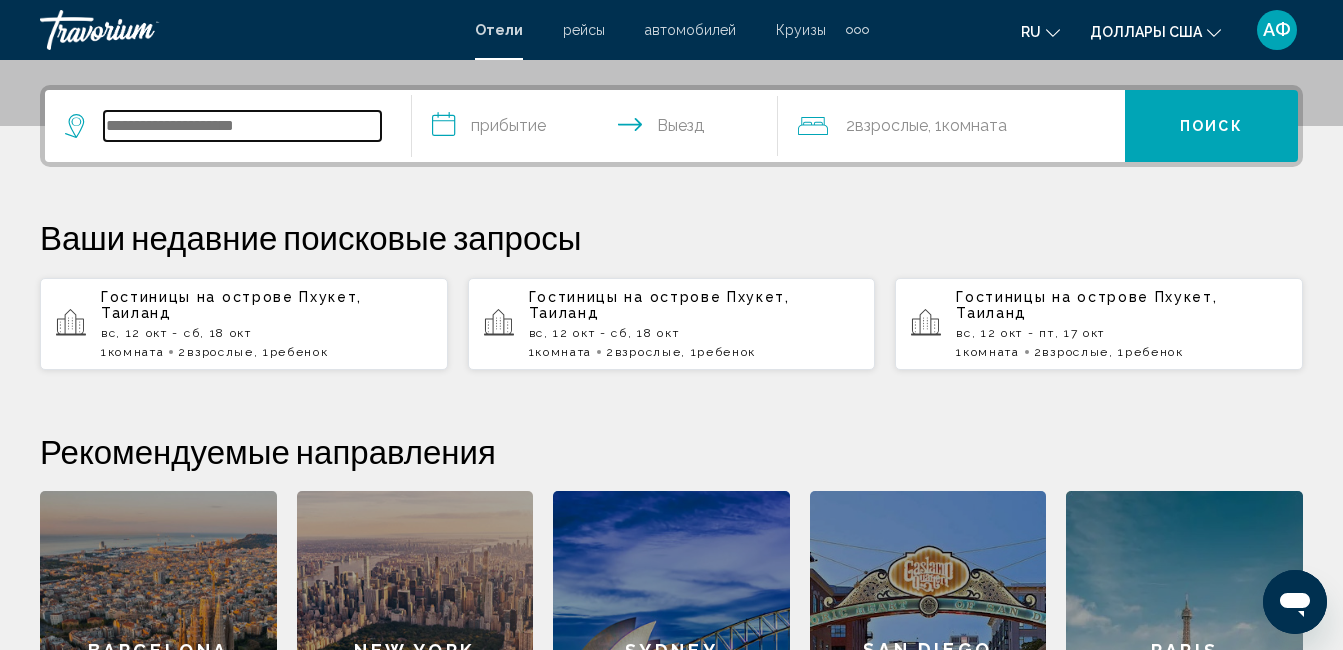 scroll, scrollTop: 494, scrollLeft: 0, axis: vertical 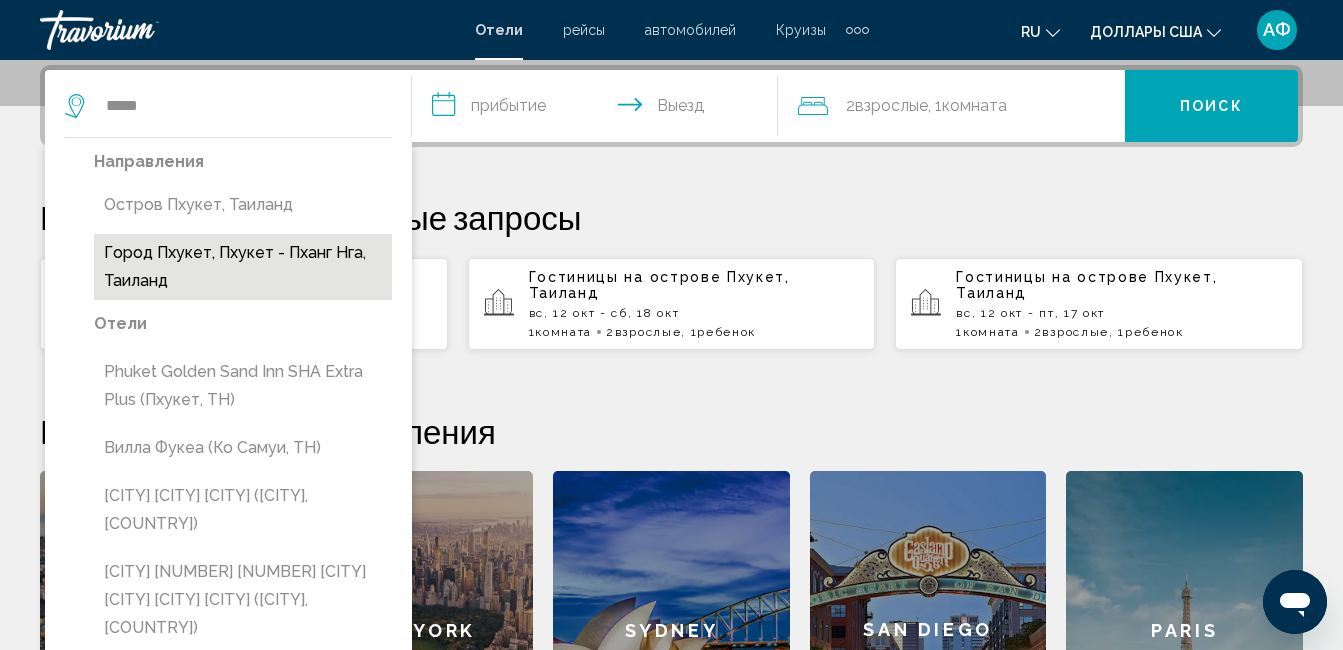 click on "Город Пхукет, Пхукет - Пханг Нга, Таиланд" at bounding box center [243, 267] 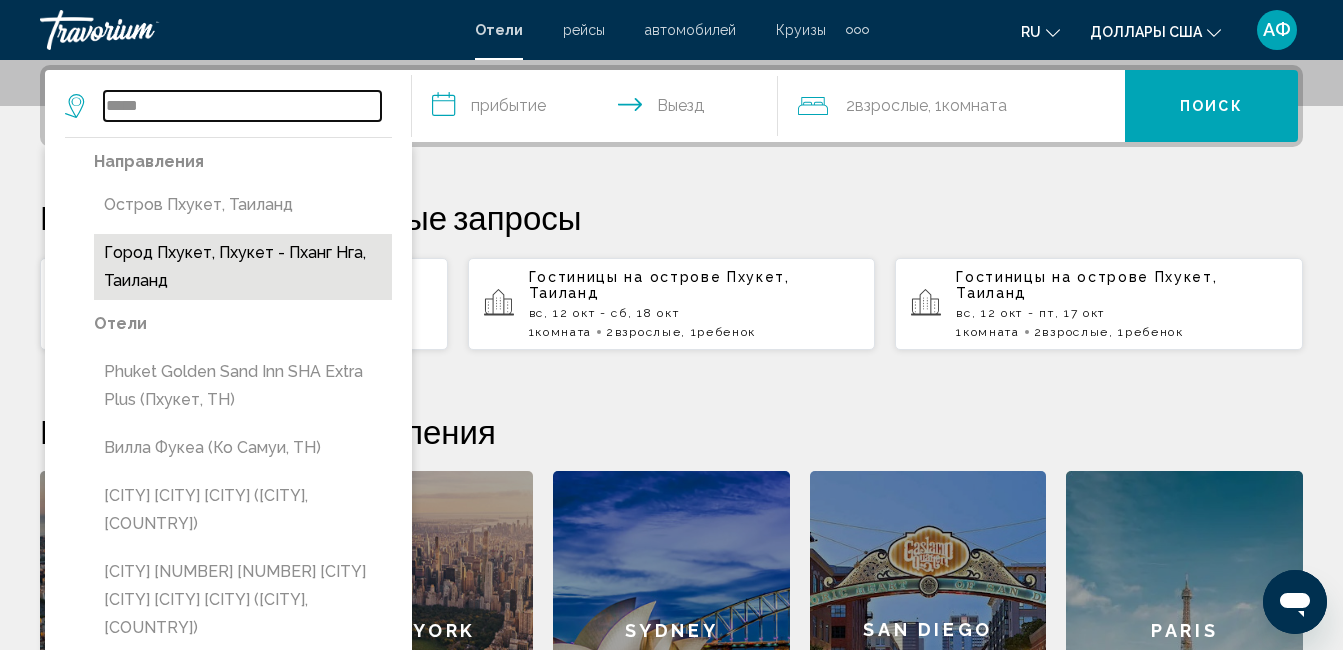 type on "**********" 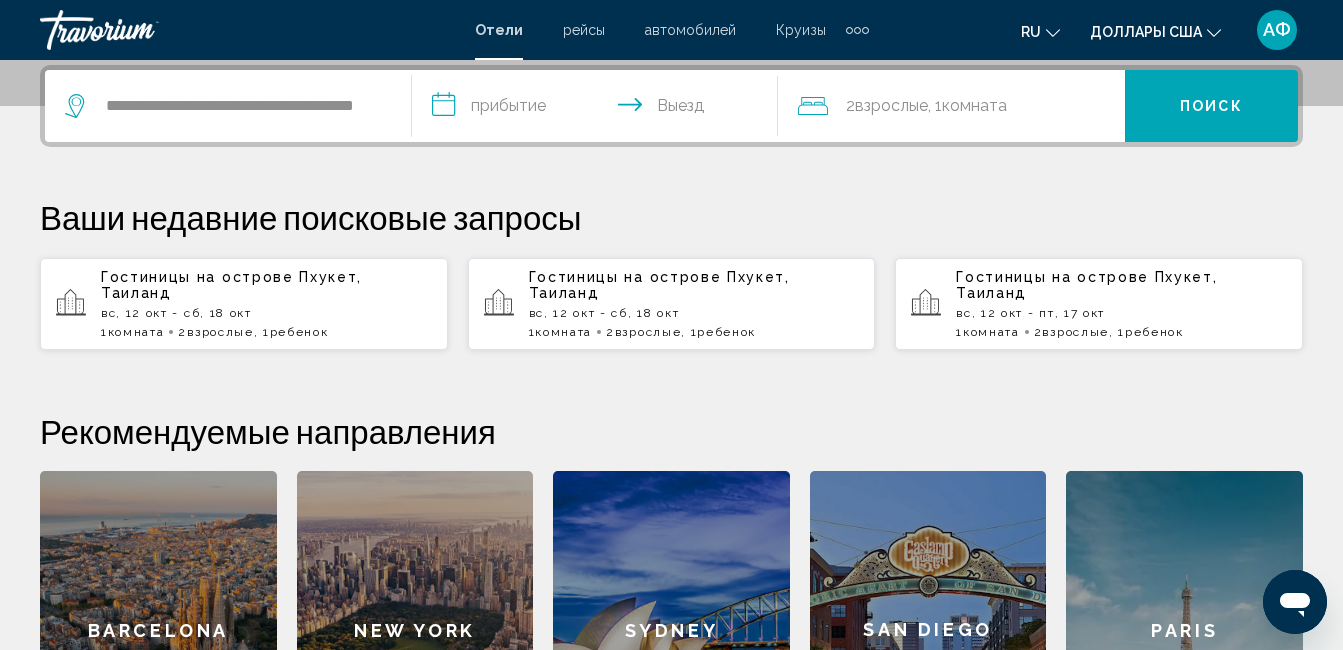 click on "**********" at bounding box center (599, 109) 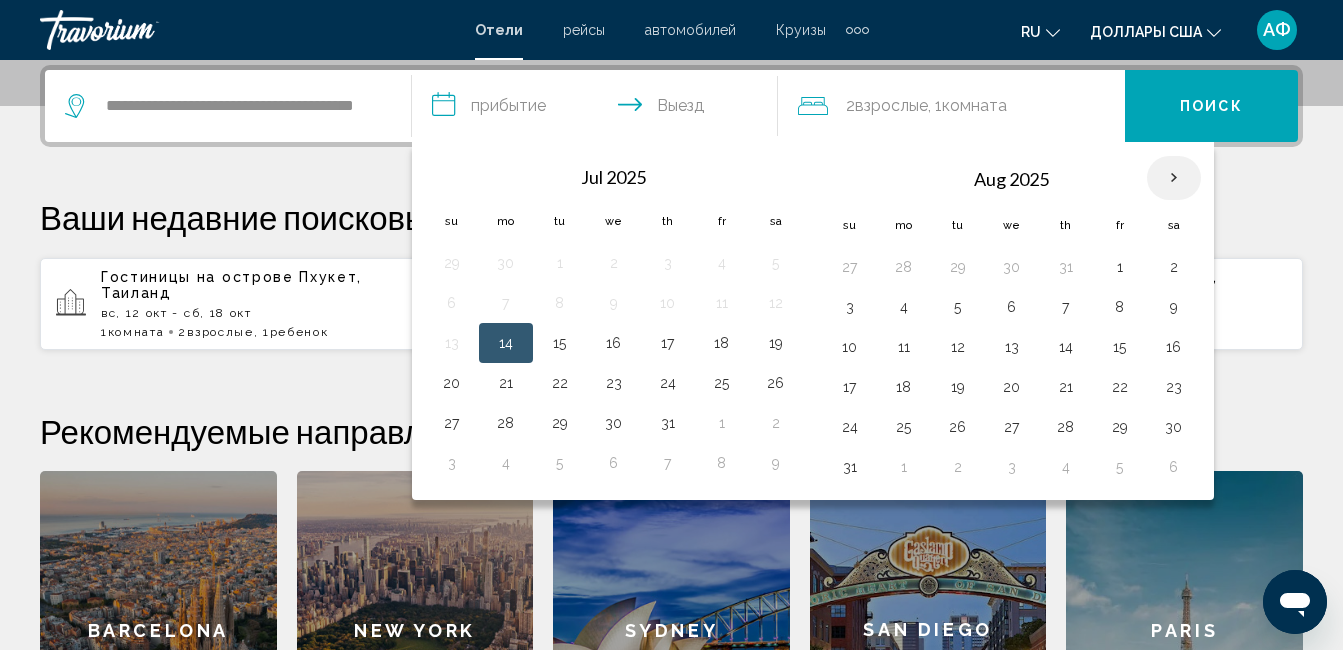 click at bounding box center [1174, 178] 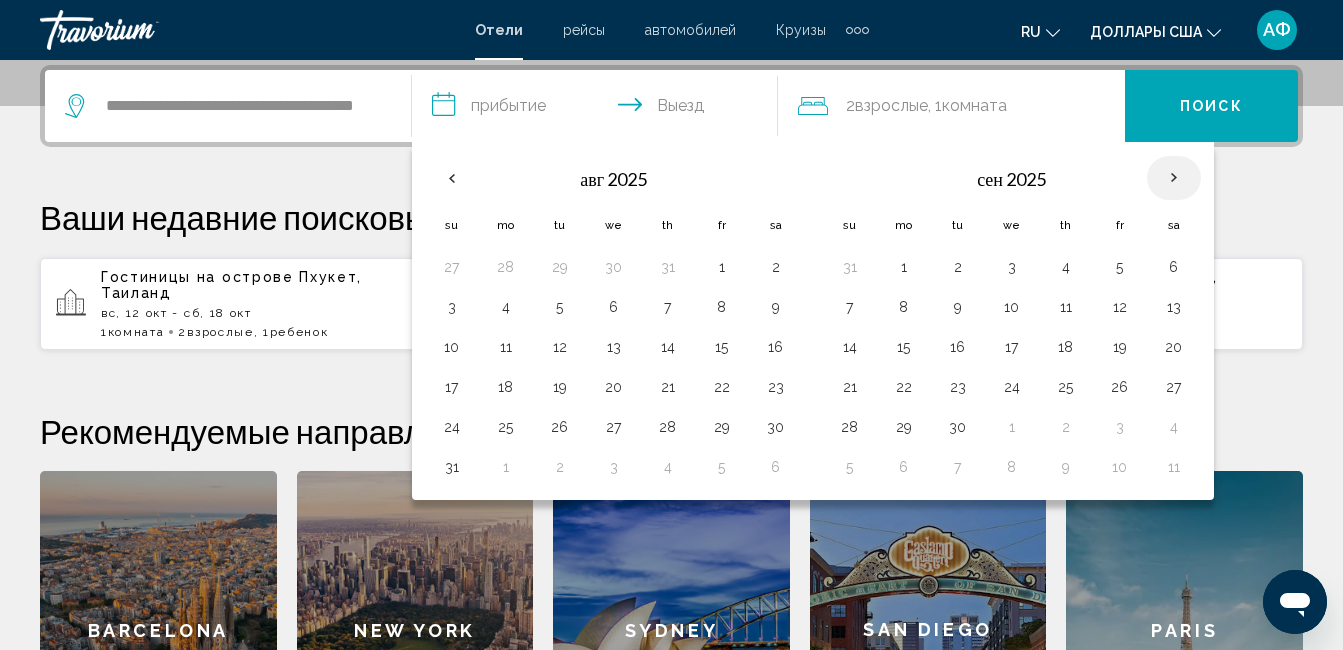 click at bounding box center [1174, 178] 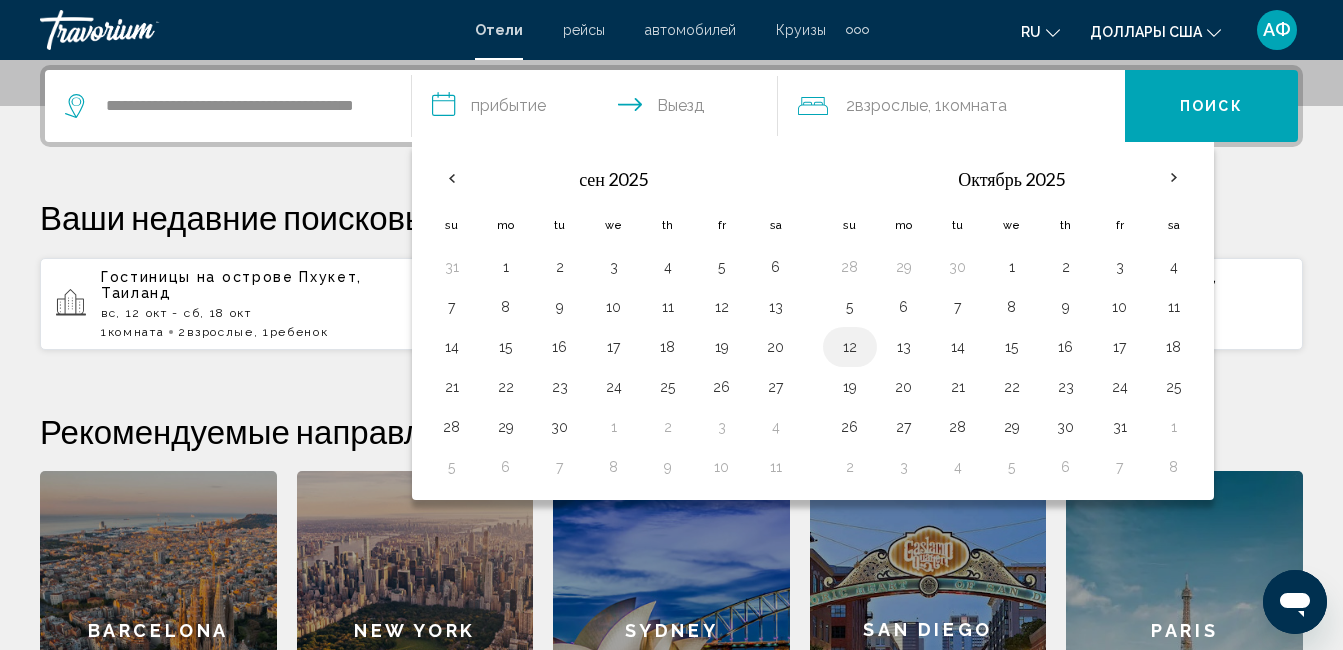 click on "12" at bounding box center (850, 347) 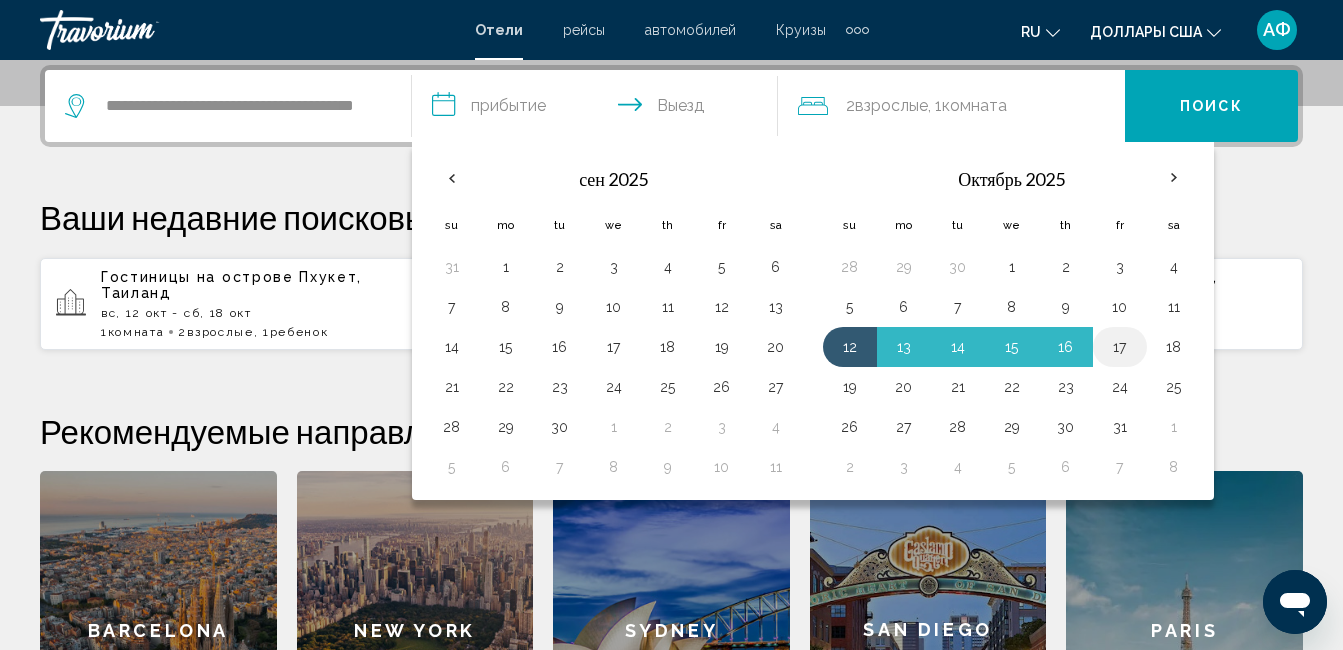 click on "17" at bounding box center [1120, 347] 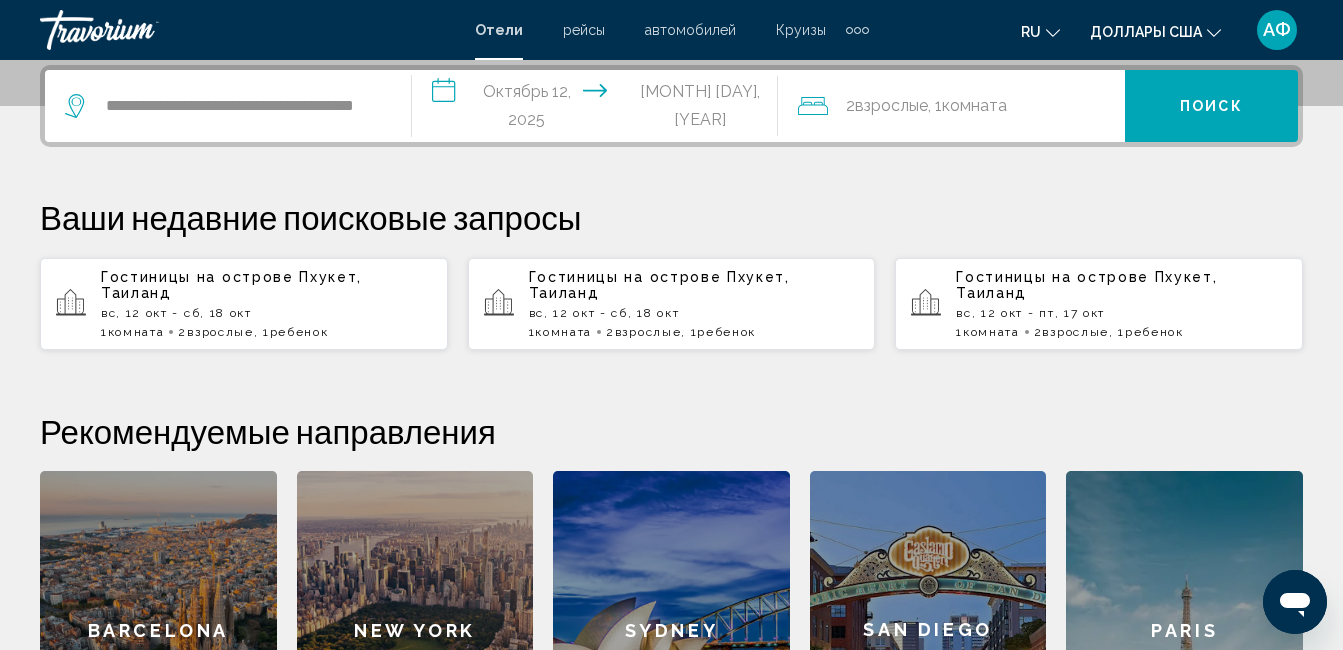 click on "2  Взрослый Взрослые , 1  Комната номера" 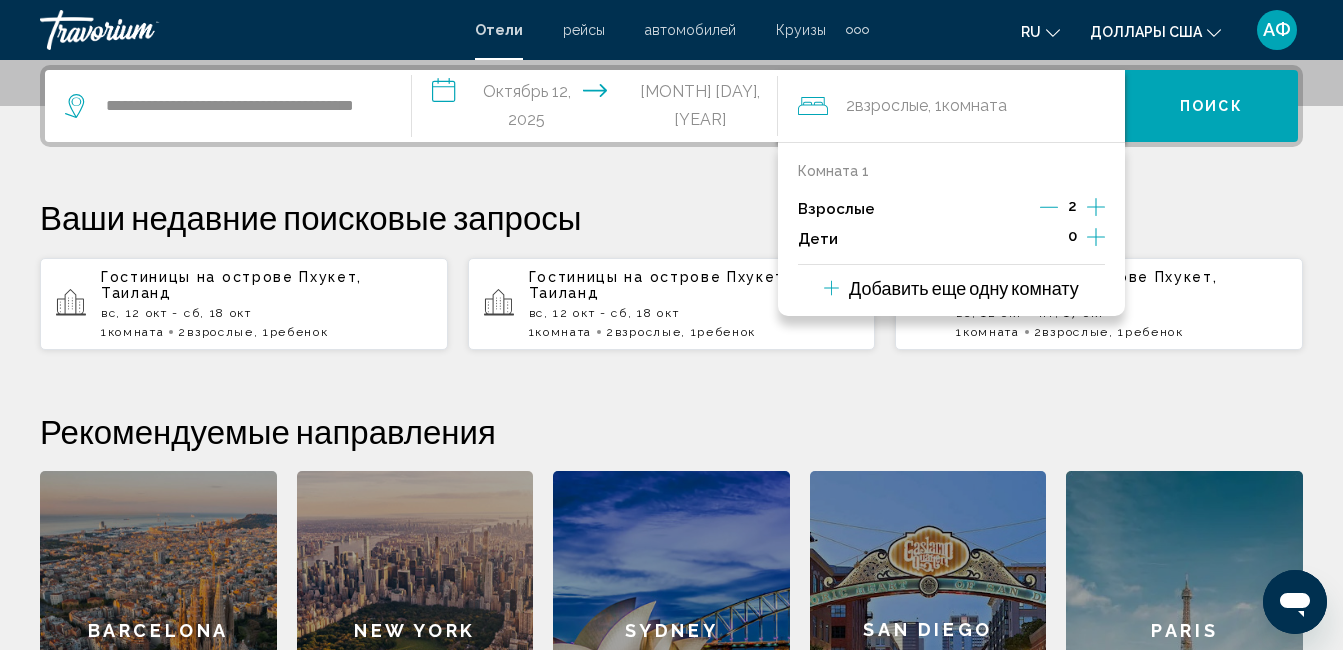 click 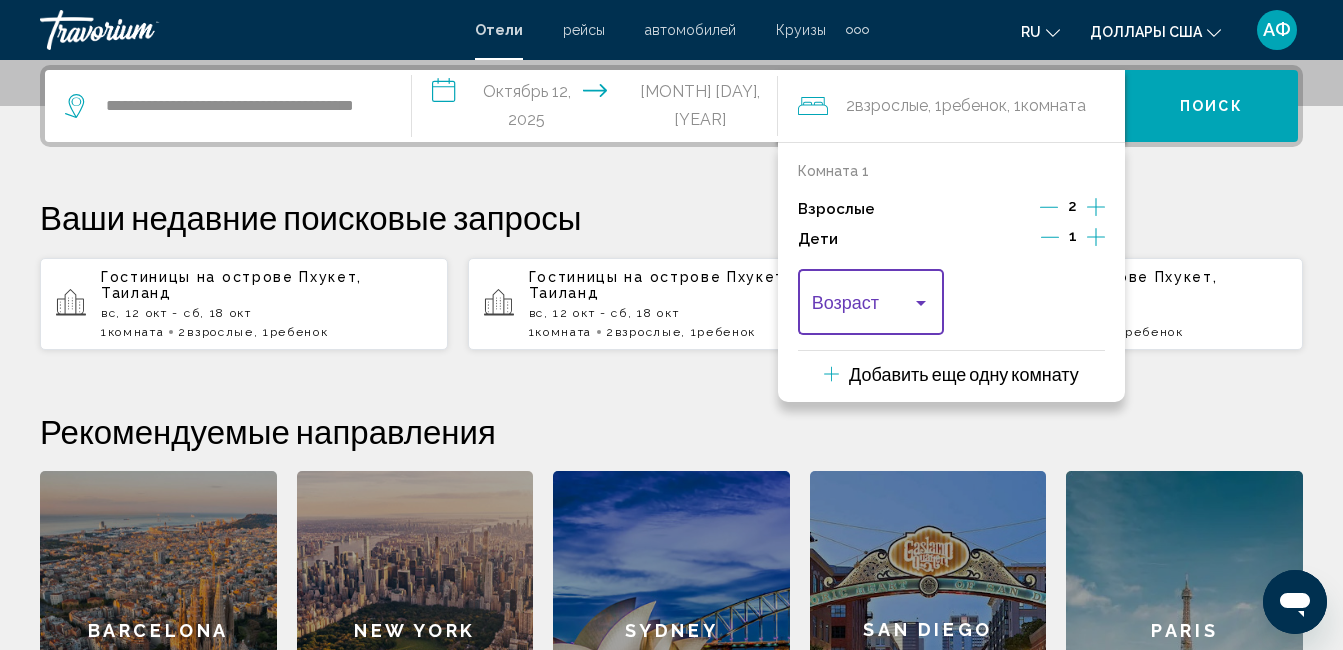 click at bounding box center (921, 303) 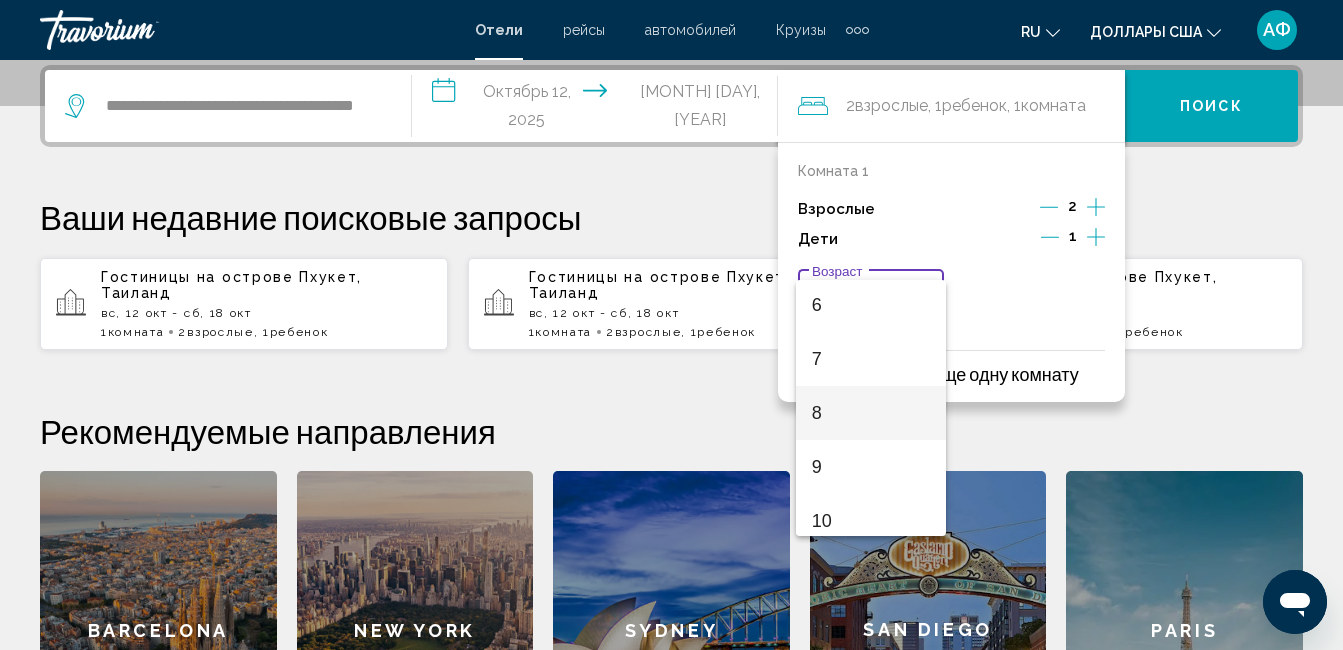 scroll, scrollTop: 400, scrollLeft: 0, axis: vertical 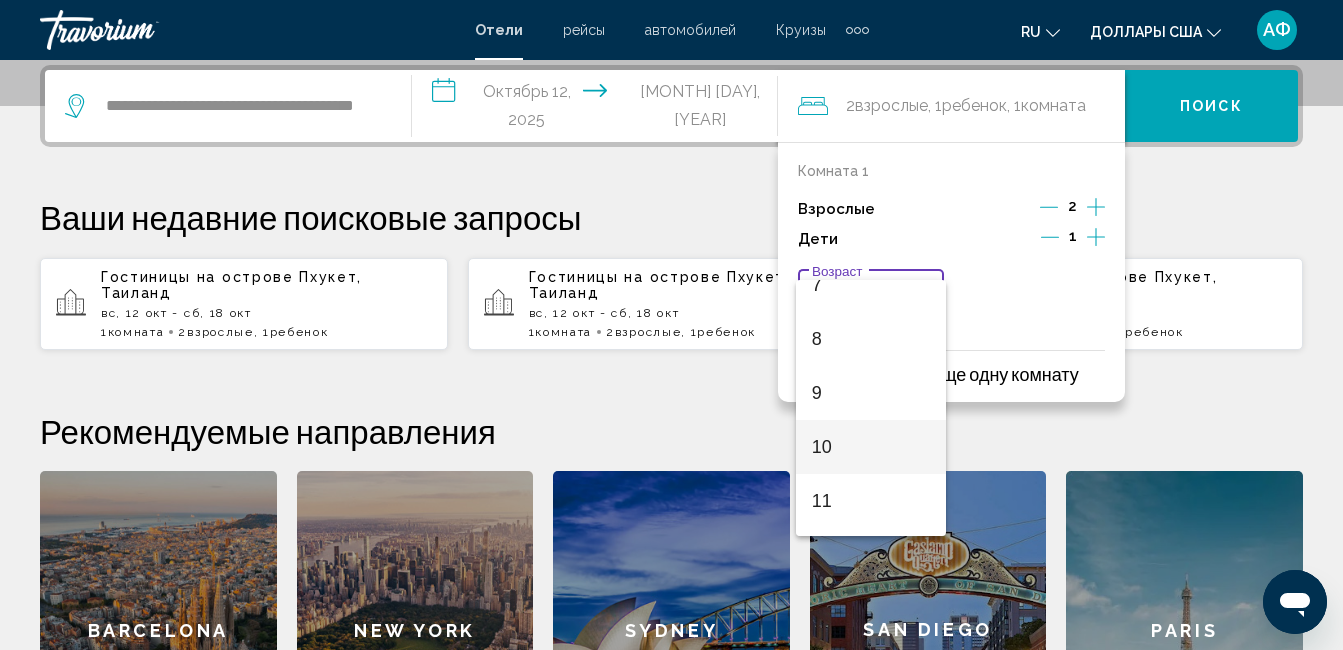 click on "10" at bounding box center (871, 447) 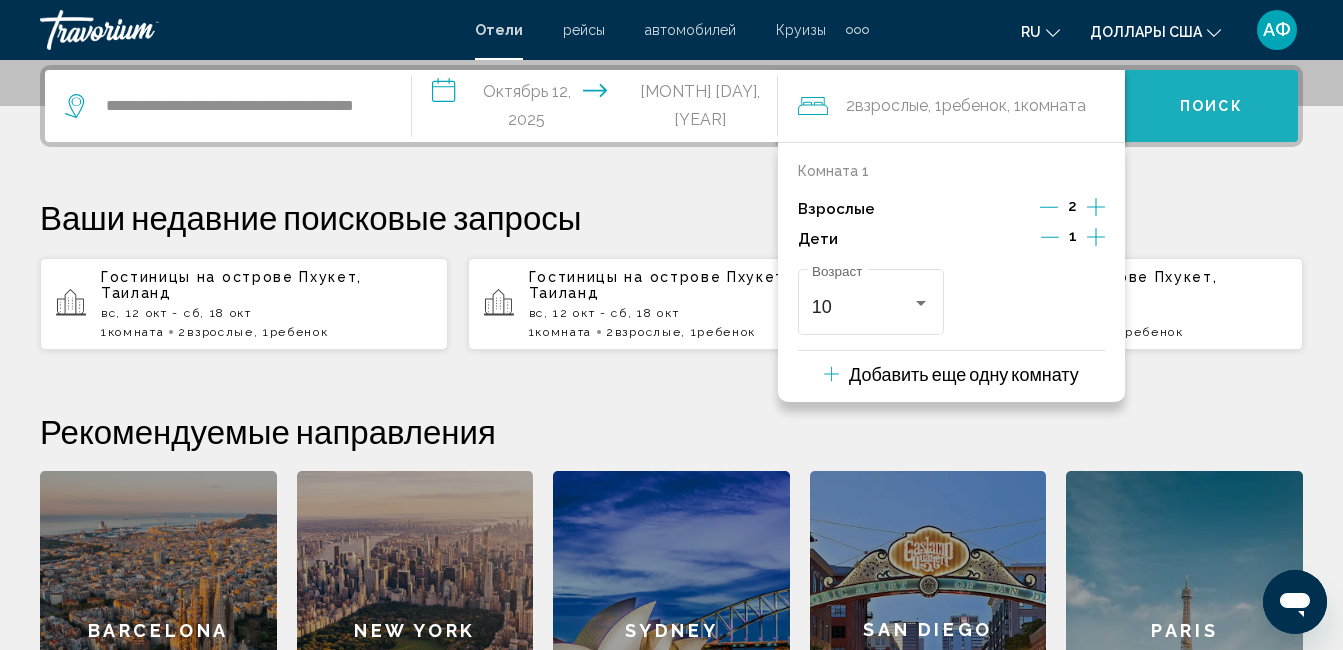 click on "Поиск" at bounding box center [1211, 106] 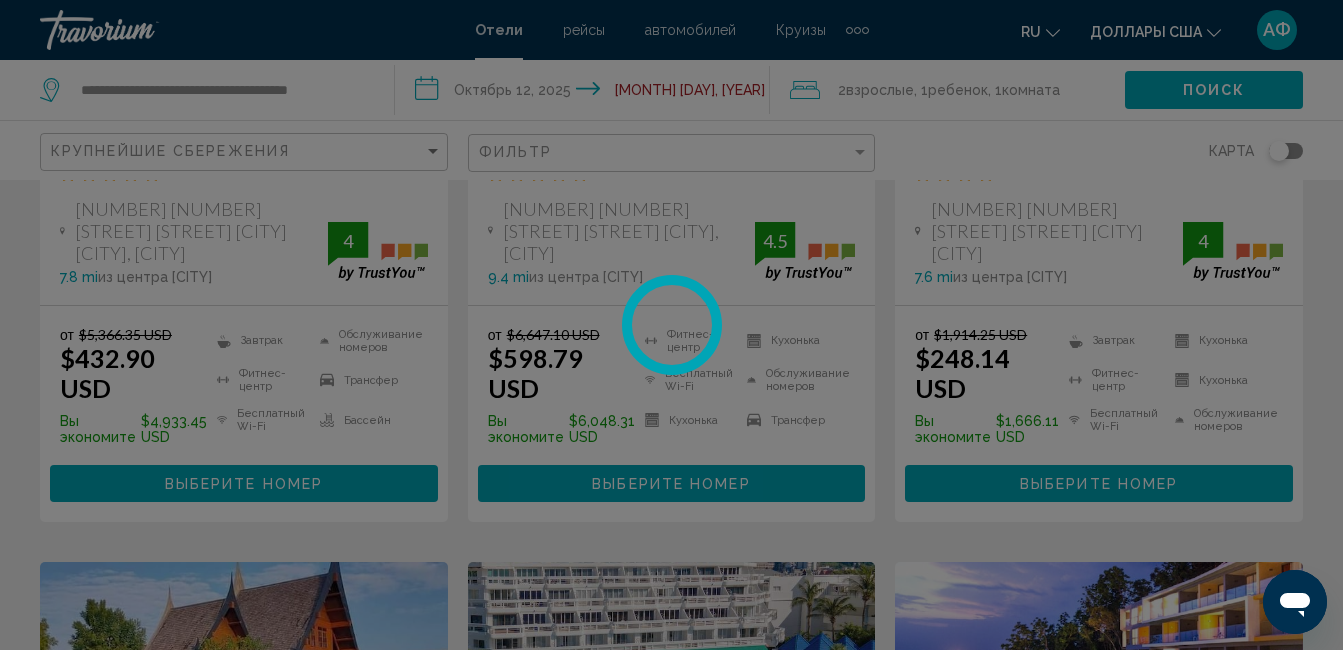 scroll, scrollTop: 0, scrollLeft: 0, axis: both 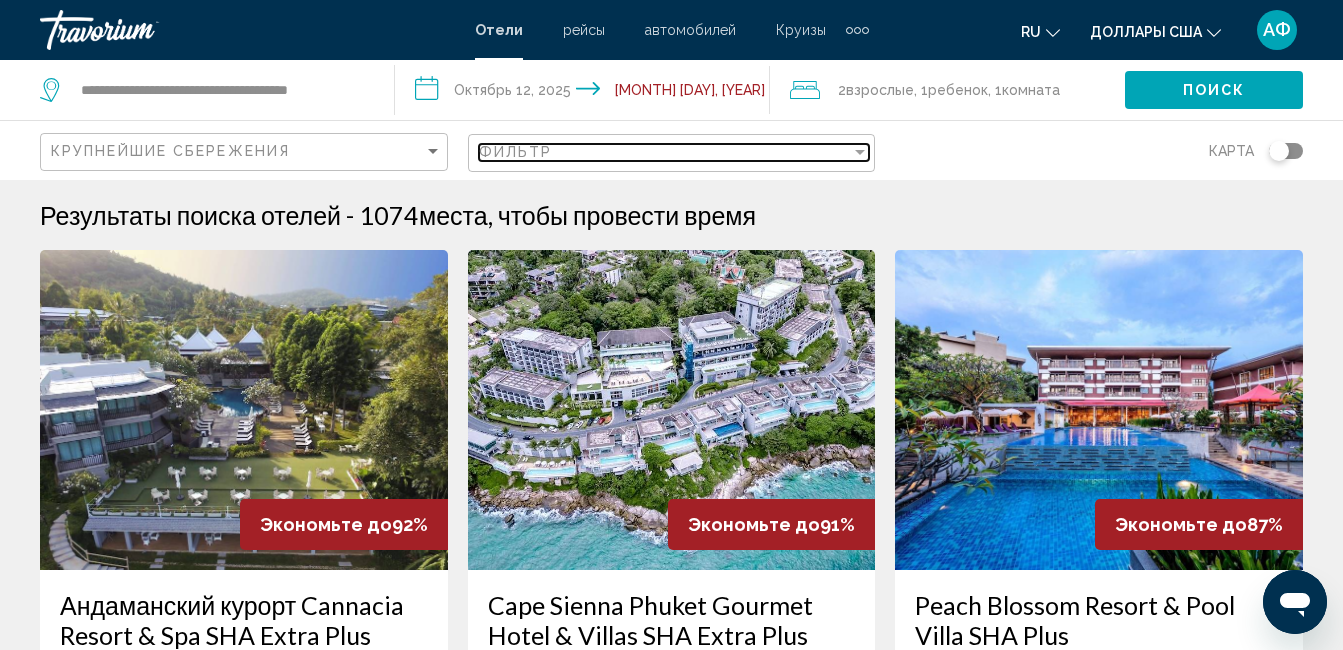 click at bounding box center (860, 152) 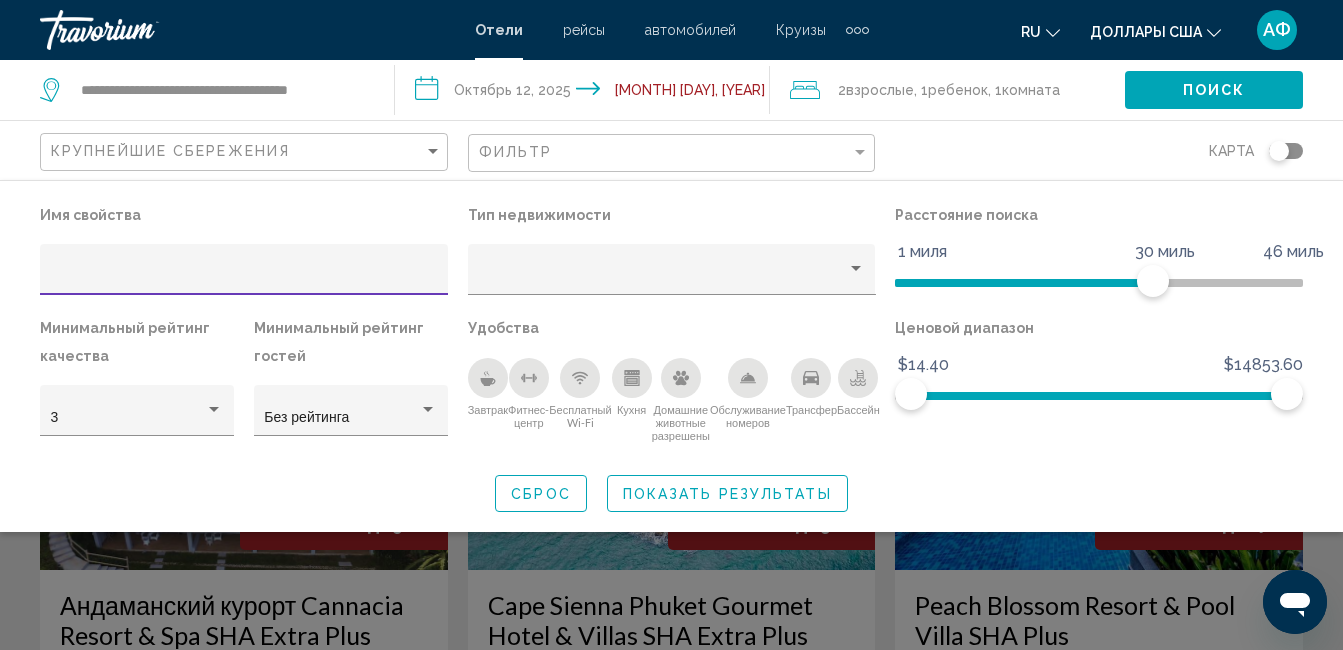 drag, startPoint x: 146, startPoint y: 264, endPoint x: 85, endPoint y: 276, distance: 62.169125 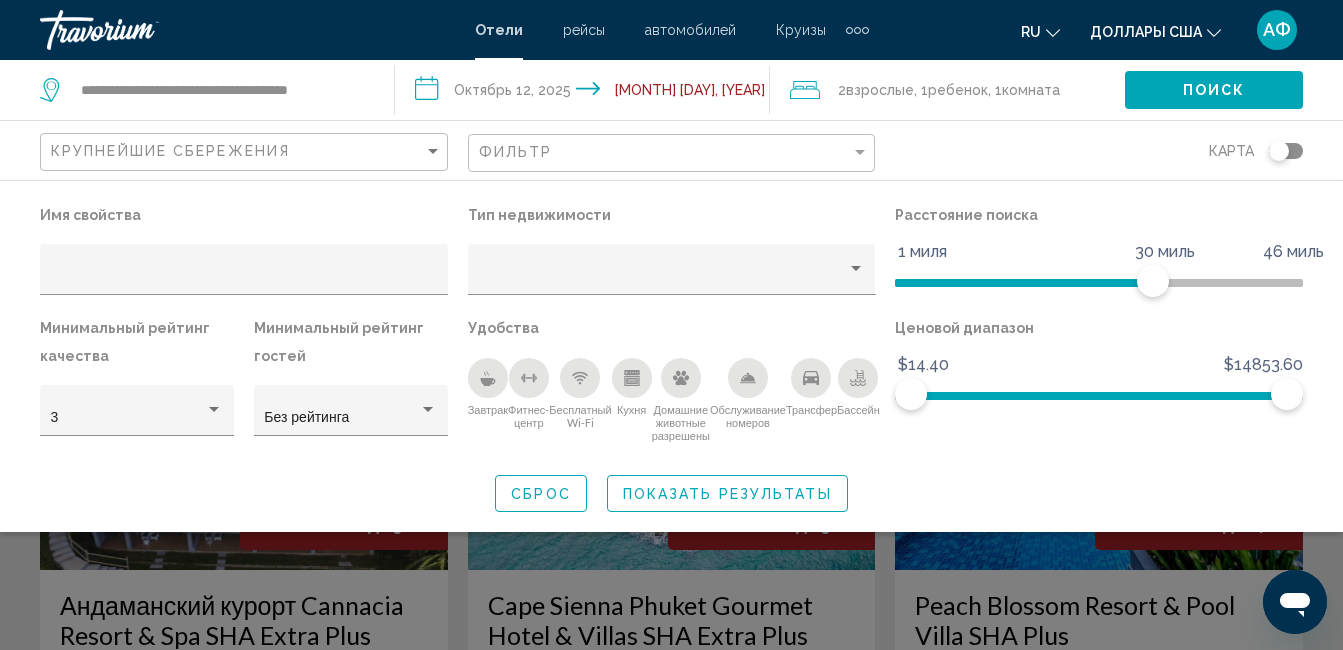 drag, startPoint x: 94, startPoint y: 266, endPoint x: 361, endPoint y: 182, distance: 279.90176 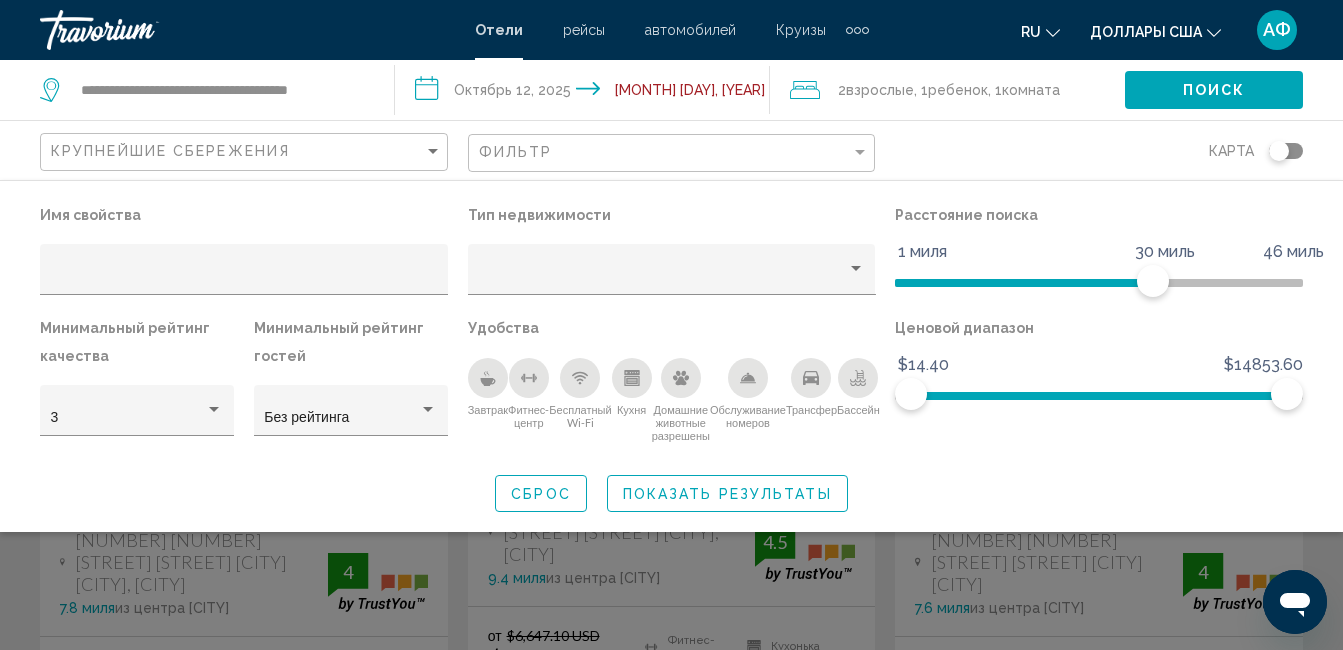 scroll, scrollTop: 200, scrollLeft: 0, axis: vertical 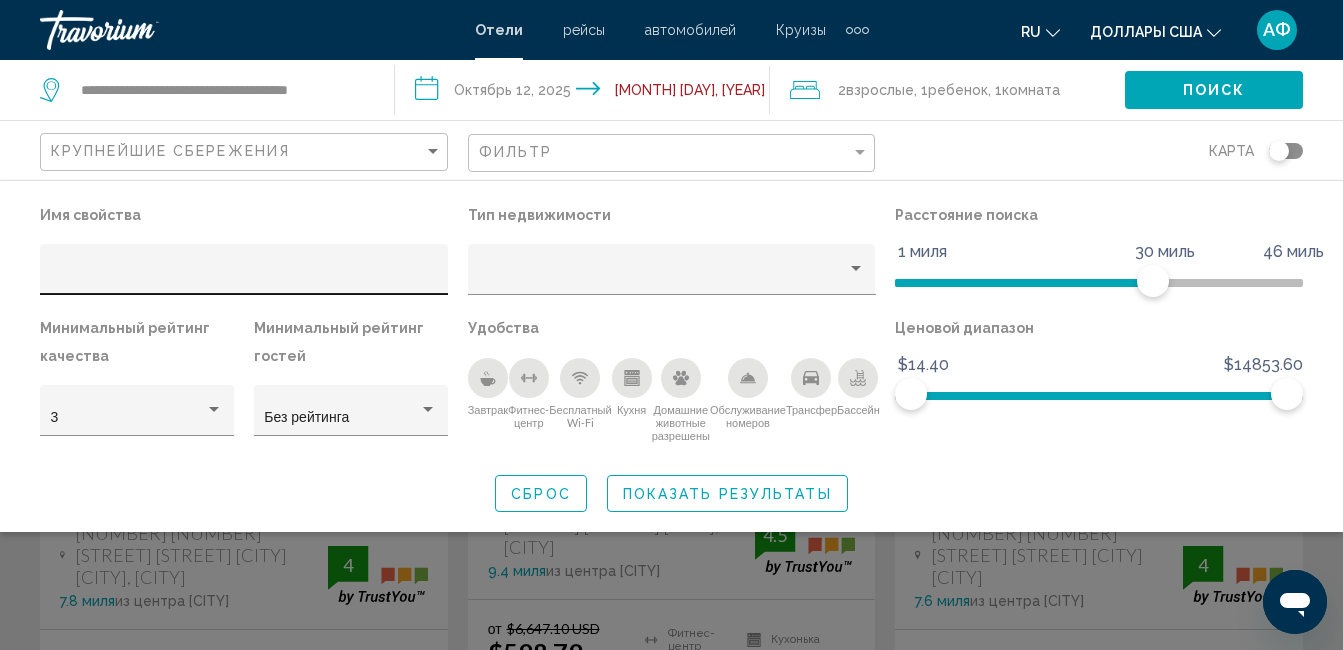 drag, startPoint x: 270, startPoint y: 245, endPoint x: 217, endPoint y: 250, distance: 53.235325 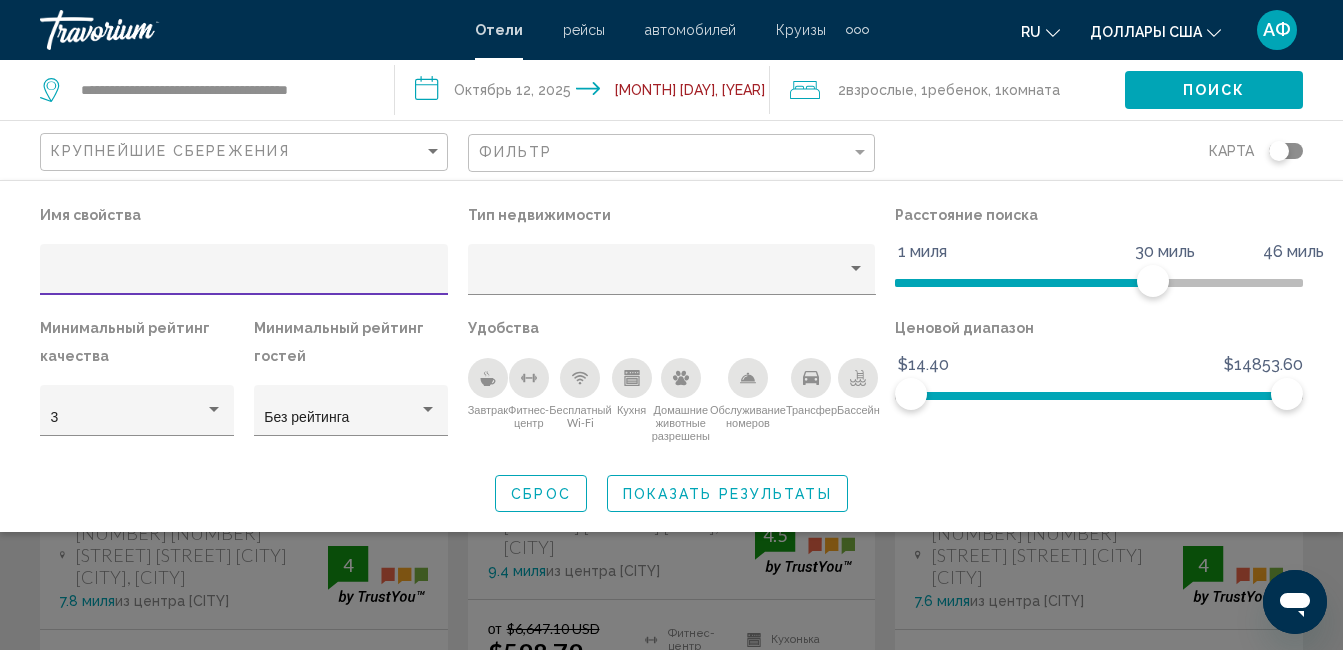 type on "**********" 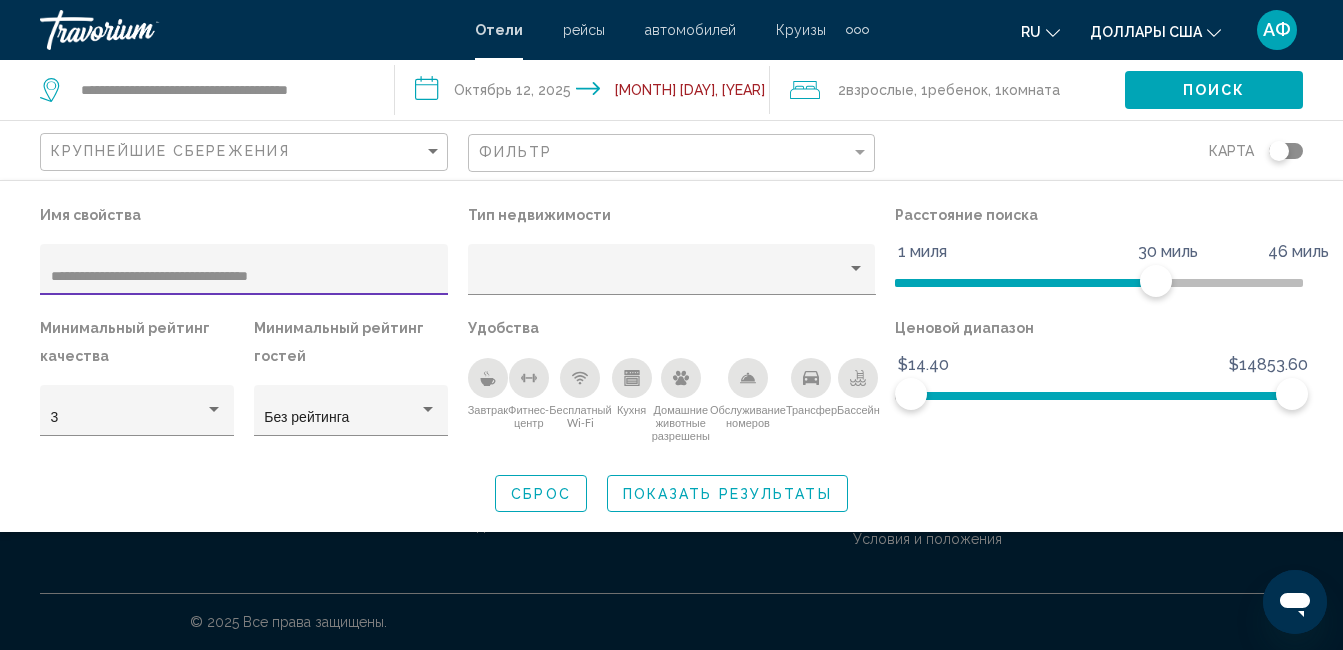 scroll, scrollTop: 0, scrollLeft: 0, axis: both 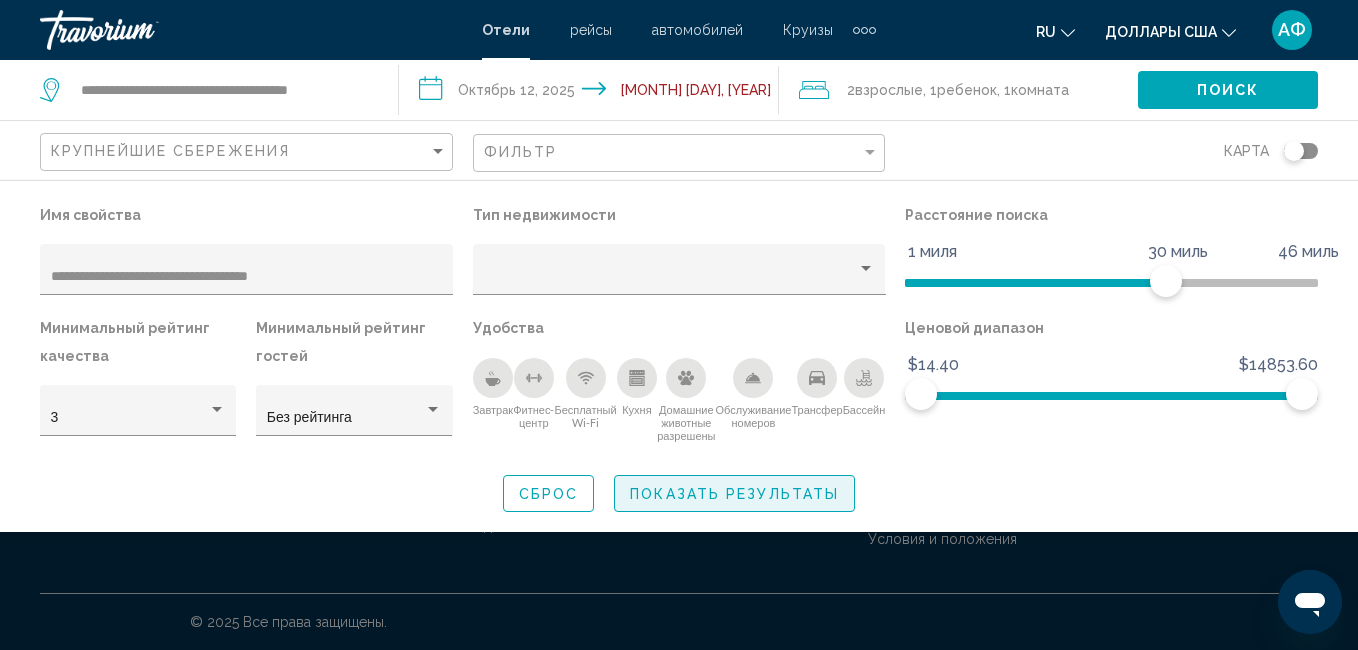 click on "Показать результаты" 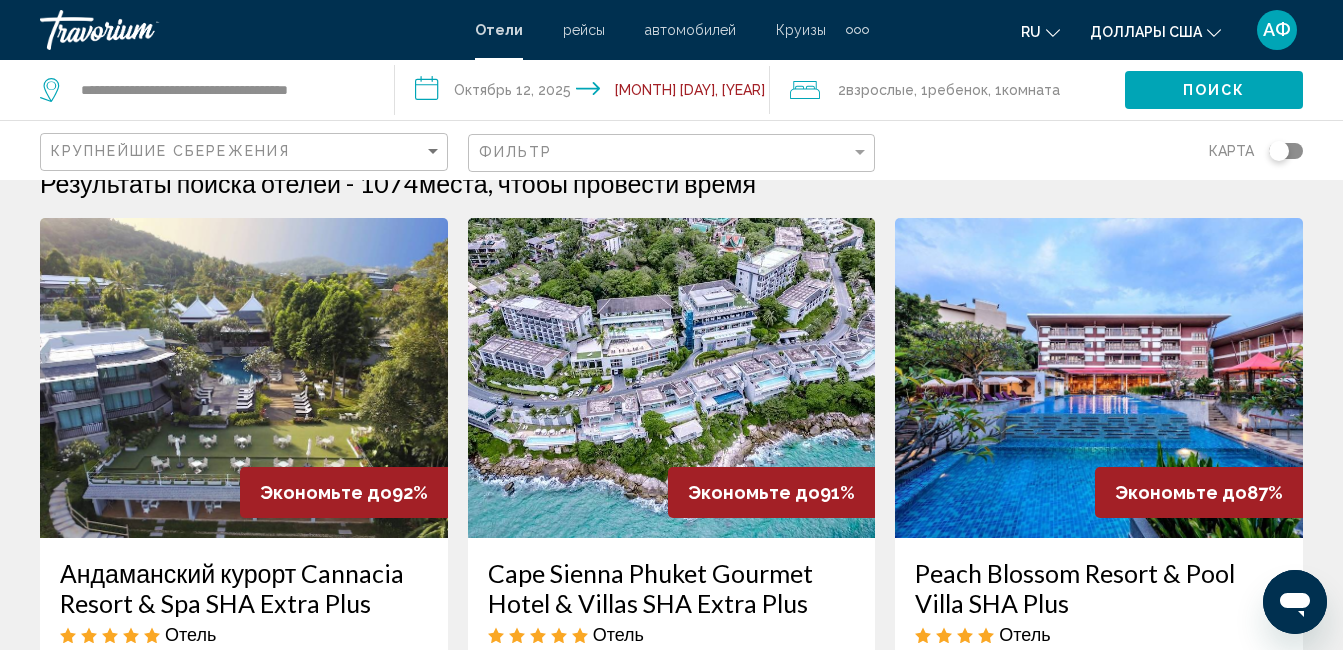 scroll, scrollTop: 0, scrollLeft: 0, axis: both 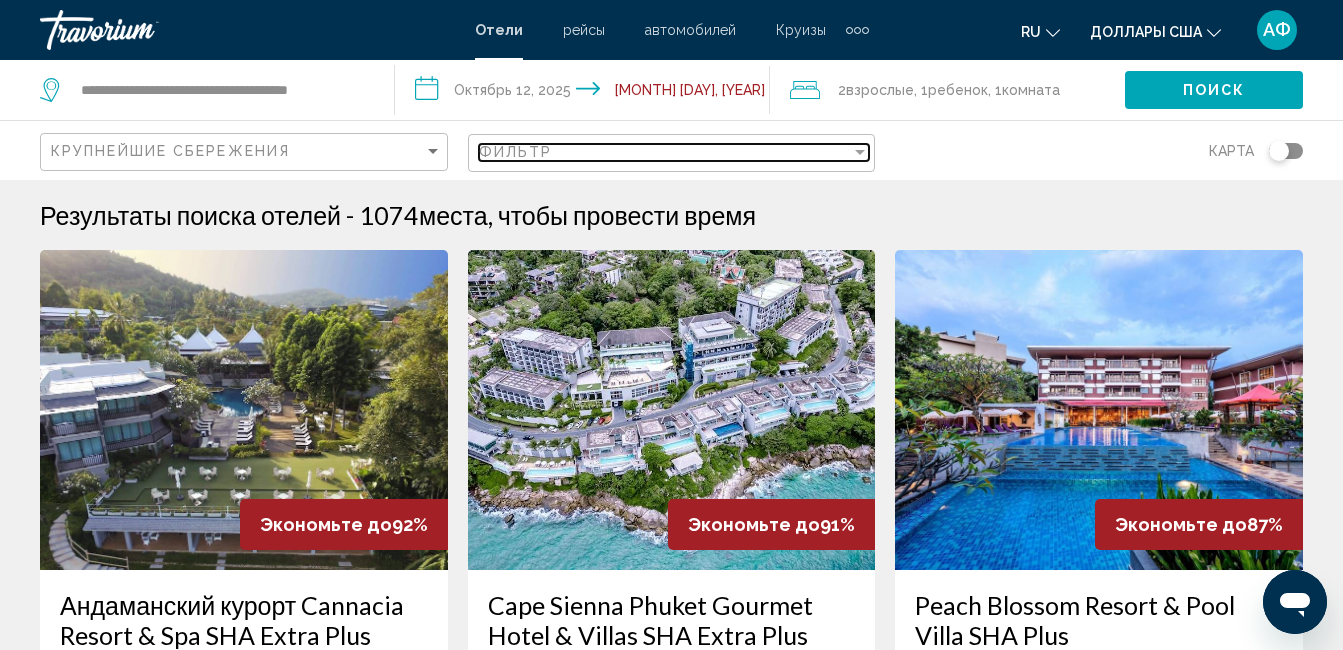 click at bounding box center (860, 152) 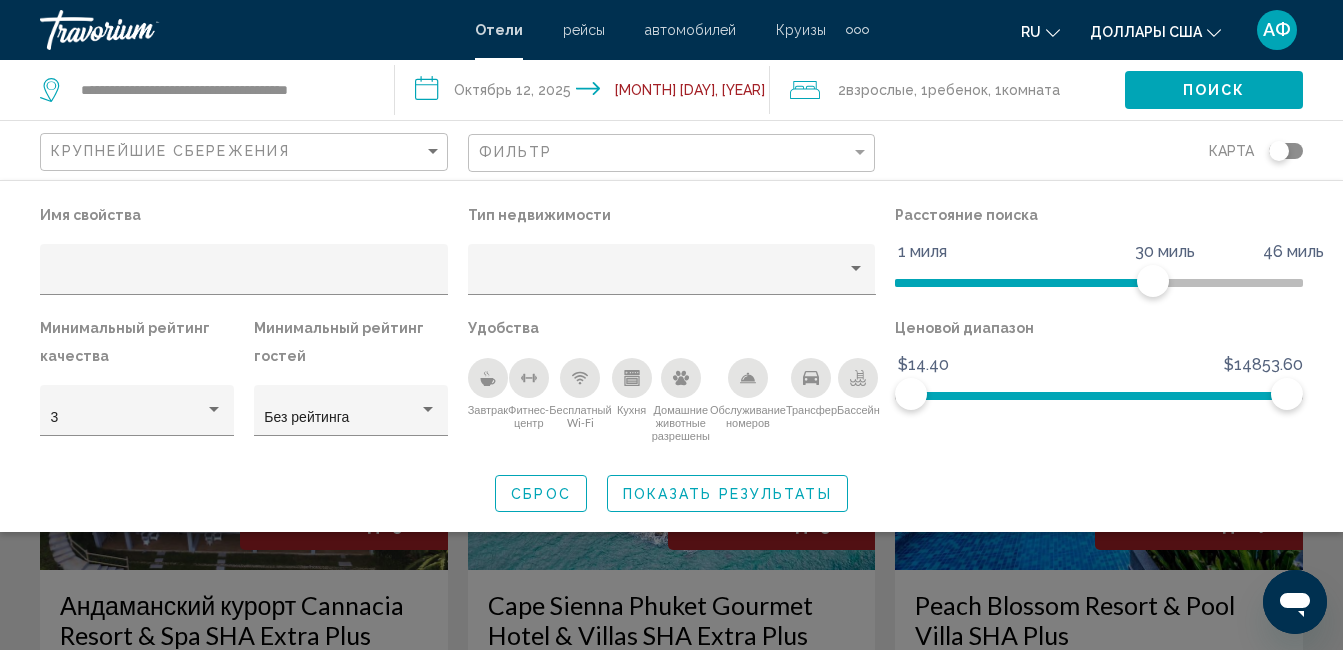 click 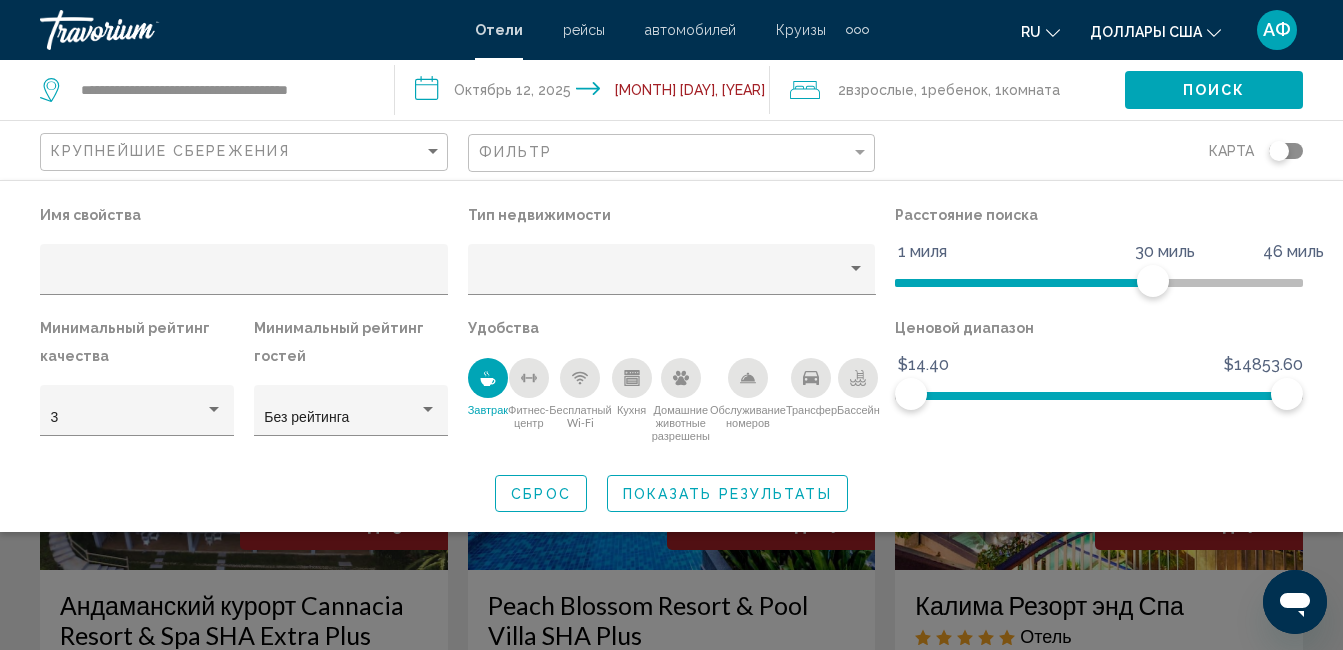 click 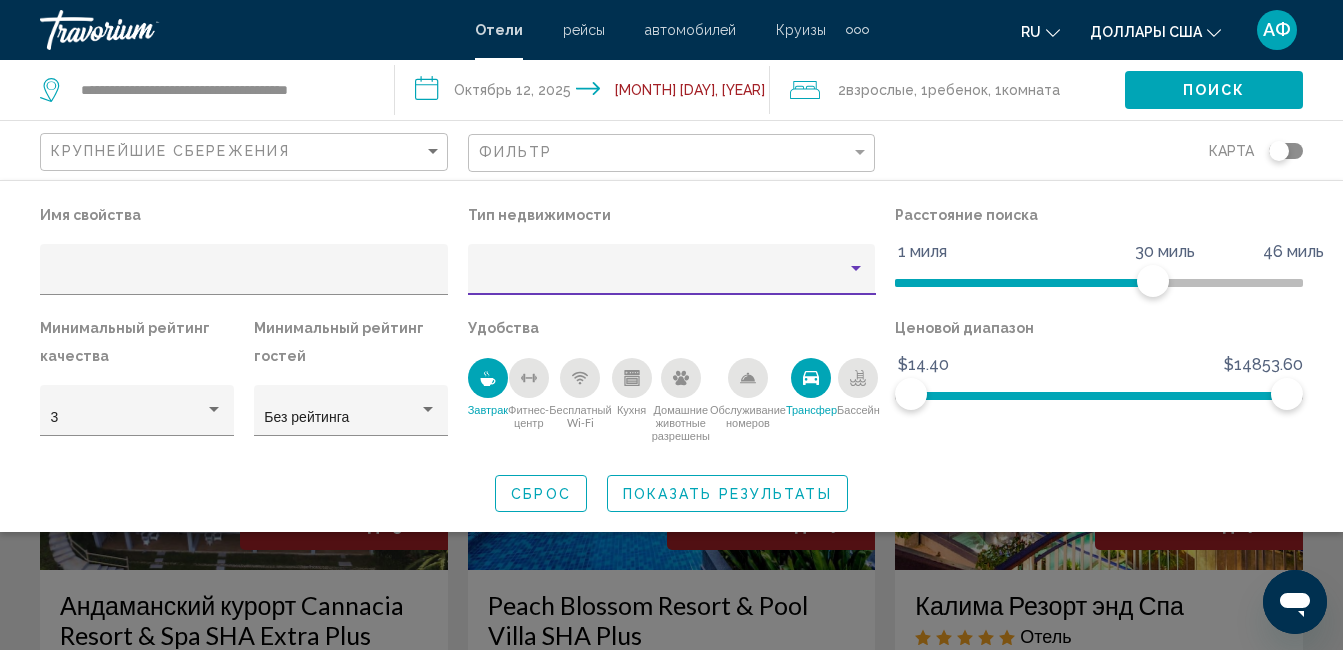 click at bounding box center [856, 268] 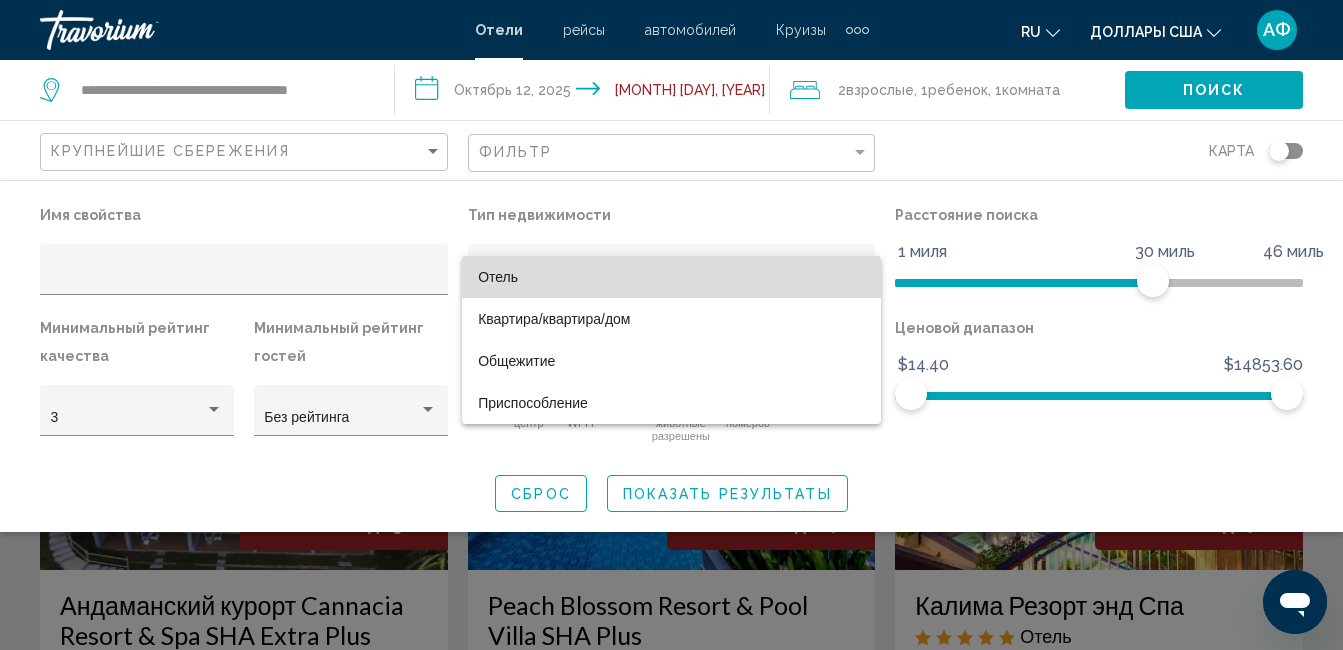 click on "Отель" at bounding box center [671, 277] 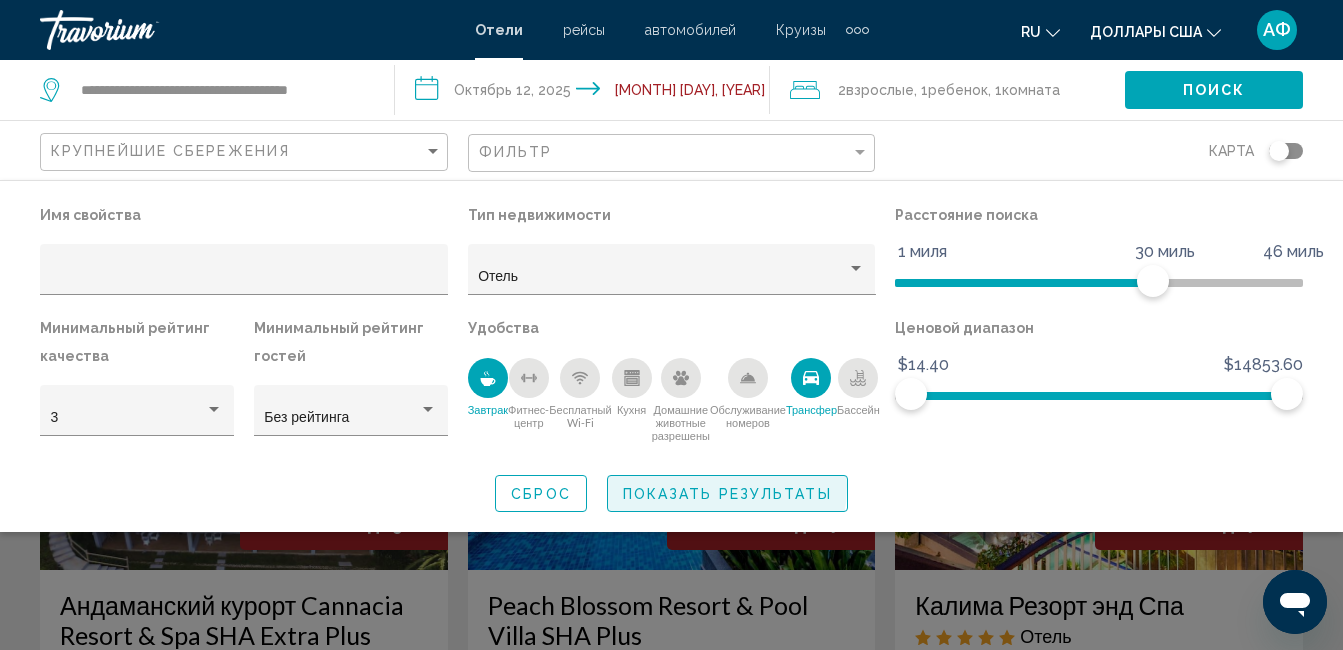click on "Показать результаты" 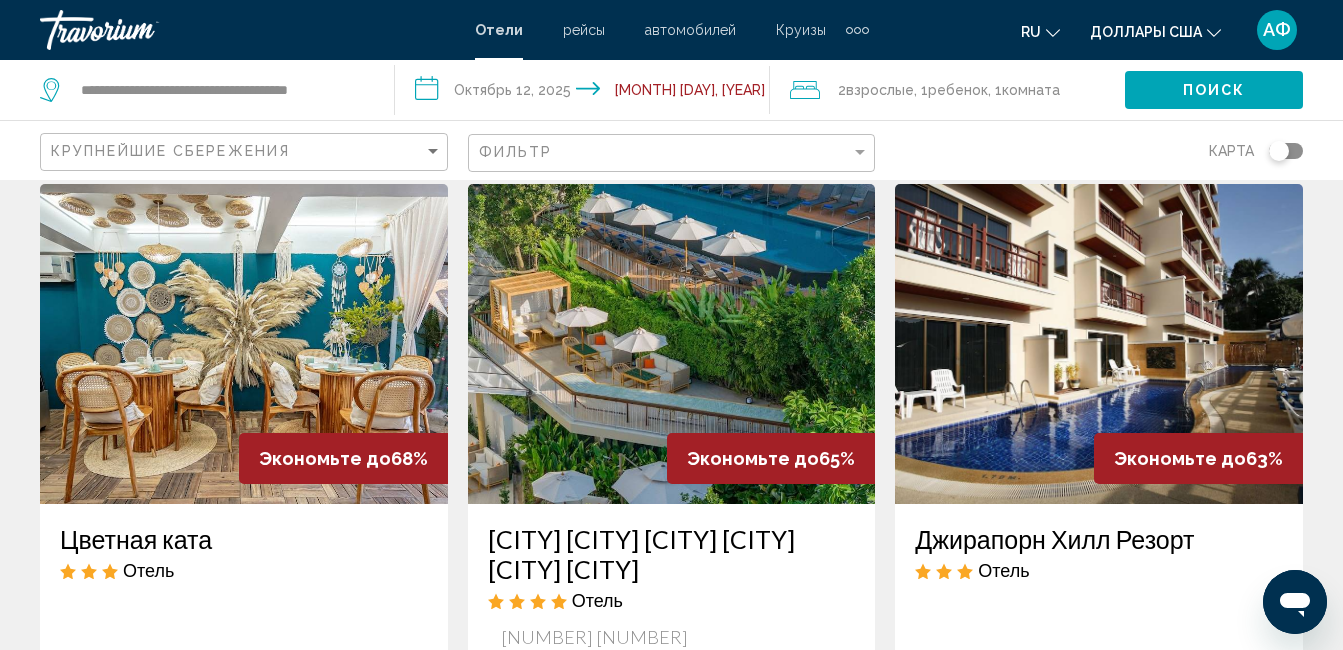 scroll, scrollTop: 2500, scrollLeft: 0, axis: vertical 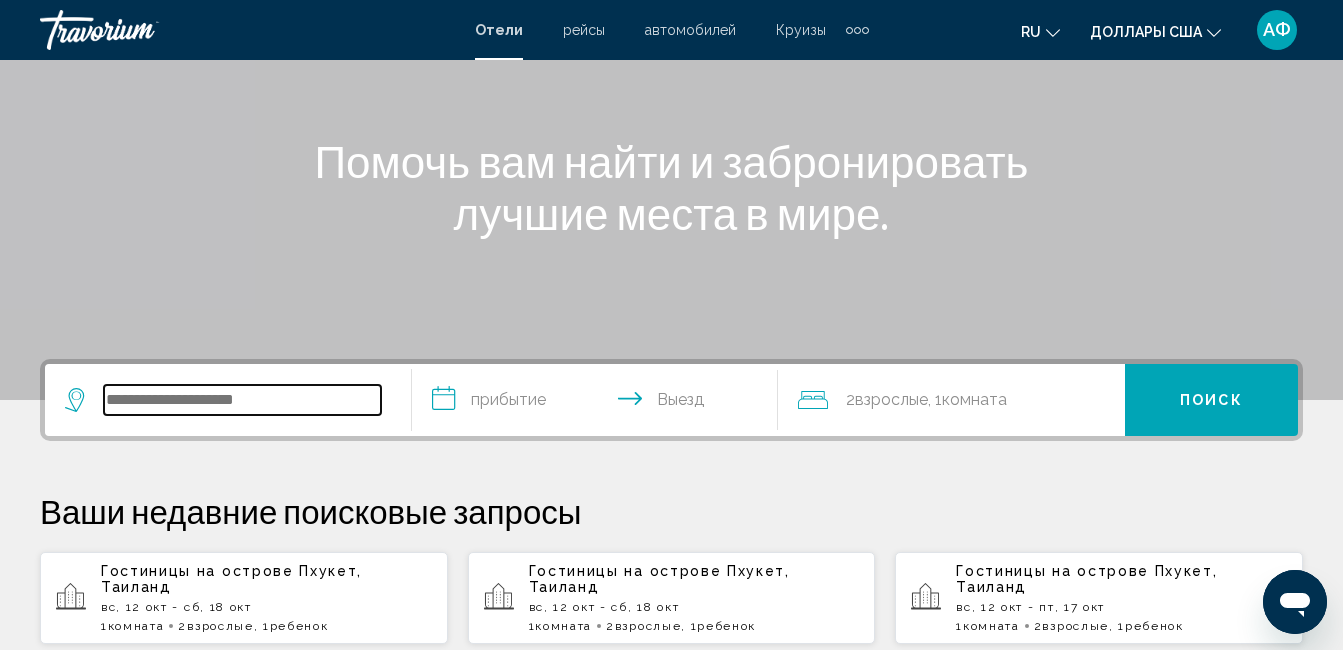 drag, startPoint x: 271, startPoint y: 402, endPoint x: 322, endPoint y: 389, distance: 52.63079 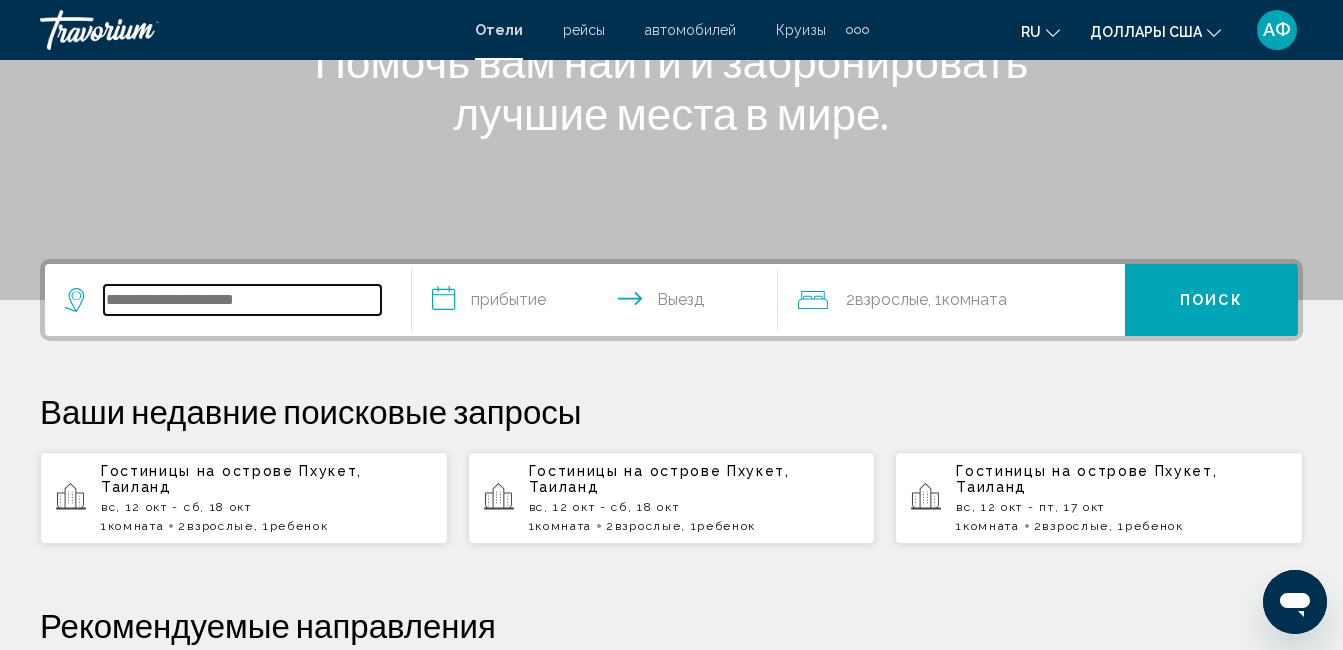 scroll, scrollTop: 494, scrollLeft: 0, axis: vertical 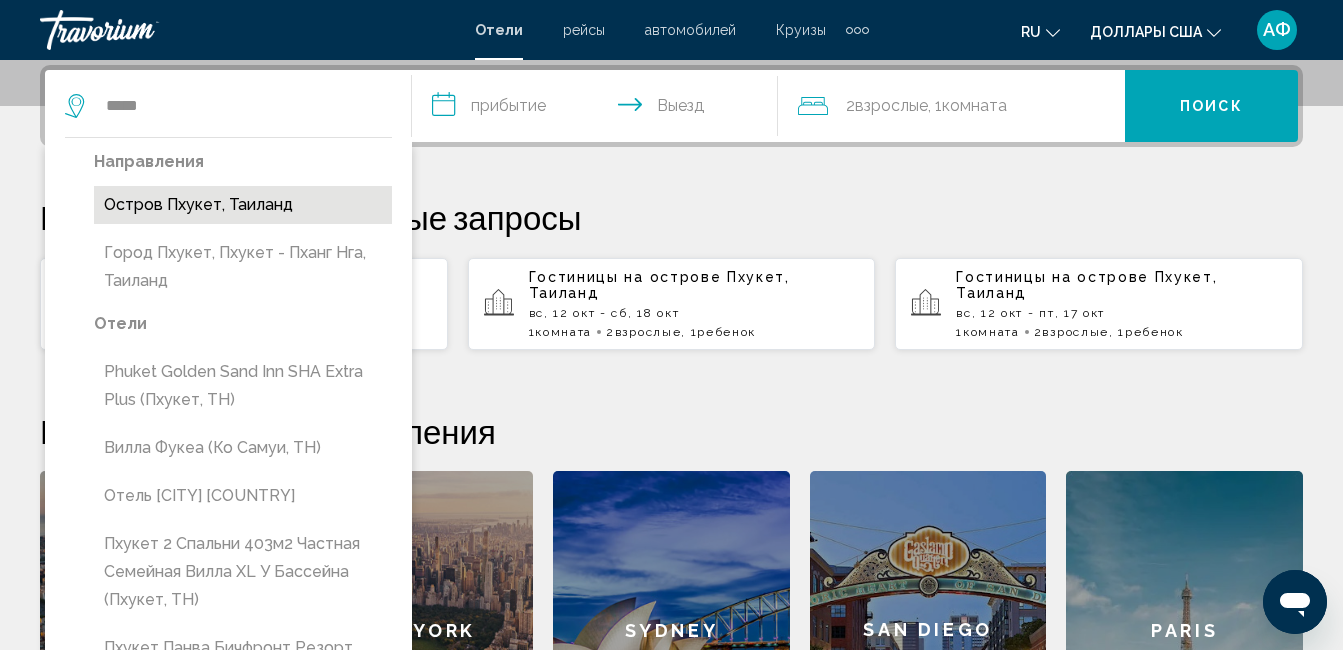 click on "Остров Пхукет, Таиланд" at bounding box center (243, 205) 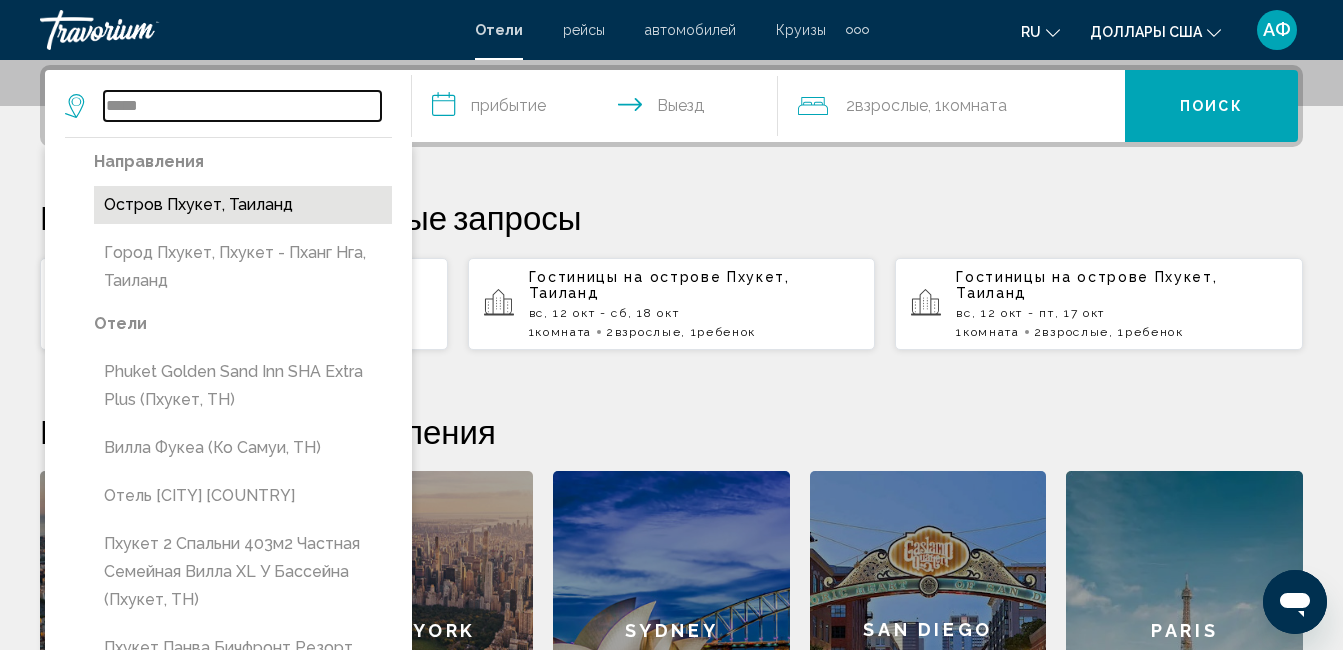 type on "**********" 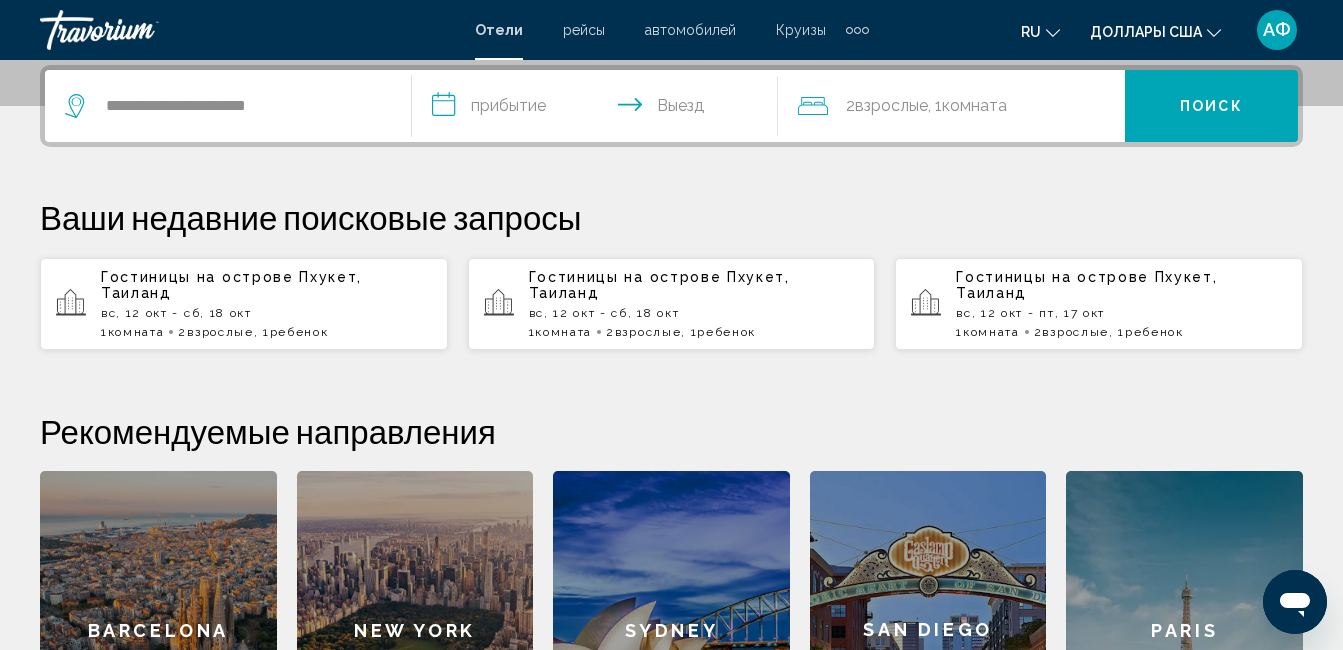 click on "**********" at bounding box center [599, 109] 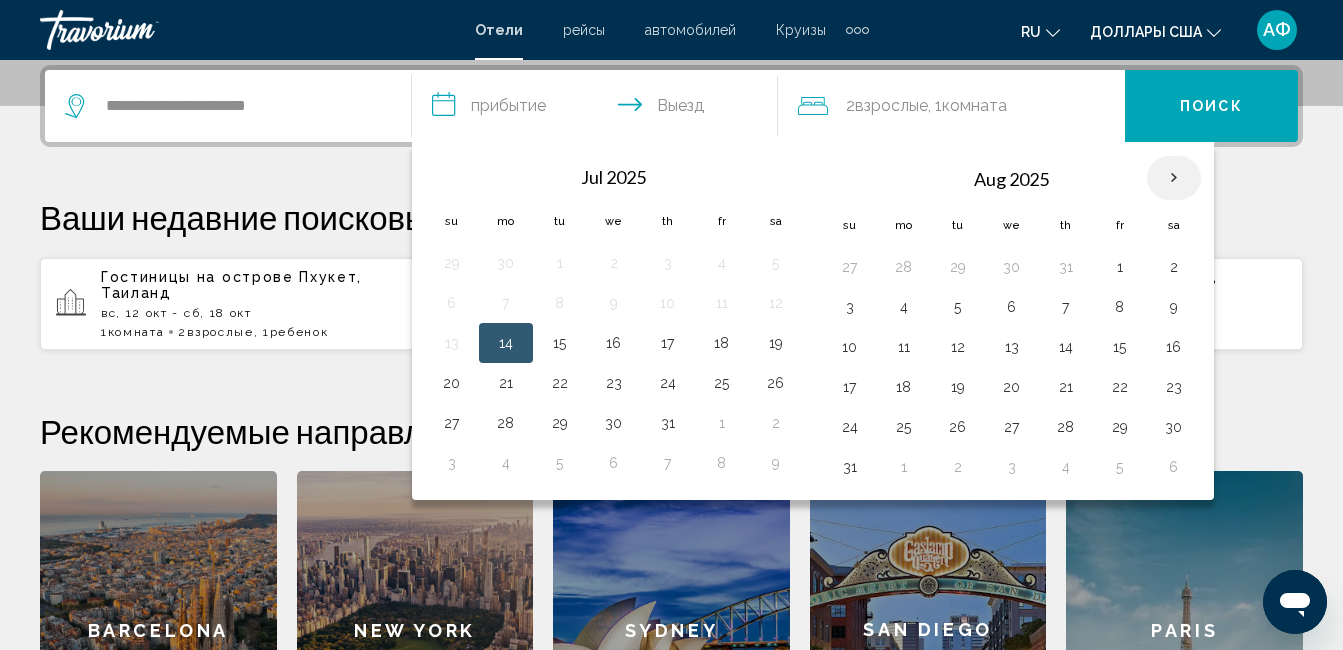 click at bounding box center (1174, 178) 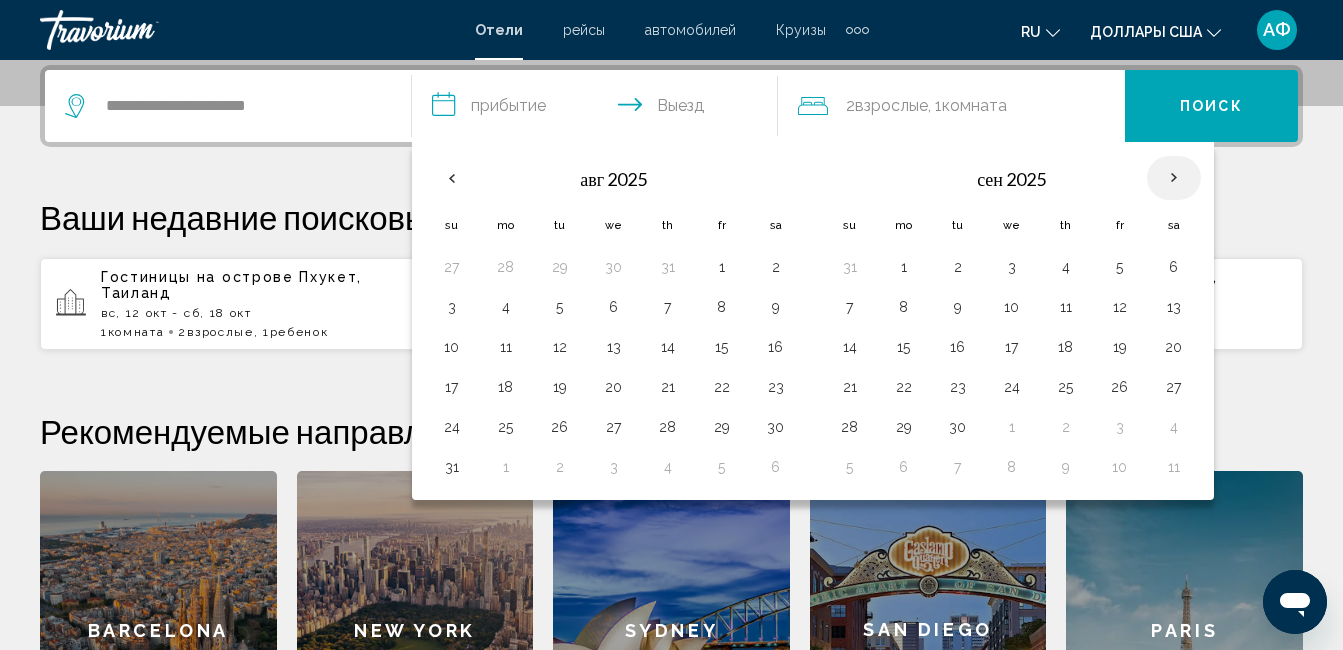 click at bounding box center (1174, 178) 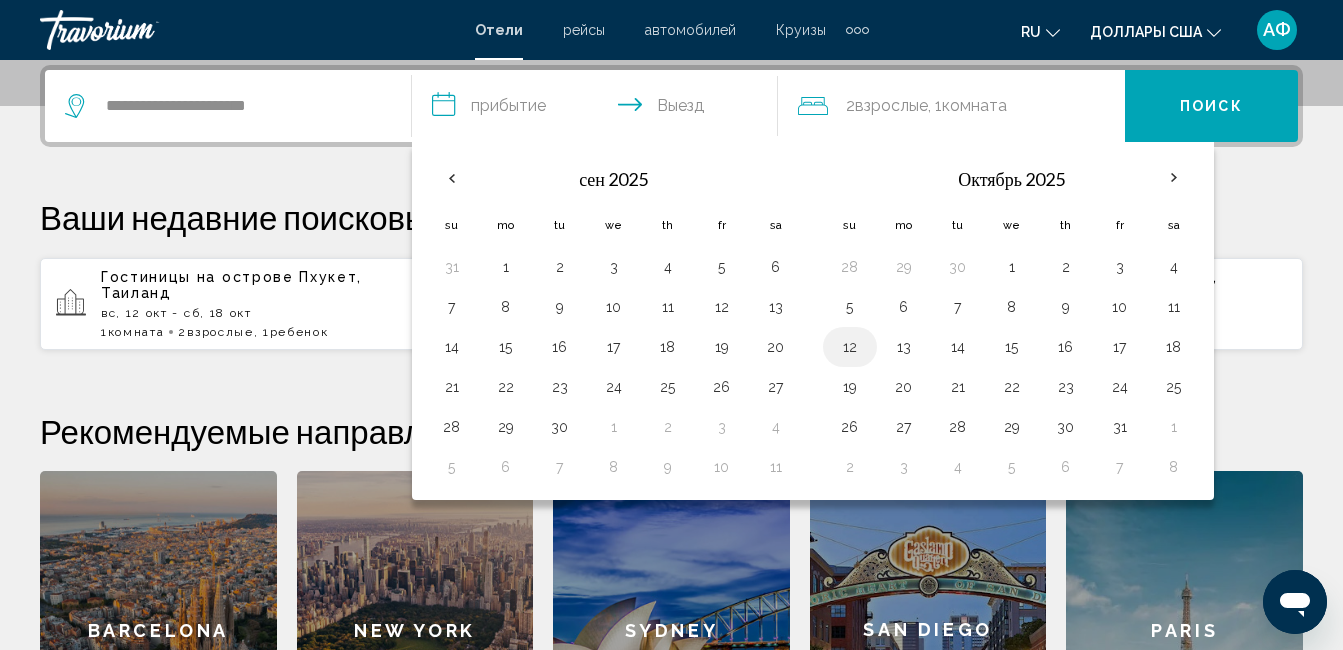 click on "12" at bounding box center (850, 347) 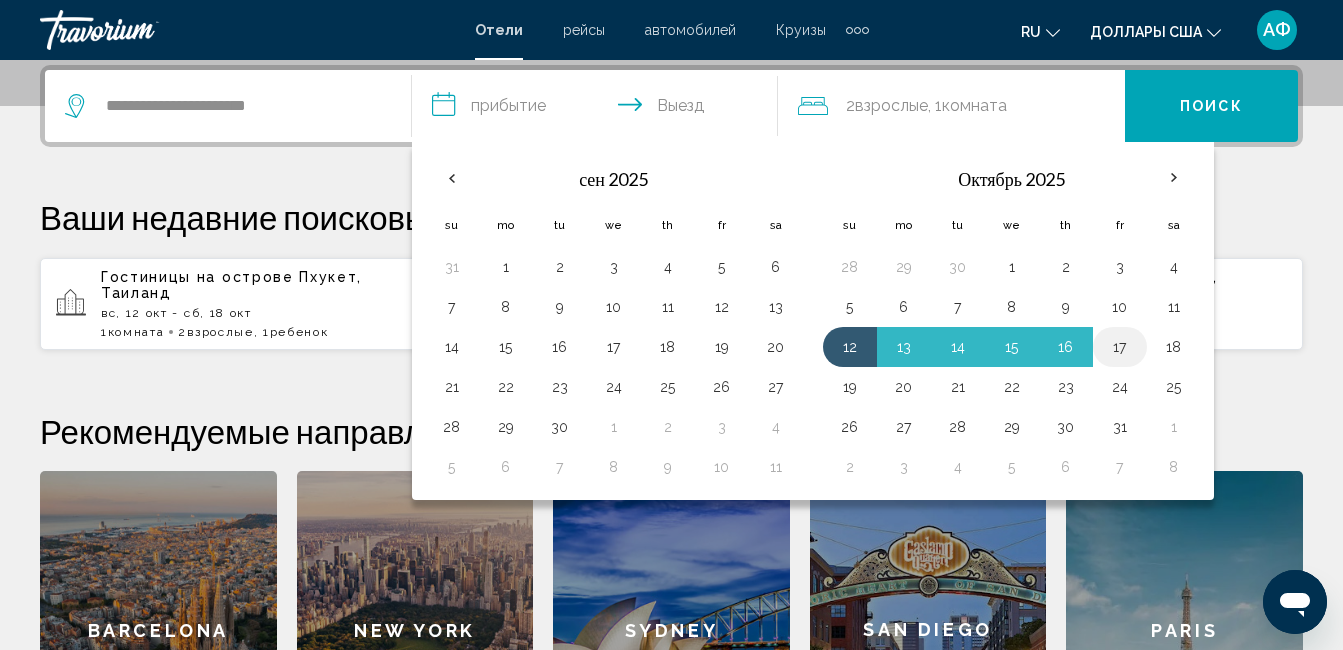 click on "17" at bounding box center (1120, 347) 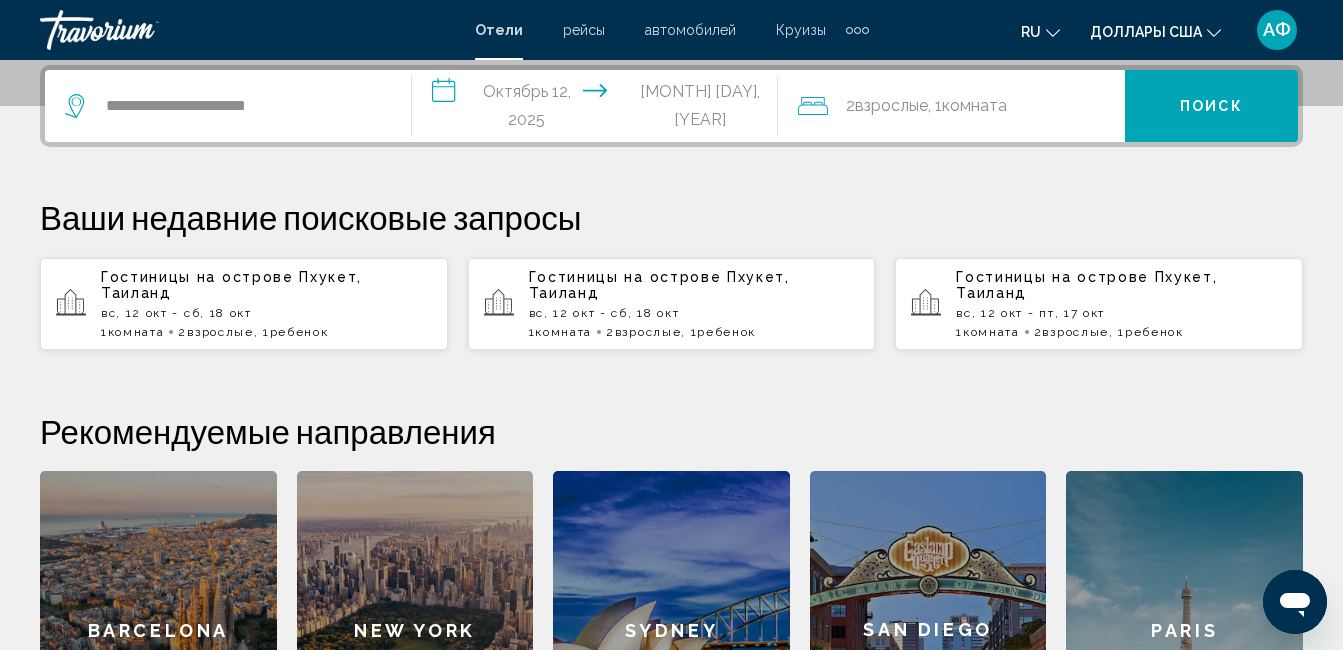 click on "Взрослые" 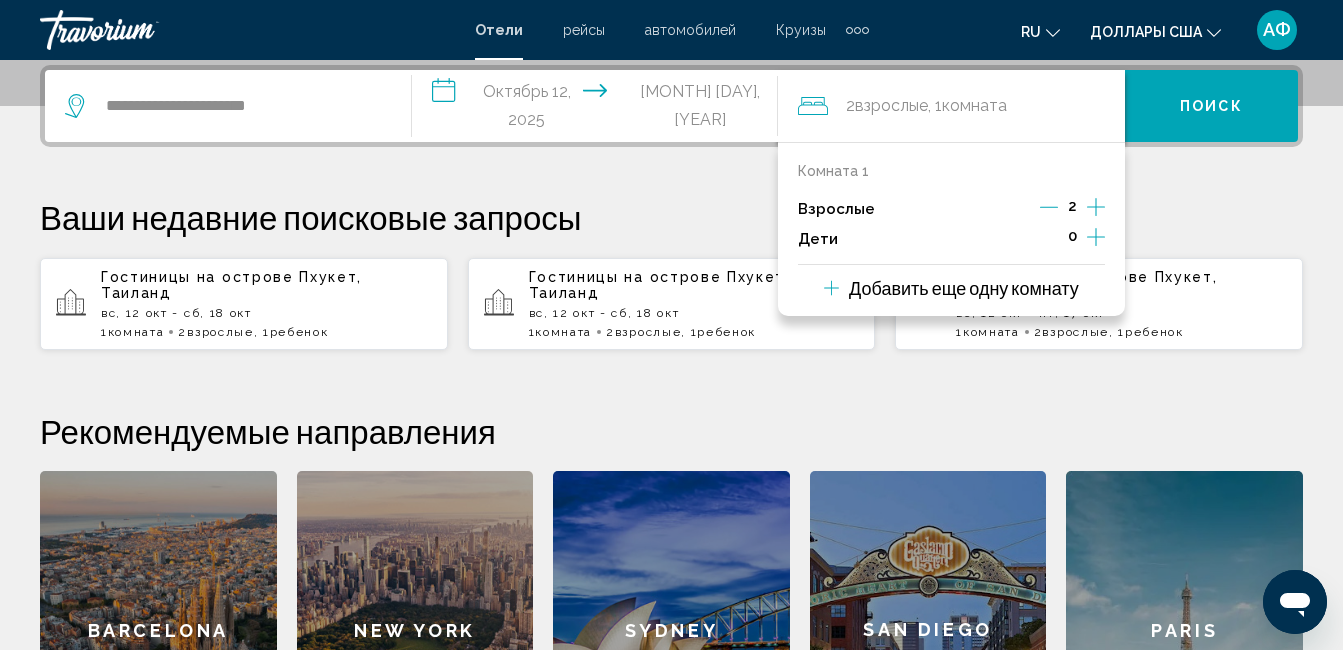 click 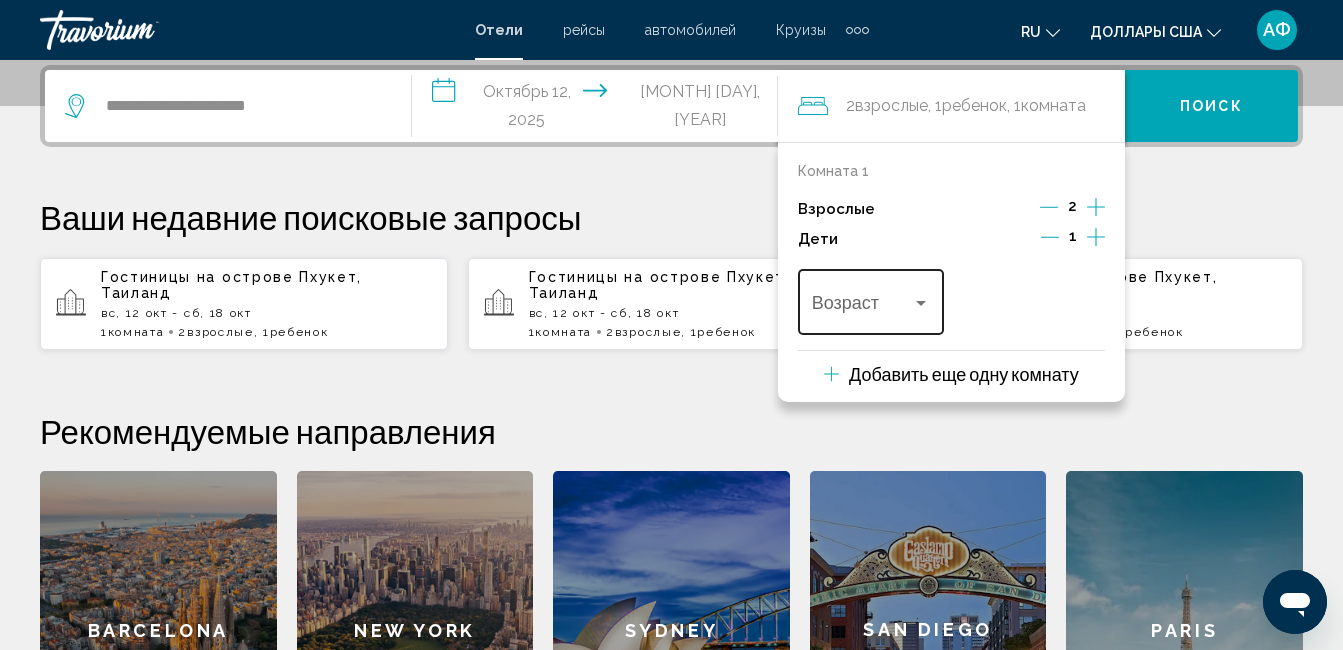 click at bounding box center (871, 307) 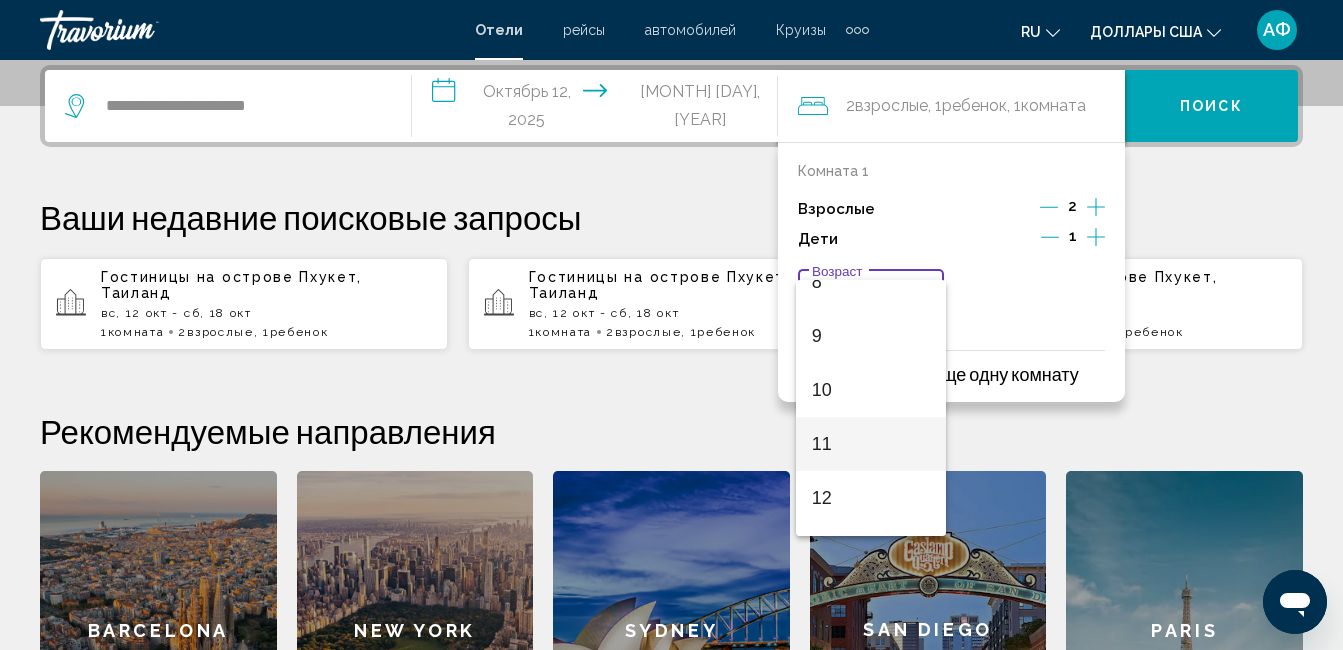 scroll, scrollTop: 500, scrollLeft: 0, axis: vertical 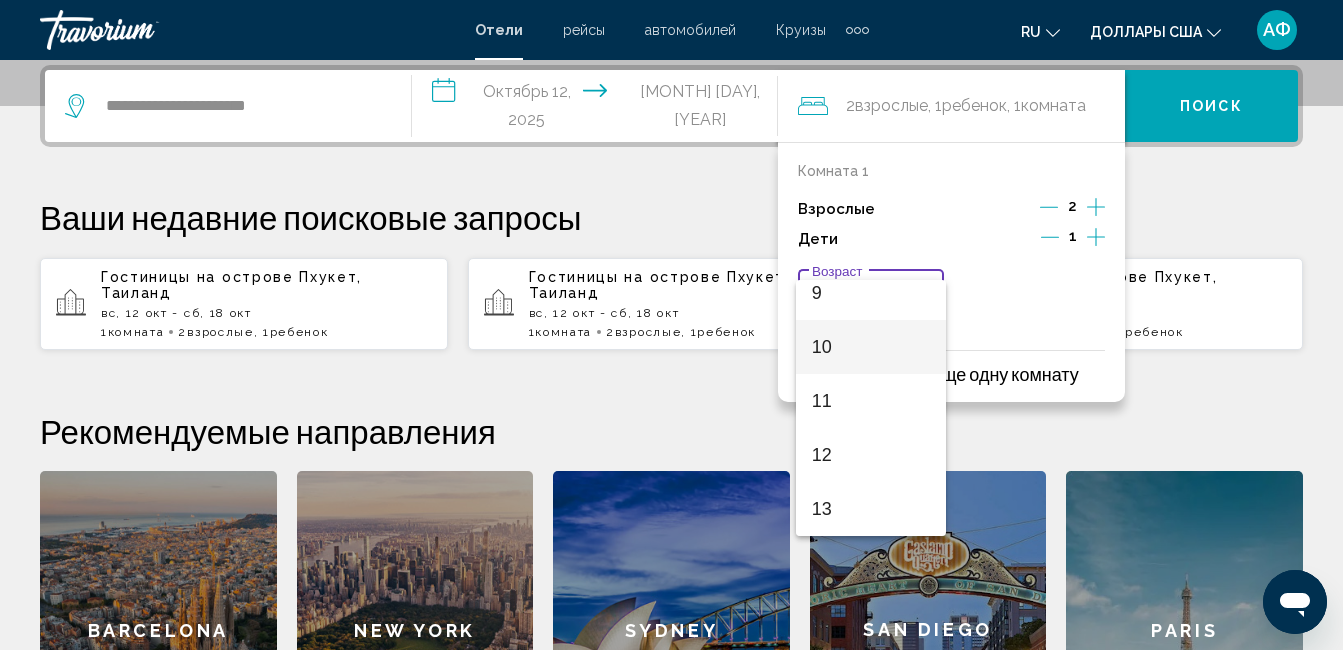 click on "10" at bounding box center [871, 347] 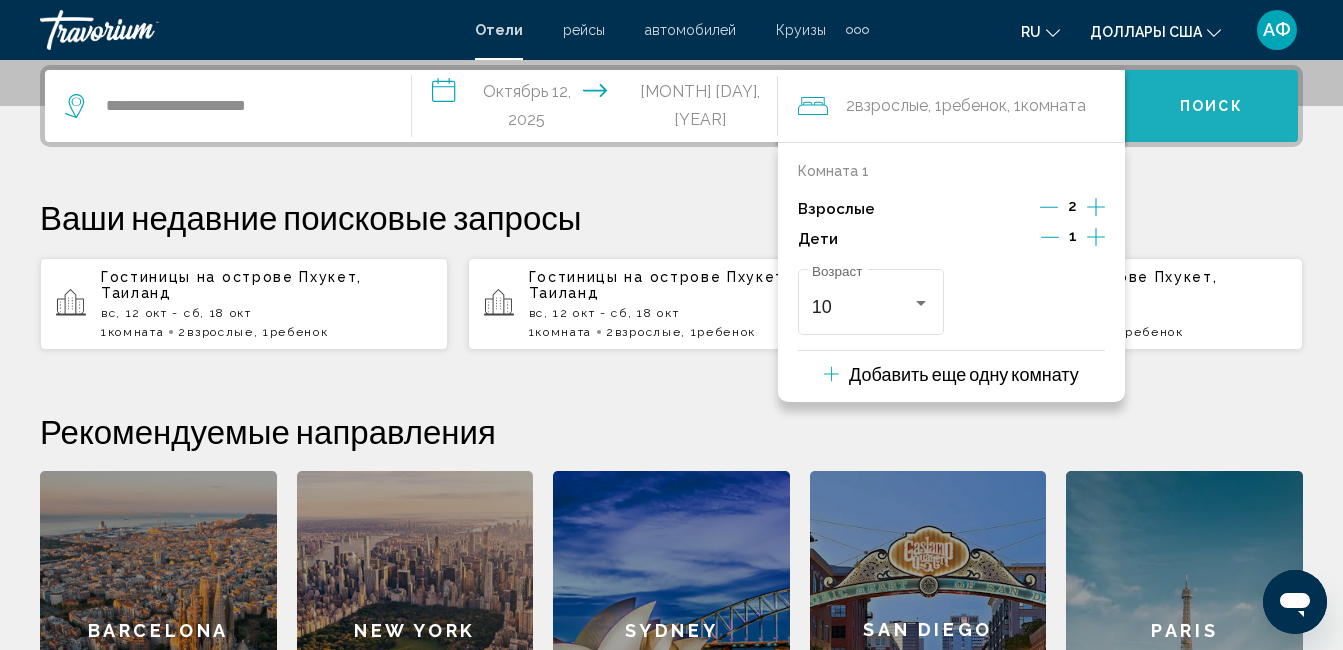 click on "Поиск" at bounding box center (1211, 106) 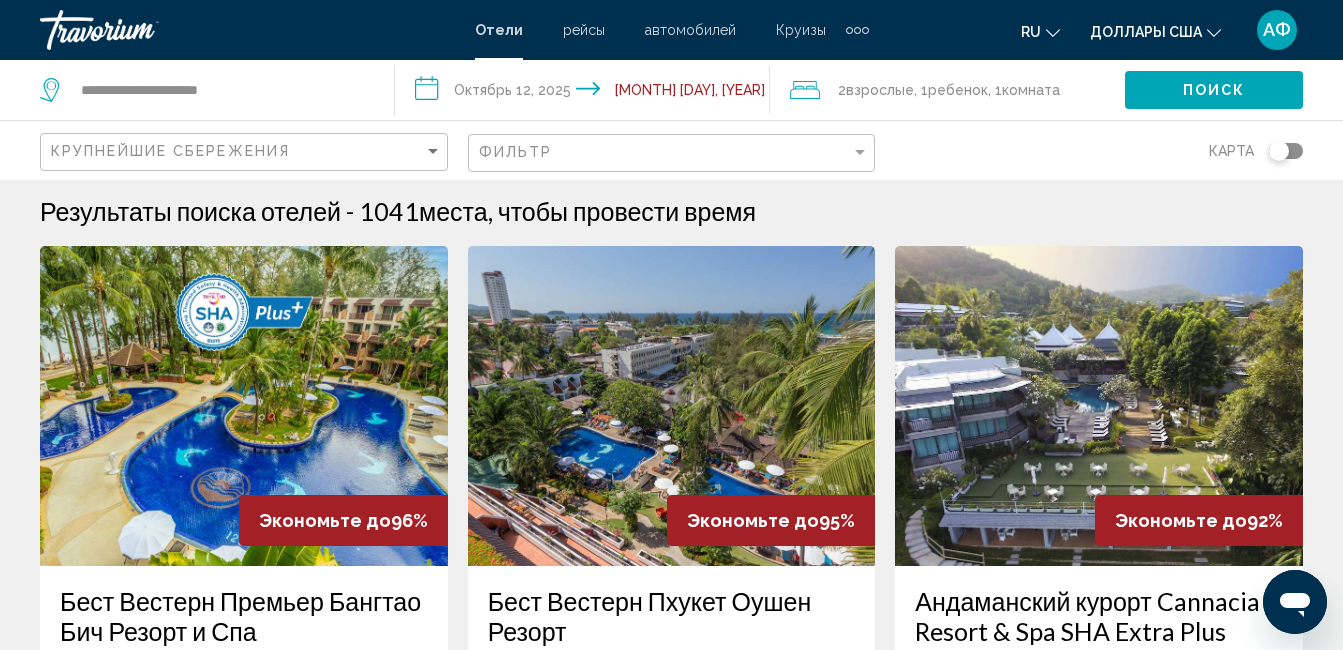 scroll, scrollTop: 0, scrollLeft: 0, axis: both 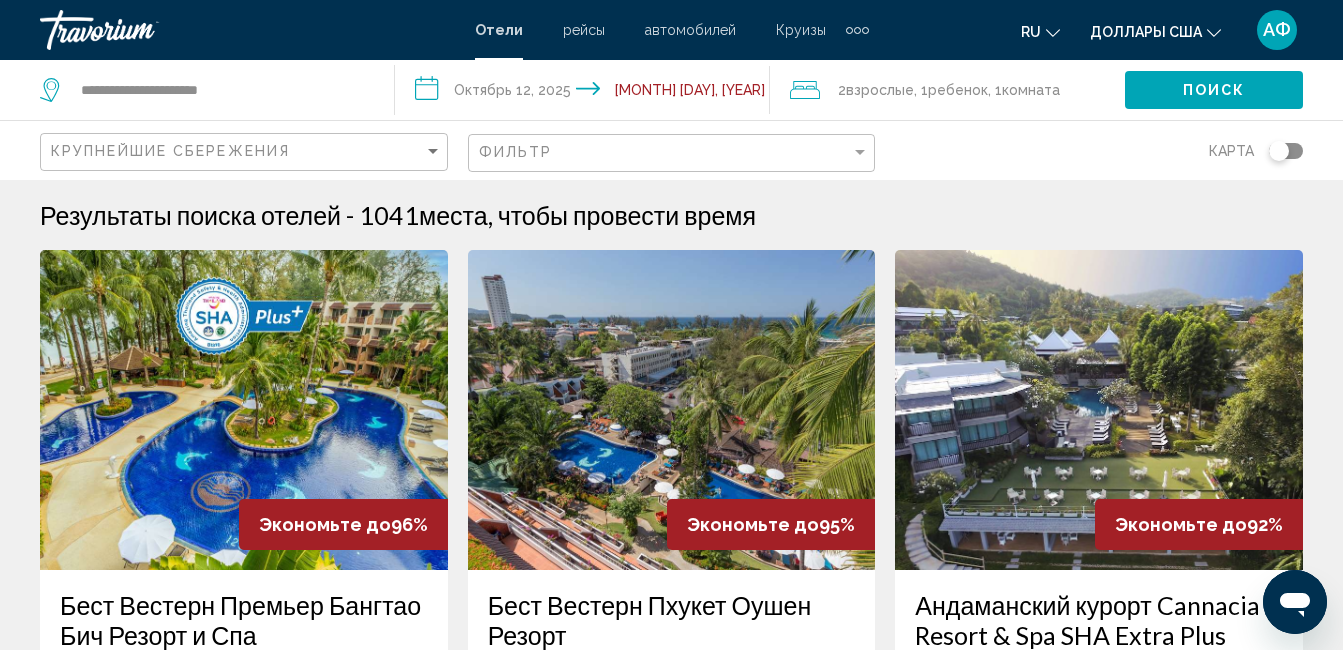 click at bounding box center [244, 410] 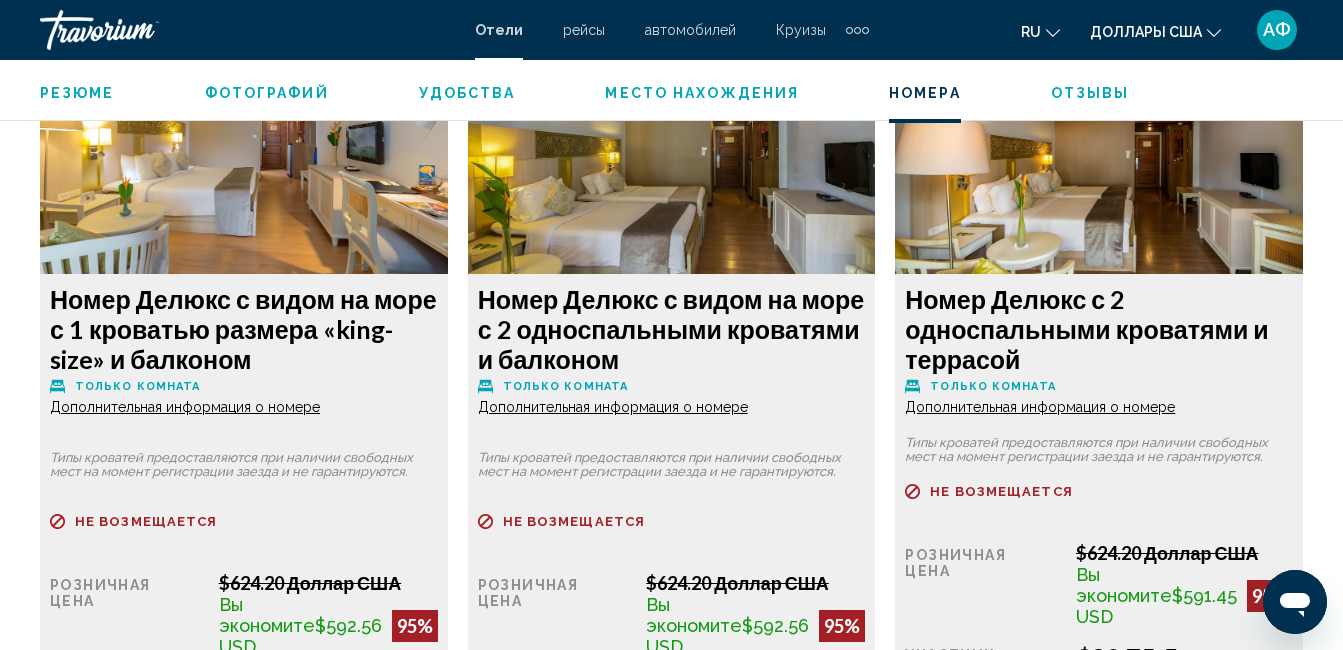 scroll, scrollTop: 4010, scrollLeft: 0, axis: vertical 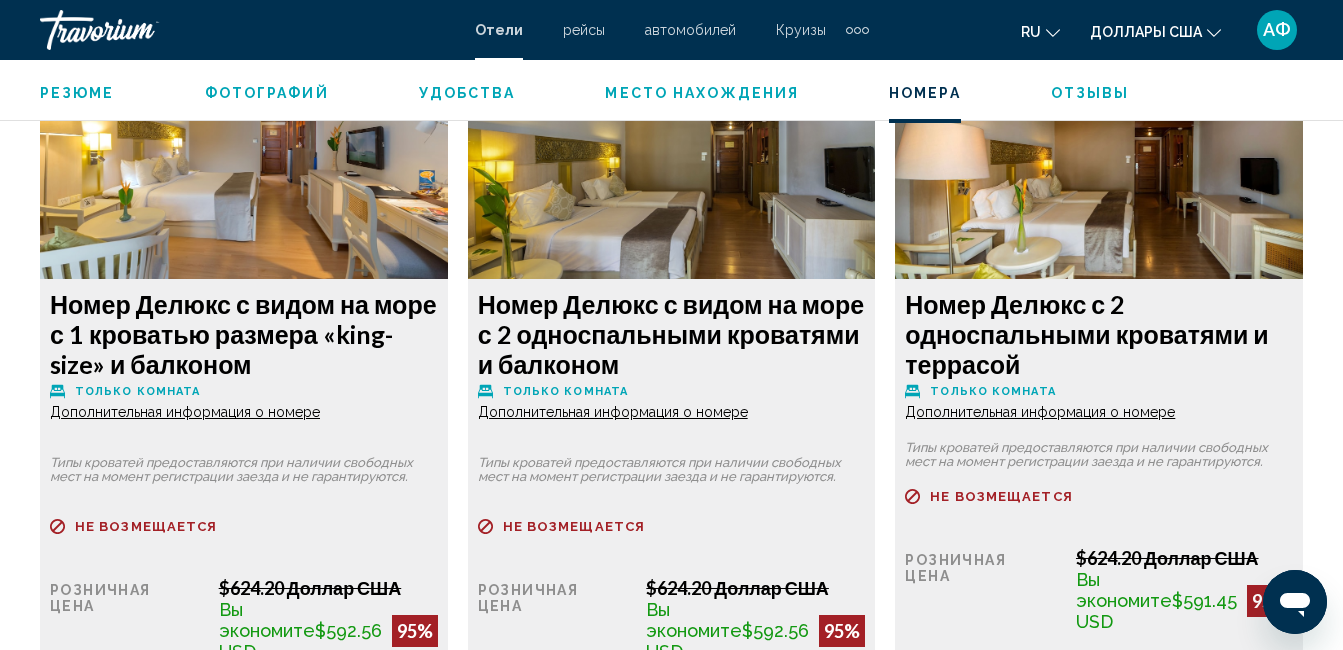 click on "Дополнительная информация о номере" at bounding box center [185, -445] 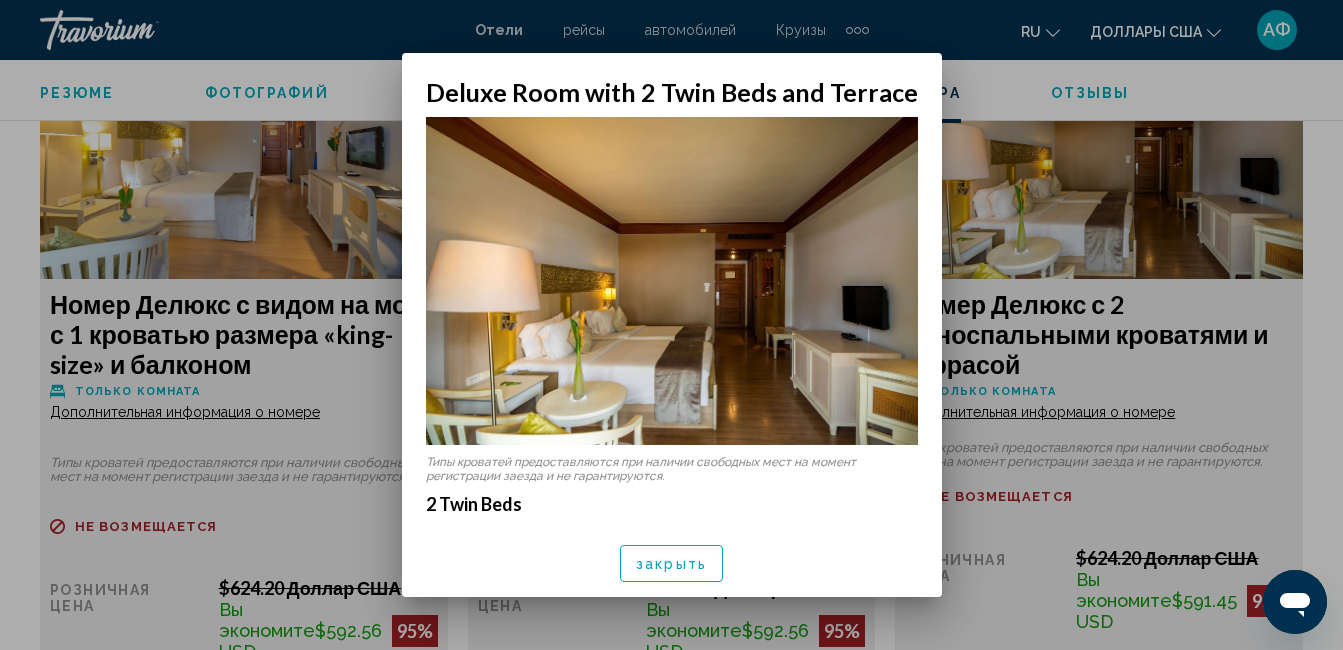 scroll, scrollTop: 0, scrollLeft: 0, axis: both 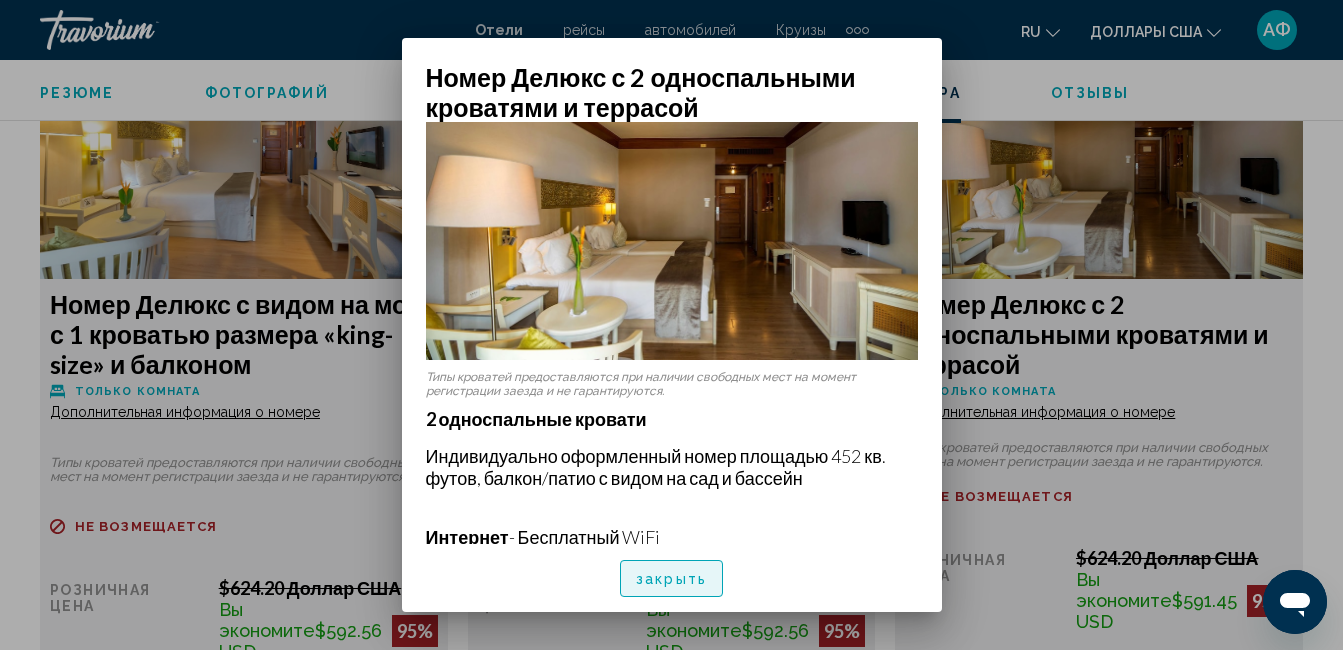 click on "закрыть" at bounding box center (671, 579) 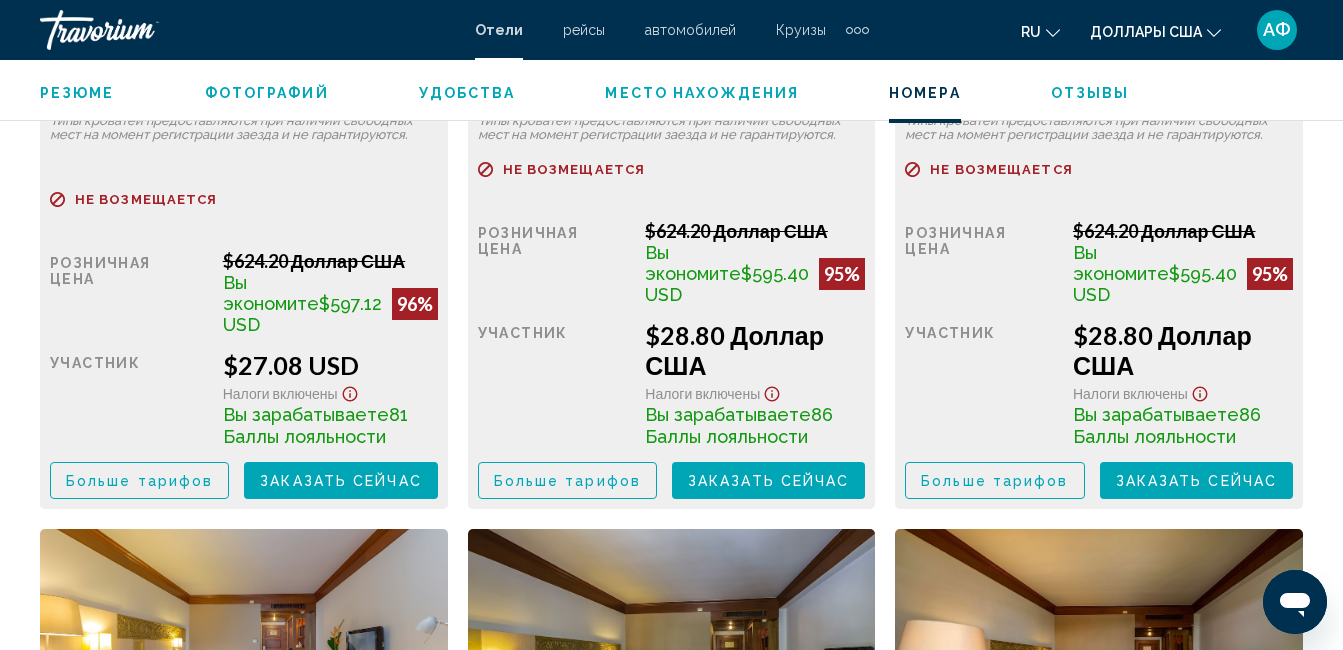 scroll, scrollTop: 3610, scrollLeft: 0, axis: vertical 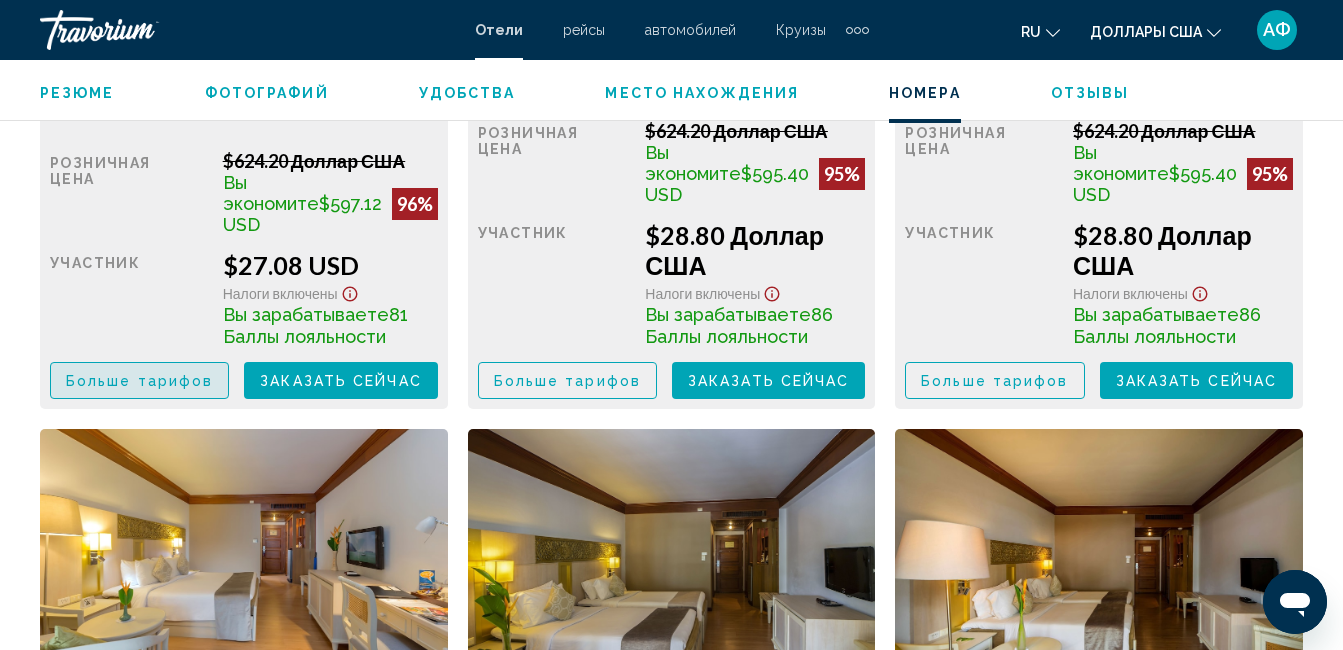 click on "Больше тарифов" at bounding box center [139, 381] 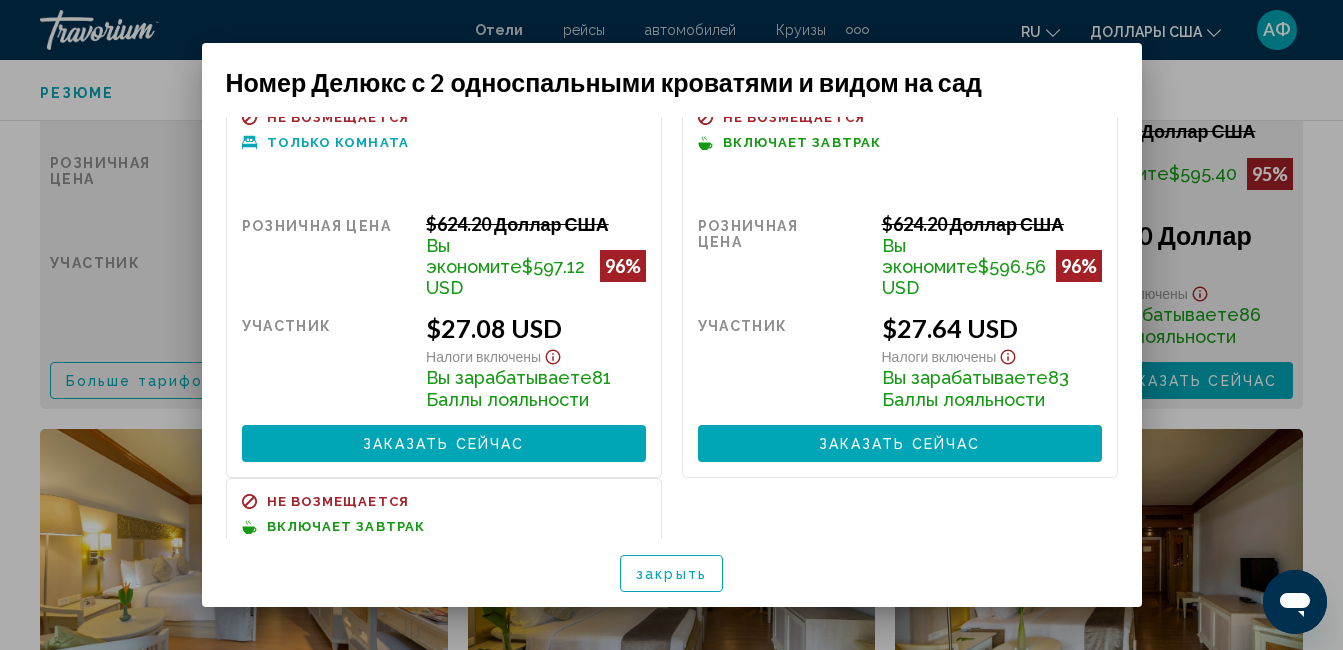 scroll, scrollTop: 0, scrollLeft: 0, axis: both 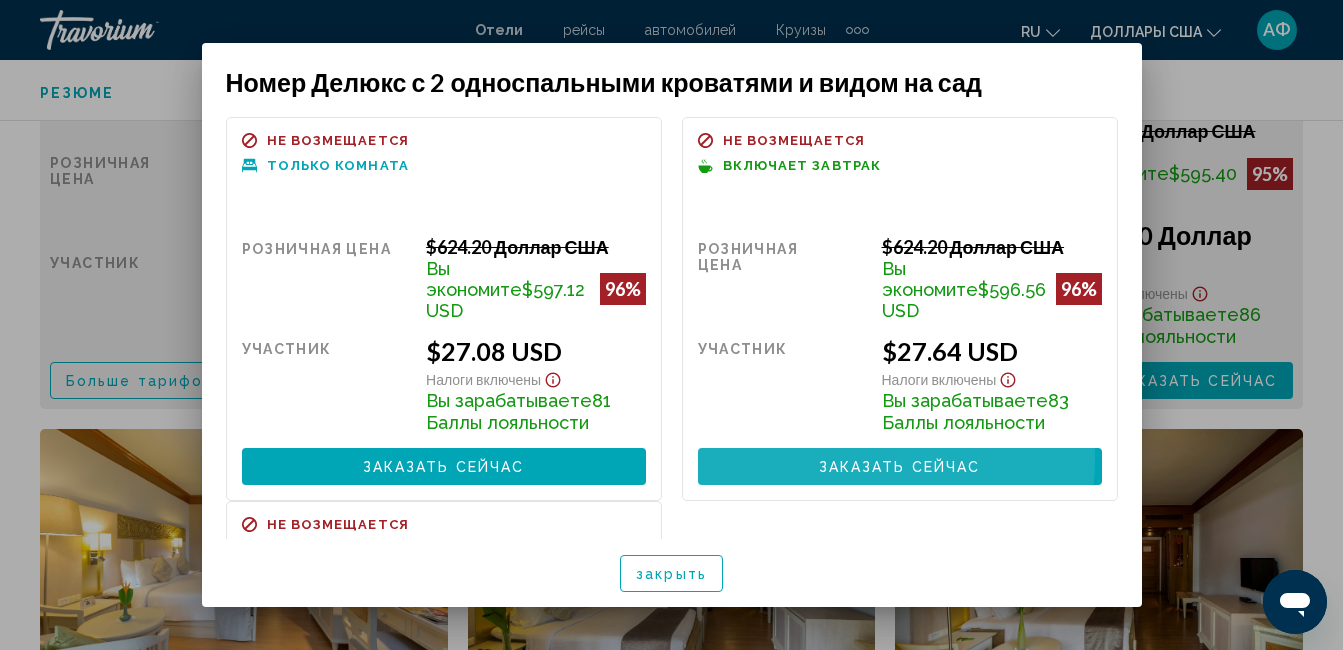 click on "Заказать сейчас" at bounding box center (900, 467) 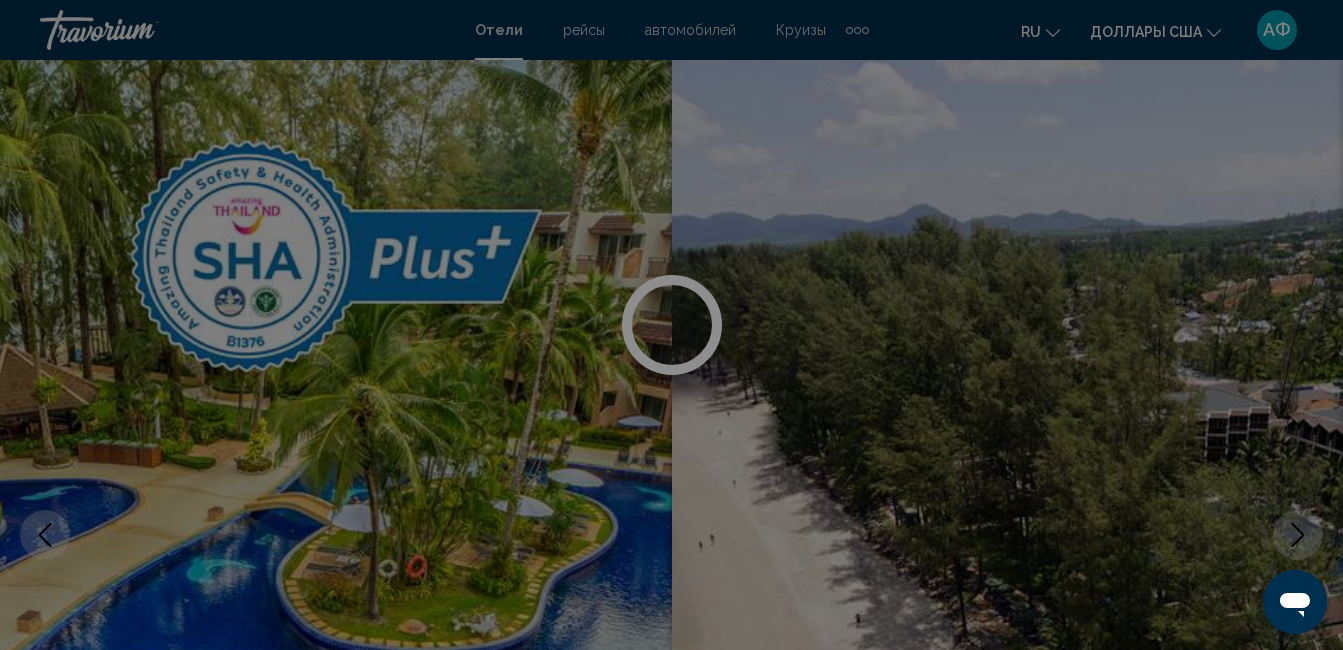 scroll, scrollTop: 3610, scrollLeft: 0, axis: vertical 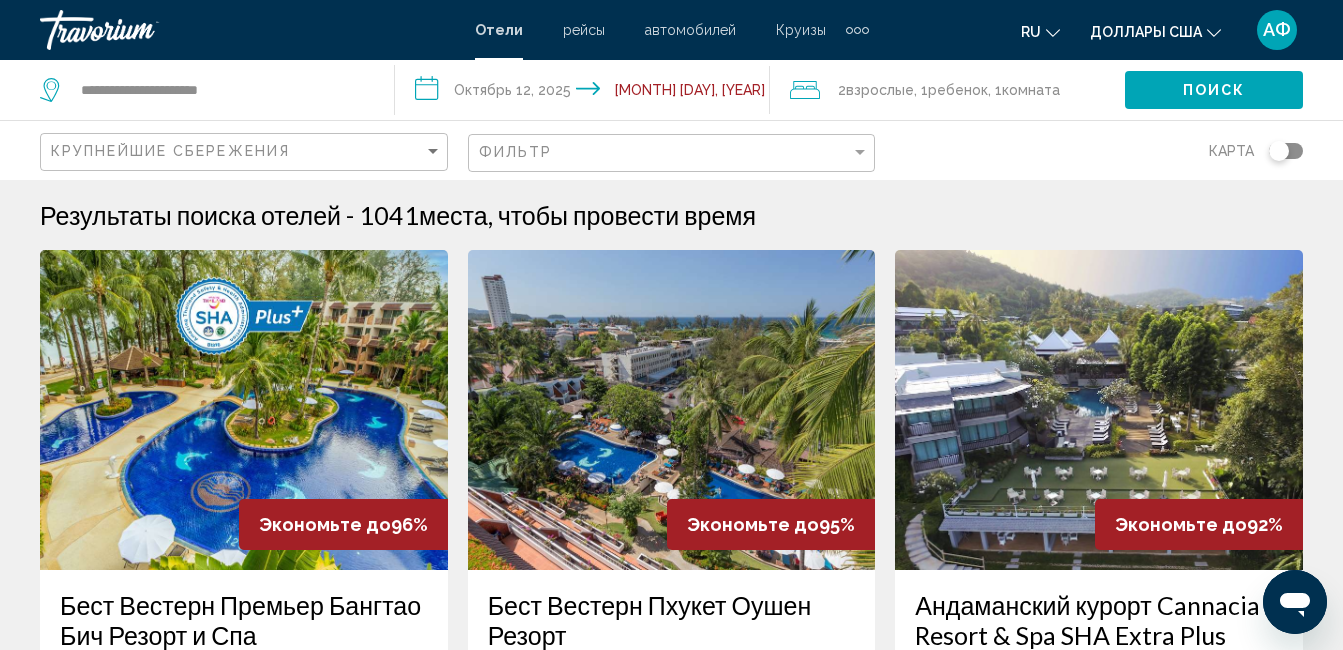 click on "2  Взрослый Взрослые , 1  Ребенок Дети , 1  Комната номера" 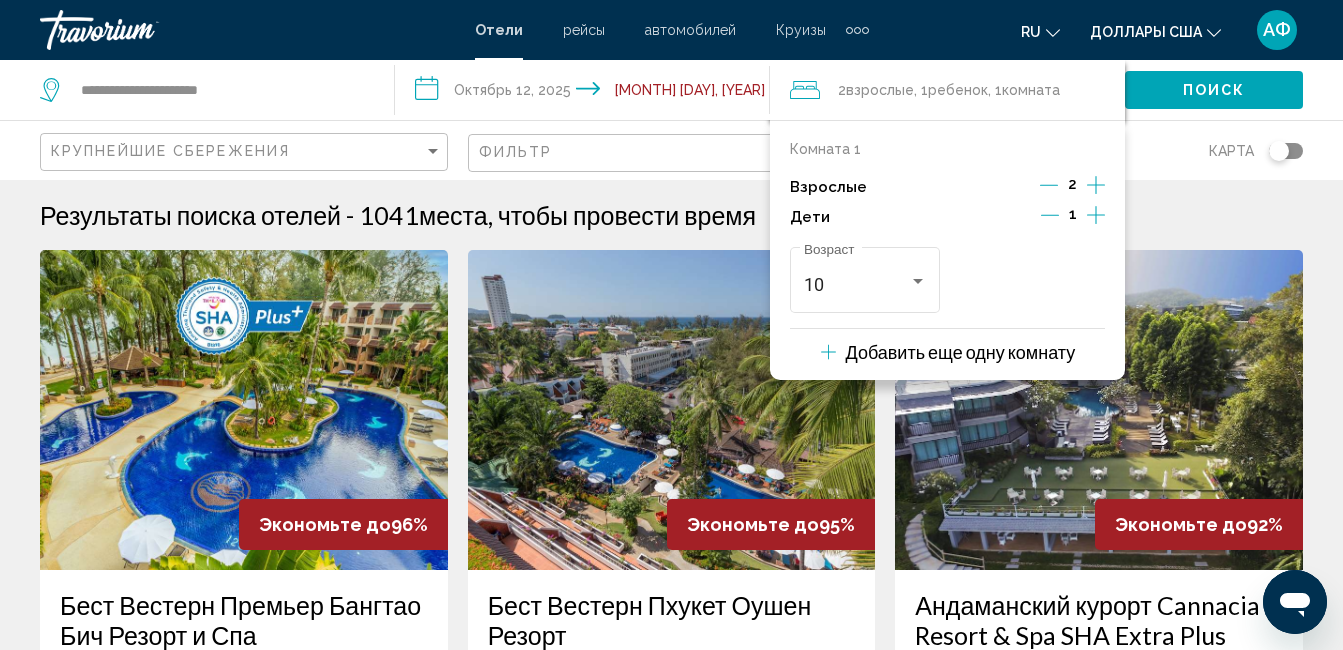 click 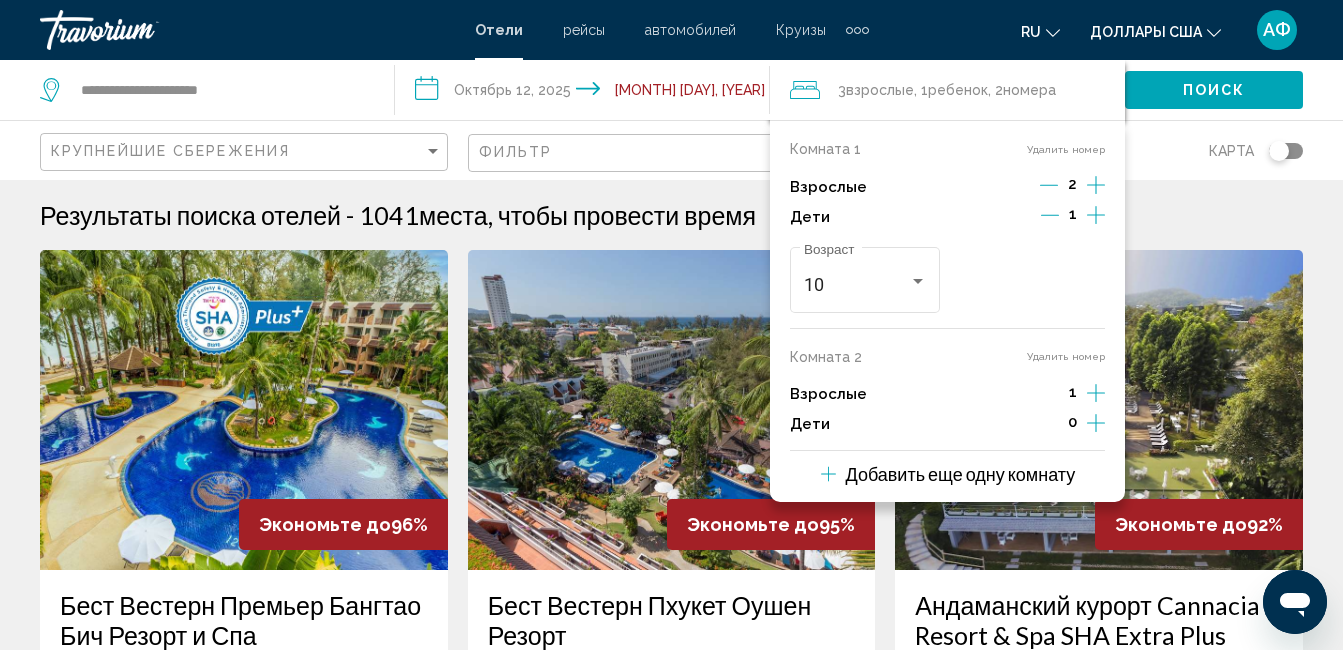 click 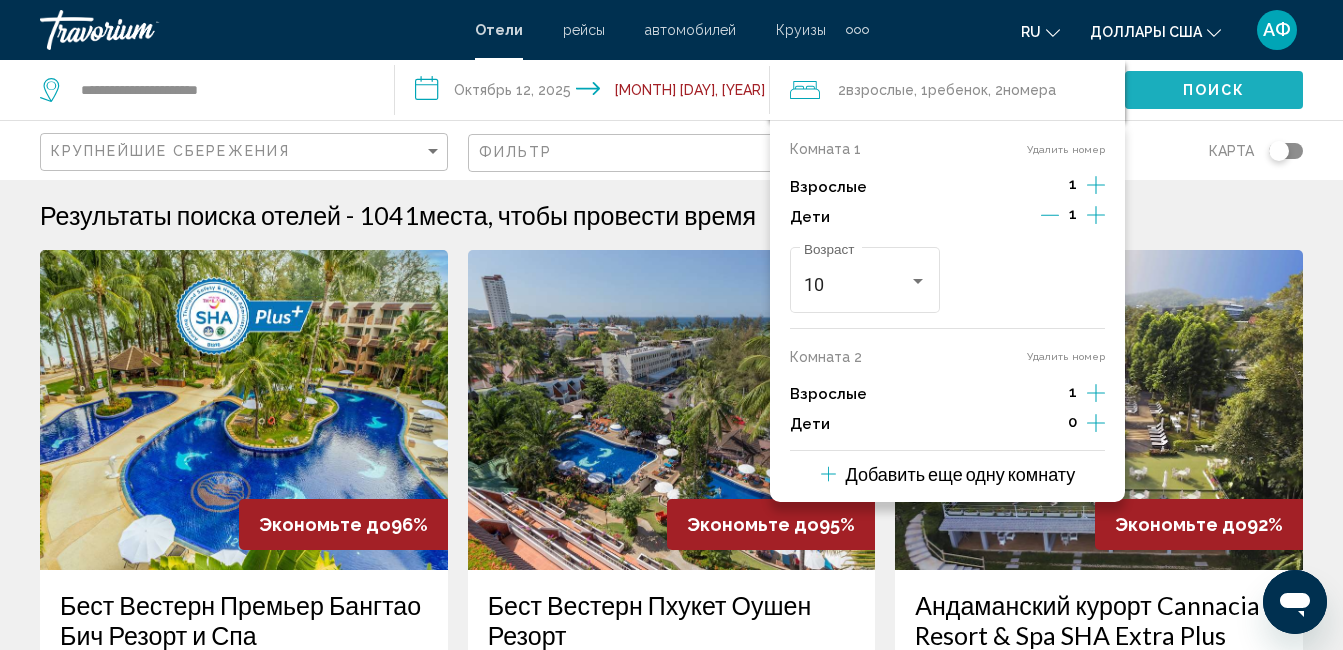 click on "Поиск" 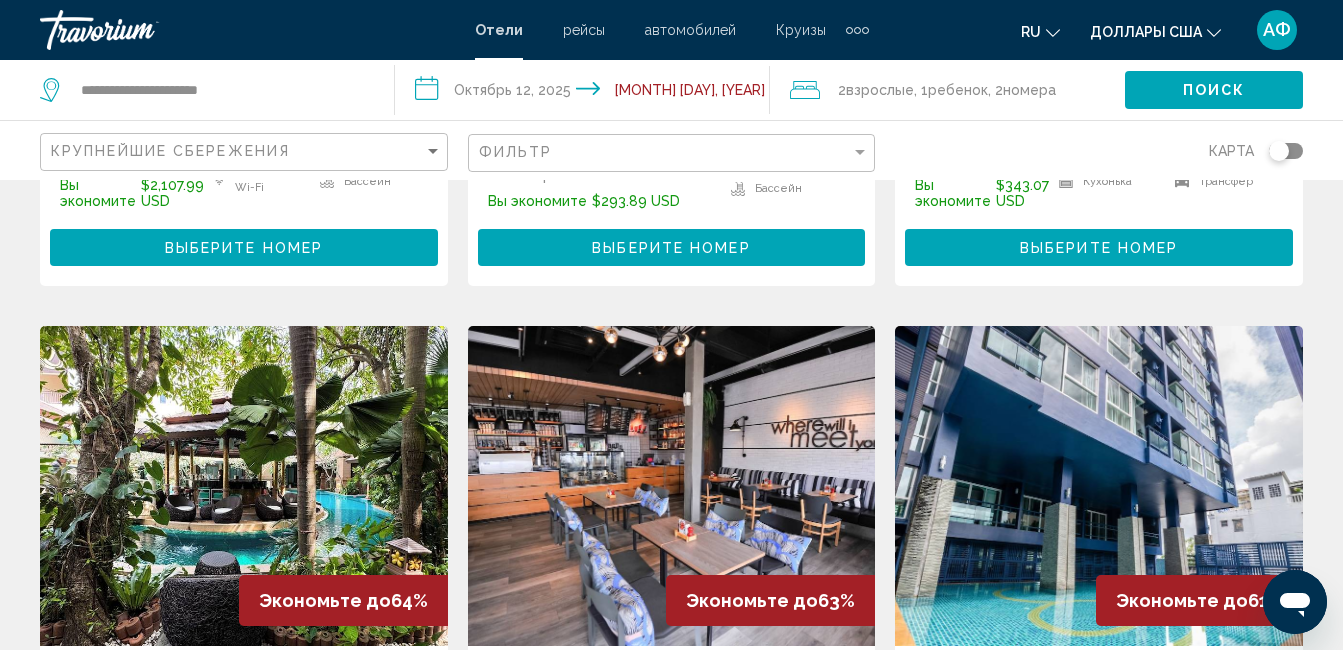 scroll, scrollTop: 1977, scrollLeft: 0, axis: vertical 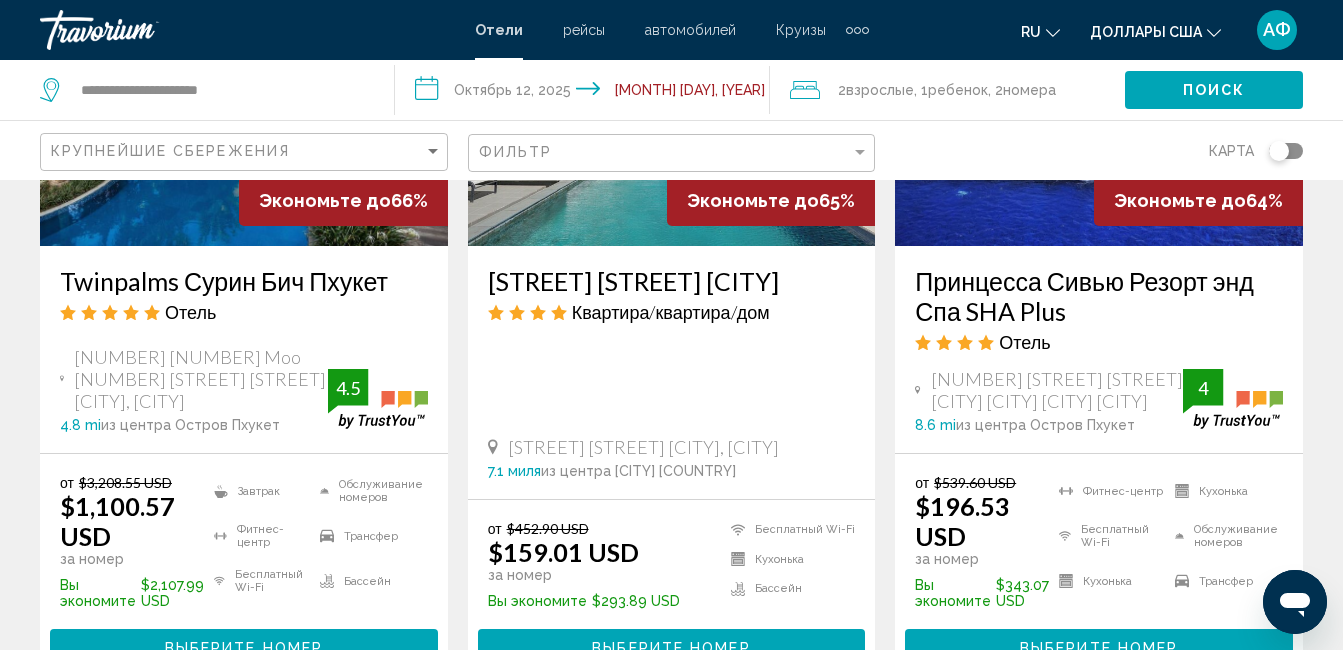 click on "Фильтр" 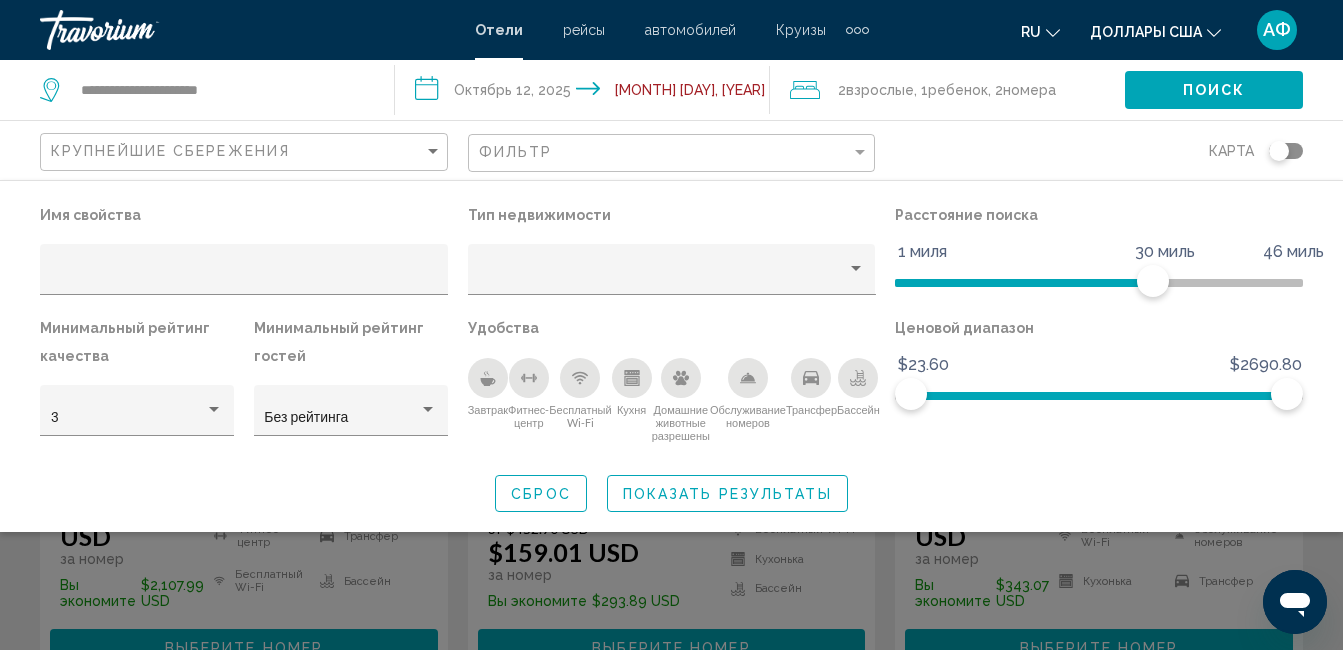 click 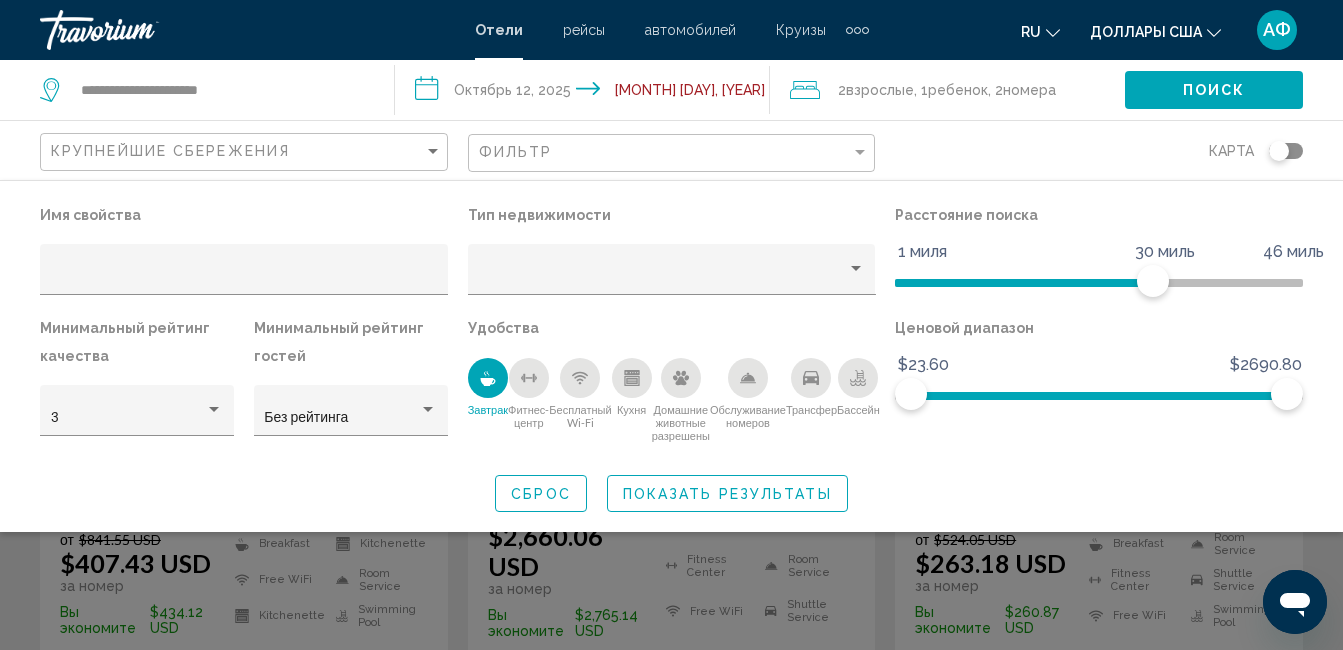 scroll, scrollTop: 348, scrollLeft: 0, axis: vertical 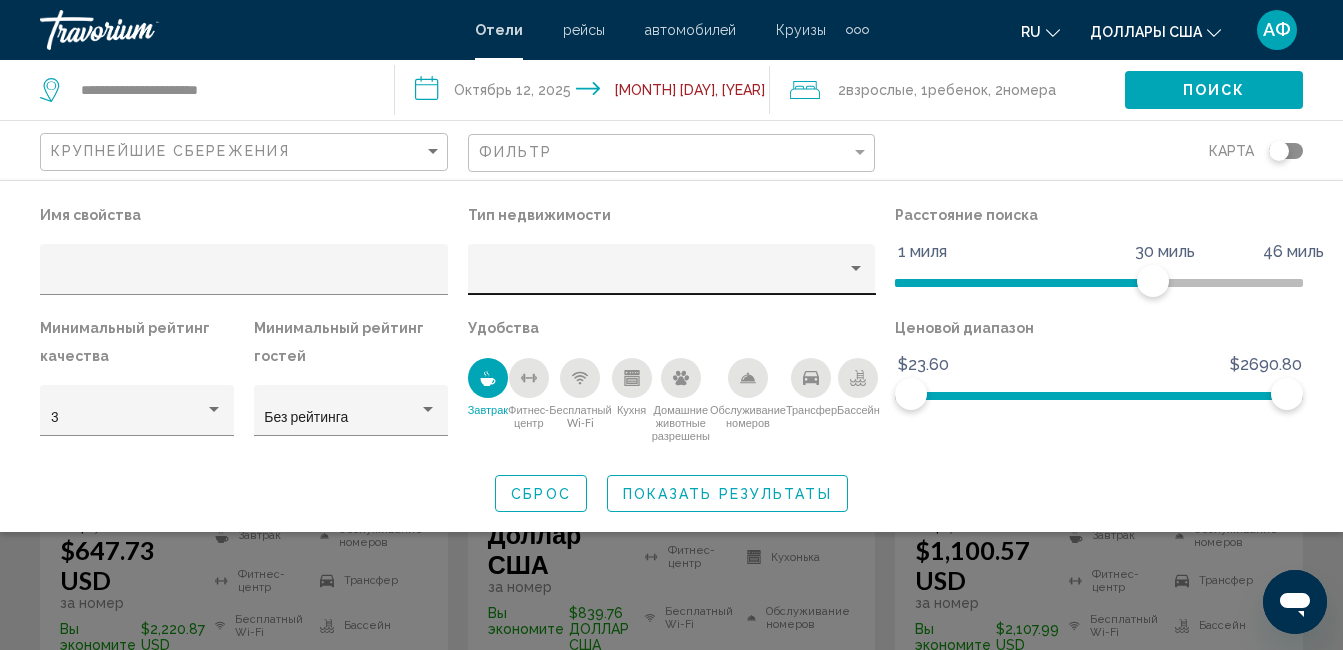 click at bounding box center (856, 269) 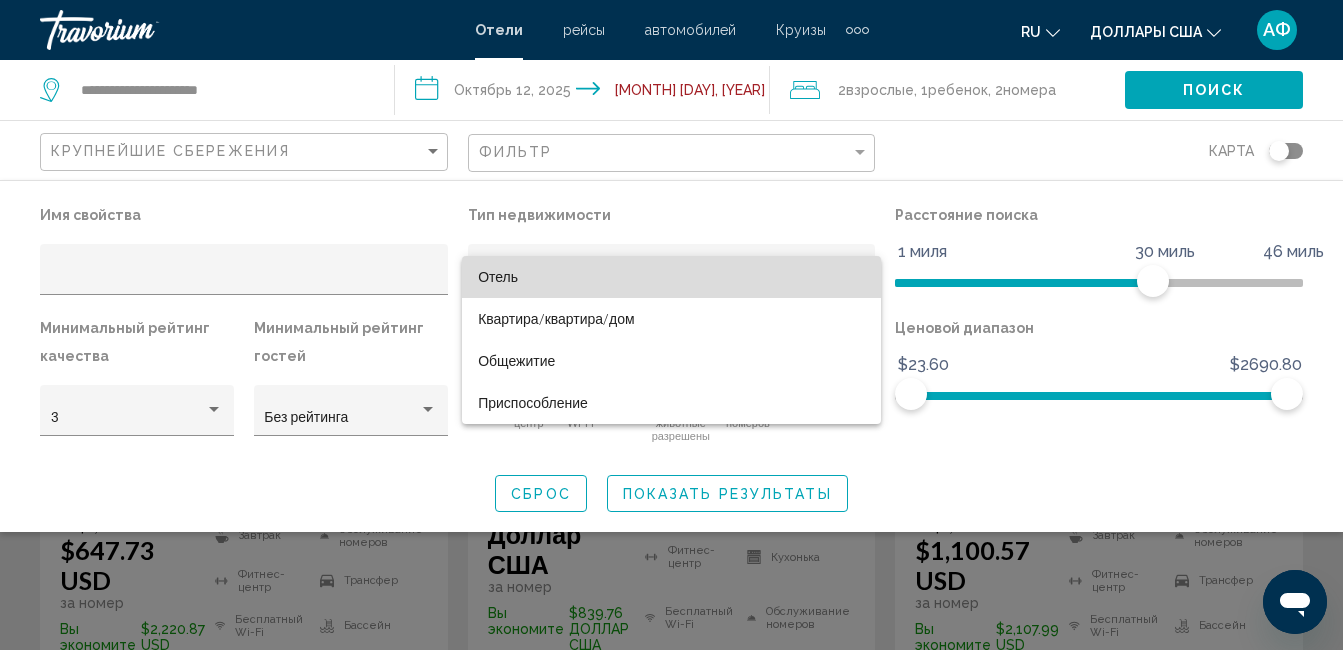 click on "Отель" at bounding box center [671, 277] 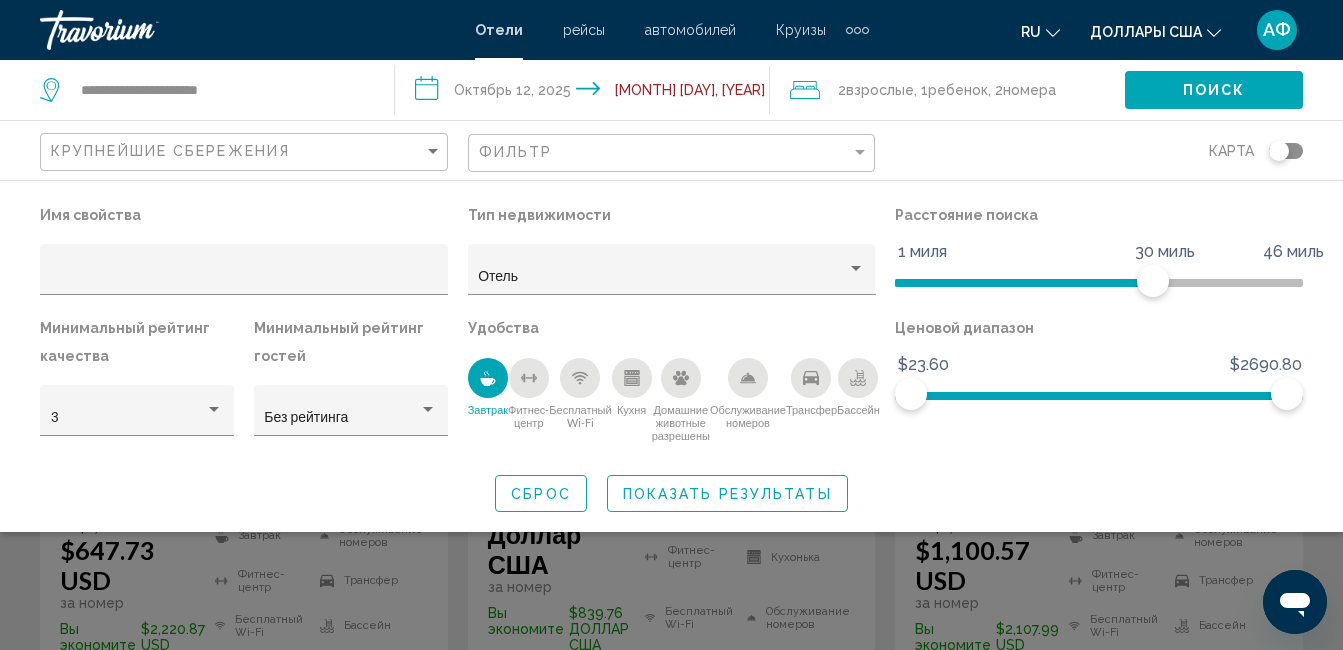 click 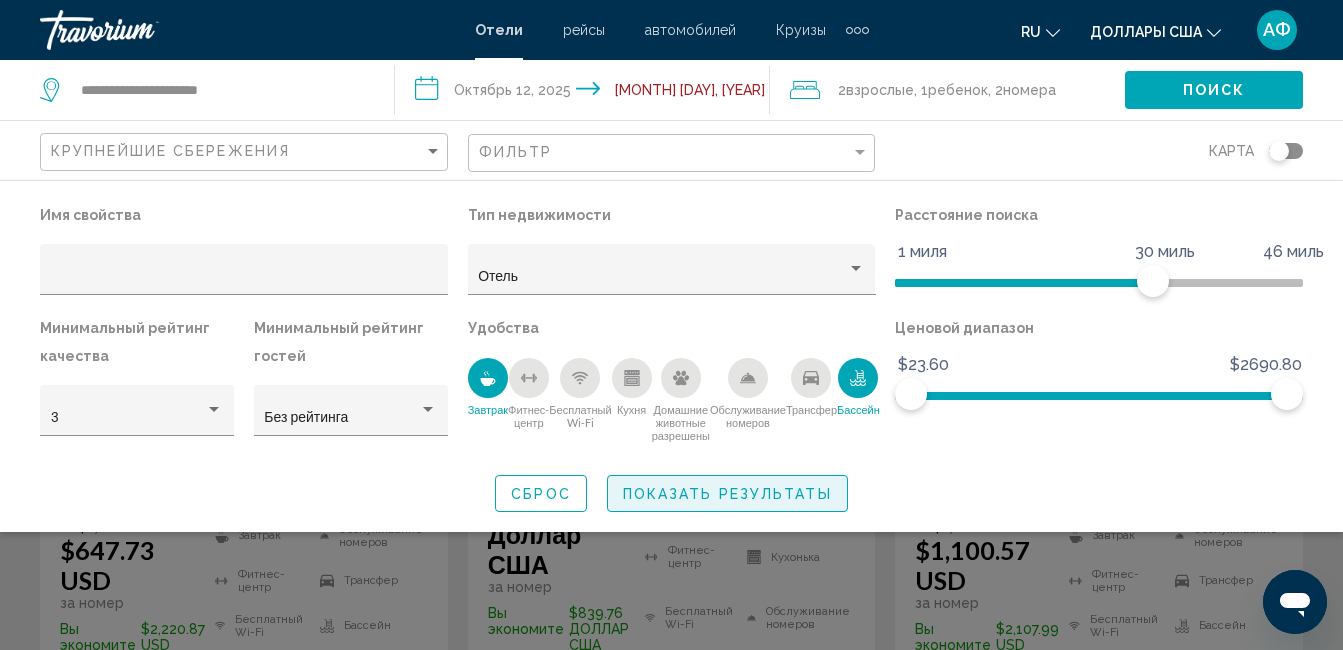 click on "Показать результаты" 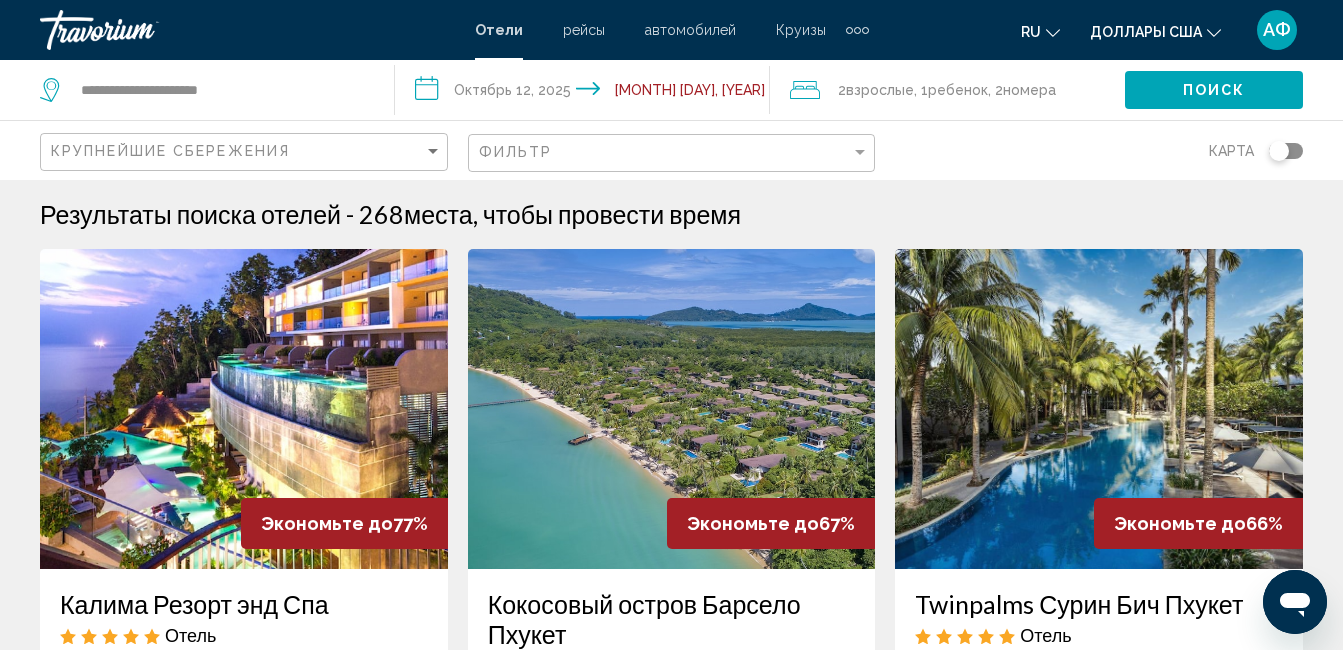 scroll, scrollTop: 0, scrollLeft: 0, axis: both 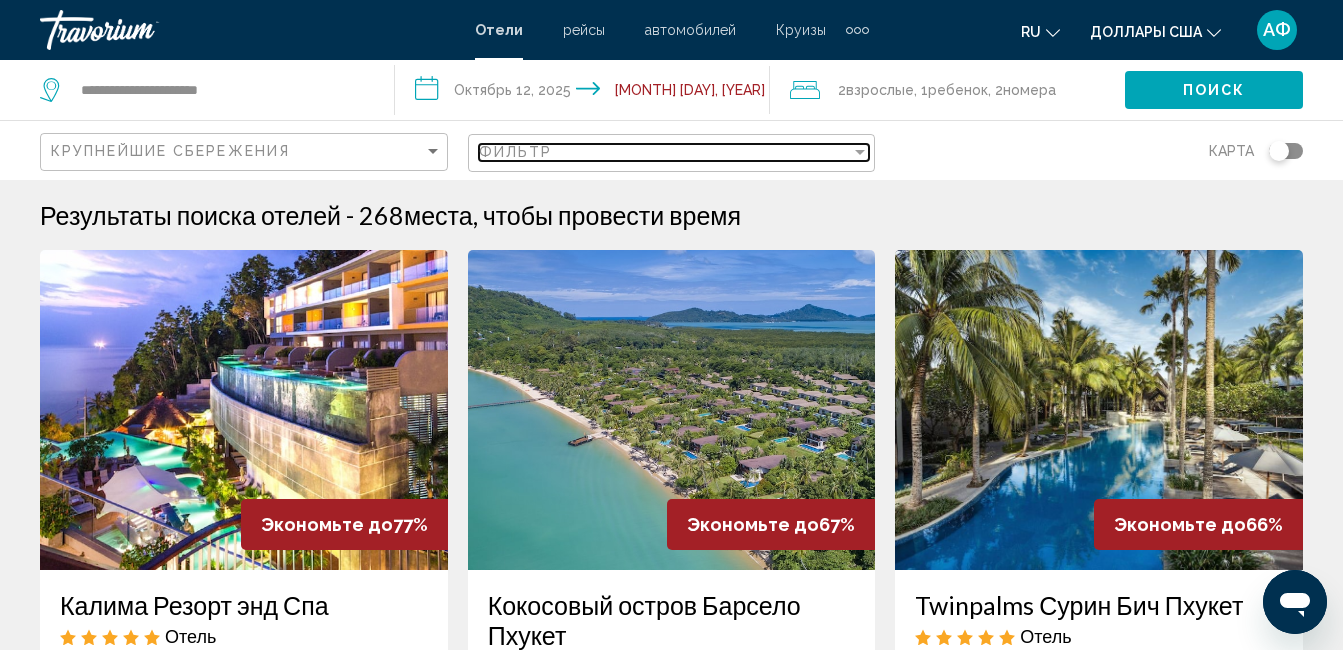 click at bounding box center [860, 152] 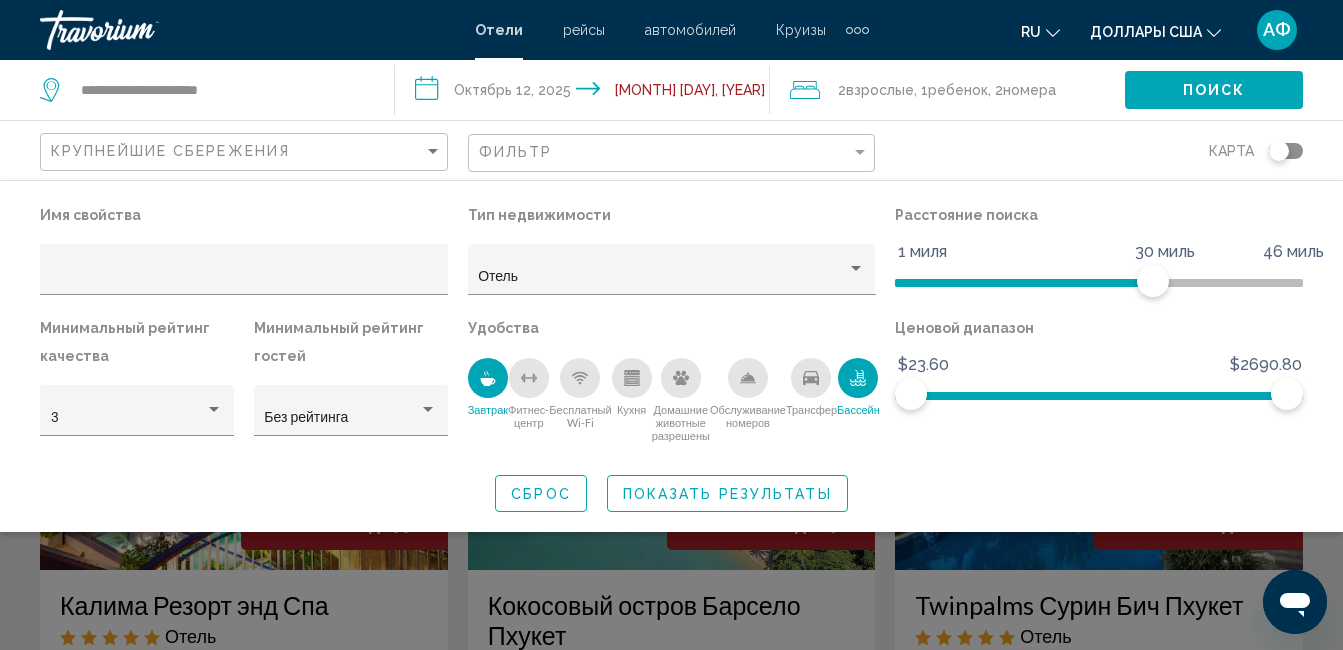 click 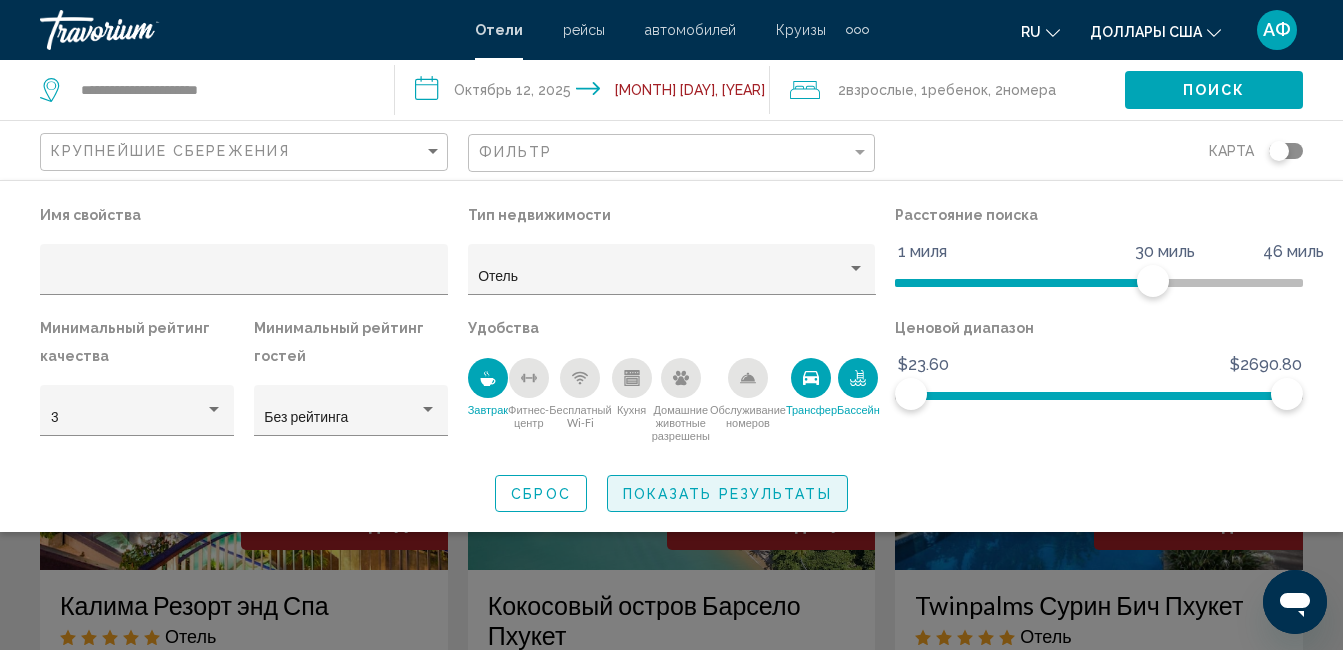 click on "Показать результаты" 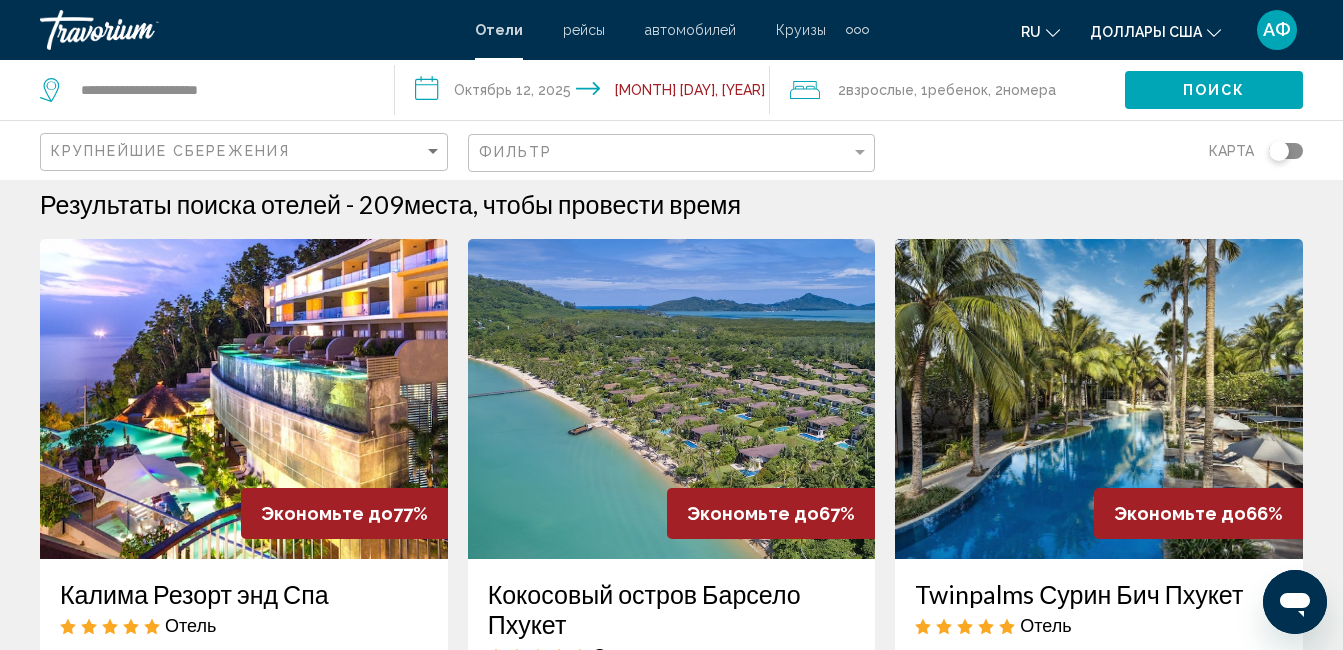 scroll, scrollTop: 0, scrollLeft: 0, axis: both 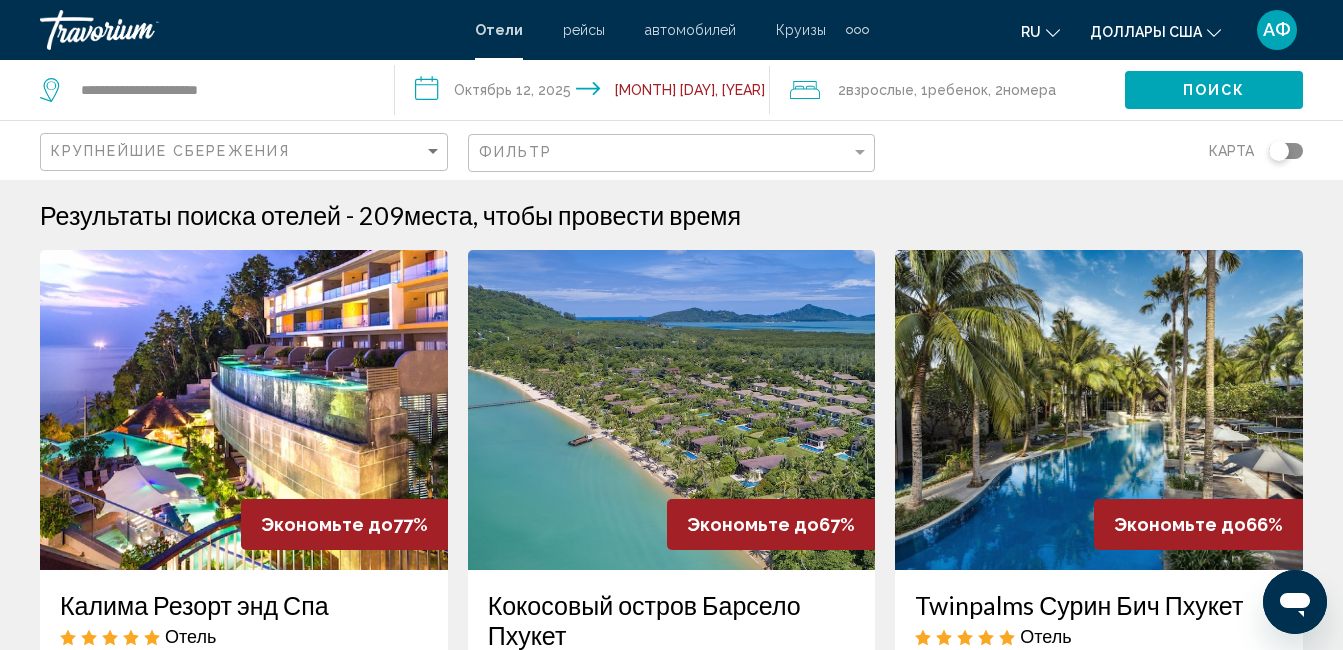 click on "2  Взрослый Взрослые , 1  Ребенок Дети , 2  Комната номера" 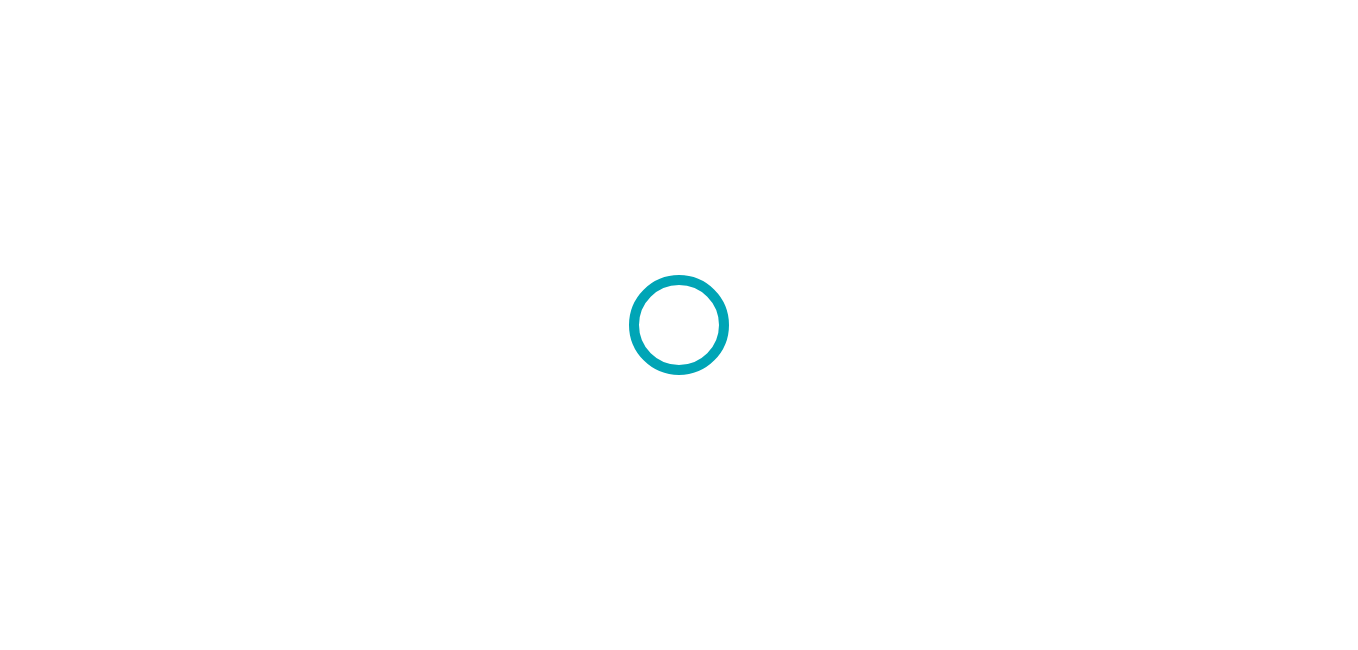 scroll, scrollTop: 0, scrollLeft: 0, axis: both 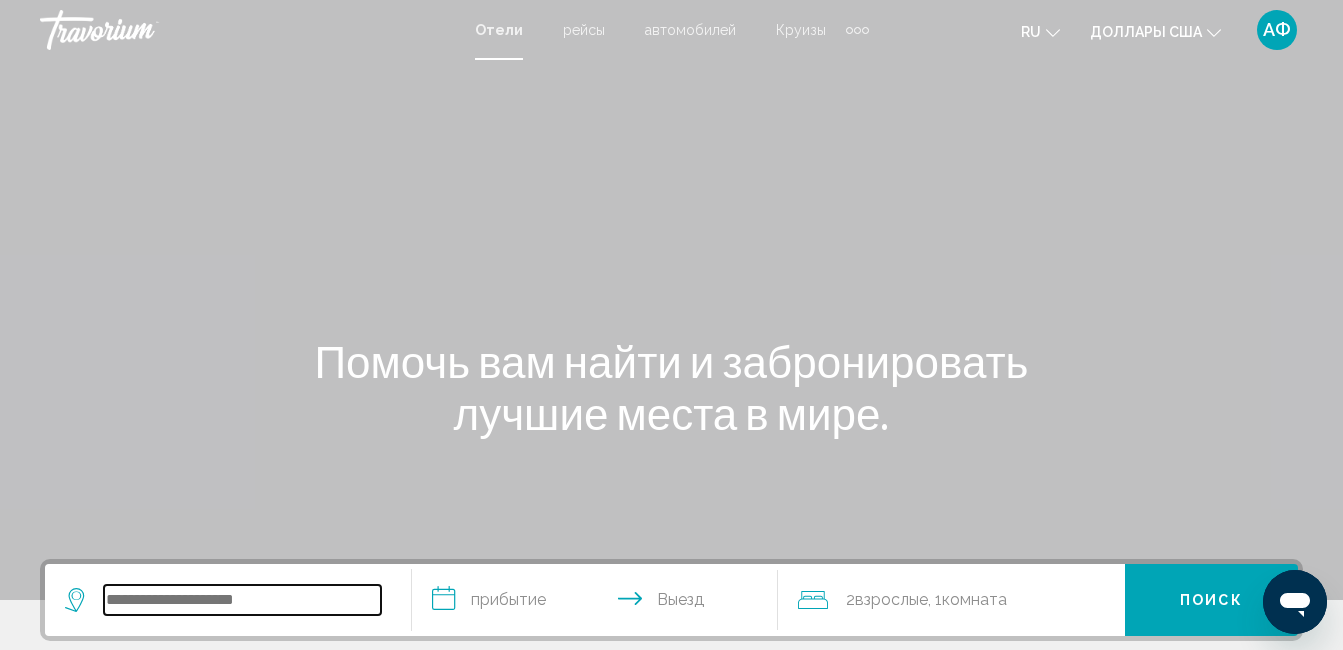 click at bounding box center [242, 600] 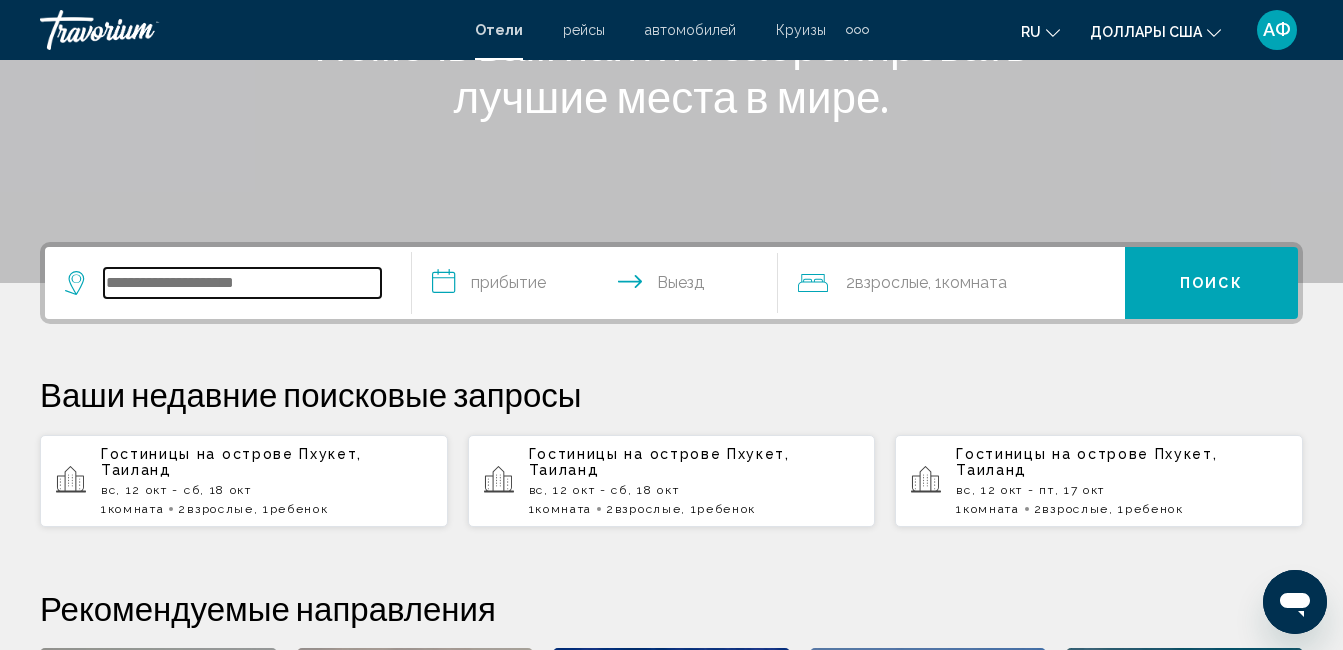 scroll, scrollTop: 494, scrollLeft: 0, axis: vertical 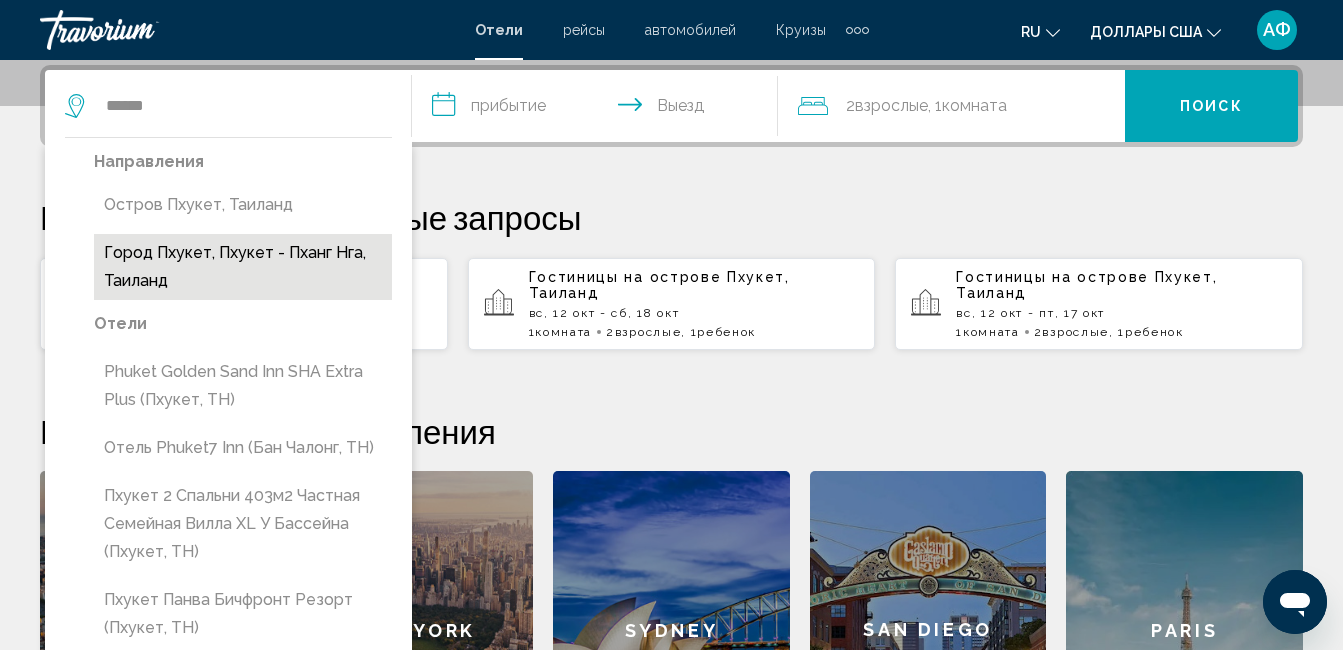 click on "Город Пхукет, Пхукет - Пханг Нга, Таиланд" at bounding box center (243, 267) 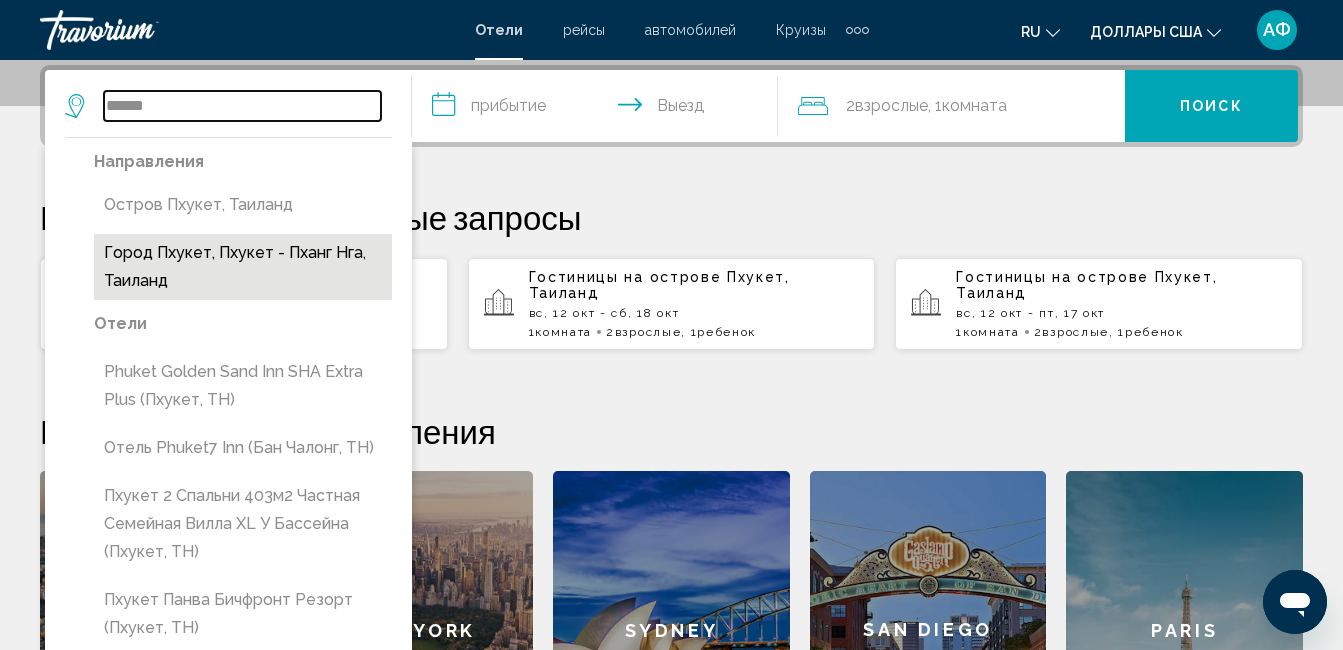 type on "**********" 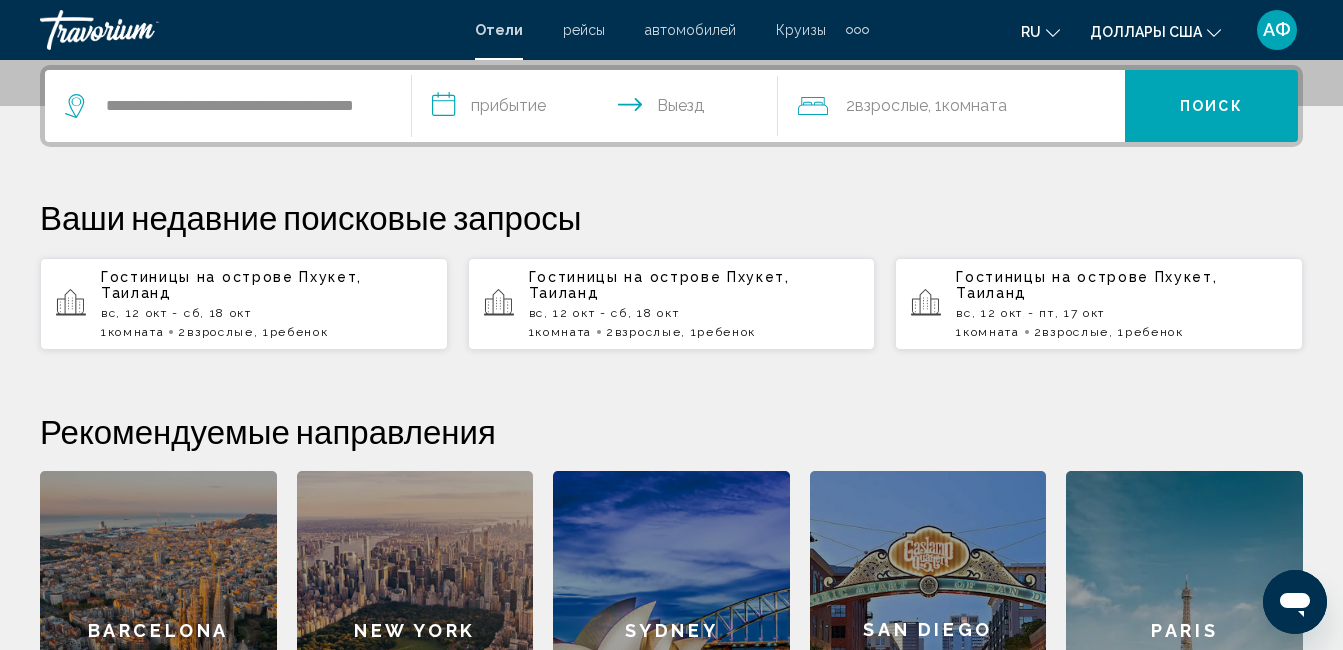 click on "**********" at bounding box center (599, 109) 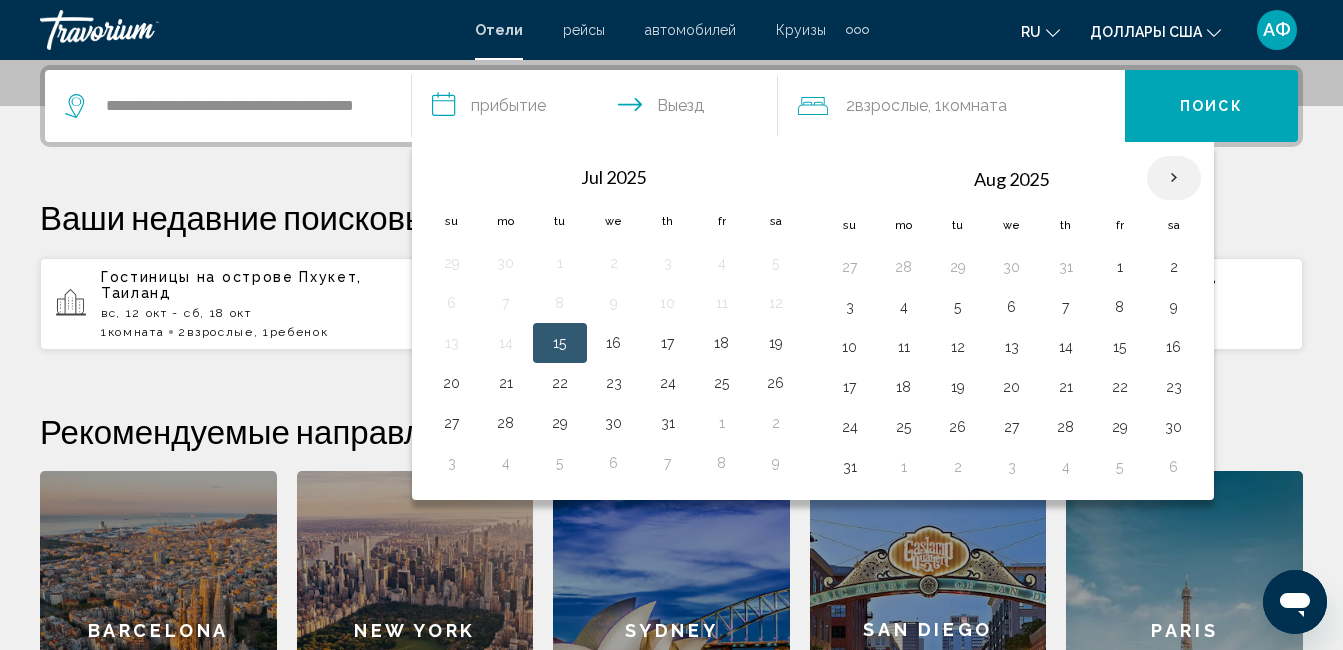click at bounding box center [1174, 178] 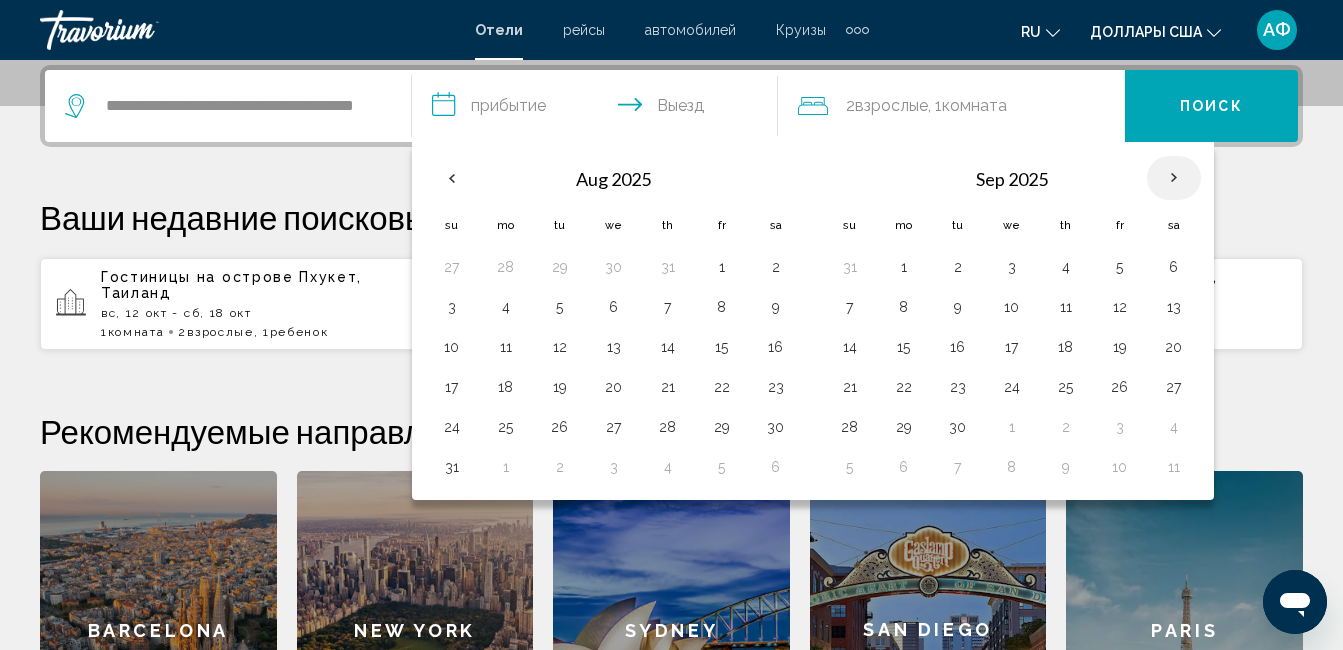 click at bounding box center [1174, 178] 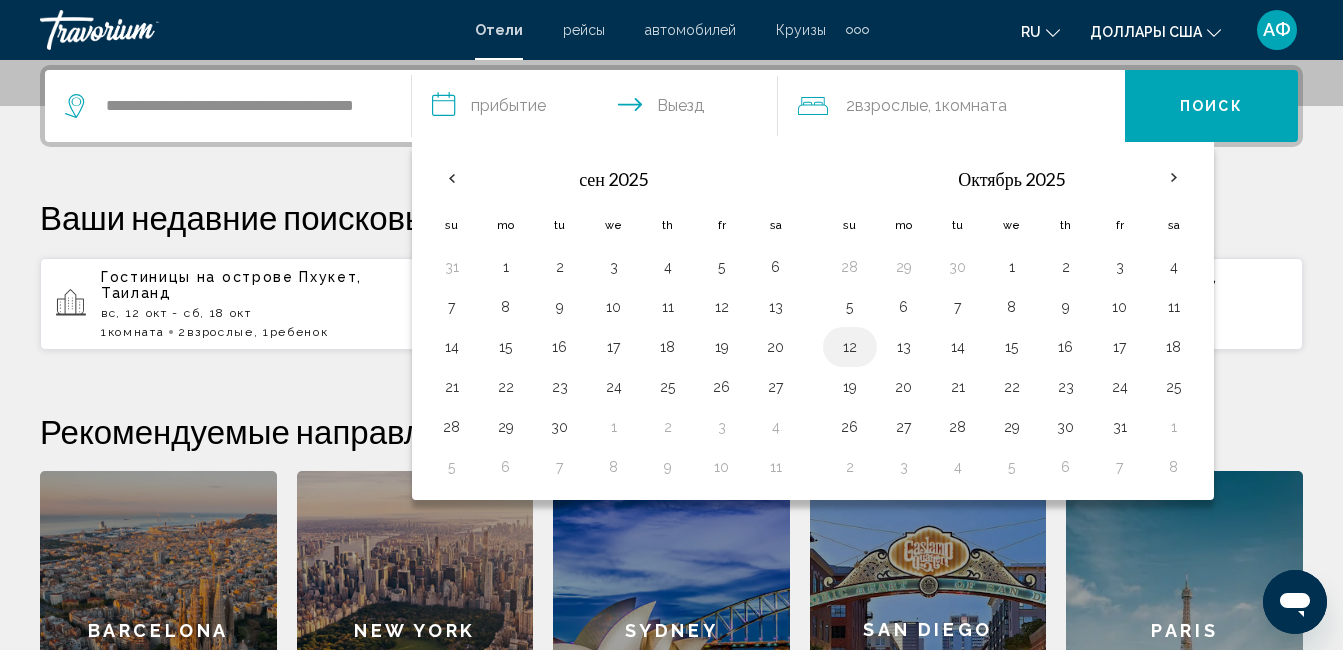 click on "12" at bounding box center (850, 347) 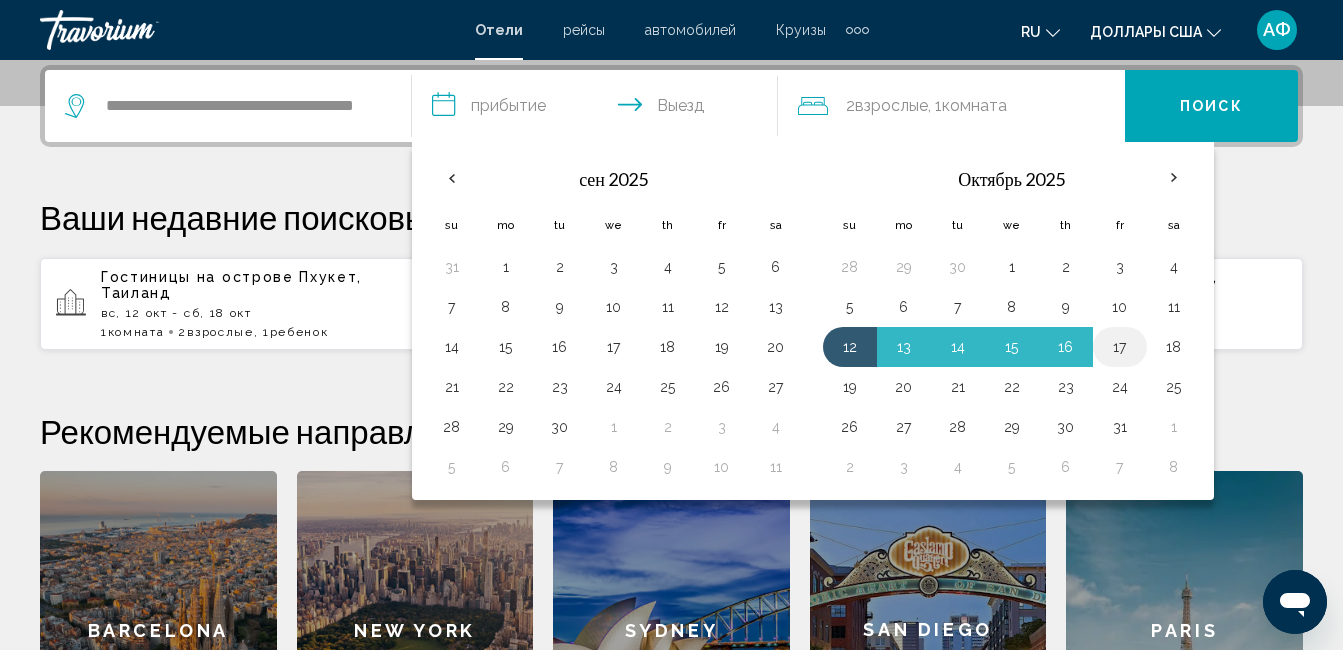 click on "17" at bounding box center (1120, 347) 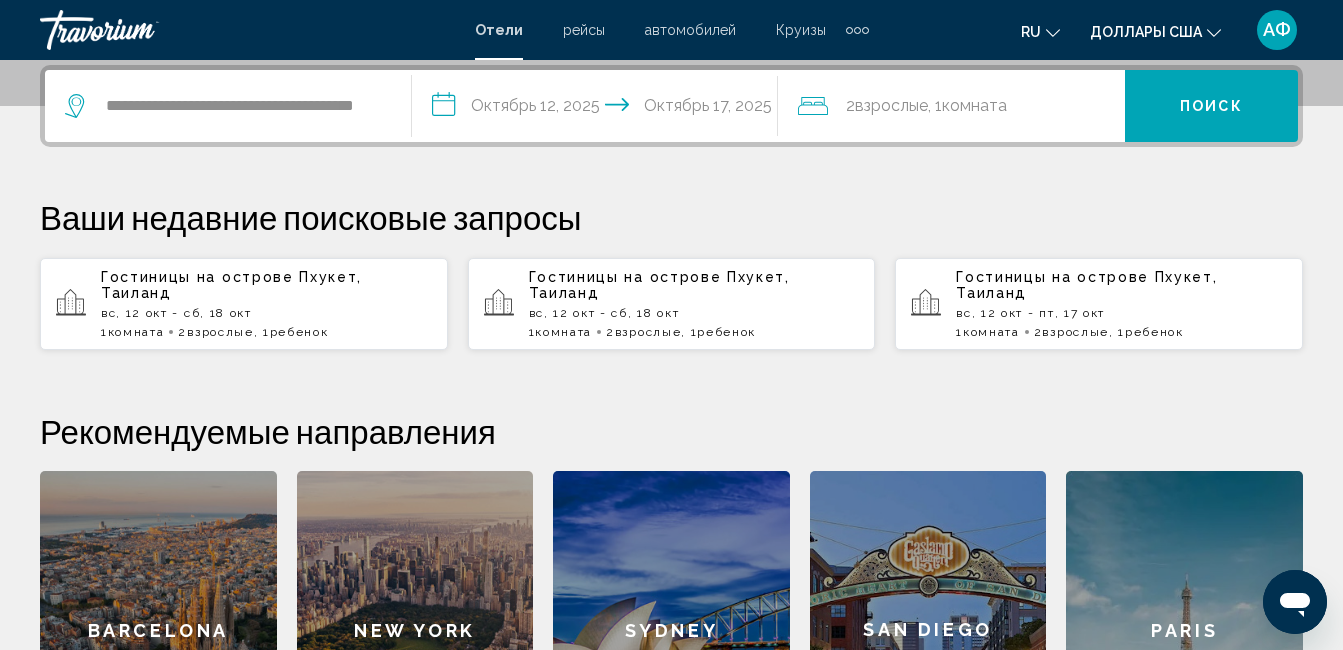 click on "2  Взрослый Взрослые , 1  Комната номера" 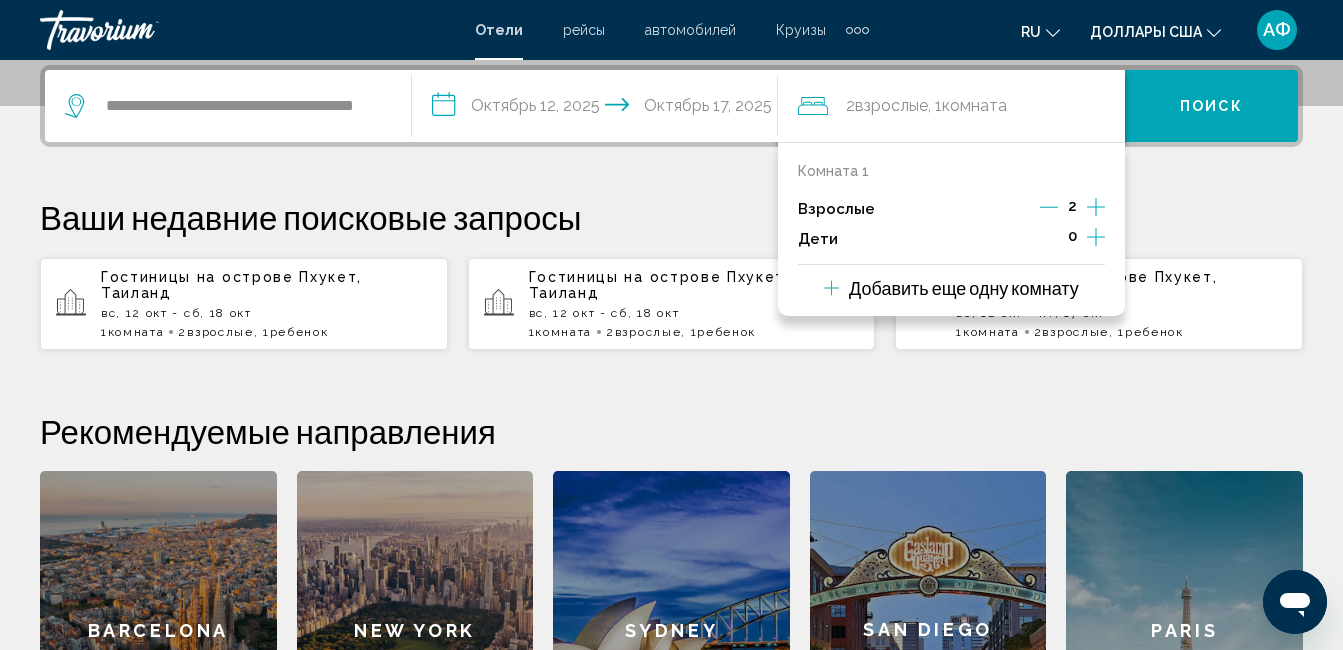 click 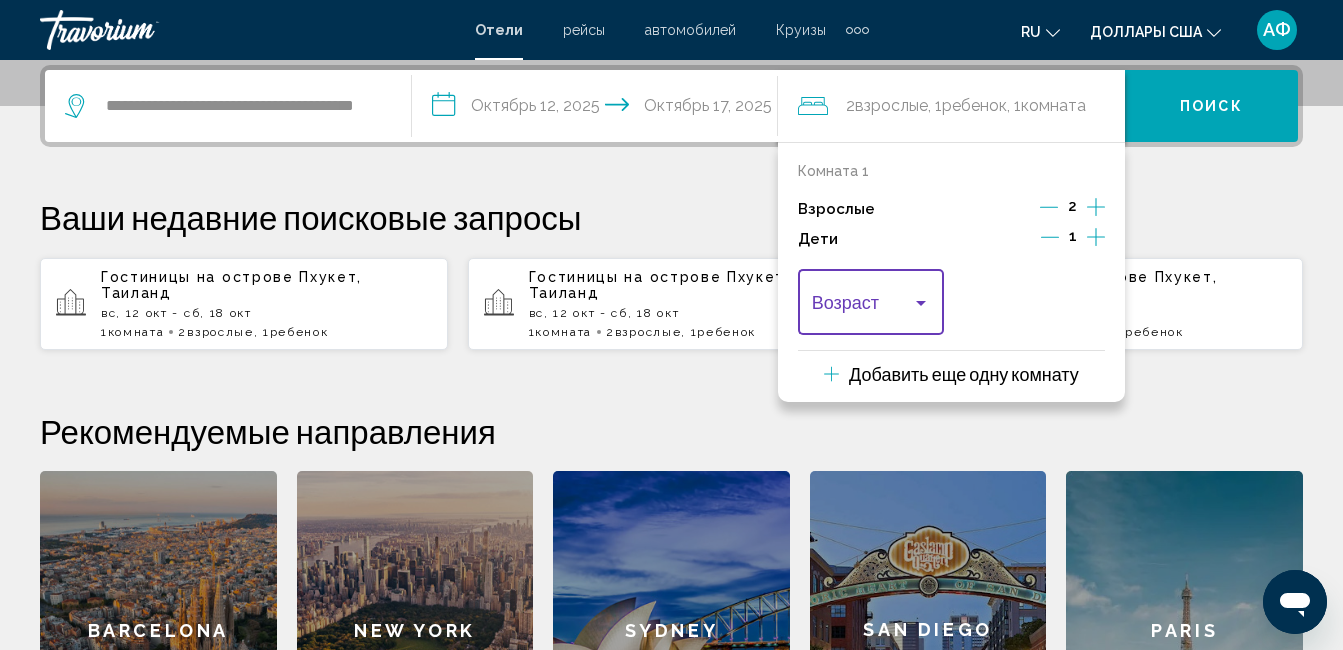 click at bounding box center (921, 303) 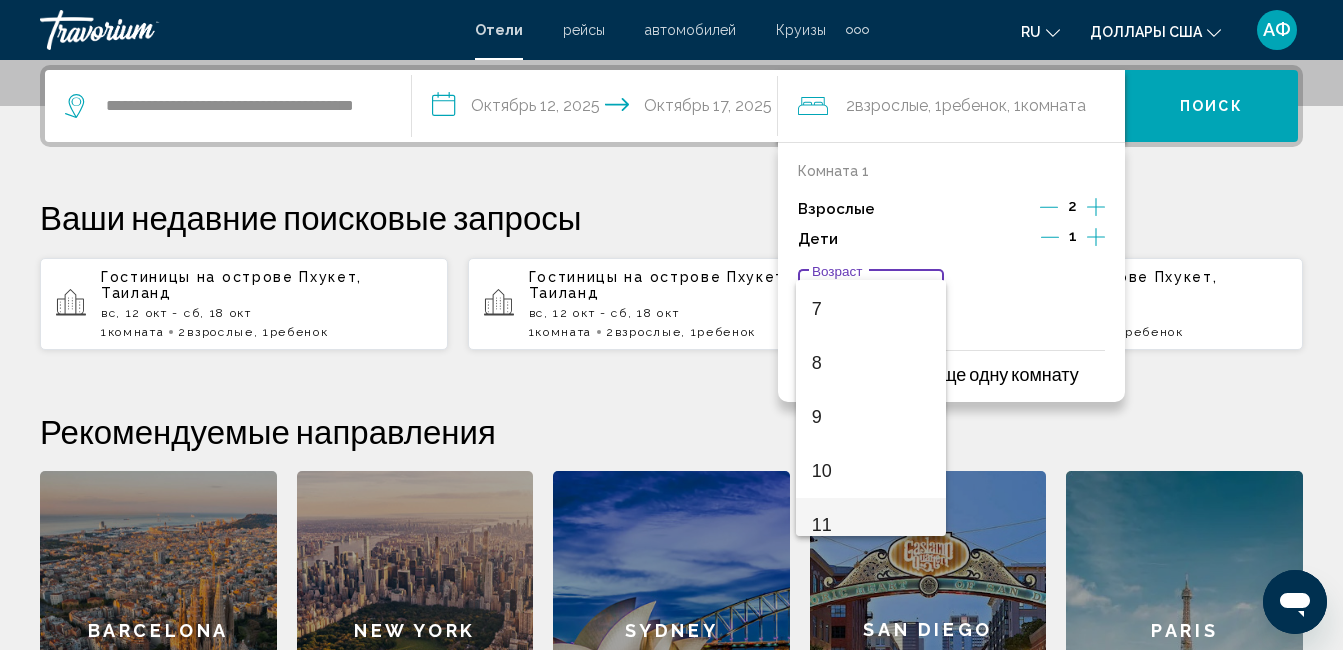 scroll, scrollTop: 500, scrollLeft: 0, axis: vertical 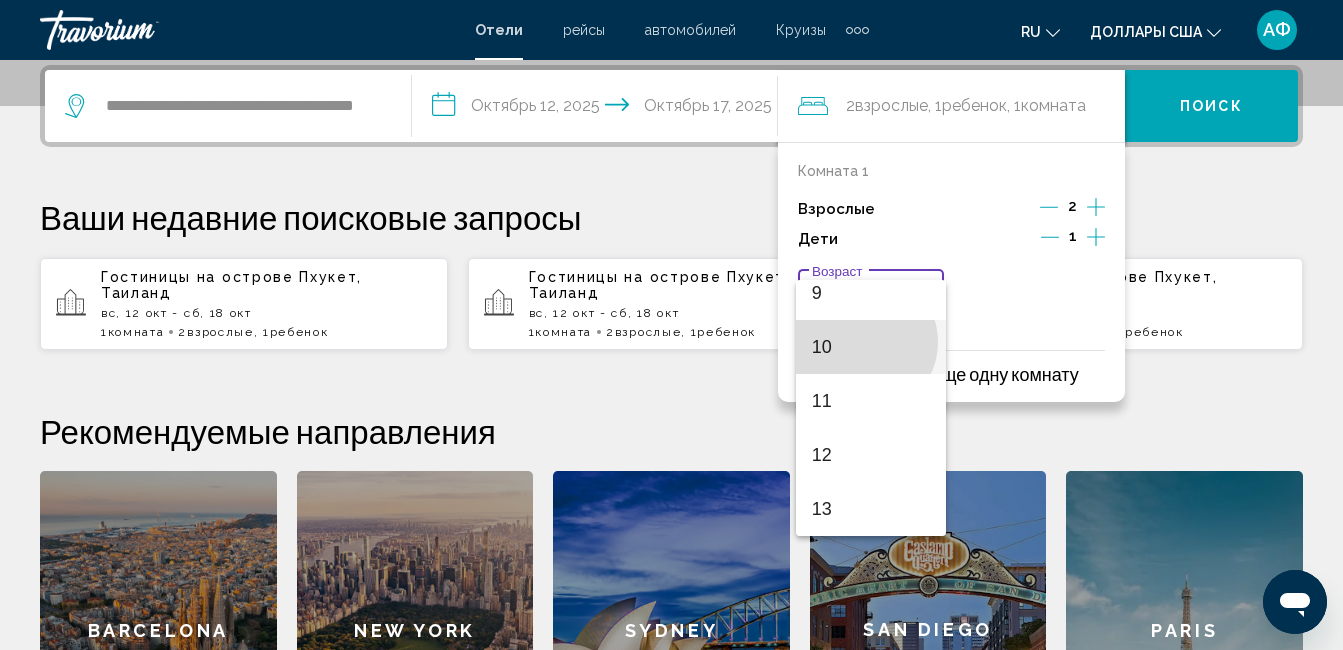 click on "10" at bounding box center (871, 347) 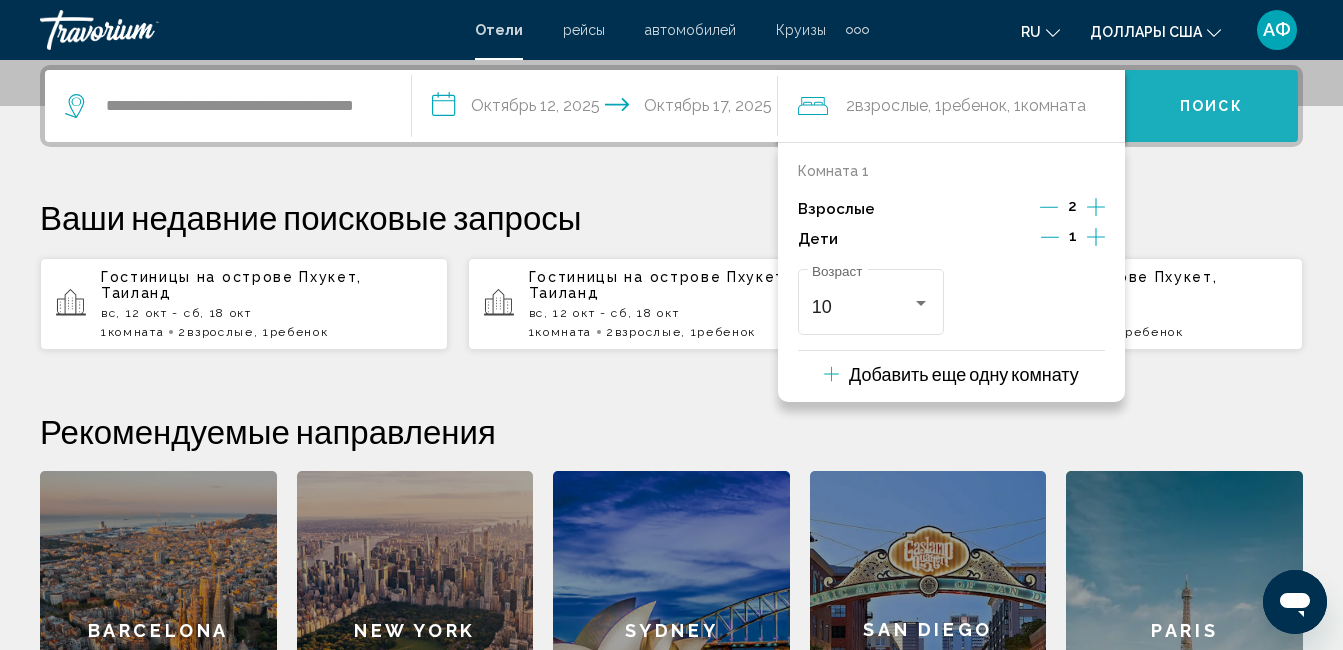 click on "Поиск" at bounding box center [1211, 107] 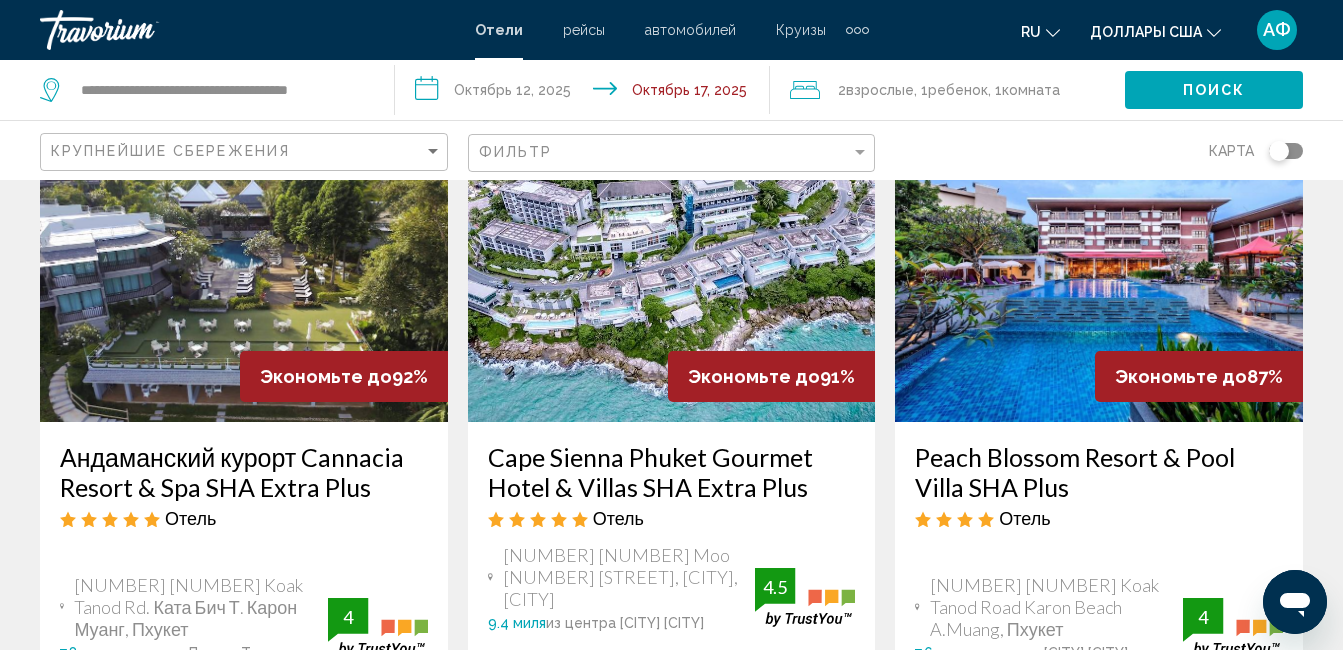 scroll, scrollTop: 0, scrollLeft: 0, axis: both 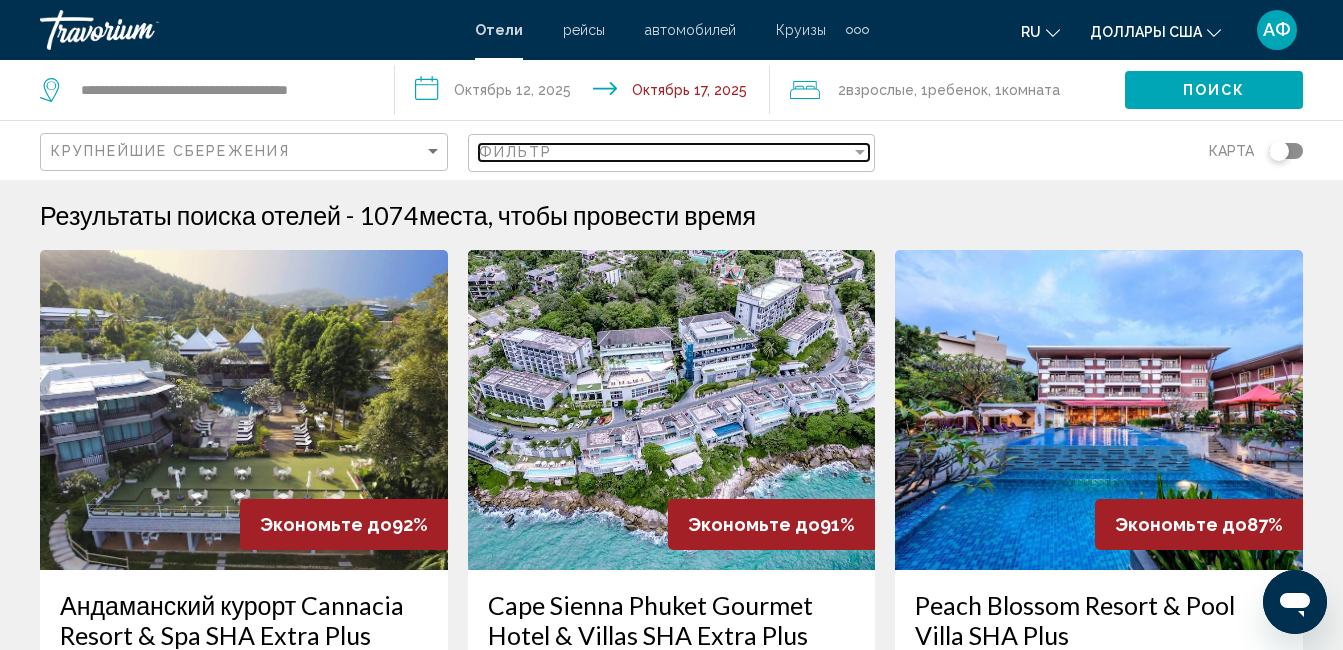 click at bounding box center [860, 152] 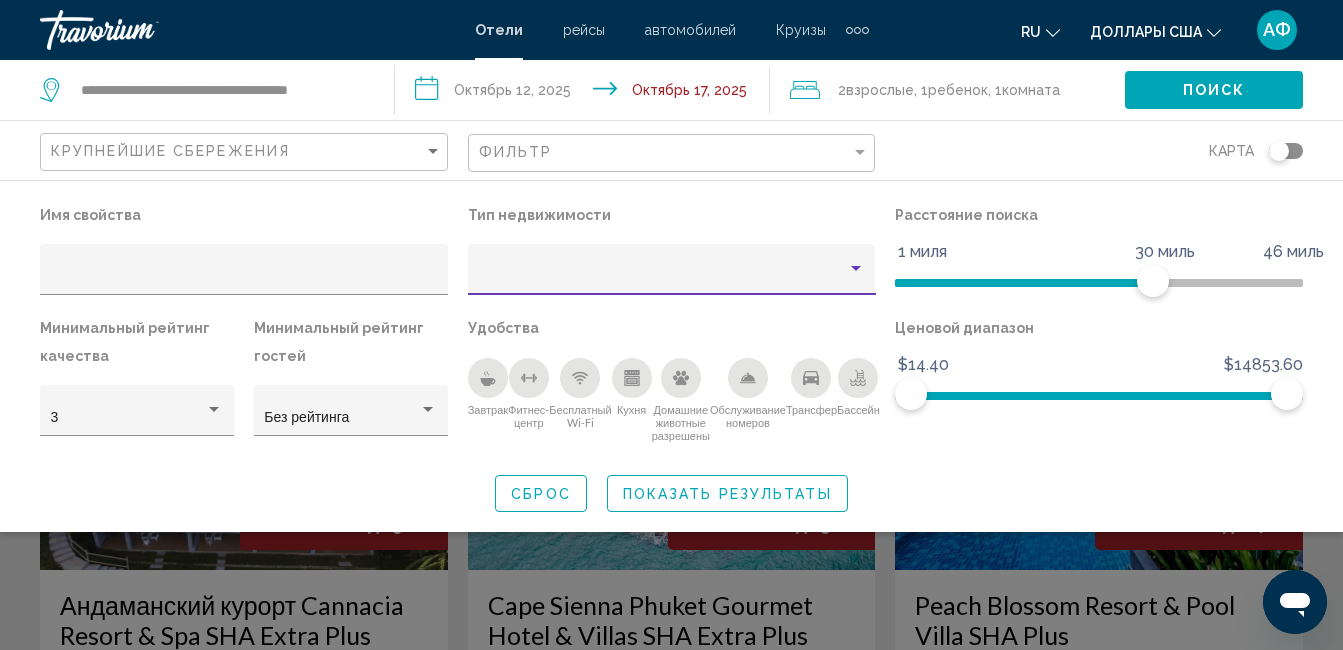click at bounding box center (856, 269) 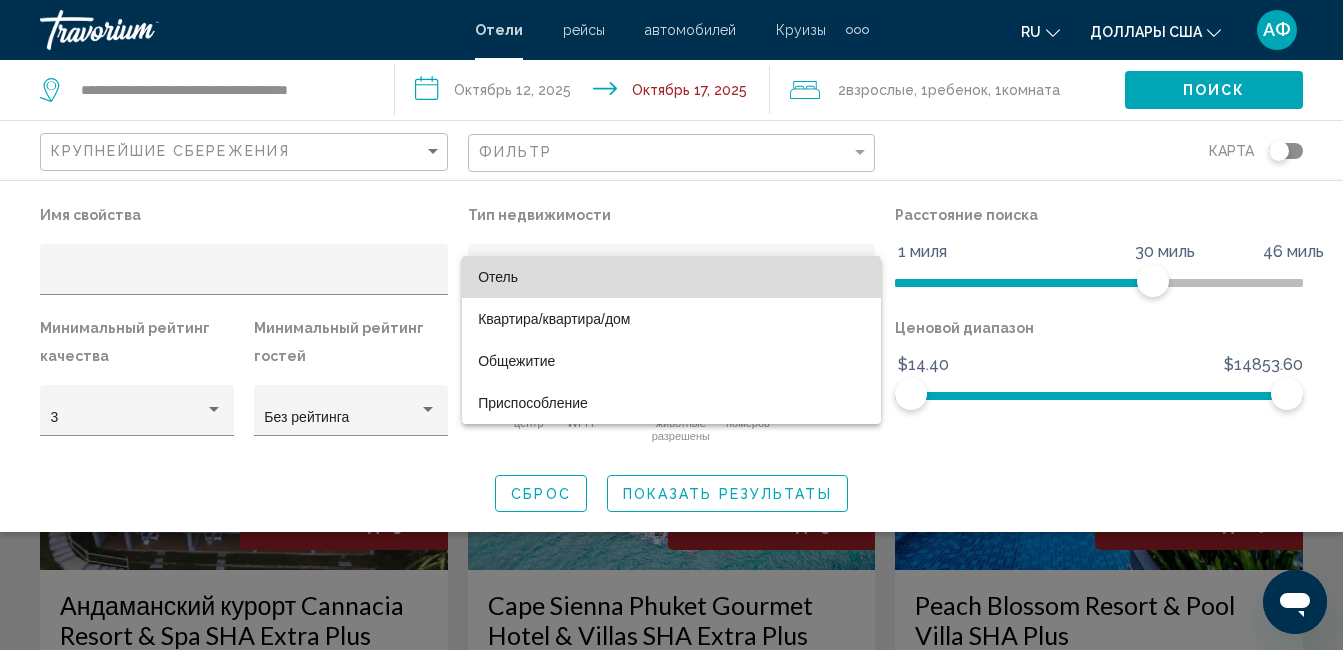 click on "Отель" at bounding box center (671, 277) 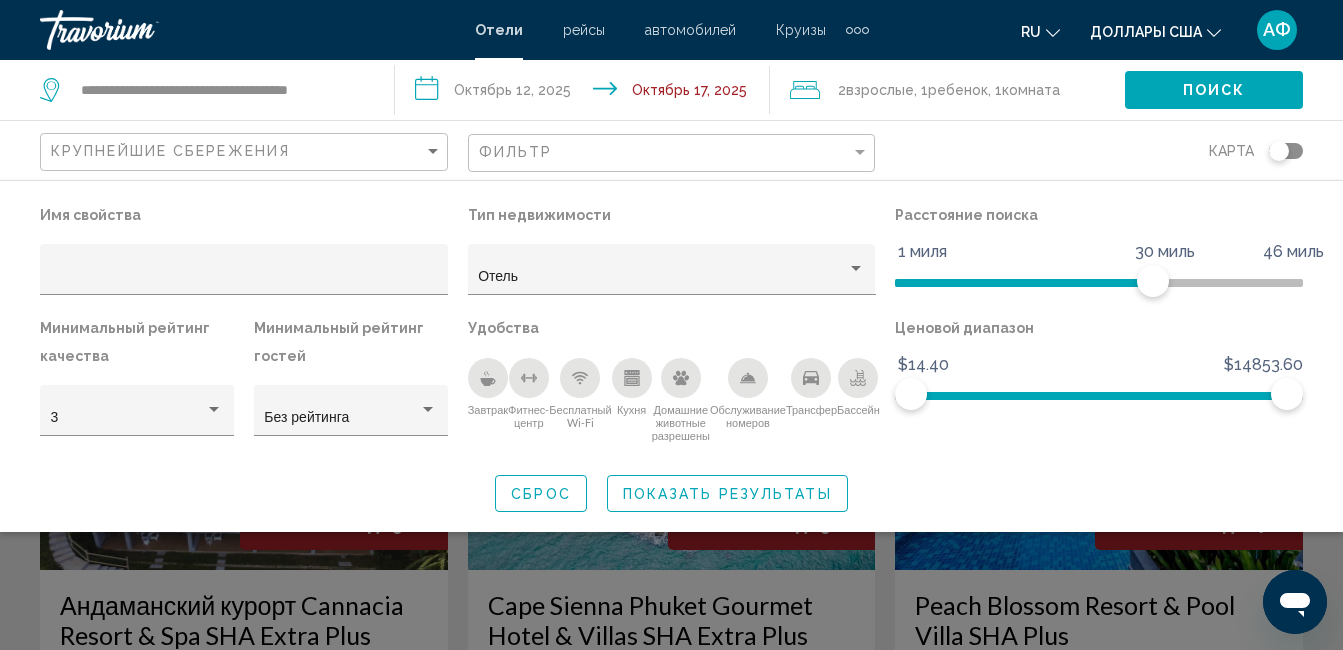 drag, startPoint x: 474, startPoint y: 376, endPoint x: 751, endPoint y: 443, distance: 284.98773 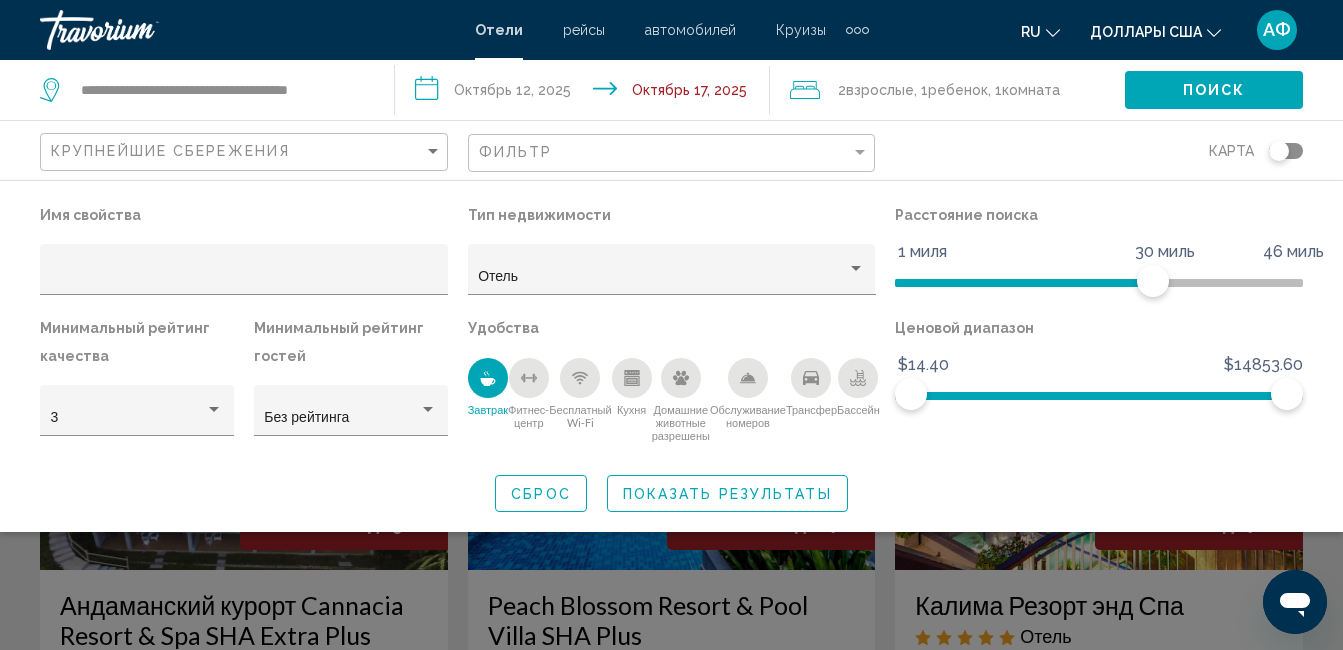 click 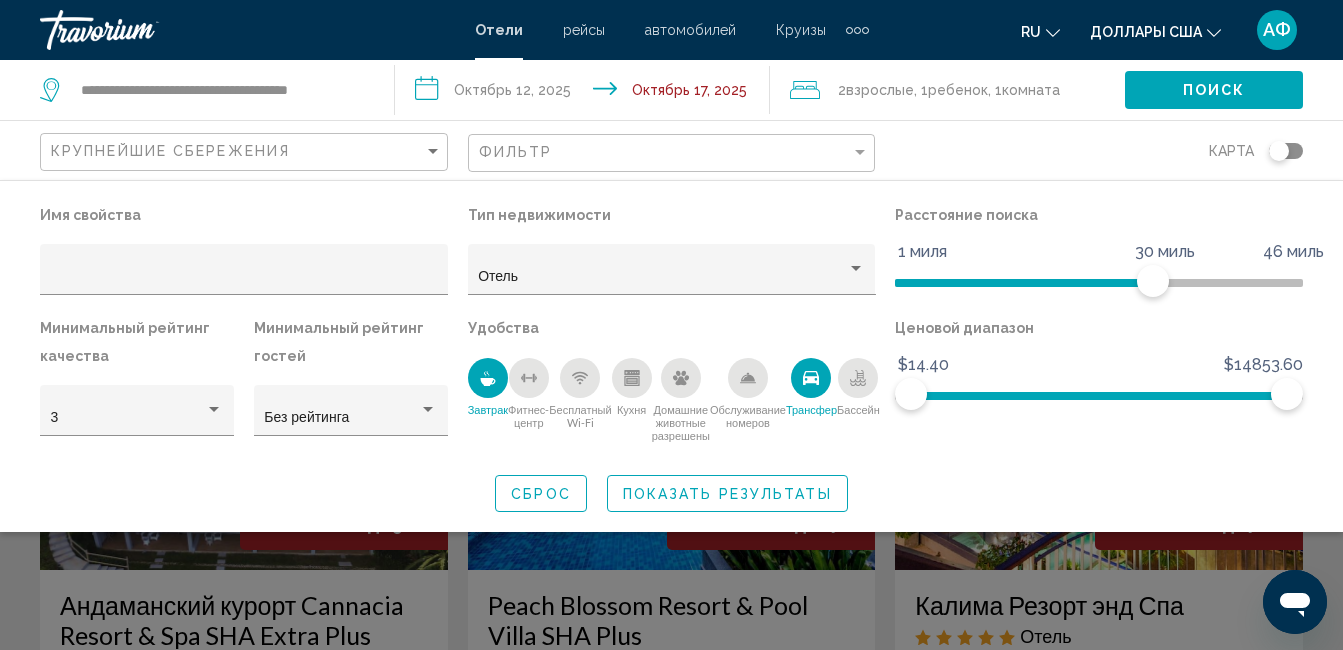 click on "Показать результаты" 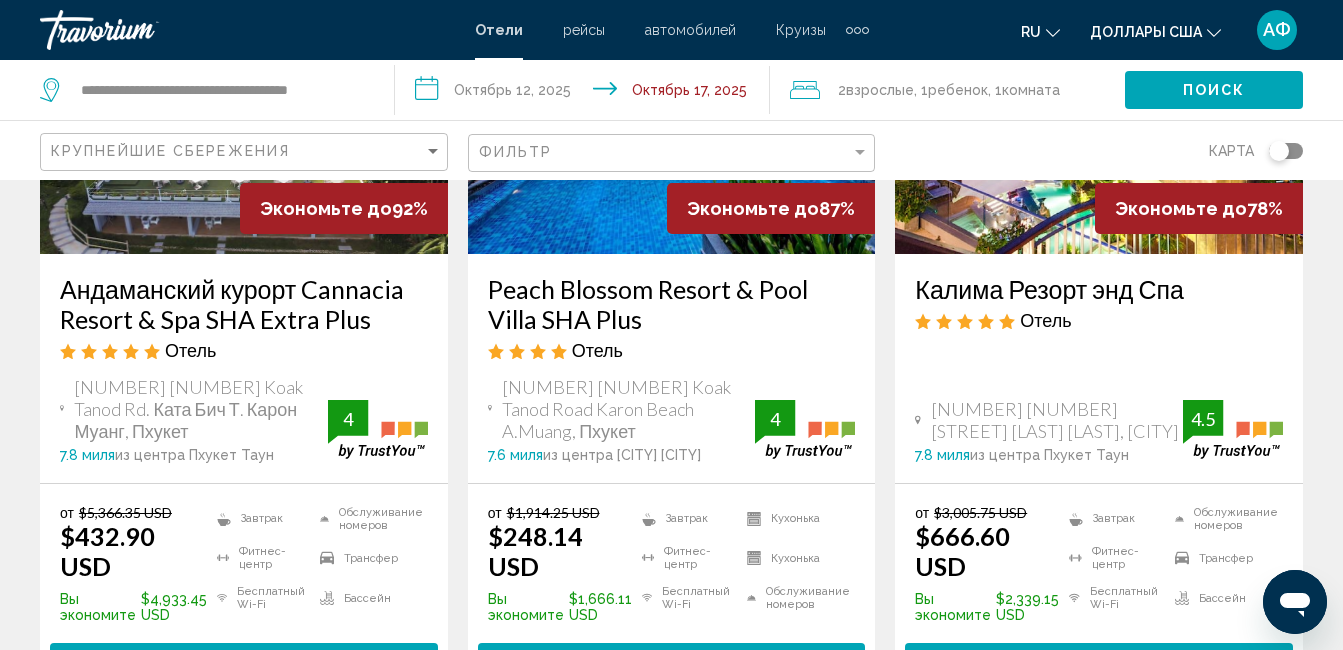scroll, scrollTop: 300, scrollLeft: 0, axis: vertical 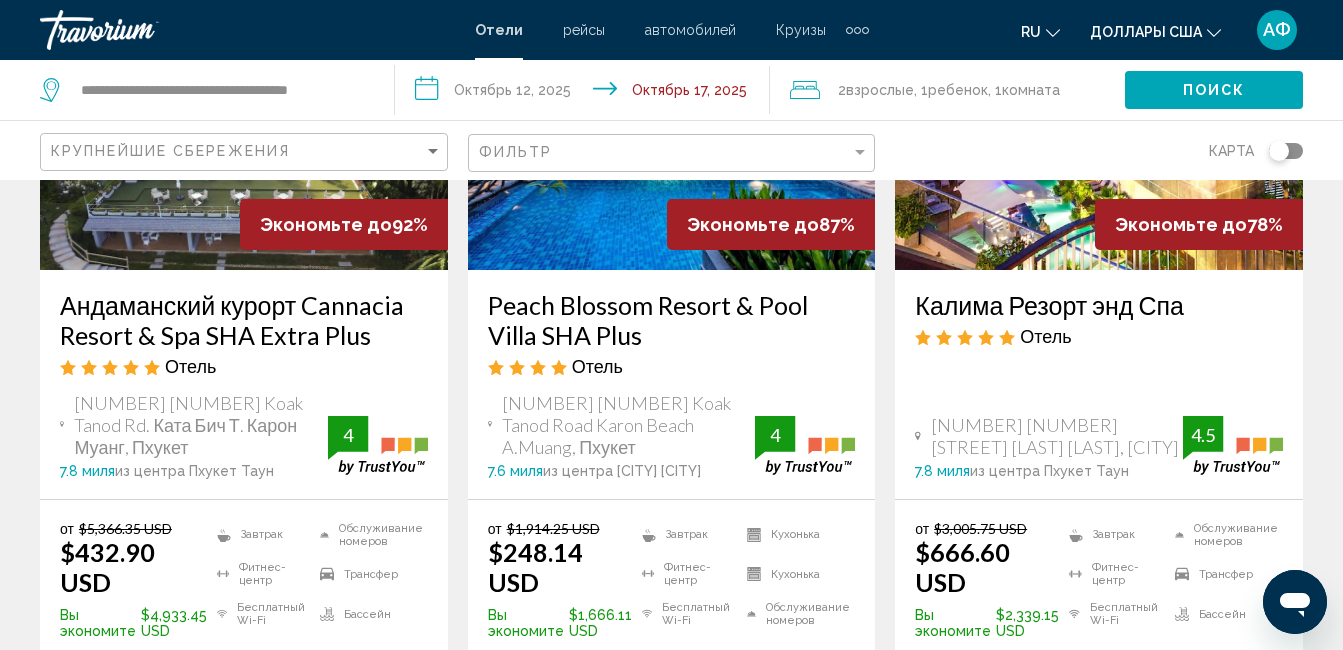 click on "**********" 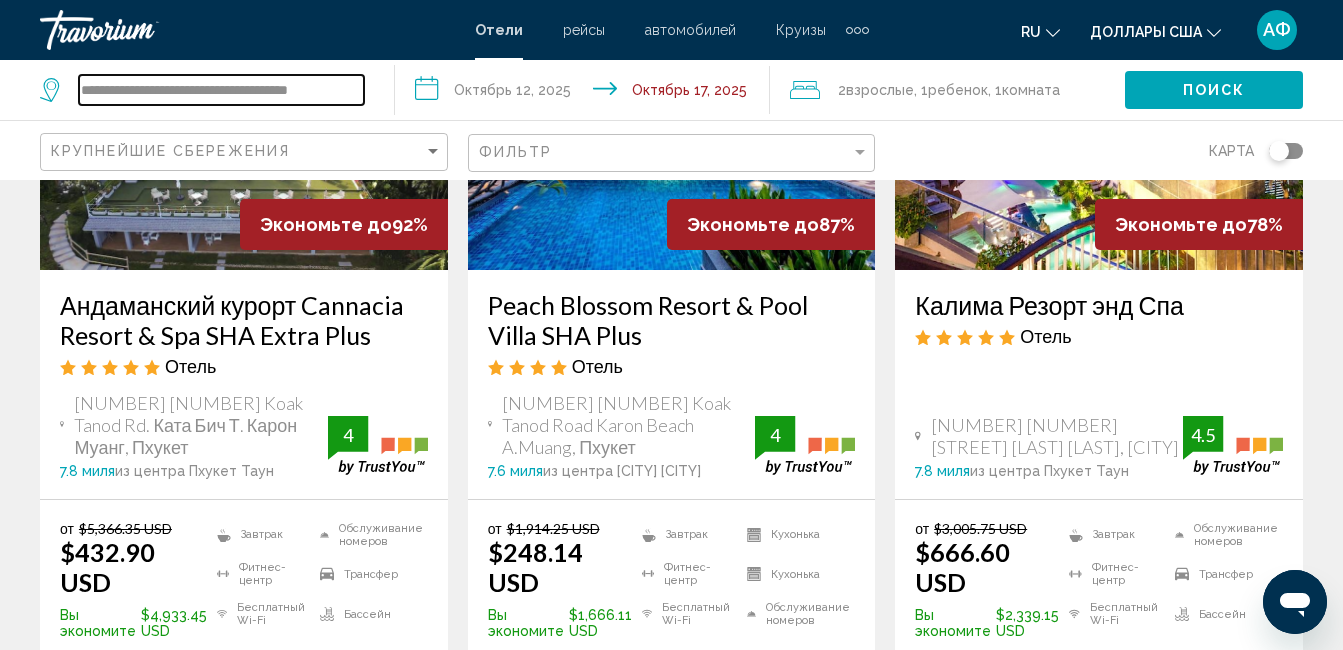 click on "**********" at bounding box center (221, 90) 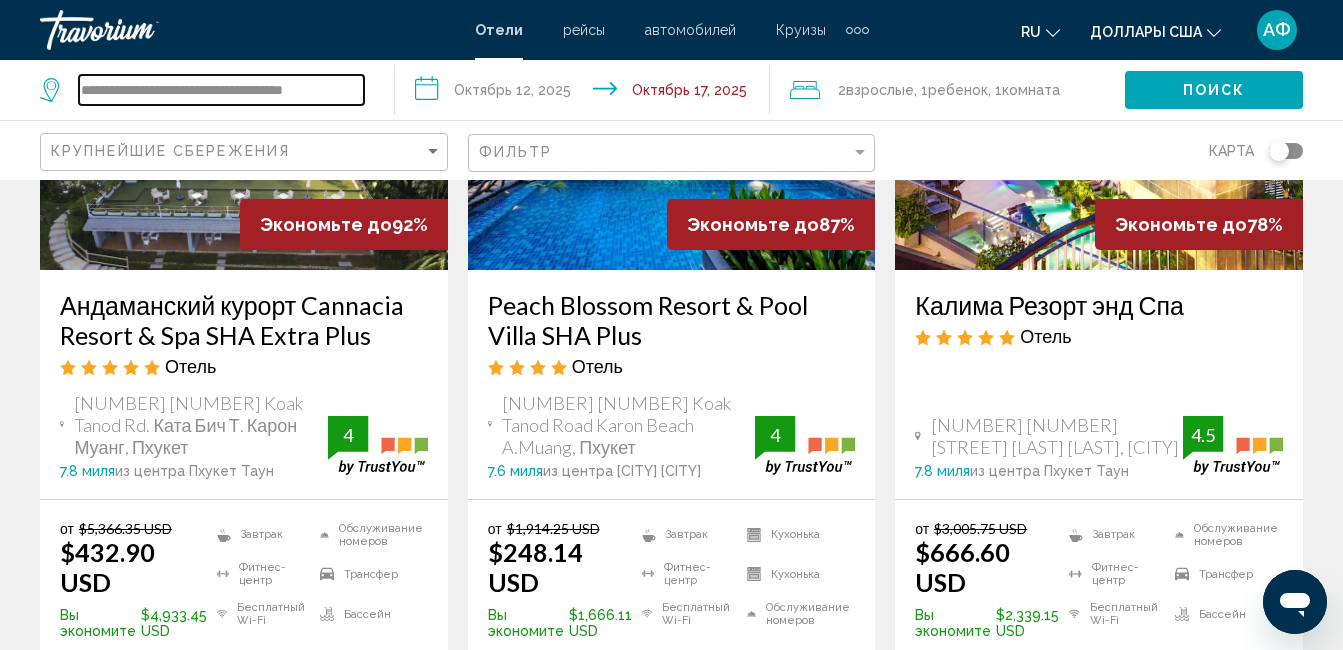scroll, scrollTop: 0, scrollLeft: 0, axis: both 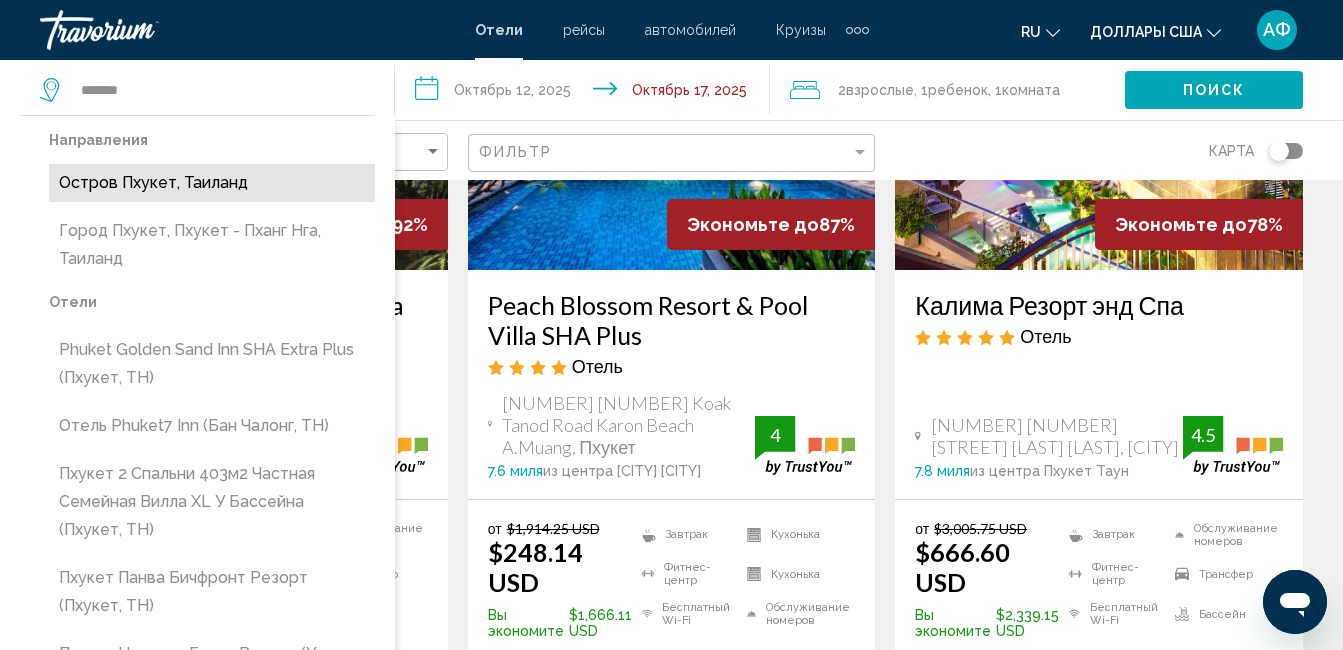 click on "Остров Пхукет, Таиланд" at bounding box center [212, 183] 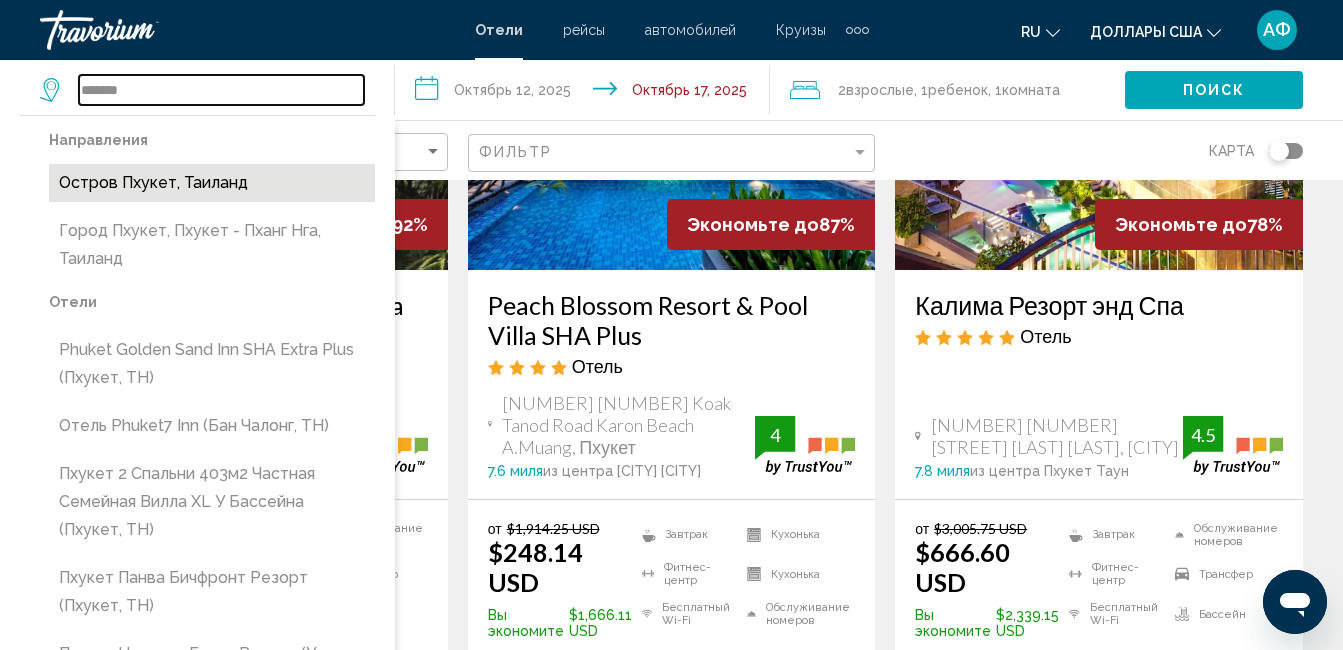 type on "**********" 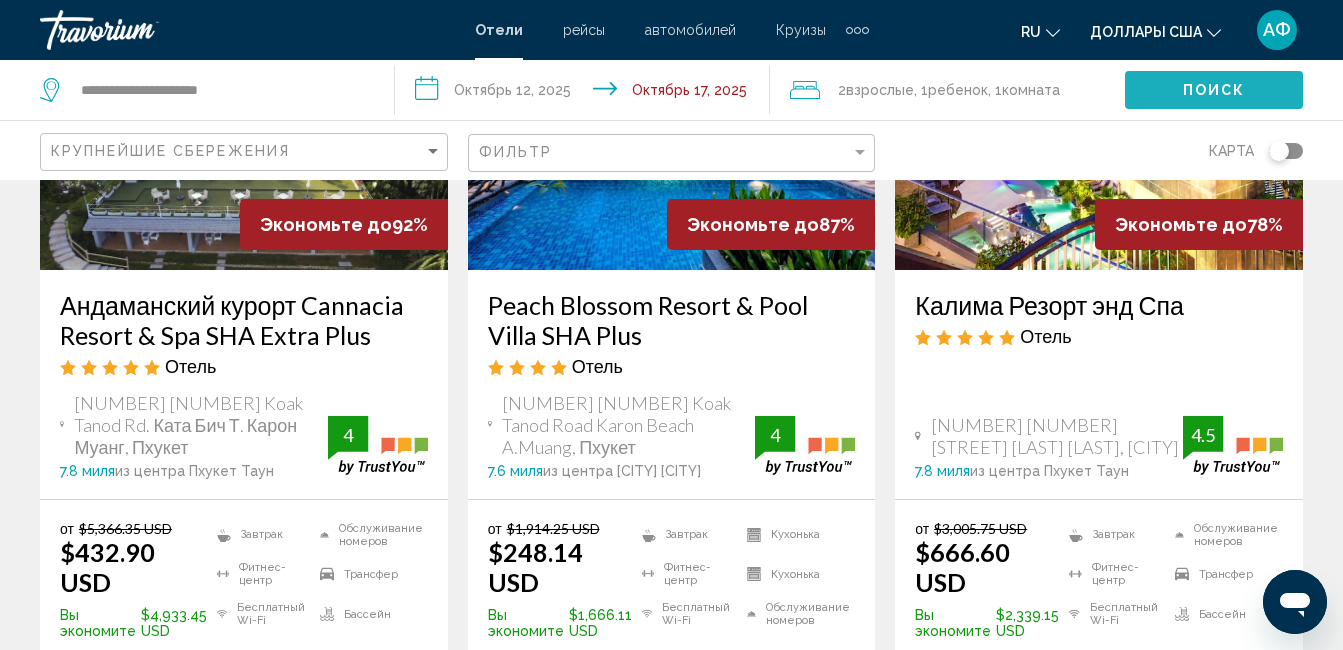 click on "Поиск" 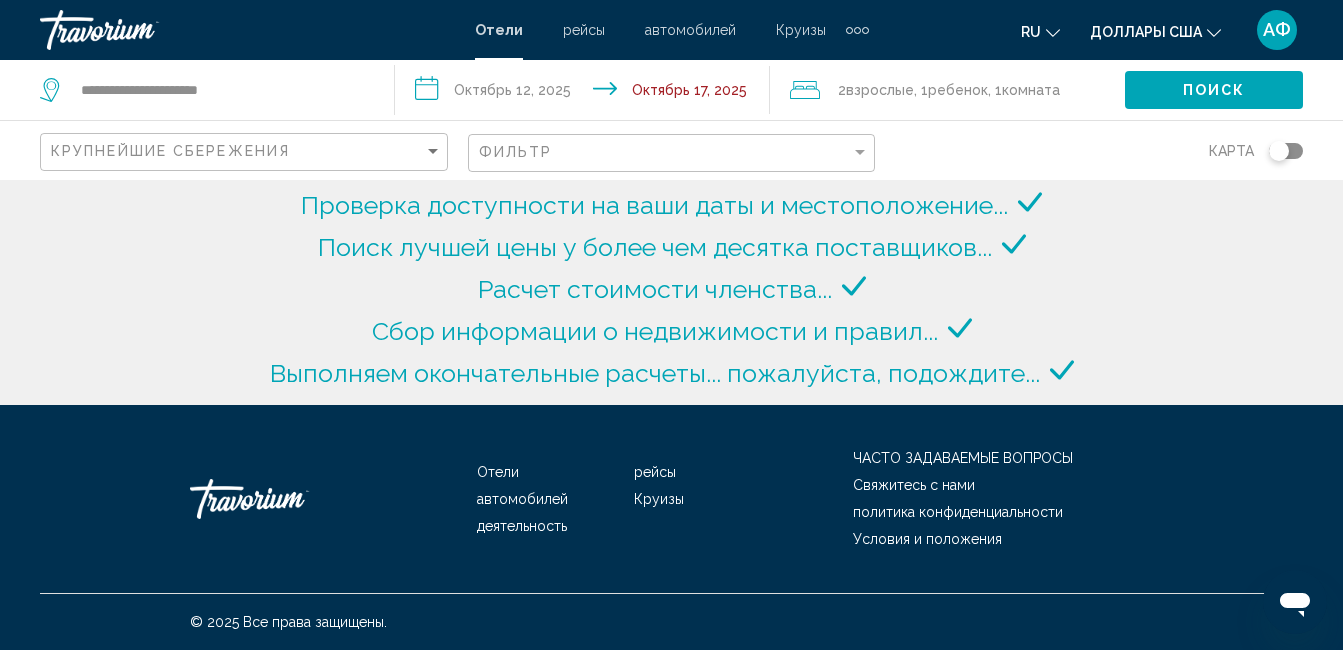 scroll, scrollTop: 0, scrollLeft: 0, axis: both 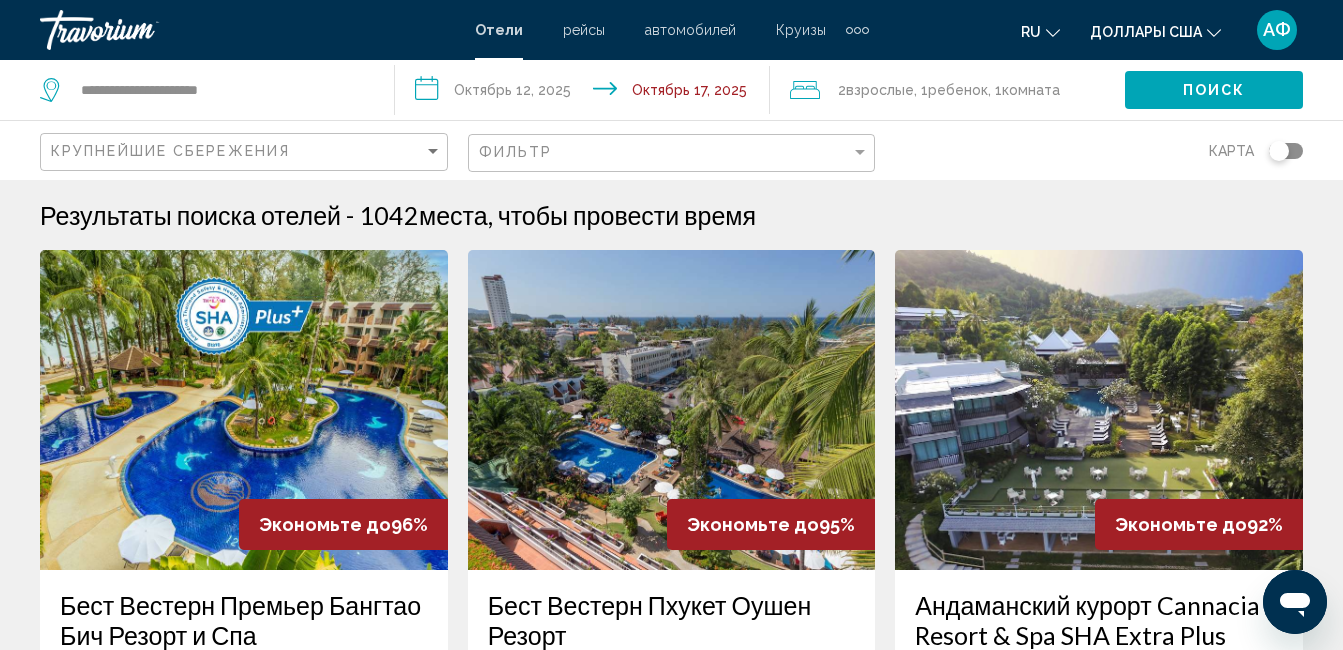 click at bounding box center (672, 410) 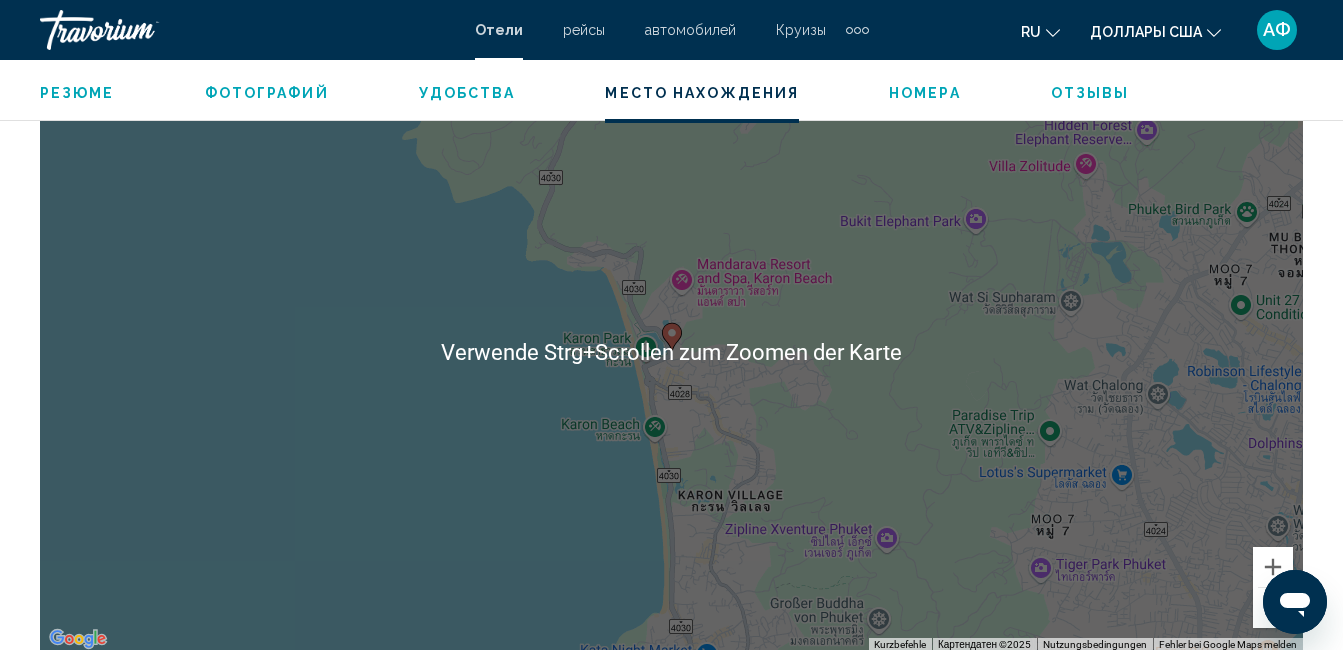 scroll, scrollTop: 2210, scrollLeft: 0, axis: vertical 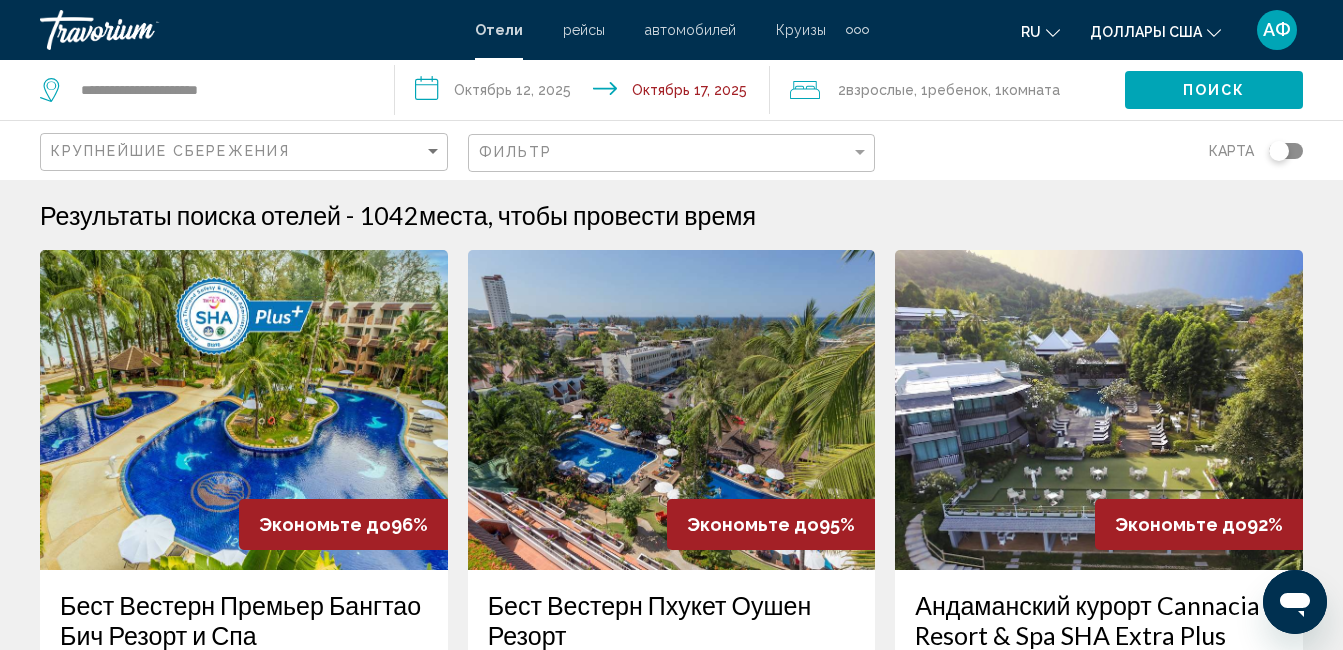 click at bounding box center [244, 410] 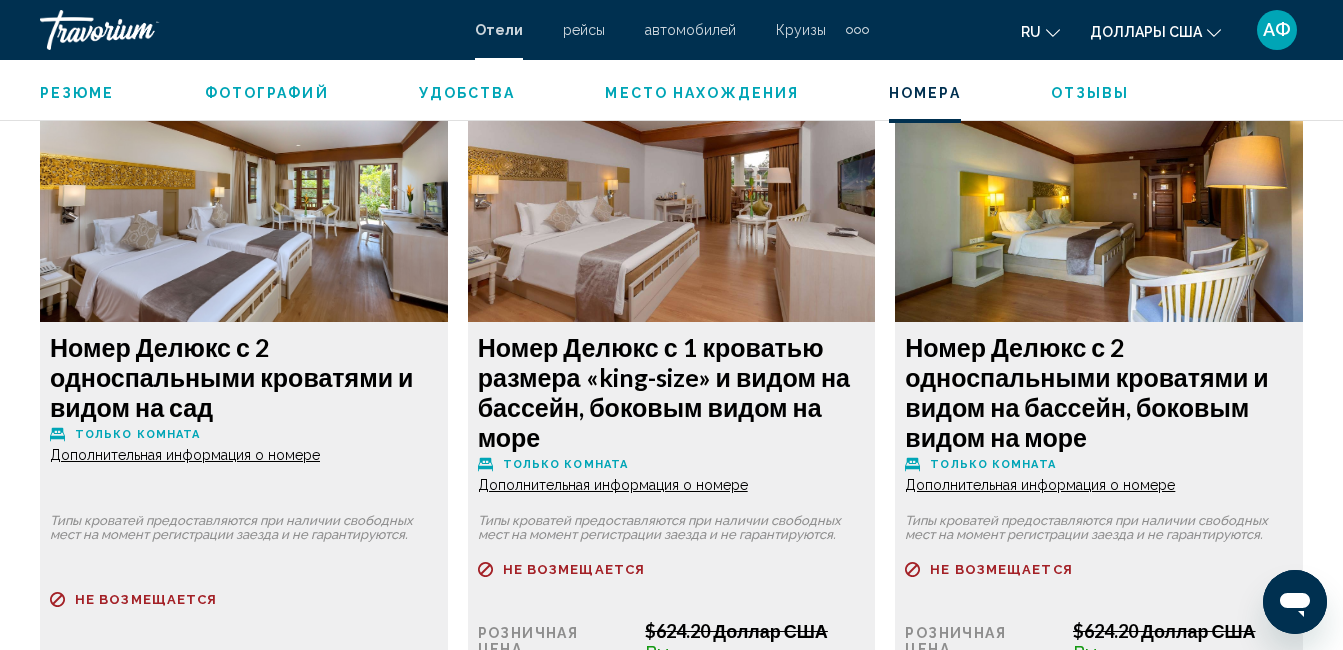 scroll, scrollTop: 3210, scrollLeft: 0, axis: vertical 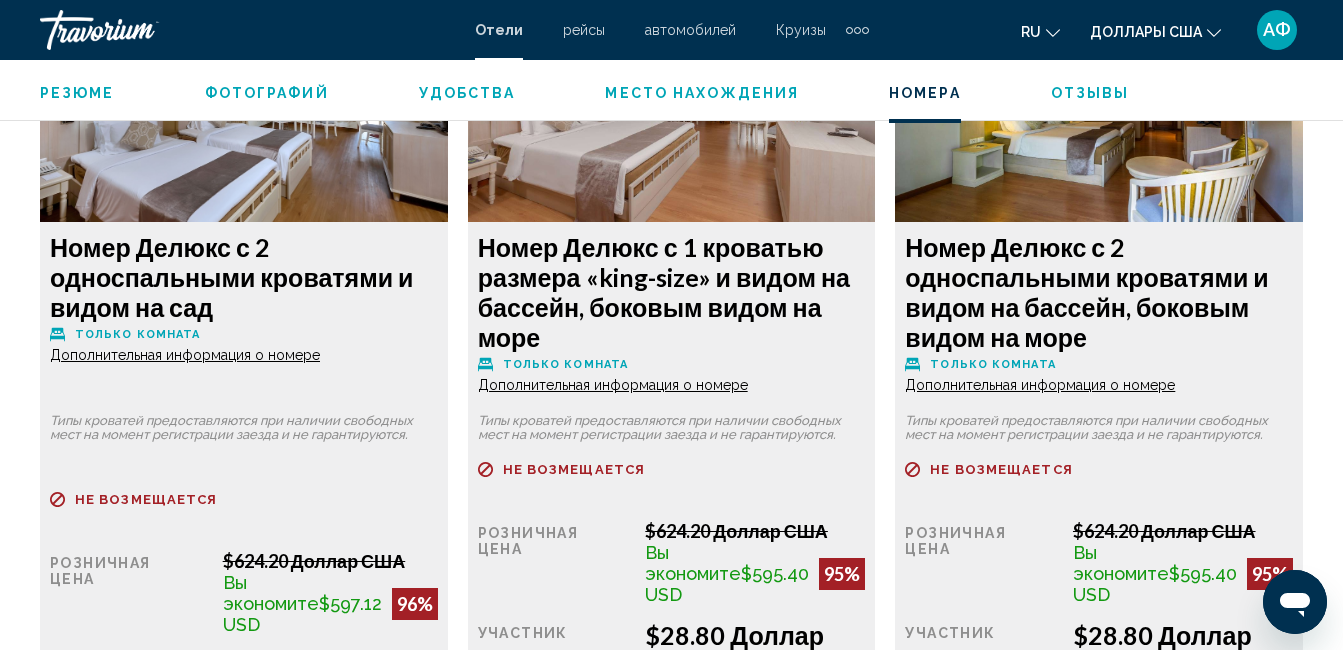 click on "Дополнительная информация о номере" at bounding box center (185, 355) 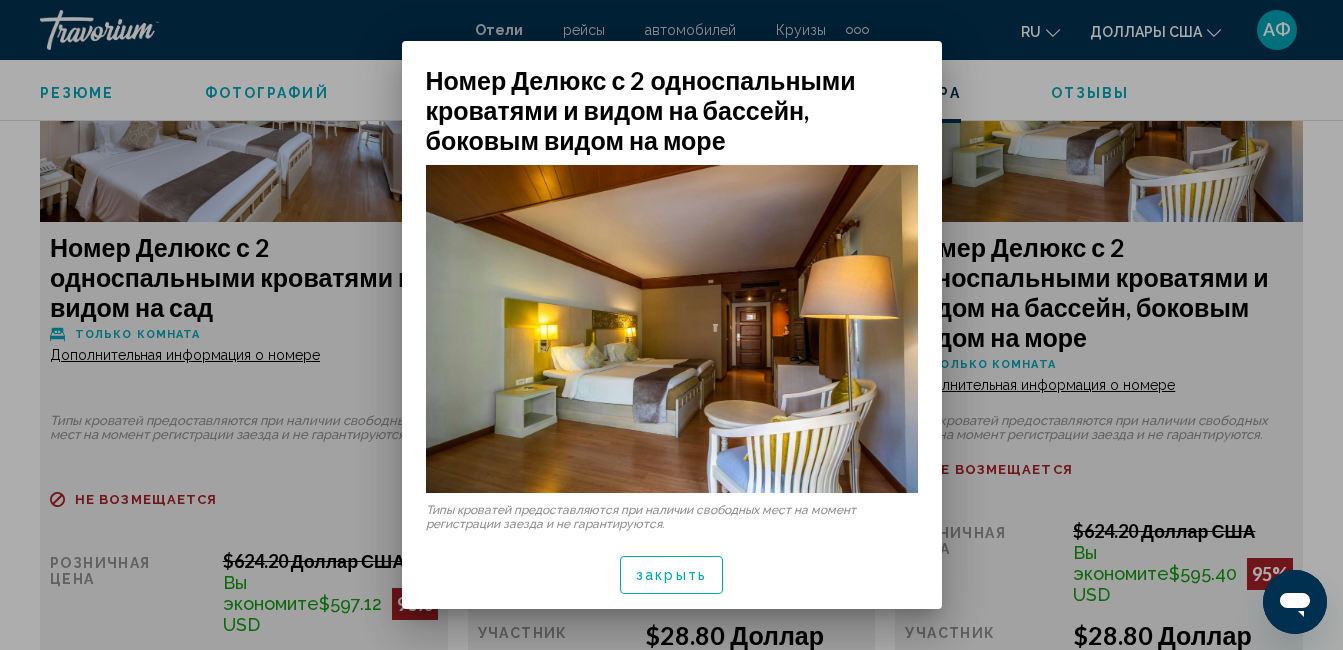 click on "закрыть" at bounding box center (671, 576) 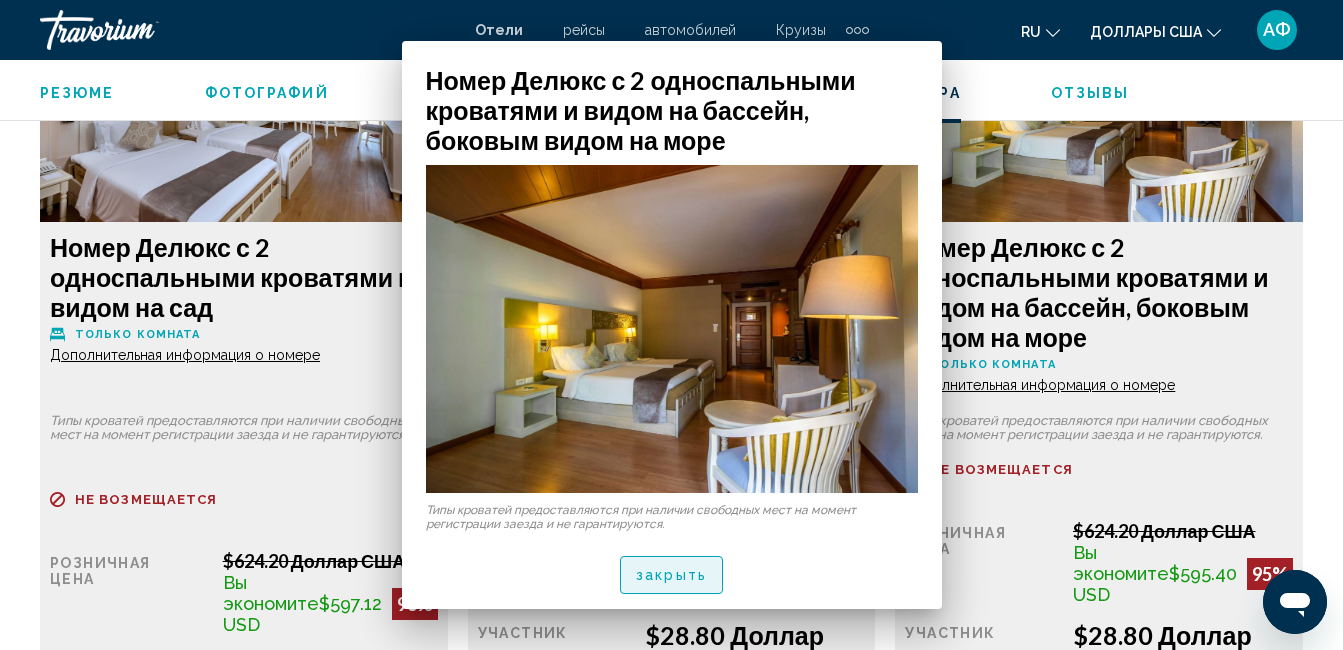 scroll, scrollTop: 3210, scrollLeft: 0, axis: vertical 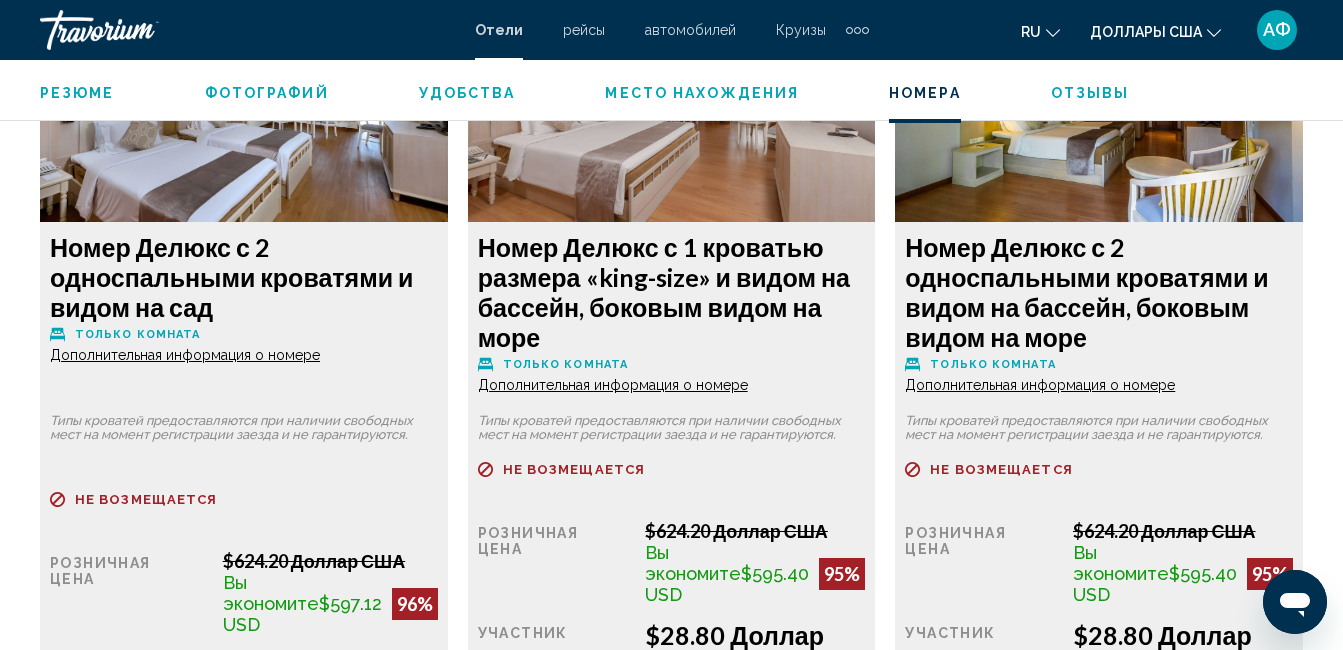 click on "Дополнительная информация о номере" at bounding box center (185, 355) 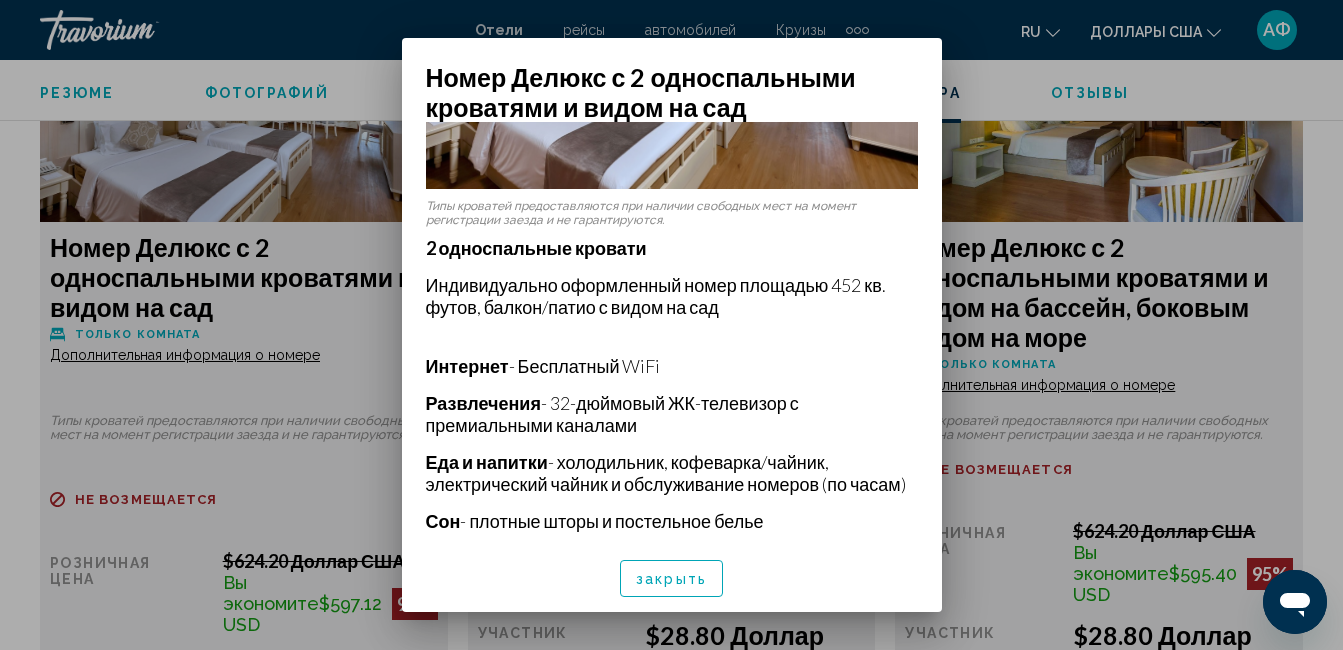 scroll, scrollTop: 300, scrollLeft: 0, axis: vertical 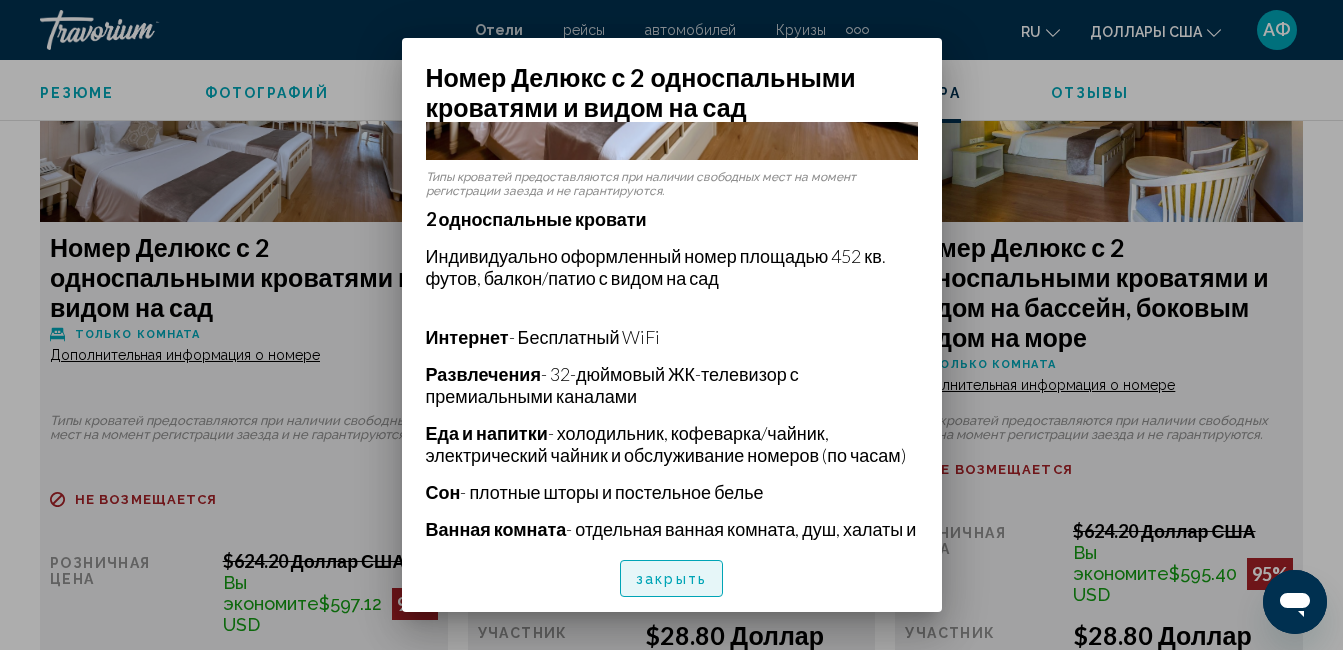 drag, startPoint x: 642, startPoint y: 579, endPoint x: 637, endPoint y: 561, distance: 18.681541 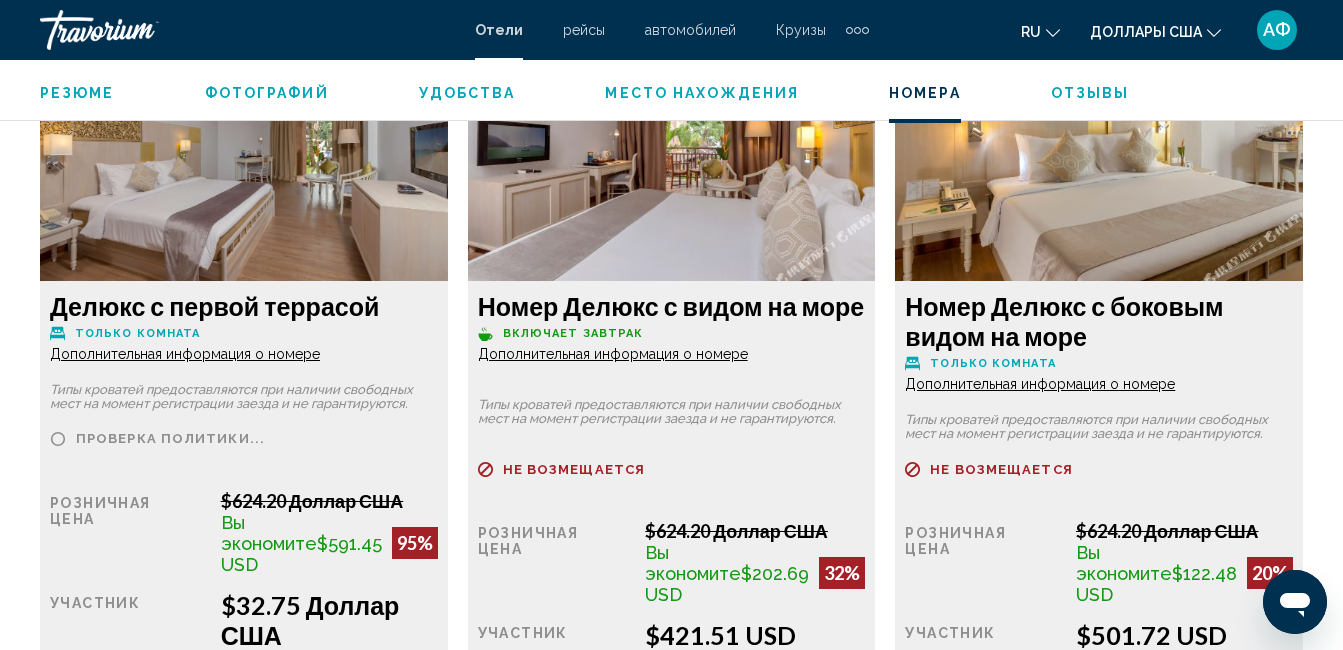 scroll, scrollTop: 4710, scrollLeft: 0, axis: vertical 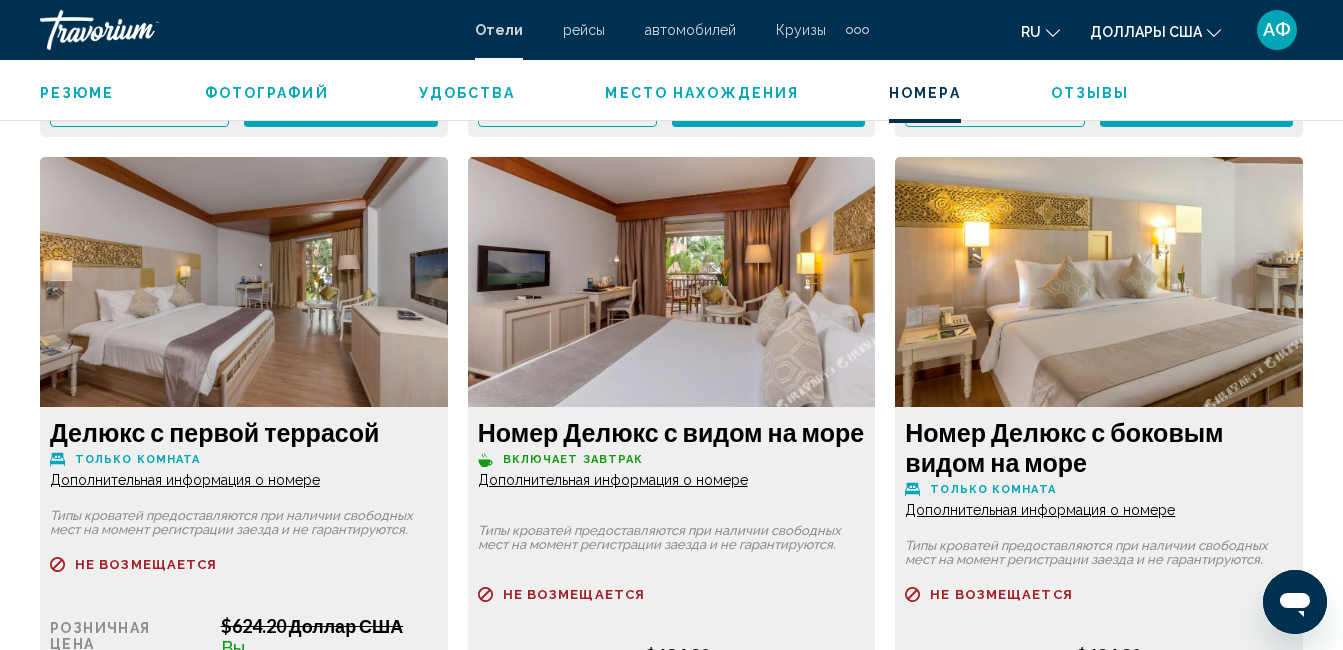 click on "Дополнительная информация о номере" at bounding box center (185, -1145) 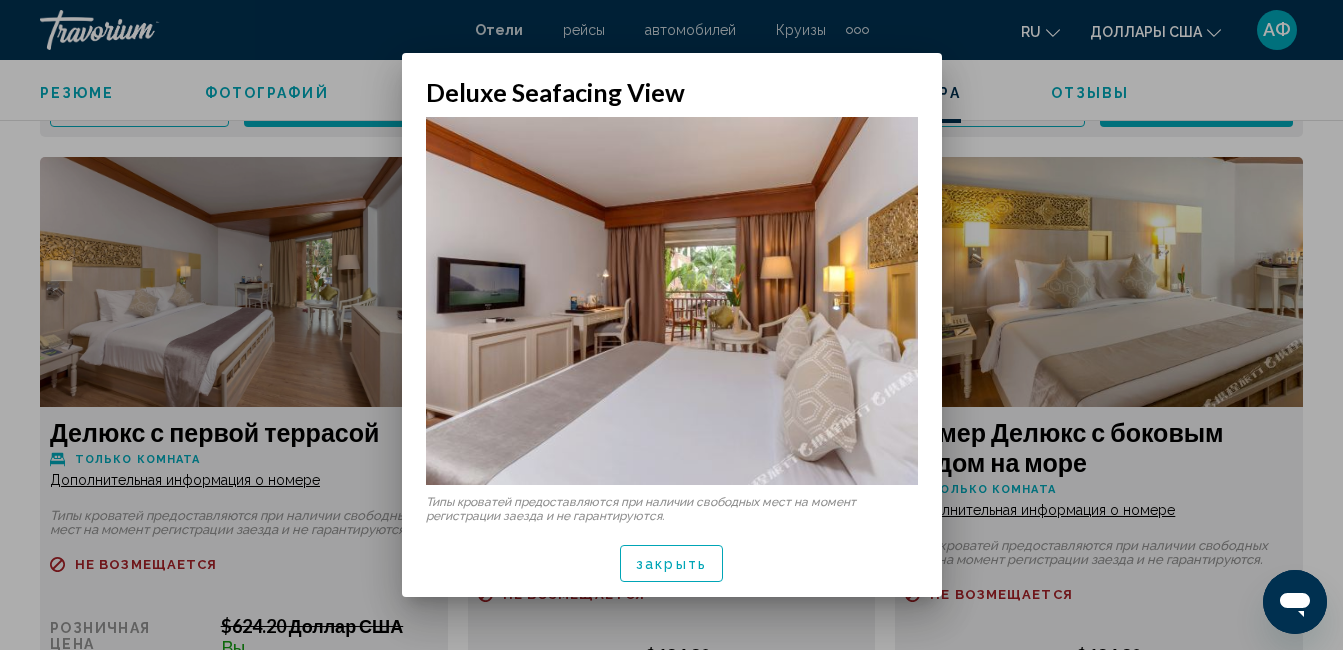 scroll, scrollTop: 0, scrollLeft: 0, axis: both 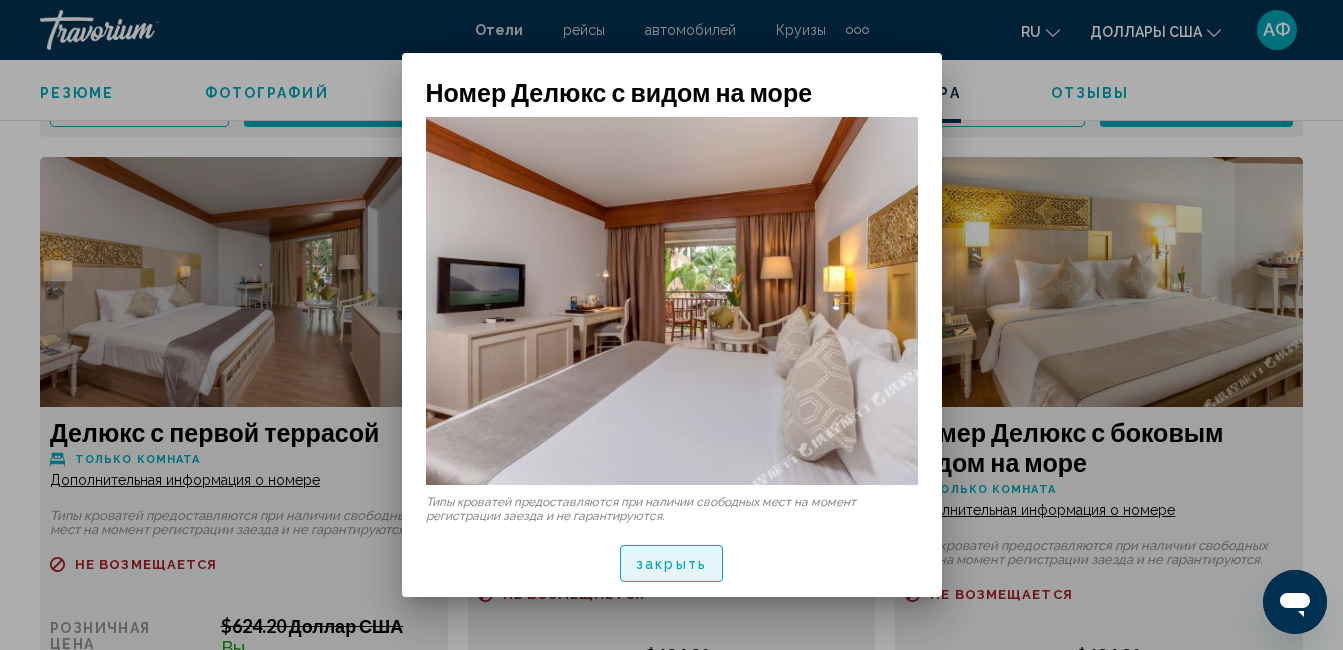 click on "закрыть" at bounding box center (671, 564) 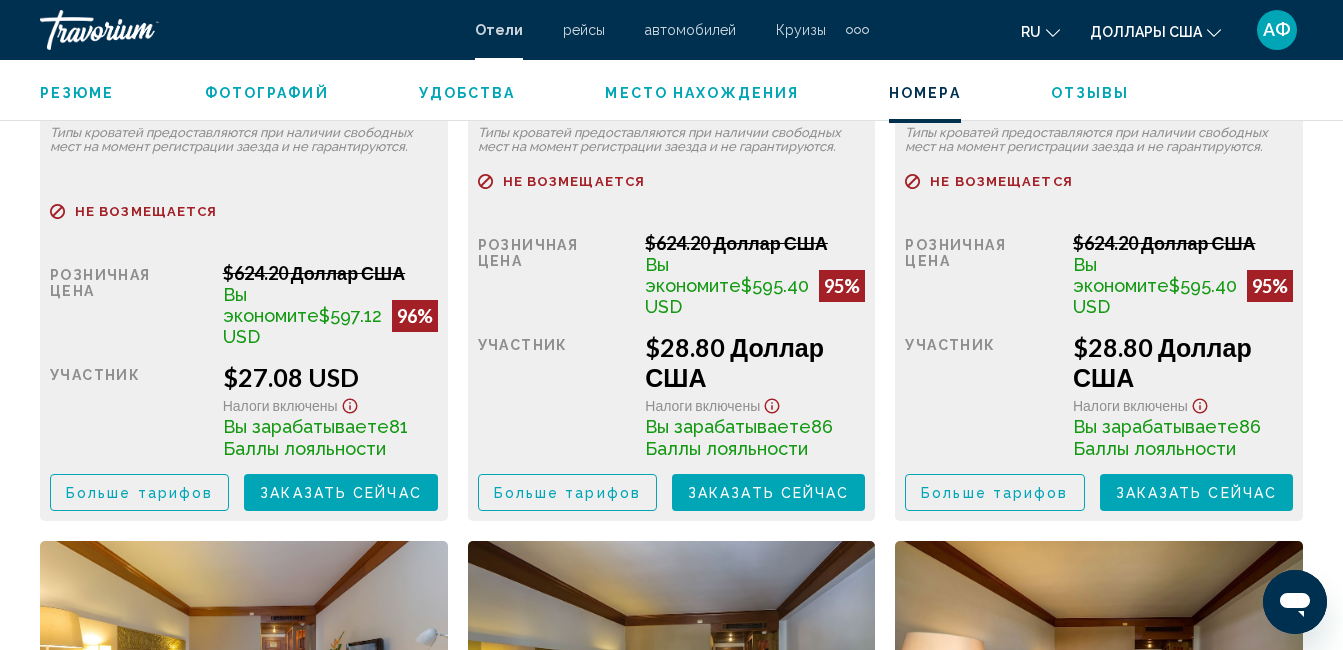 scroll, scrollTop: 3510, scrollLeft: 0, axis: vertical 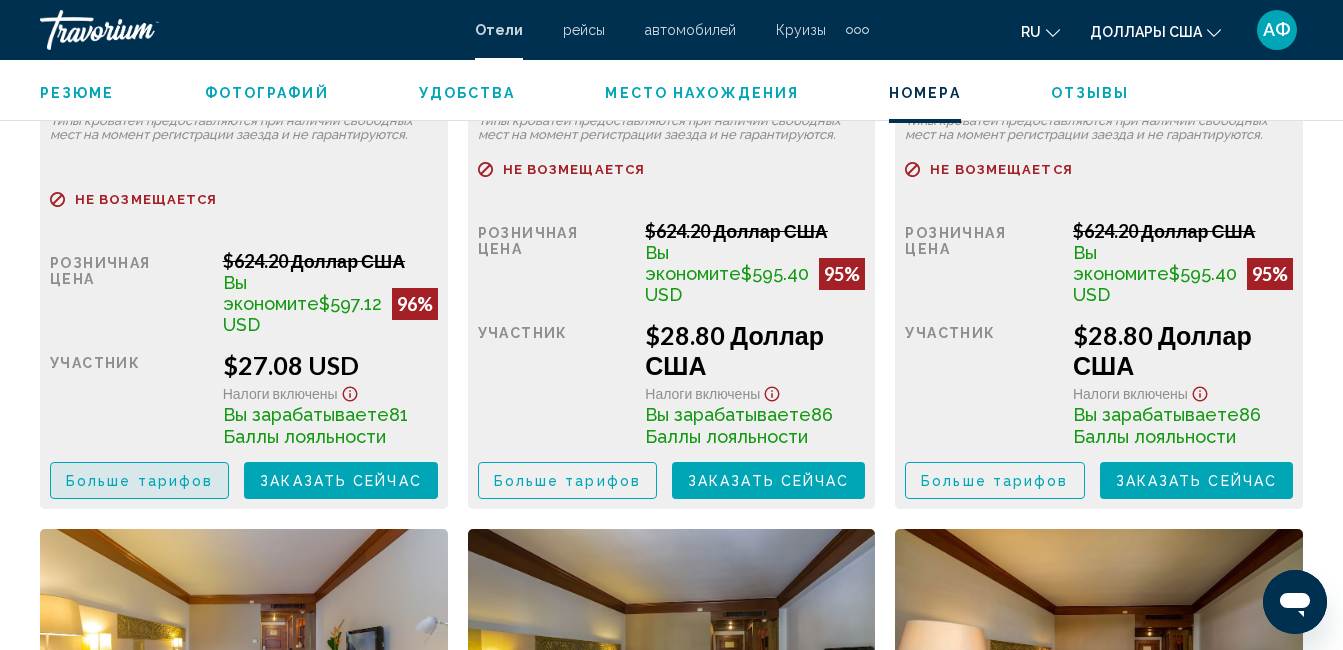 click on "Больше тарифов" at bounding box center [139, 481] 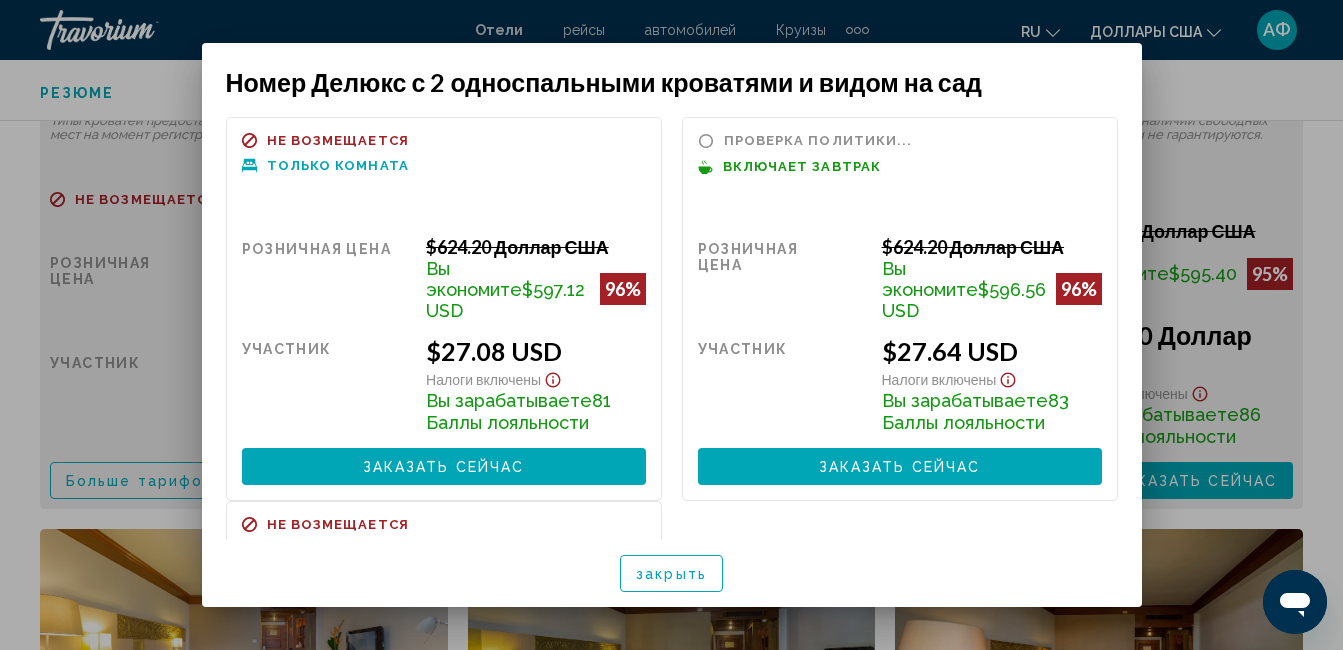 scroll, scrollTop: 0, scrollLeft: 0, axis: both 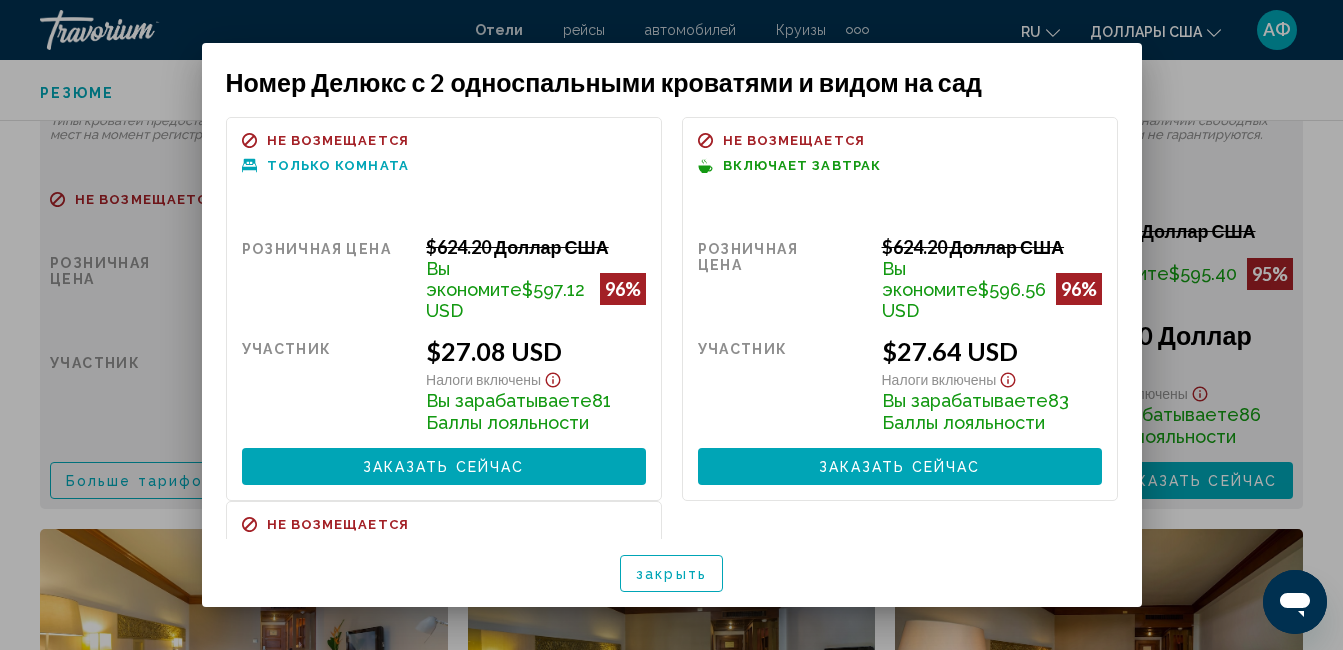 click on "закрыть" at bounding box center (671, 574) 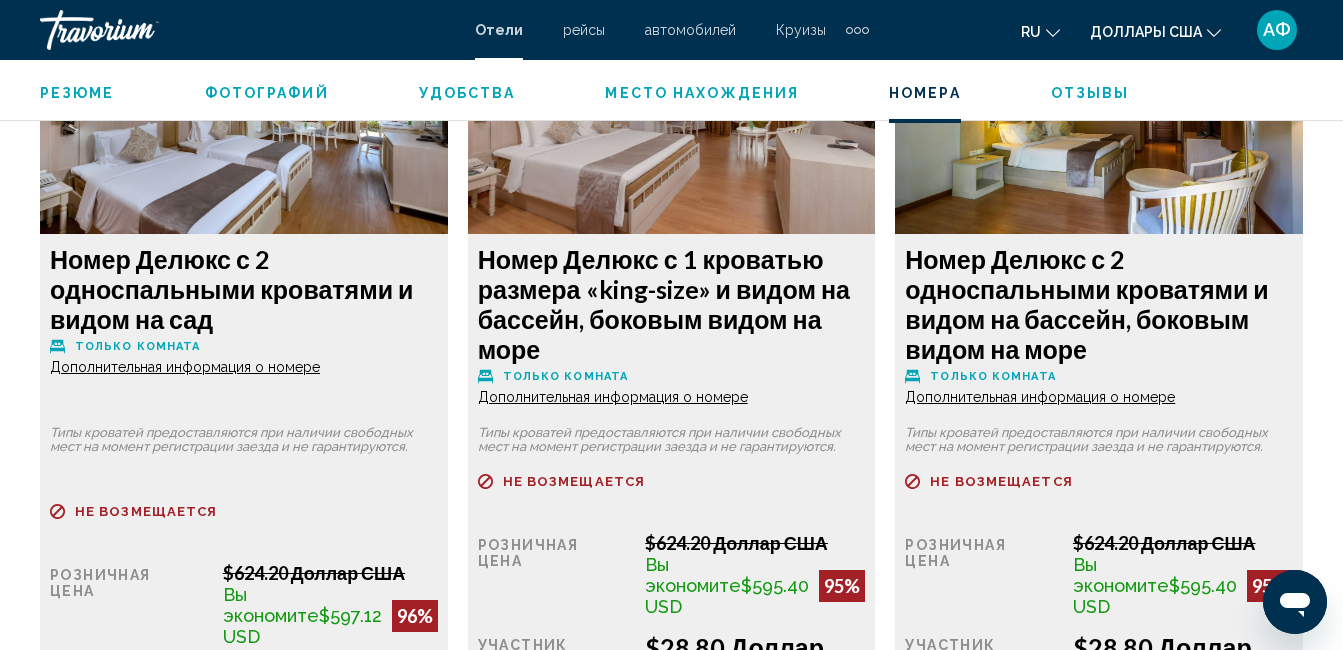 scroll, scrollTop: 3110, scrollLeft: 0, axis: vertical 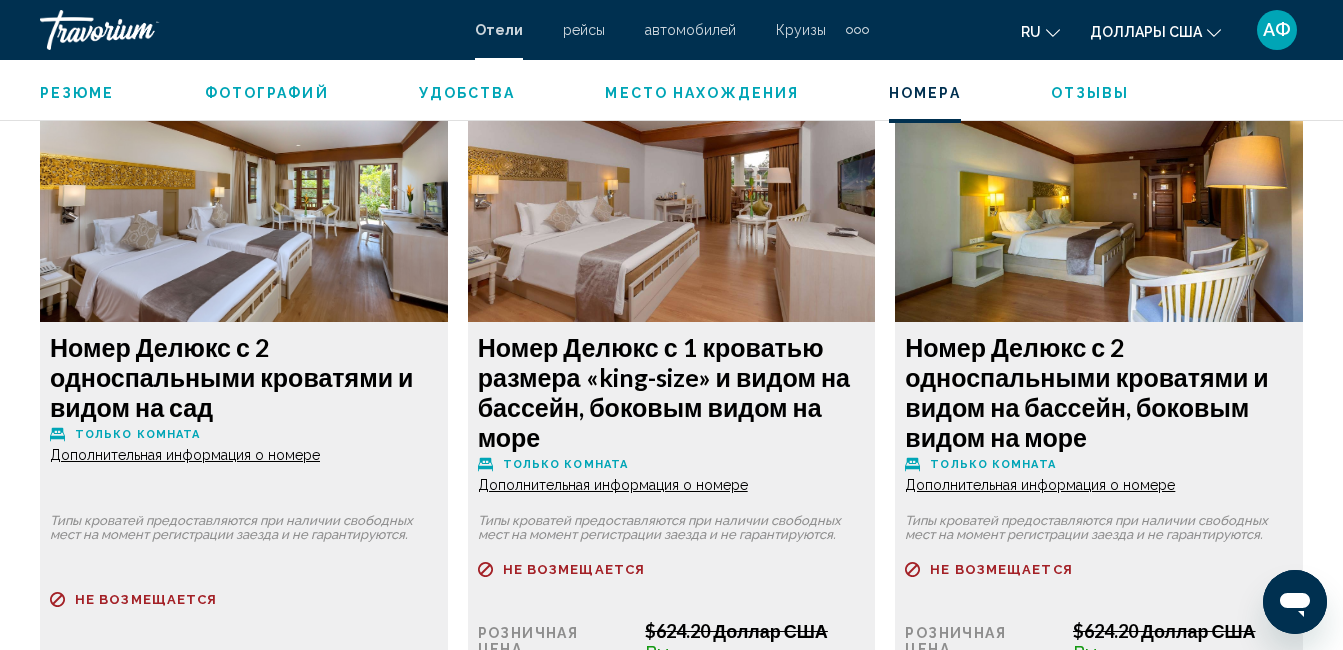 click on "Дополнительная информация о номере" at bounding box center (185, 455) 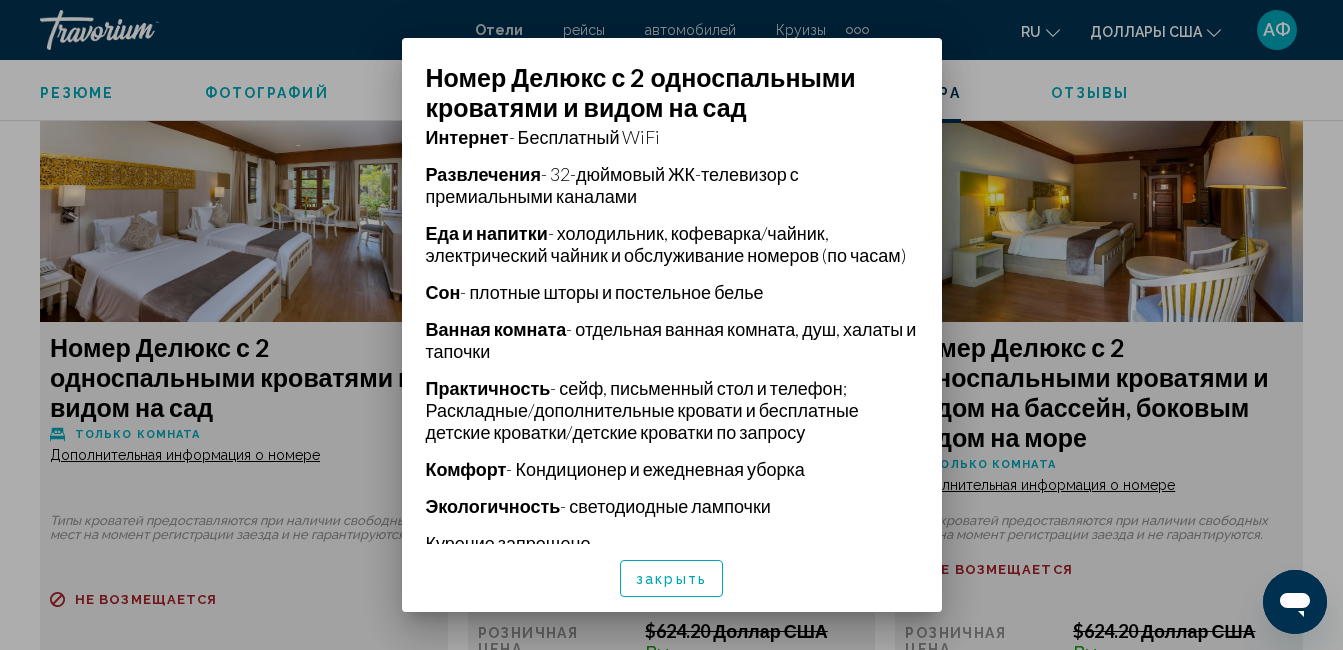 scroll, scrollTop: 595, scrollLeft: 0, axis: vertical 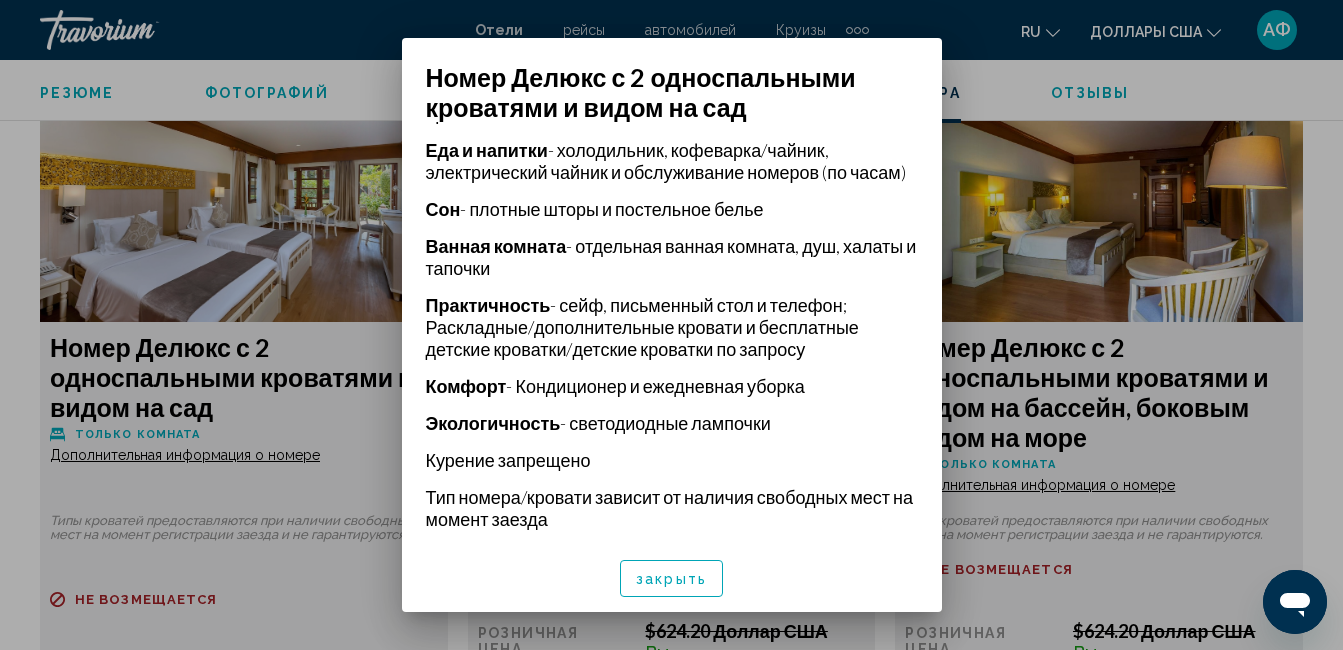 click on "закрыть" at bounding box center [671, 578] 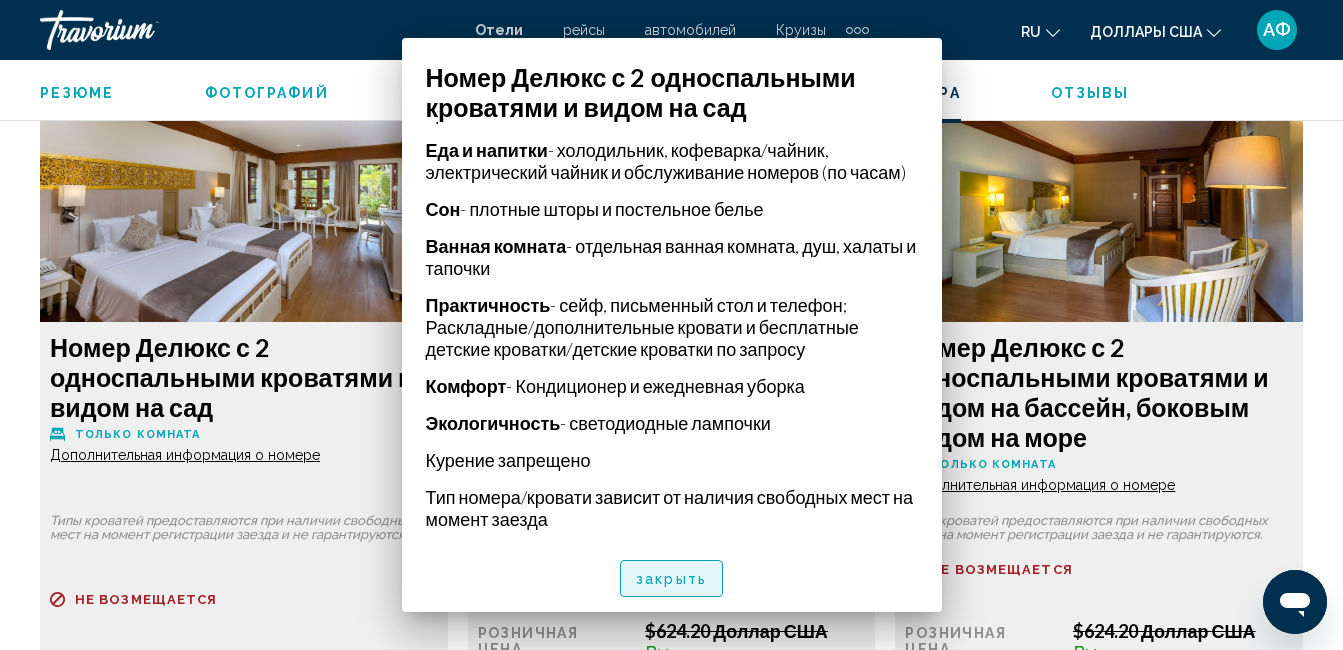 scroll, scrollTop: 3110, scrollLeft: 0, axis: vertical 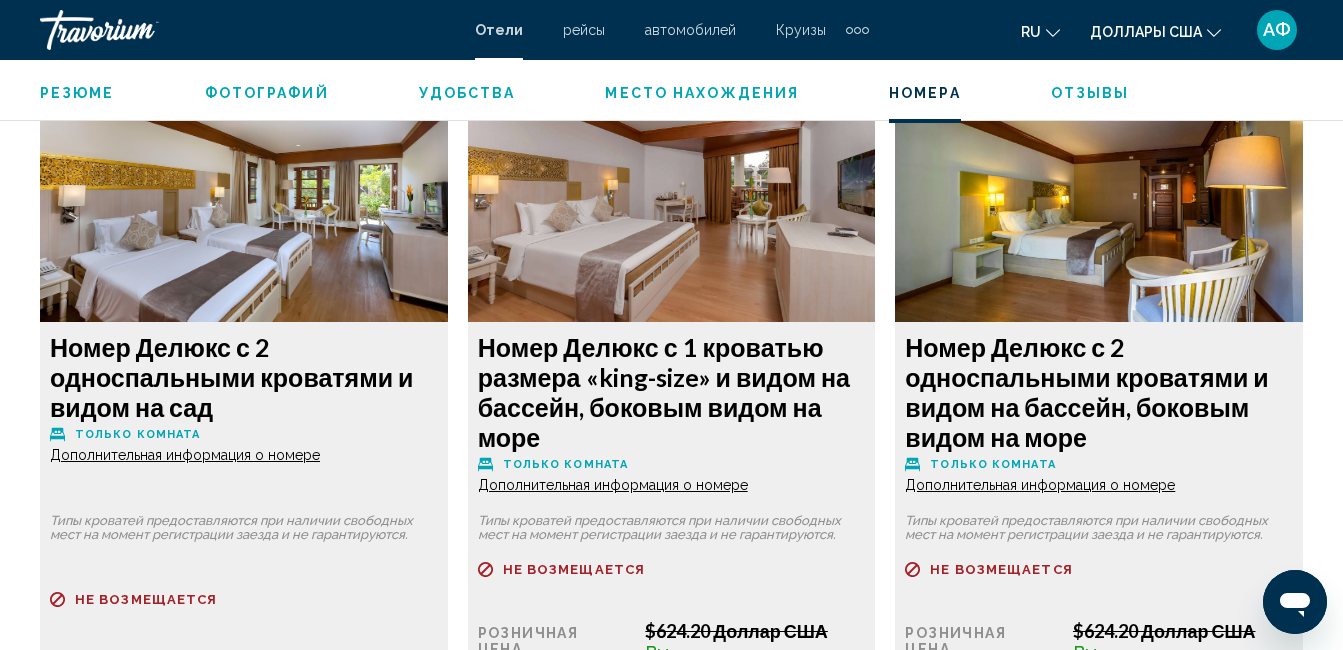 click on "Дополнительная информация о номере" at bounding box center [185, 455] 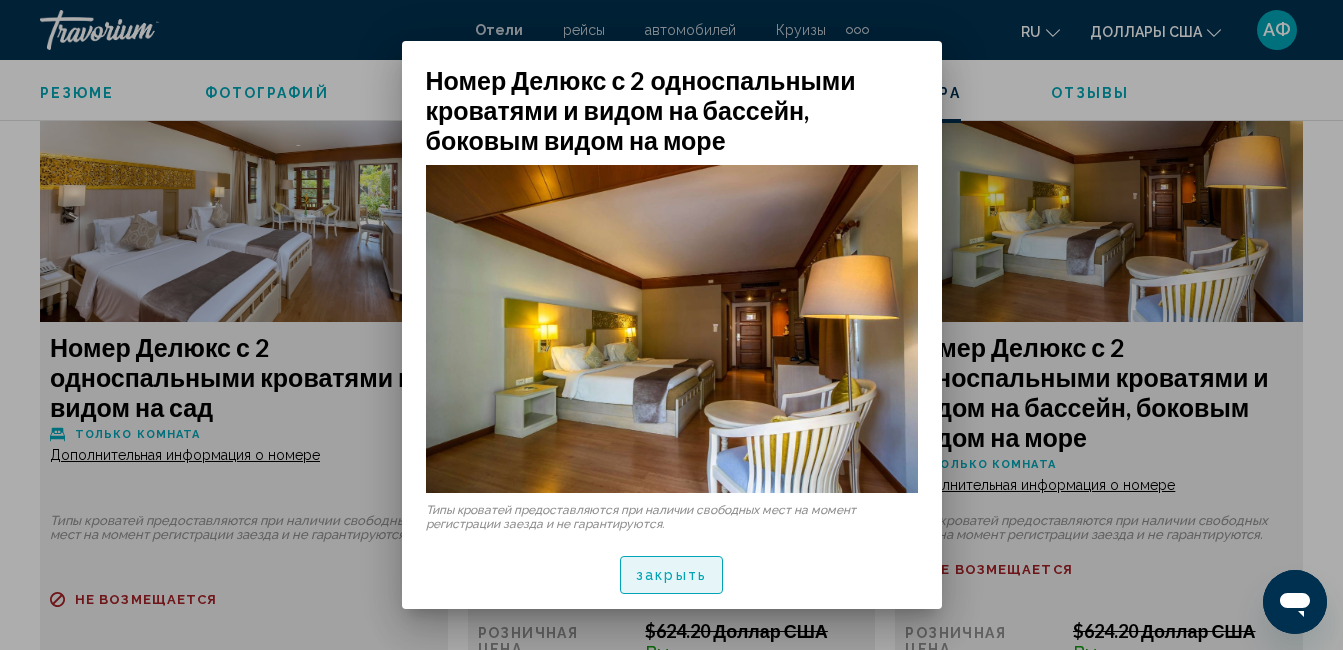 click on "закрыть" at bounding box center [671, 574] 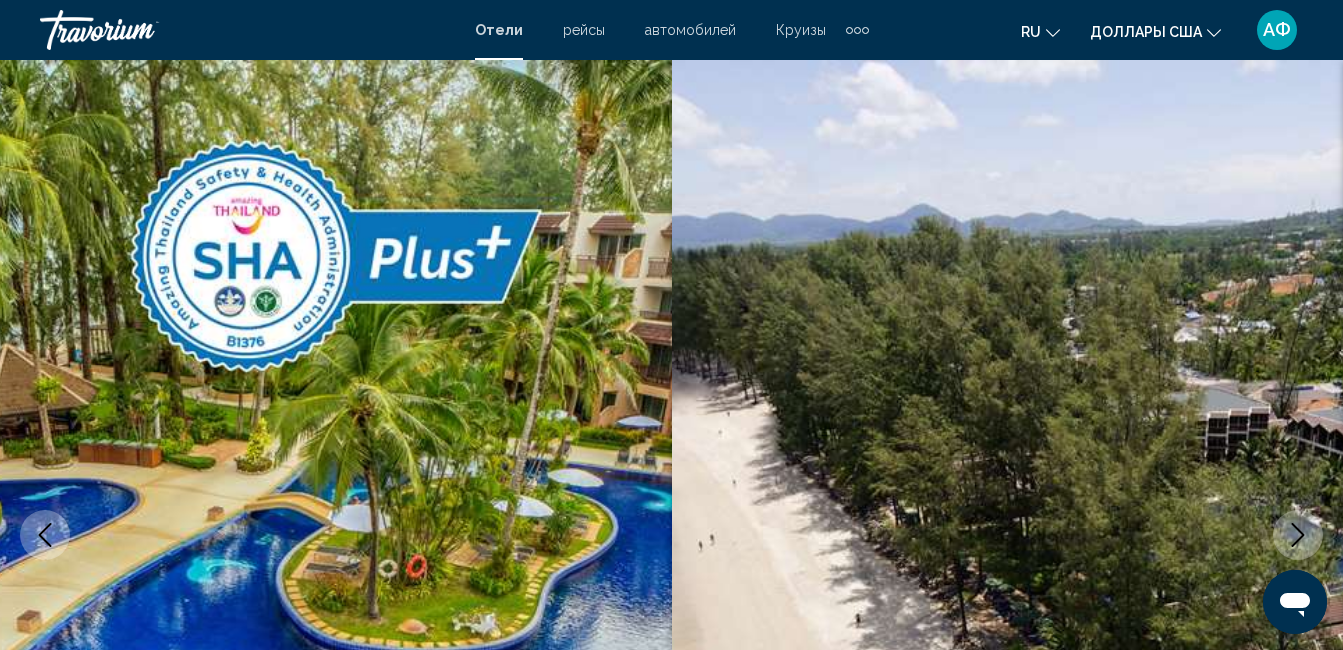 scroll, scrollTop: 3110, scrollLeft: 0, axis: vertical 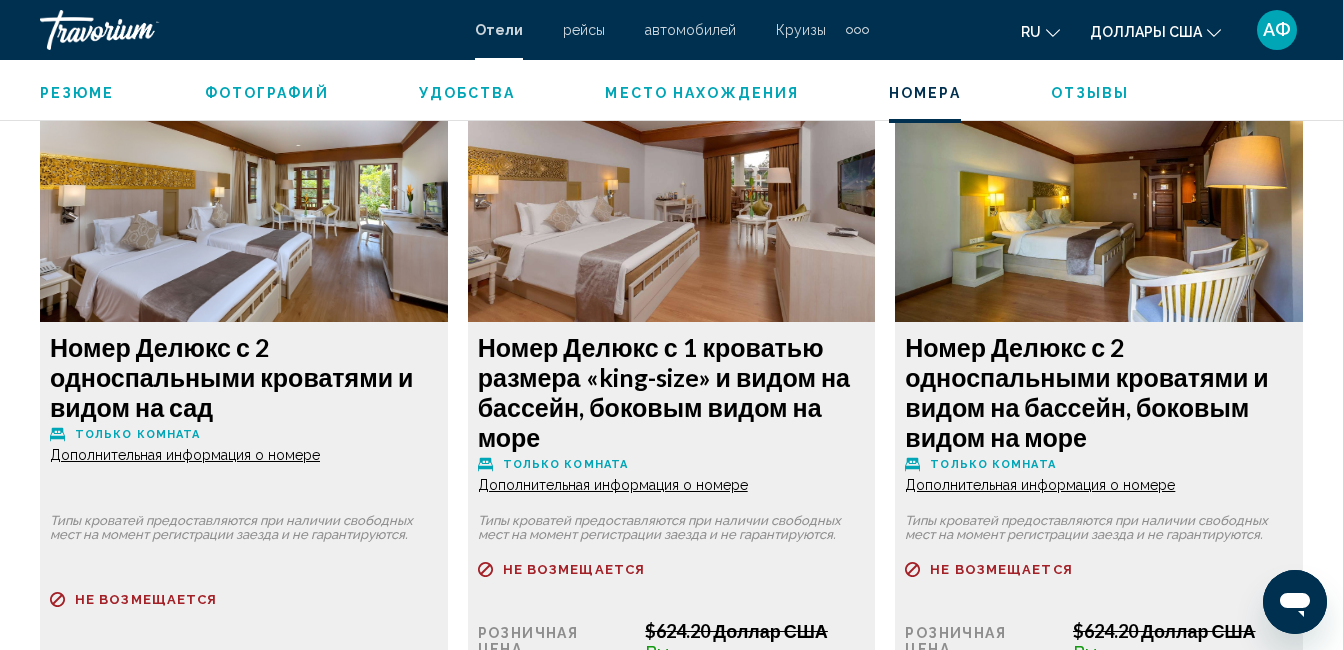 click on "Дополнительная информация о номере" at bounding box center (185, 455) 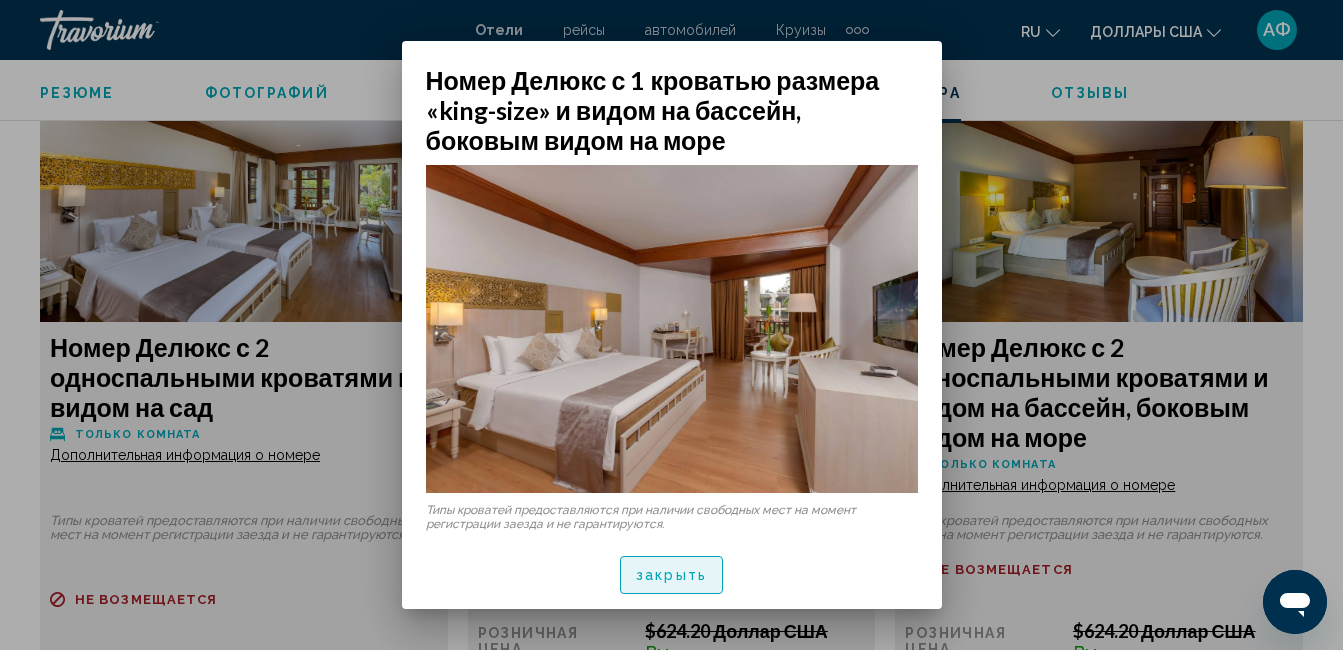 click on "закрыть" at bounding box center [671, 576] 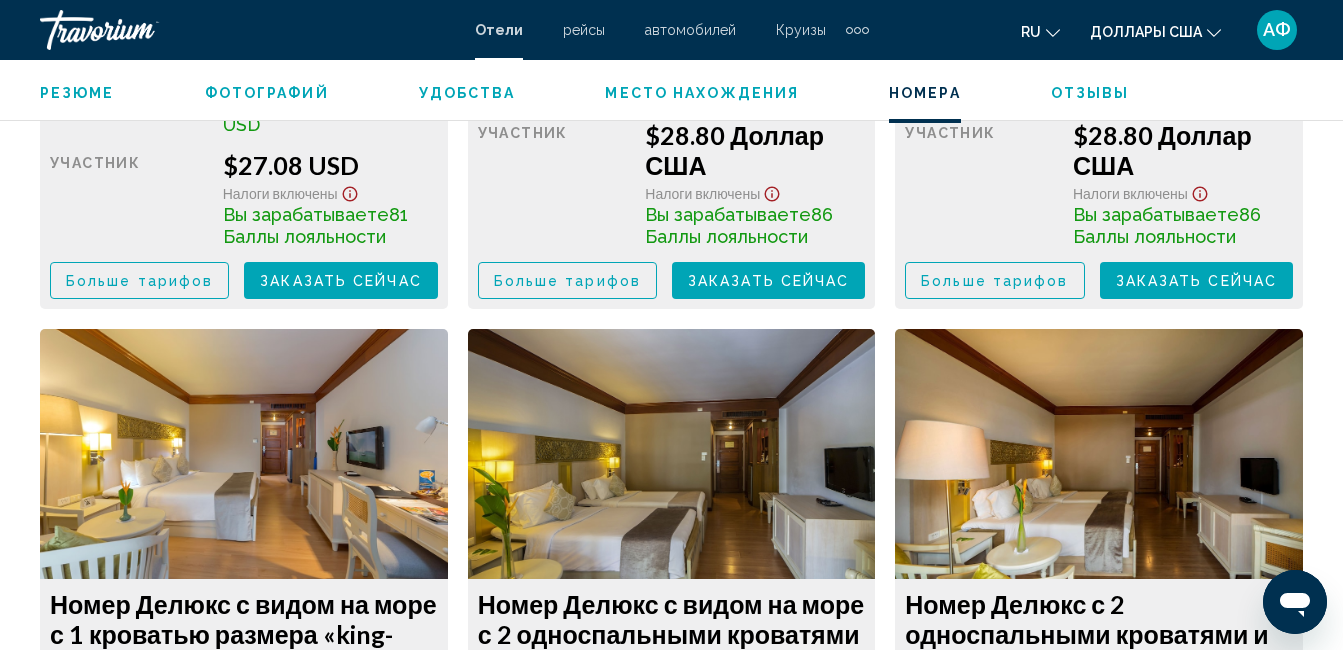 scroll, scrollTop: 3910, scrollLeft: 0, axis: vertical 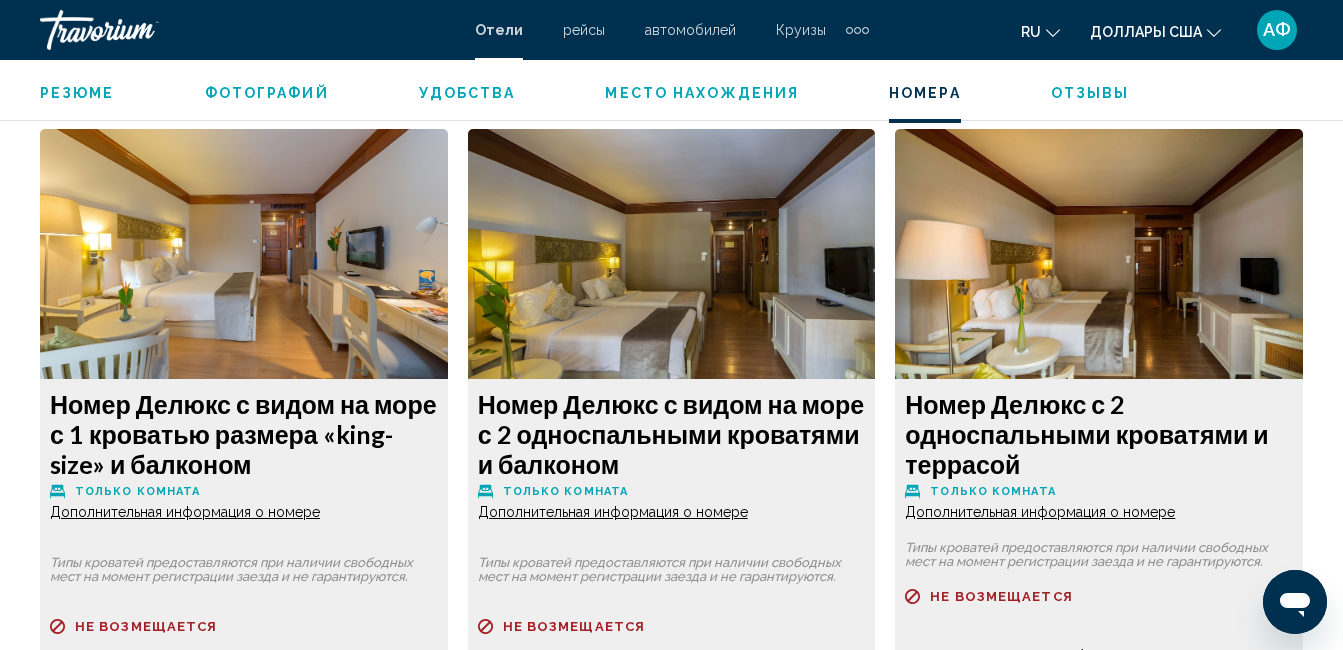 click on "Дополнительная информация о номере" at bounding box center [185, -345] 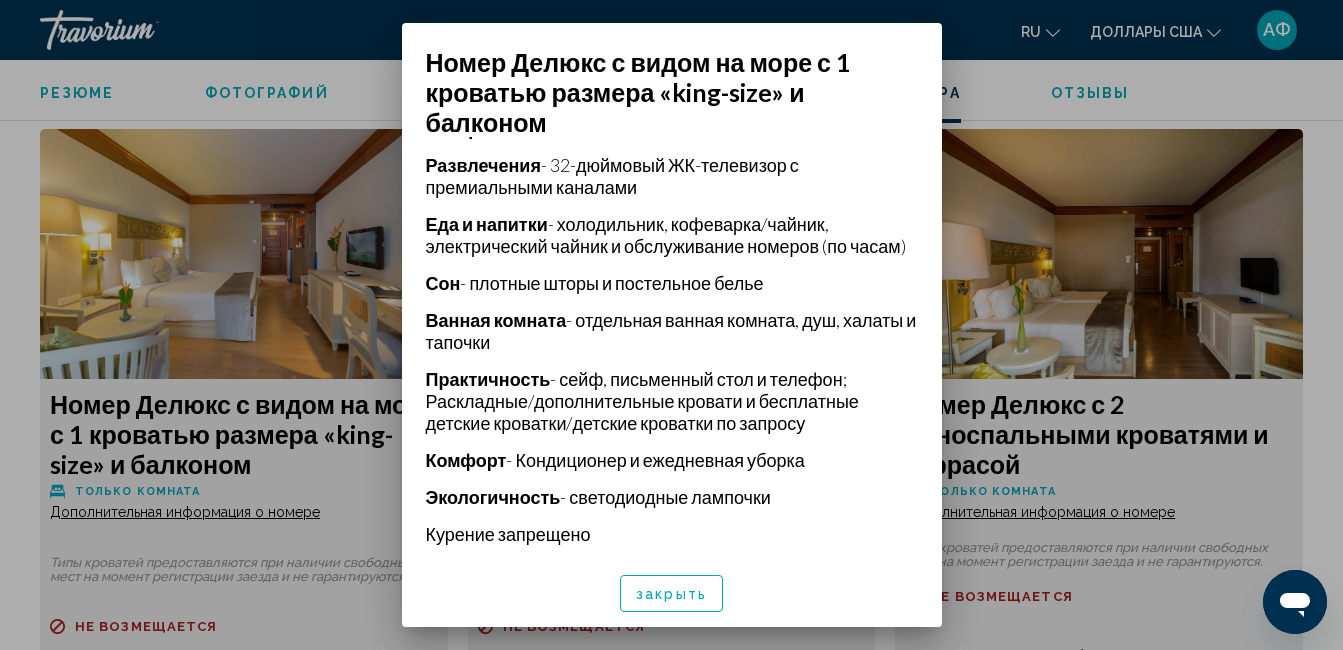scroll, scrollTop: 536, scrollLeft: 0, axis: vertical 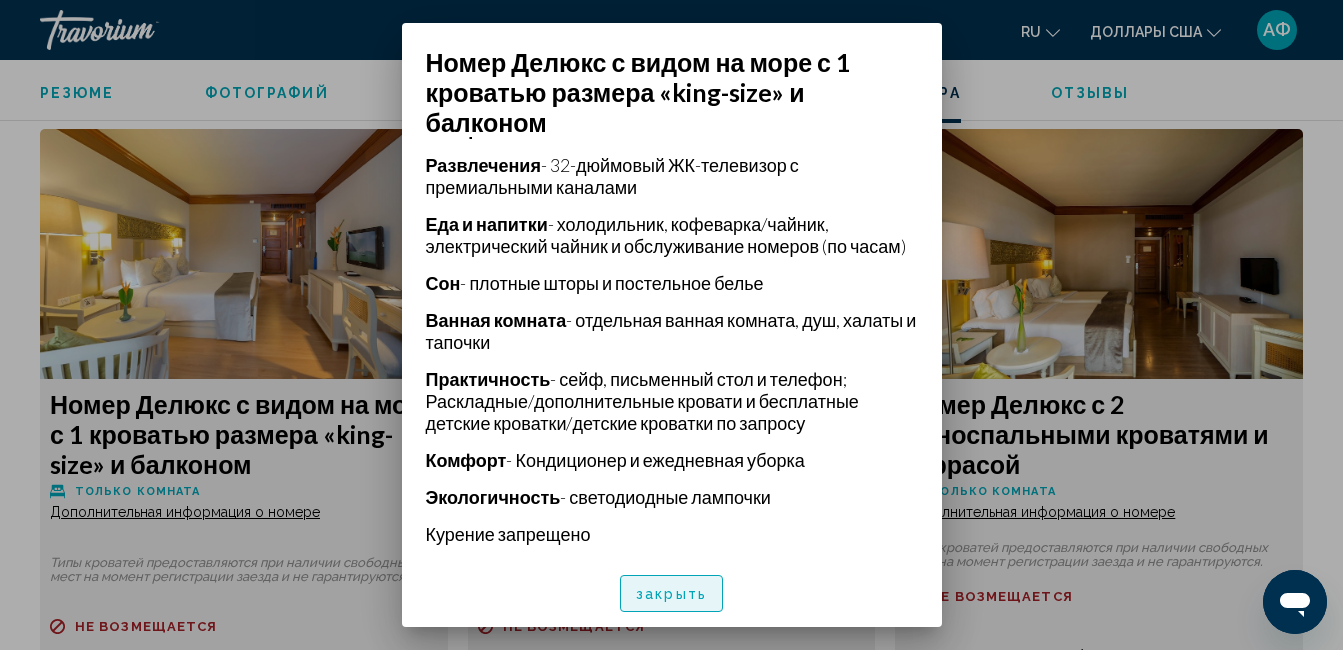click on "закрыть" at bounding box center (671, 594) 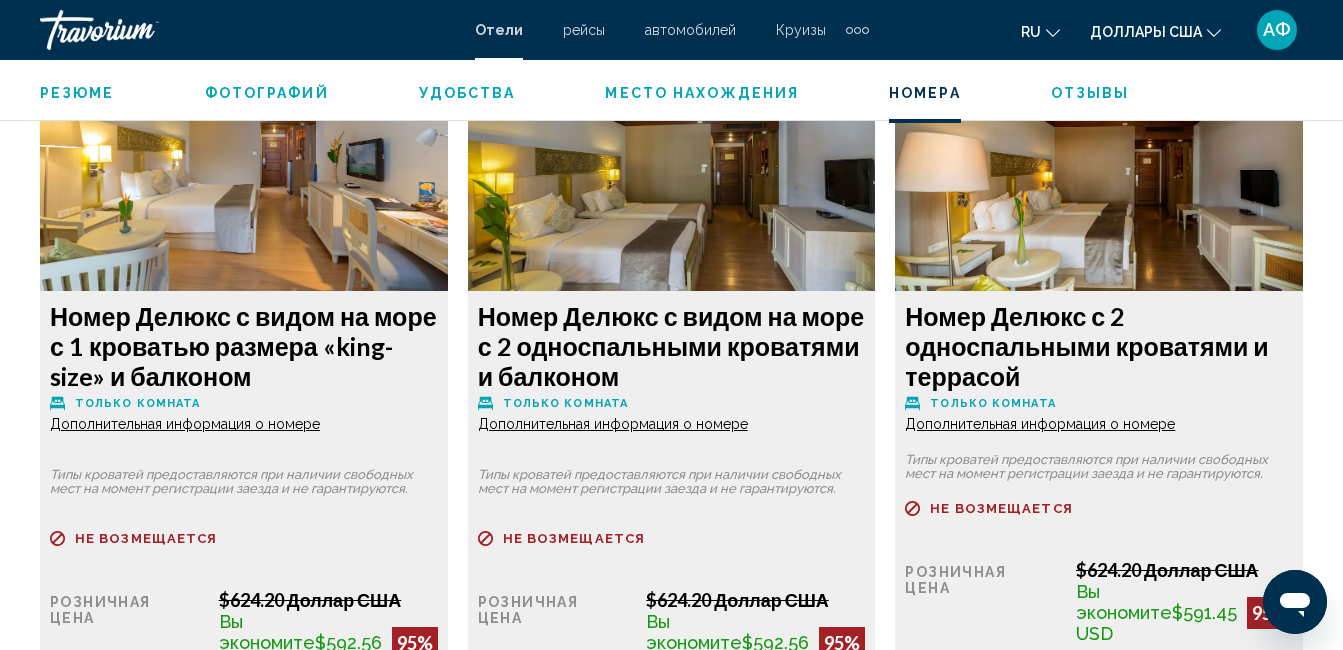 scroll, scrollTop: 4010, scrollLeft: 0, axis: vertical 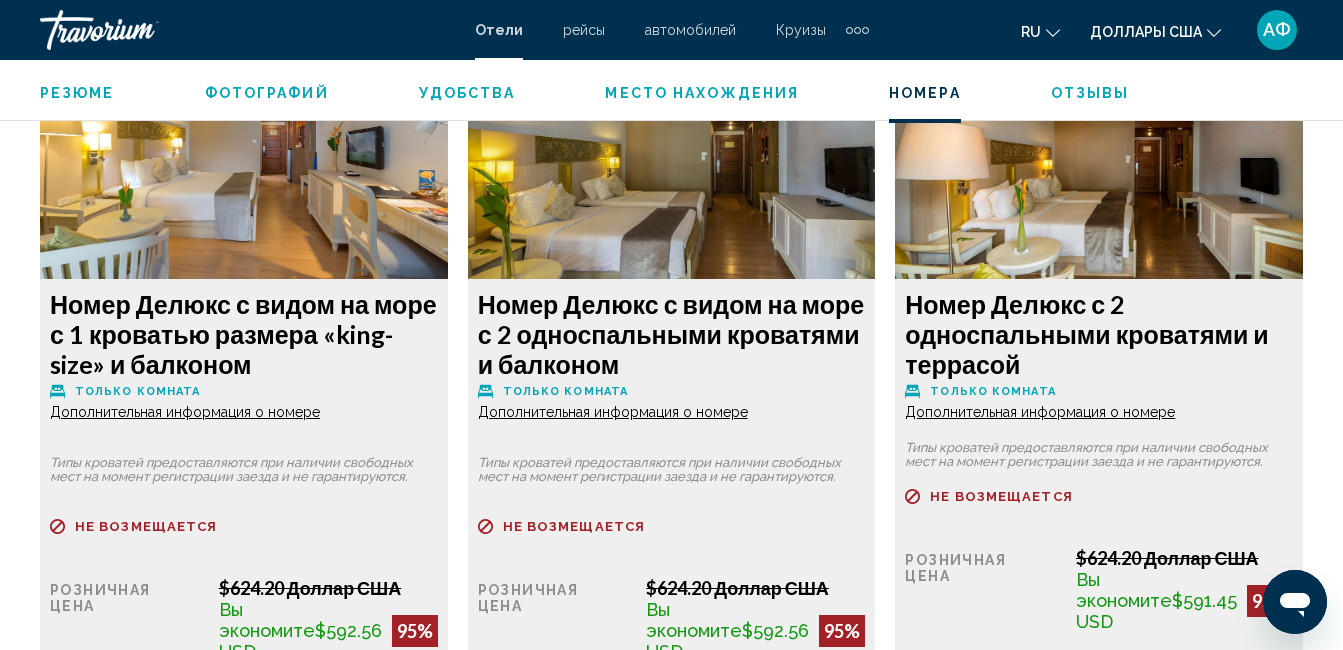 click on "Дополнительная информация о номере" at bounding box center (185, -445) 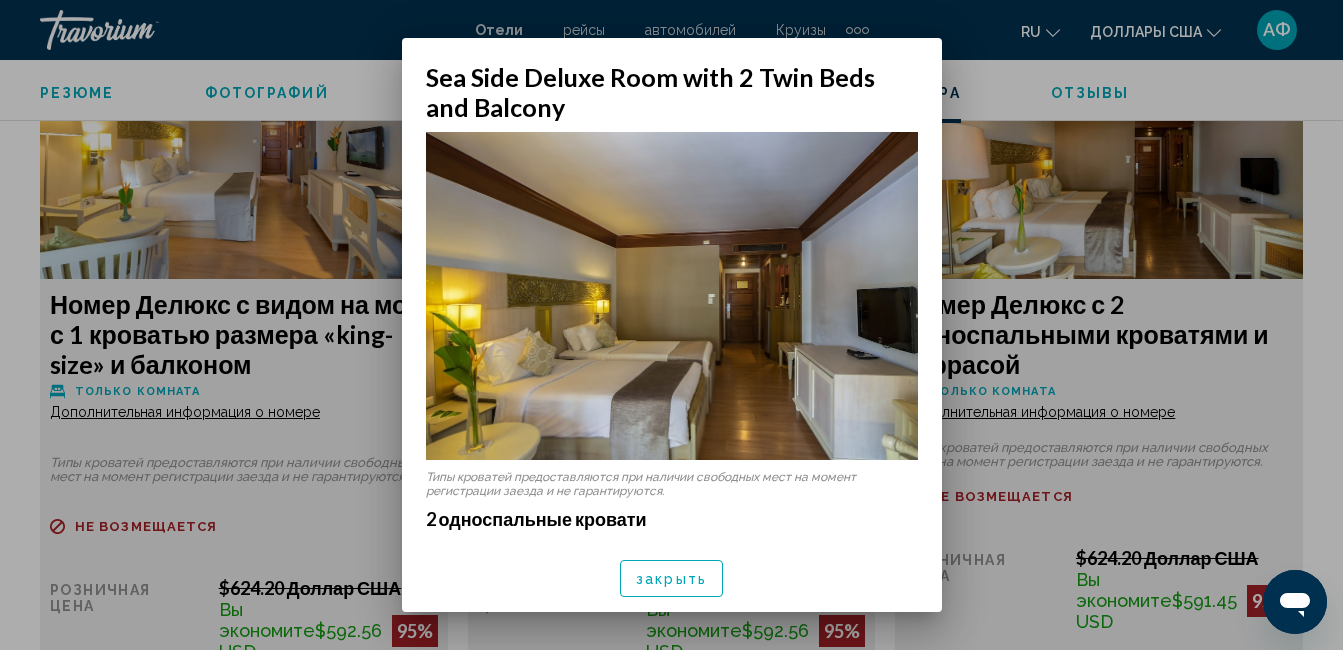 scroll, scrollTop: 0, scrollLeft: 0, axis: both 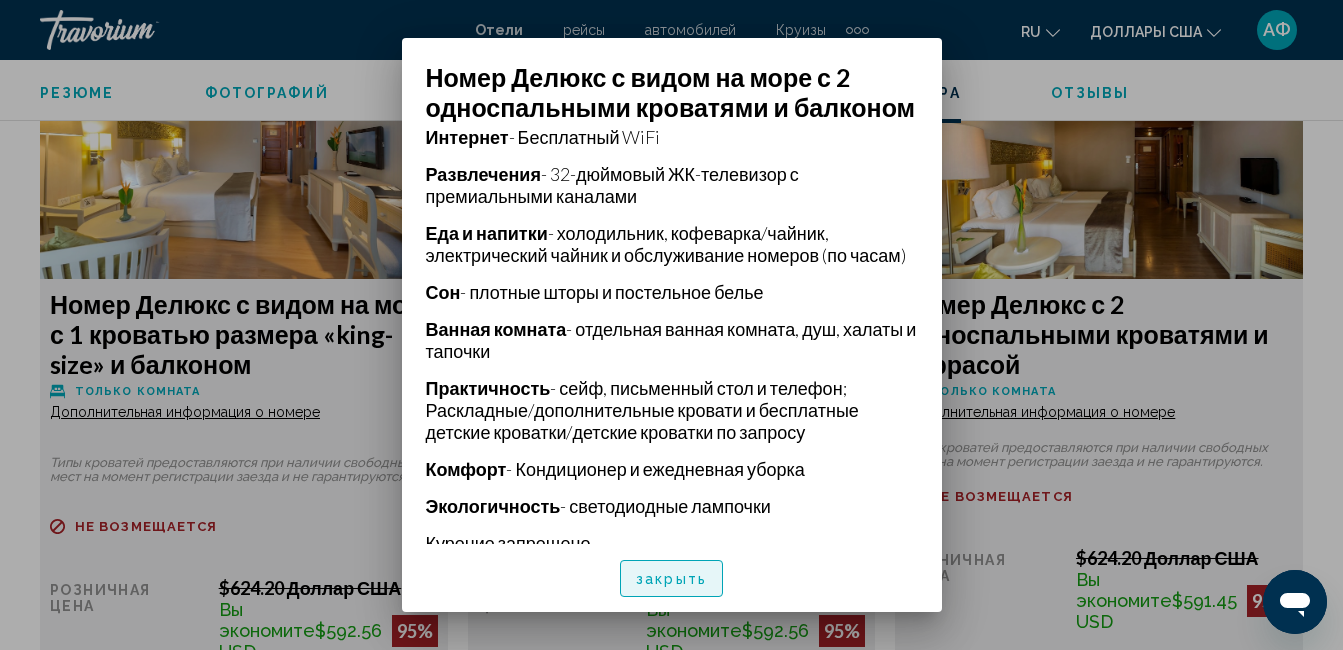 click on "закрыть" at bounding box center [671, 578] 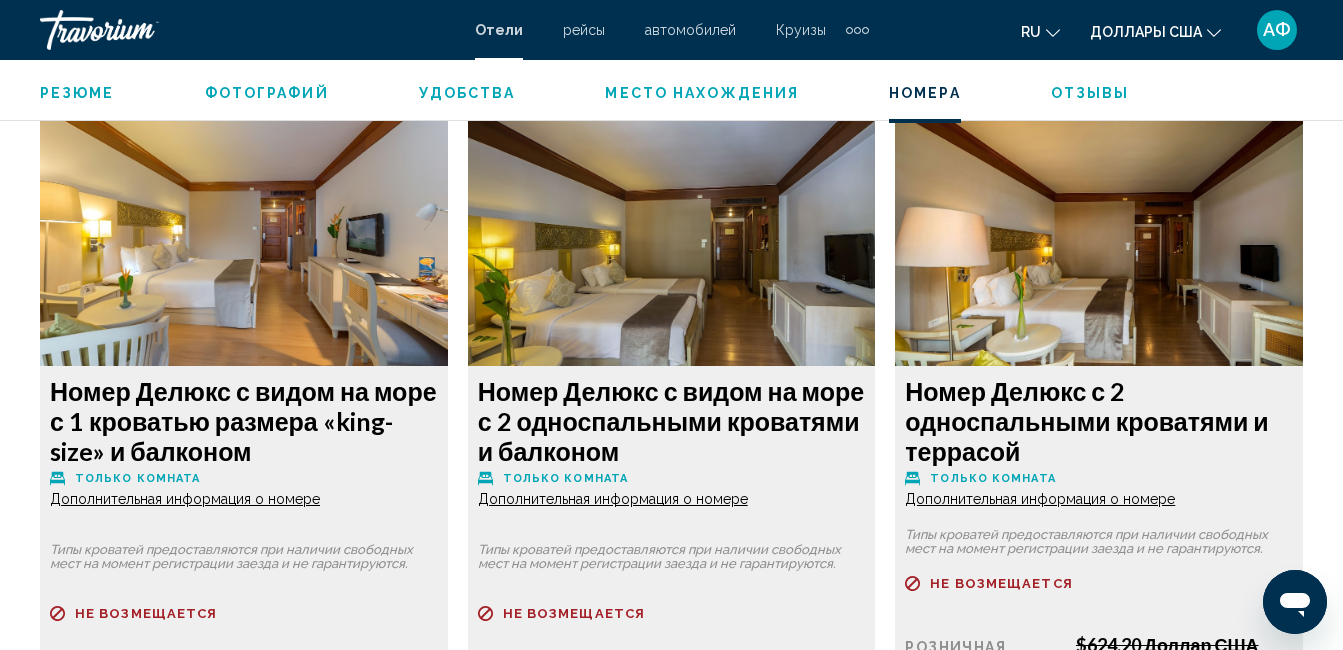 scroll, scrollTop: 3910, scrollLeft: 0, axis: vertical 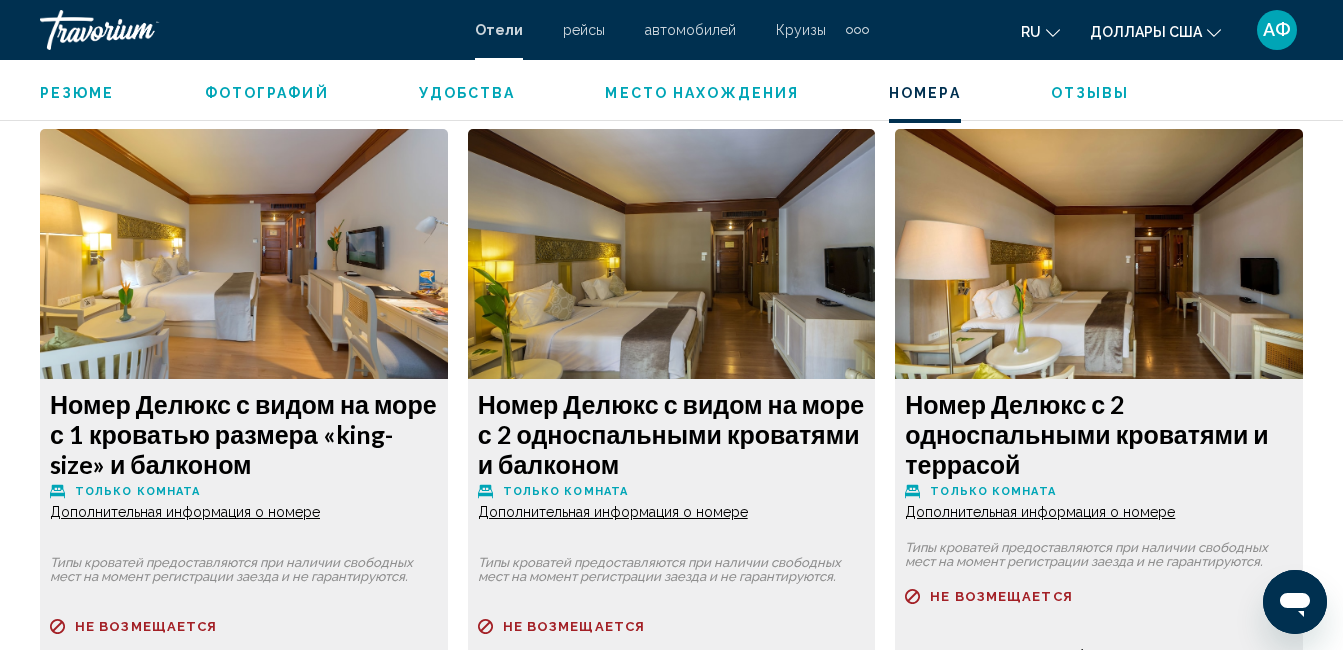 click on "Дополнительная информация о номере" at bounding box center (185, -345) 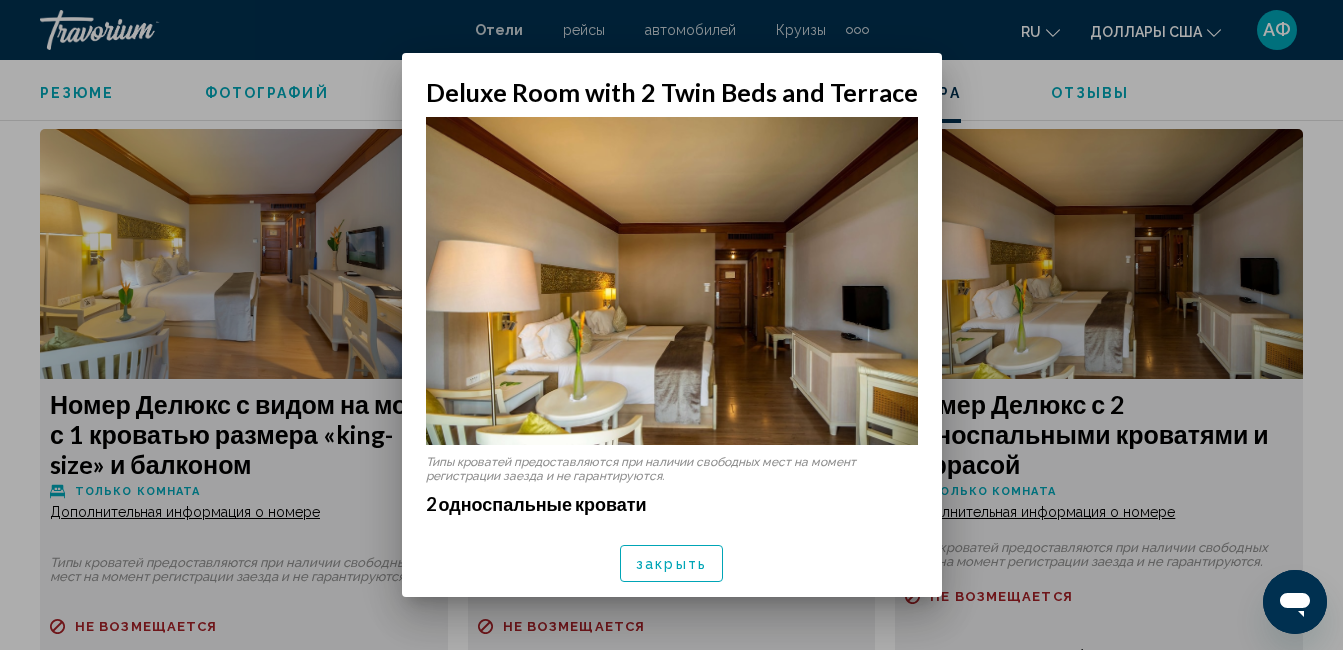 scroll, scrollTop: 0, scrollLeft: 0, axis: both 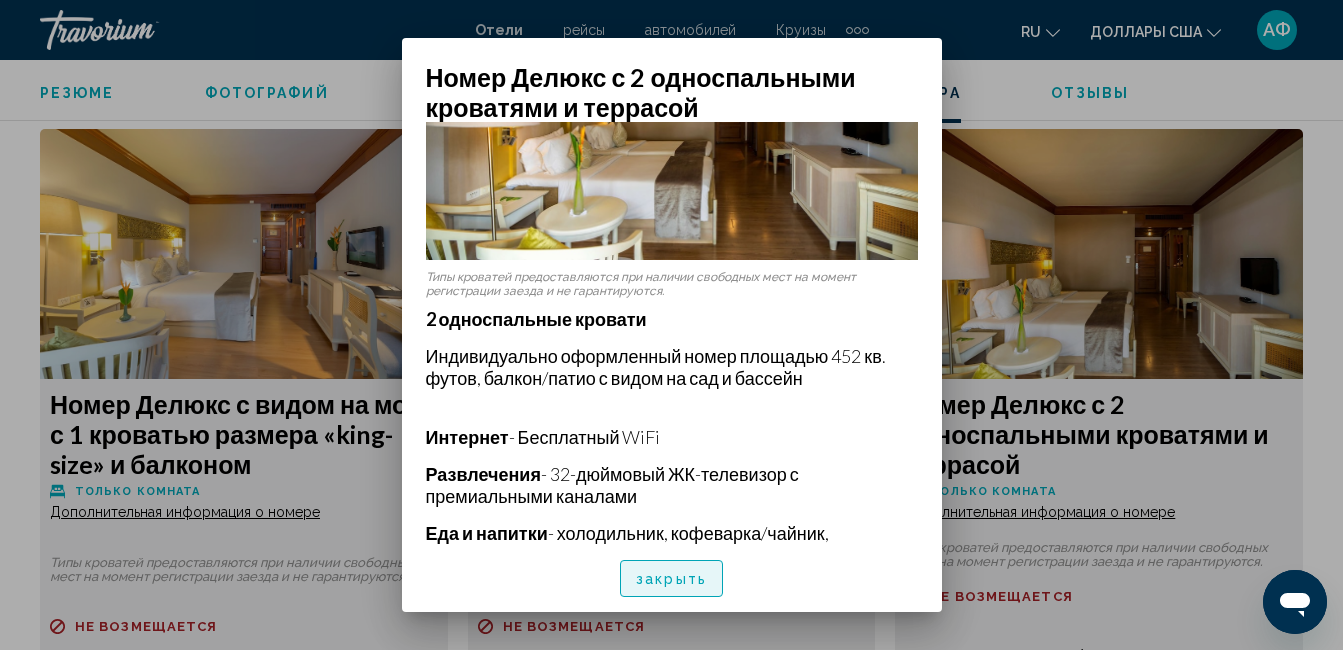 click on "закрыть" at bounding box center (671, 579) 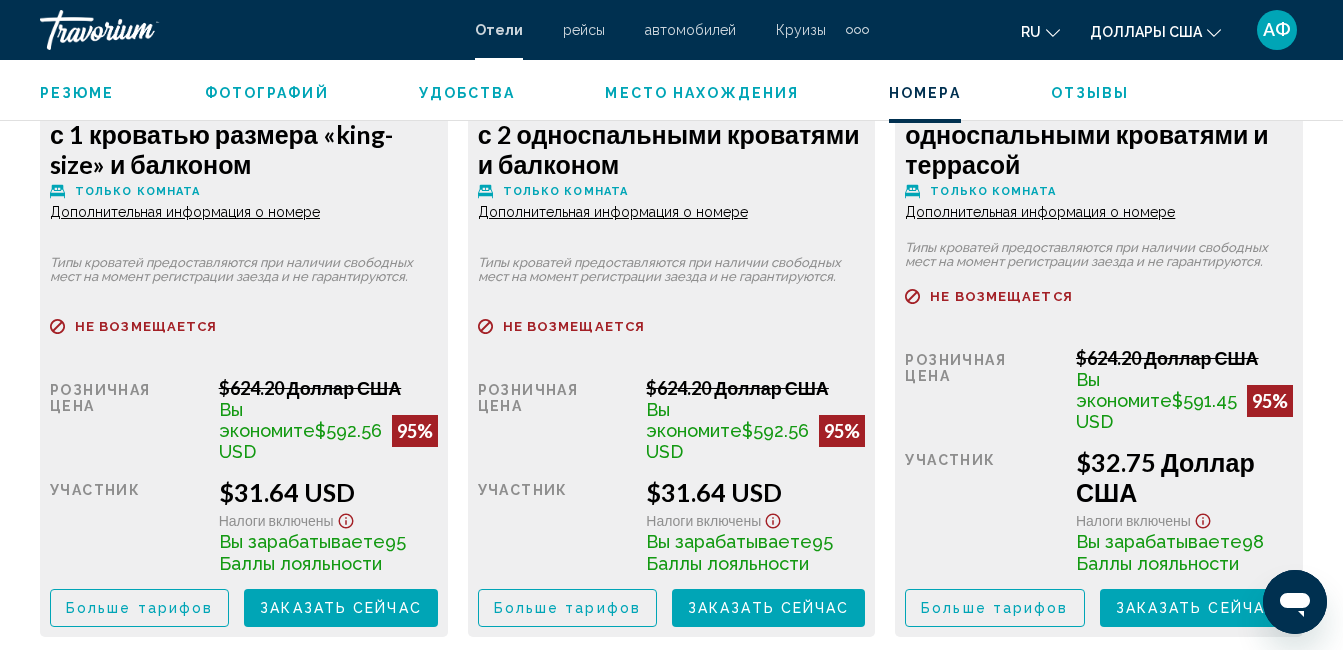 scroll, scrollTop: 4410, scrollLeft: 0, axis: vertical 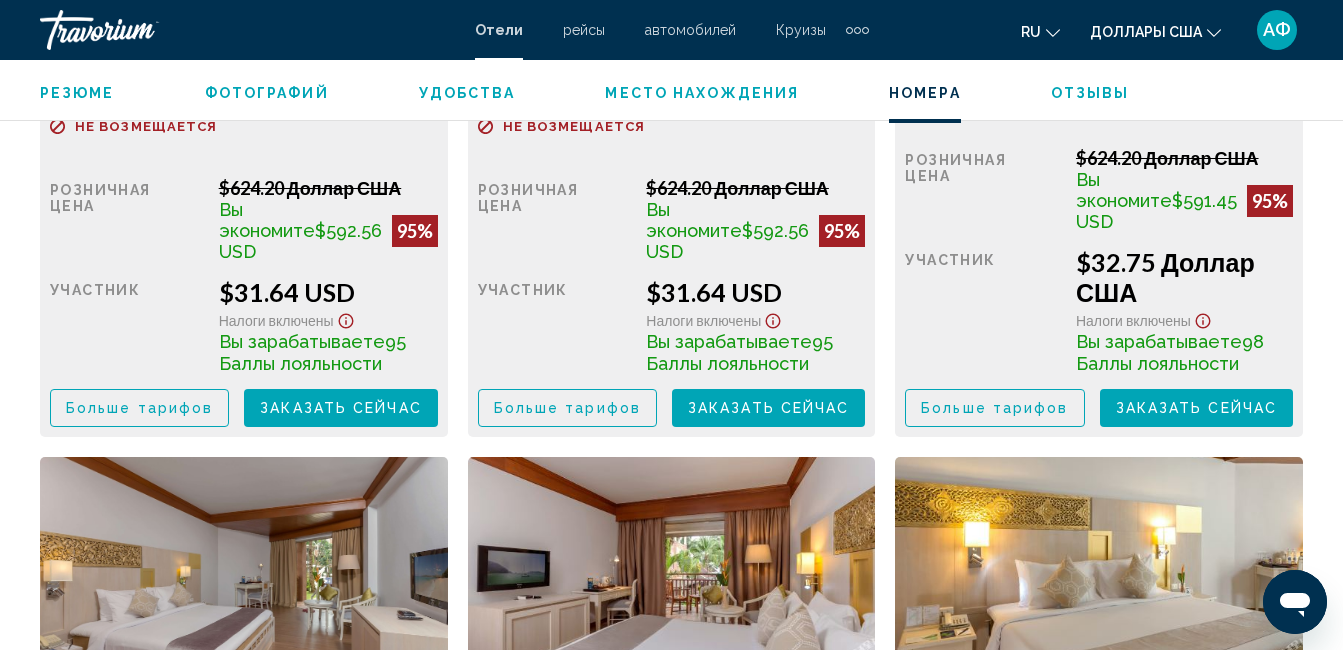 click on "Больше тарифов" at bounding box center [139, -419] 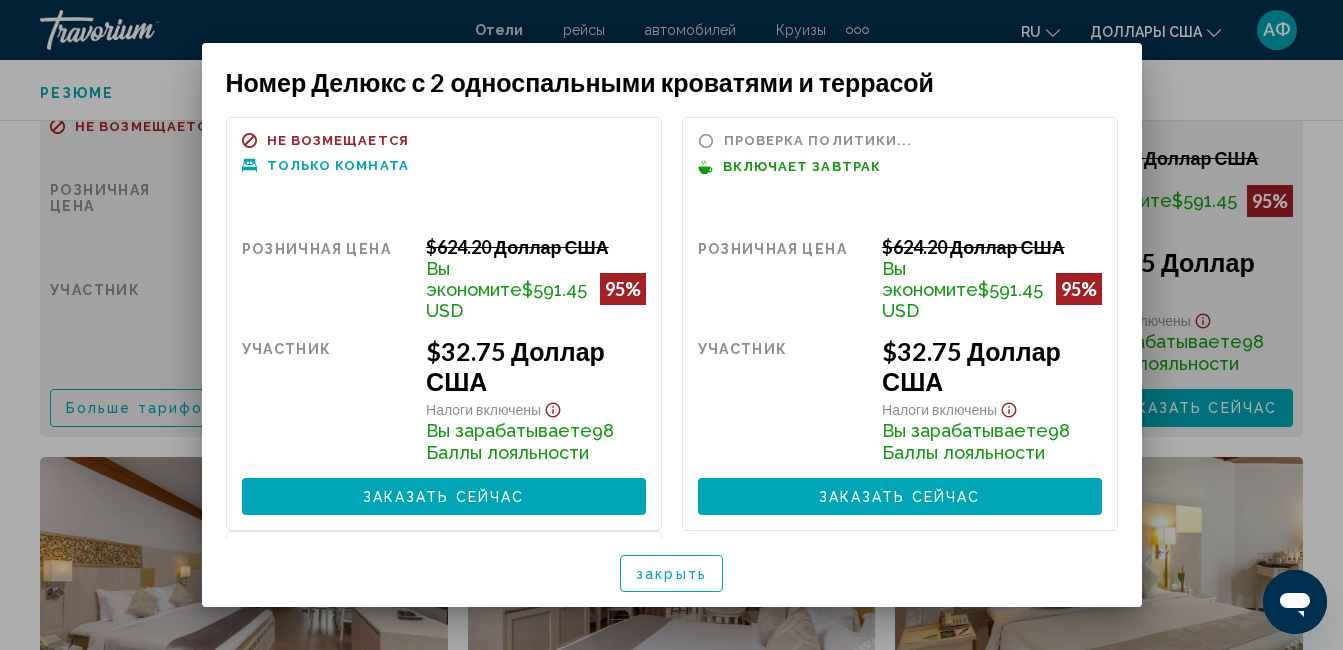 scroll, scrollTop: 0, scrollLeft: 0, axis: both 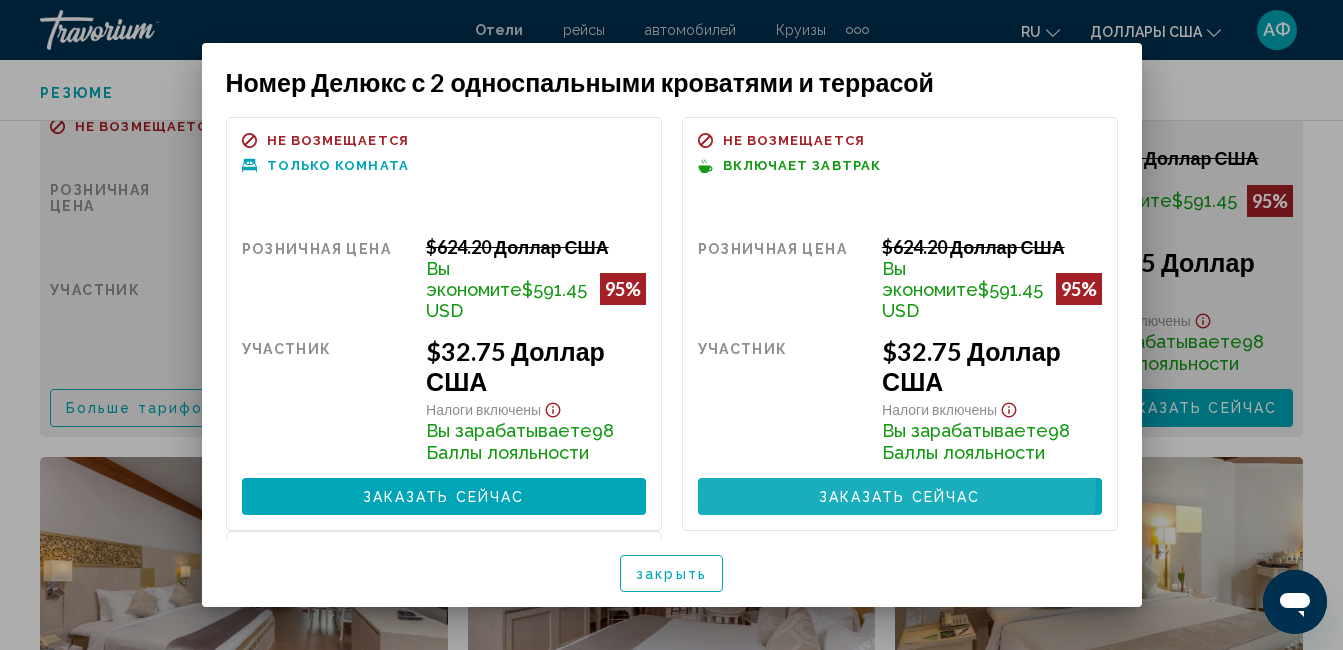 click on "Заказать сейчас Больше недоступно" at bounding box center [900, 496] 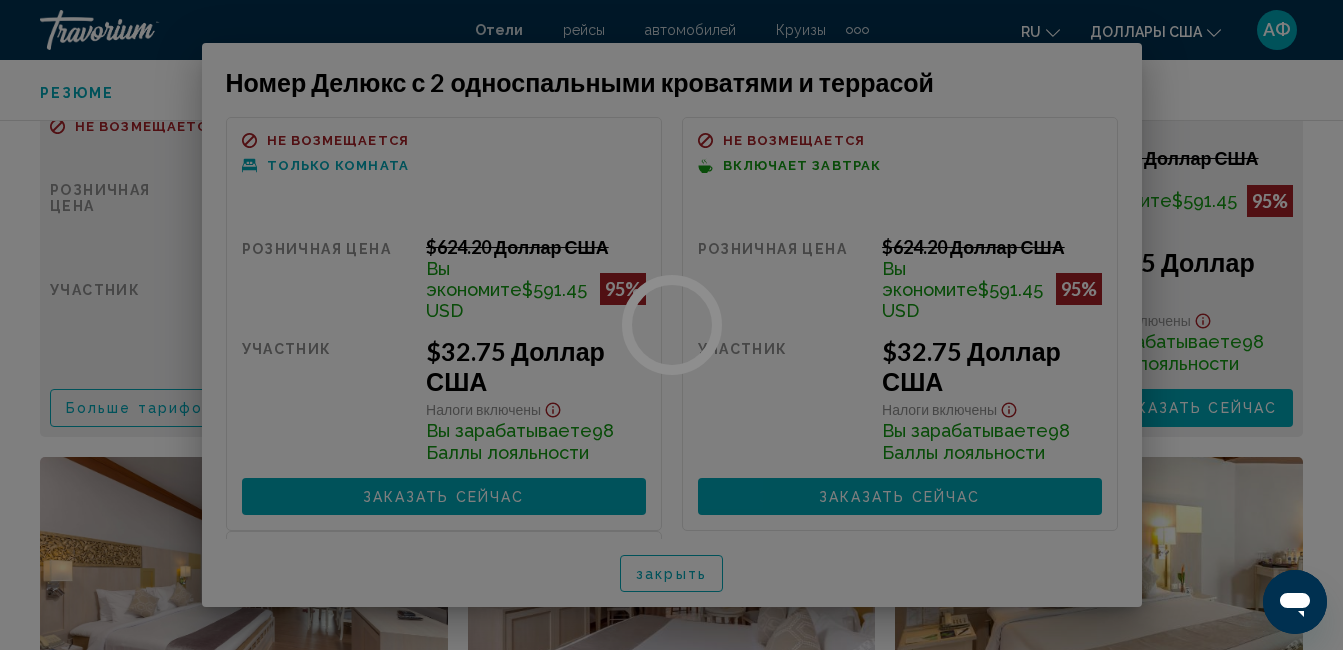 scroll, scrollTop: 4410, scrollLeft: 0, axis: vertical 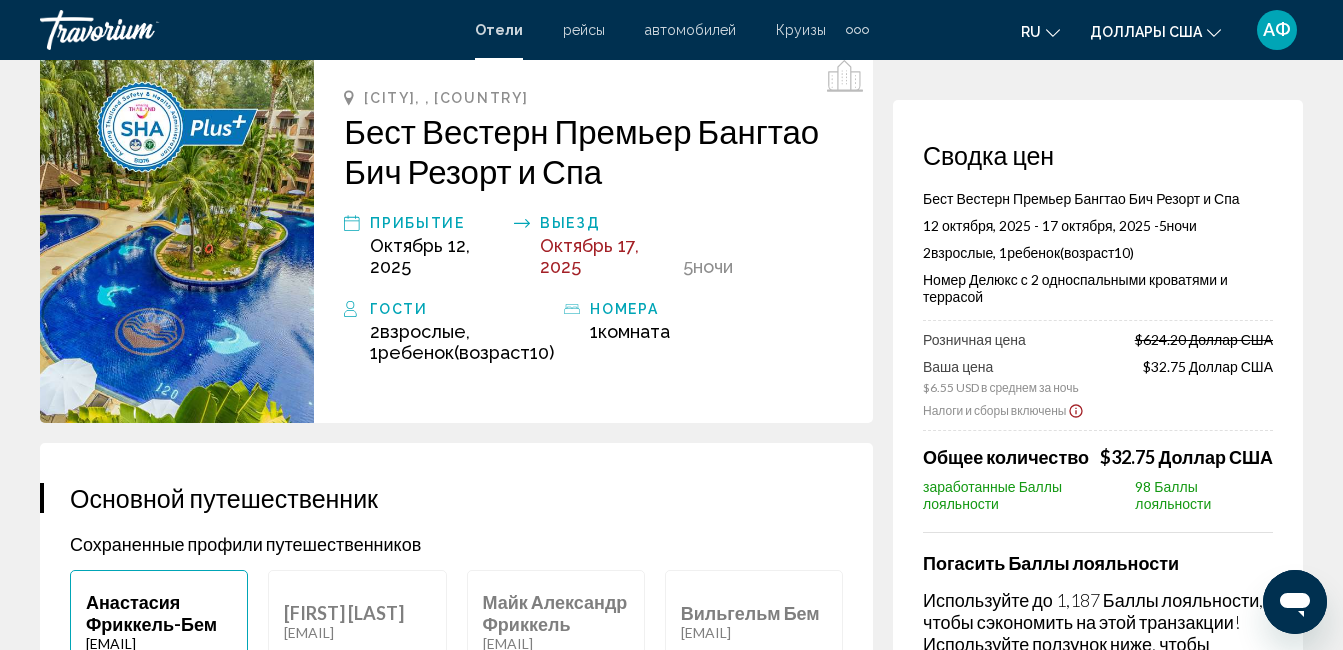 click 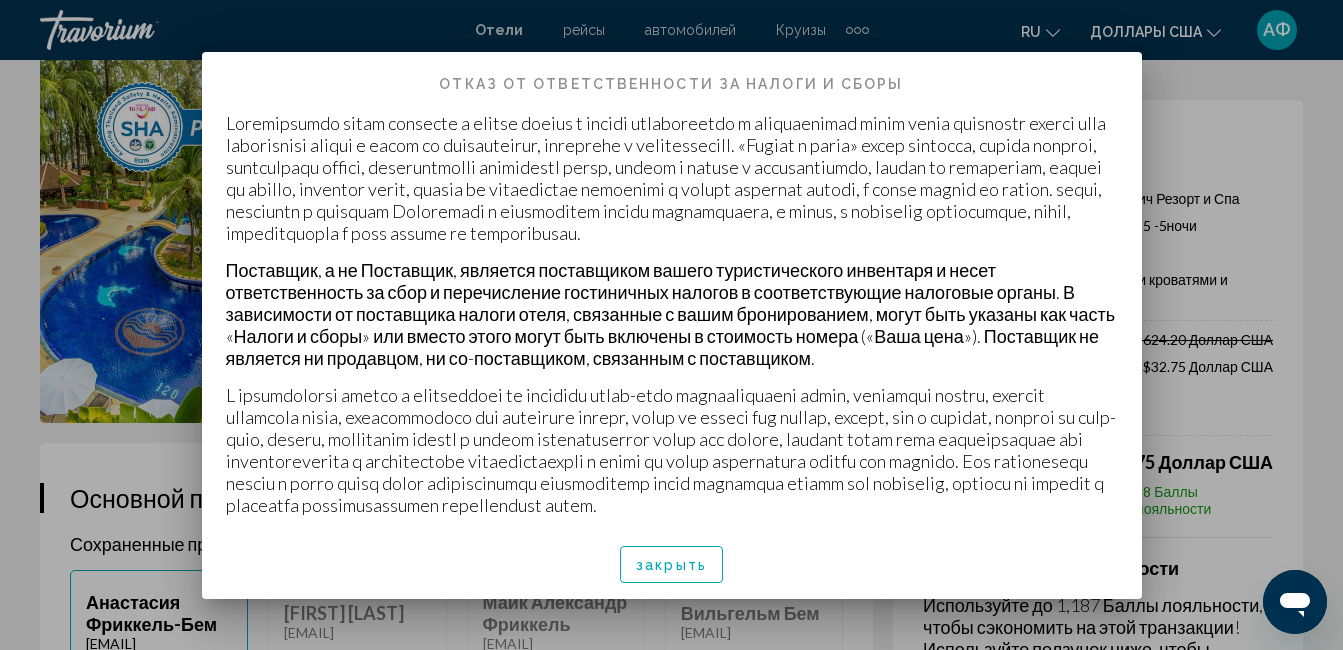click on "закрыть" at bounding box center [671, 565] 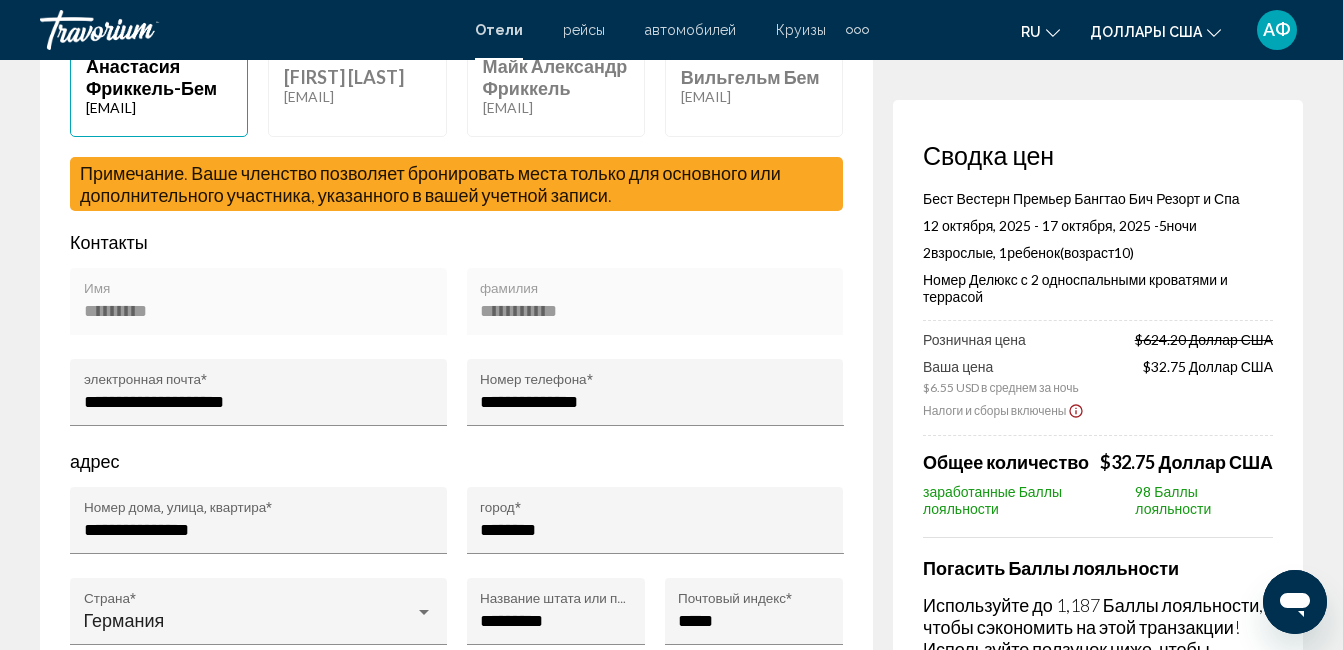 scroll, scrollTop: 700, scrollLeft: 0, axis: vertical 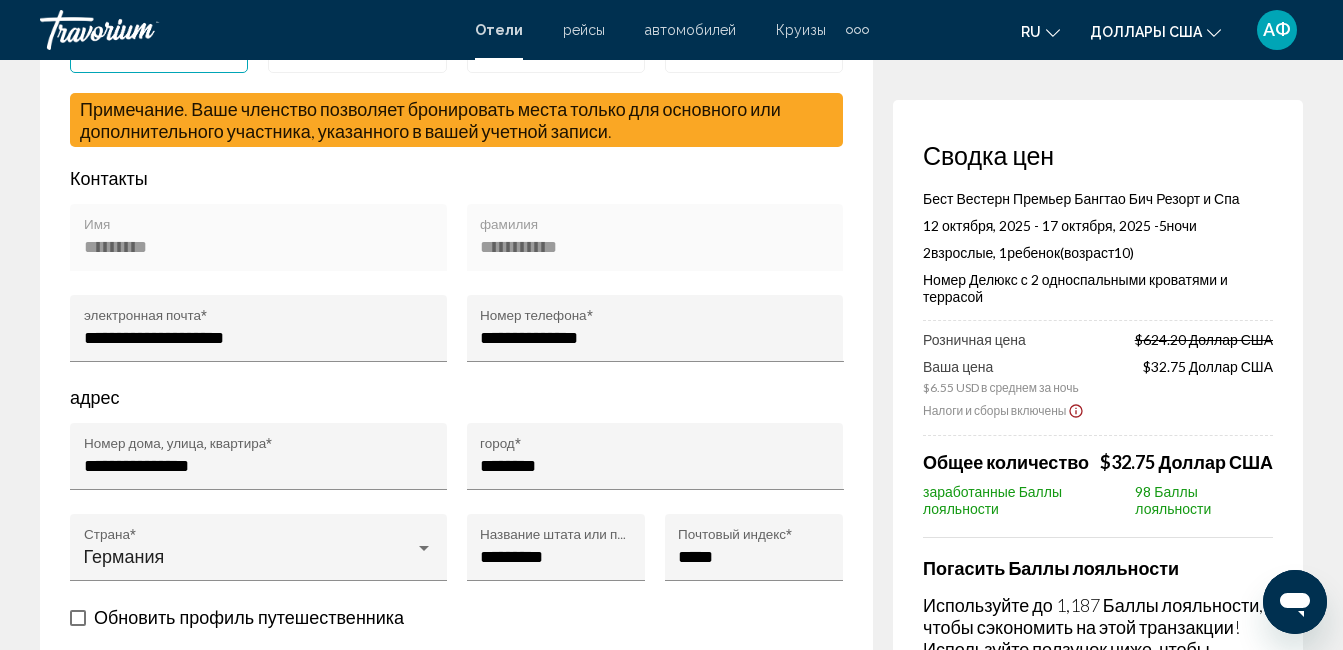 drag, startPoint x: 1191, startPoint y: 494, endPoint x: 1150, endPoint y: 535, distance: 57.982758 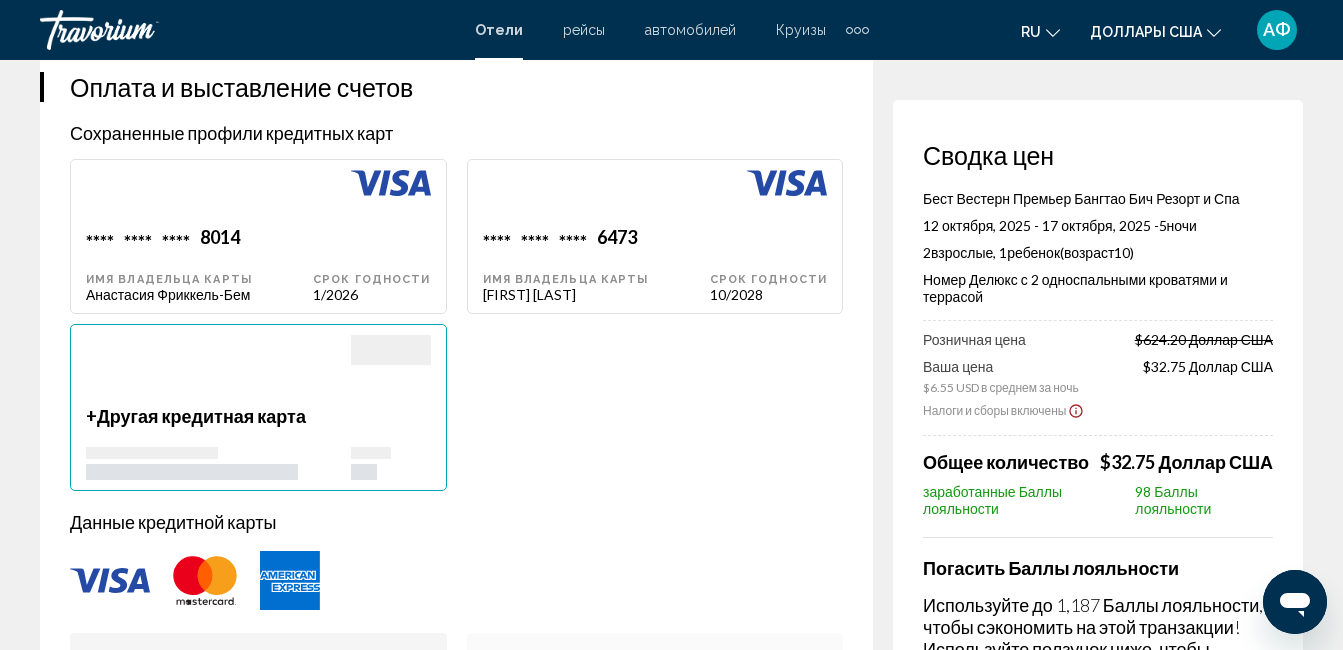 scroll, scrollTop: 1600, scrollLeft: 0, axis: vertical 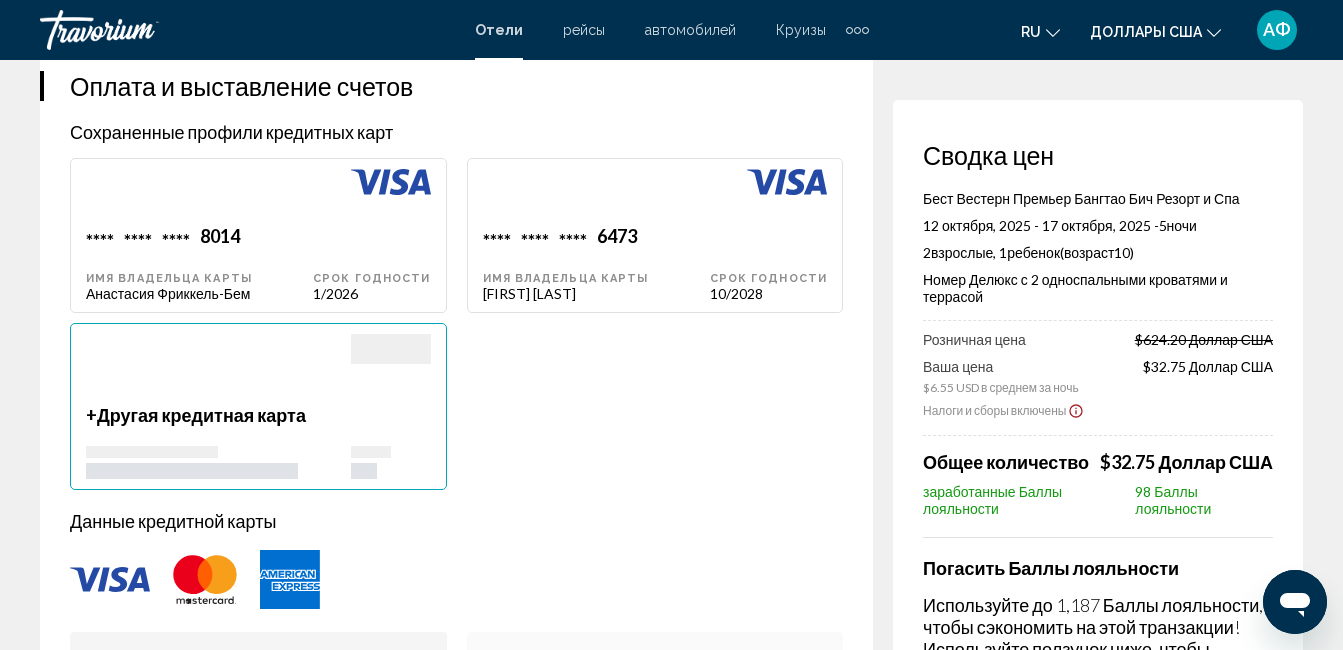 click on "**** **** **** 6473 Имя владельца карты Анастасия Фриккель Бем" at bounding box center [199, 263] 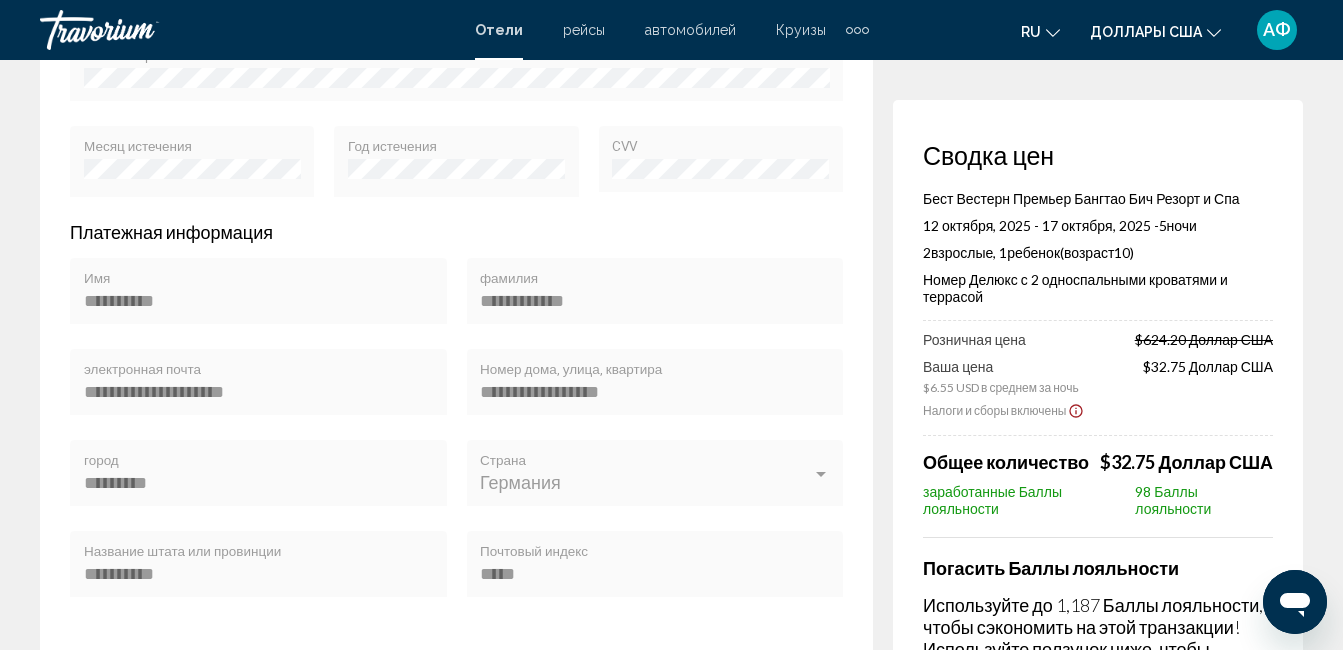 scroll, scrollTop: 2300, scrollLeft: 0, axis: vertical 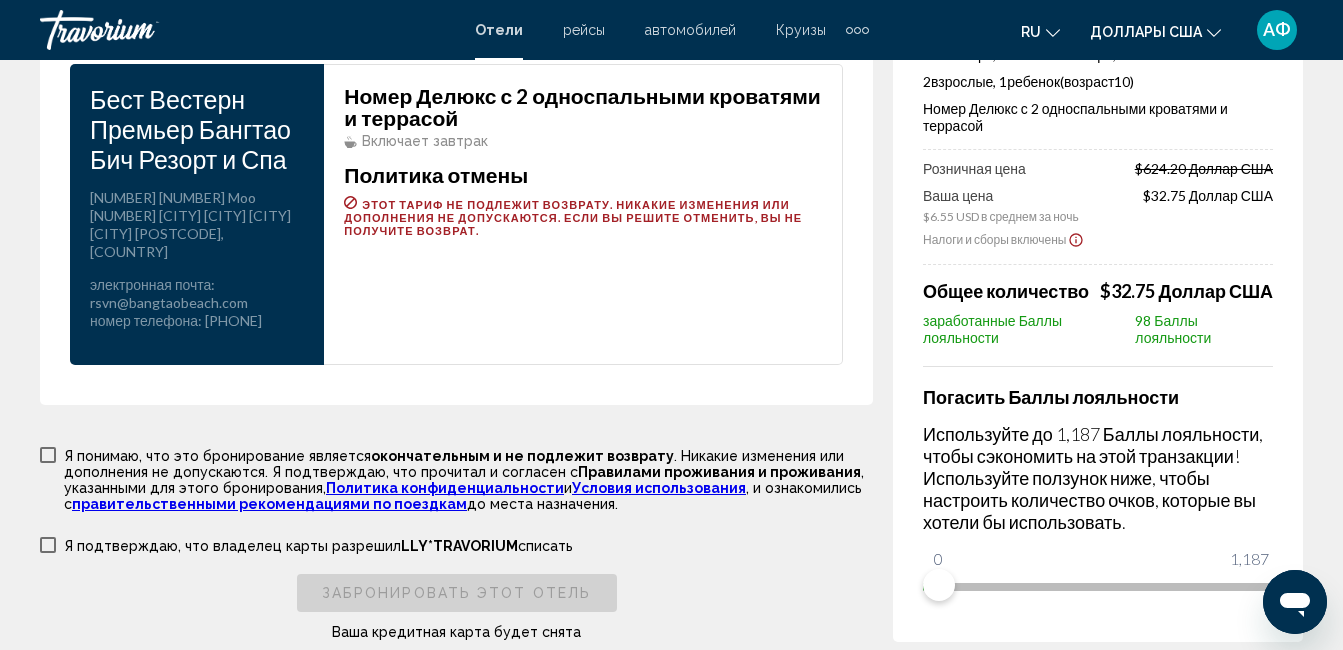 click at bounding box center [48, 455] 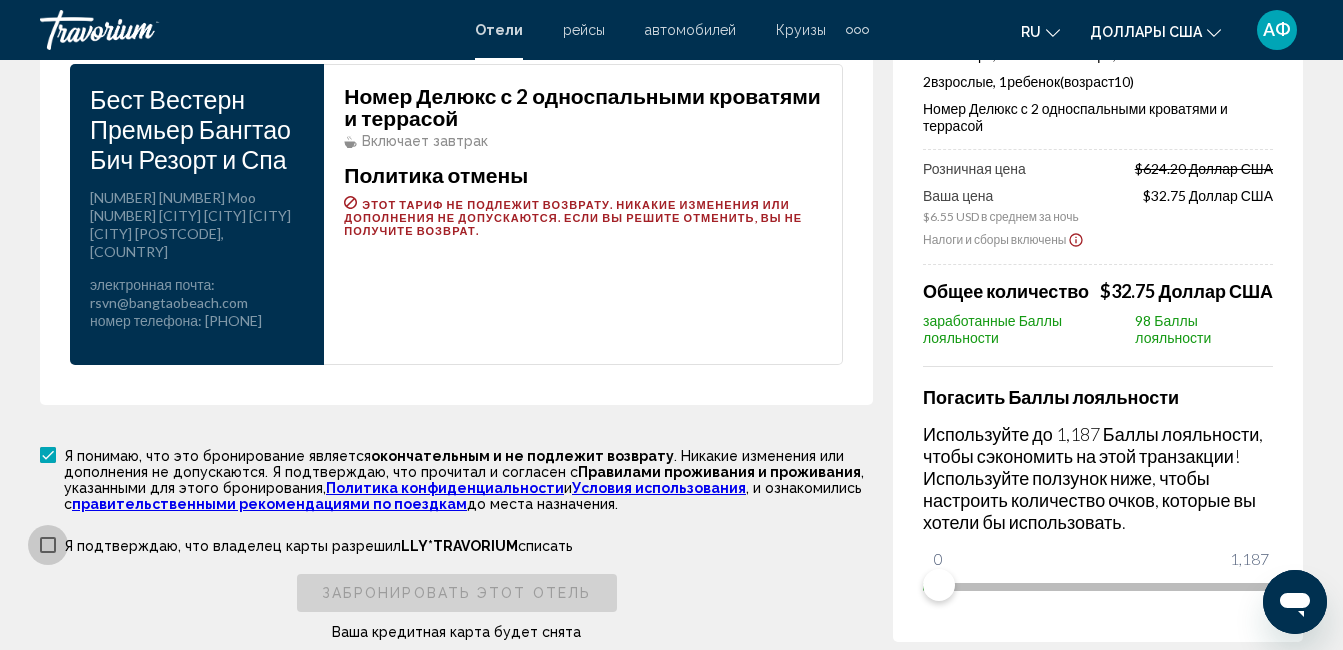 click at bounding box center [48, 545] 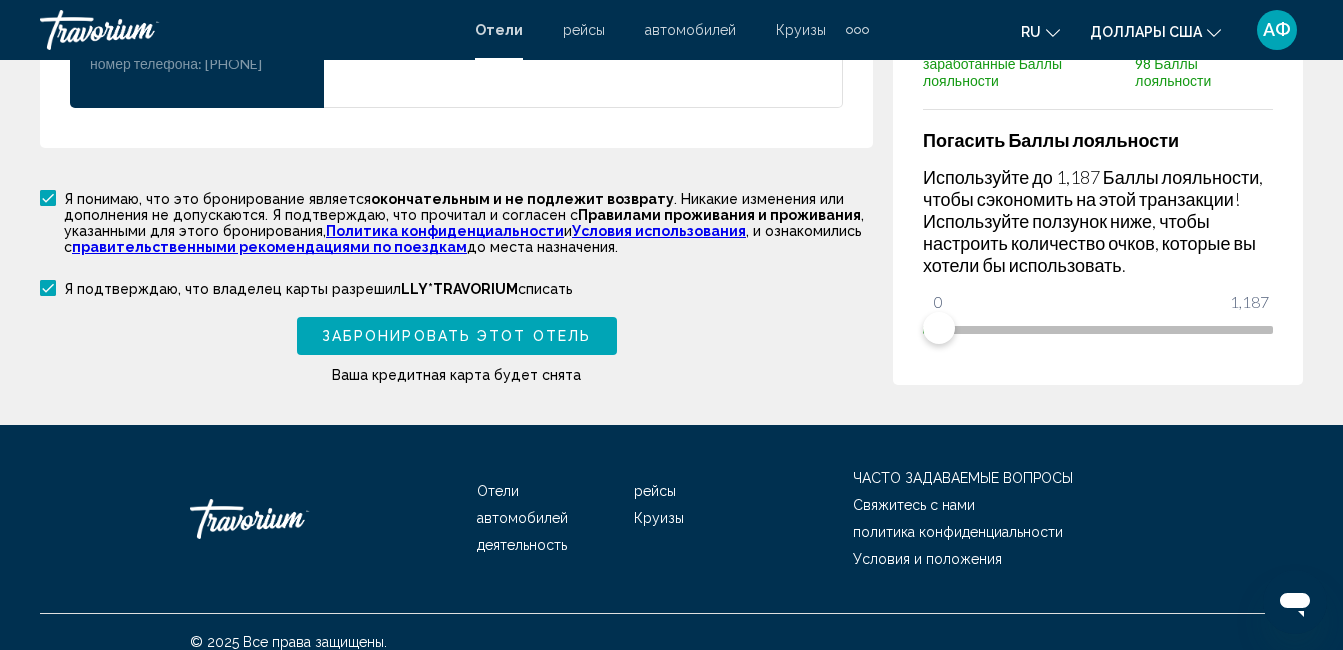 scroll, scrollTop: 3271, scrollLeft: 0, axis: vertical 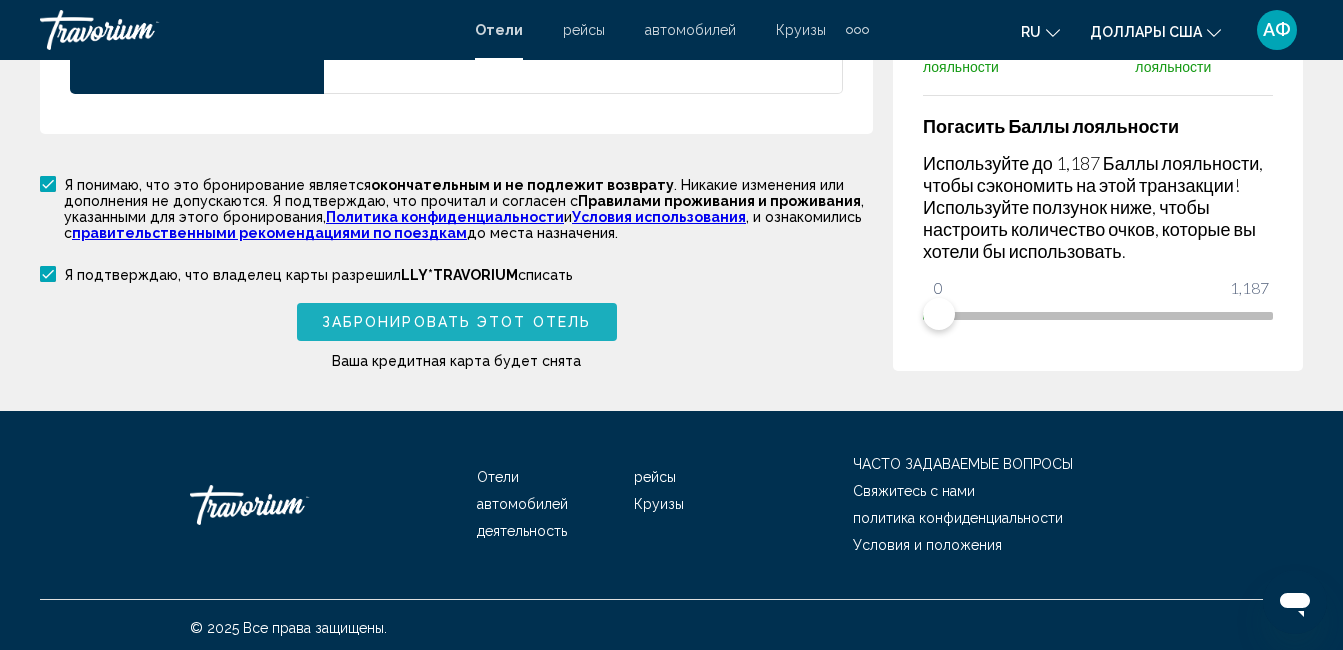 click on "Забронировать этот отель" at bounding box center (456, 321) 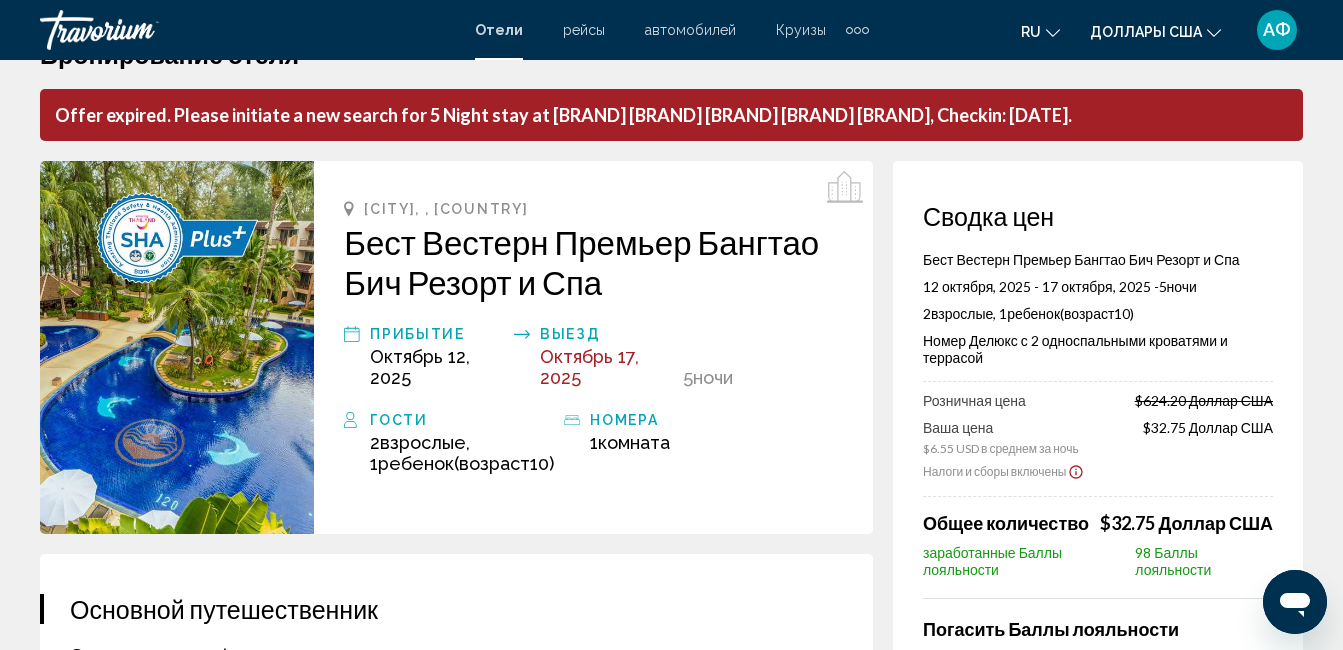 scroll, scrollTop: 0, scrollLeft: 0, axis: both 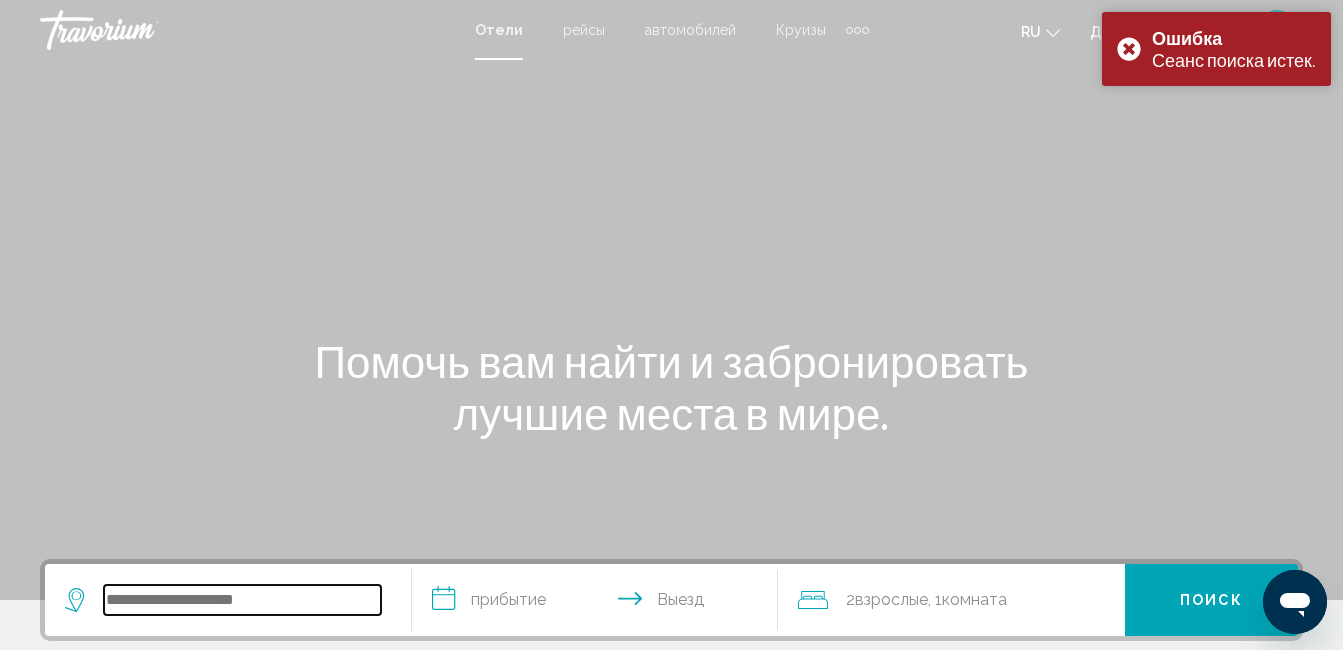 click at bounding box center (242, 600) 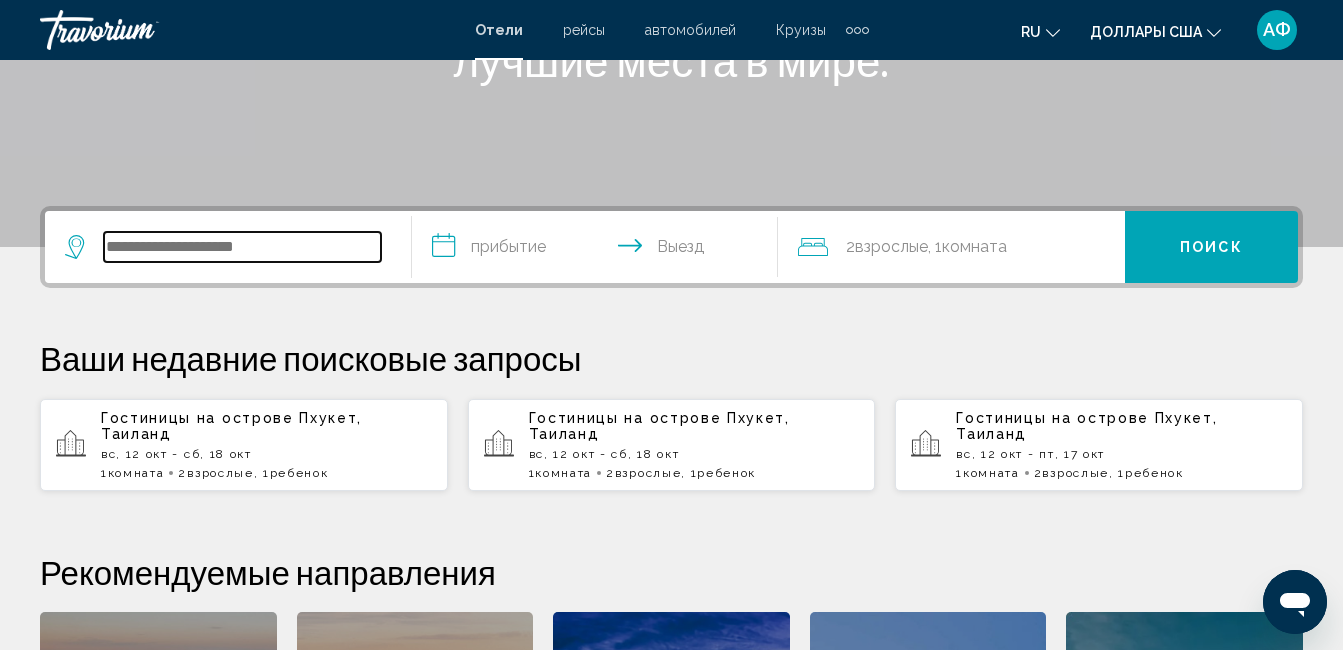 scroll, scrollTop: 494, scrollLeft: 0, axis: vertical 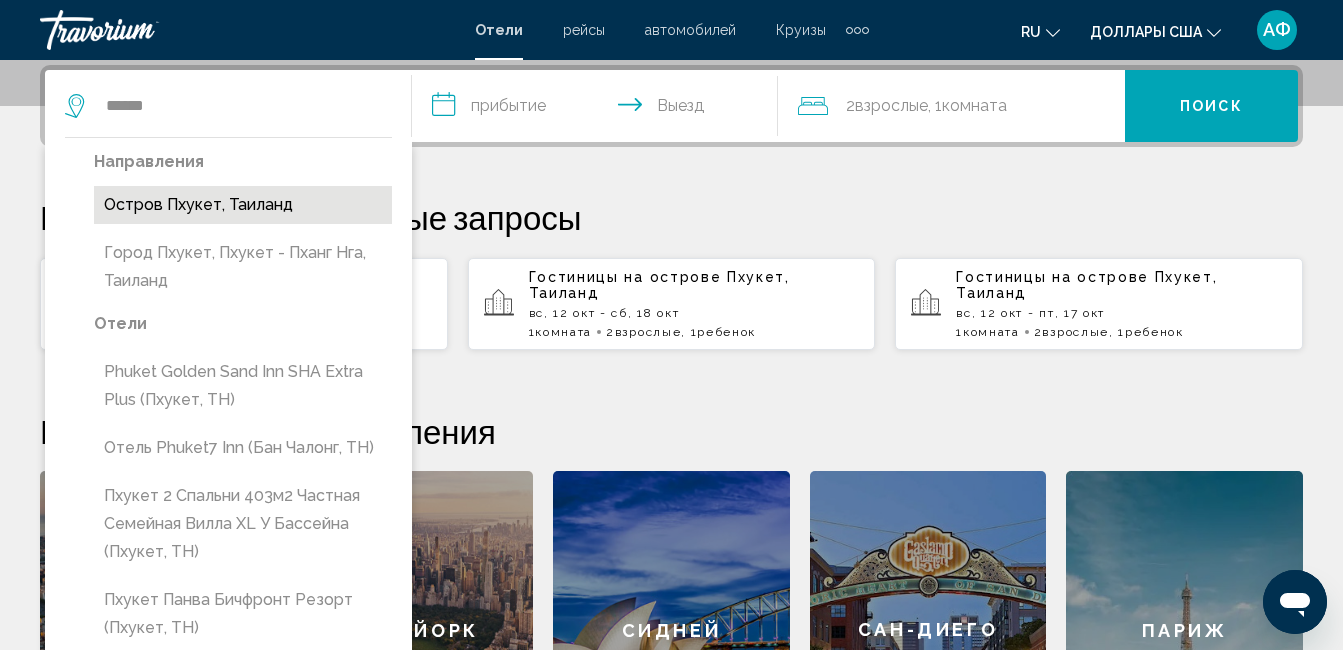 click on "Остров Пхукет, Таиланд" at bounding box center (243, 205) 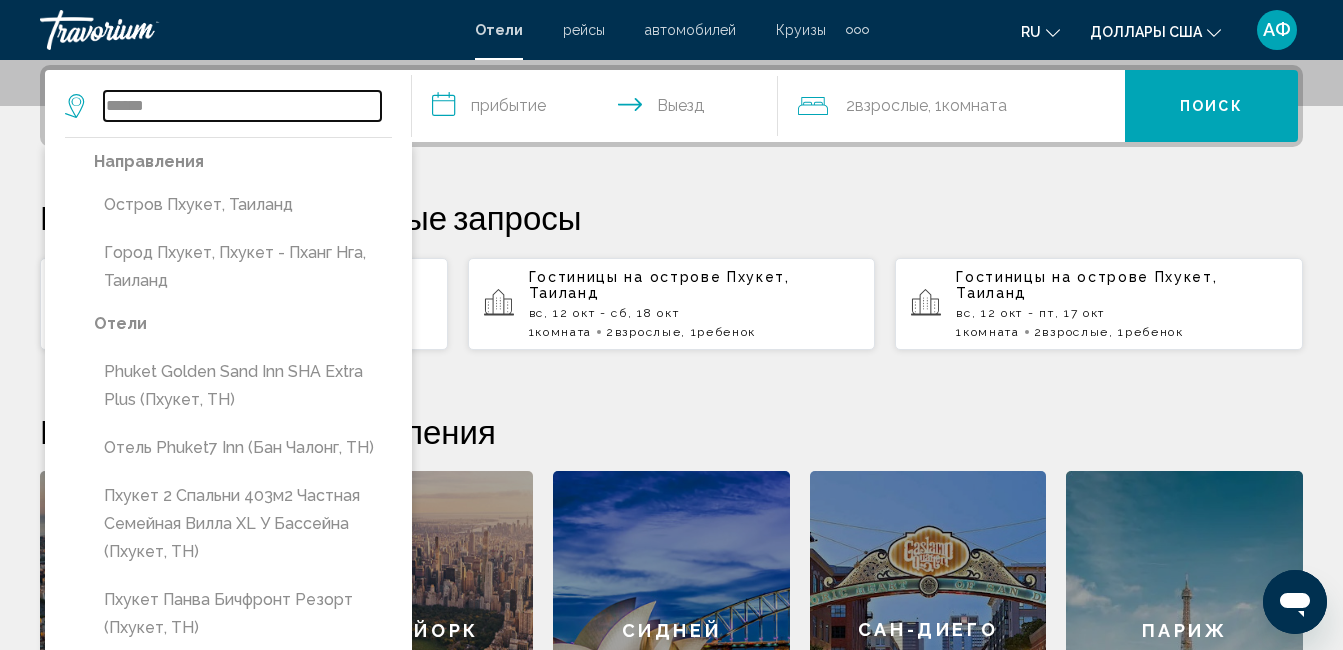 type on "**********" 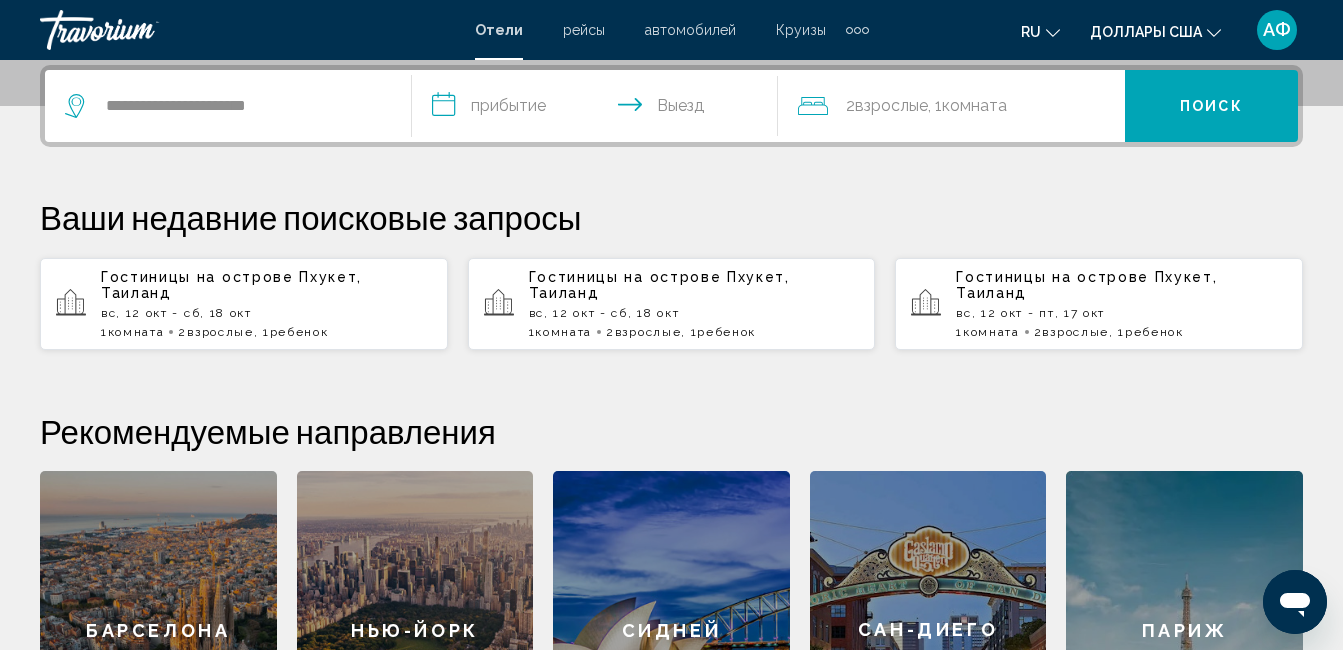 click on "**********" at bounding box center (599, 109) 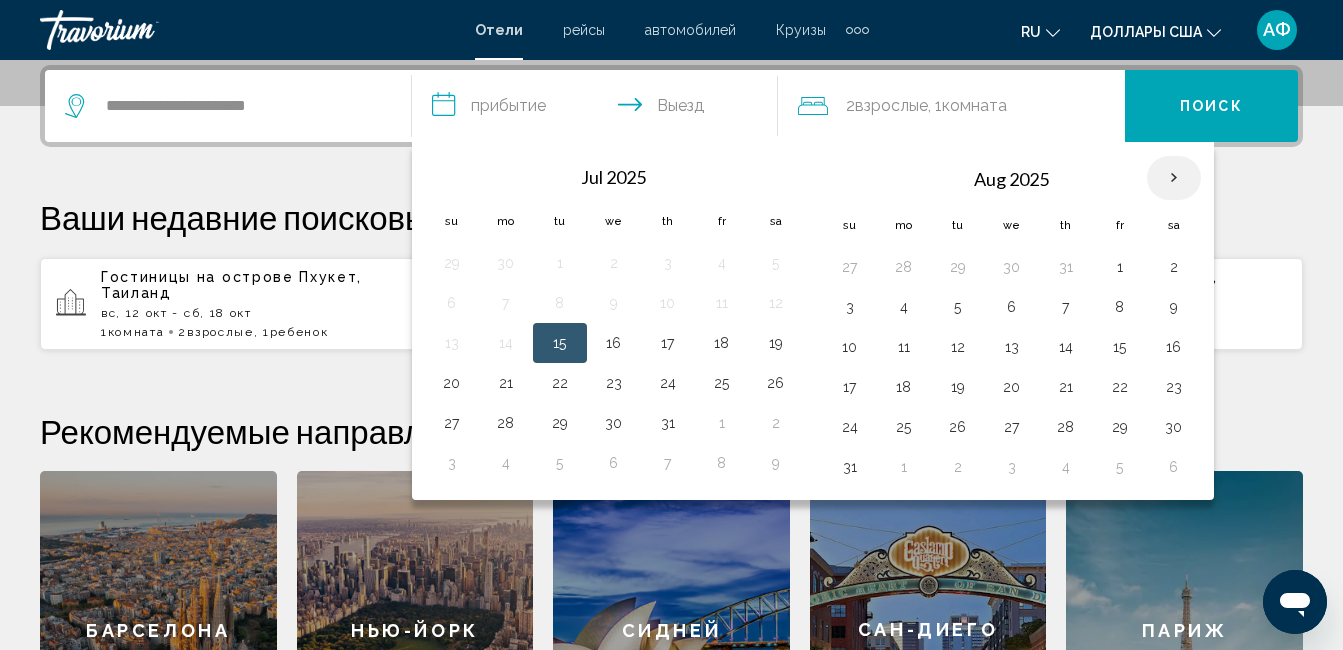 click at bounding box center [1174, 178] 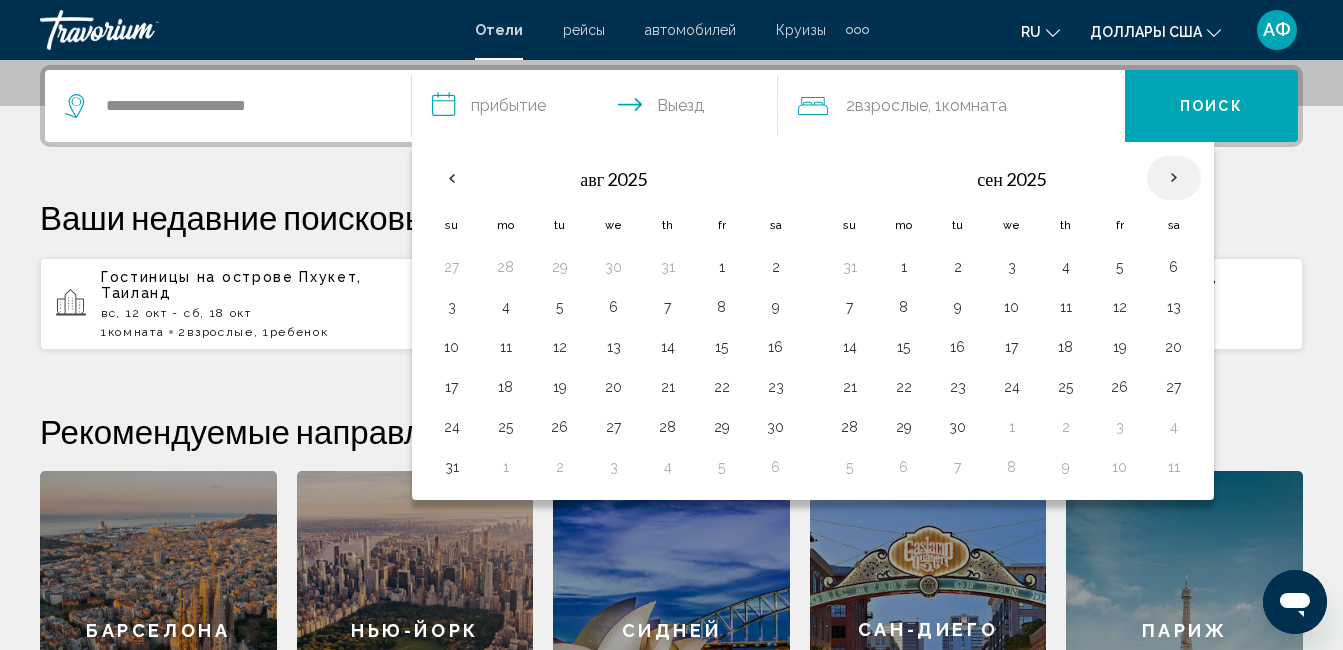 click at bounding box center (1174, 178) 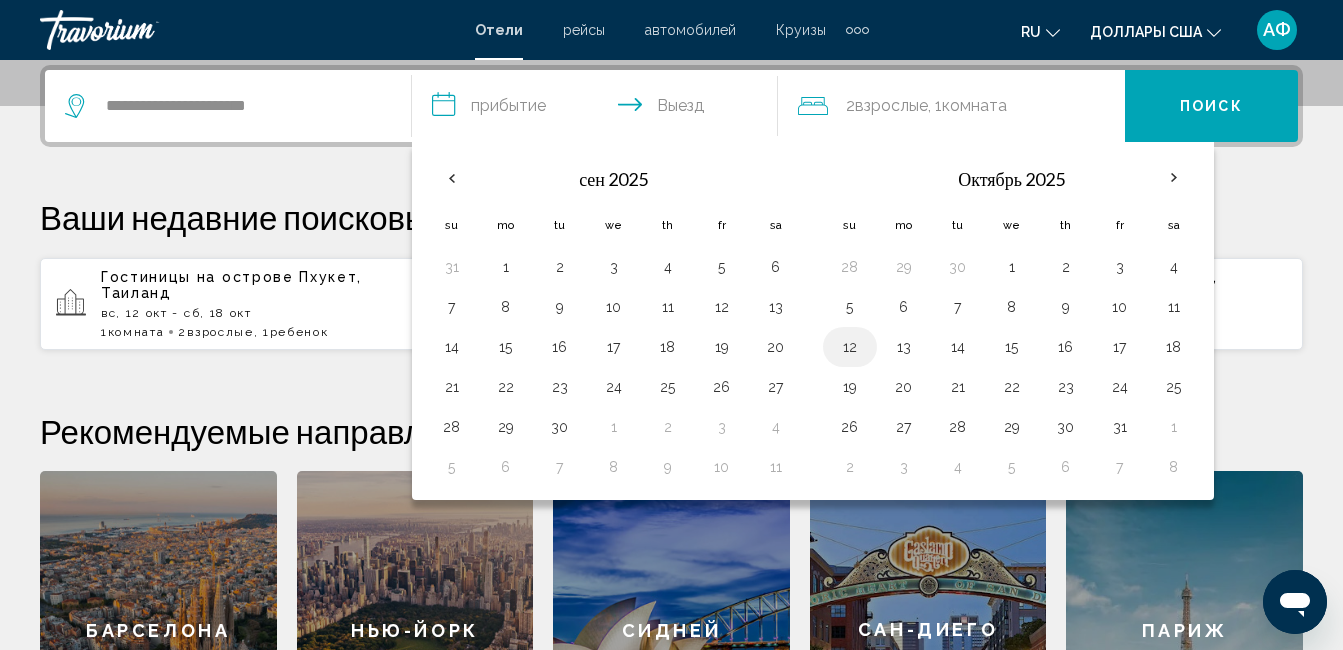 click on "12" at bounding box center (850, 347) 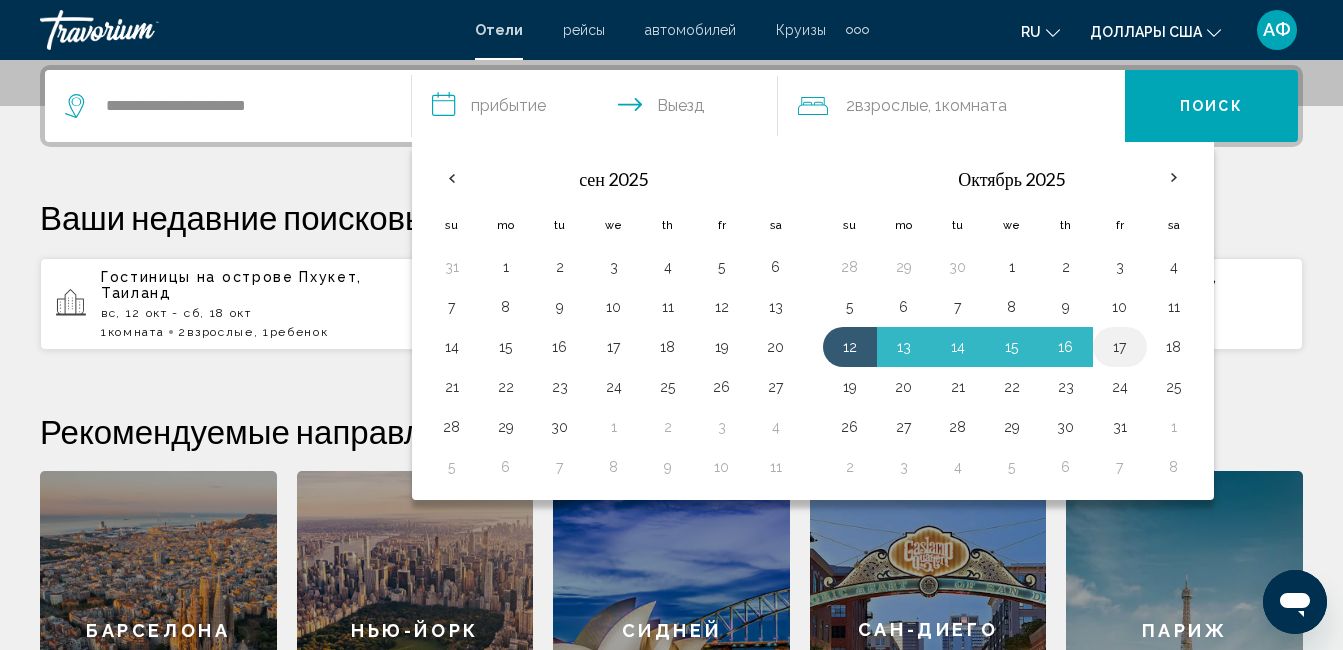 click on "17" at bounding box center [1120, 347] 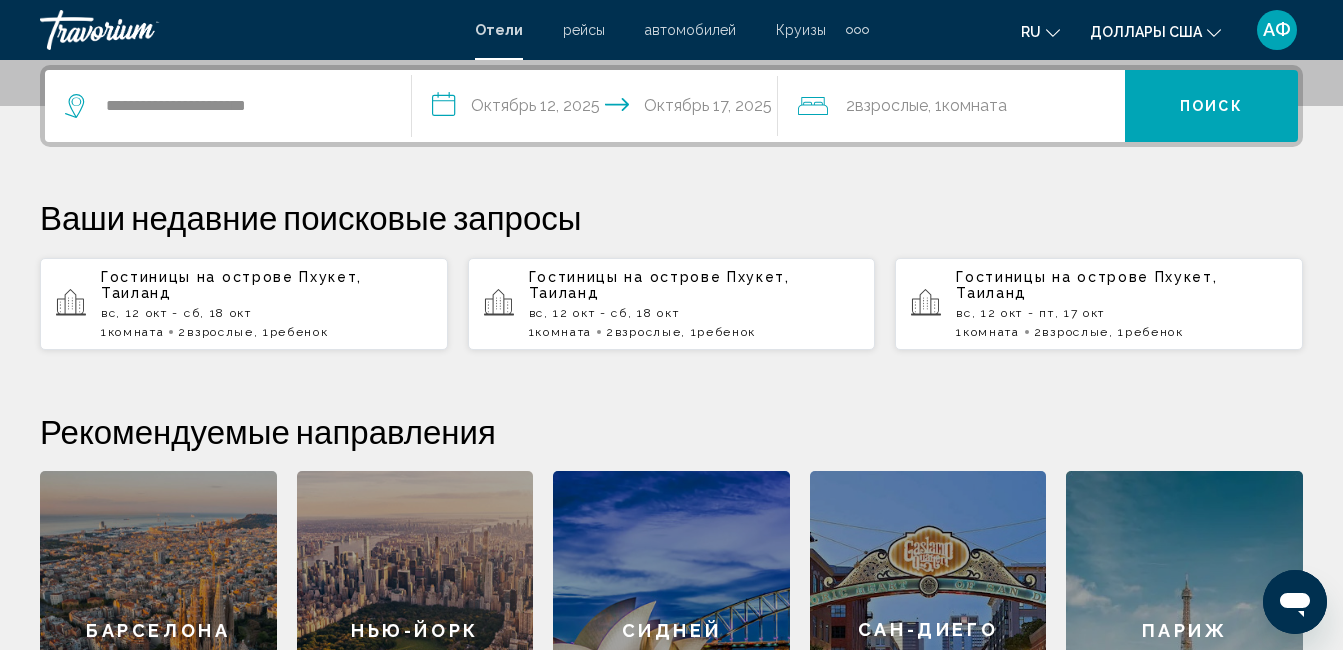 click on "2  Взрослый Взрослые , 1  Комната номера" 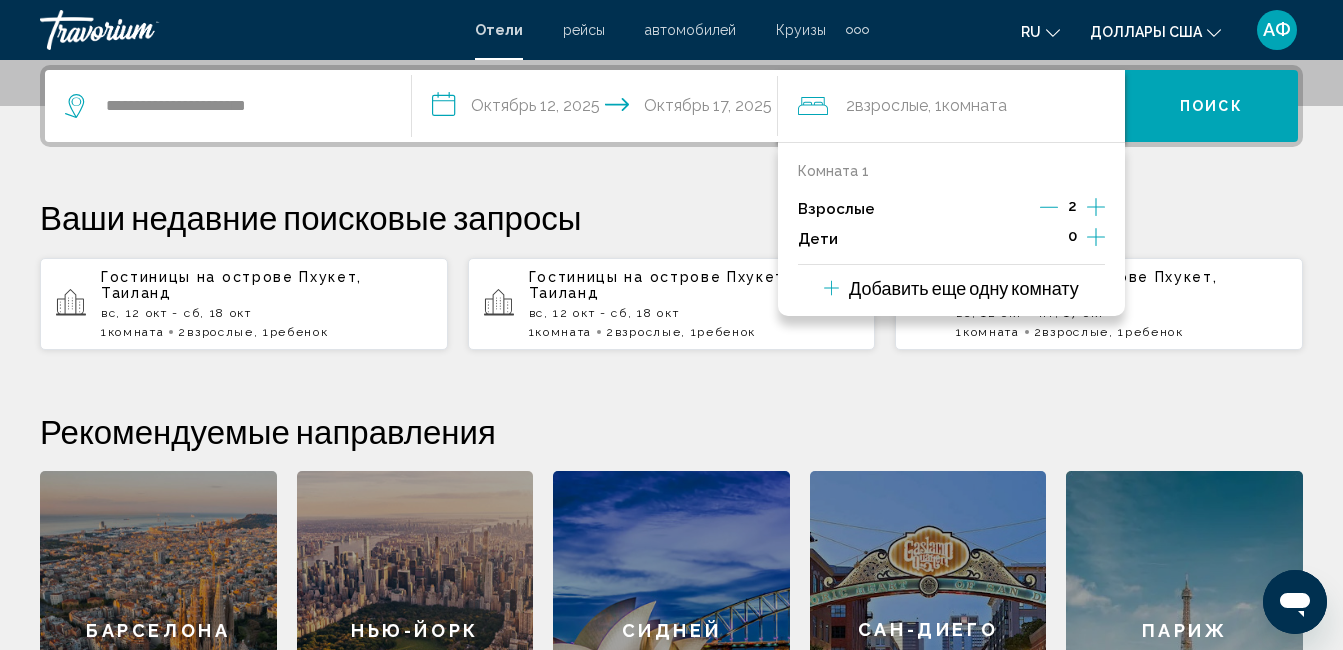 click 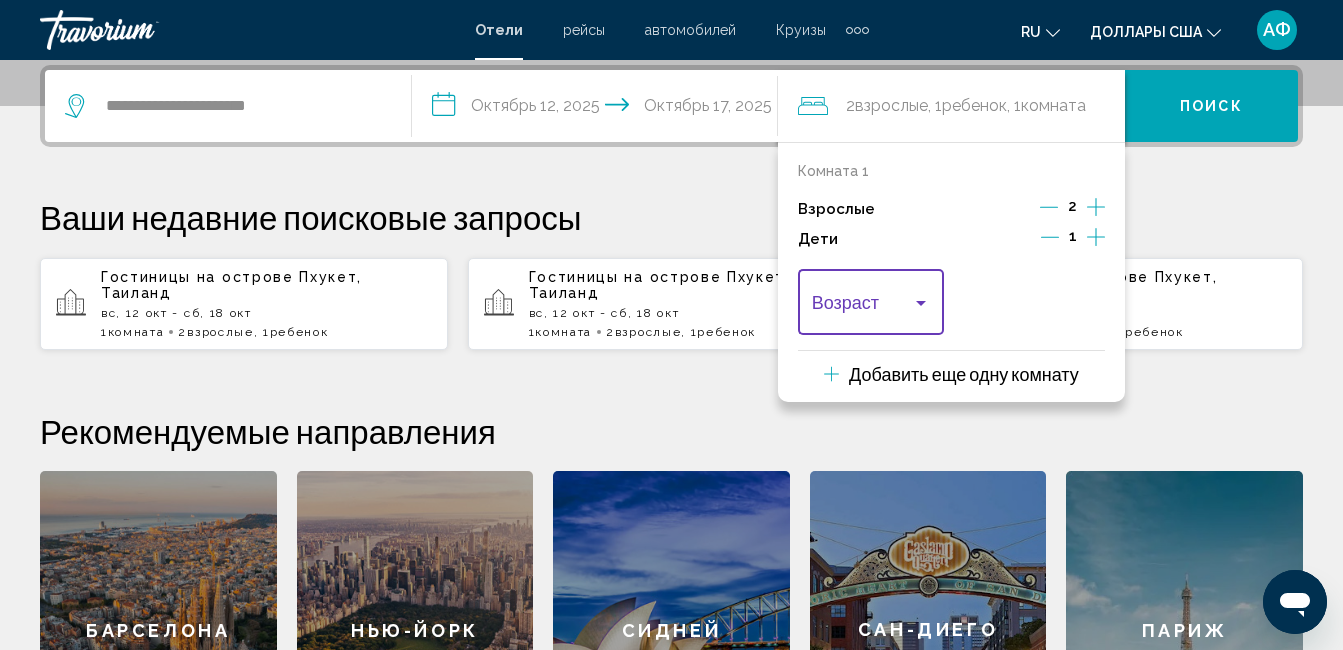 click at bounding box center [921, 303] 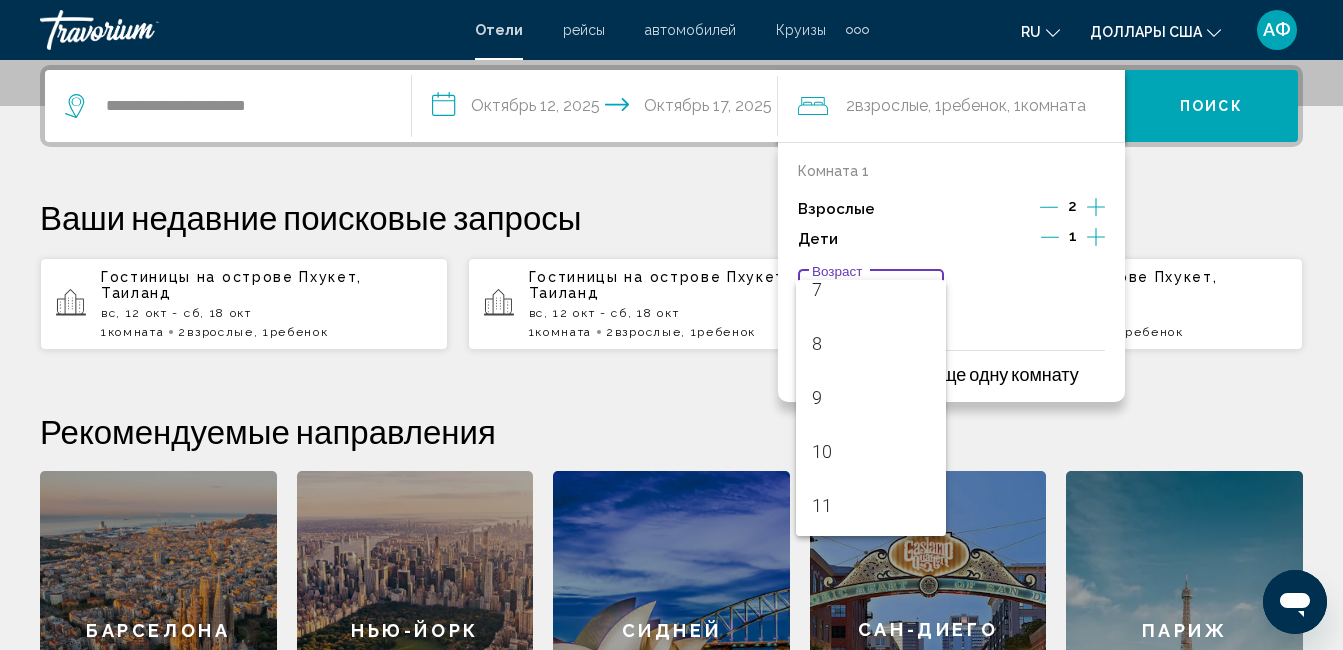 scroll, scrollTop: 400, scrollLeft: 0, axis: vertical 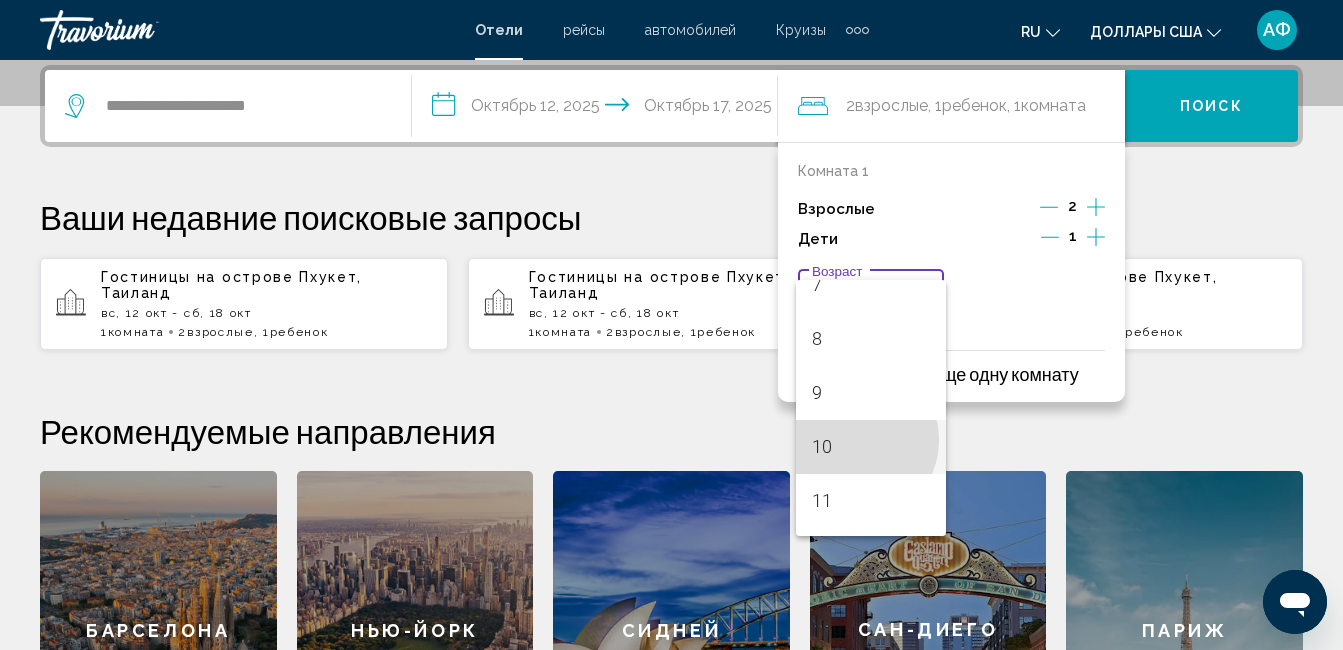 click on "10" at bounding box center [871, 447] 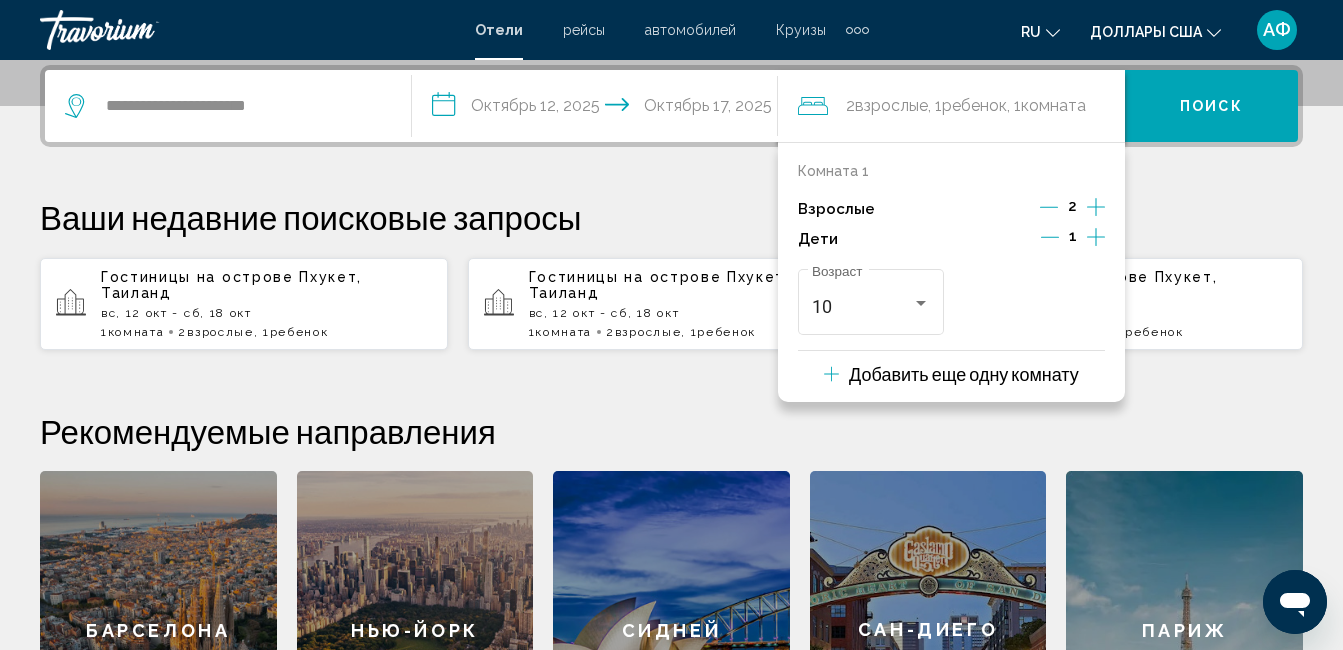 click on "Поиск" at bounding box center [1211, 107] 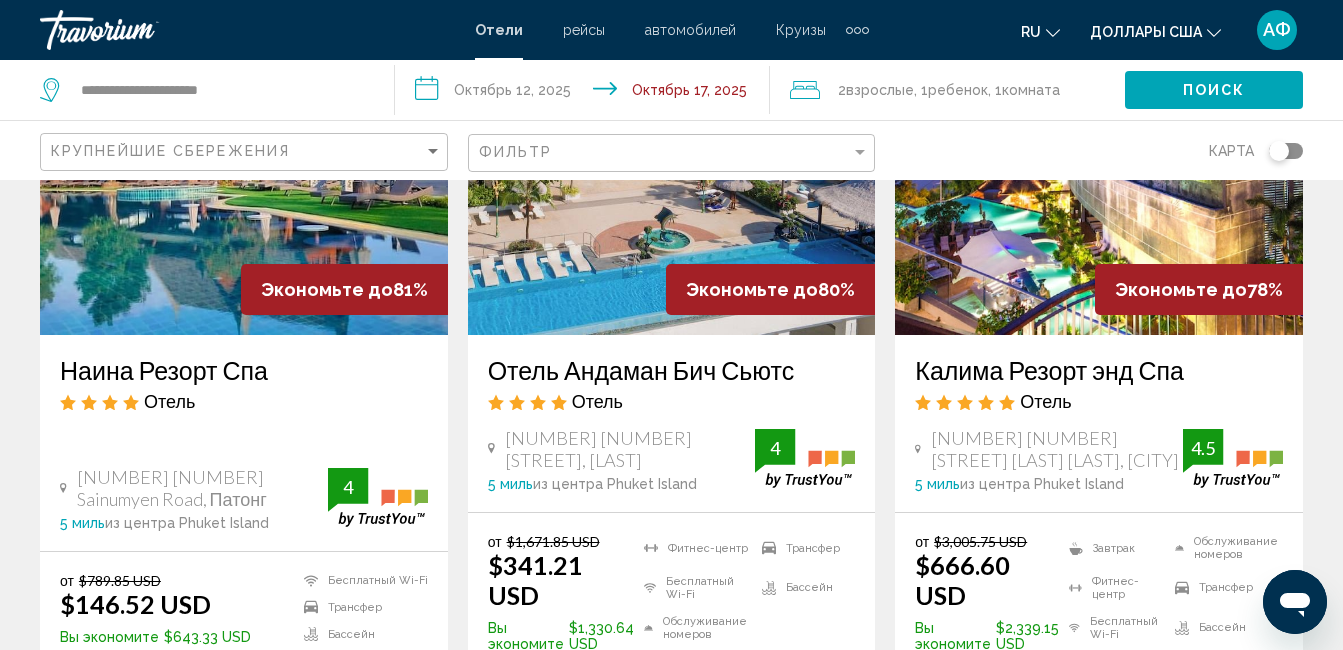 scroll, scrollTop: 1000, scrollLeft: 0, axis: vertical 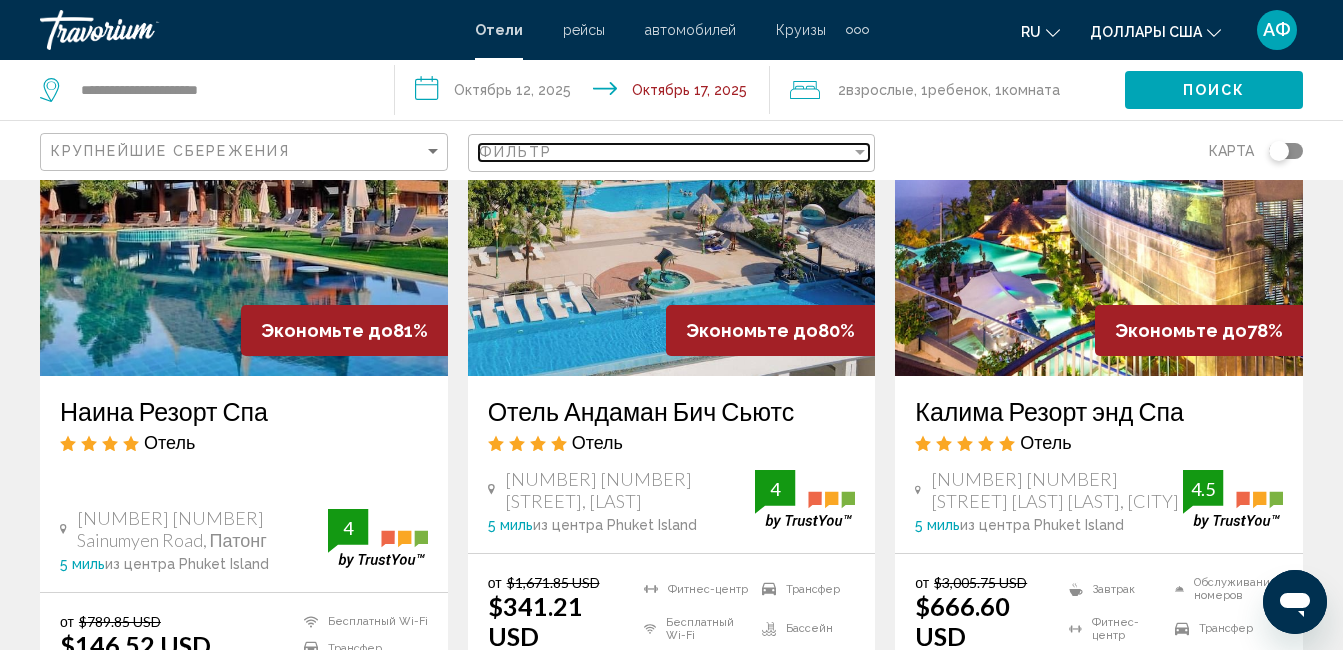 click at bounding box center [860, 152] 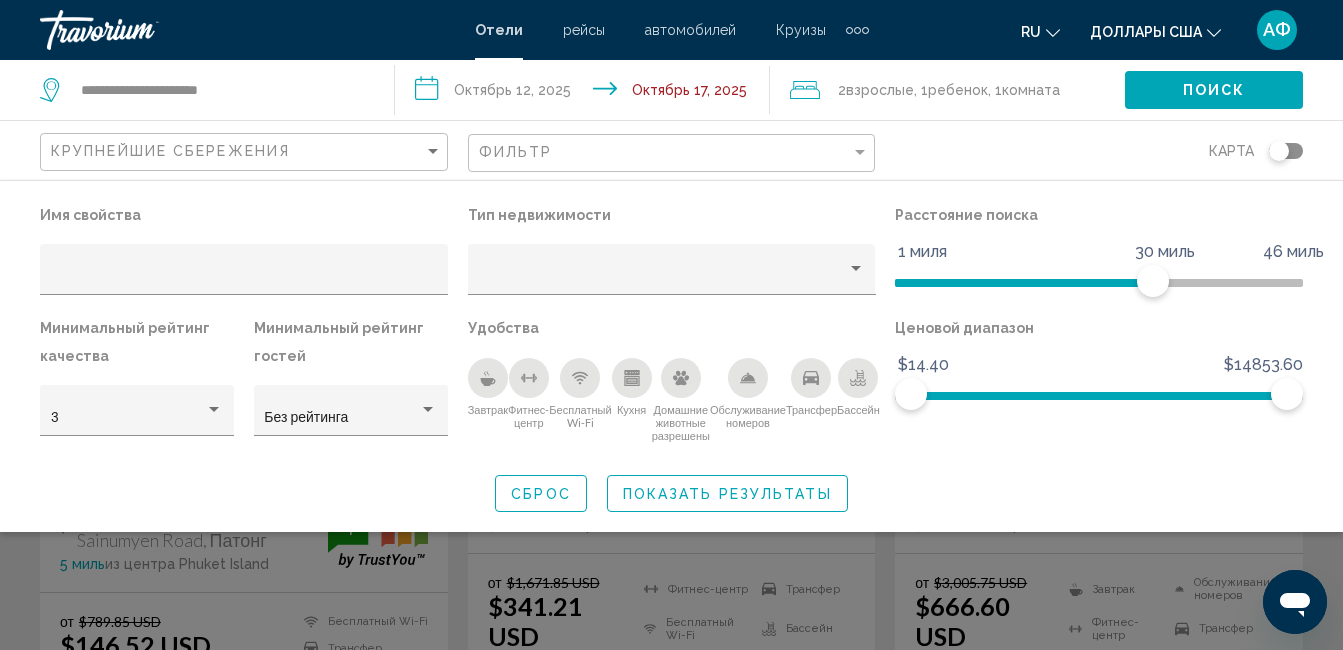 click 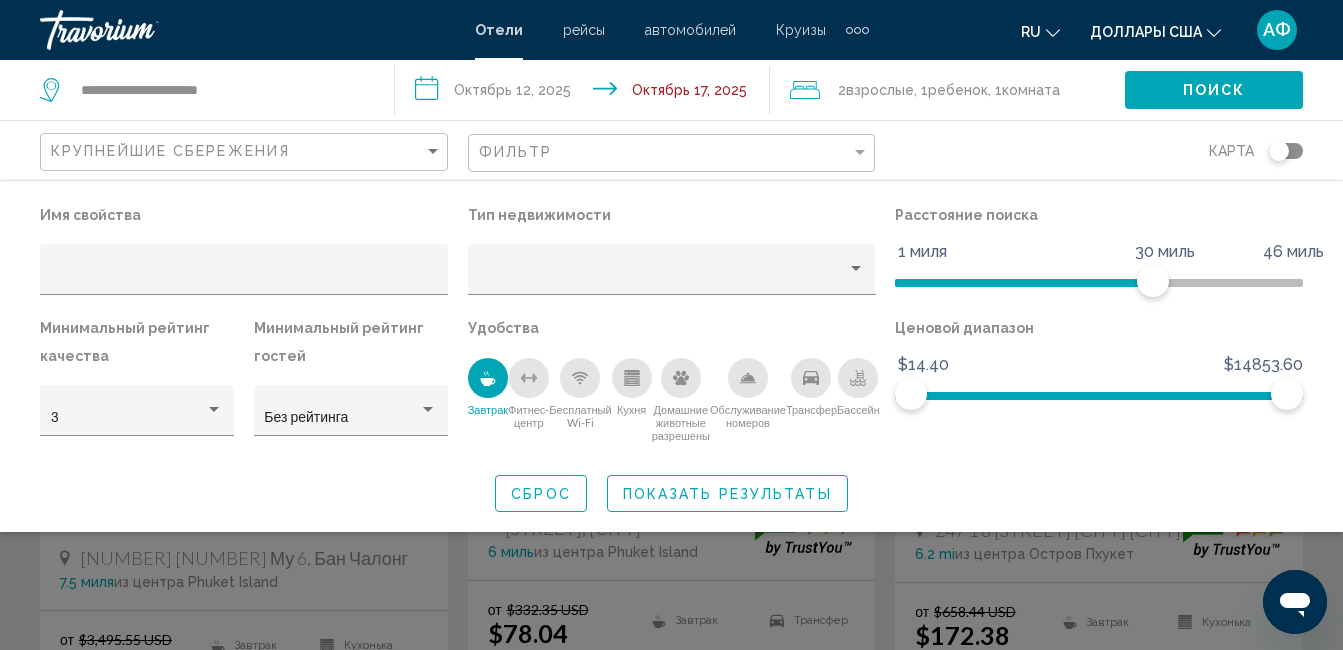 scroll, scrollTop: 216, scrollLeft: 0, axis: vertical 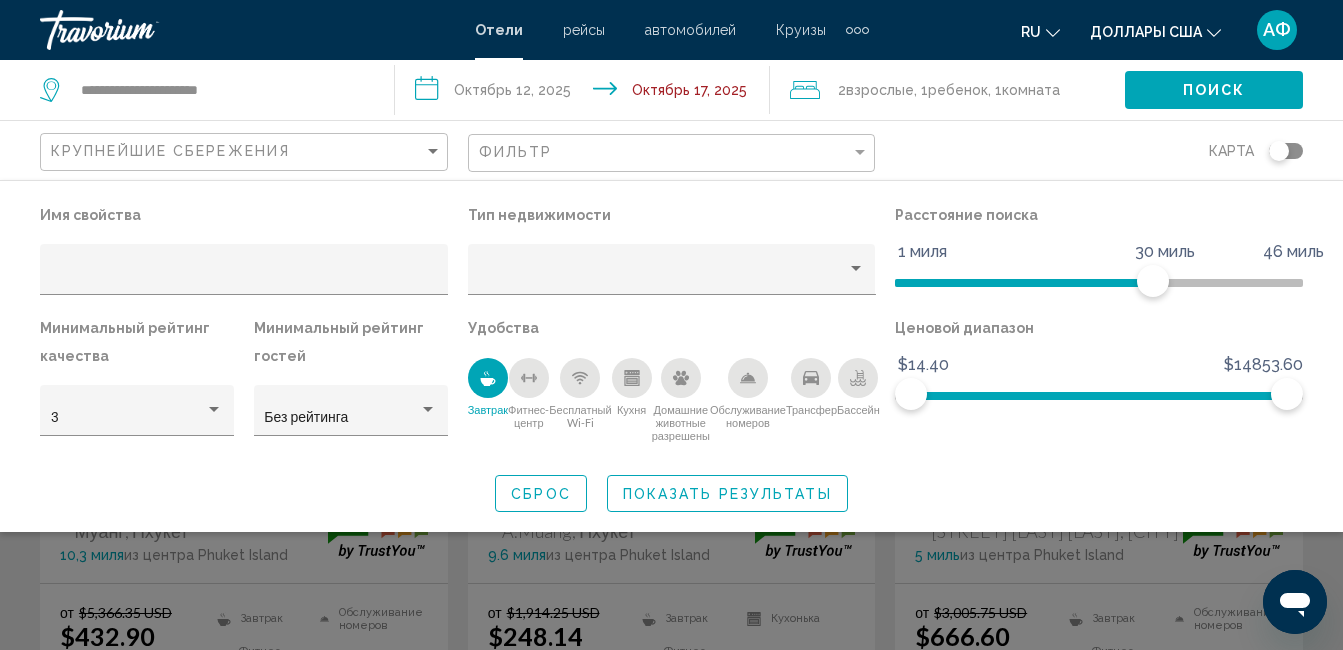 click 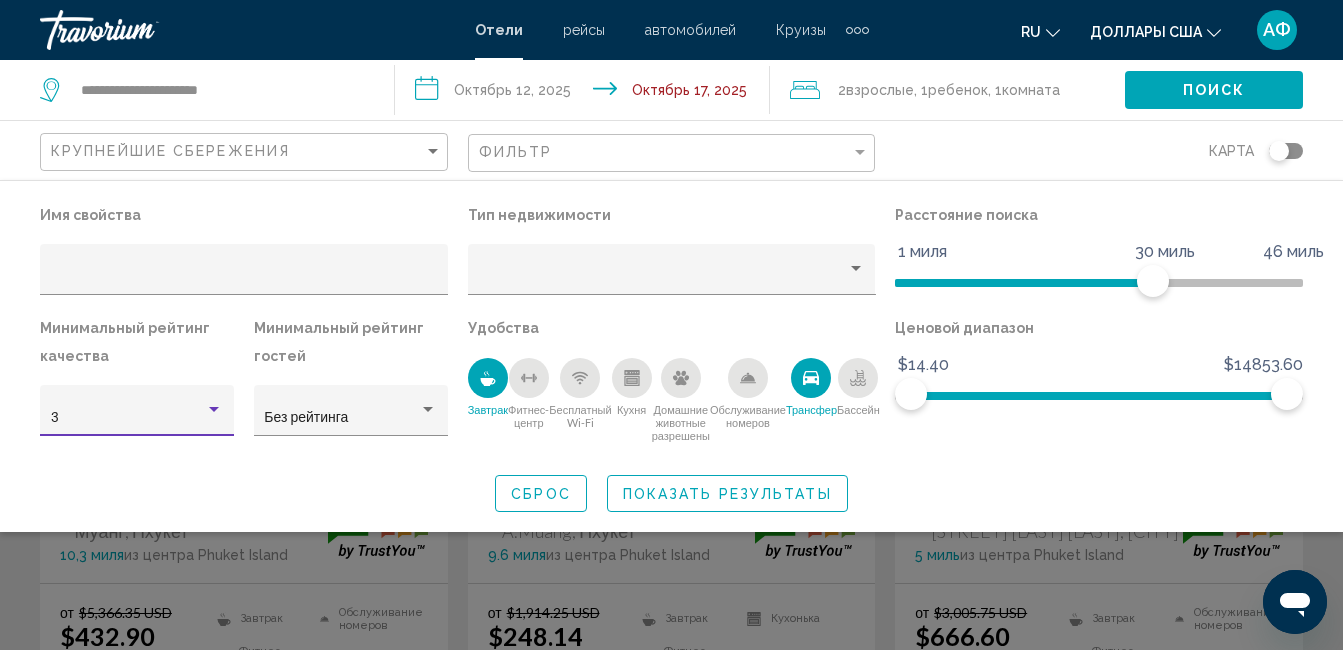 click at bounding box center [214, 410] 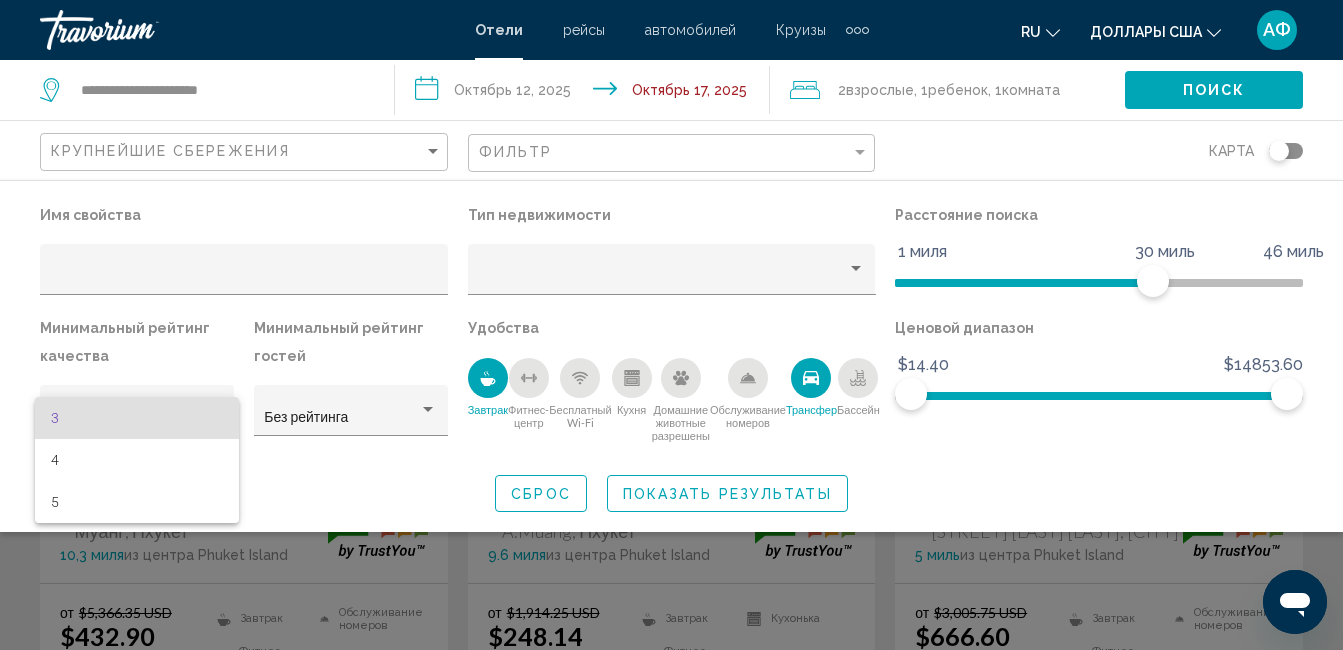 click at bounding box center [671, 325] 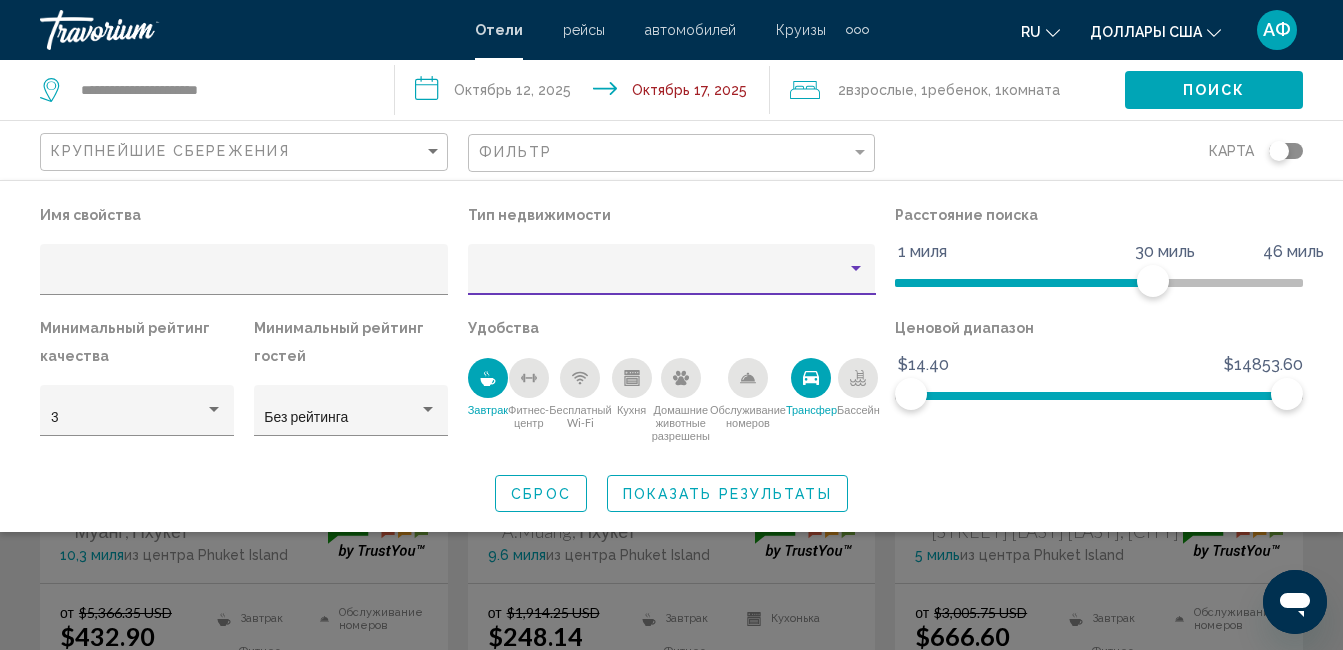 click 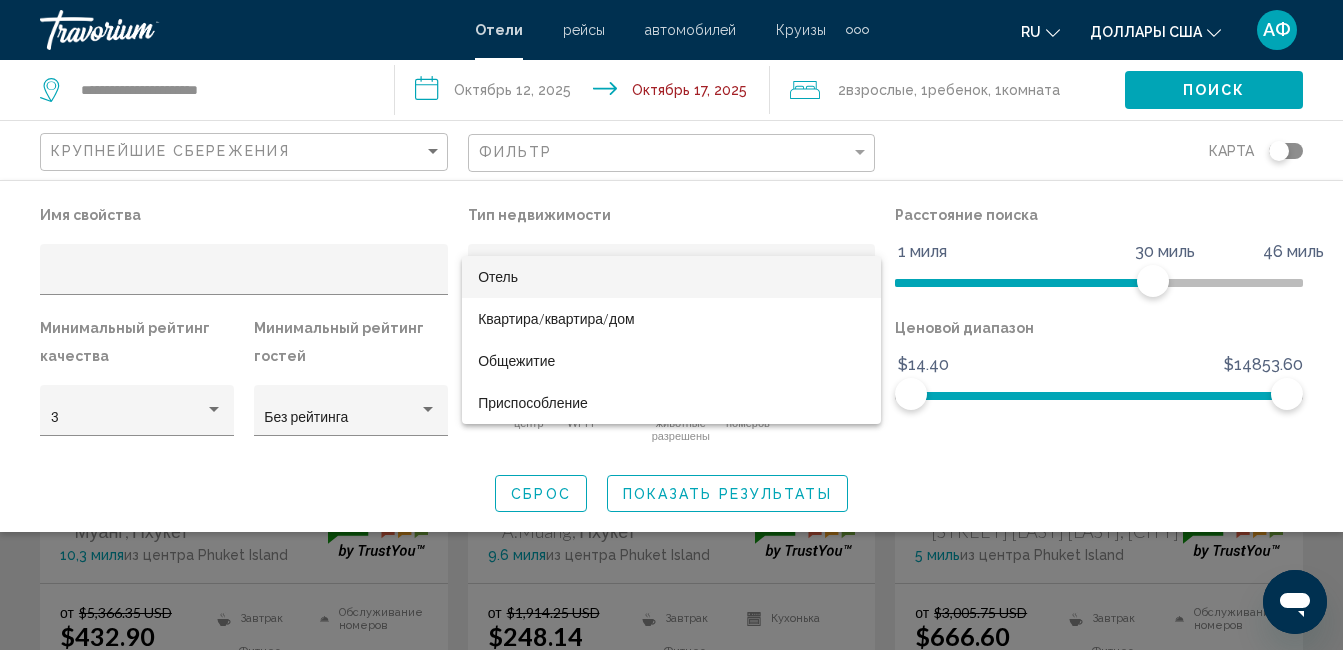 click at bounding box center (671, 325) 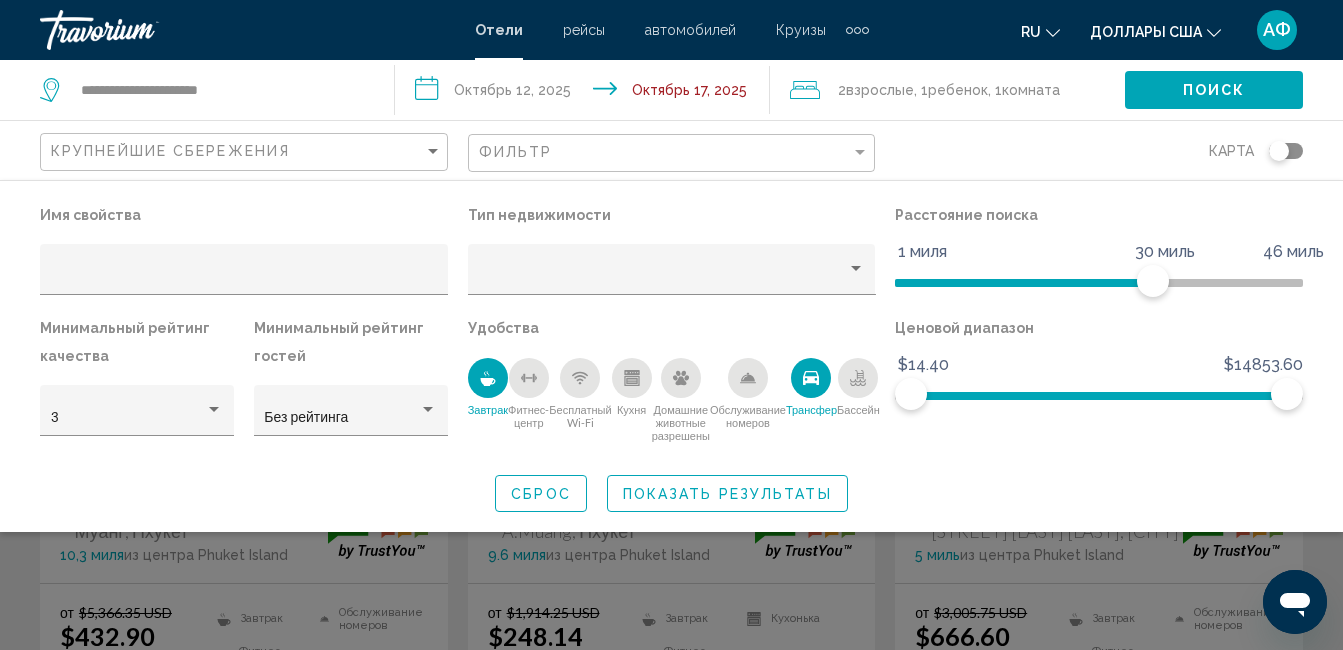 click on "Крупнейшие сбережения" 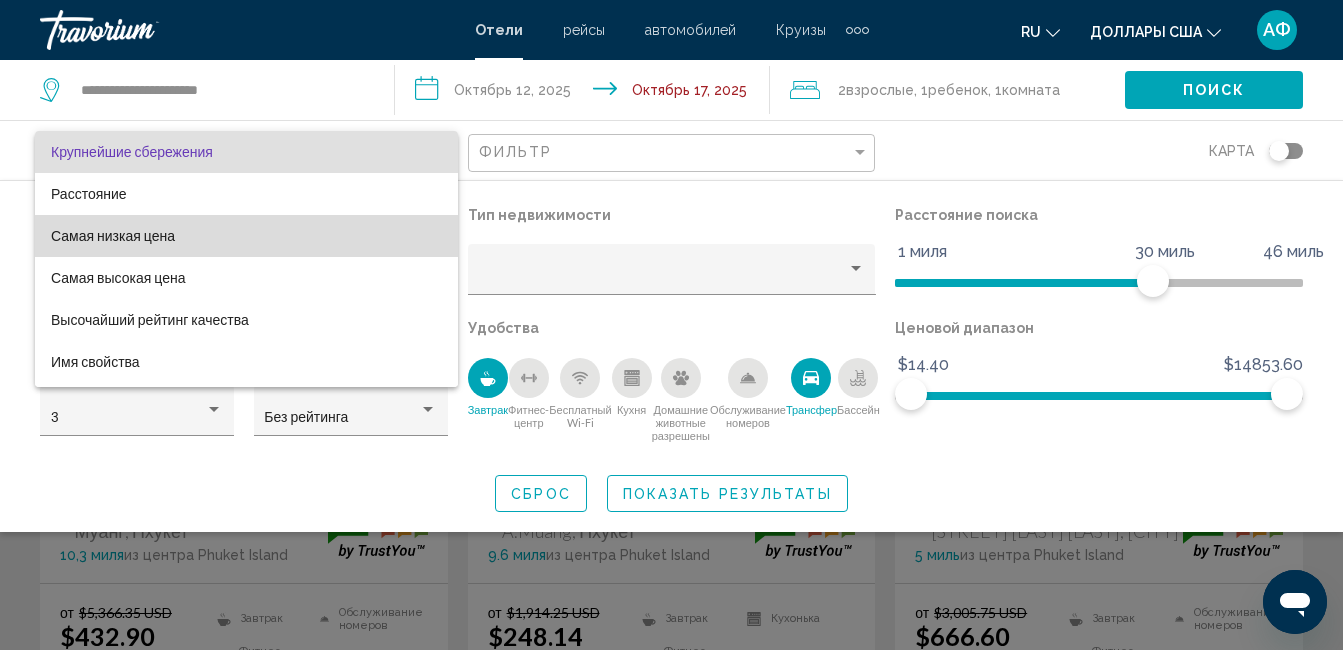 click on "Самая низкая цена" at bounding box center [246, 236] 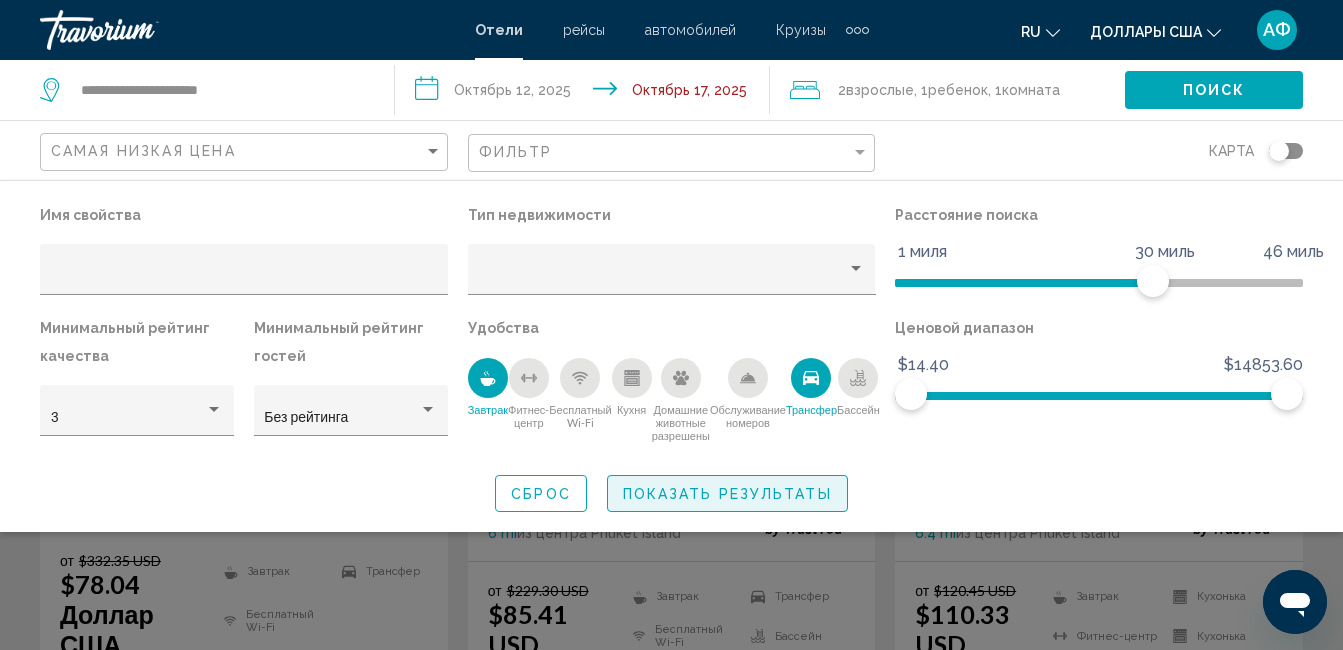 click on "Показать результаты" 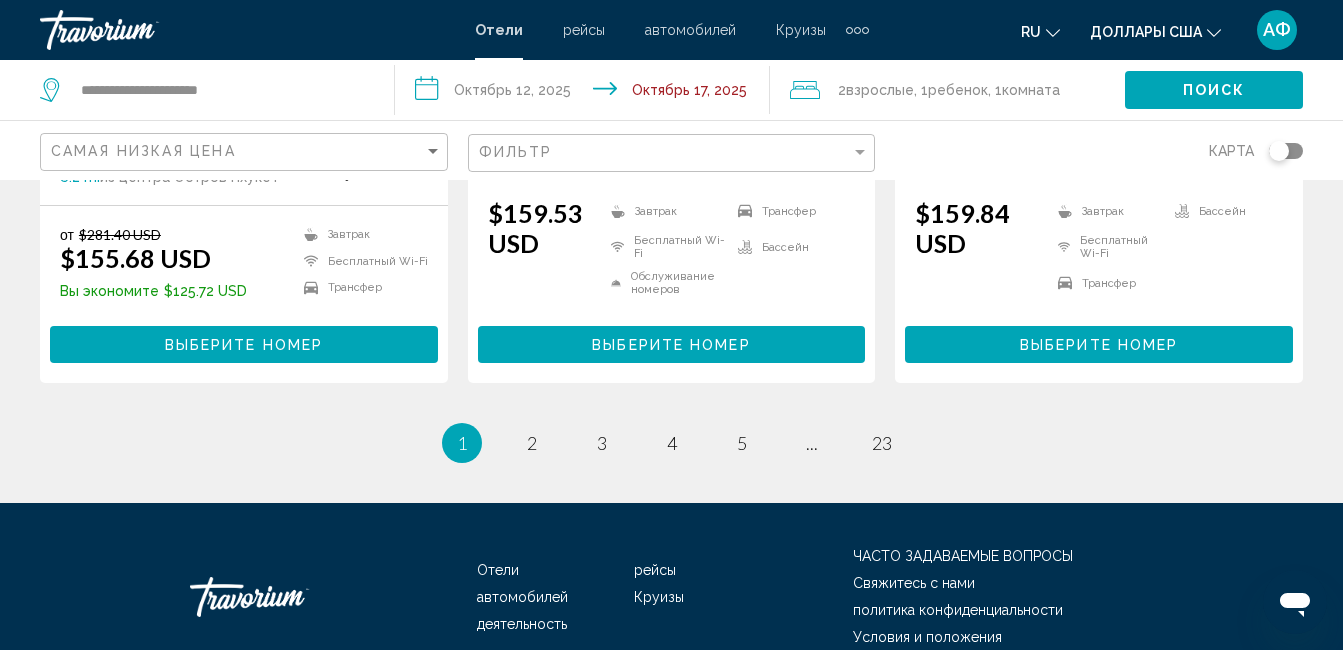 scroll, scrollTop: 3100, scrollLeft: 0, axis: vertical 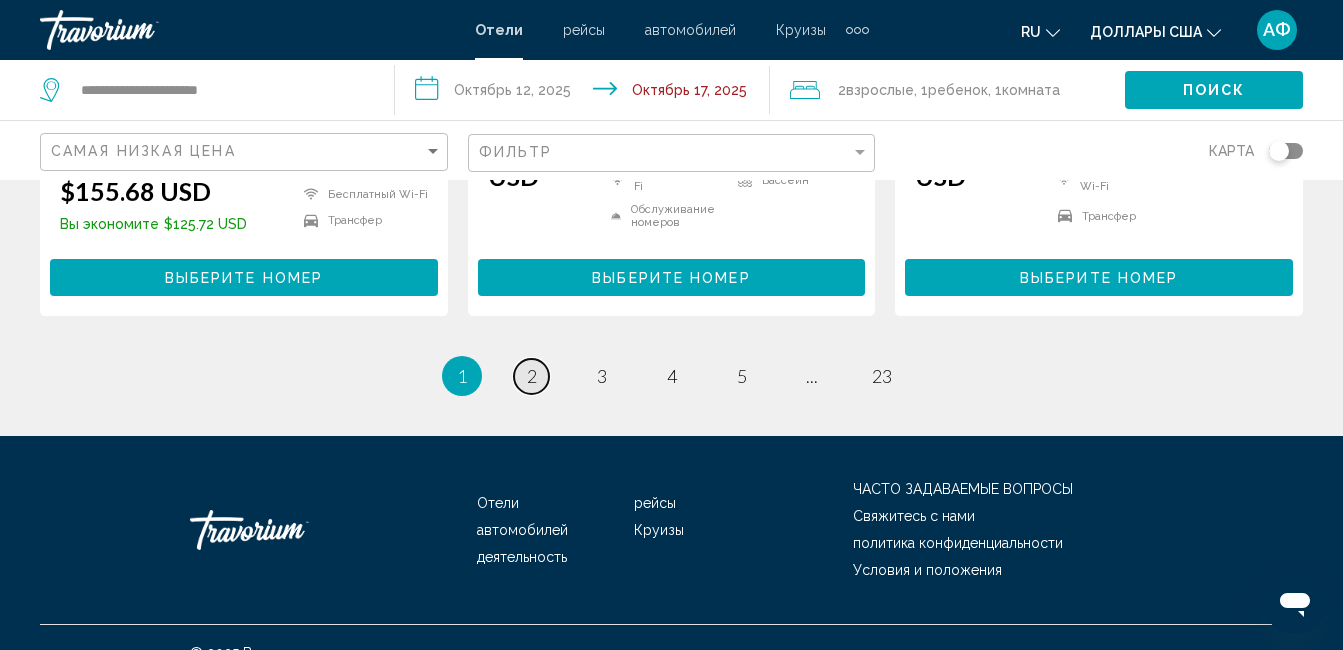 click on "страница  2" at bounding box center [531, 376] 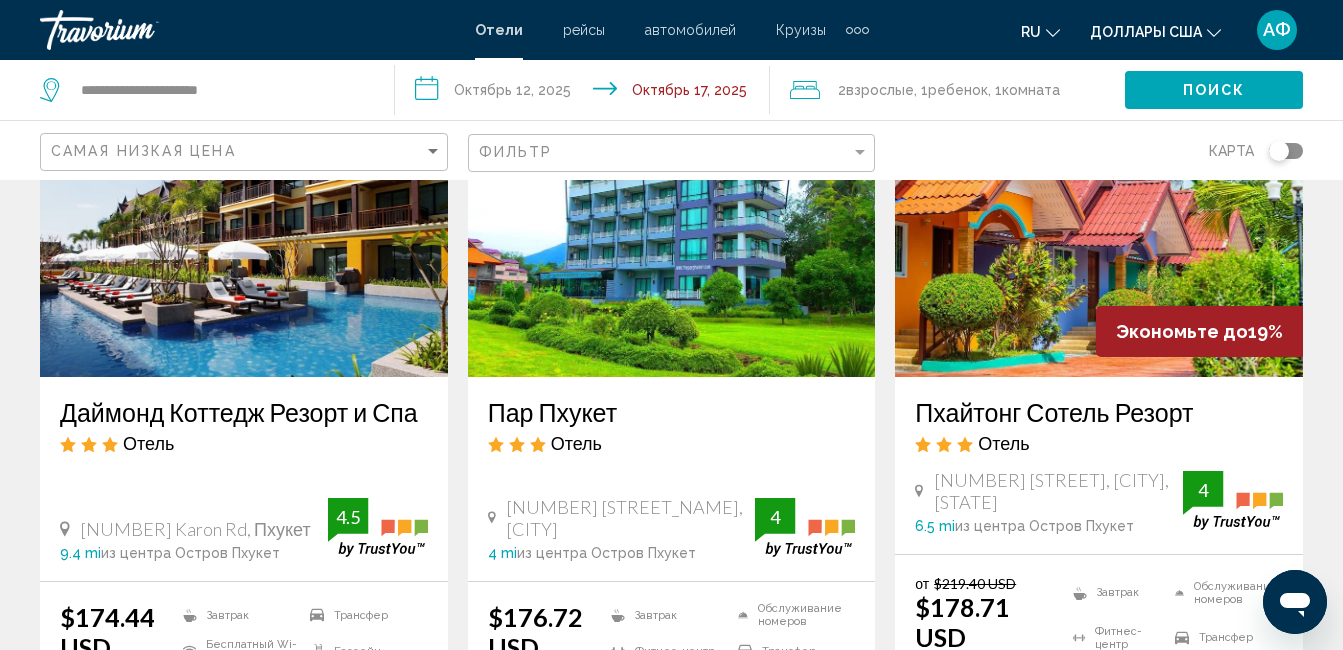scroll, scrollTop: 1800, scrollLeft: 0, axis: vertical 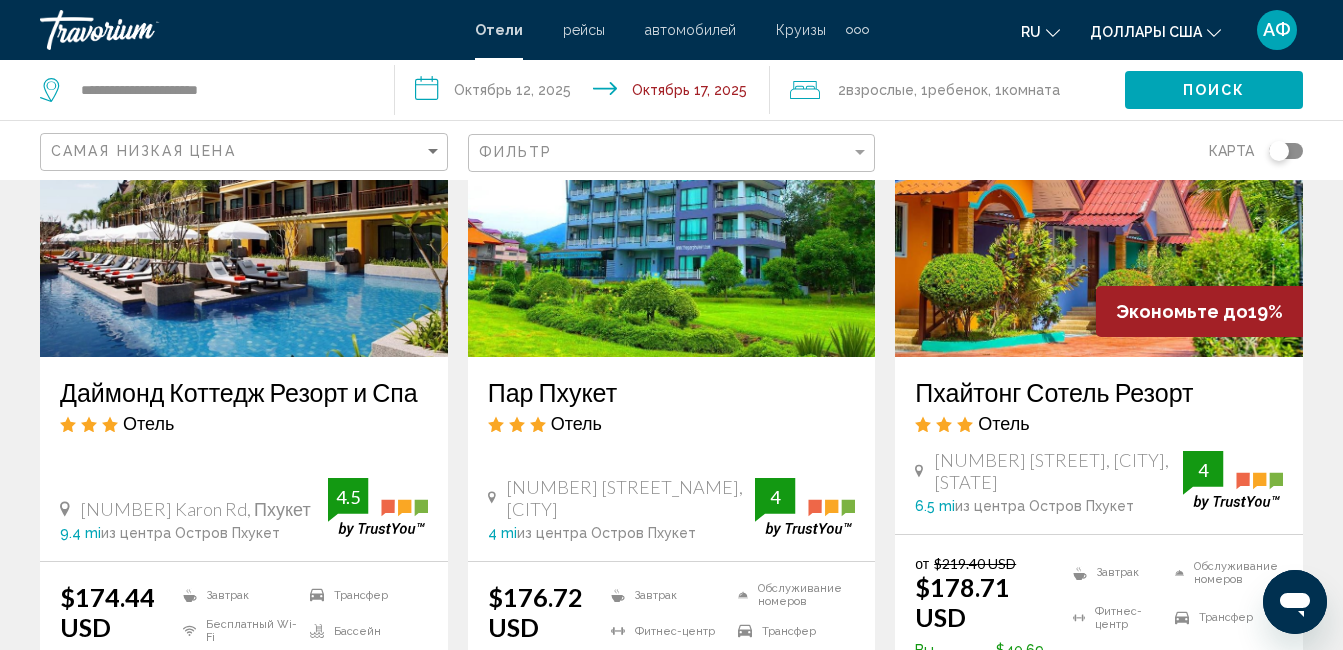 click at bounding box center [244, 197] 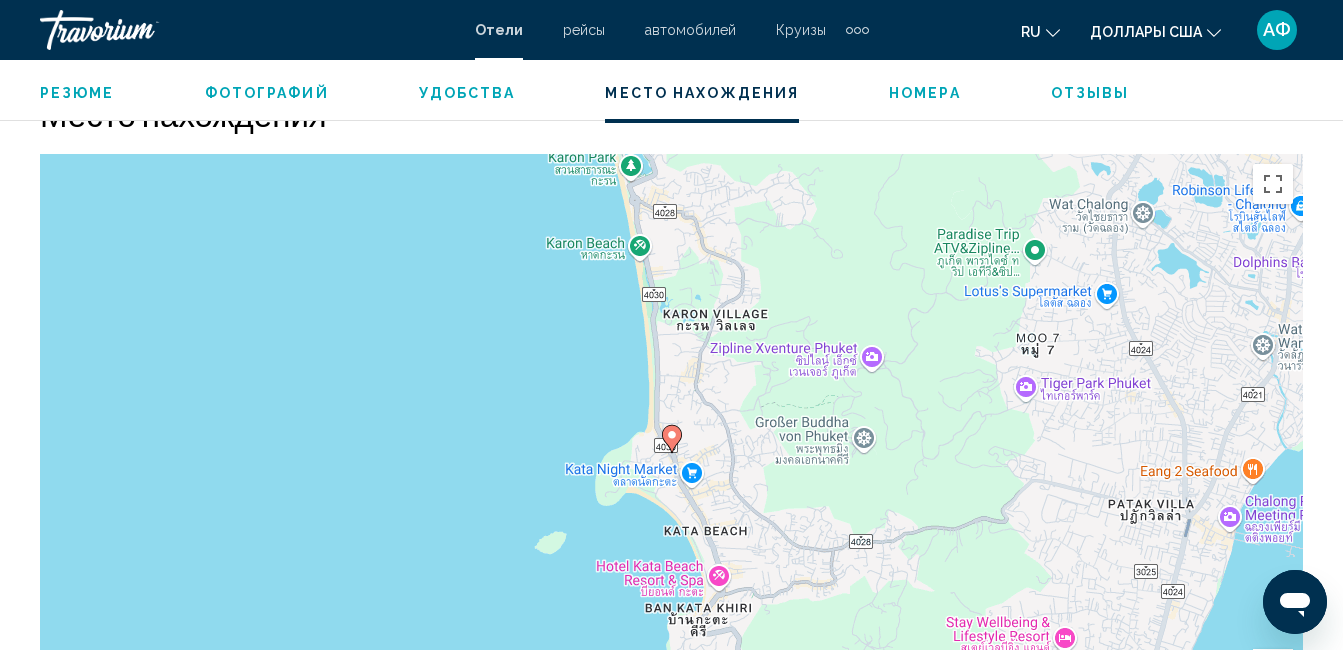 scroll, scrollTop: 2210, scrollLeft: 0, axis: vertical 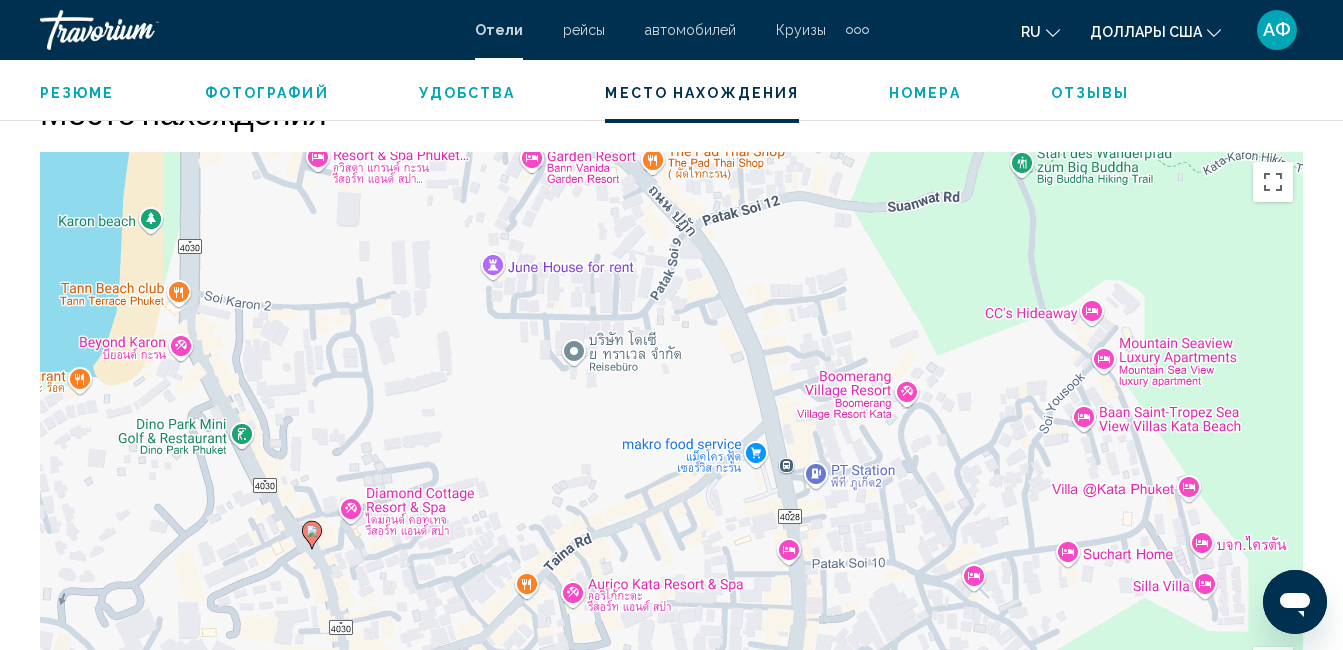 click on "Um den Modus zum Ziehen mit der Tastatur zu aktivieren, drückst du Alt + Eingabetaste. Wenn du den Modus aktiviert hast, kannst du die Markierung mit den Pfeiltasten verschieben. Nachdem du sie an die gewünschte Stelle gezogen bzw. verschoben hast, drückst du einfach die Eingabetaste. Durch Drücken der Esc-Taste kannst du den Vorgang abbrechen." at bounding box center (671, 452) 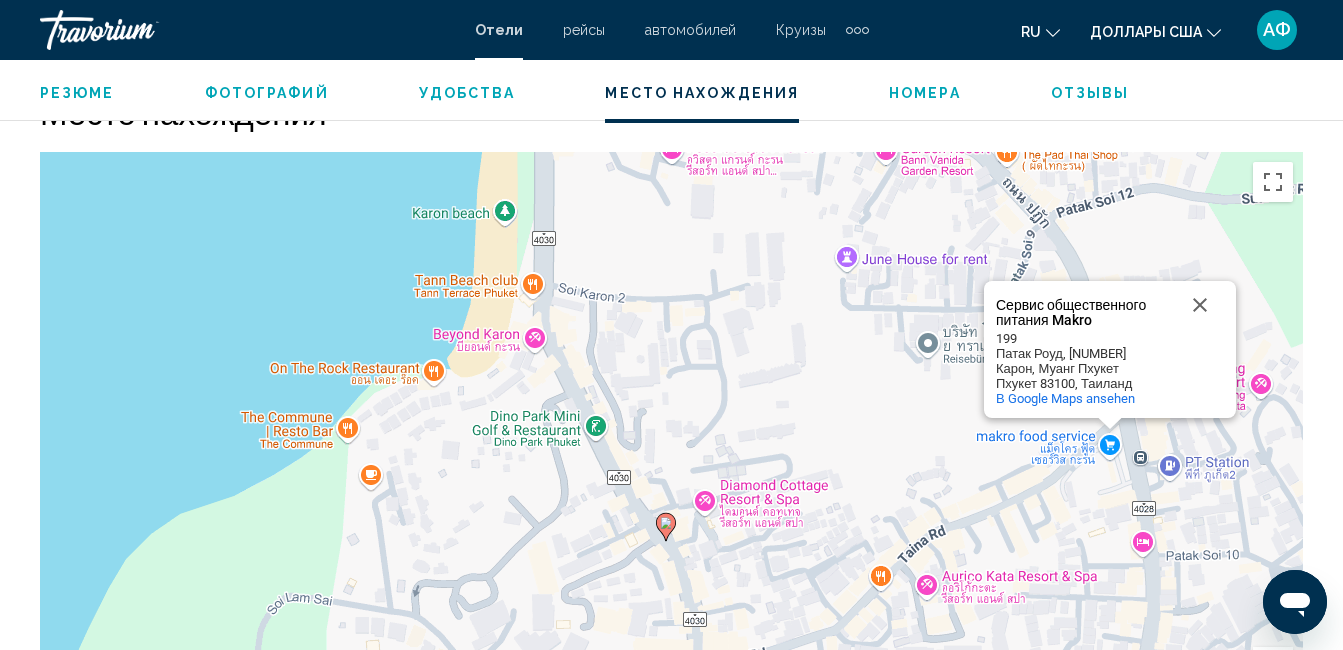 drag, startPoint x: 545, startPoint y: 421, endPoint x: 907, endPoint y: 410, distance: 362.16708 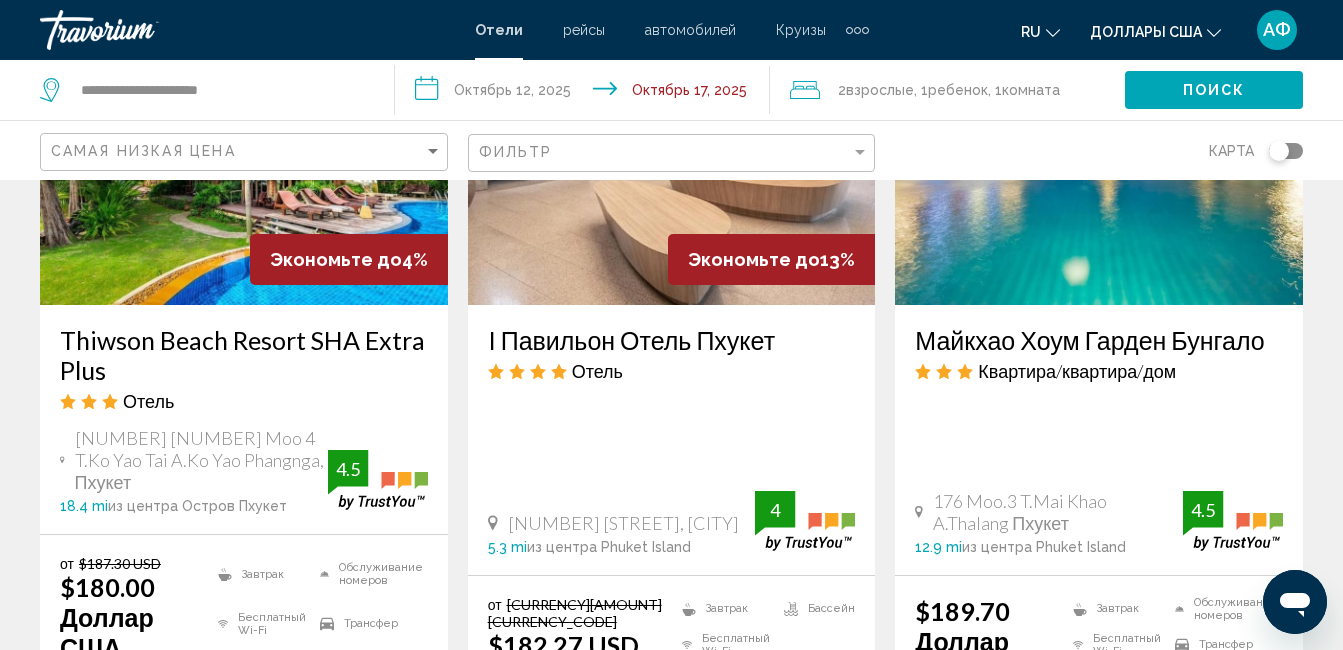 scroll, scrollTop: 2600, scrollLeft: 0, axis: vertical 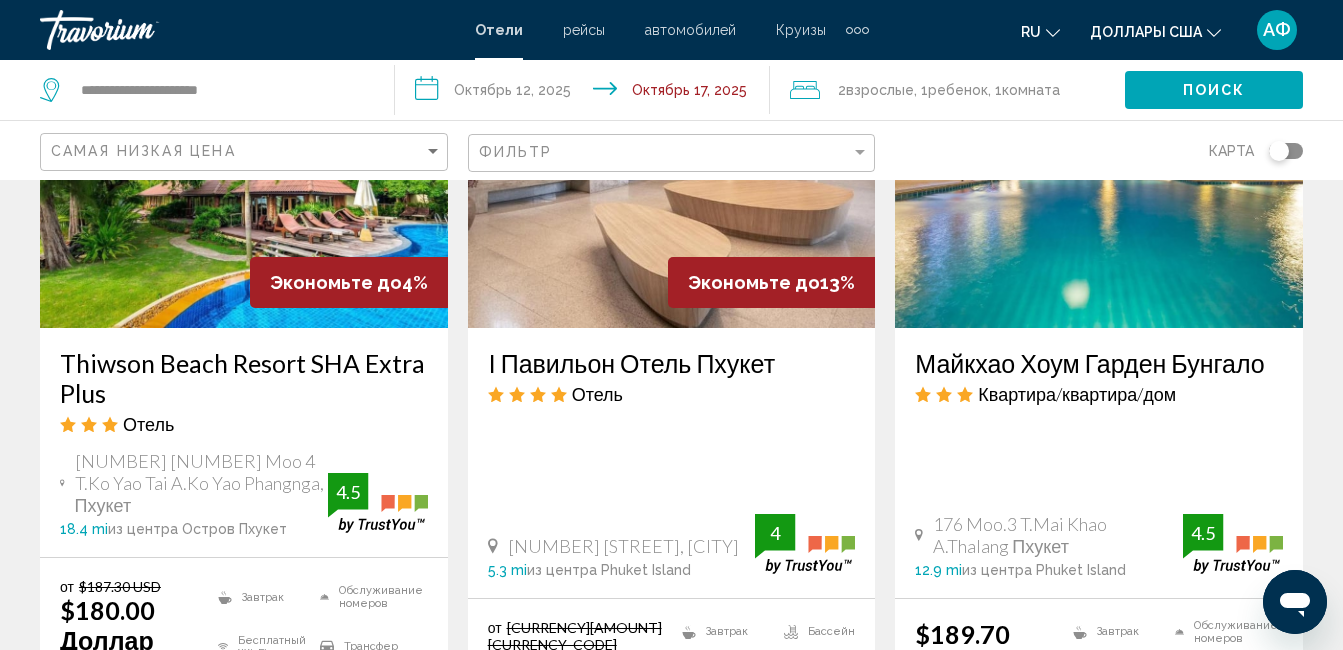 click at bounding box center (1099, 168) 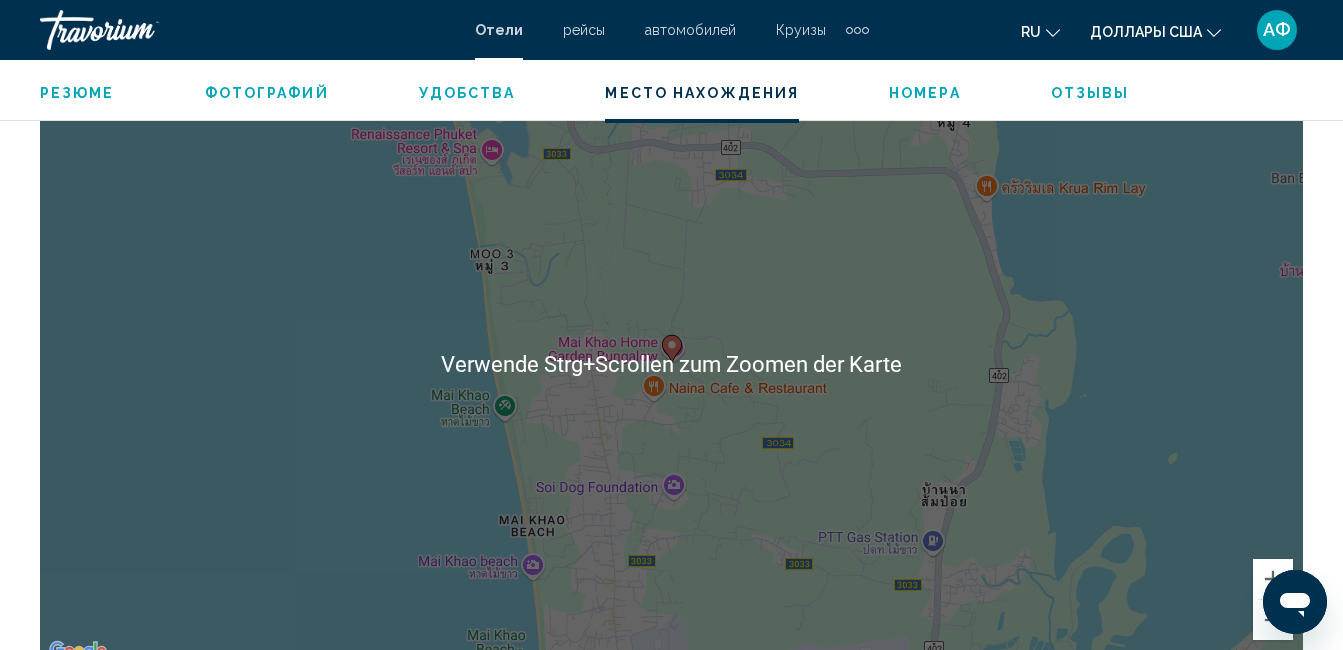 scroll, scrollTop: 2310, scrollLeft: 0, axis: vertical 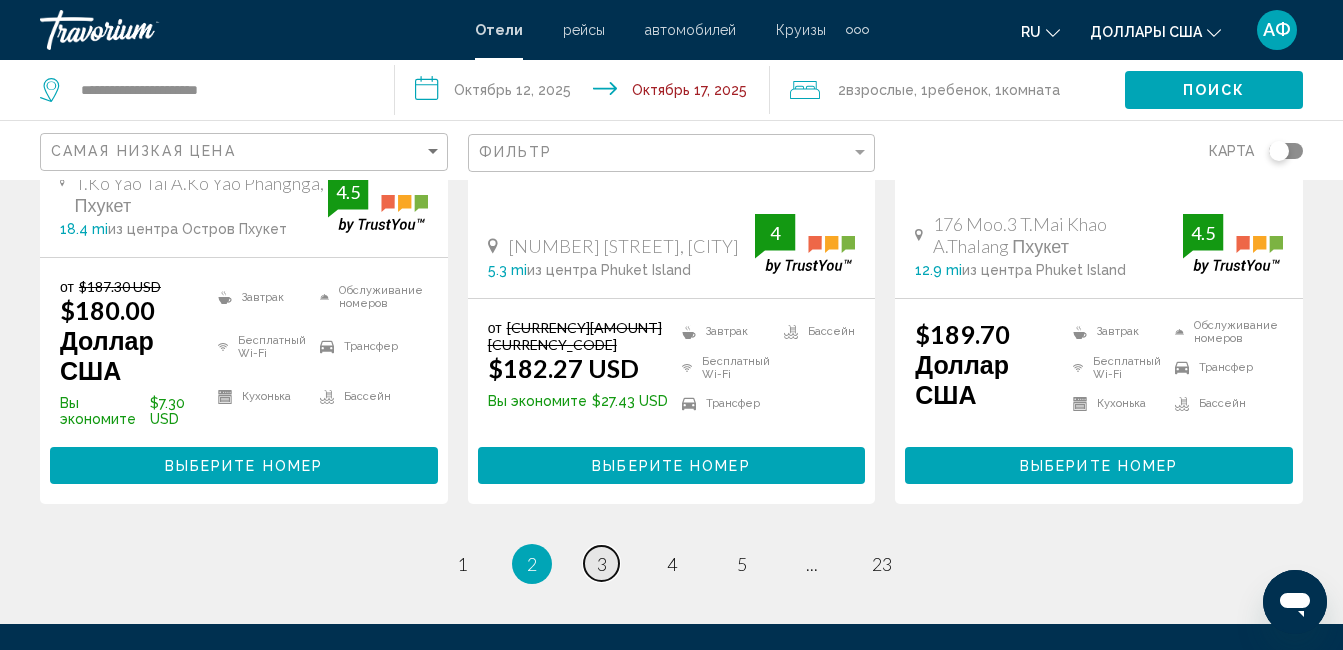 click on "3" at bounding box center [602, 564] 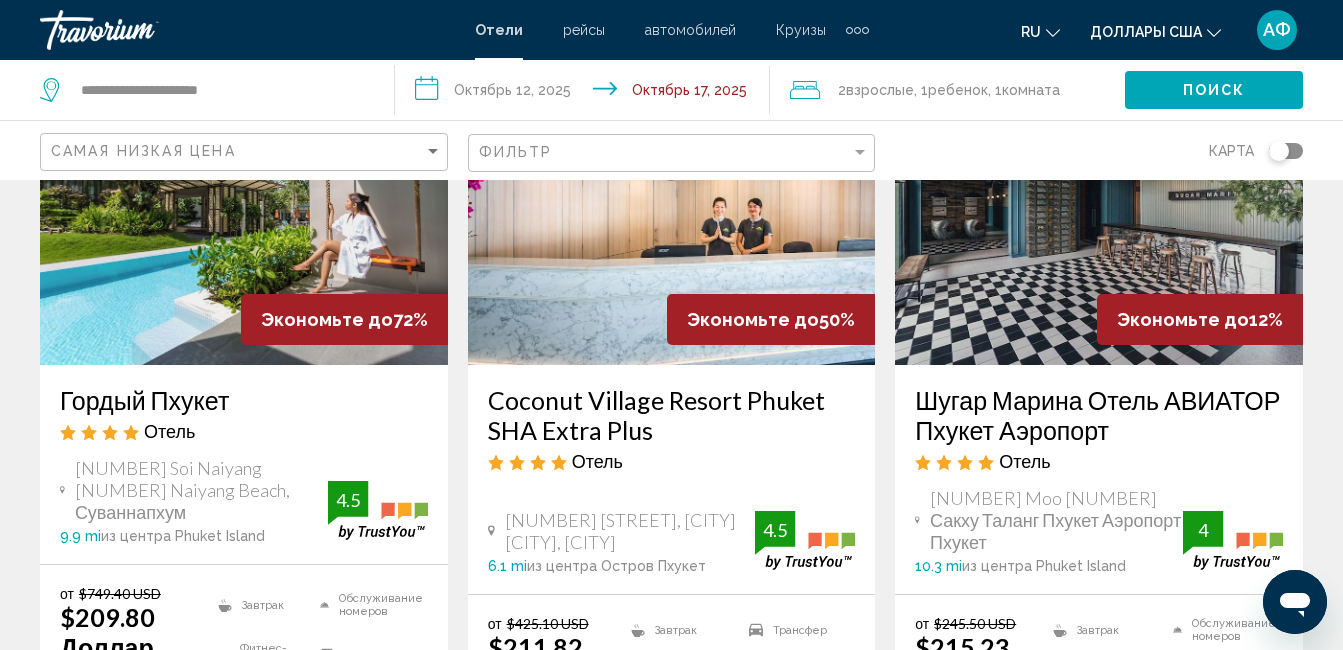 scroll, scrollTop: 1000, scrollLeft: 0, axis: vertical 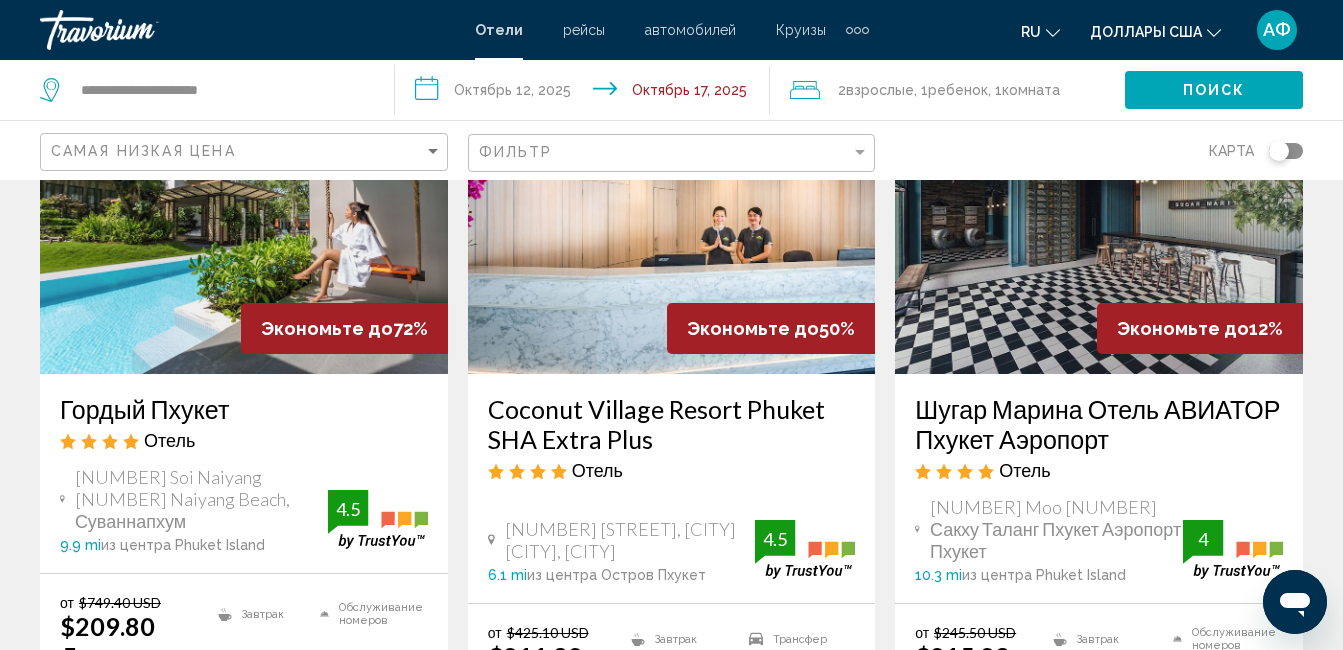 click at bounding box center (244, 214) 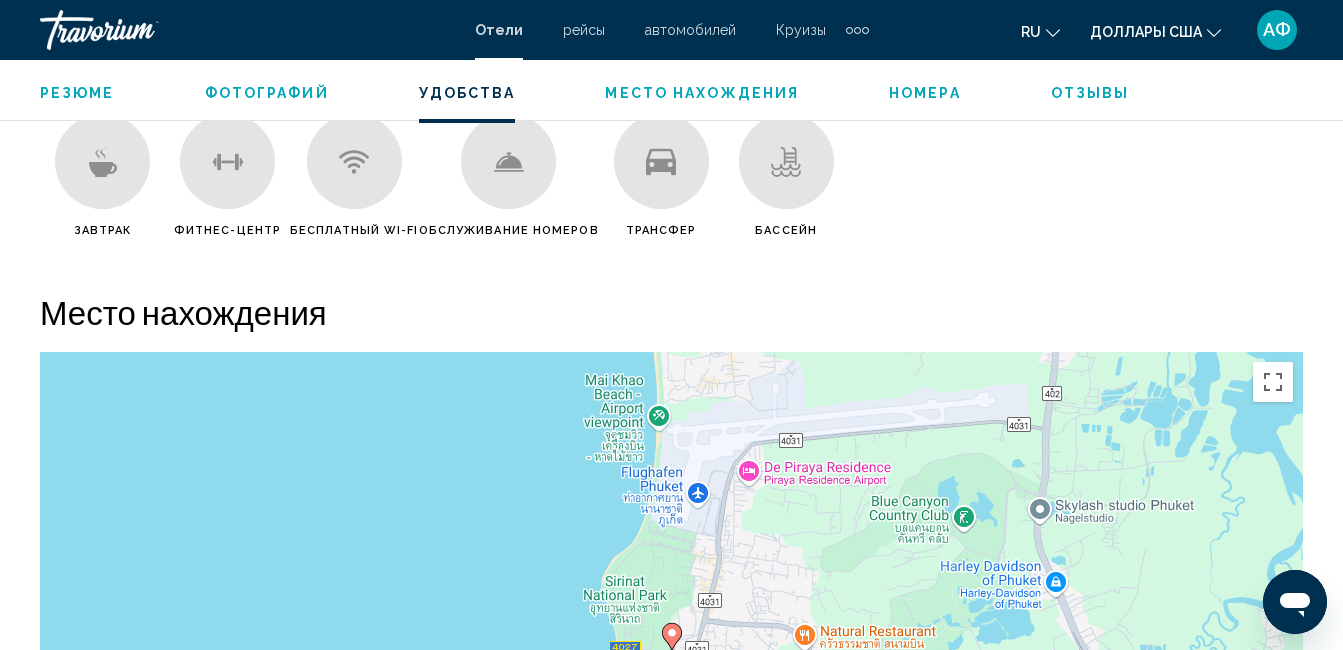 scroll, scrollTop: 2210, scrollLeft: 0, axis: vertical 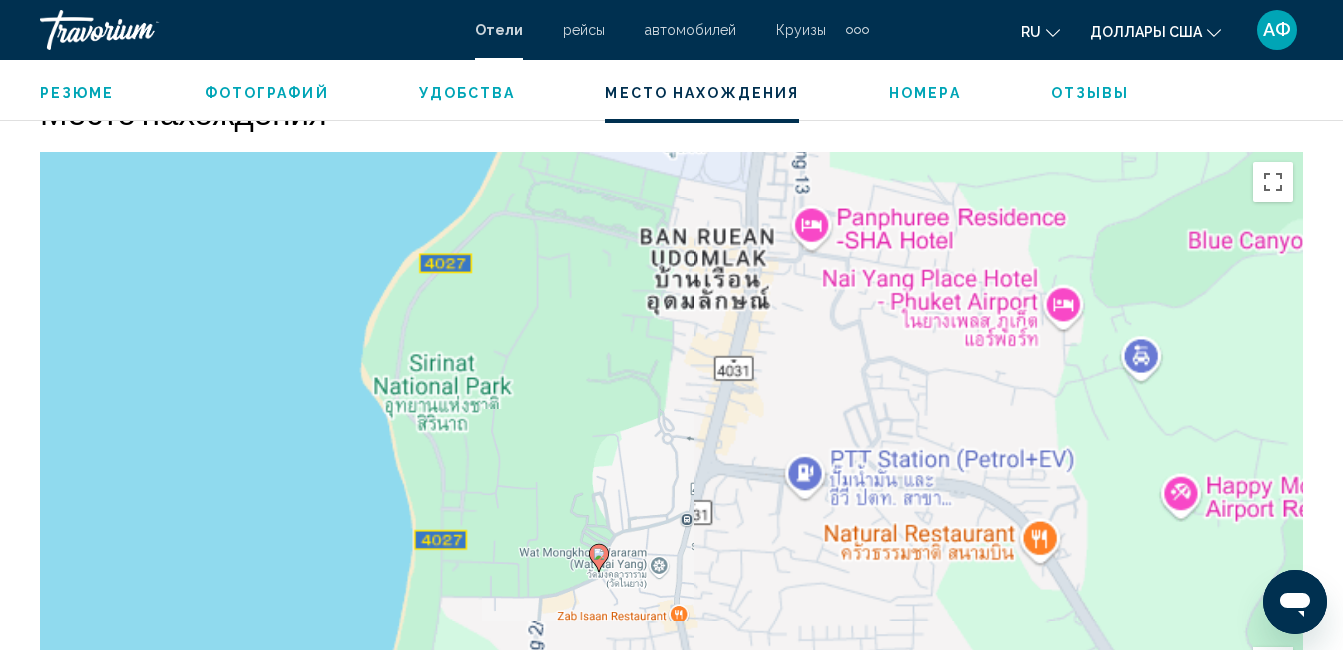 click on "Um den Modus zum Ziehen mit der Tastatur zu aktivieren, drückst du Alt + Eingabetaste. Wenn du den Modus aktiviert hast, kannst du die Markierung mit den Pfeiltasten verschieben. Nachdem du sie an die gewünschte Stelle gezogen bzw. verschoben hast, drückst du einfach die Eingabetaste. Durch Drücken der Esc-Taste kannst du den Vorgang abbrechen." at bounding box center (671, 452) 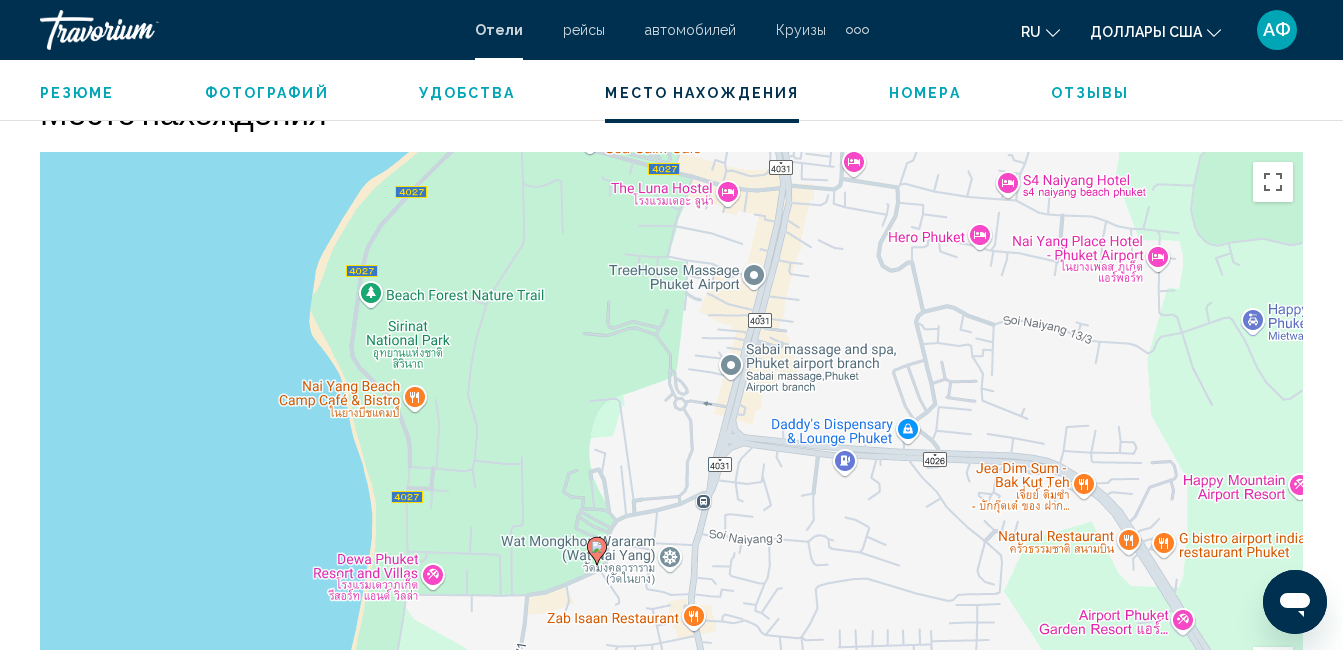 drag, startPoint x: 630, startPoint y: 506, endPoint x: 705, endPoint y: 362, distance: 162.3607 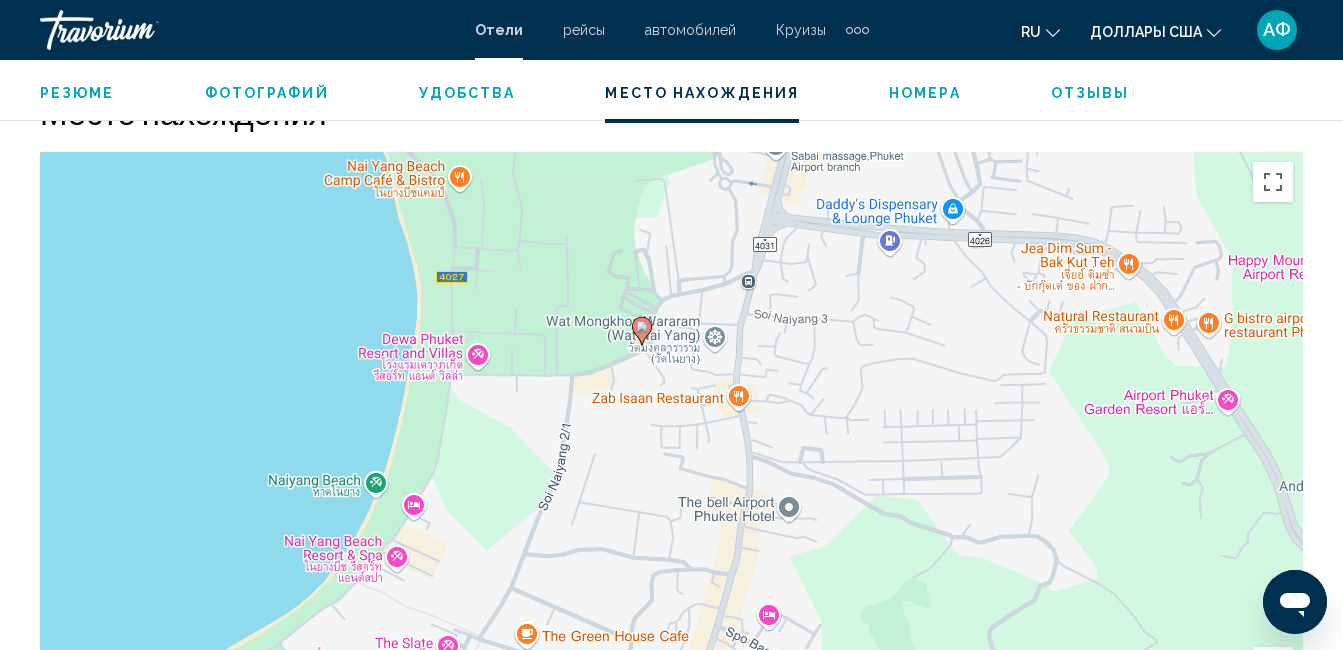 drag, startPoint x: 711, startPoint y: 351, endPoint x: 752, endPoint y: 138, distance: 216.91013 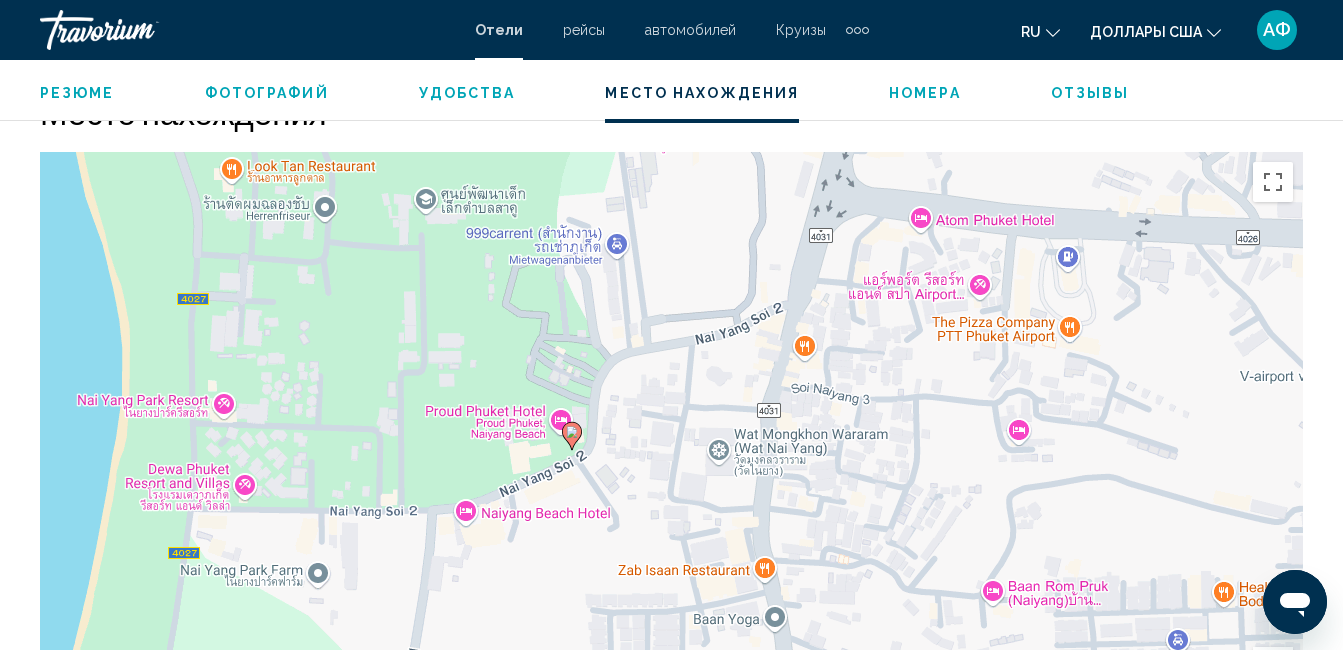 click on "Um den Modus zum Ziehen mit der Tastatur zu aktivieren, drückst du Alt + Eingabetaste. Wenn du den Modus aktiviert hast, kannst du die Markierung mit den Pfeiltasten verschieben. Nachdem du sie an die gewünschte Stelle gezogen bzw. verschoben hast, drückst du einfach die Eingabetaste. Durch Drücken der Esc-Taste kannst du den Vorgang abbrechen." at bounding box center [671, 452] 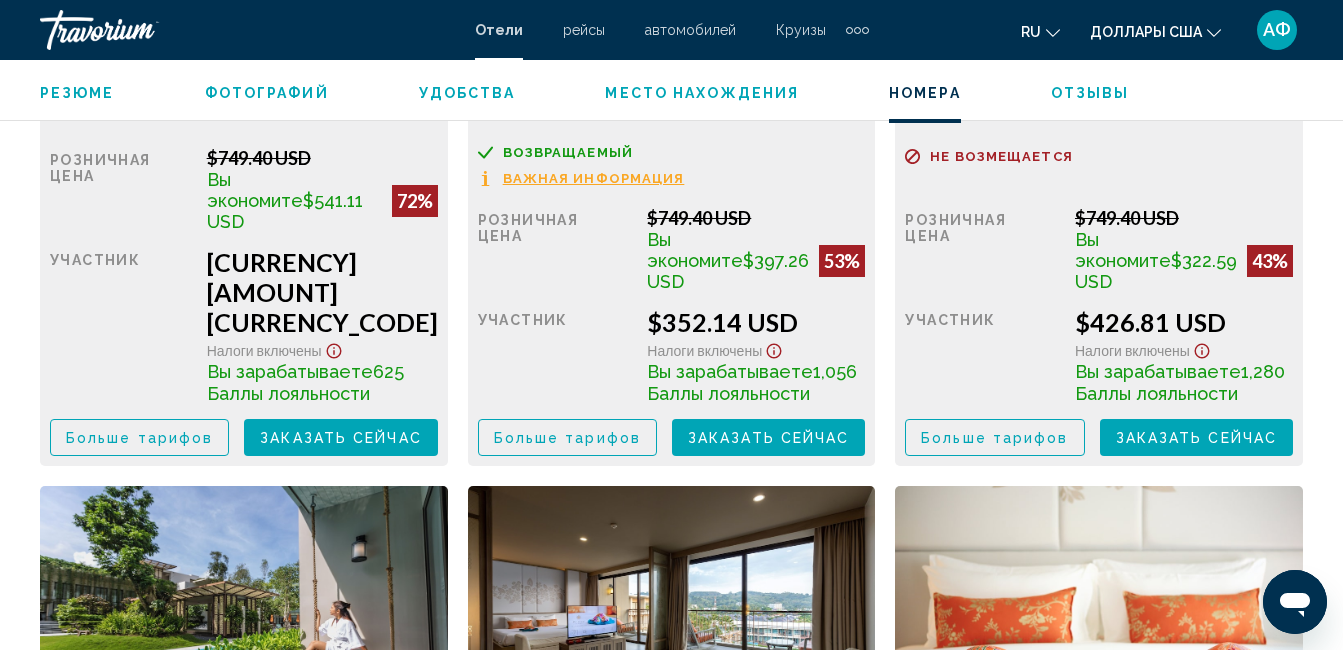 scroll, scrollTop: 3313, scrollLeft: 0, axis: vertical 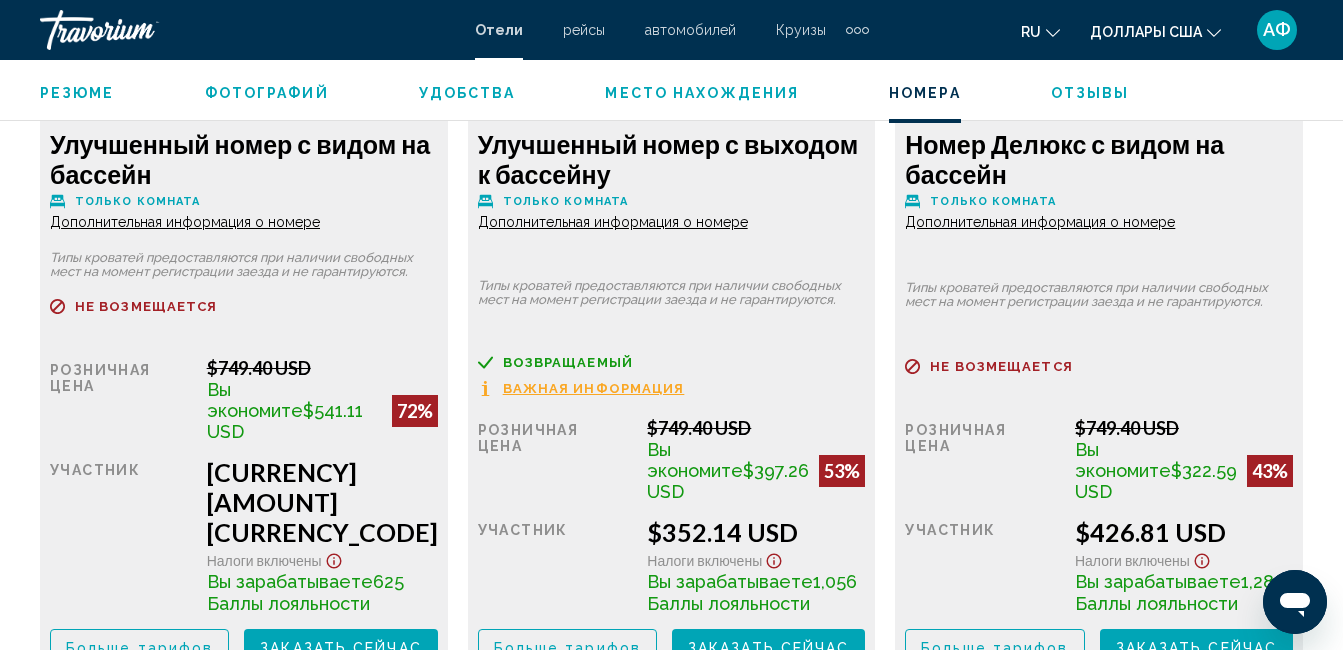 click on "Дополнительная информация о номере" at bounding box center [185, 222] 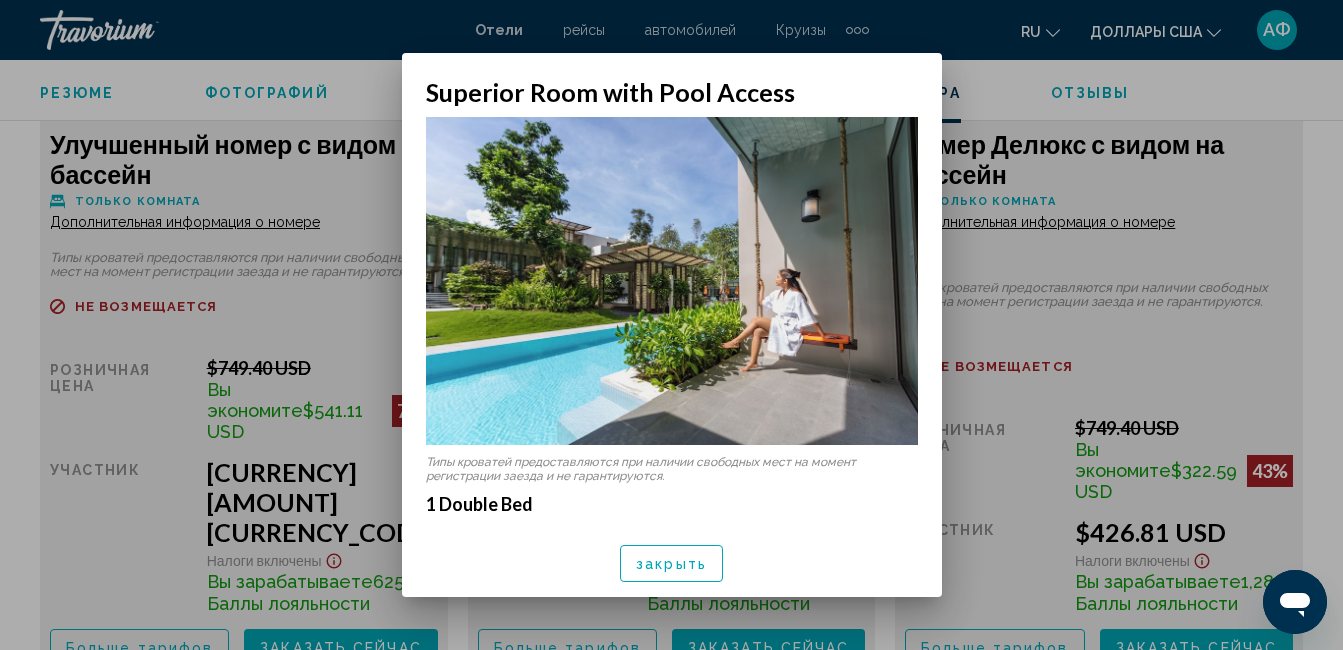scroll, scrollTop: 0, scrollLeft: 0, axis: both 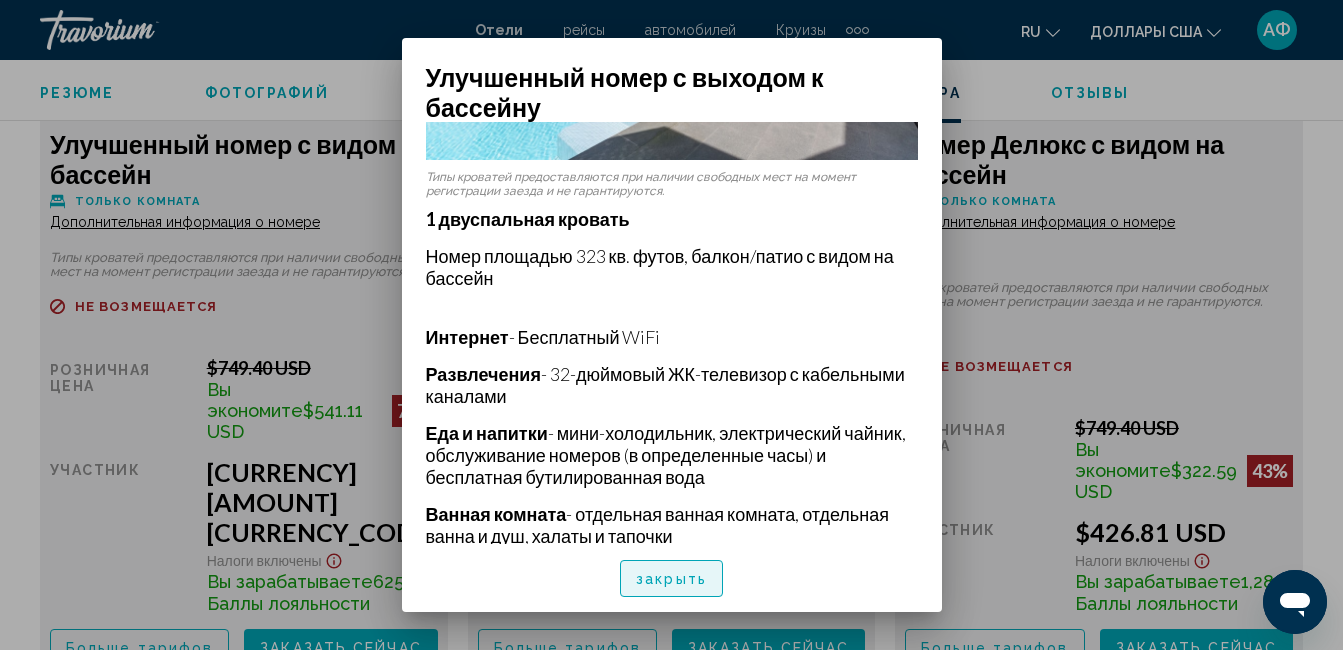 click on "закрыть" at bounding box center [671, 579] 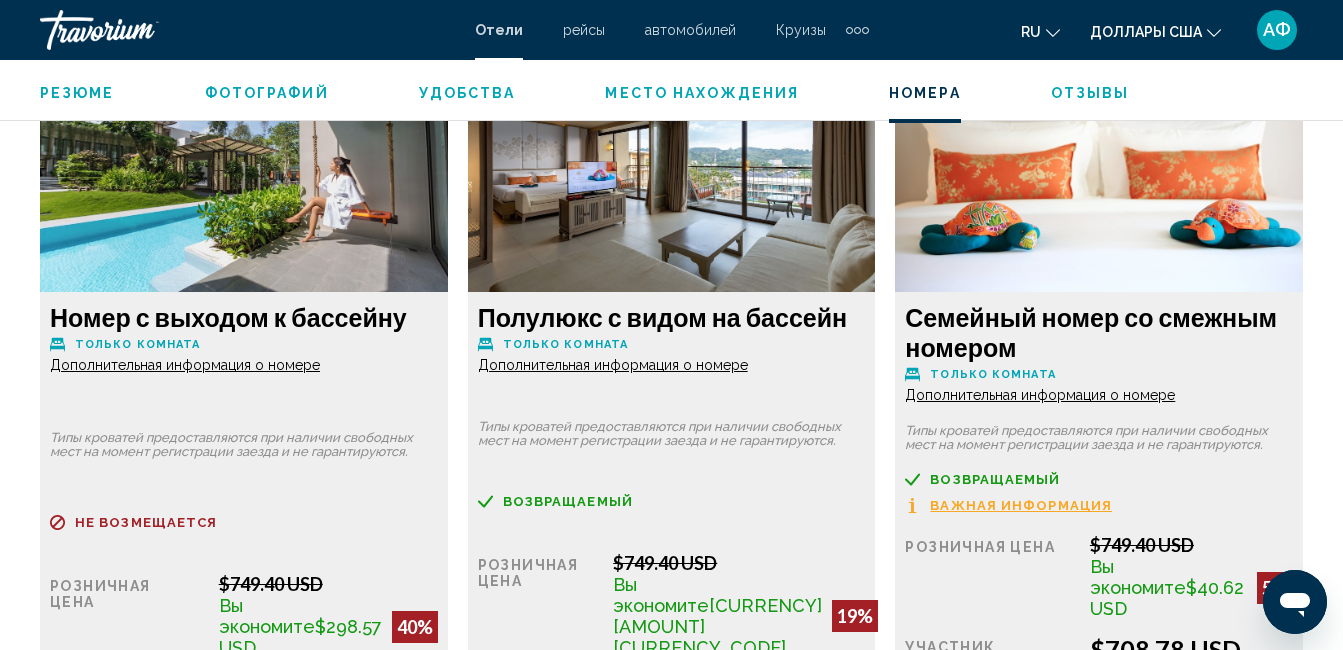 scroll, scrollTop: 4013, scrollLeft: 0, axis: vertical 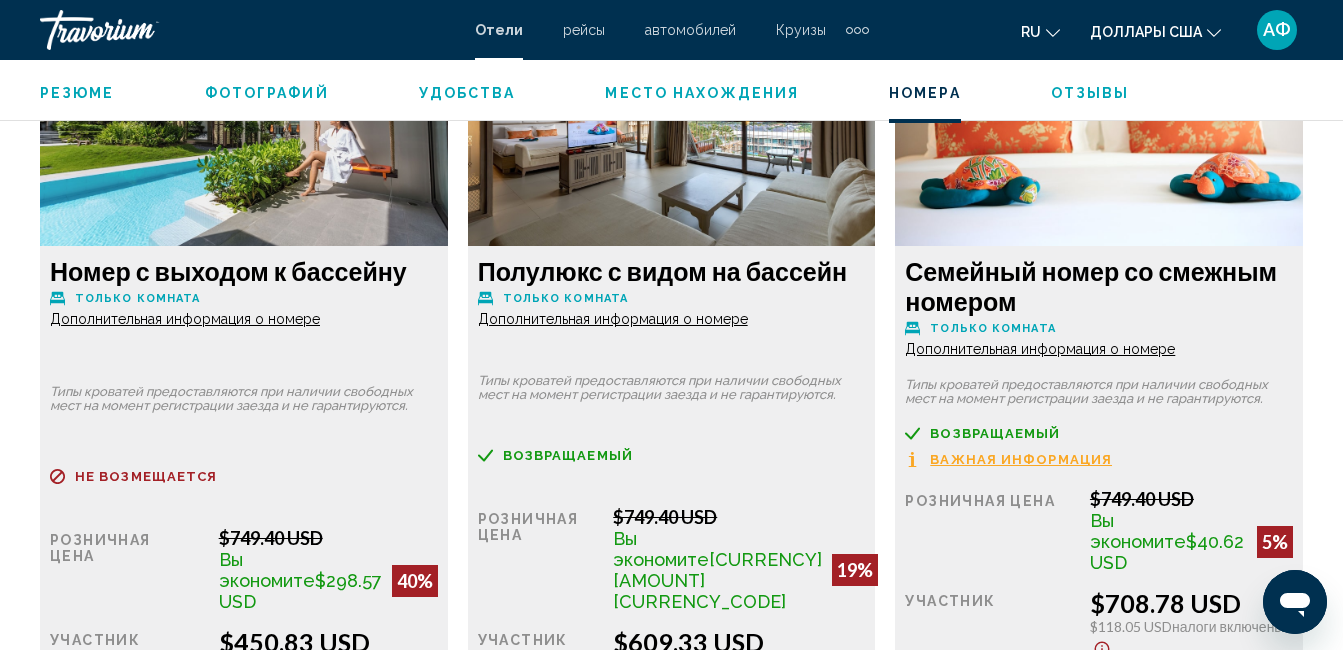 click on "Дополнительная информация о номере" at bounding box center [185, -478] 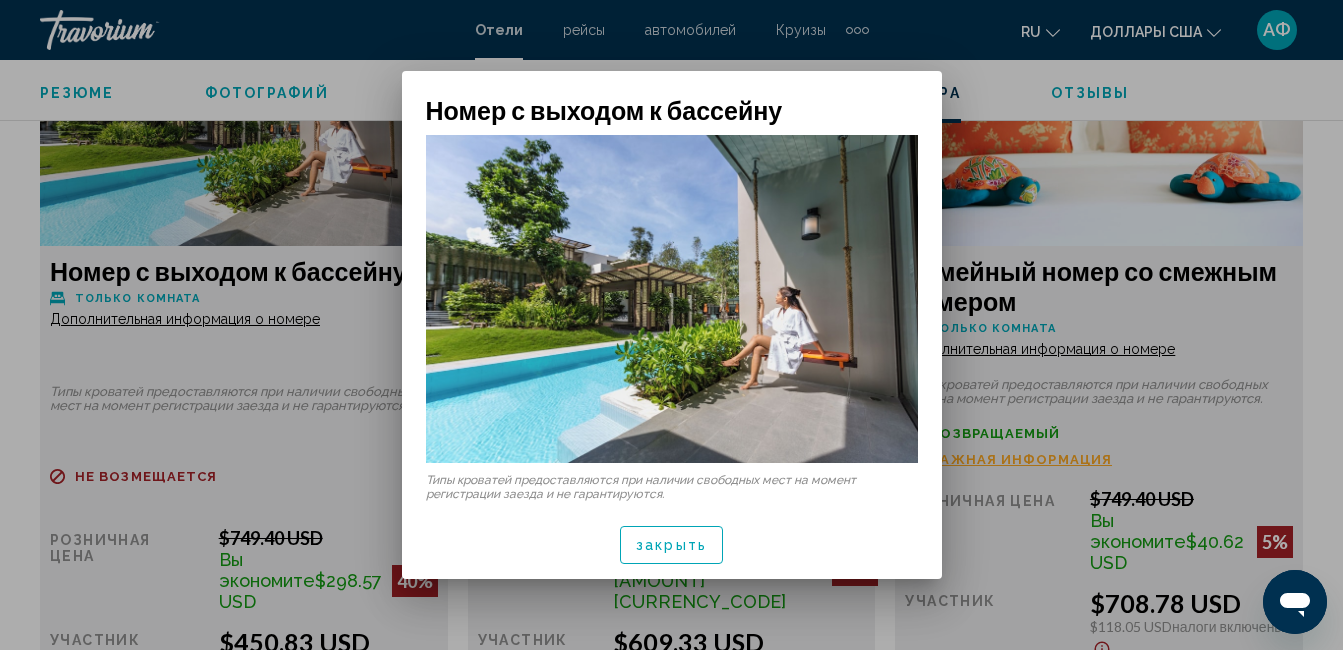 click on "закрыть" at bounding box center [671, 546] 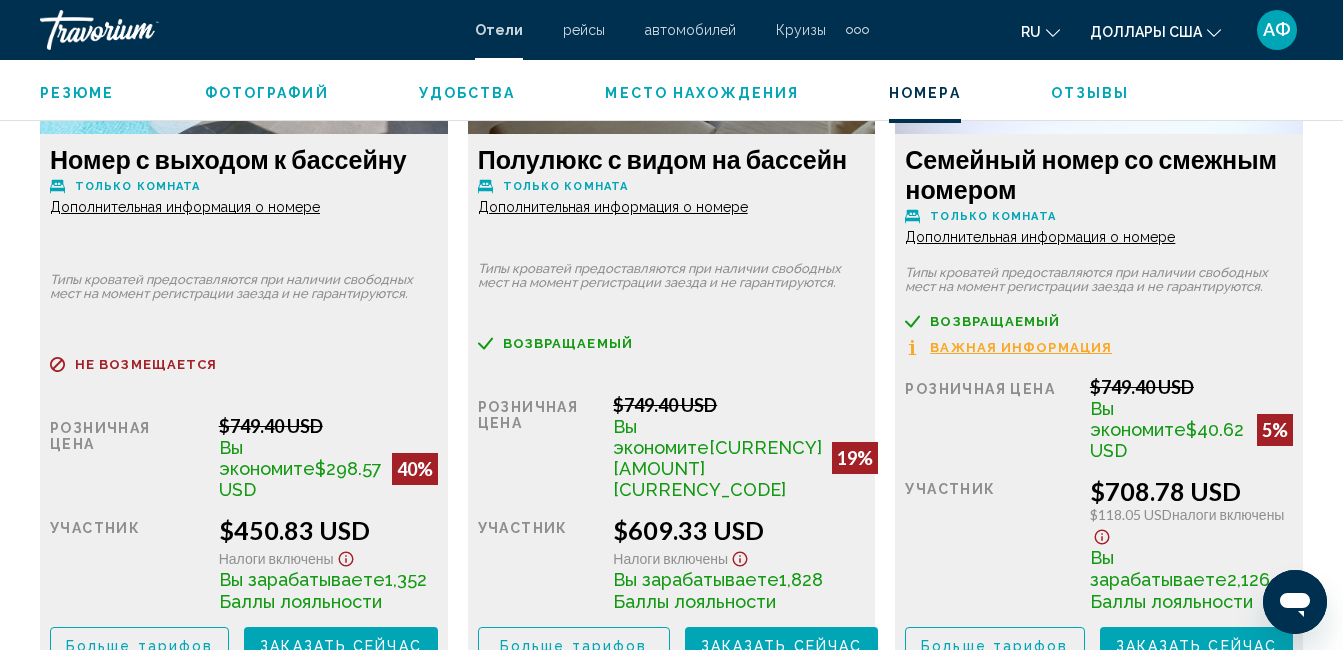 scroll, scrollTop: 4013, scrollLeft: 0, axis: vertical 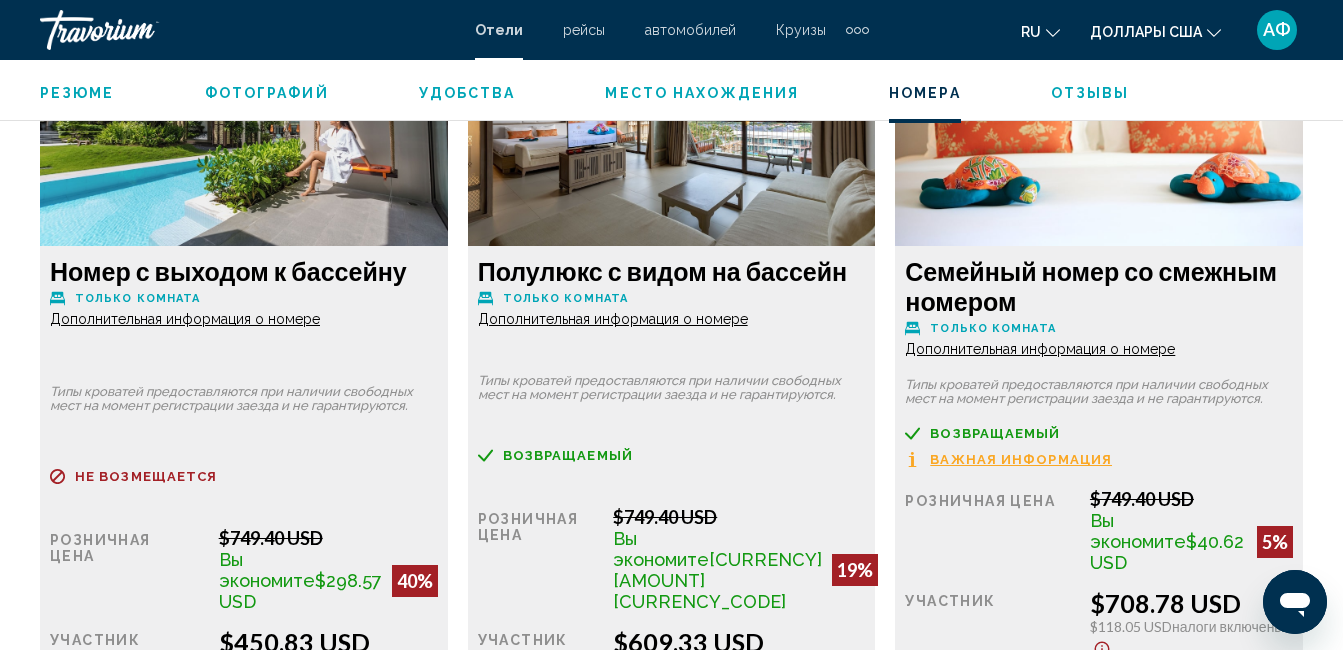 click on "Дополнительная информация о номере" at bounding box center [185, -478] 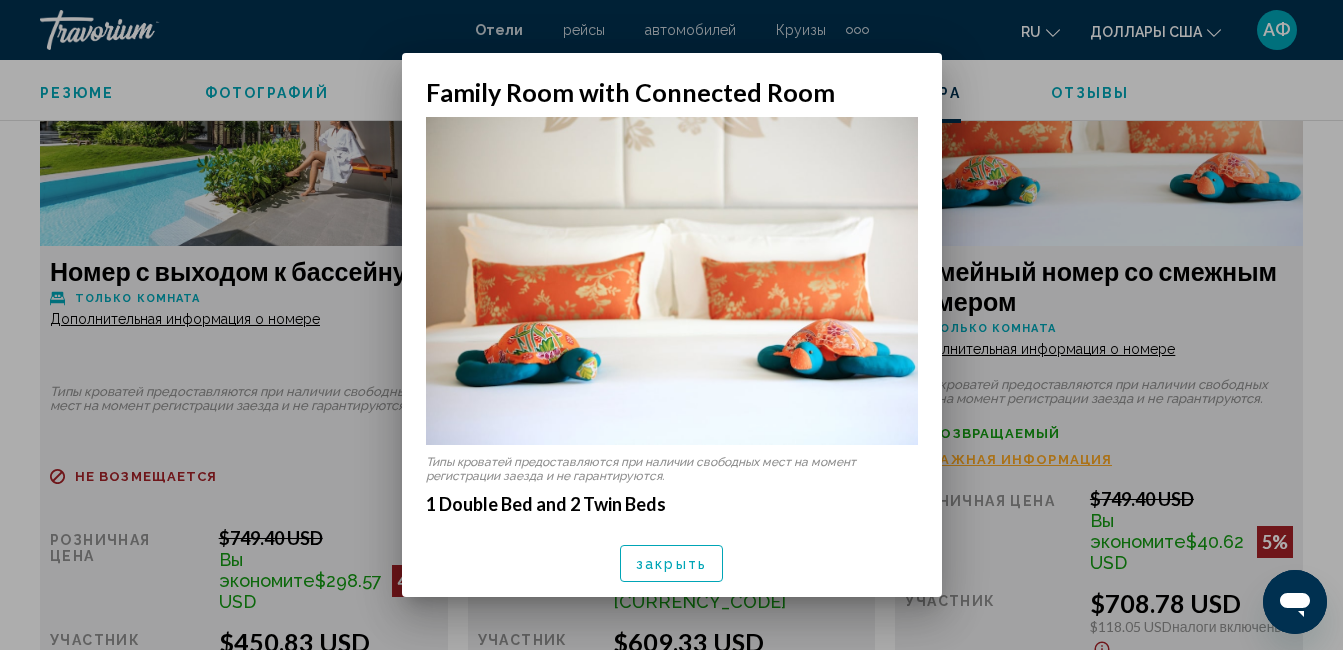 scroll, scrollTop: 0, scrollLeft: 0, axis: both 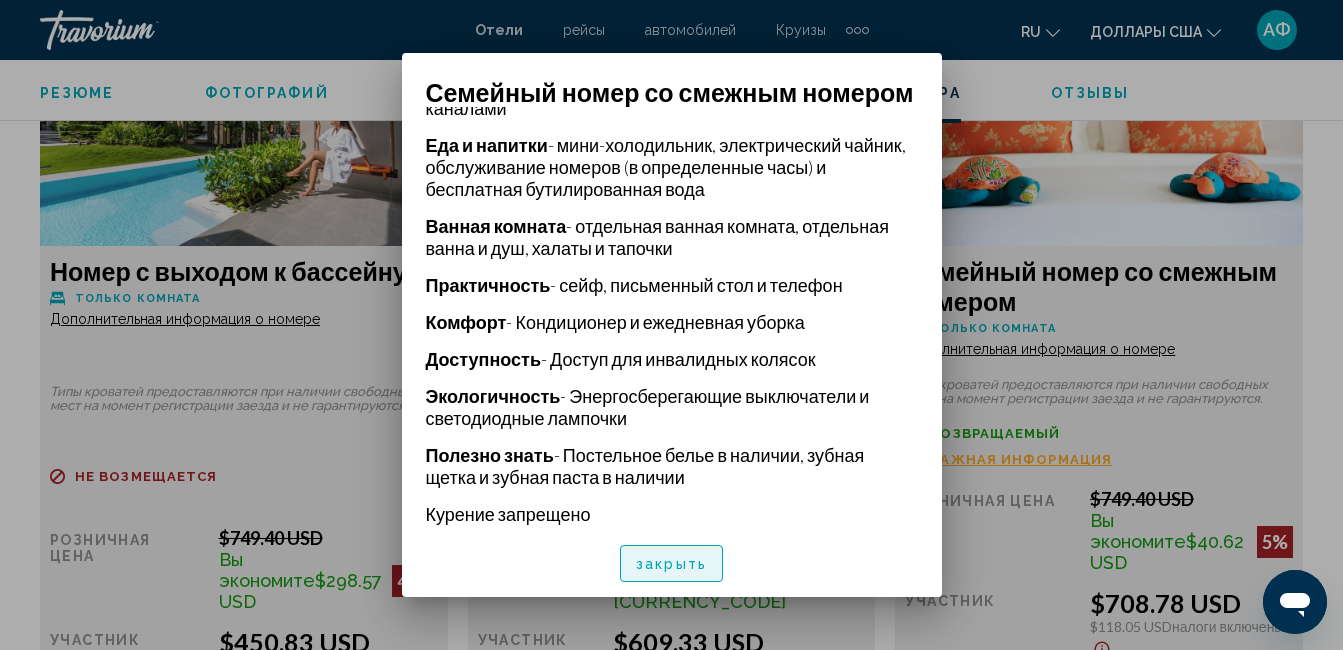 click on "закрыть" at bounding box center [671, 563] 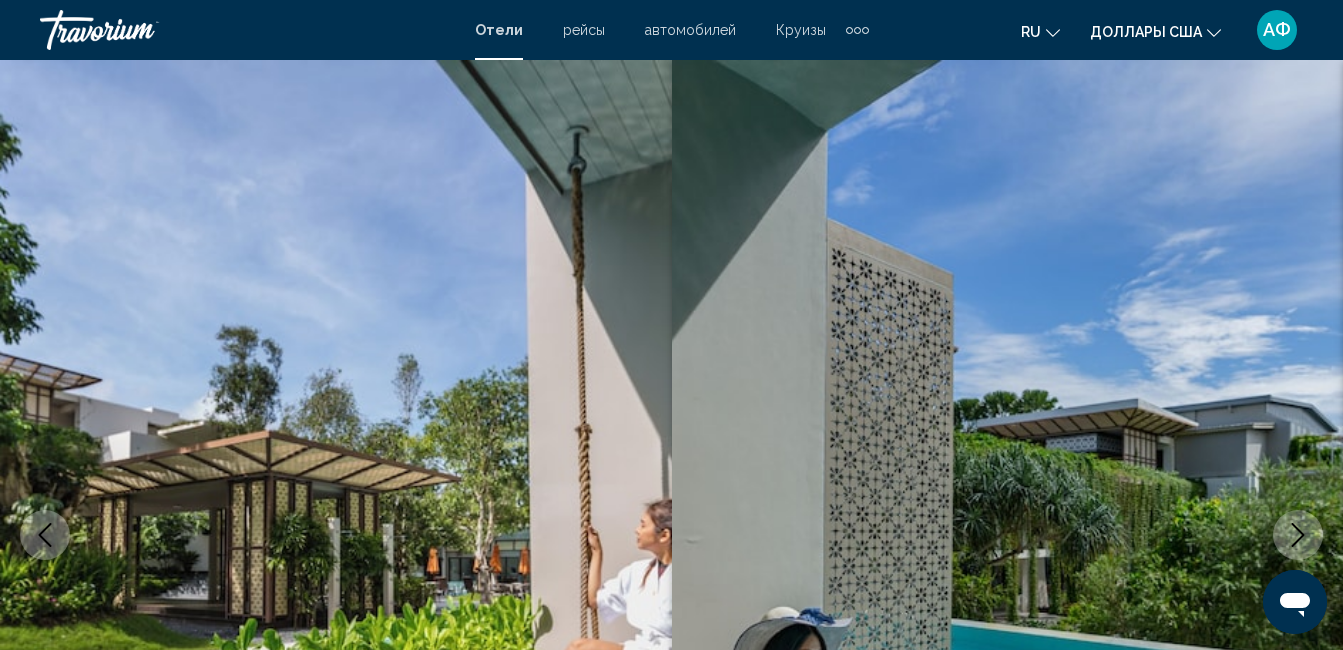 scroll, scrollTop: 4013, scrollLeft: 0, axis: vertical 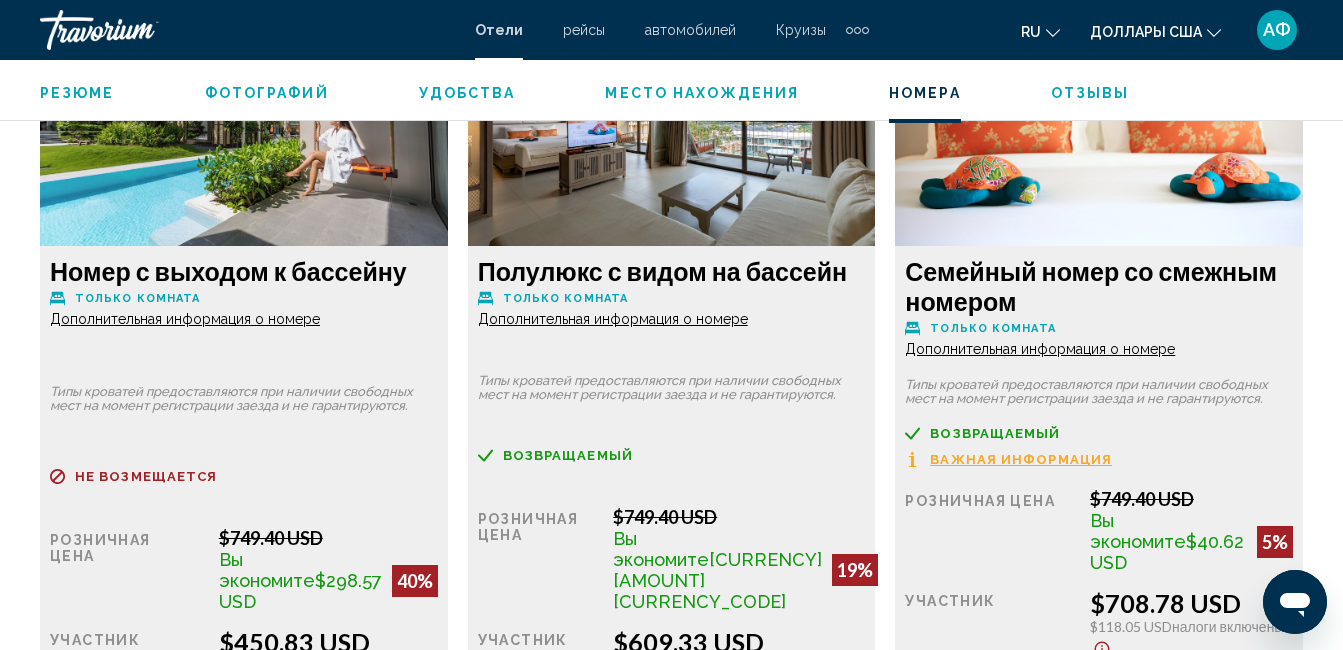 click on "Розничная цена  $749.40 USD  Вы экономите  $140.07 USD  19%  когда вы выкупаете    участник  $609.33 USD  Налоги включены
Вы зарабатываете  1,828 Баллы лояльности  Больше тарифов Заказать сейчас Больше недоступно" at bounding box center (244, -189) 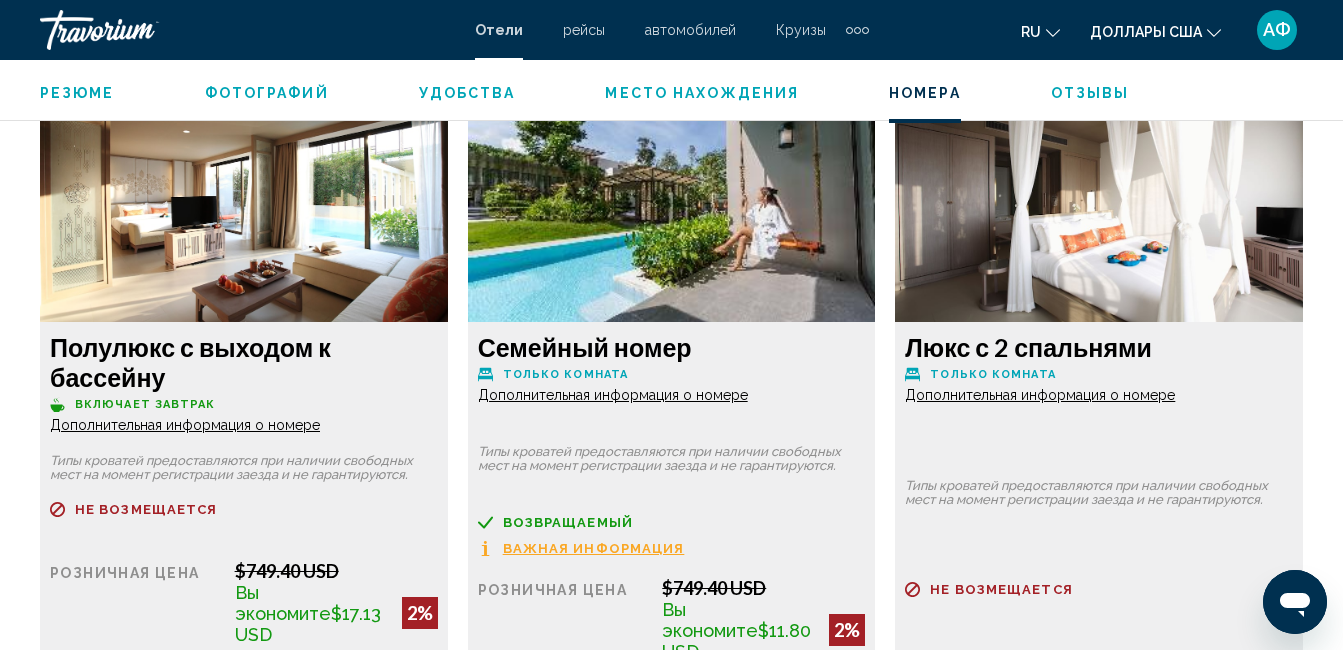 scroll, scrollTop: 4713, scrollLeft: 0, axis: vertical 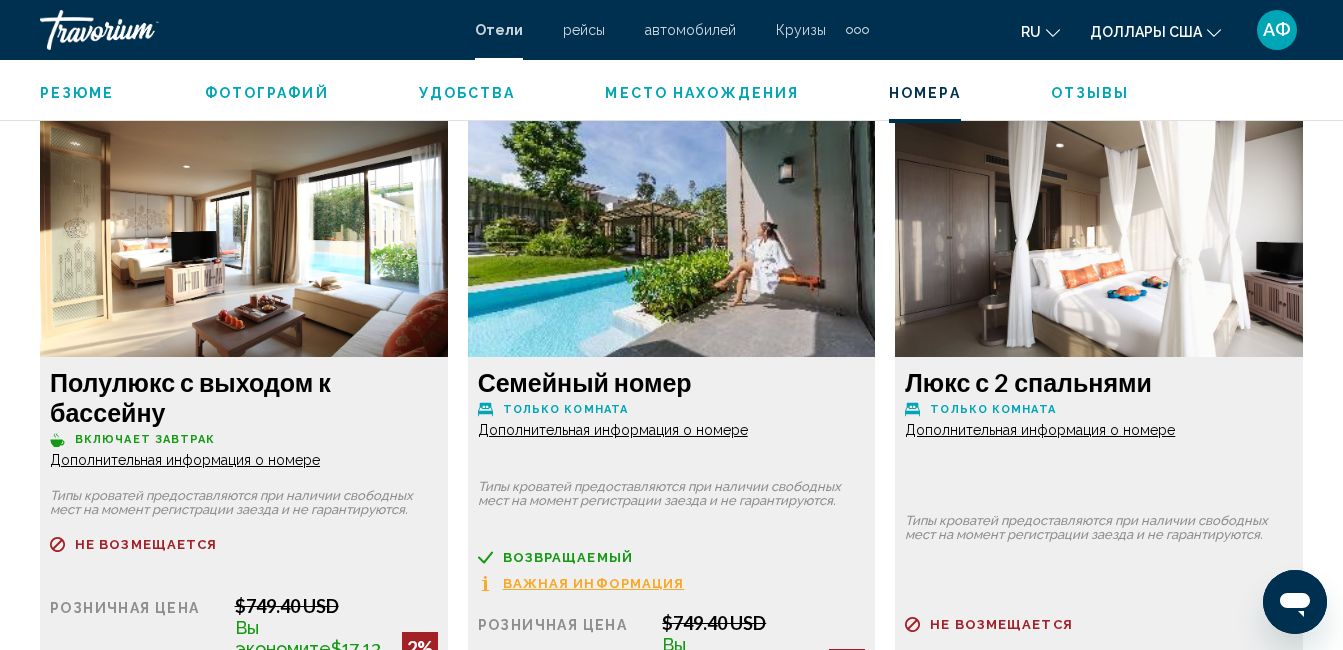 click on "Дополнительная информация о номере" at bounding box center (185, -1178) 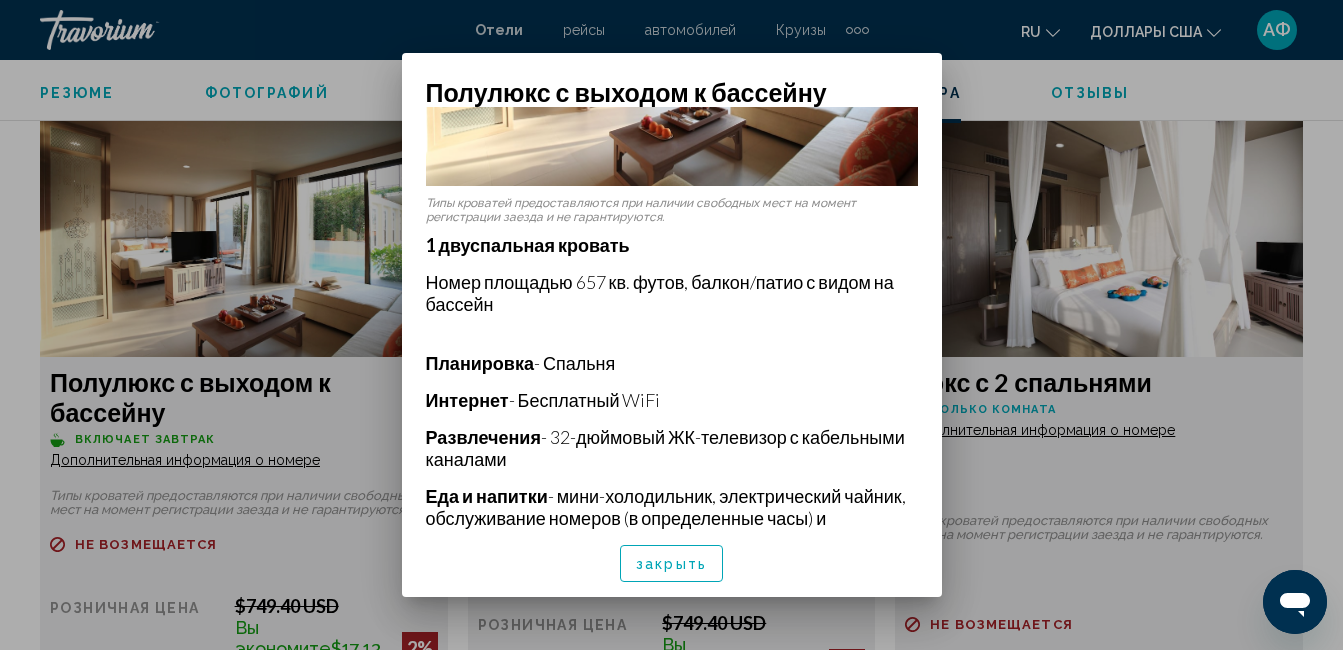 scroll, scrollTop: 300, scrollLeft: 0, axis: vertical 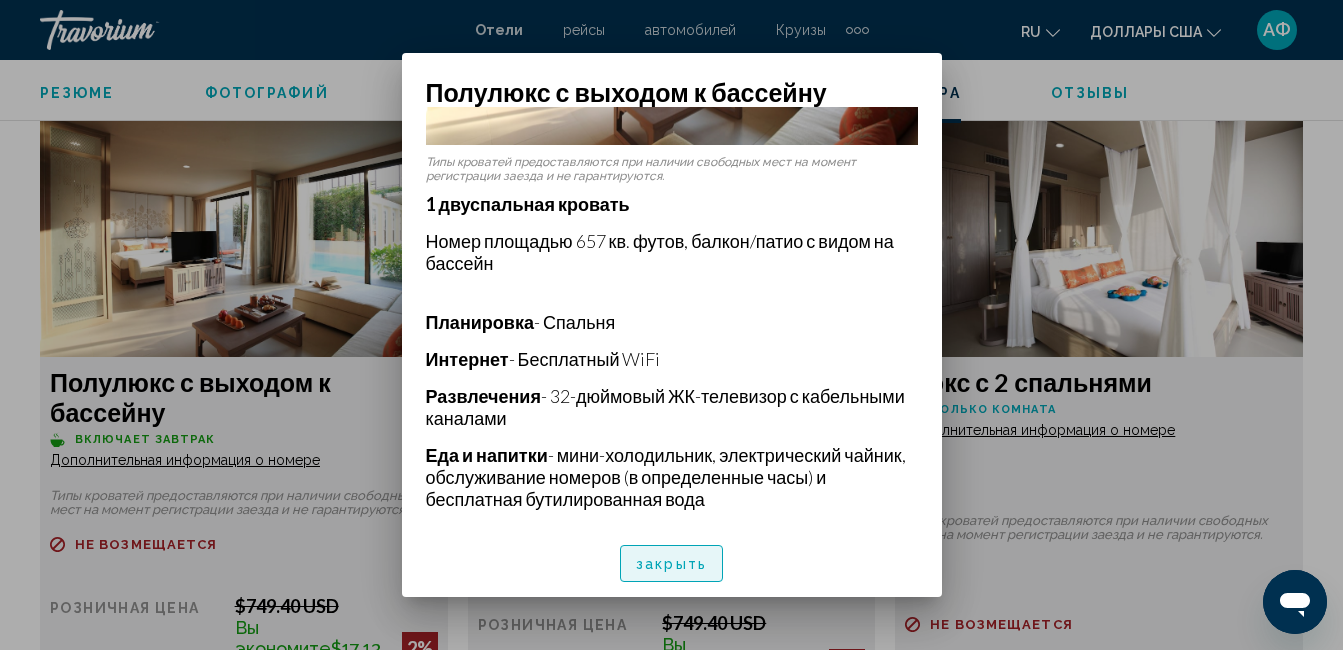 click on "закрыть" at bounding box center (671, 564) 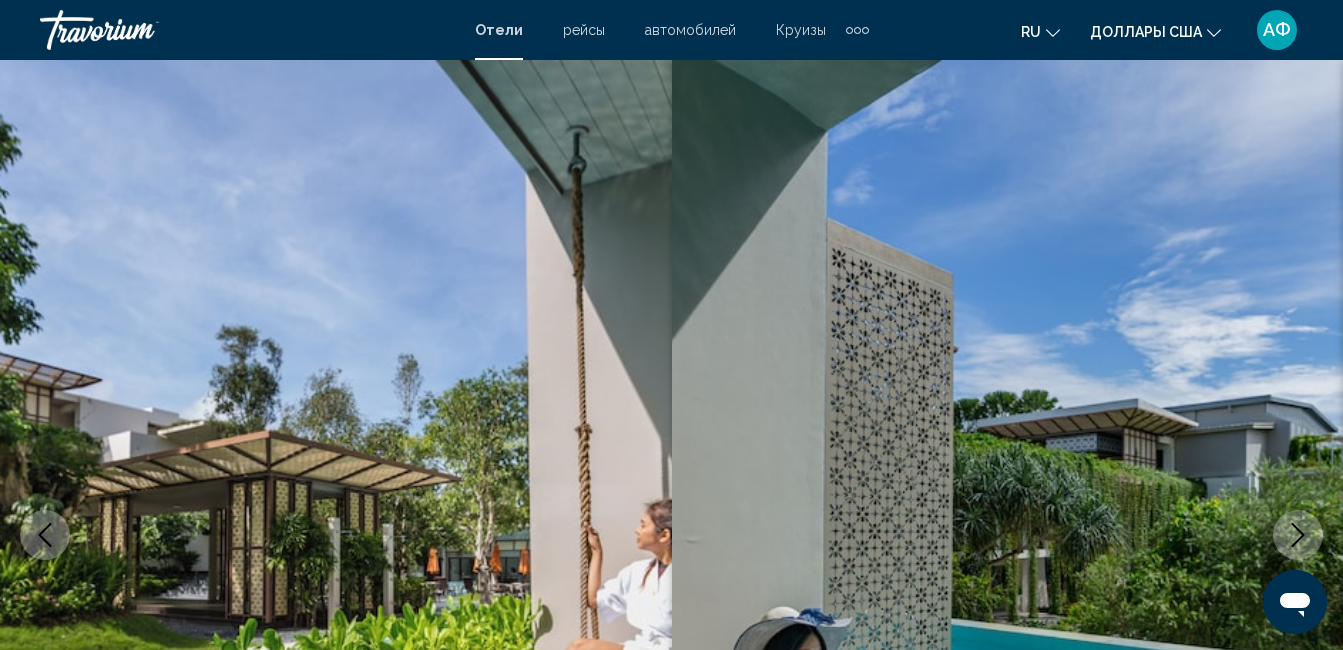 scroll, scrollTop: 4713, scrollLeft: 0, axis: vertical 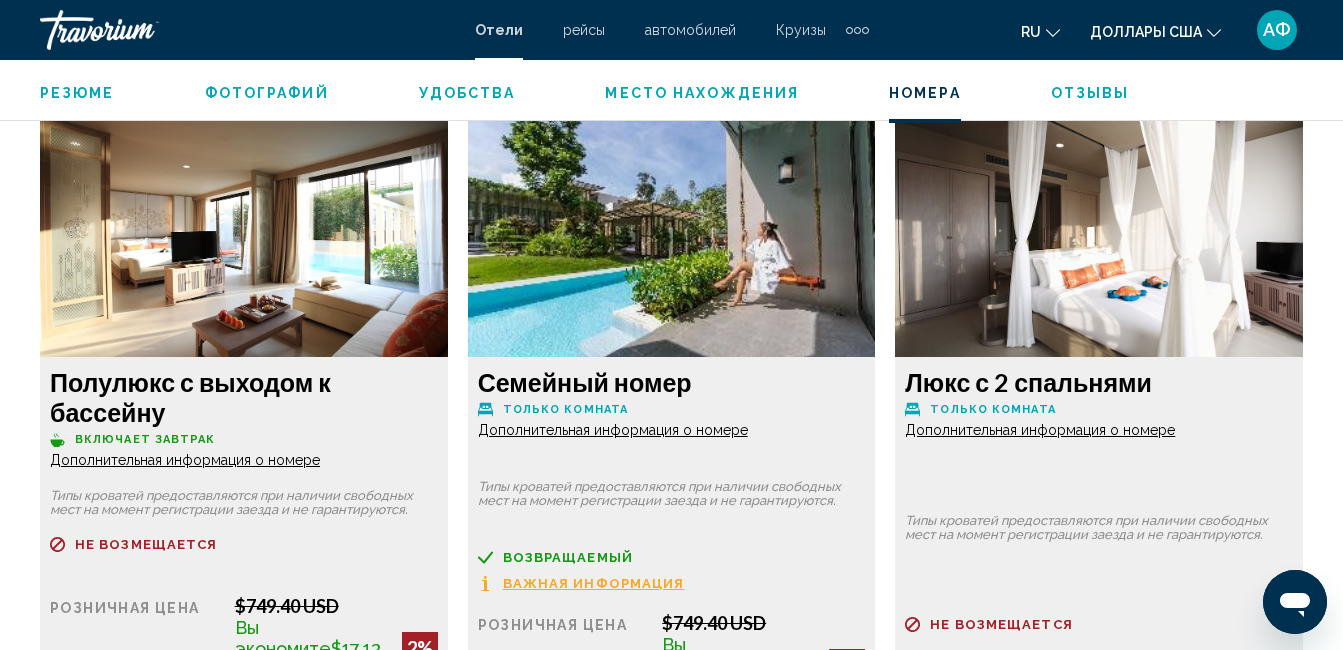 click on "Дополнительная информация о номере" at bounding box center [185, -1178] 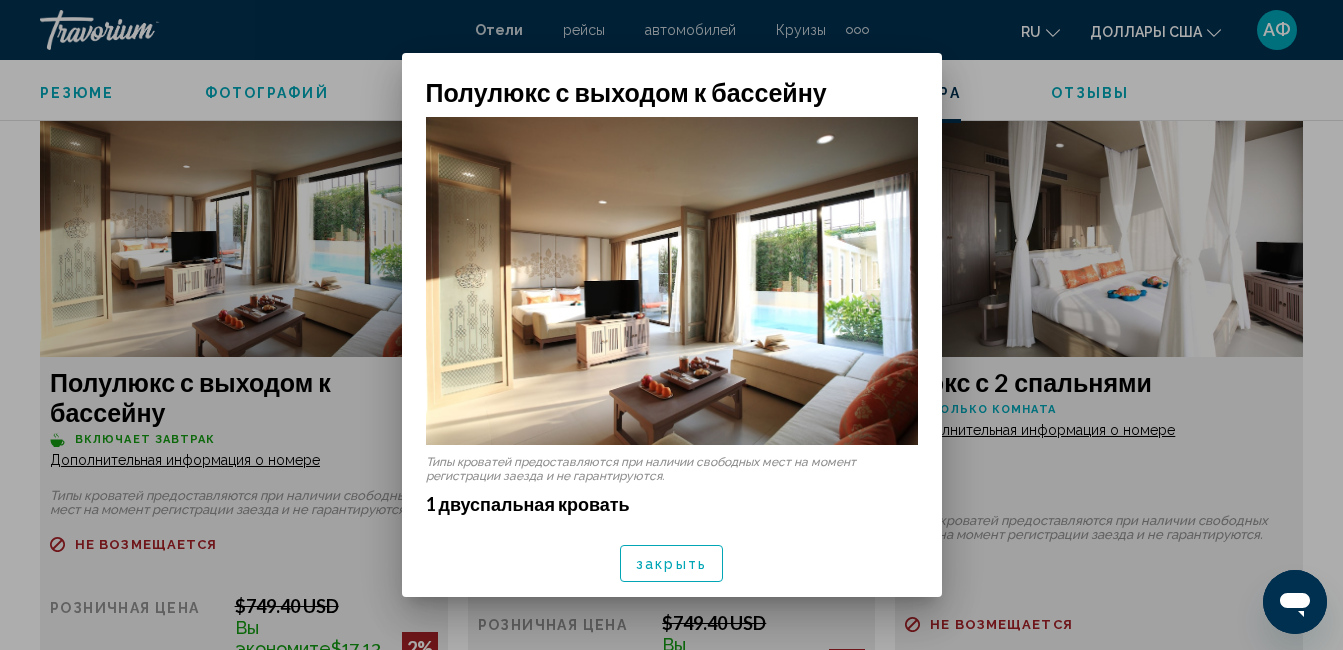scroll, scrollTop: 0, scrollLeft: 0, axis: both 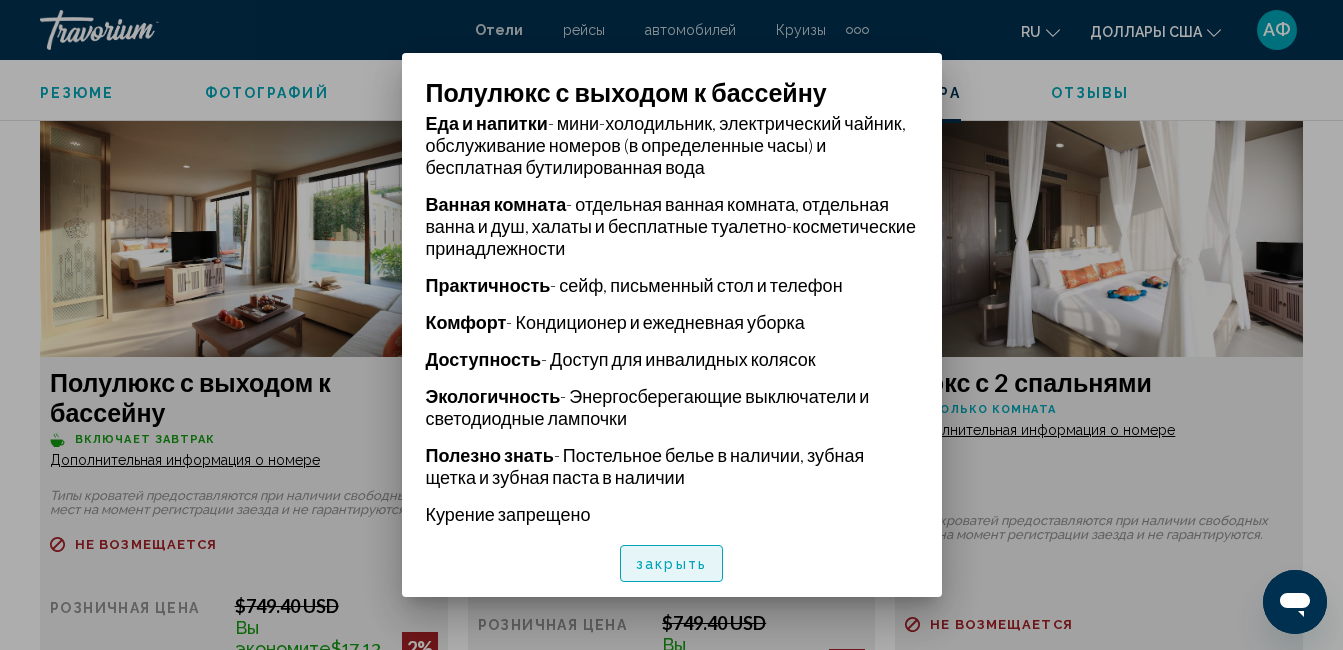 click on "закрыть" at bounding box center [671, 564] 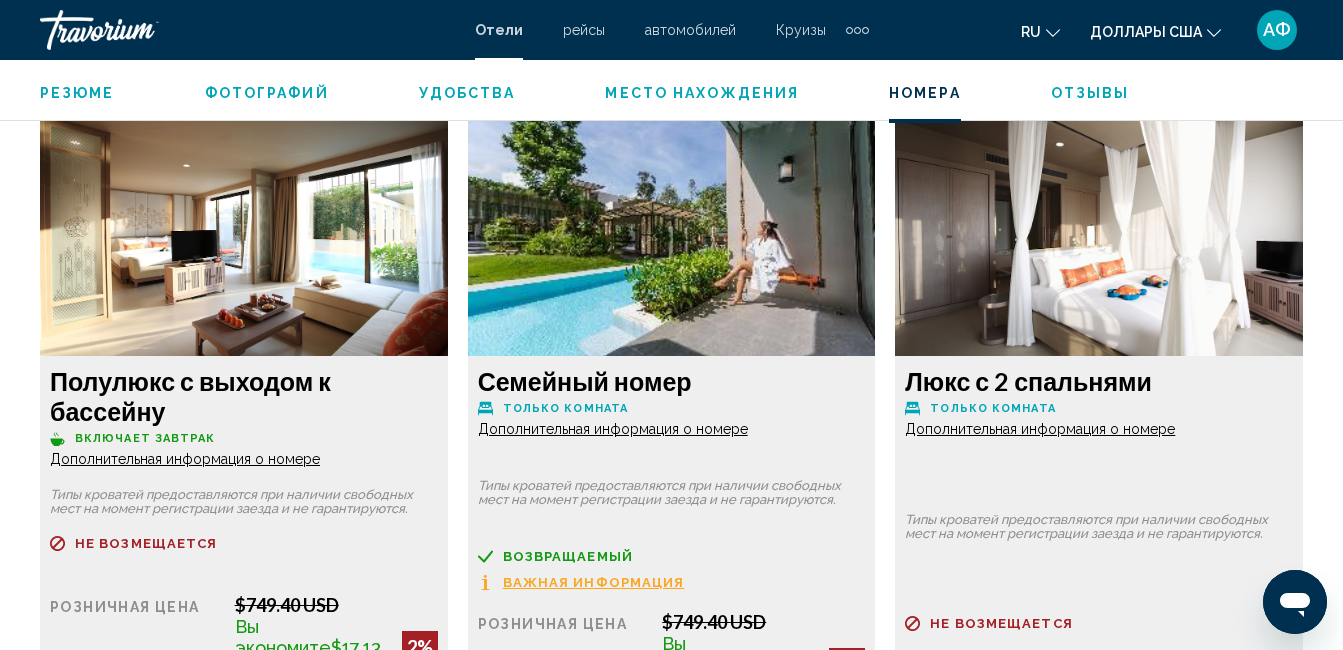 scroll, scrollTop: 4713, scrollLeft: 0, axis: vertical 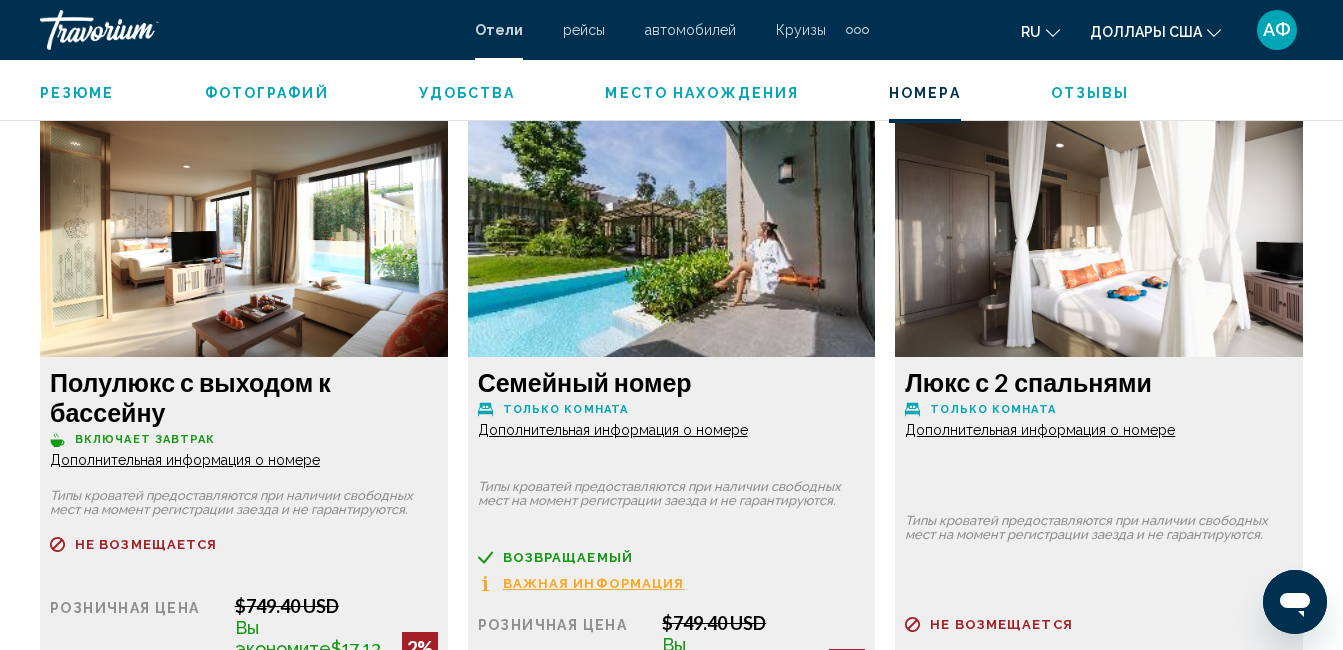 click on "Дополнительная информация о номере" at bounding box center [185, -1178] 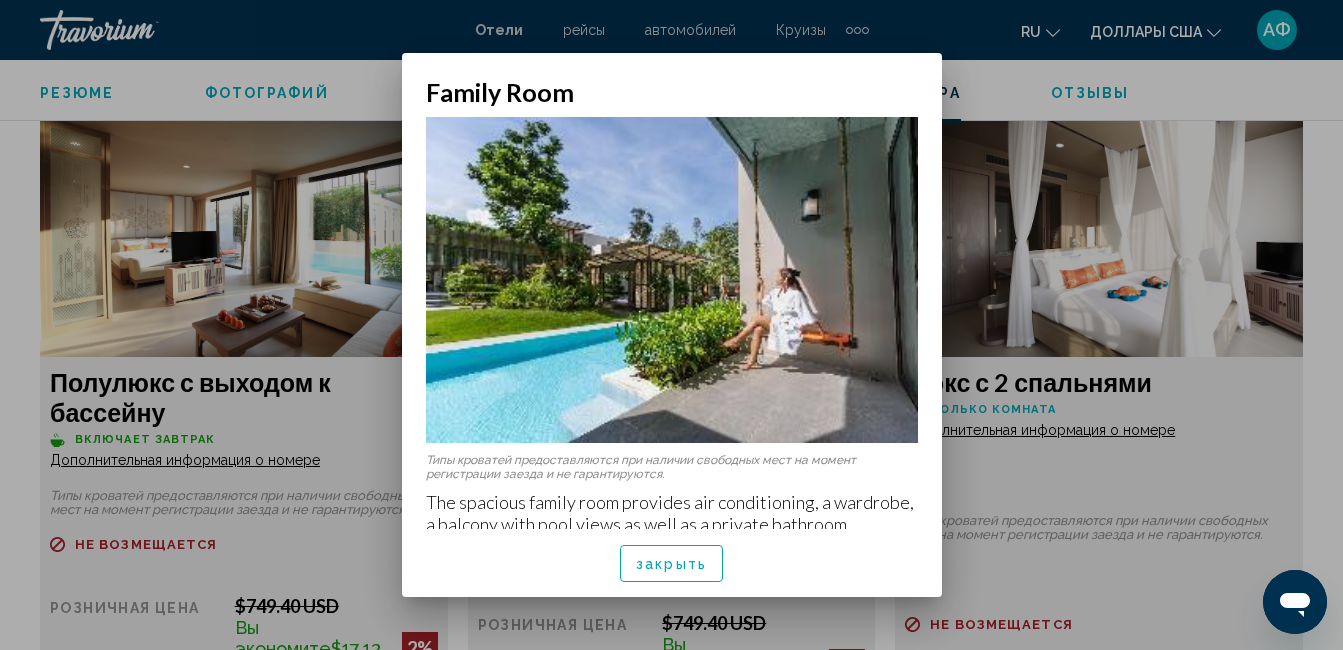 scroll, scrollTop: 0, scrollLeft: 0, axis: both 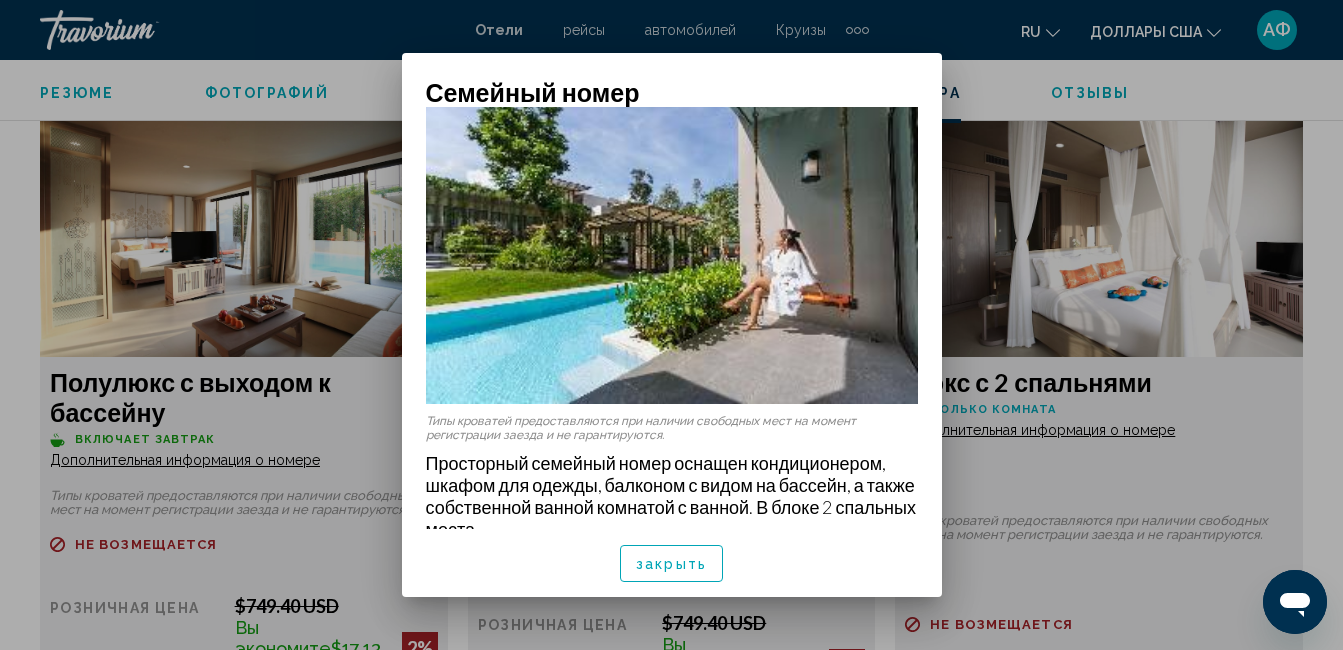 click on "закрыть" at bounding box center [671, 563] 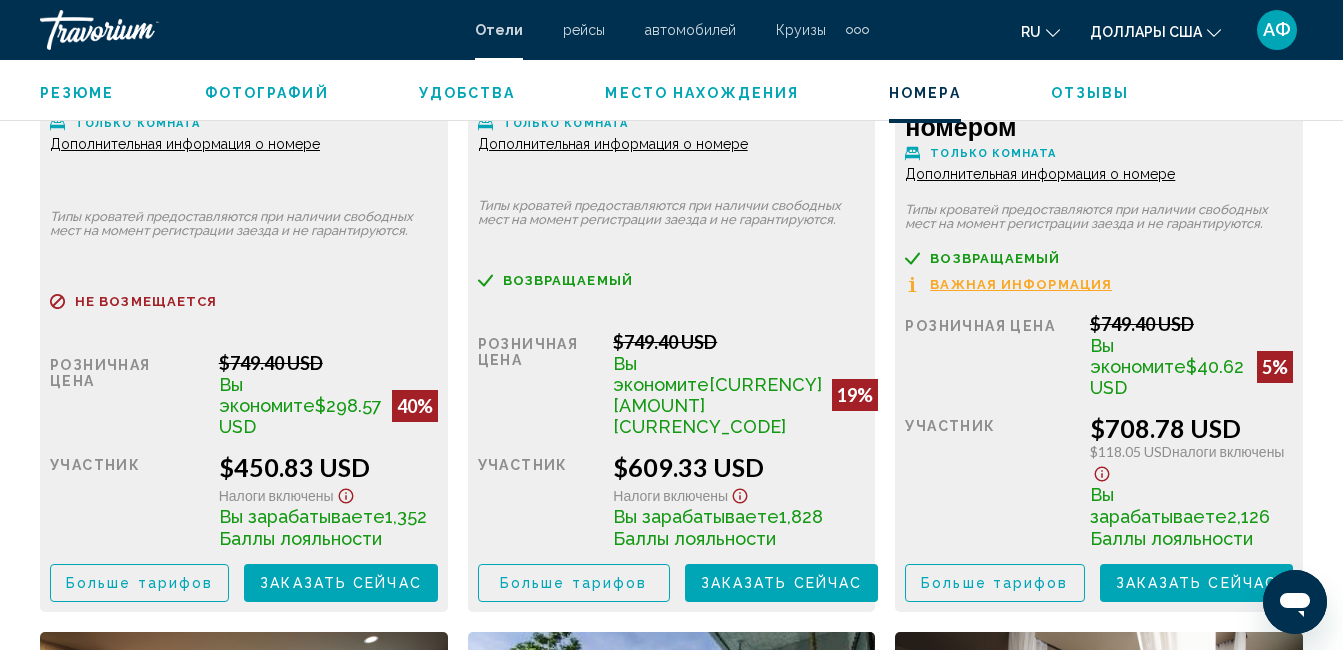 scroll, scrollTop: 4213, scrollLeft: 0, axis: vertical 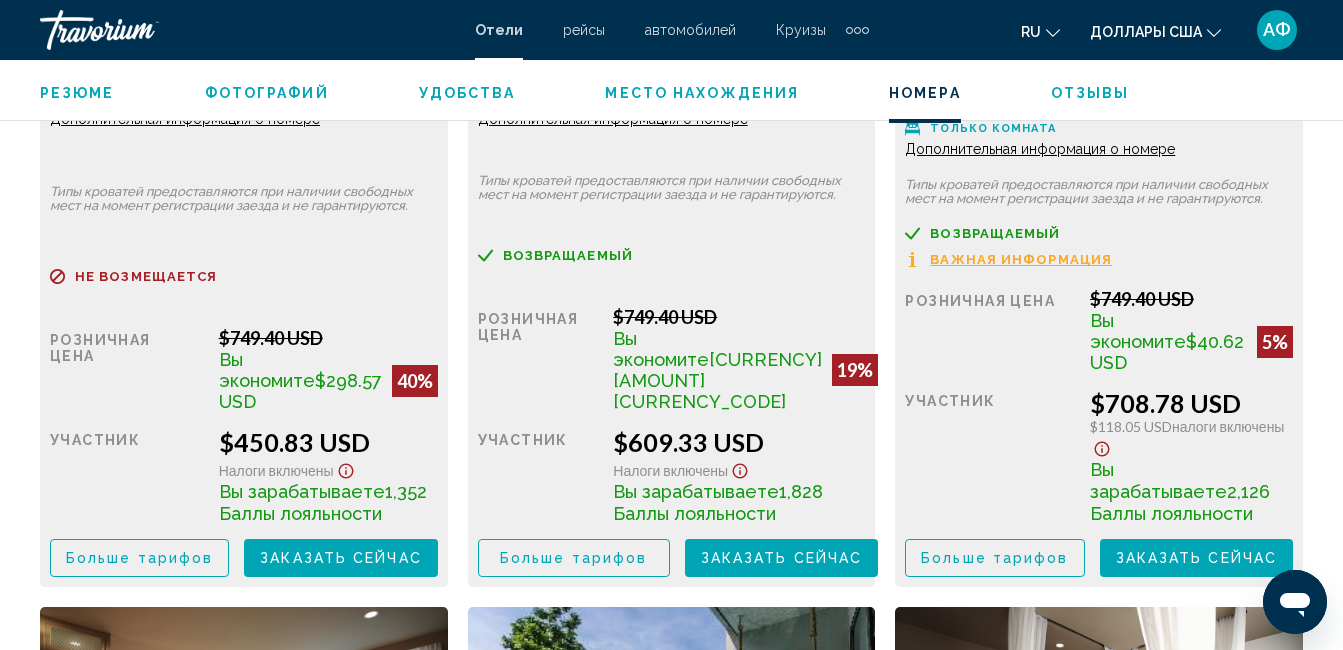 click on "Больше тарифов" at bounding box center [139, -253] 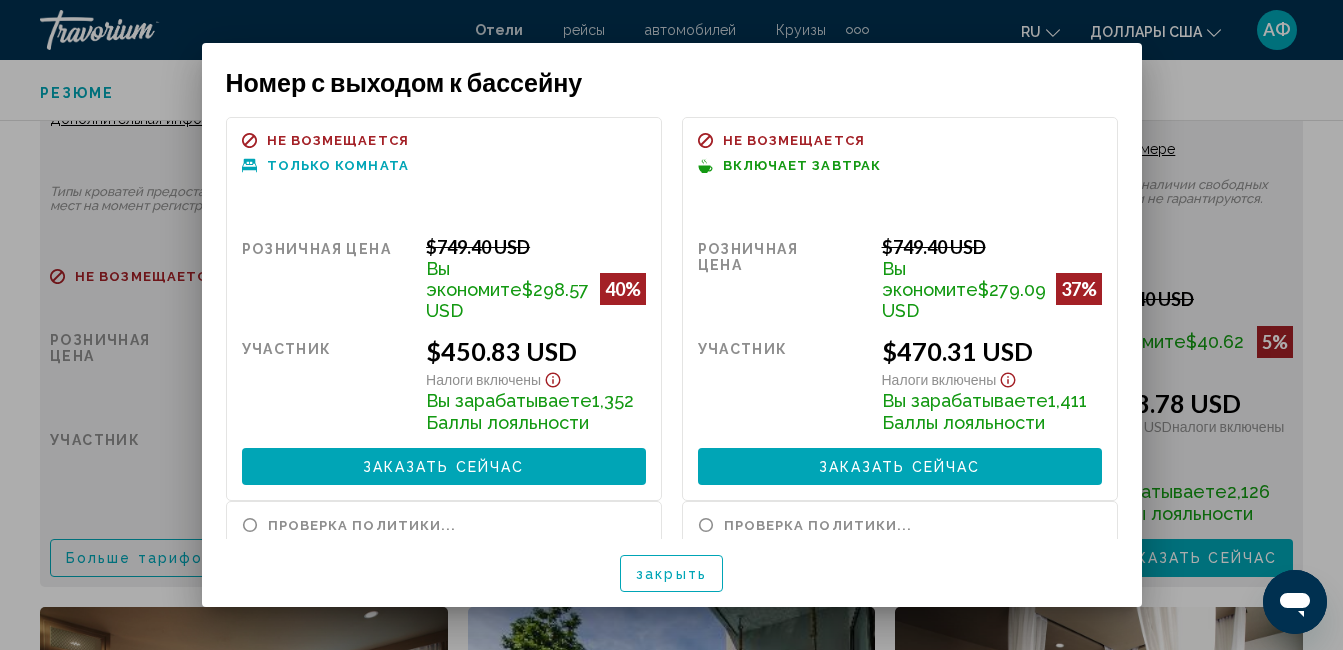 scroll, scrollTop: 0, scrollLeft: 0, axis: both 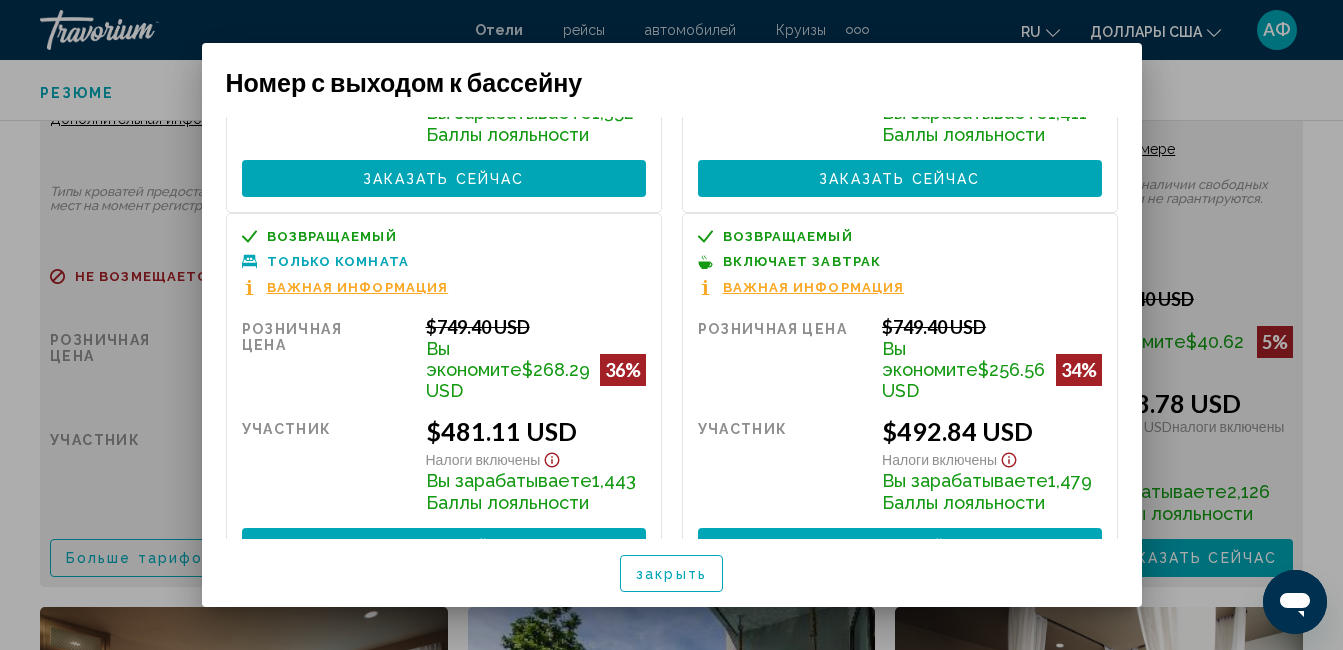 click on "Важная информация" at bounding box center [814, 287] 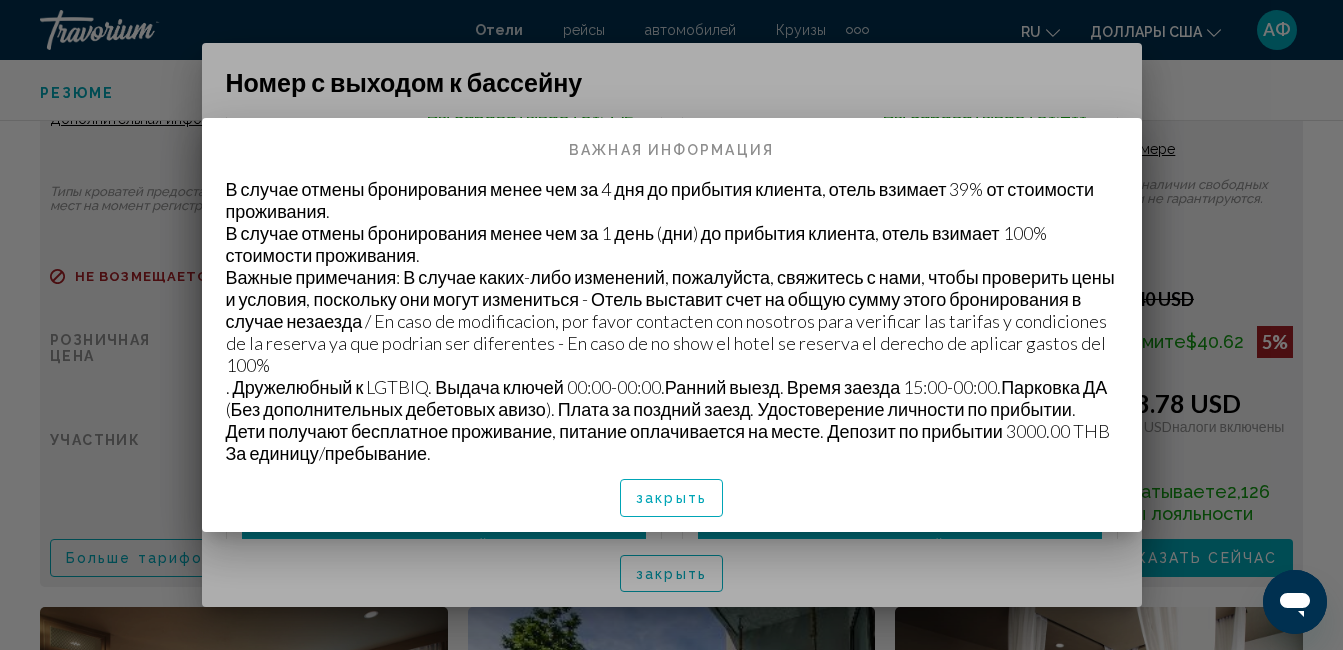 click on "закрыть" at bounding box center [671, 499] 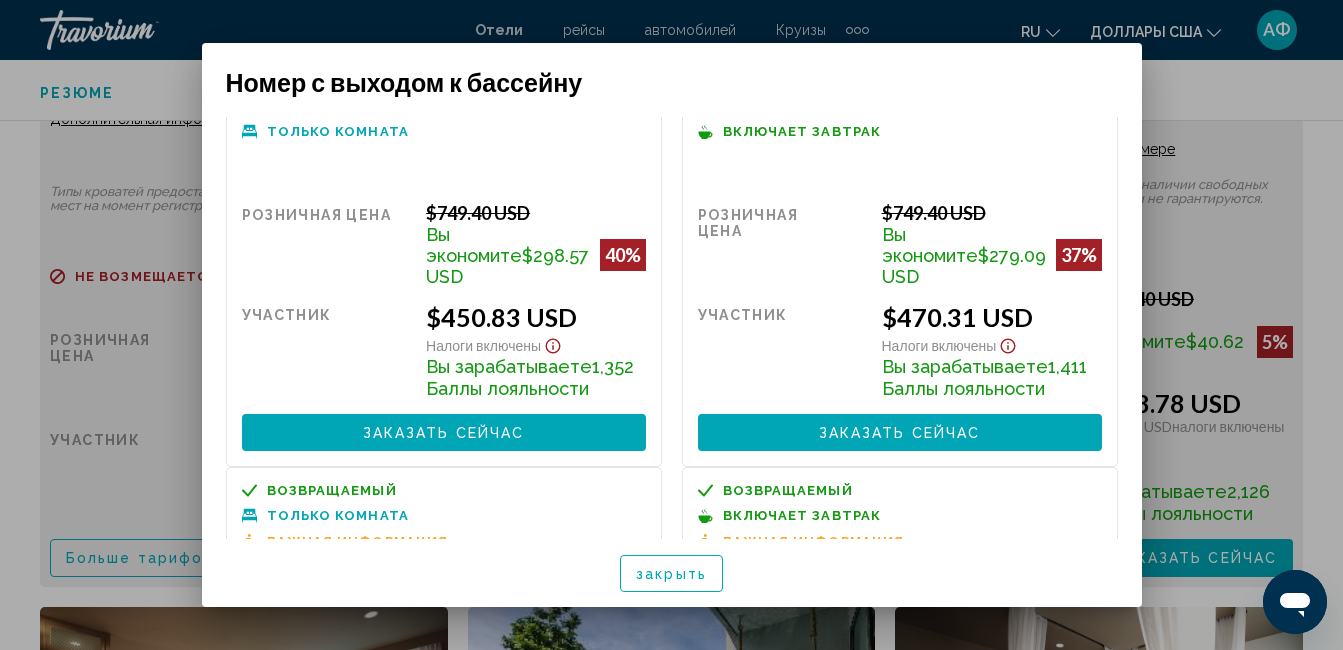 scroll, scrollTop: 0, scrollLeft: 0, axis: both 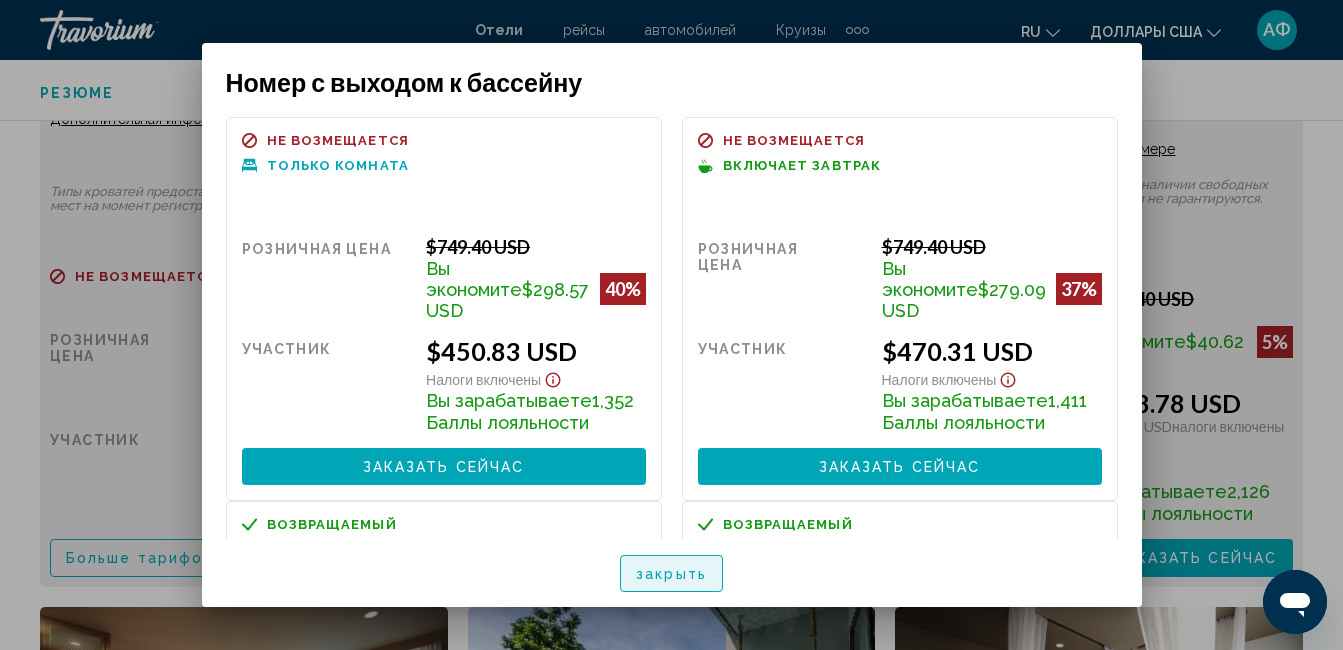 click on "закрыть" at bounding box center [671, 574] 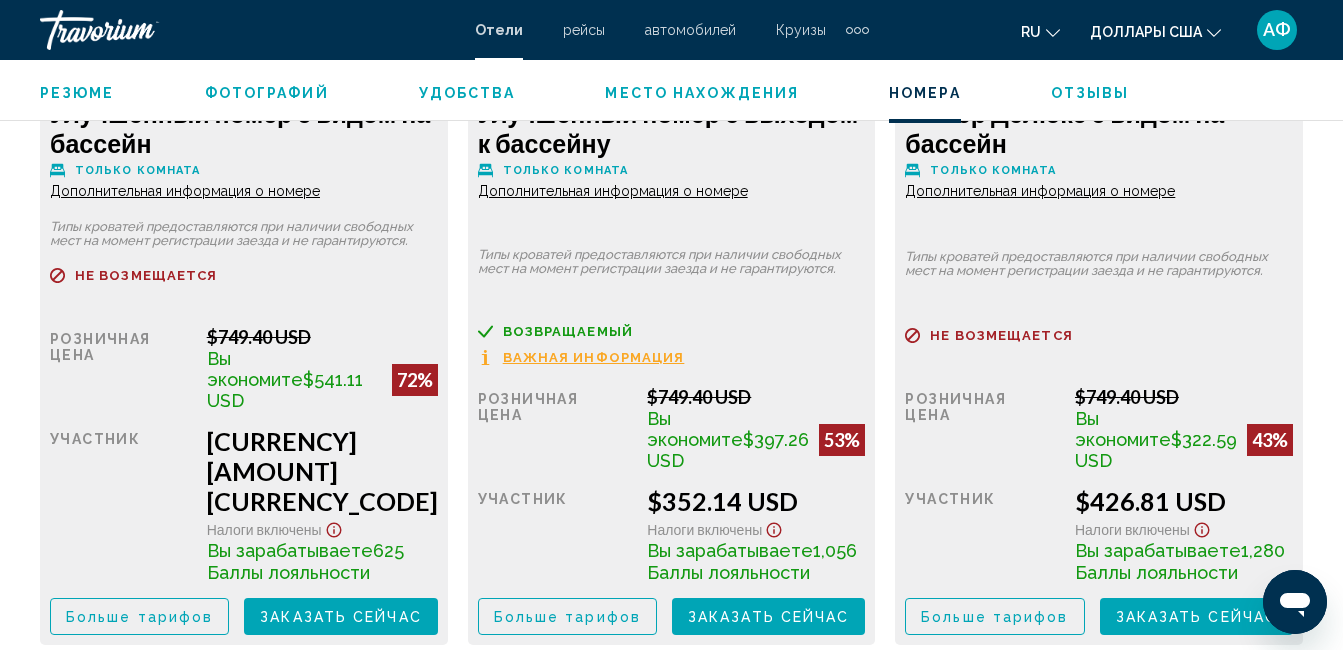 scroll, scrollTop: 3113, scrollLeft: 0, axis: vertical 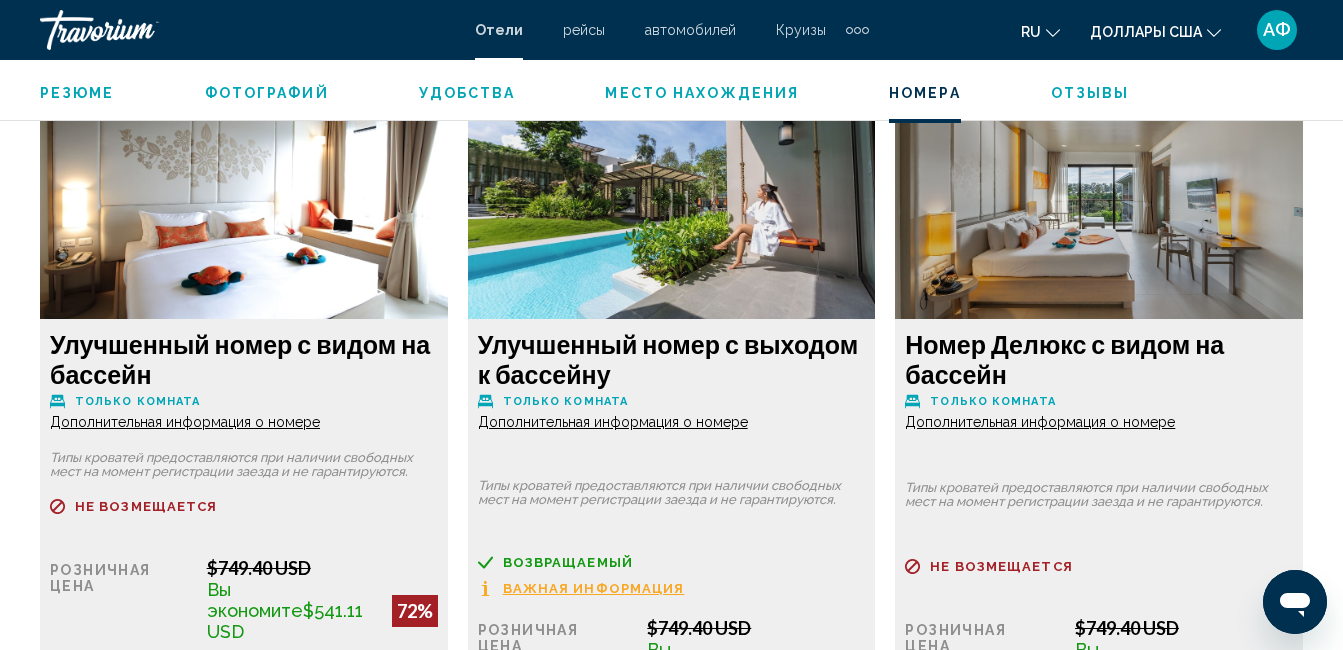 click on "Дополнительная информация о номере" at bounding box center [185, 422] 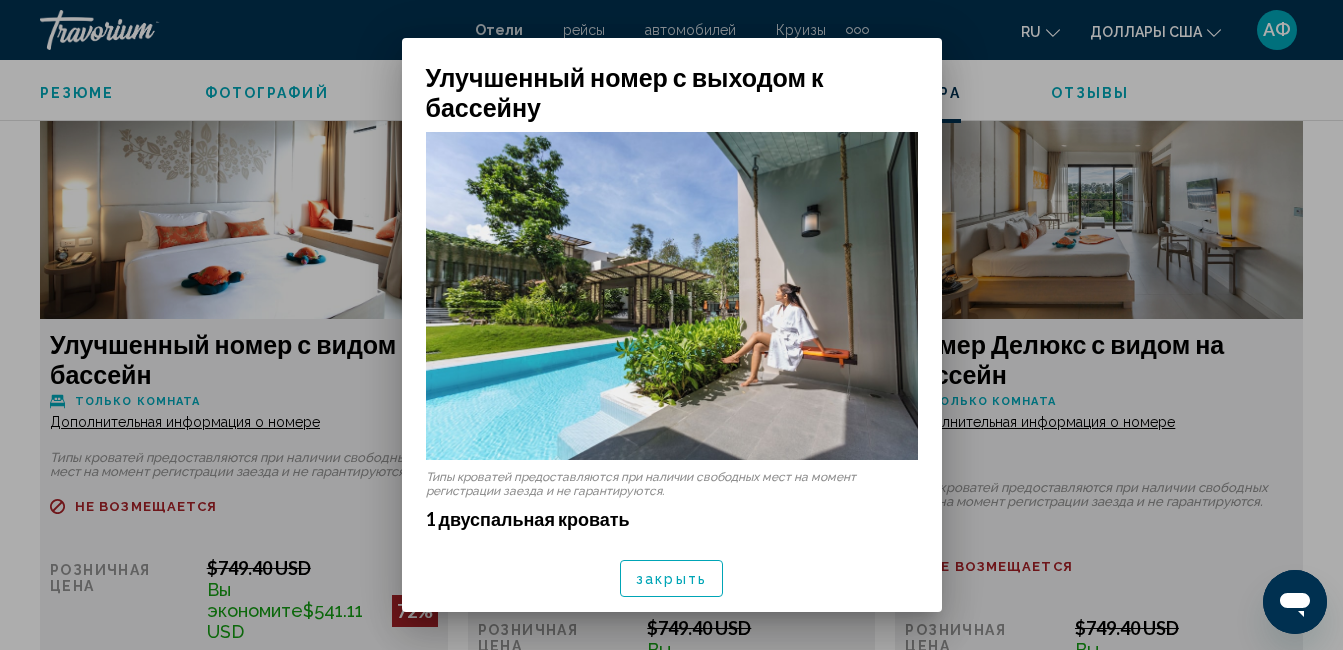 scroll, scrollTop: 0, scrollLeft: 0, axis: both 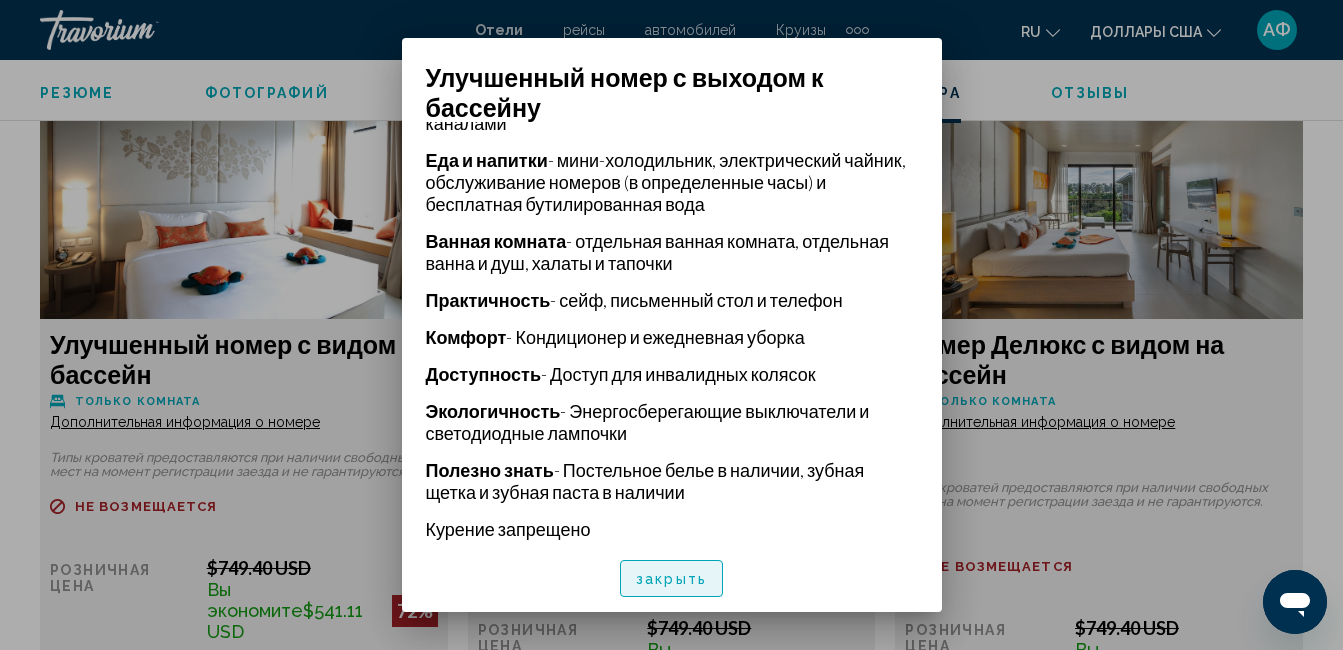 drag, startPoint x: 676, startPoint y: 589, endPoint x: 665, endPoint y: 583, distance: 12.529964 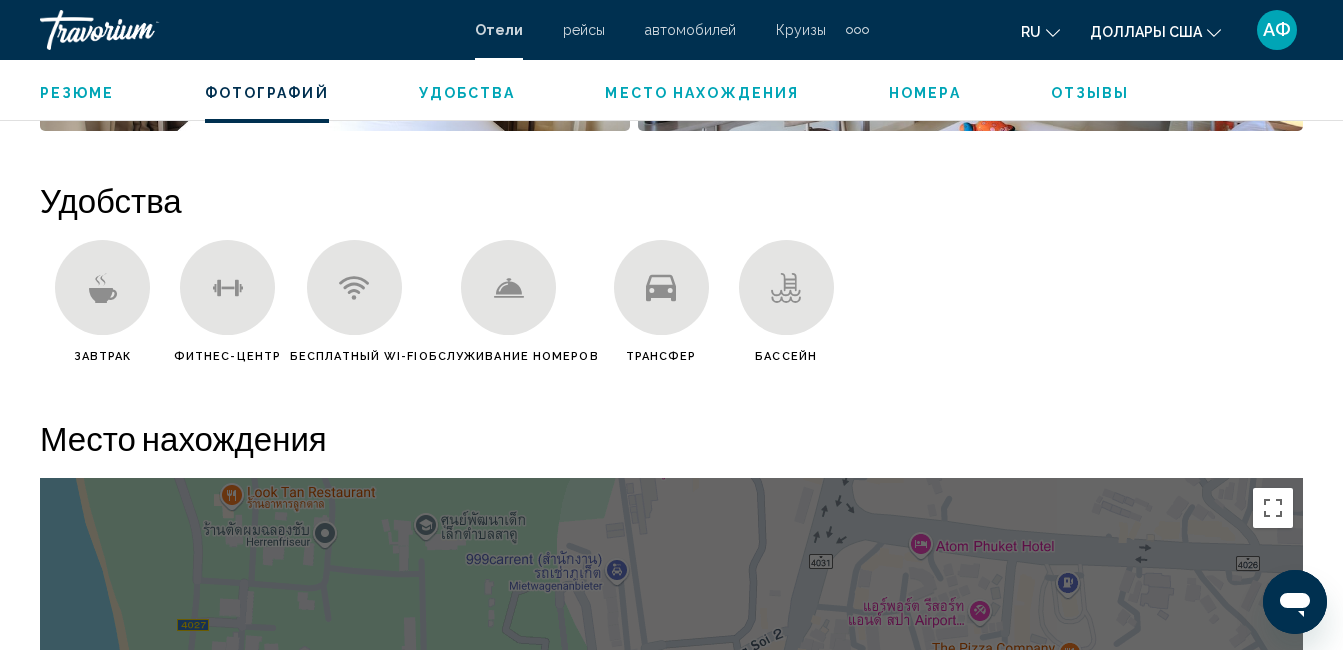 scroll, scrollTop: 1713, scrollLeft: 0, axis: vertical 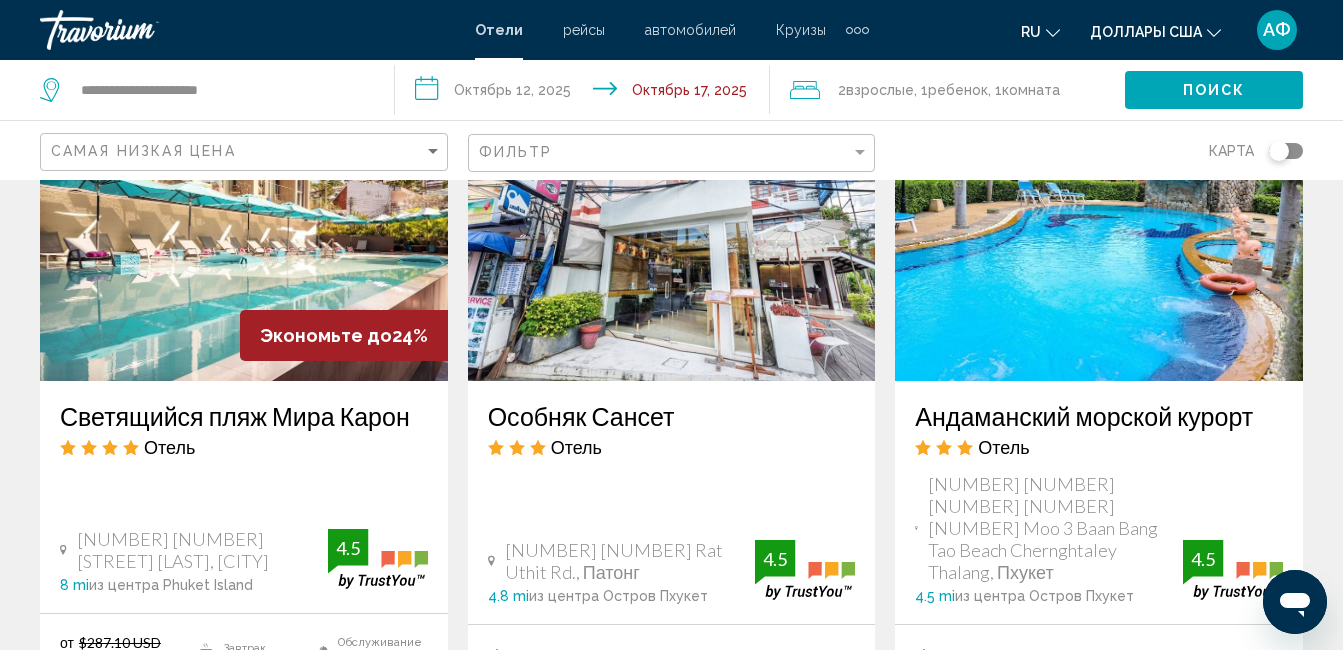 click at bounding box center [672, 221] 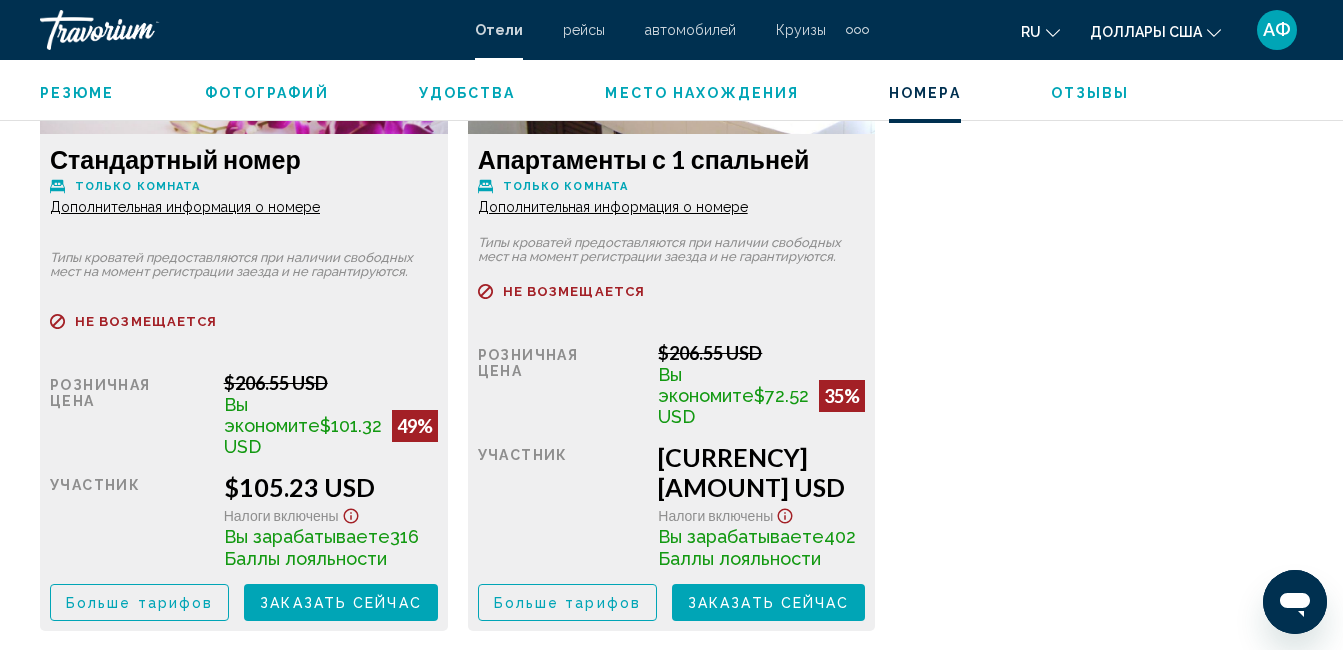 scroll, scrollTop: 3010, scrollLeft: 0, axis: vertical 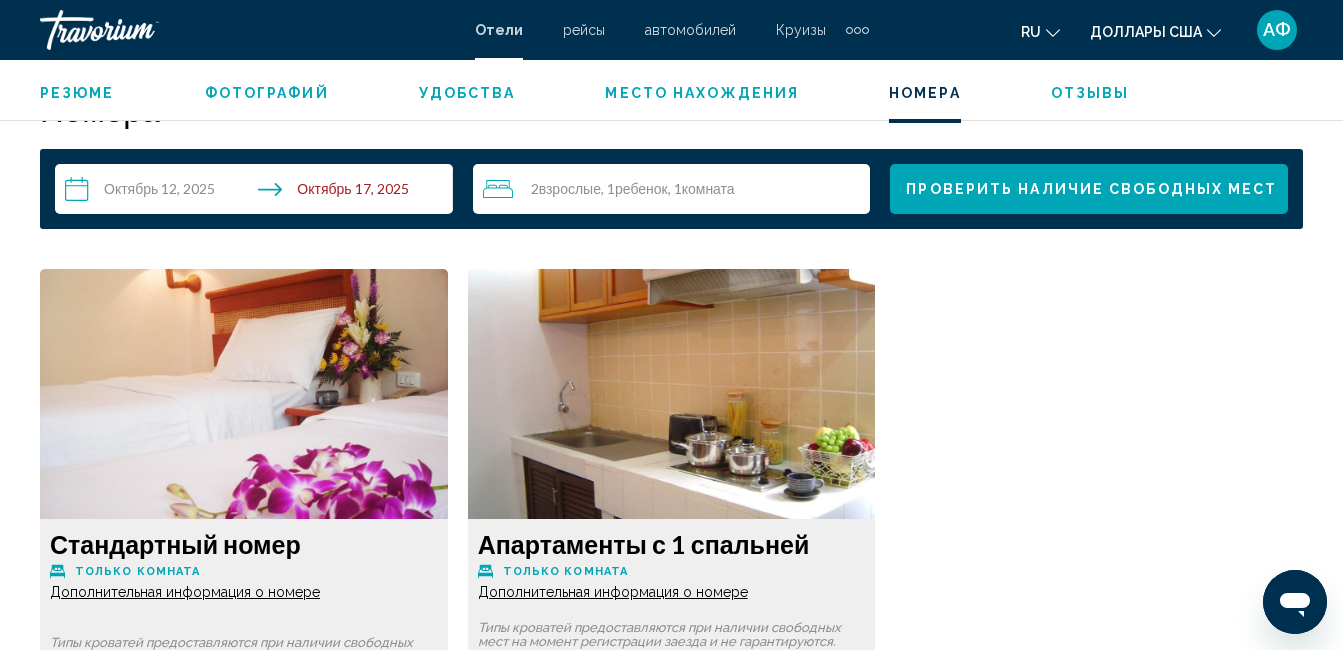 click on "Апартаменты с 1 спальней
Только комната Дополнительная информация о номере Типы кроватей предоставляются при наличии свободных мест на момент регистрации заезда и не гарантируются.
возвращаемый
Не возмещается
Не возмещается     Розничная цена  $206.55 USD  Вы экономите  $72.52 USD  35%  когда вы выкупаете    участник  $134.03 USD  Налоги включены
Вы зарабатываете  402 Баллы лояльности  Больше тарифов Заказать сейчас Больше недоступно" at bounding box center [244, 642] 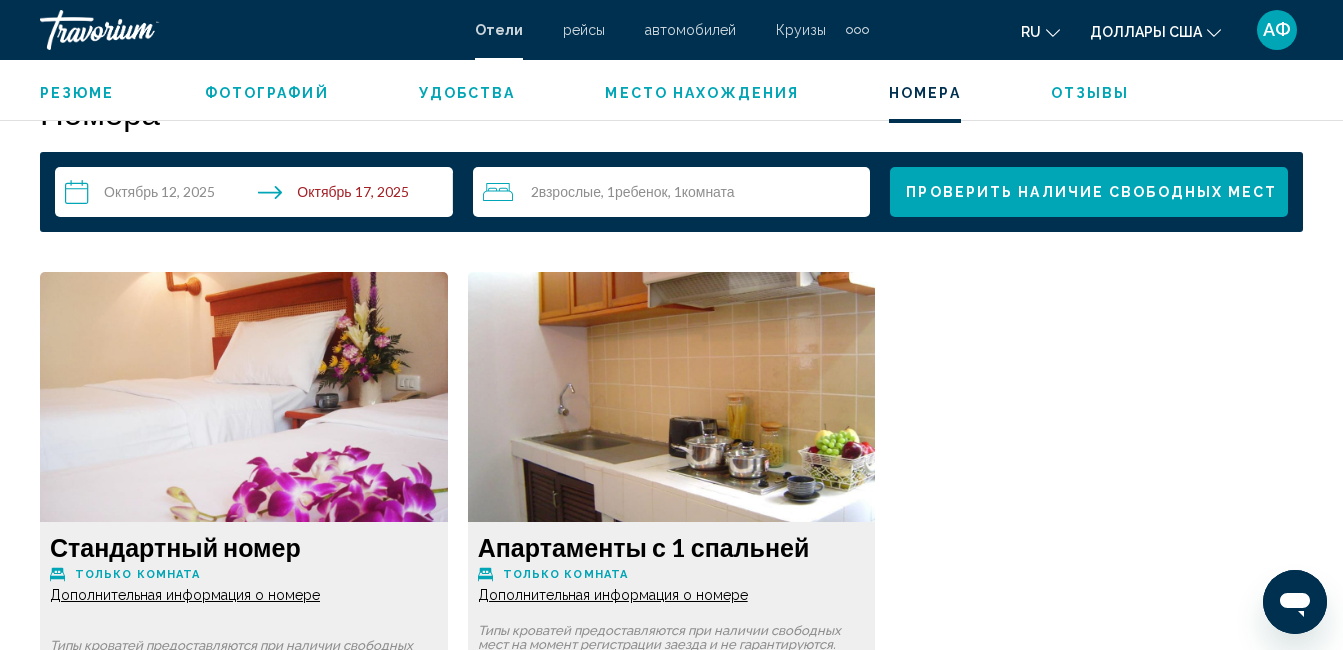 click on "Дополнительная информация о номере" at bounding box center [185, 595] 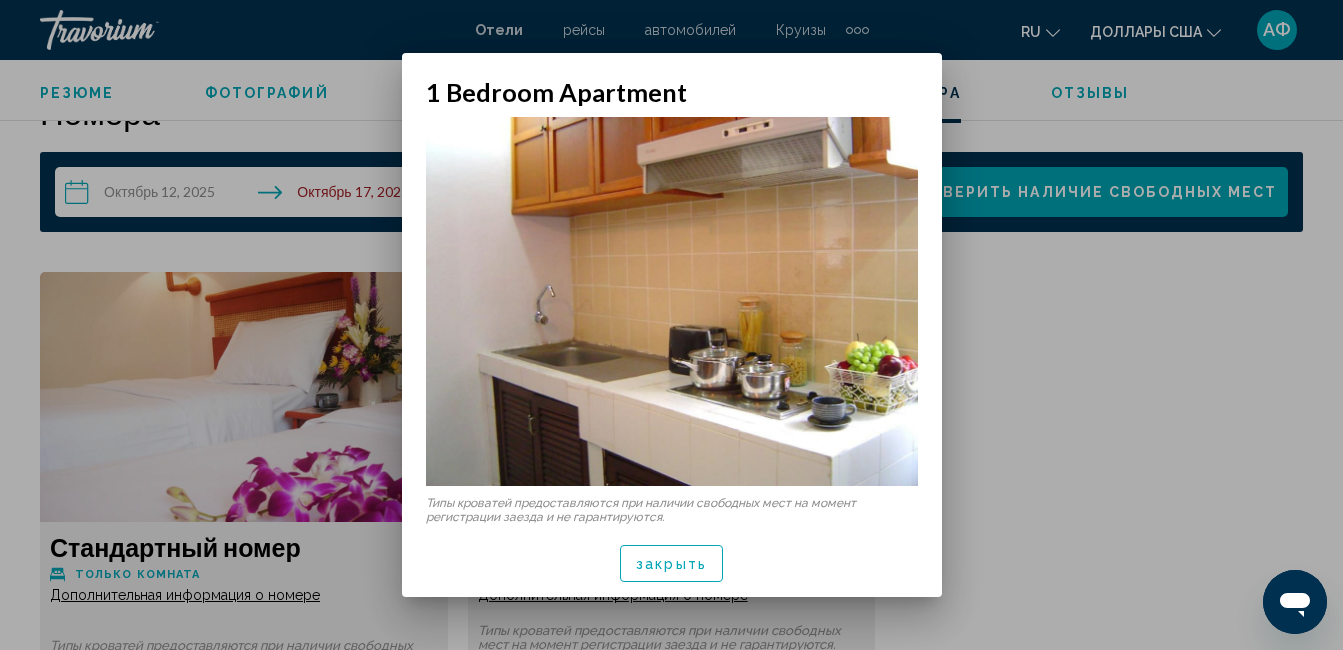 scroll, scrollTop: 0, scrollLeft: 0, axis: both 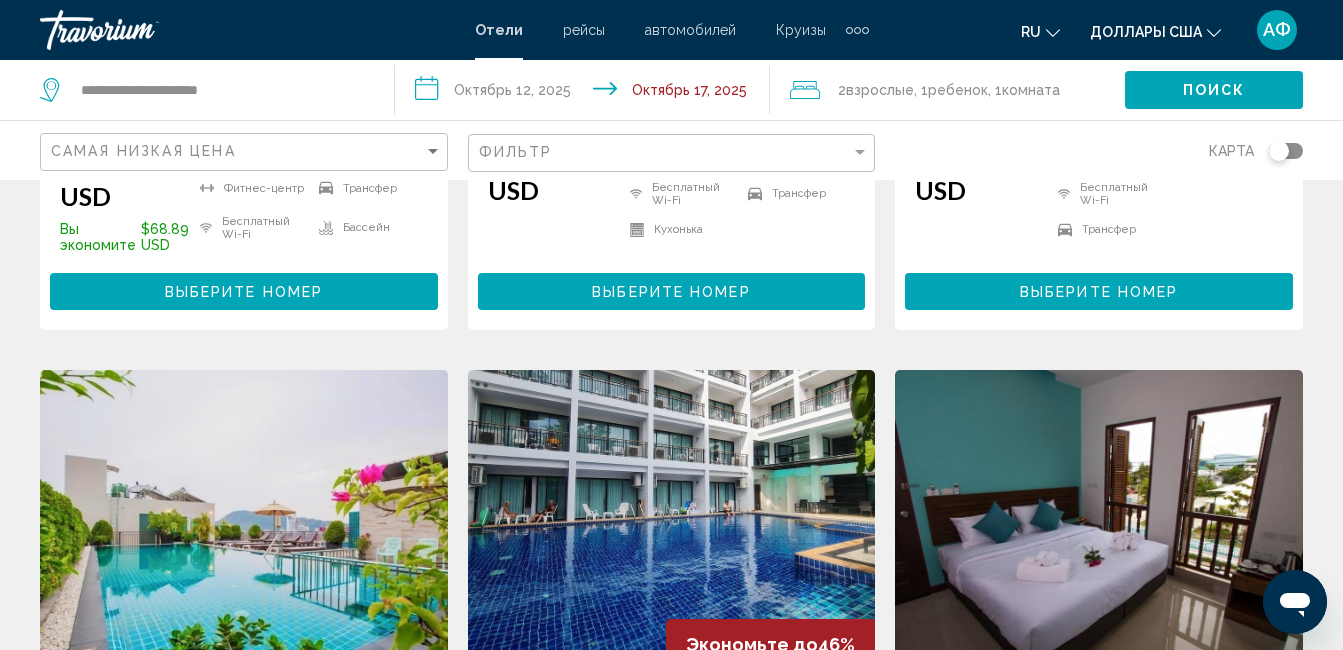 click at bounding box center (244, 530) 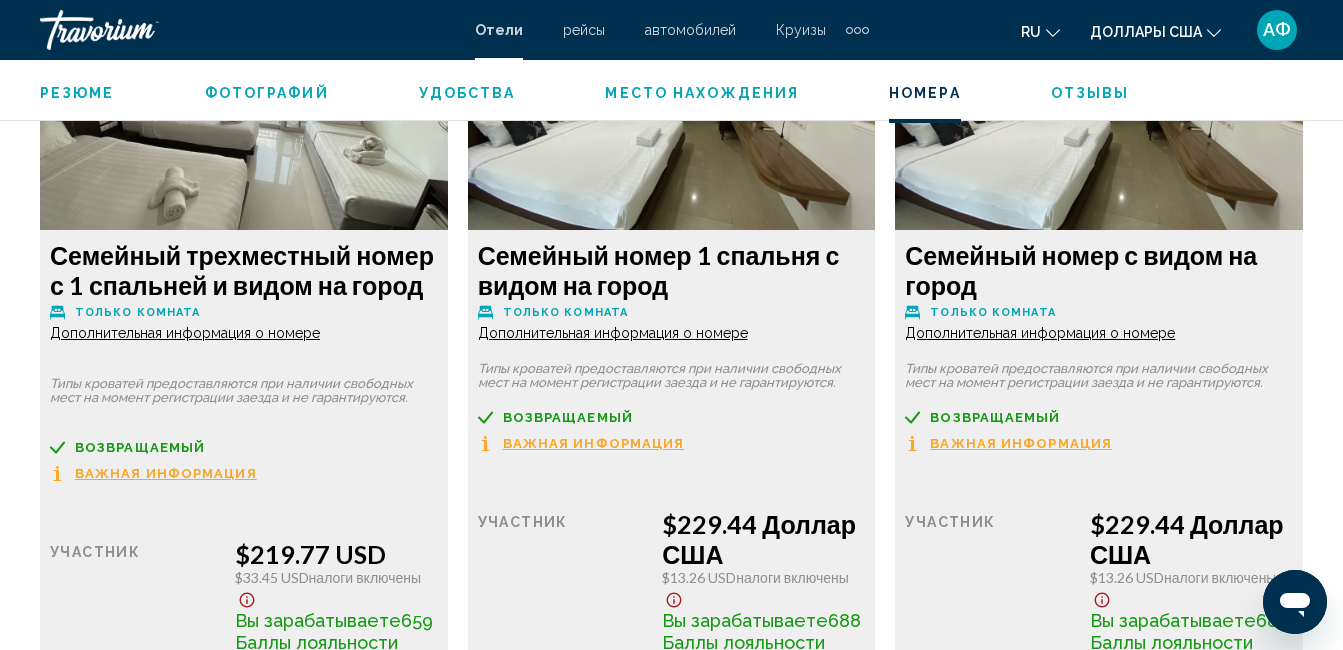 scroll, scrollTop: 3210, scrollLeft: 0, axis: vertical 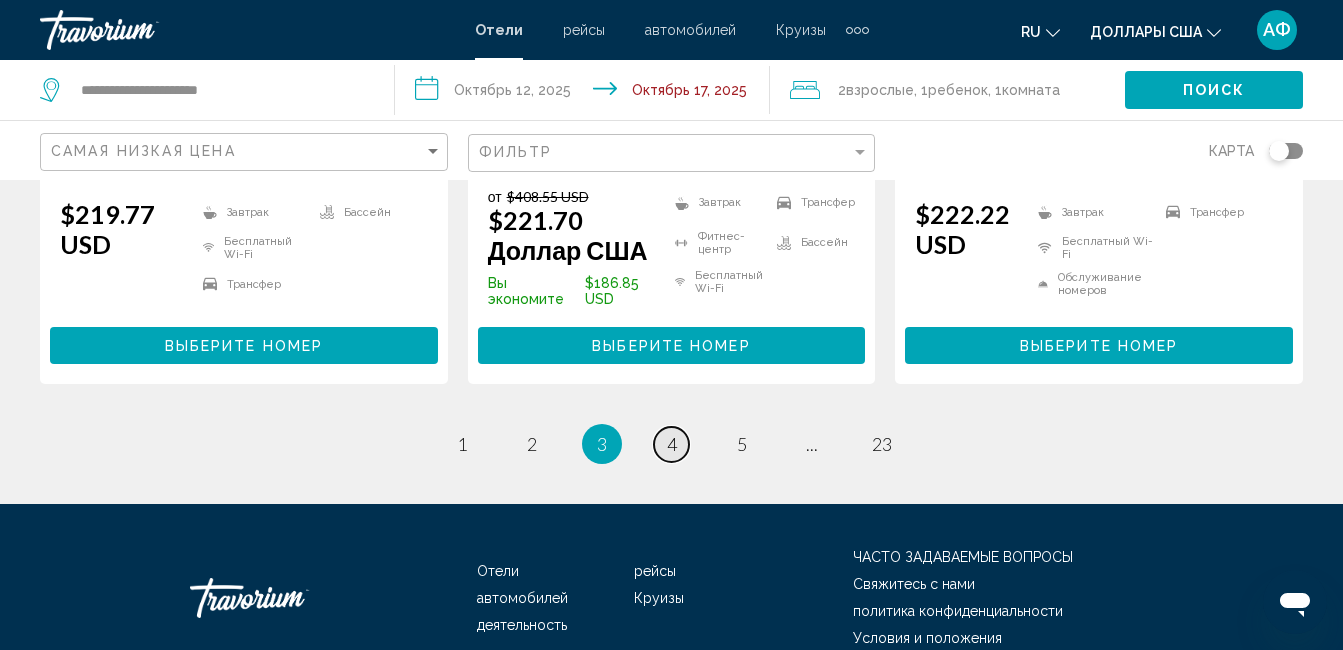 click on "страница  4" at bounding box center (671, 444) 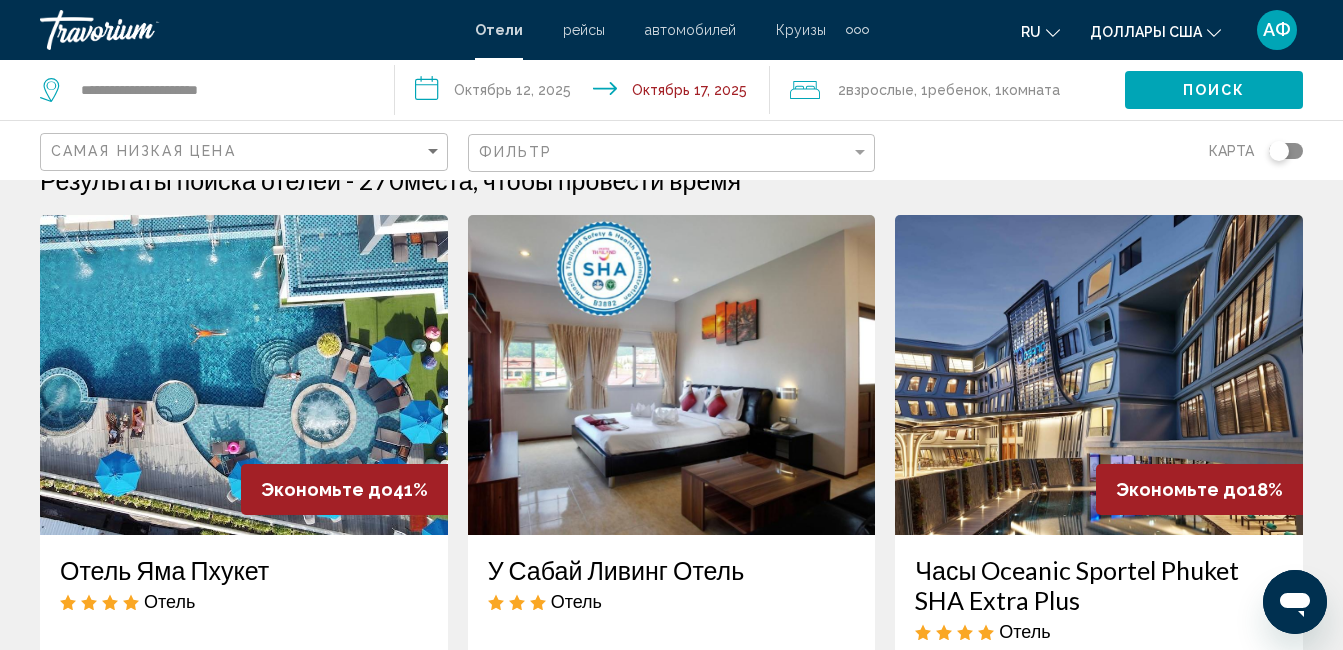 scroll, scrollTop: 0, scrollLeft: 0, axis: both 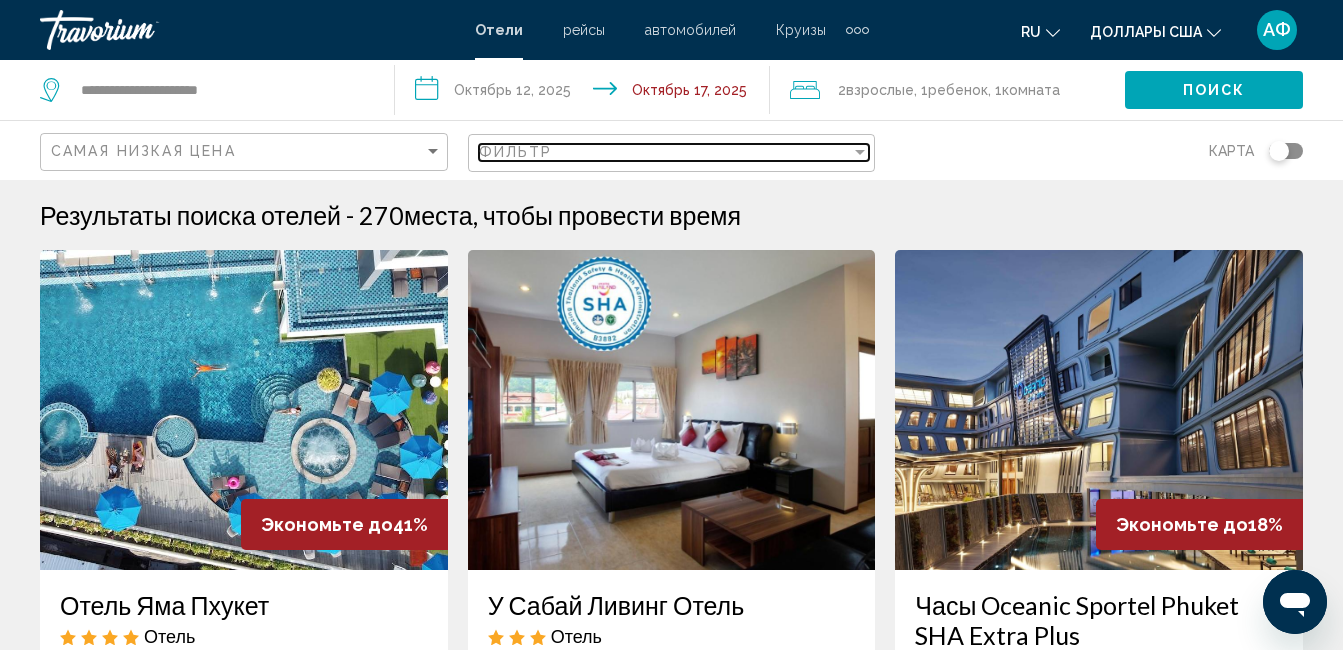 click at bounding box center (860, 152) 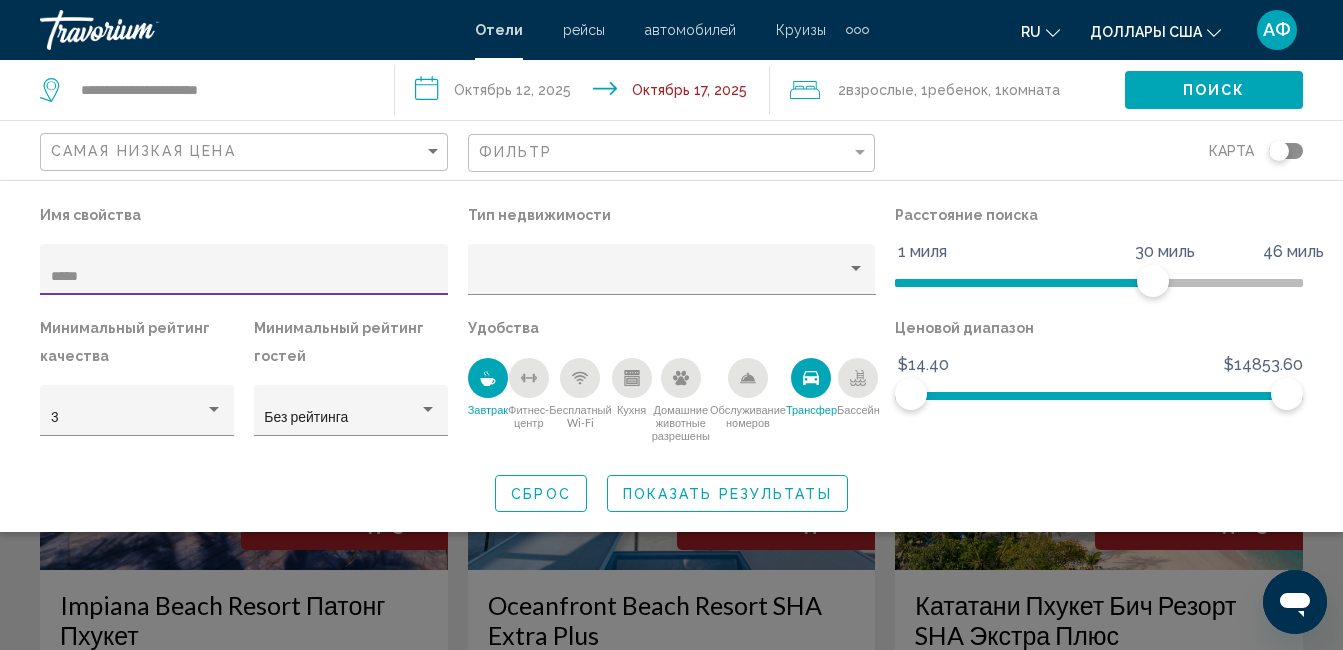 type on "*****" 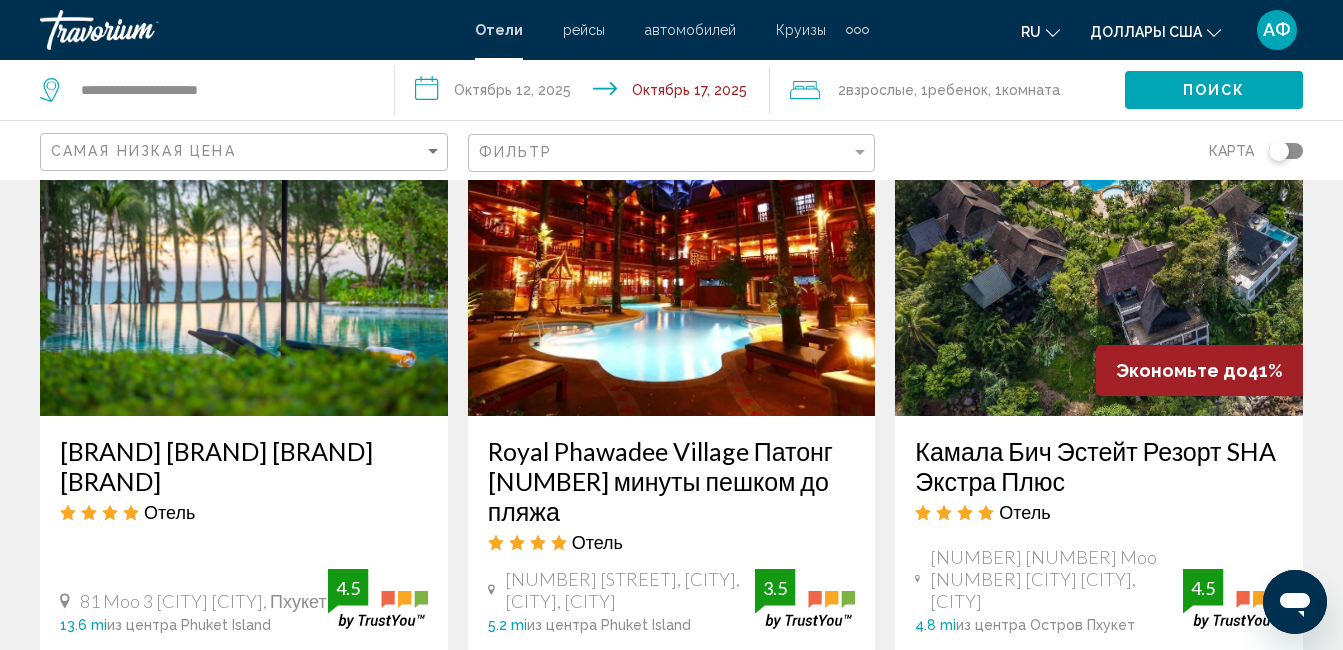 scroll, scrollTop: 1100, scrollLeft: 0, axis: vertical 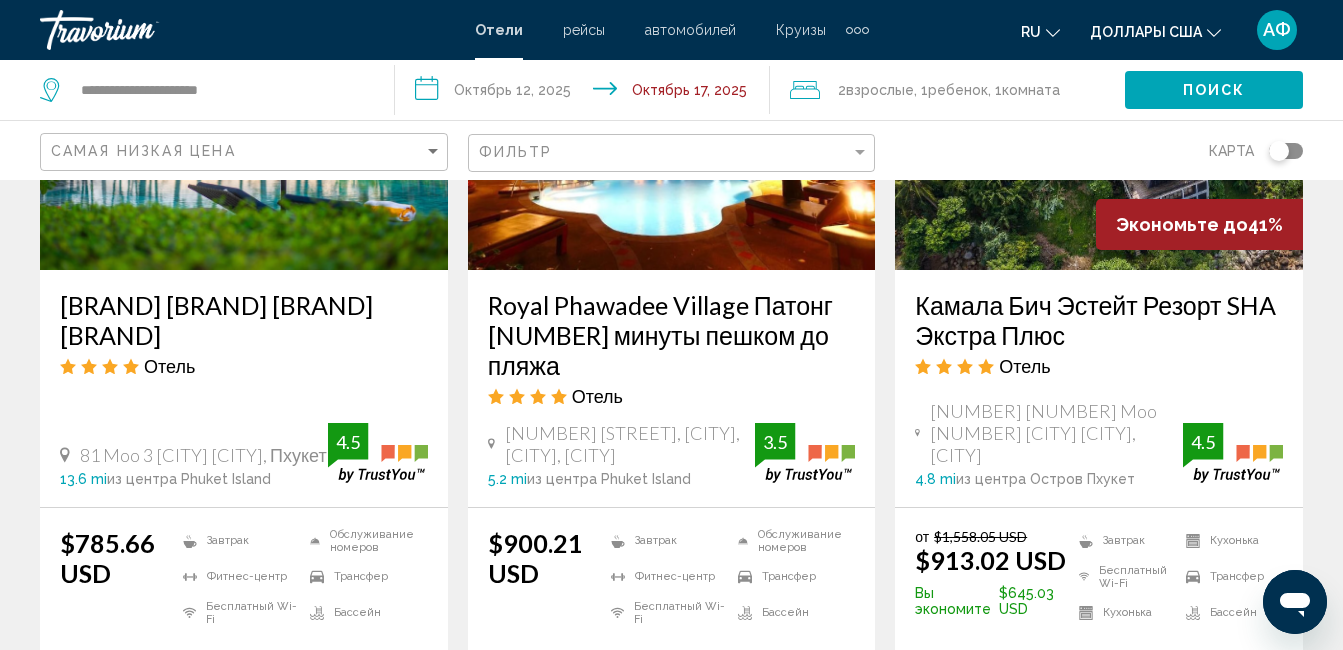 click on "Le Meridien Phuket Mai Khao Beach Resort
Отель
81 Moo 3 Mai Khao Talang, Пхукет 13.6 mi  из центра  Phuket Island от отеля 4.5" at bounding box center [244, 388] 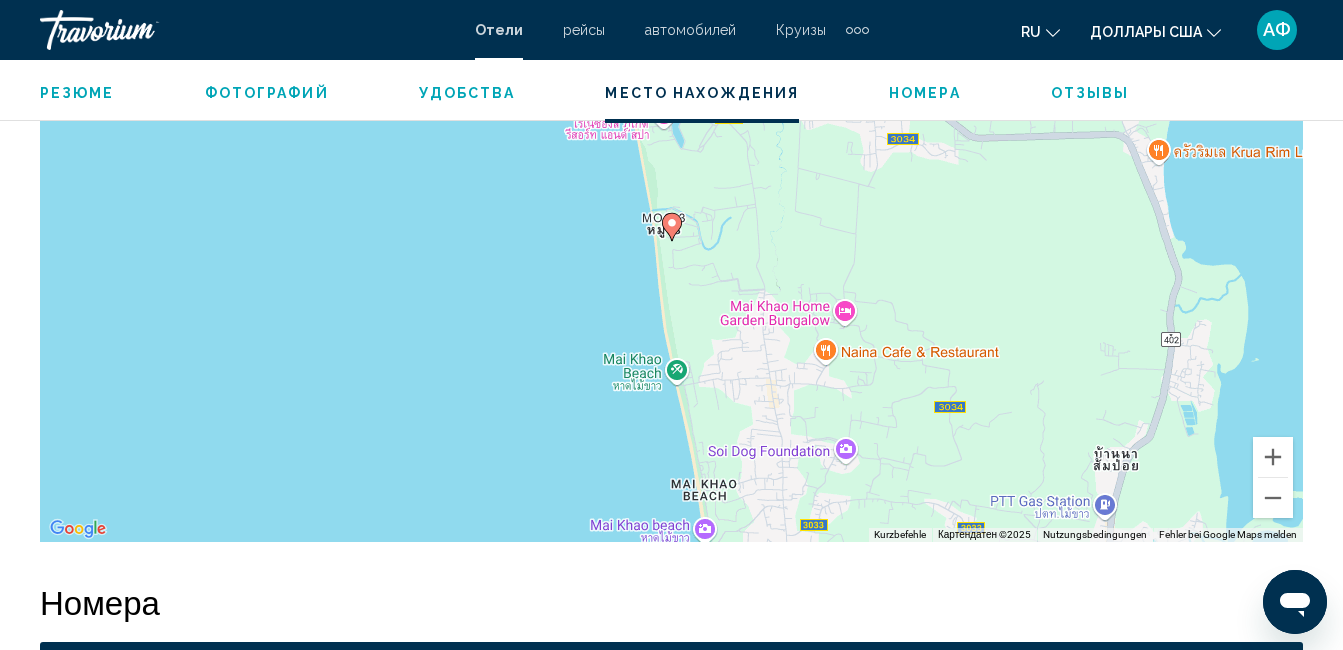 scroll, scrollTop: 2419, scrollLeft: 0, axis: vertical 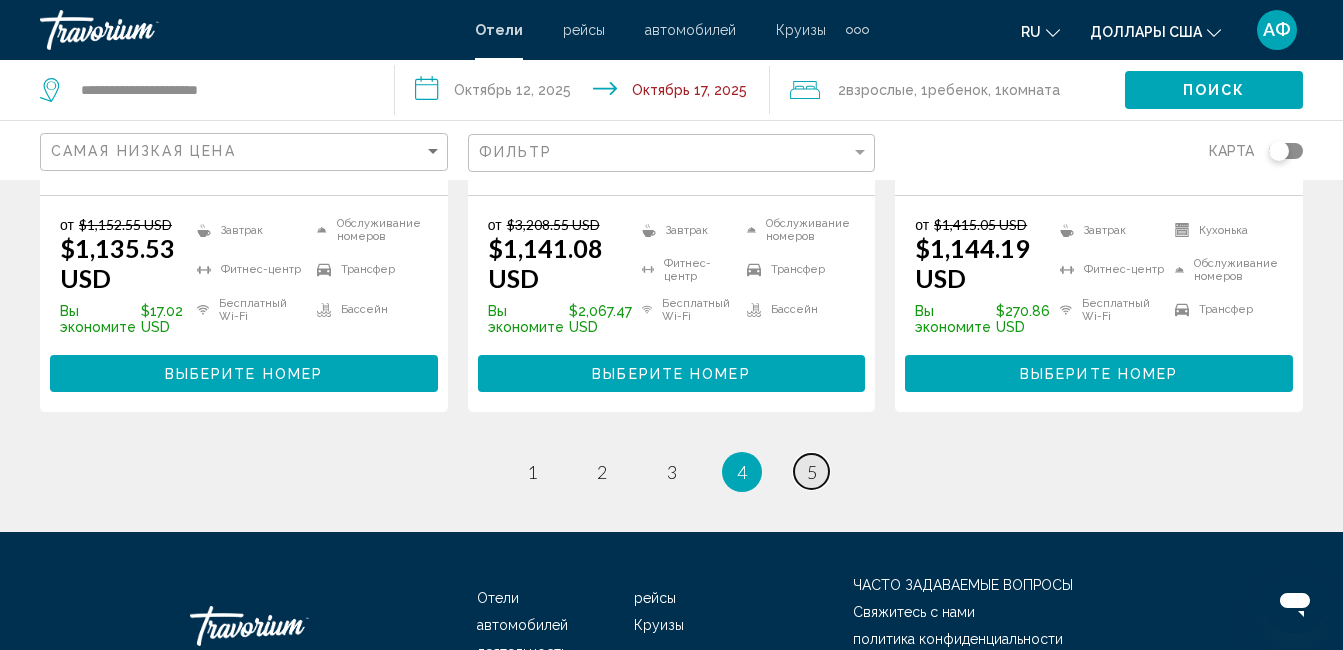 click on "страница  5" at bounding box center [811, 471] 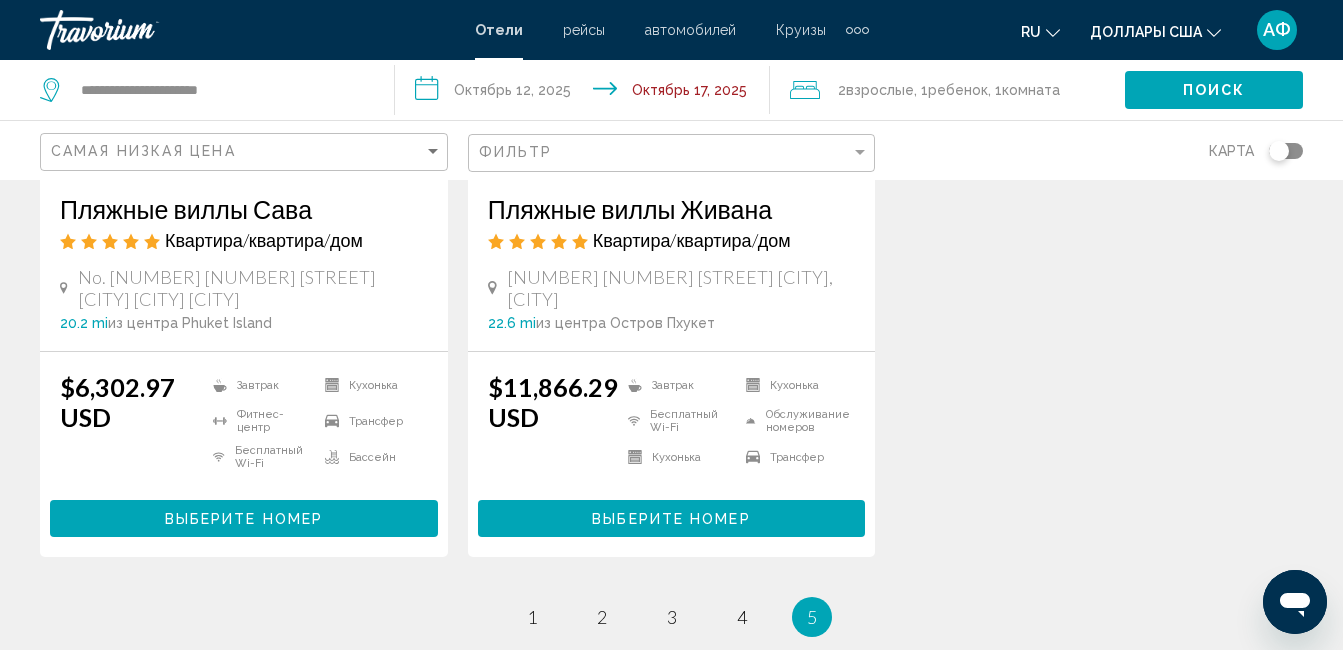 scroll, scrollTop: 668, scrollLeft: 0, axis: vertical 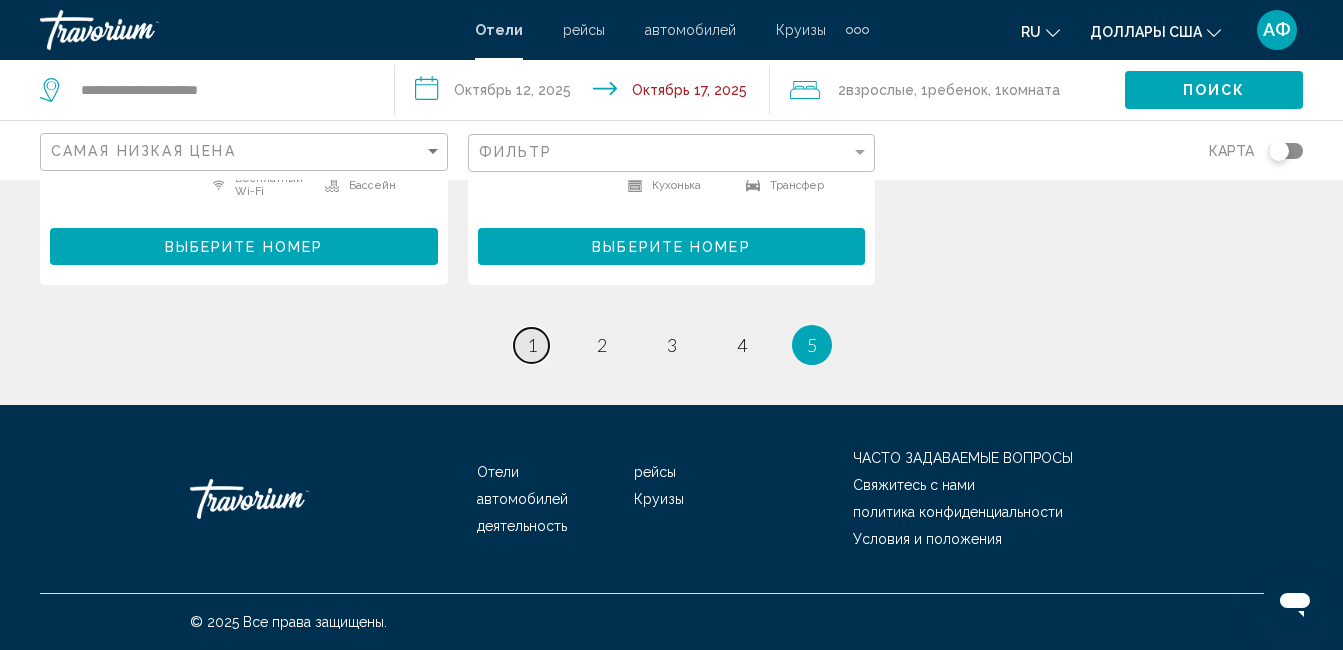 click on "страница  1" at bounding box center (531, 345) 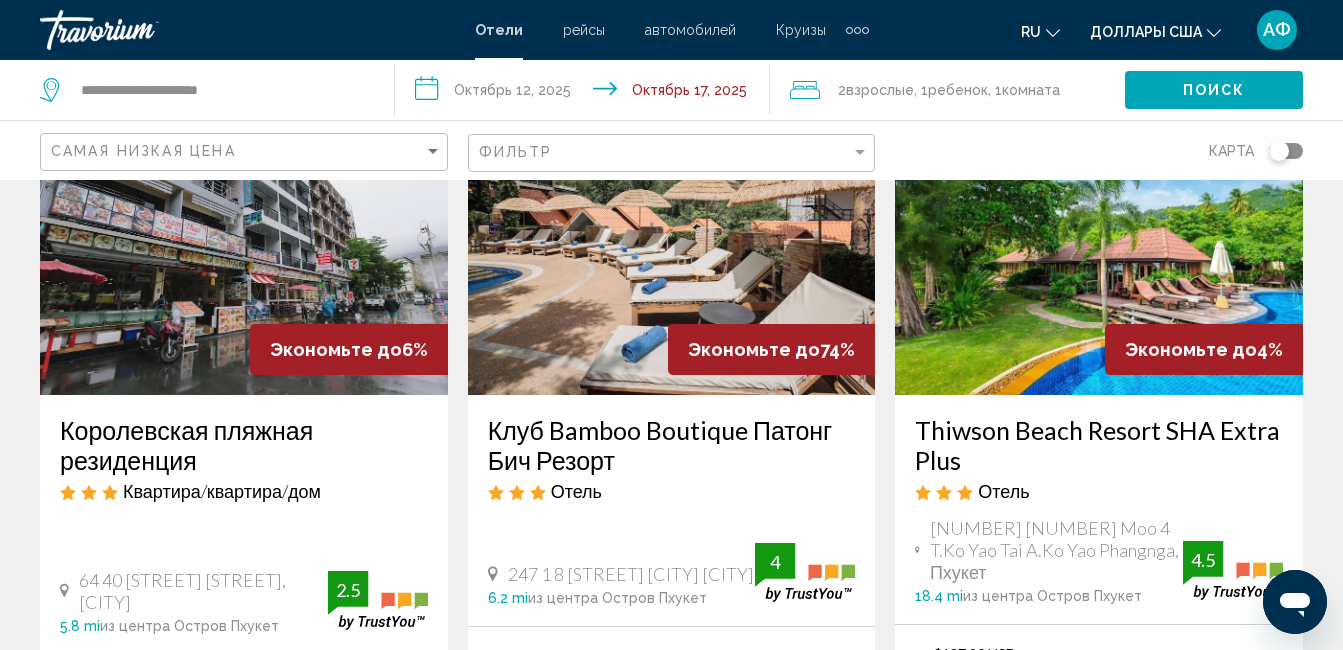 scroll, scrollTop: 200, scrollLeft: 0, axis: vertical 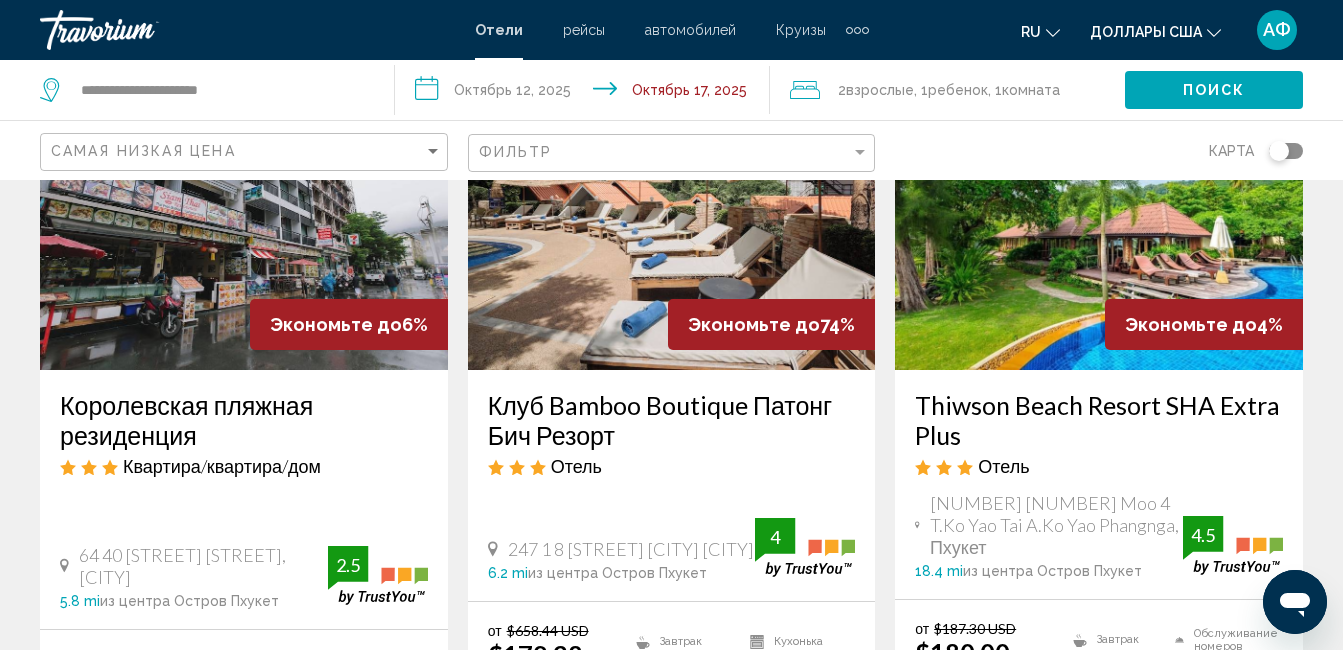 click at bounding box center (244, 210) 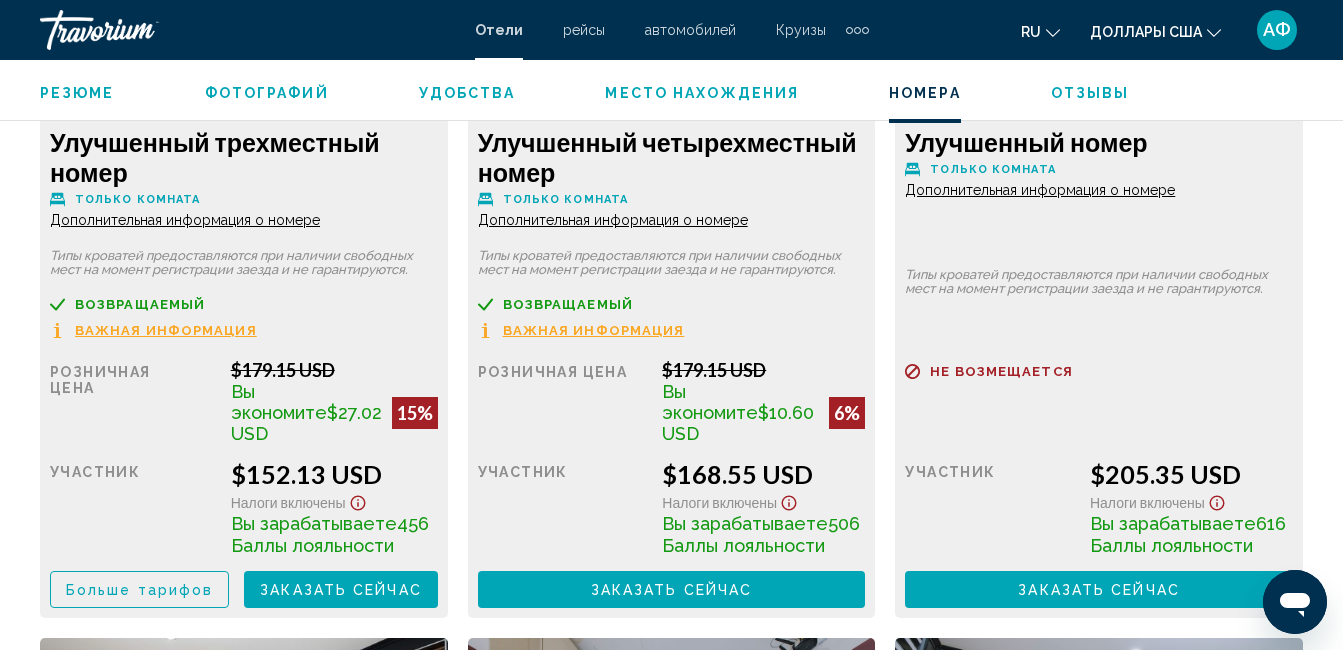 scroll, scrollTop: 3310, scrollLeft: 0, axis: vertical 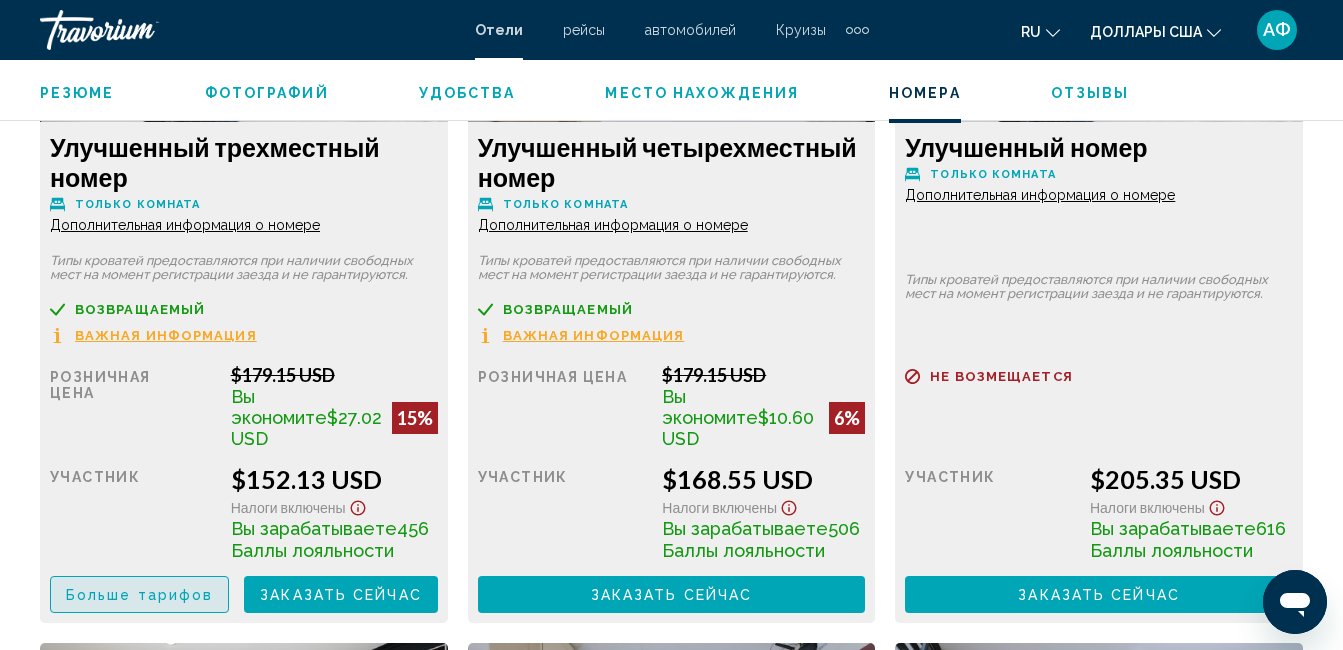 click on "Больше тарифов" at bounding box center (139, 594) 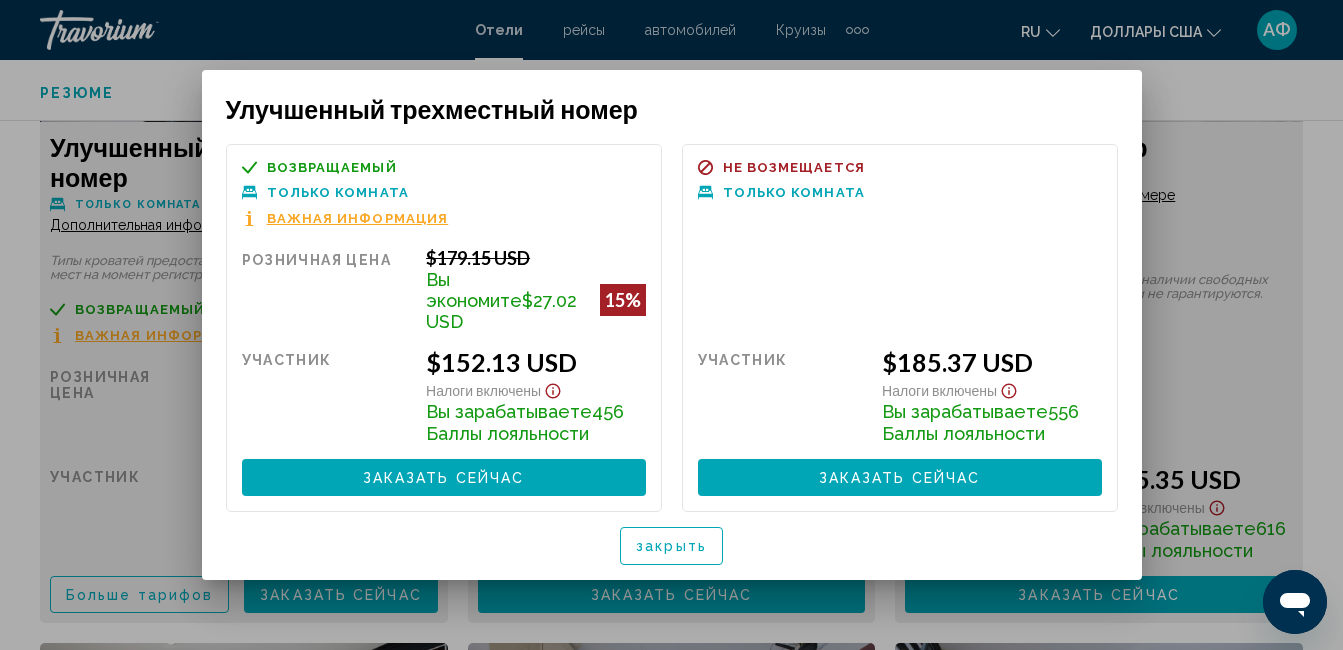 scroll, scrollTop: 0, scrollLeft: 0, axis: both 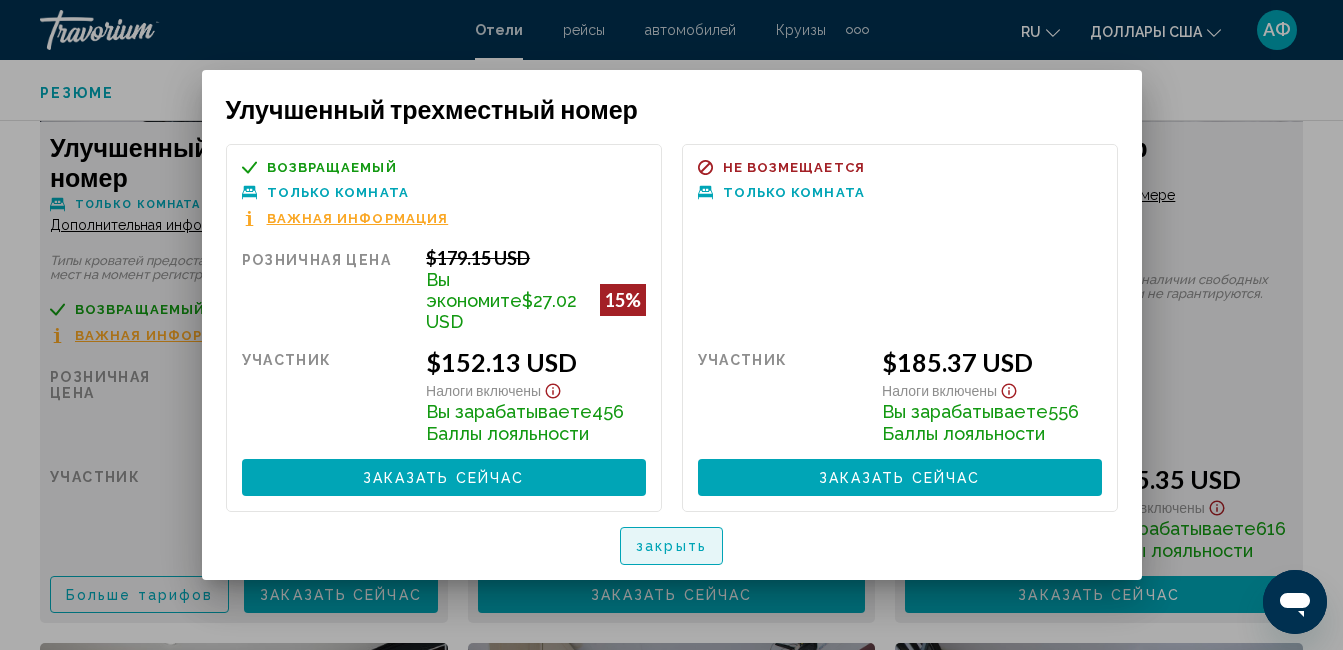 click on "закрыть" at bounding box center [671, 545] 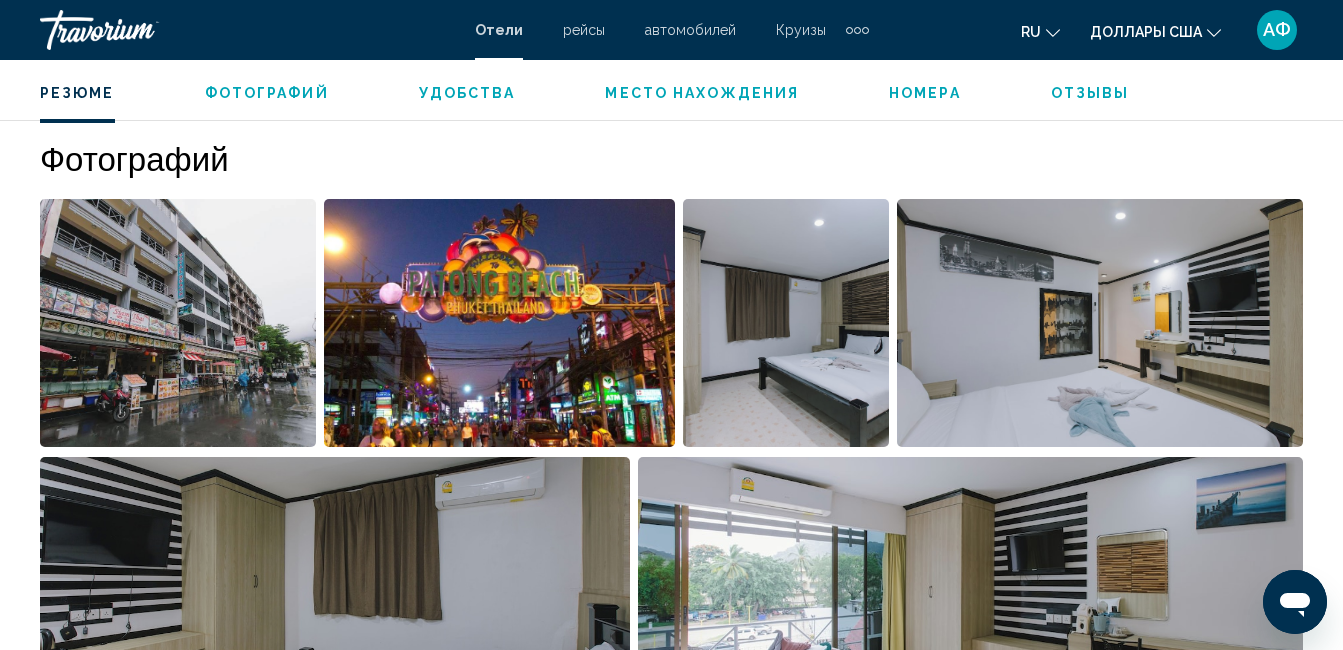 scroll, scrollTop: 810, scrollLeft: 0, axis: vertical 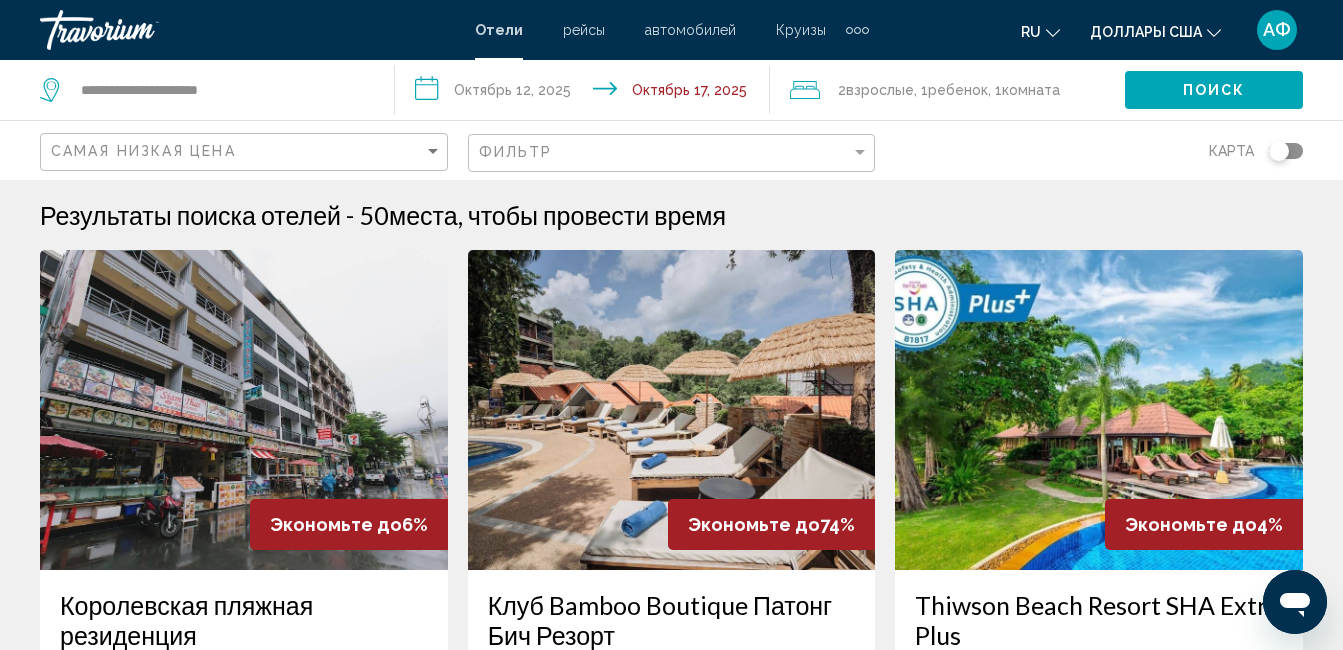 click at bounding box center [1099, 410] 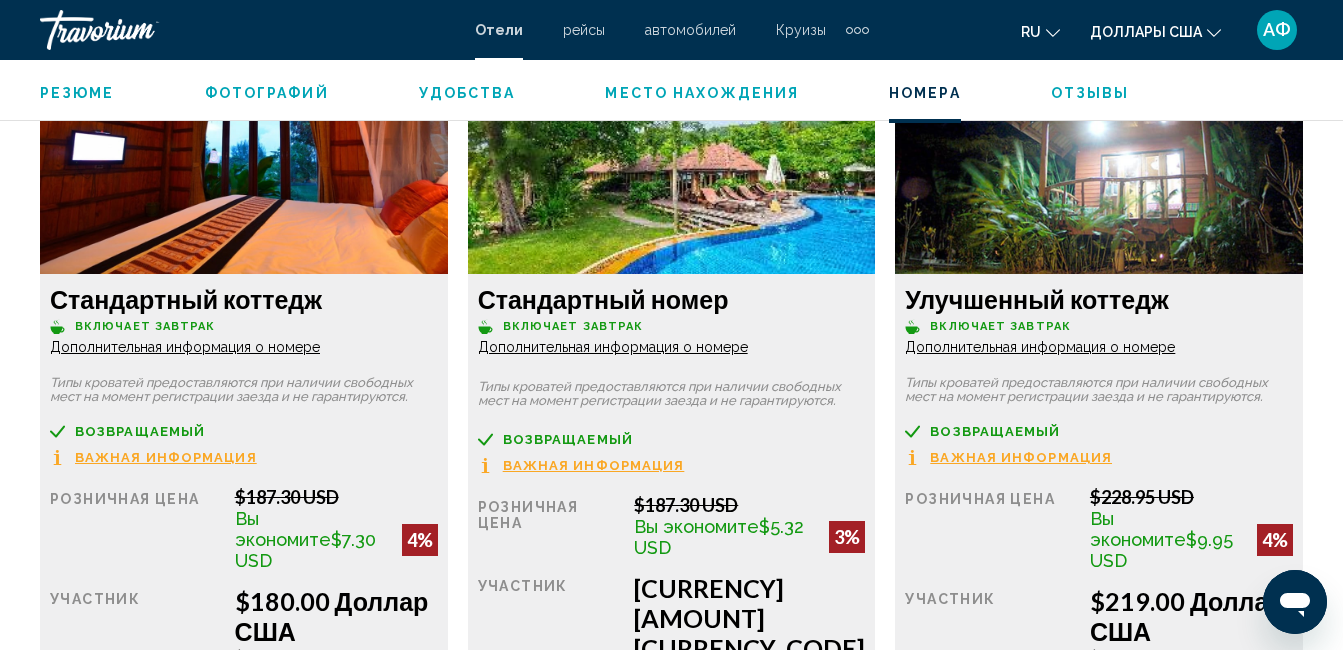 scroll, scrollTop: 3110, scrollLeft: 0, axis: vertical 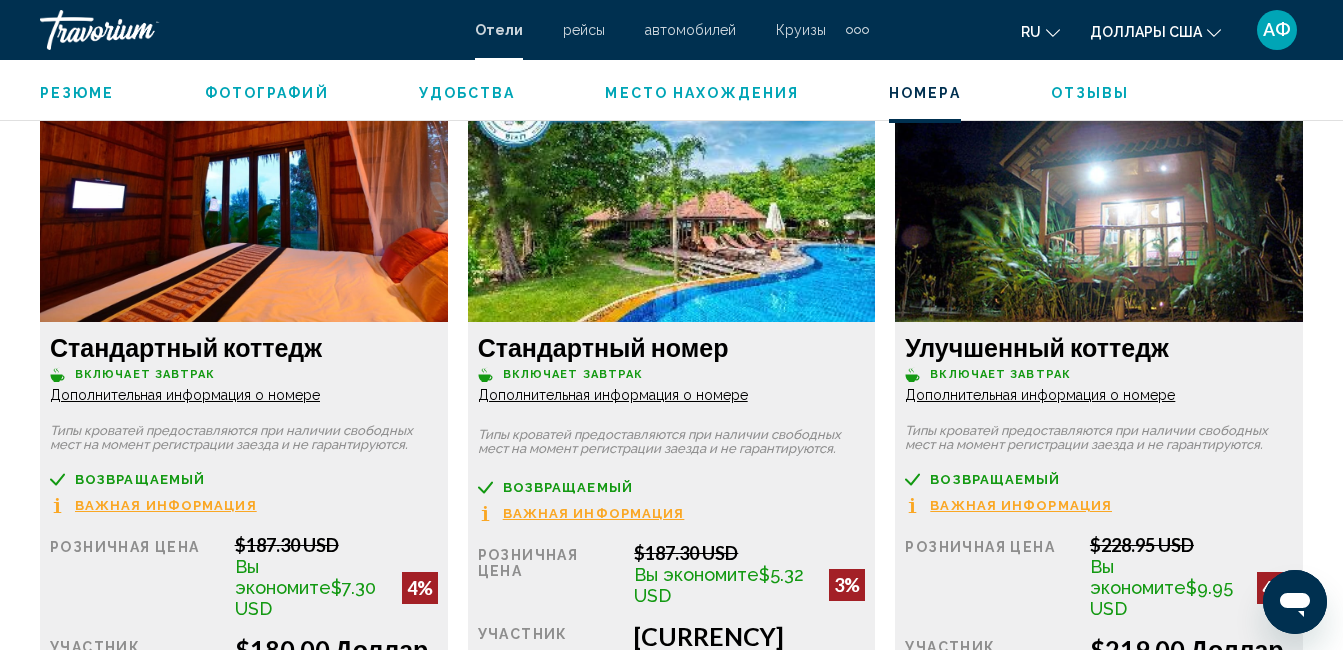 click on "Дополнительная информация о номере" at bounding box center (185, 395) 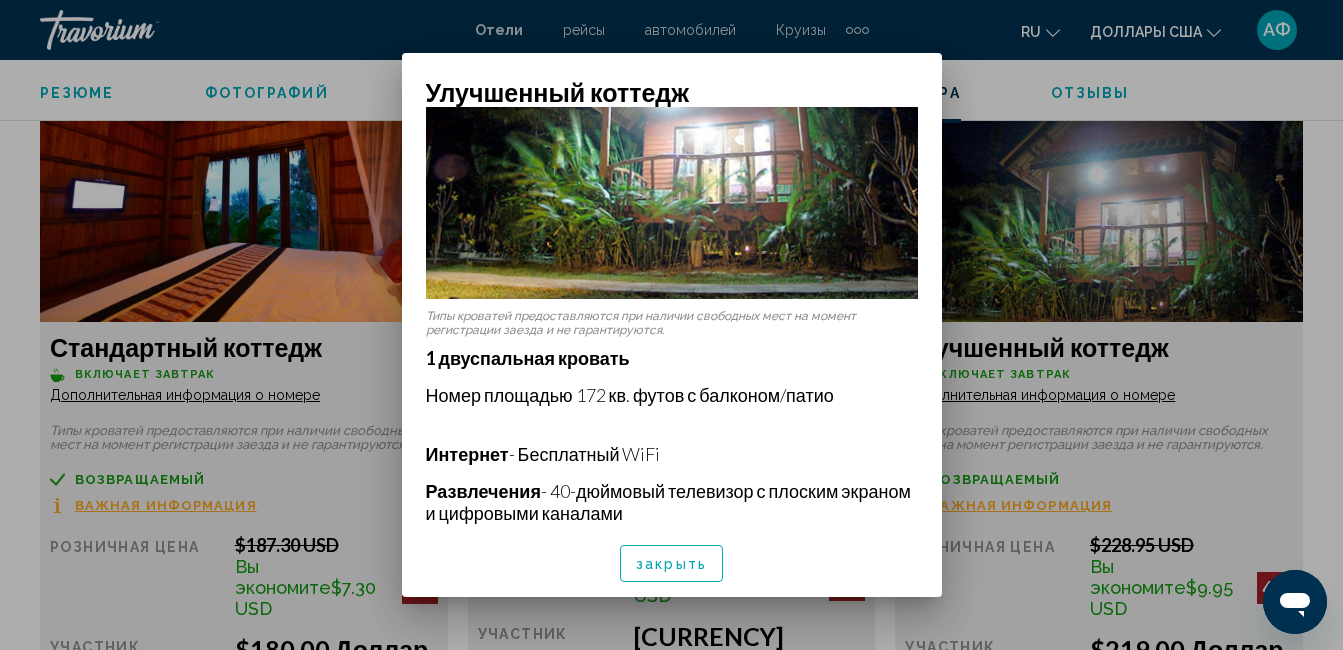 scroll, scrollTop: 200, scrollLeft: 0, axis: vertical 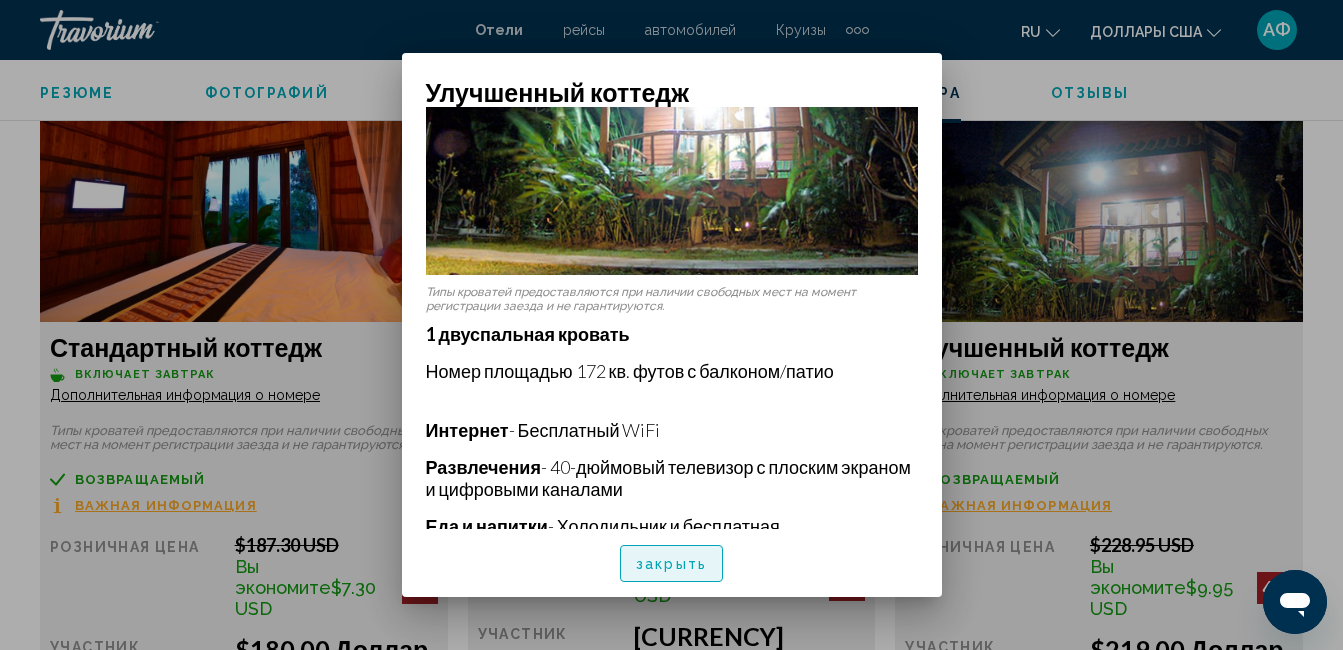 click on "закрыть" at bounding box center (671, 563) 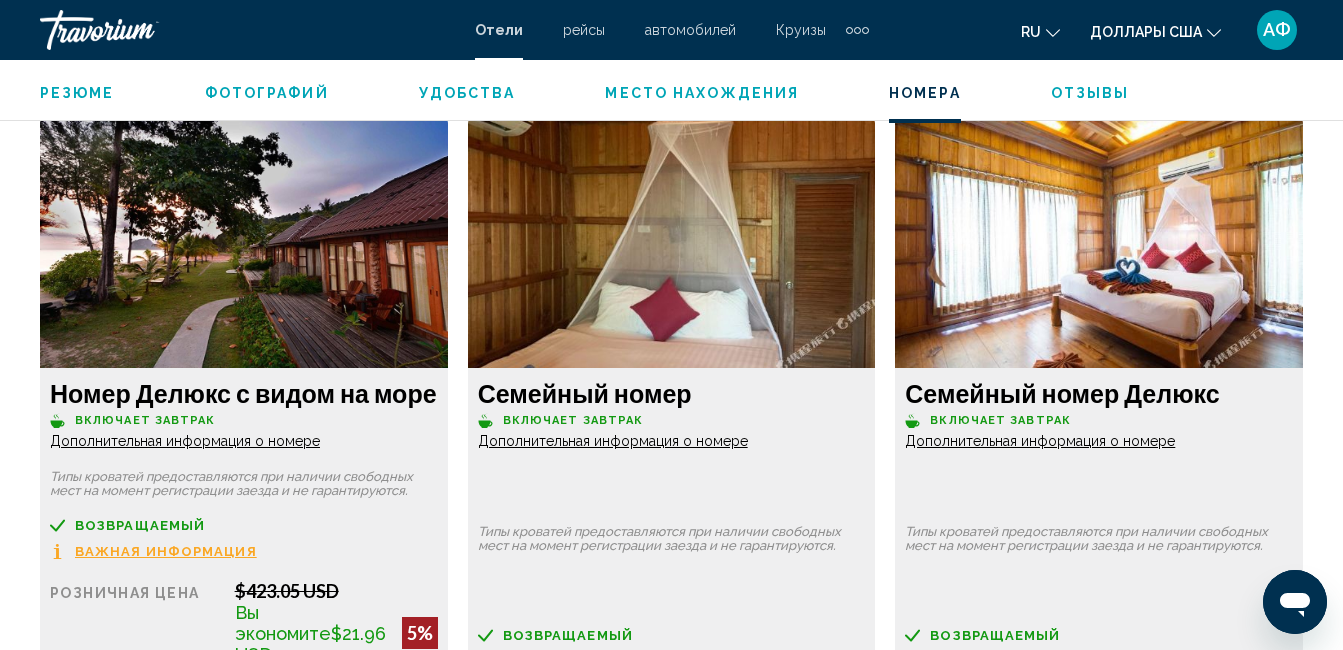 scroll, scrollTop: 4510, scrollLeft: 0, axis: vertical 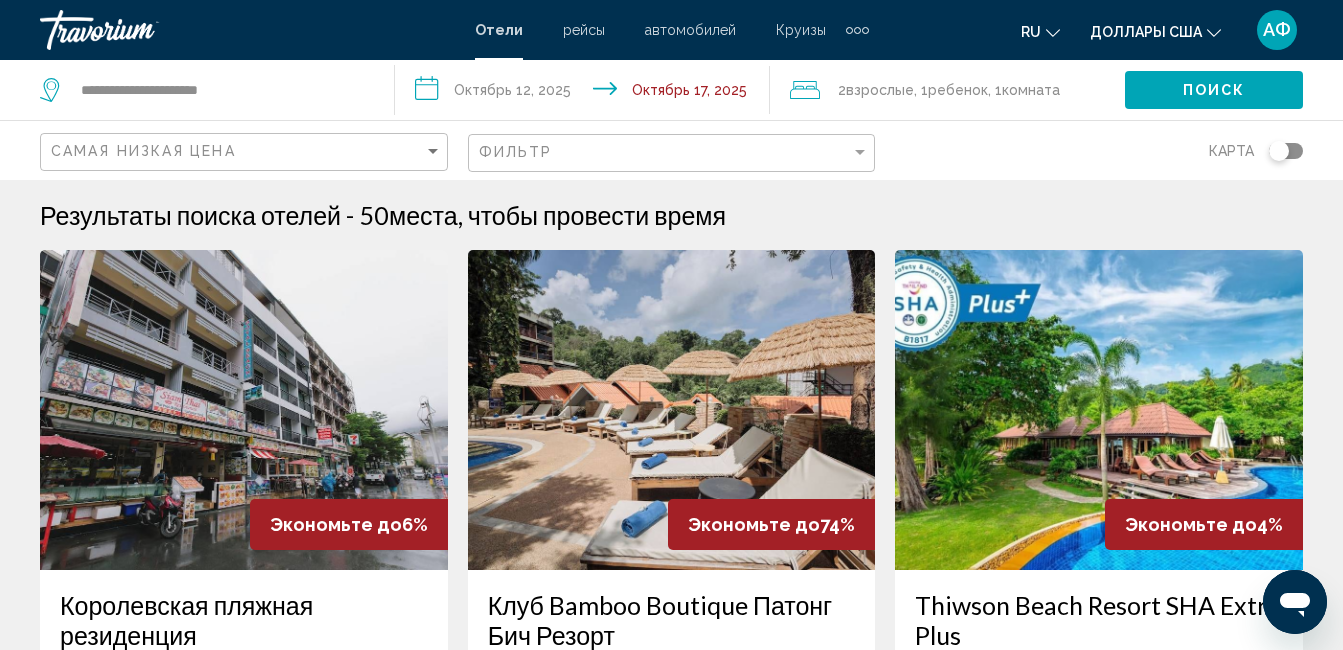 click at bounding box center (672, 410) 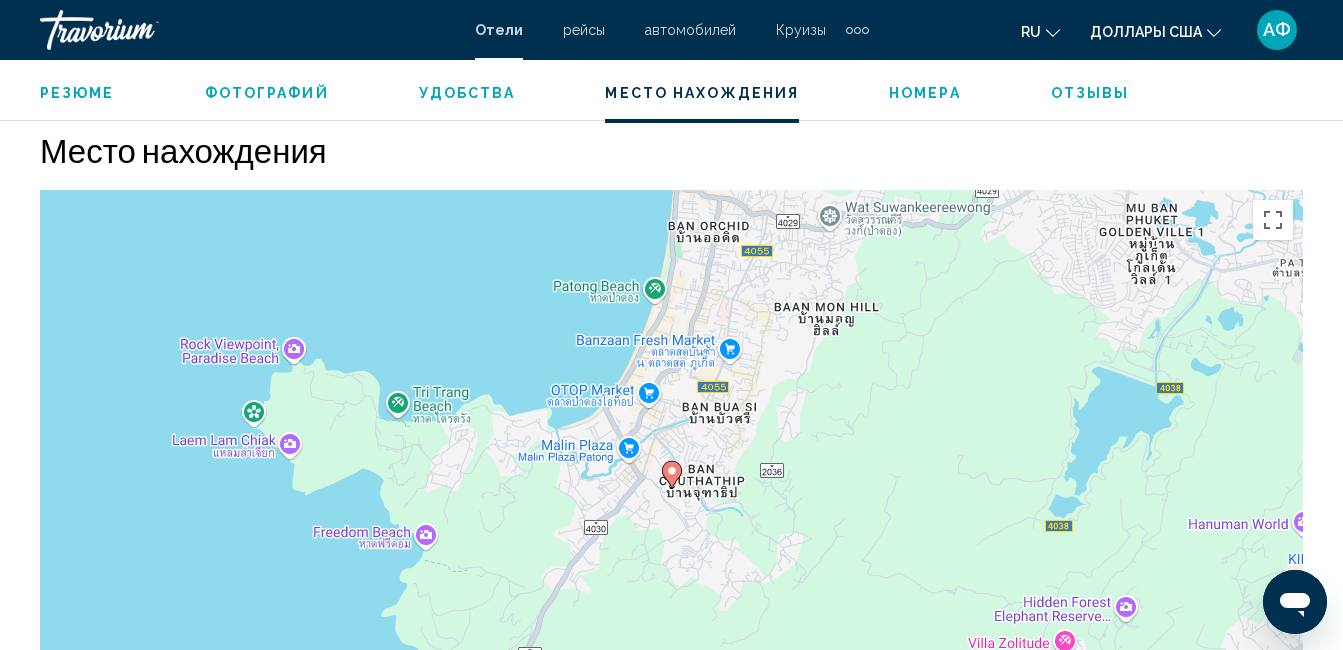 scroll, scrollTop: 2510, scrollLeft: 0, axis: vertical 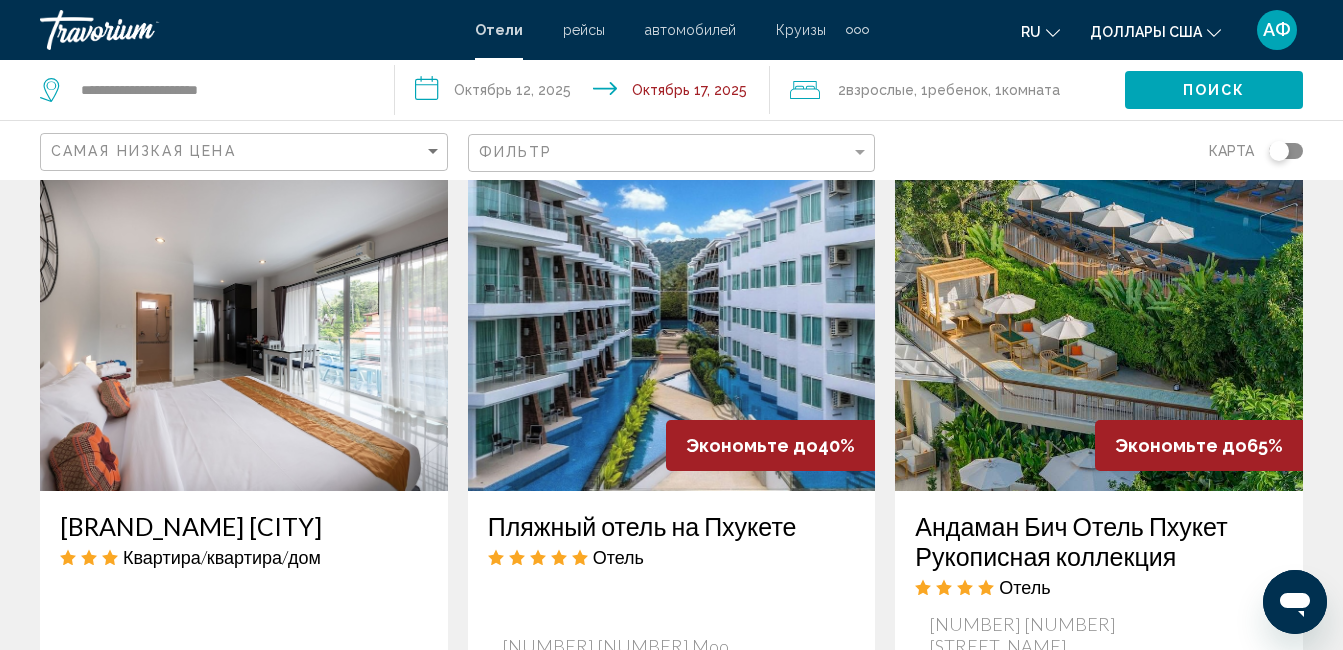 click at bounding box center (1099, 331) 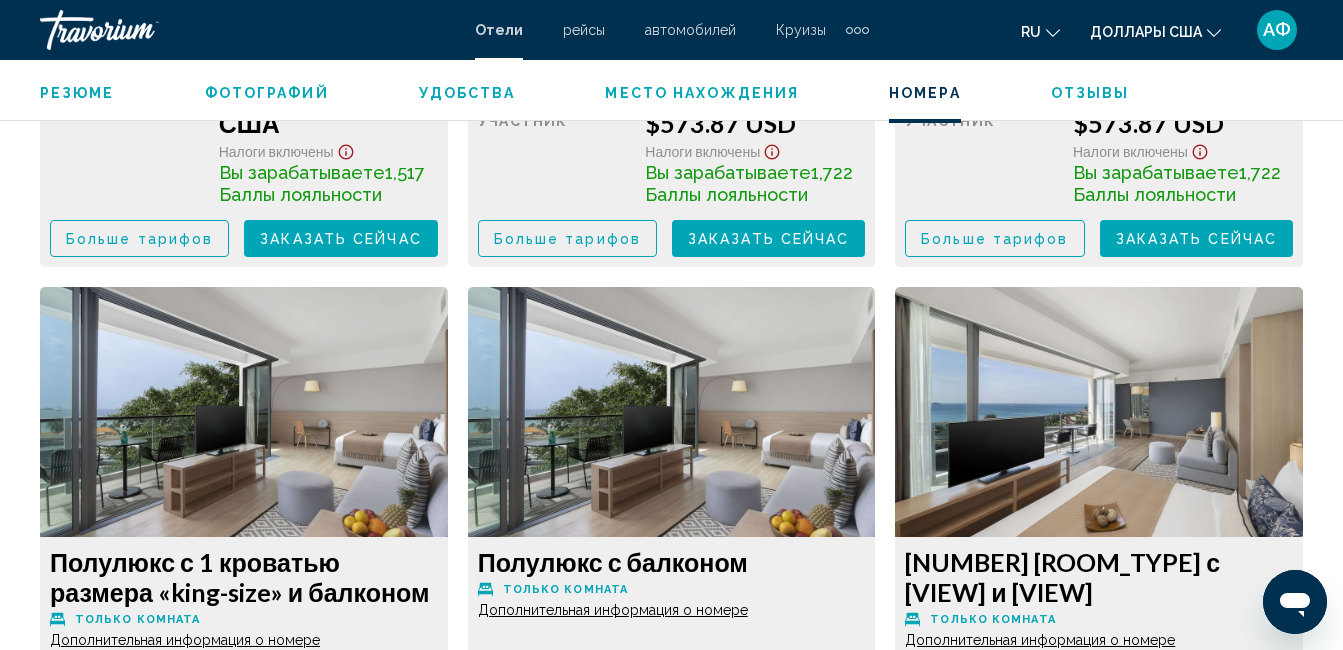 scroll, scrollTop: 5110, scrollLeft: 0, axis: vertical 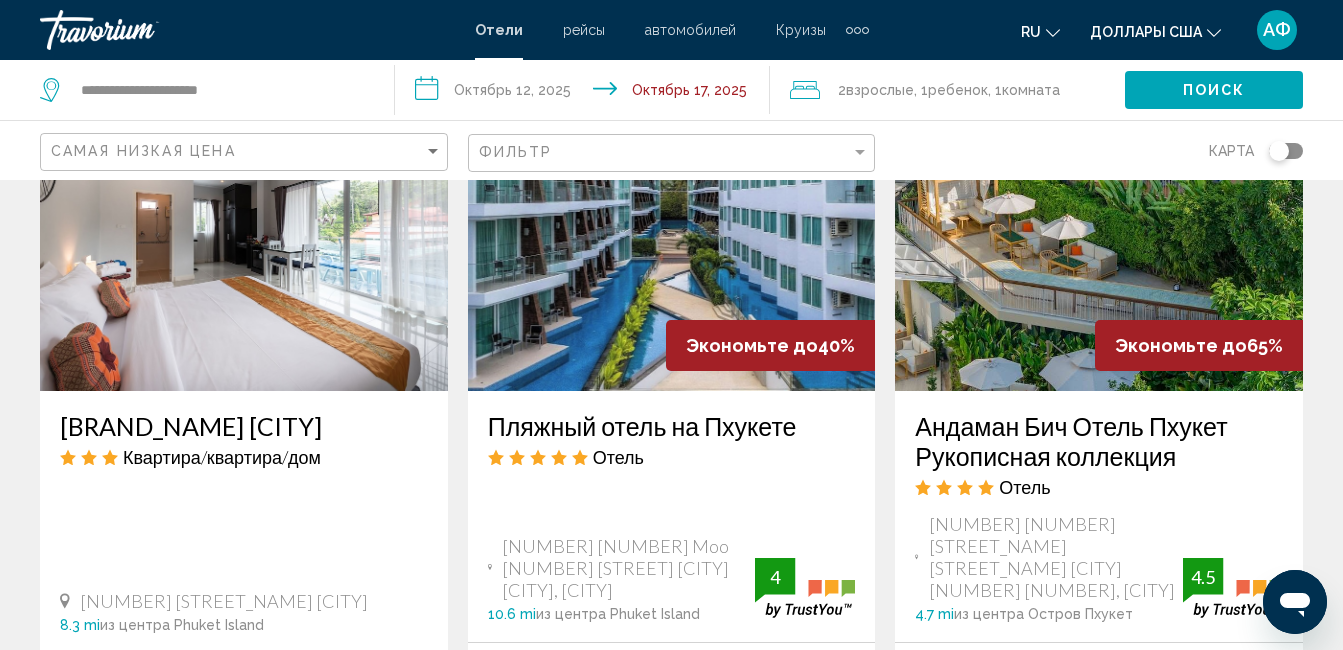 click at bounding box center [672, 231] 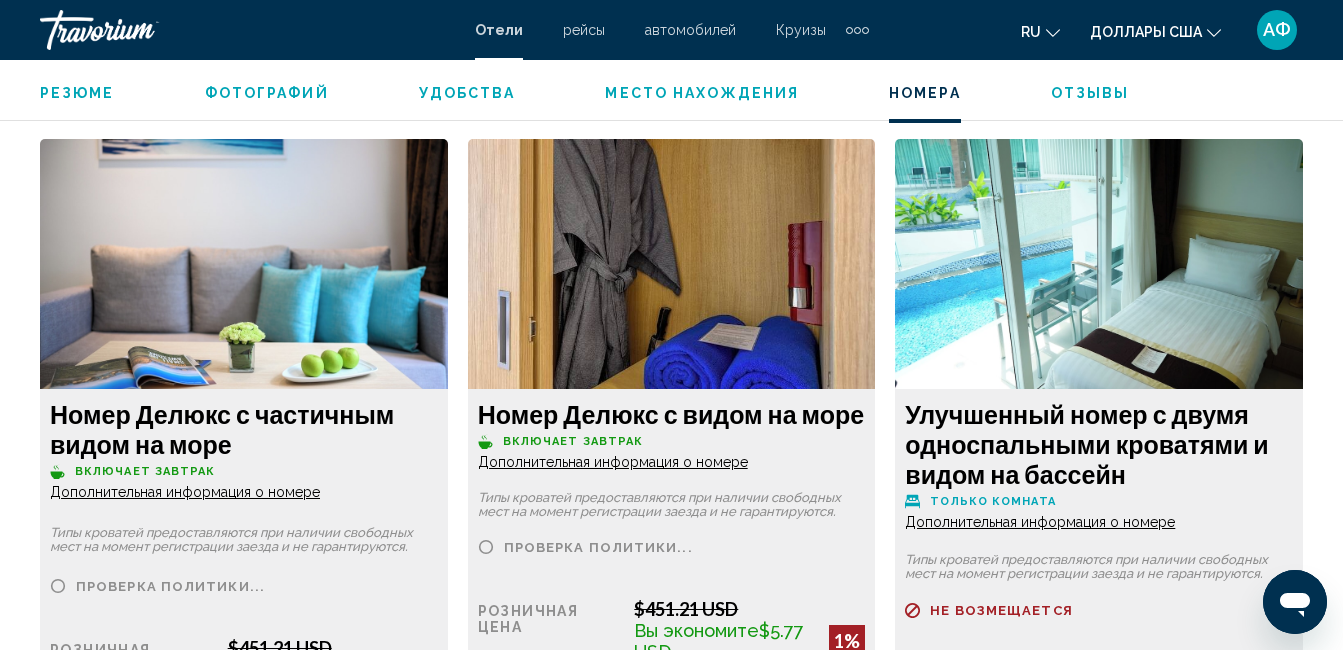 scroll, scrollTop: 3910, scrollLeft: 0, axis: vertical 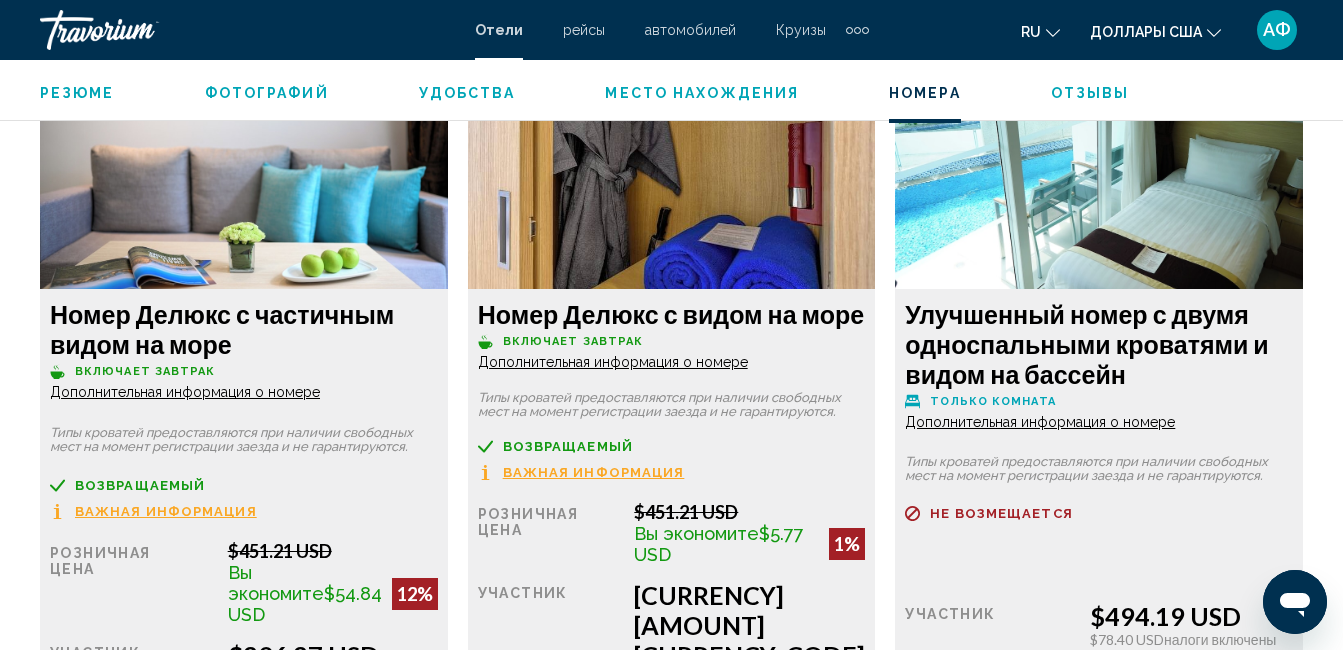 click on "Дополнительная информация о номере" at bounding box center [185, -405] 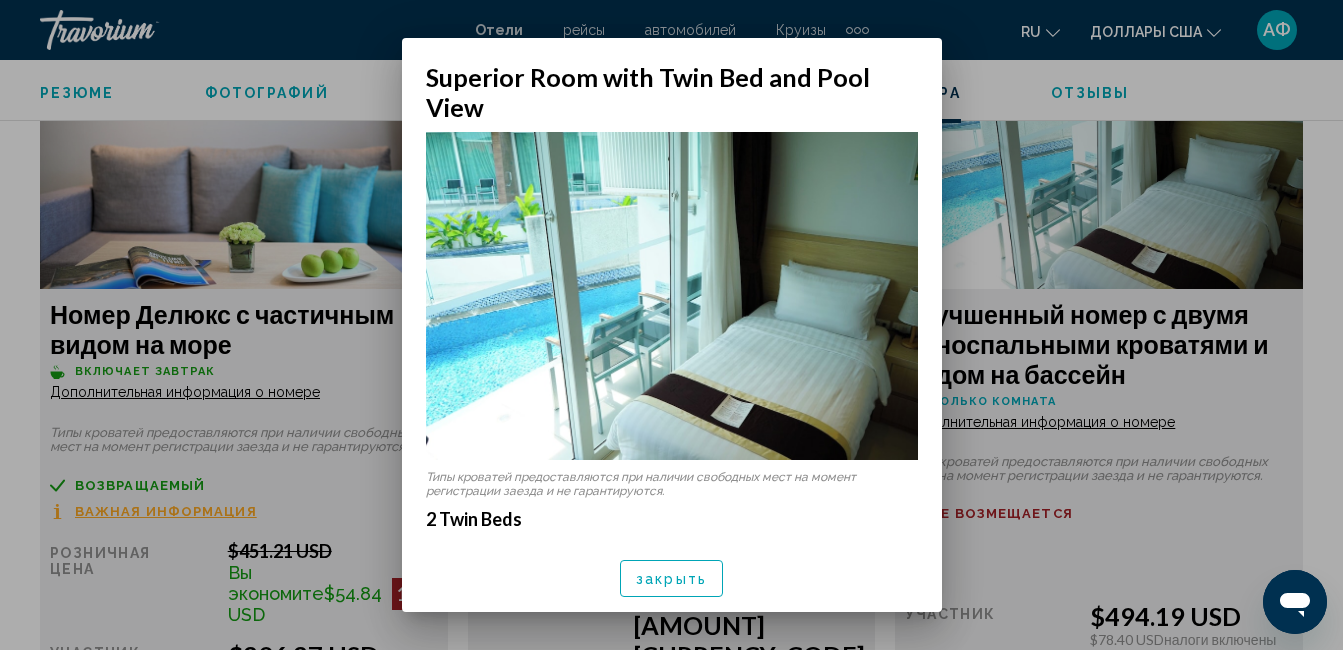 scroll, scrollTop: 0, scrollLeft: 0, axis: both 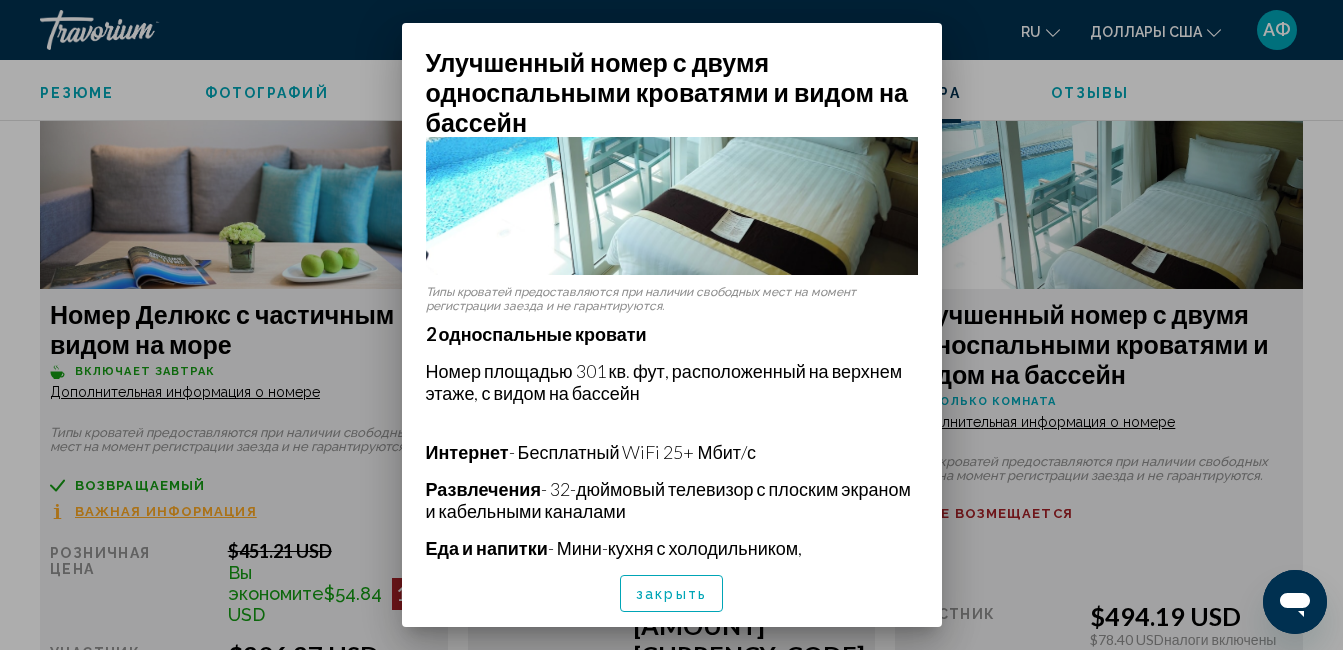 click on "закрыть" at bounding box center (671, 594) 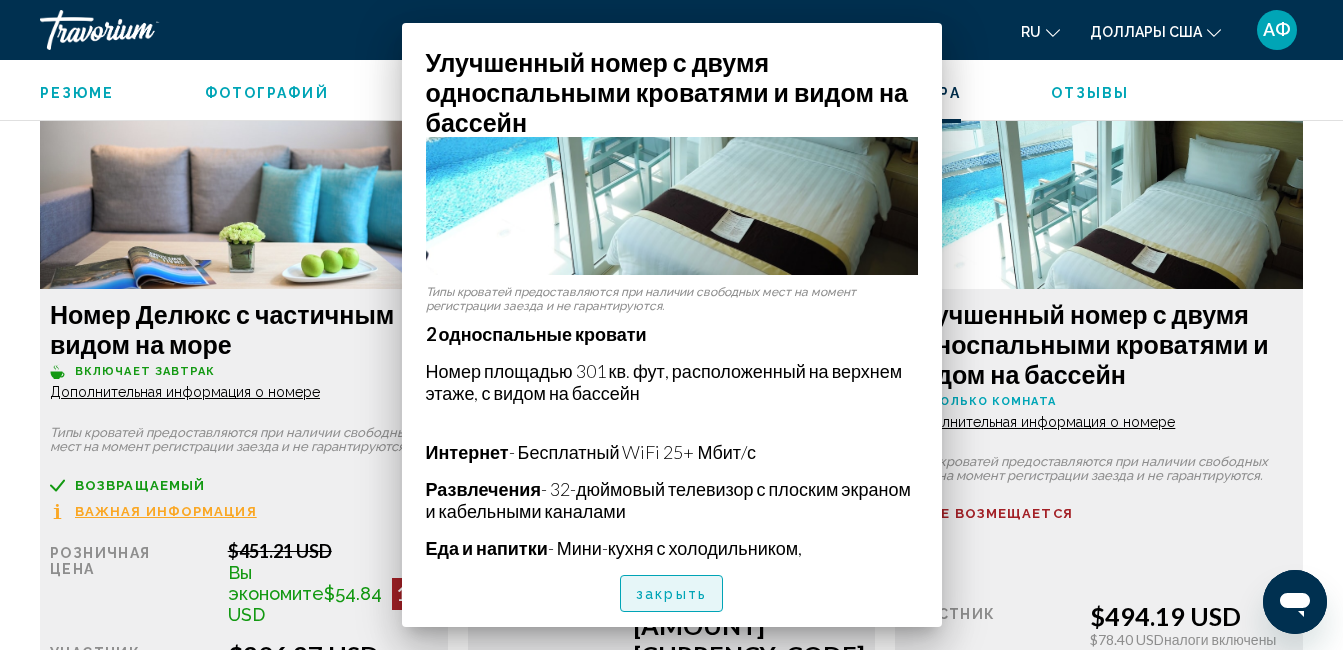 scroll, scrollTop: 3910, scrollLeft: 0, axis: vertical 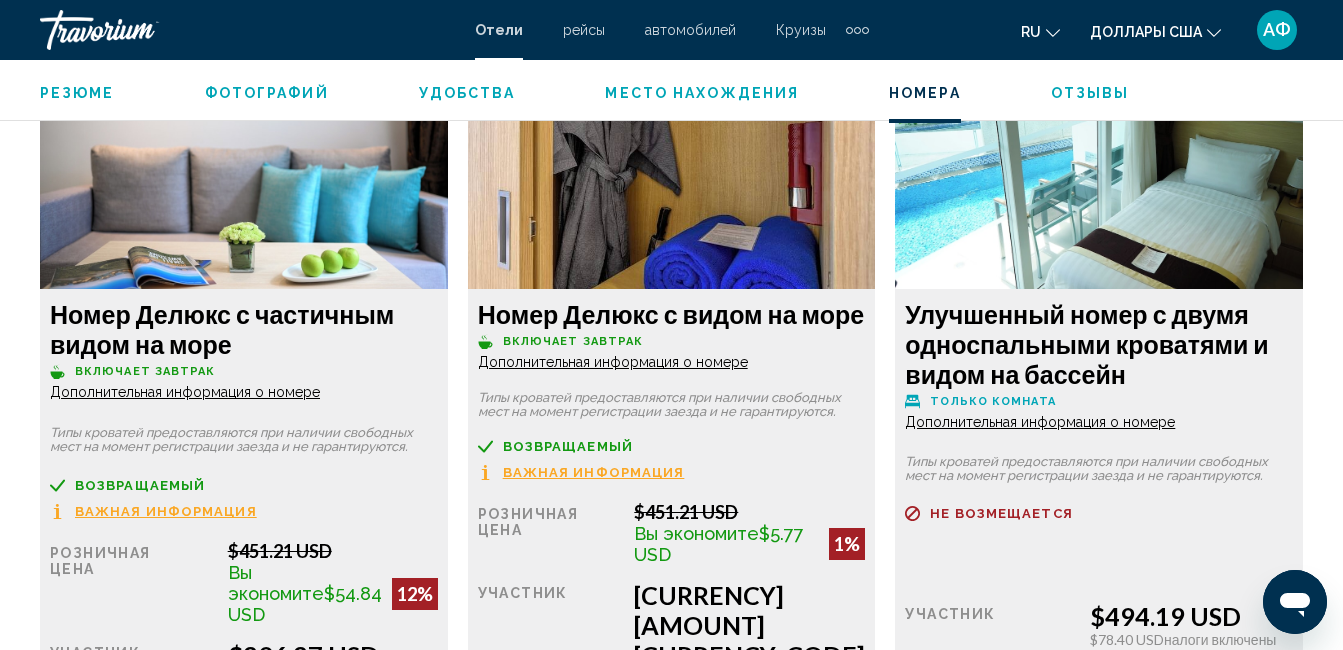 click on "Дополнительная информация о номере" at bounding box center (185, -405) 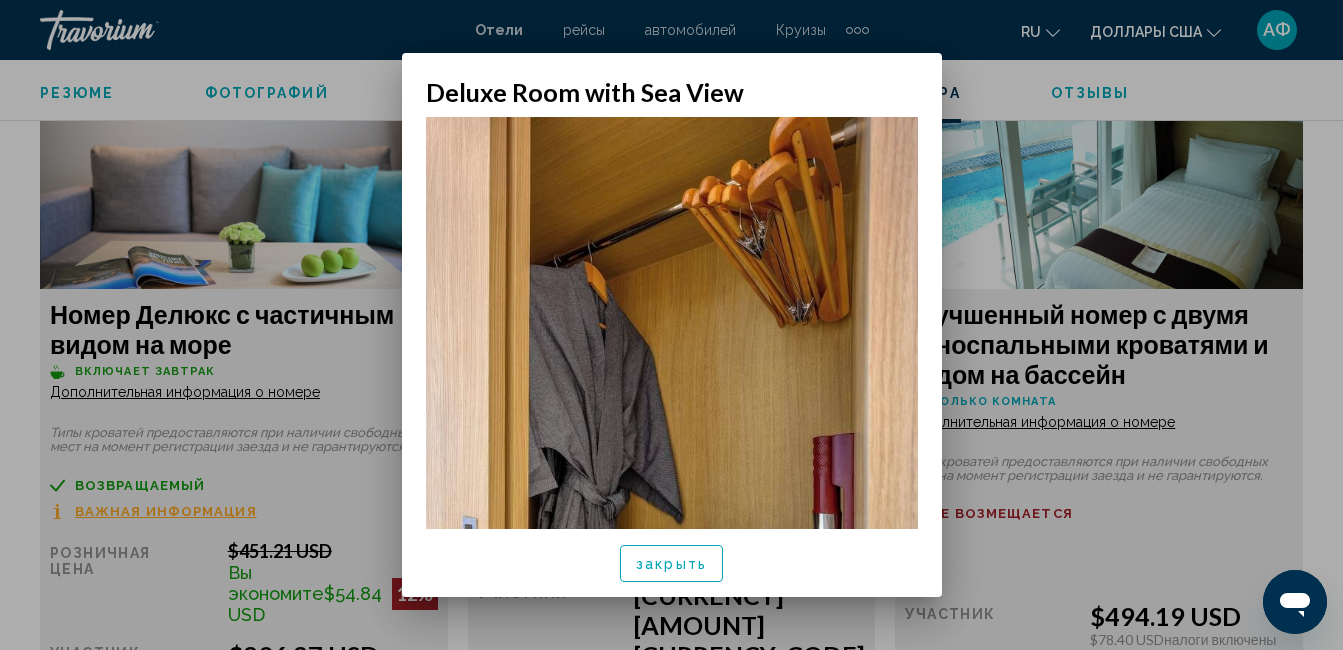 scroll, scrollTop: 0, scrollLeft: 0, axis: both 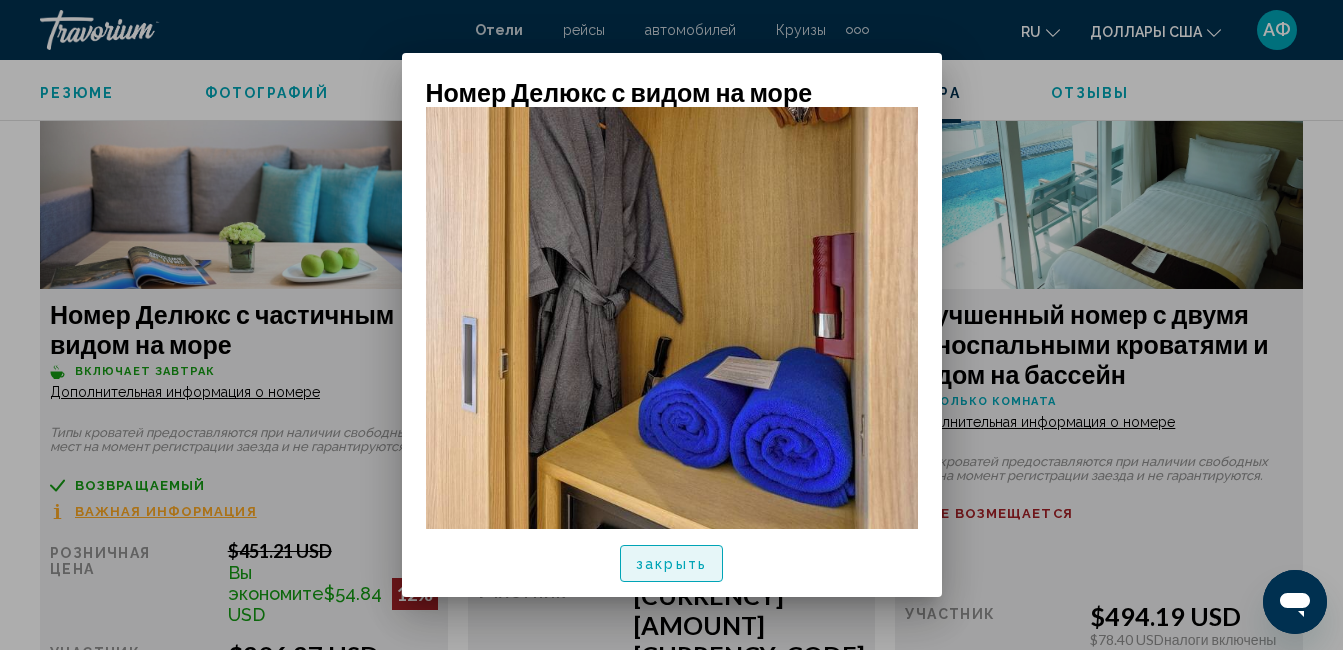 click on "закрыть" at bounding box center (671, 564) 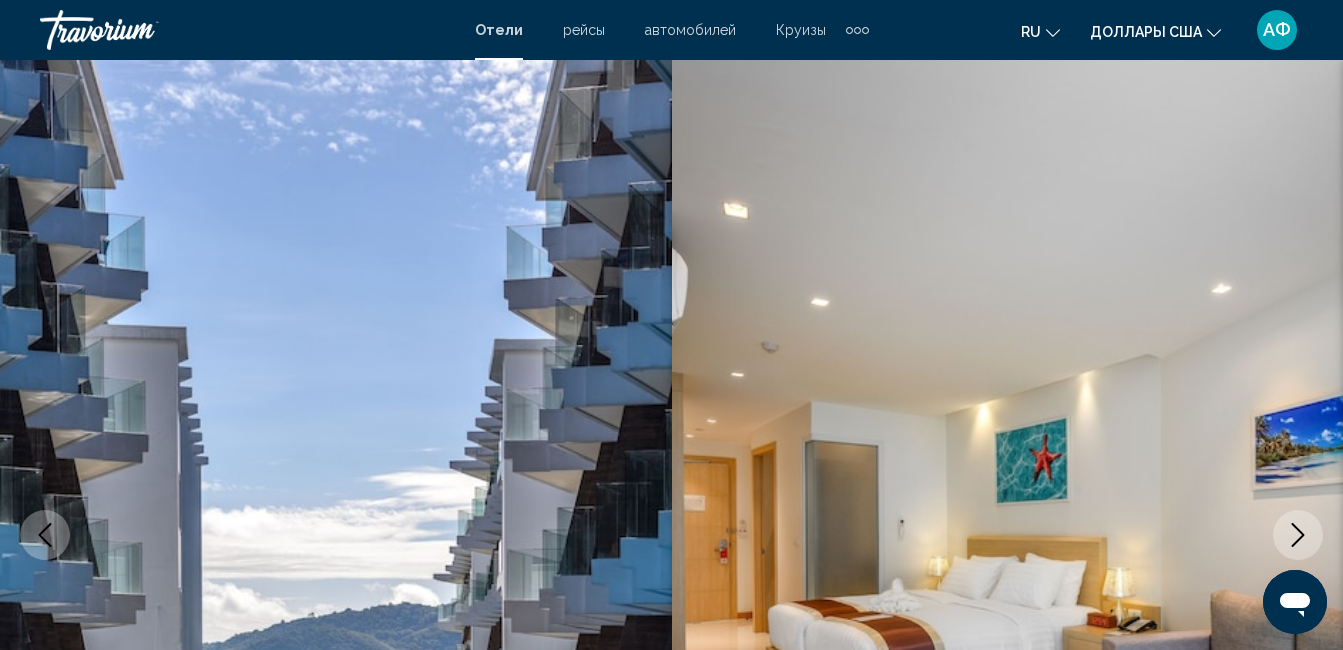 scroll, scrollTop: 3910, scrollLeft: 0, axis: vertical 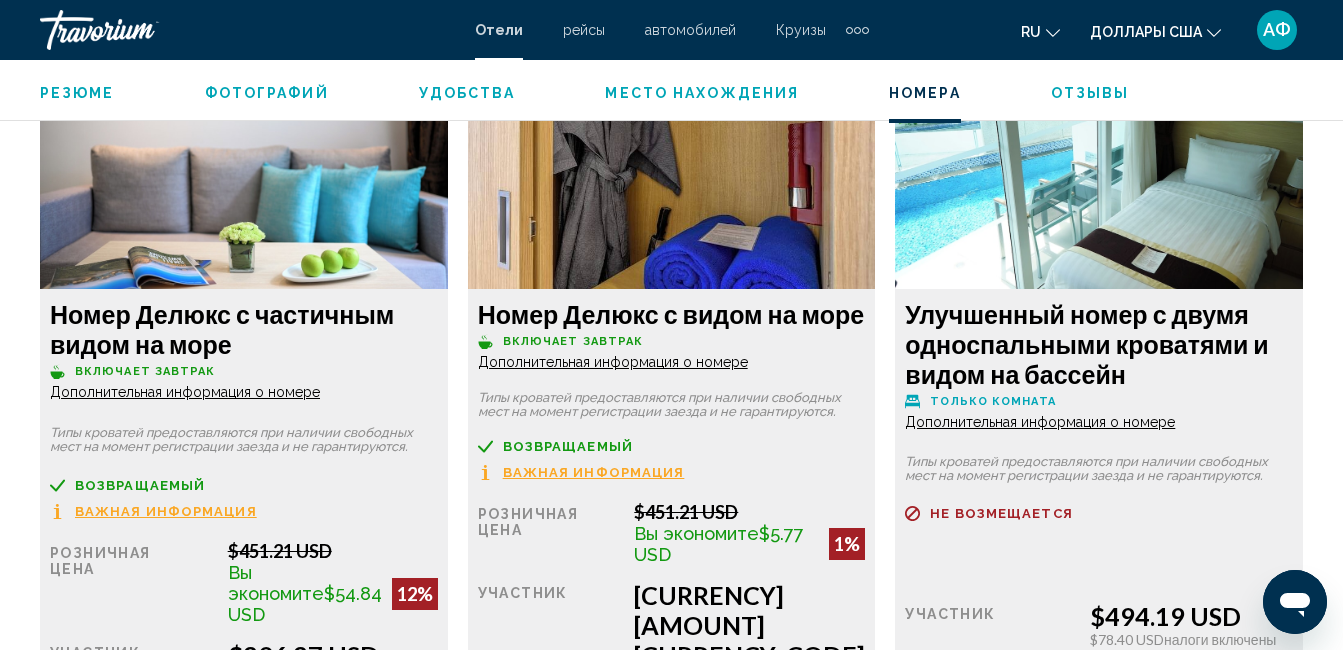 click on "Дополнительная информация о номере" at bounding box center [185, -405] 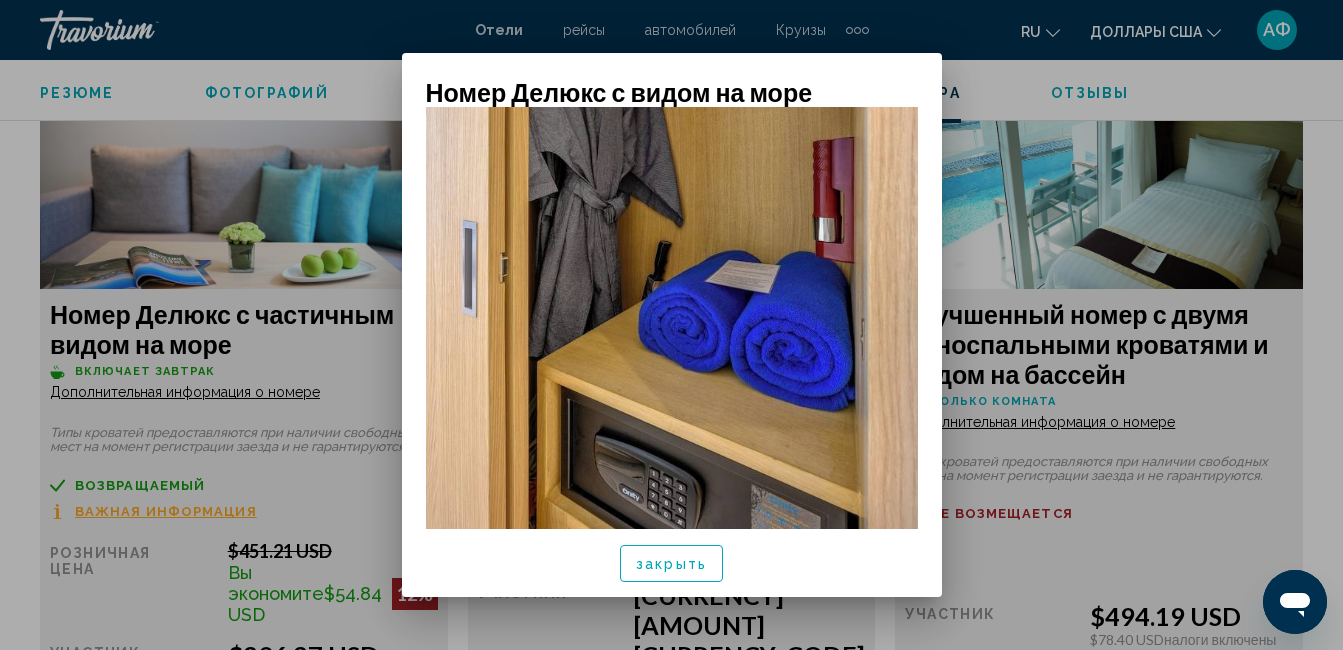 scroll, scrollTop: 350, scrollLeft: 0, axis: vertical 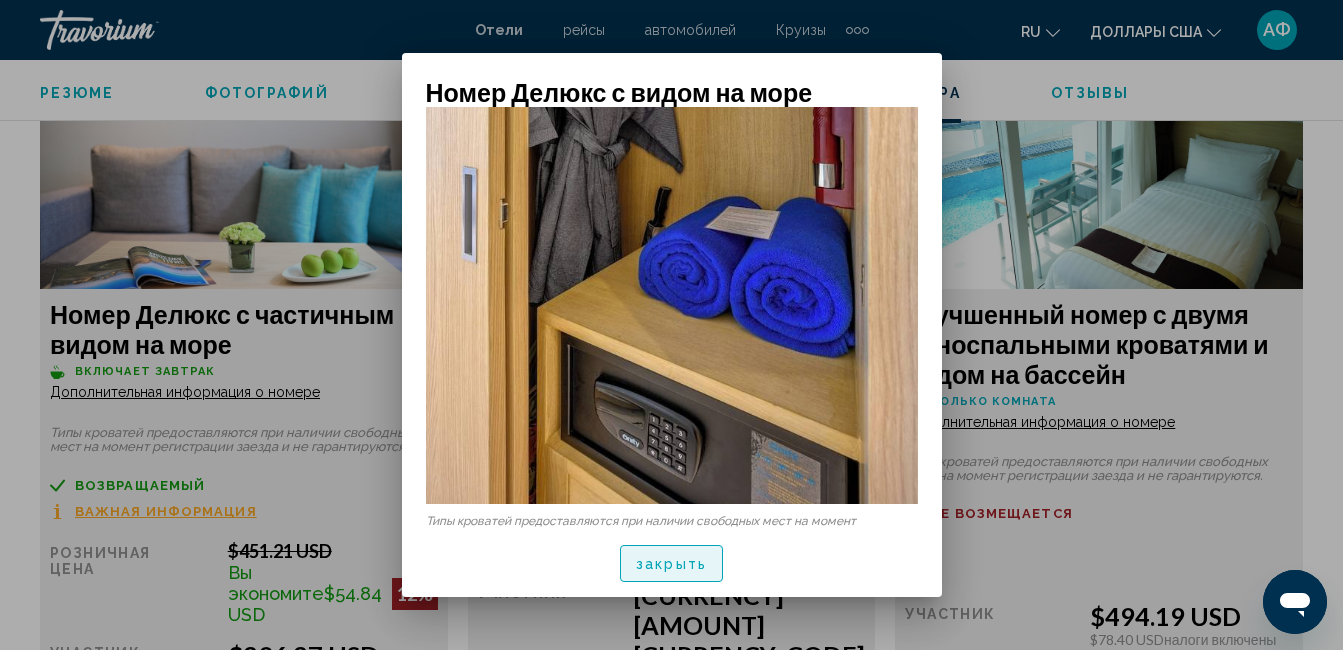 click on "закрыть" at bounding box center (671, 564) 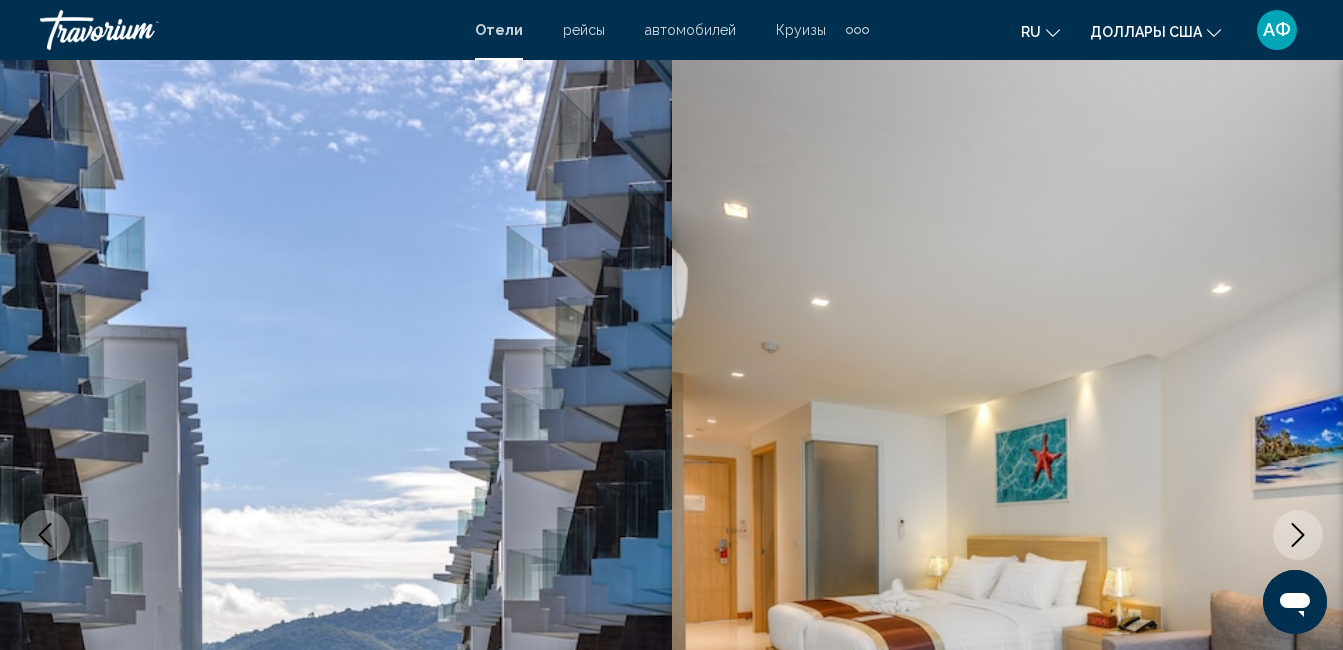 scroll, scrollTop: 3910, scrollLeft: 0, axis: vertical 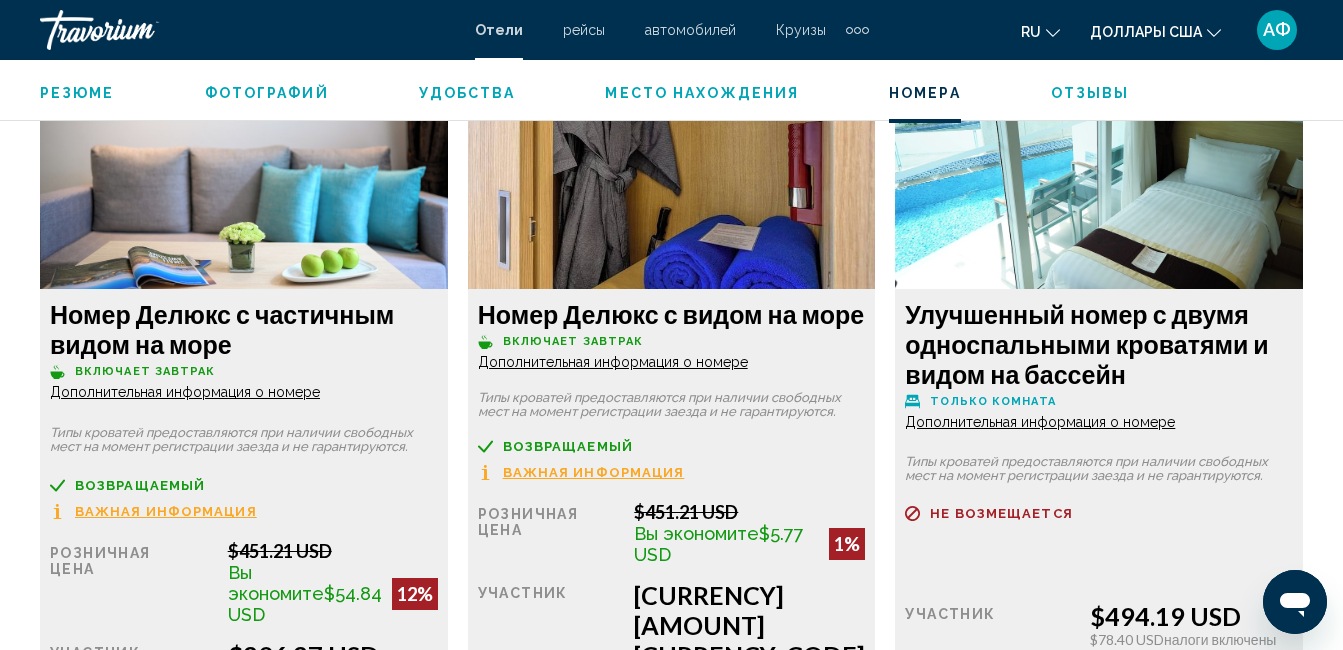 click on "Дополнительная информация о номере" at bounding box center [185, -405] 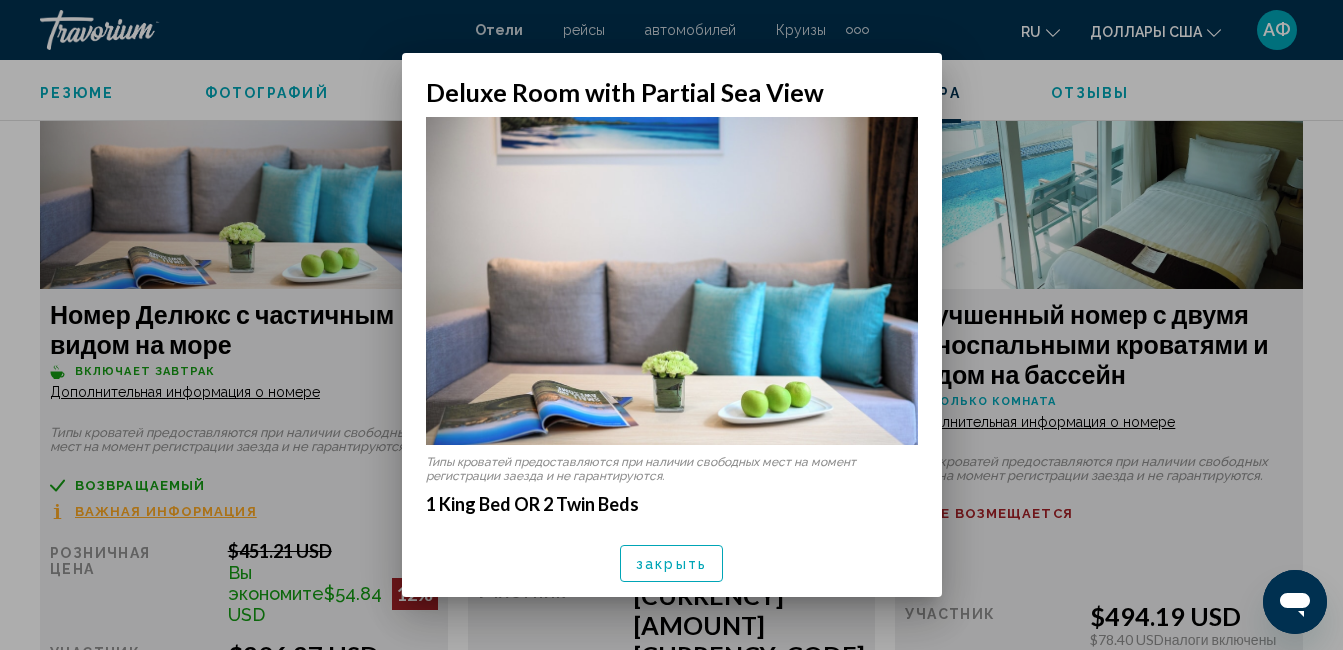 scroll, scrollTop: 0, scrollLeft: 0, axis: both 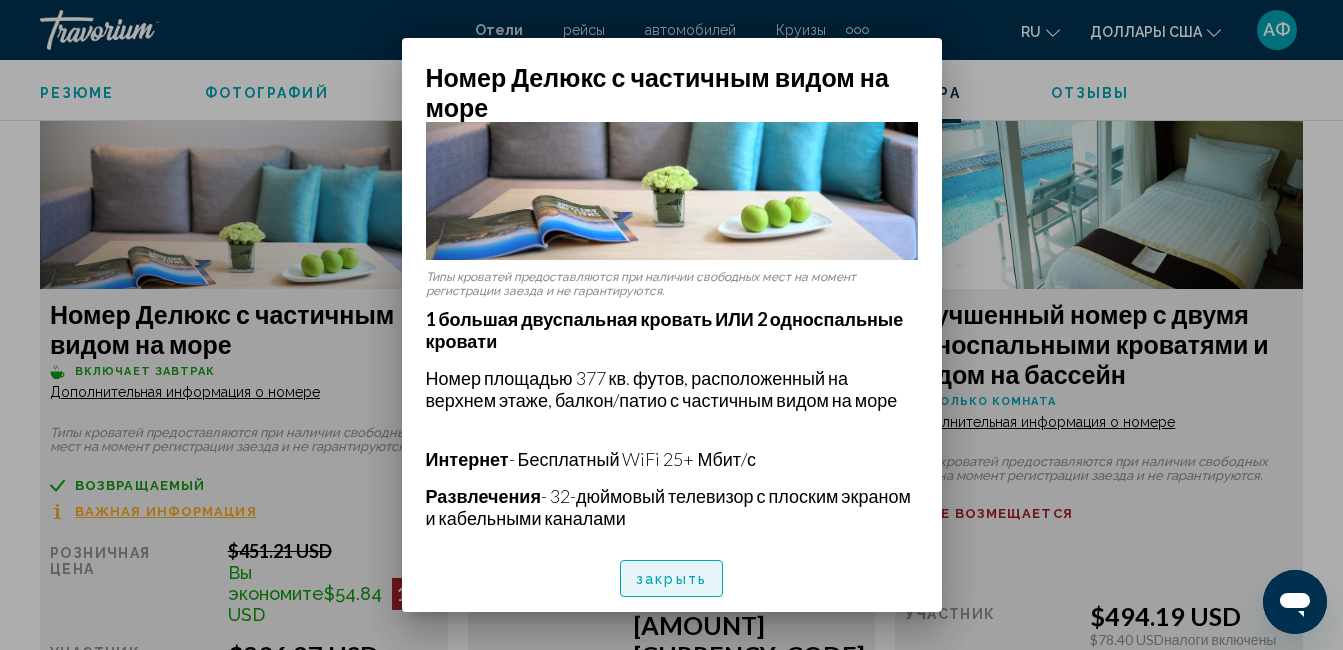 click on "закрыть" at bounding box center [671, 579] 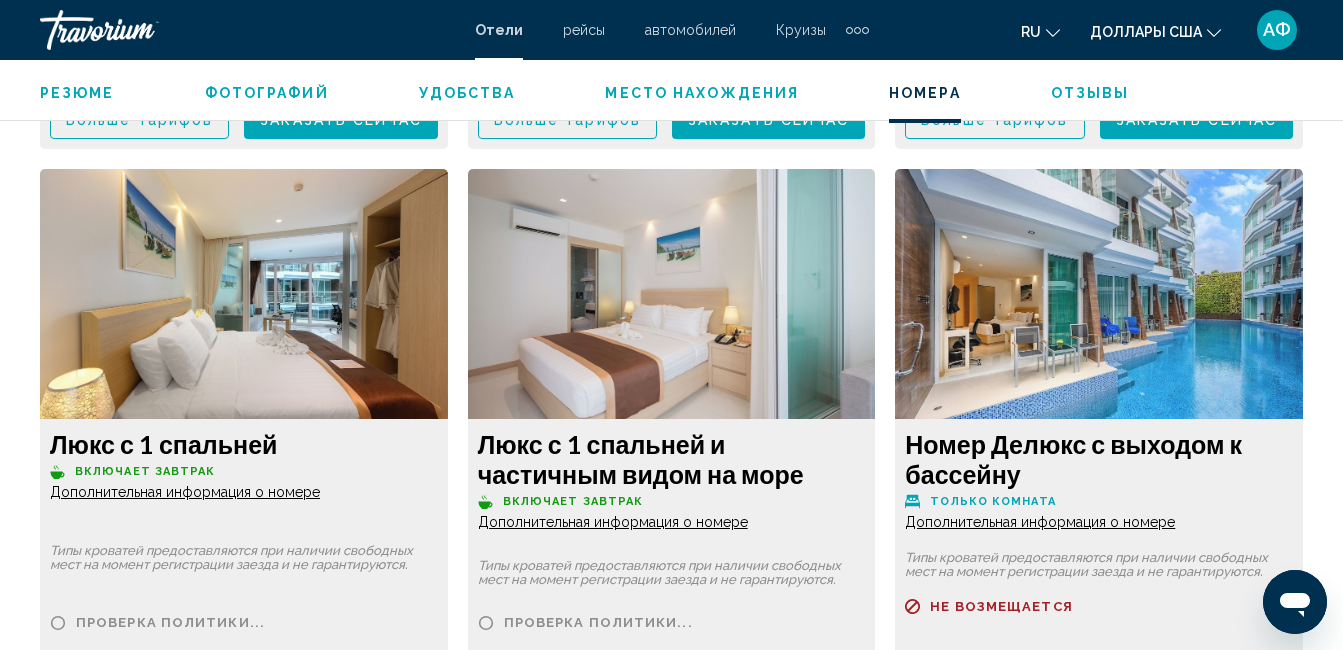 scroll, scrollTop: 4610, scrollLeft: 0, axis: vertical 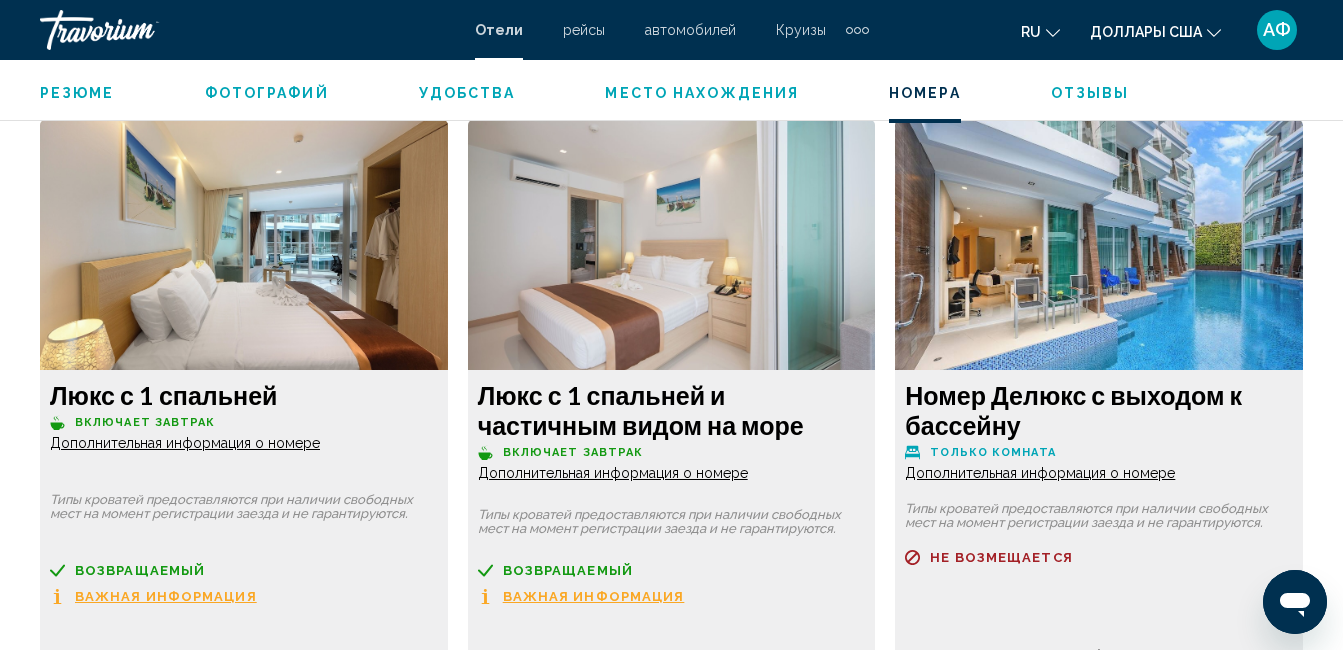 click on "Дополнительная информация о номере" at bounding box center [185, -1105] 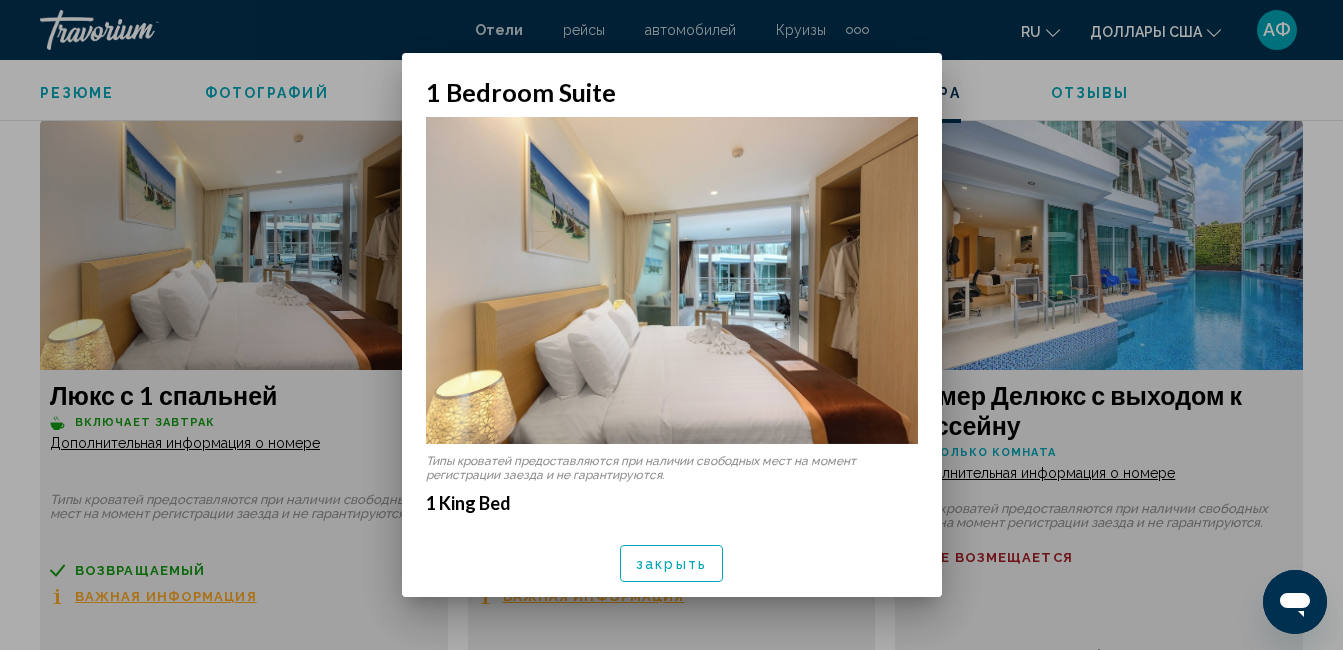 scroll, scrollTop: 0, scrollLeft: 0, axis: both 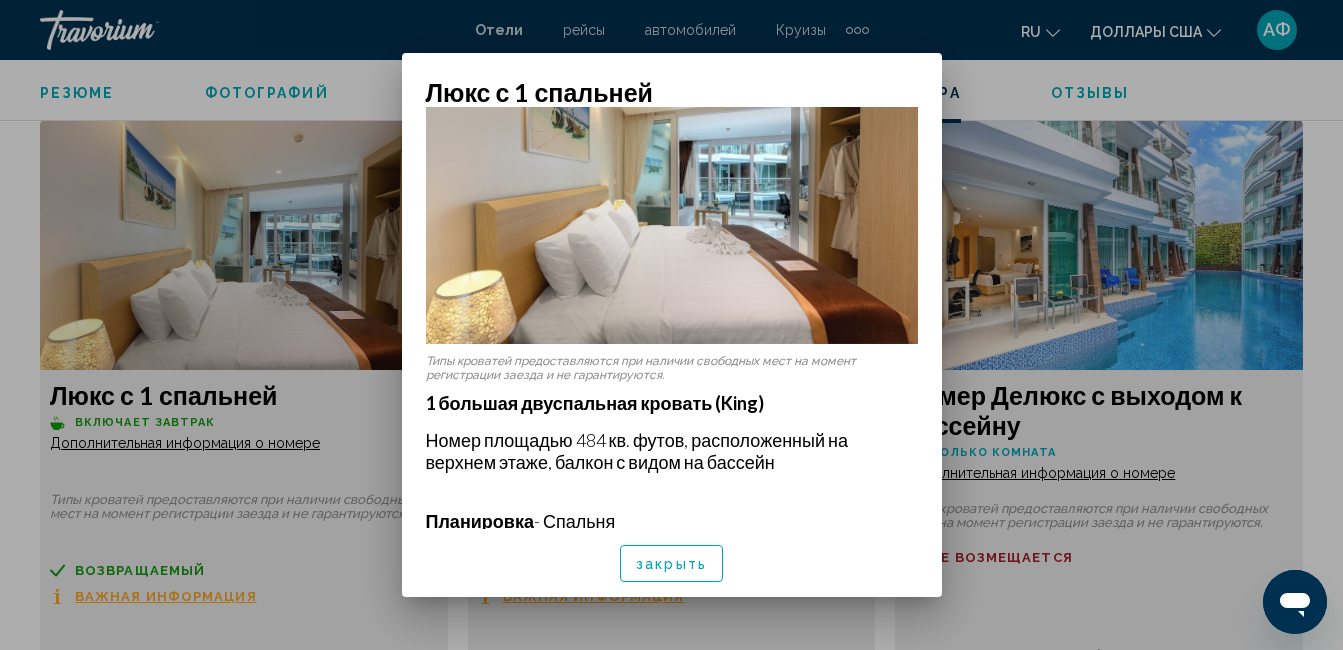 click on "закрыть" at bounding box center (671, 564) 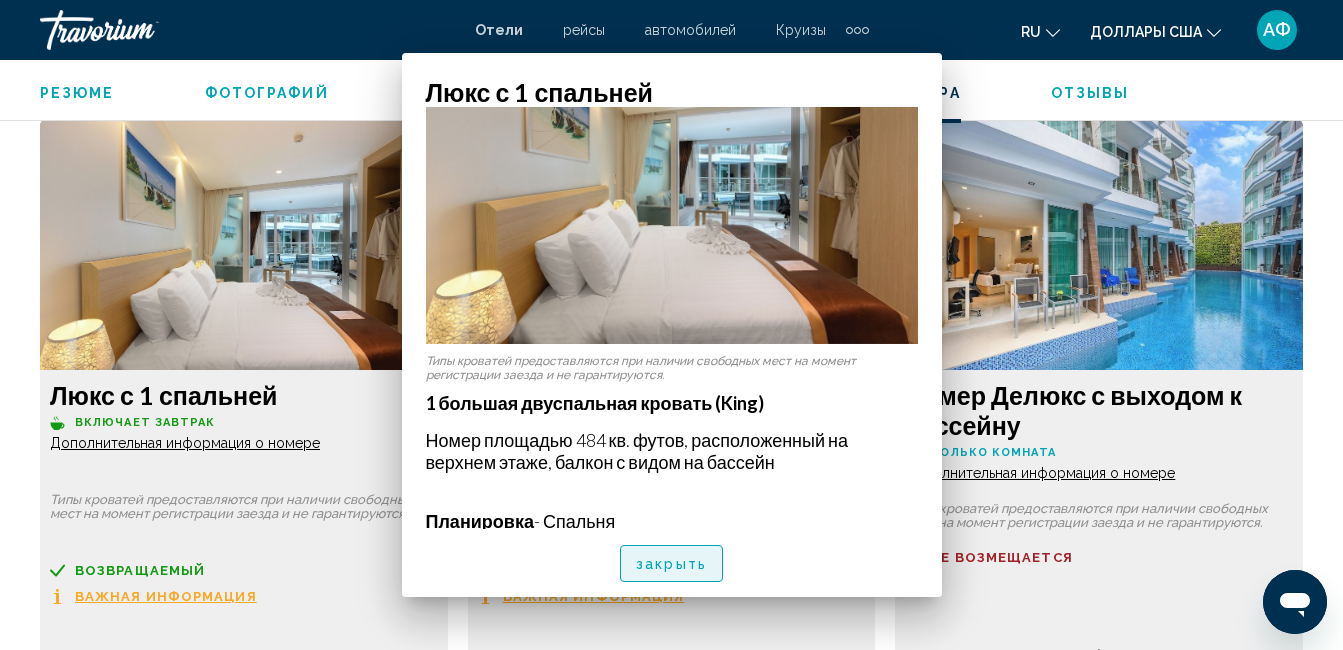 scroll, scrollTop: 4610, scrollLeft: 0, axis: vertical 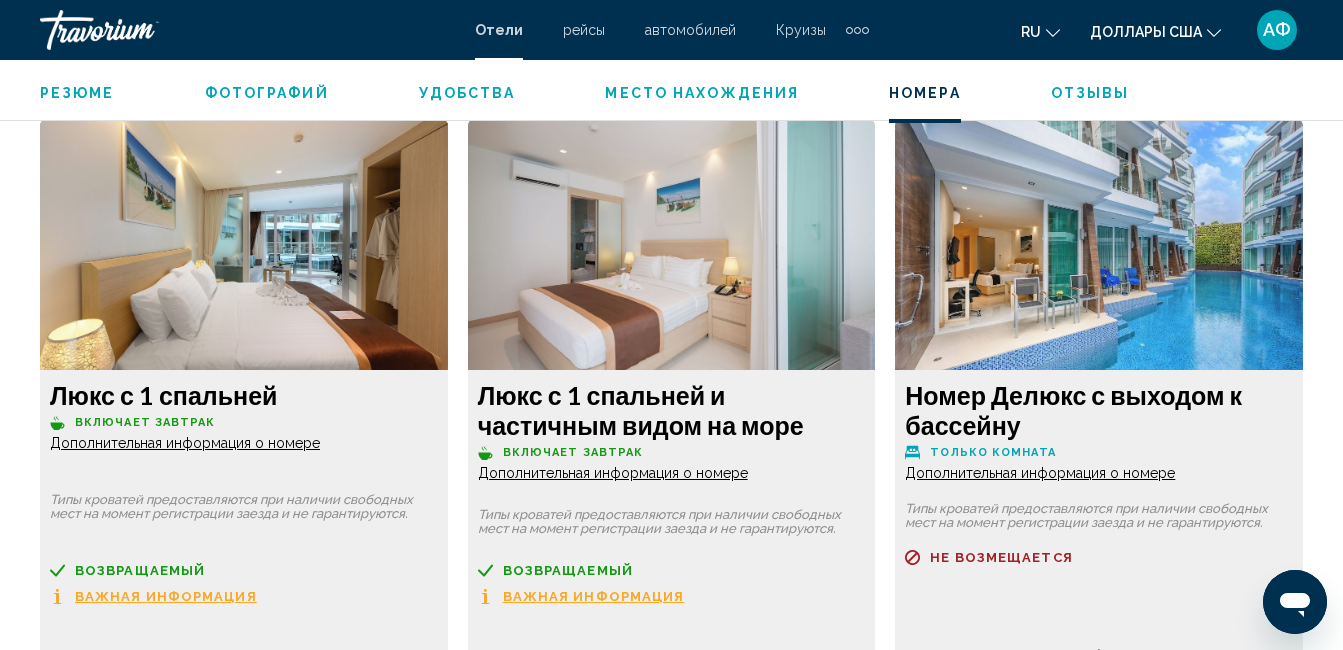 click on "Дополнительная информация о номере" at bounding box center (185, -1105) 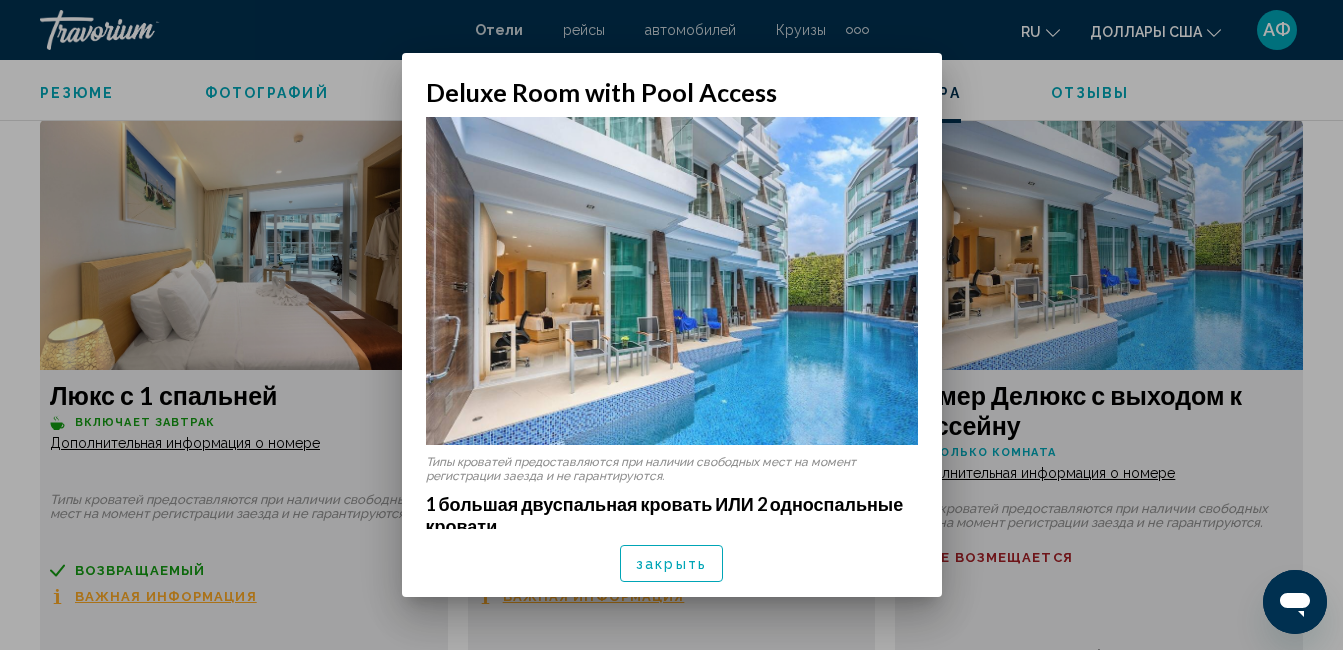 scroll, scrollTop: 0, scrollLeft: 0, axis: both 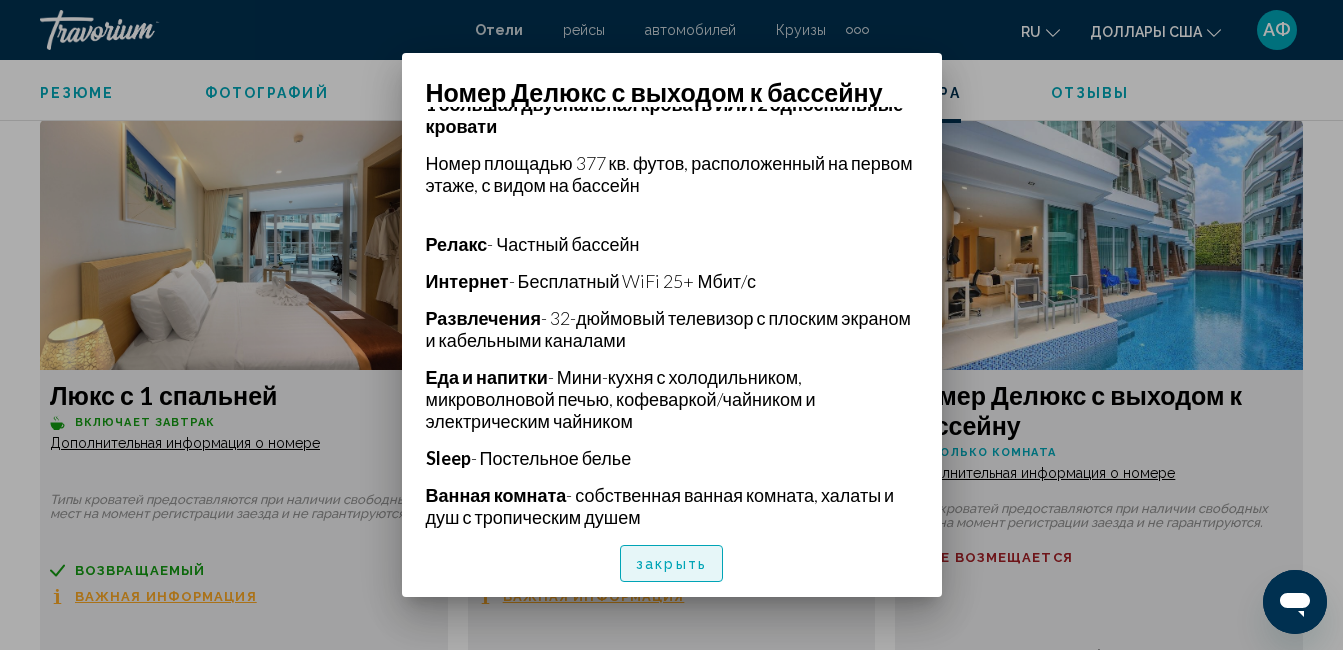 click on "закрыть" at bounding box center [671, 564] 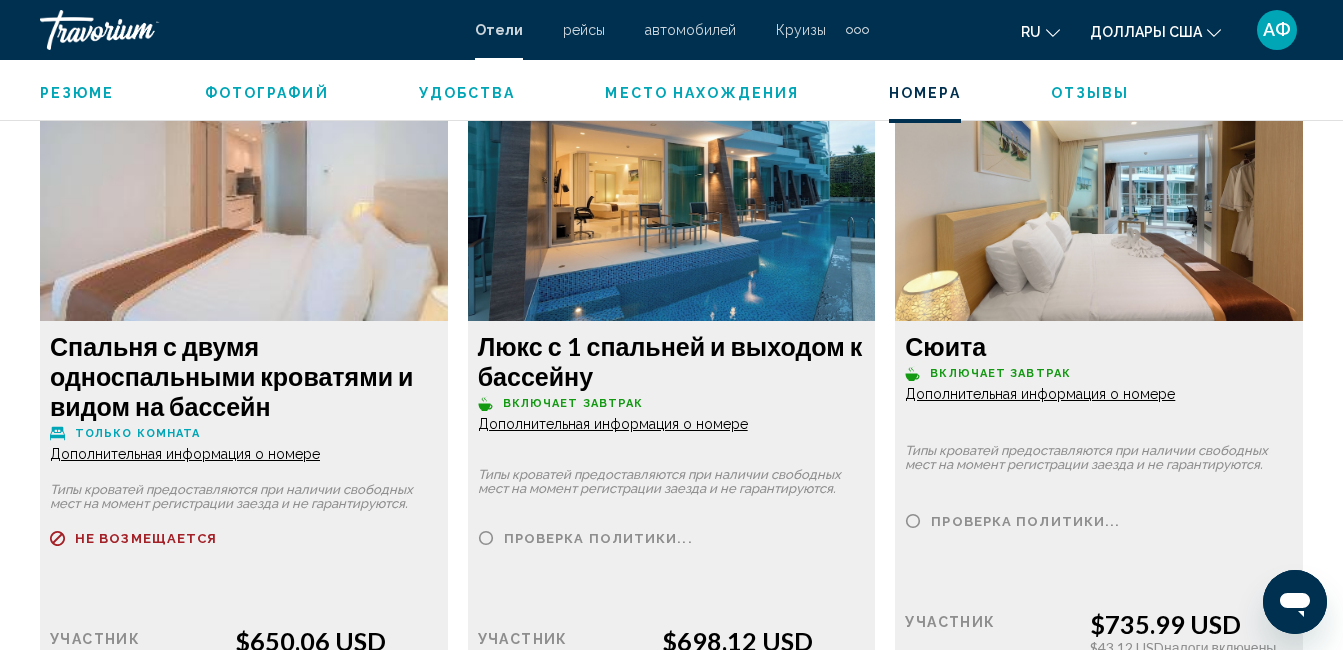 scroll, scrollTop: 5410, scrollLeft: 0, axis: vertical 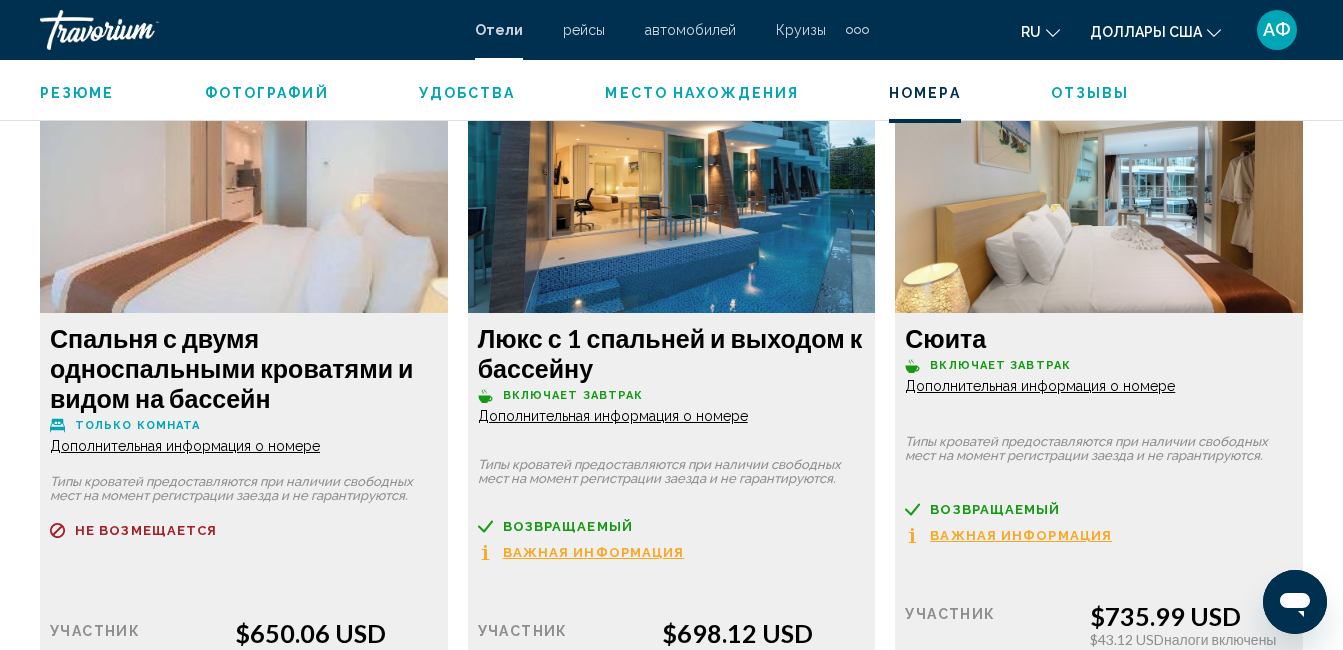 click on "Дополнительная информация о номере" at bounding box center [185, -1905] 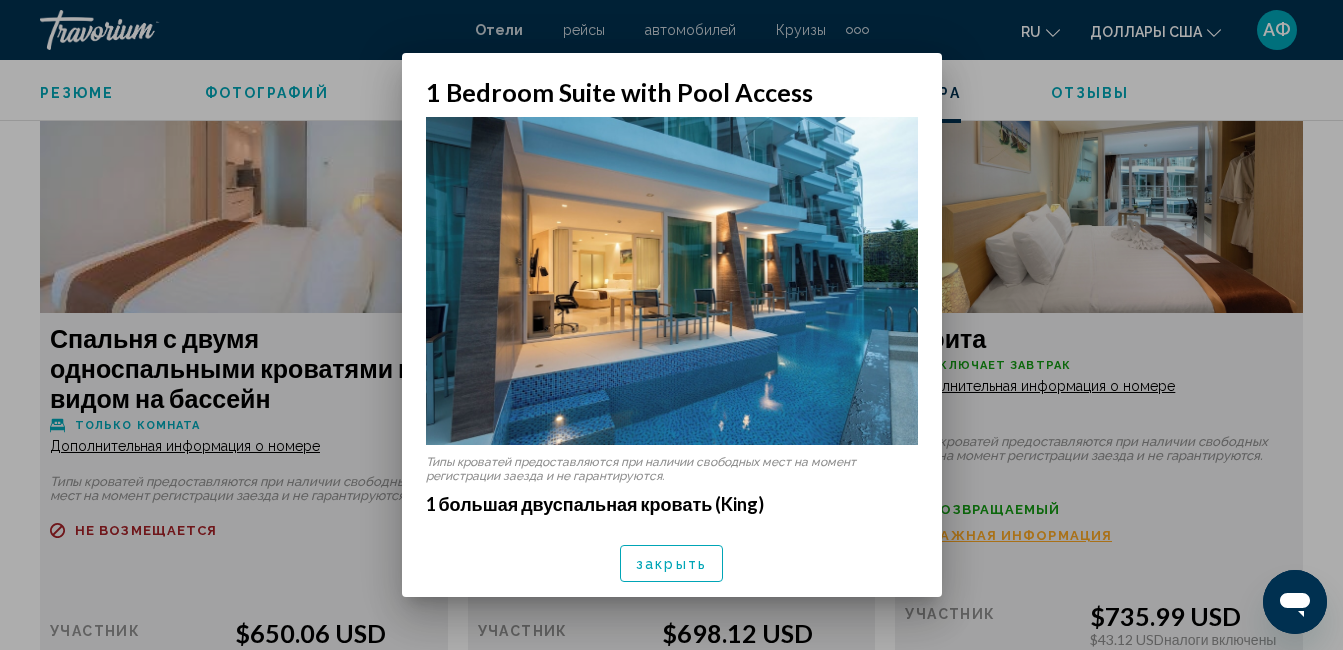 scroll, scrollTop: 0, scrollLeft: 0, axis: both 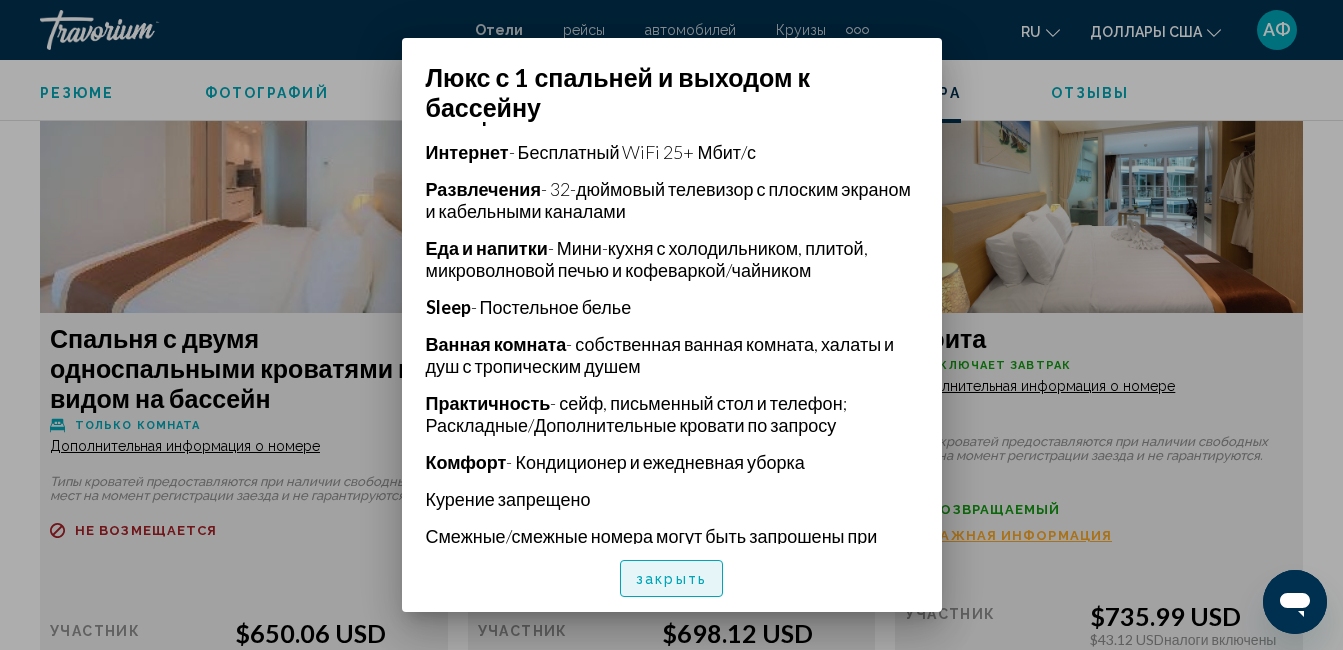 click on "закрыть" at bounding box center (671, 579) 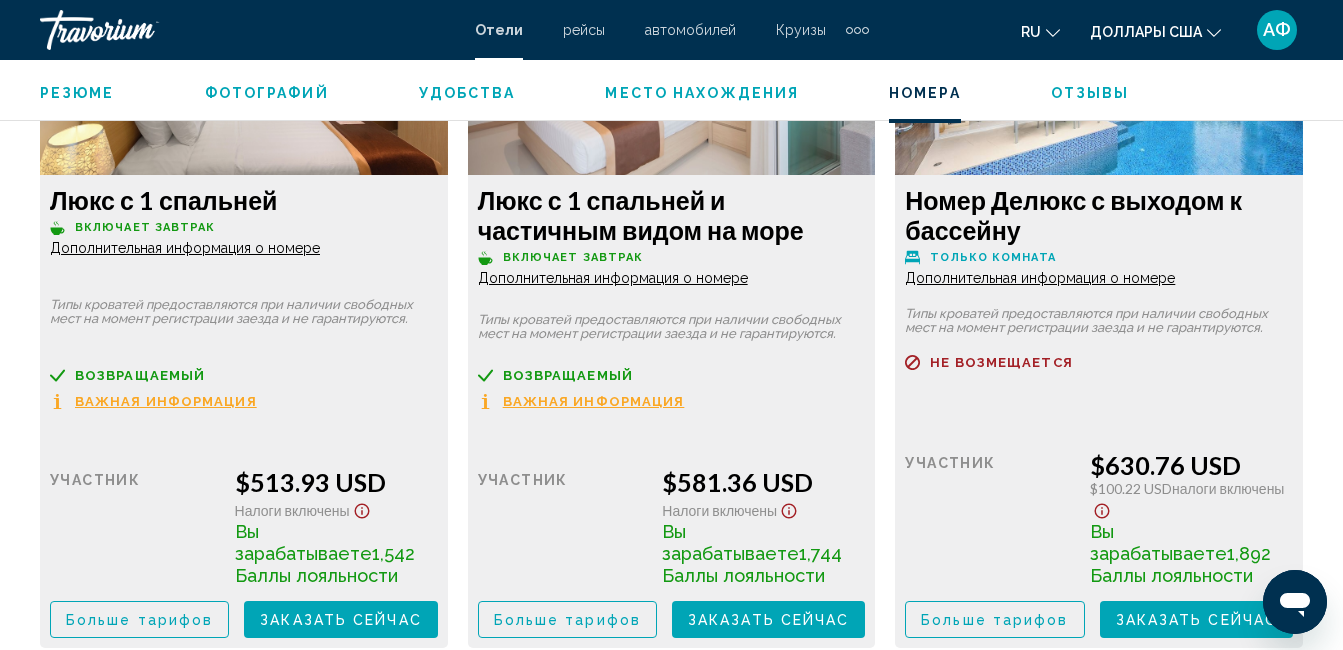 scroll, scrollTop: 4810, scrollLeft: 0, axis: vertical 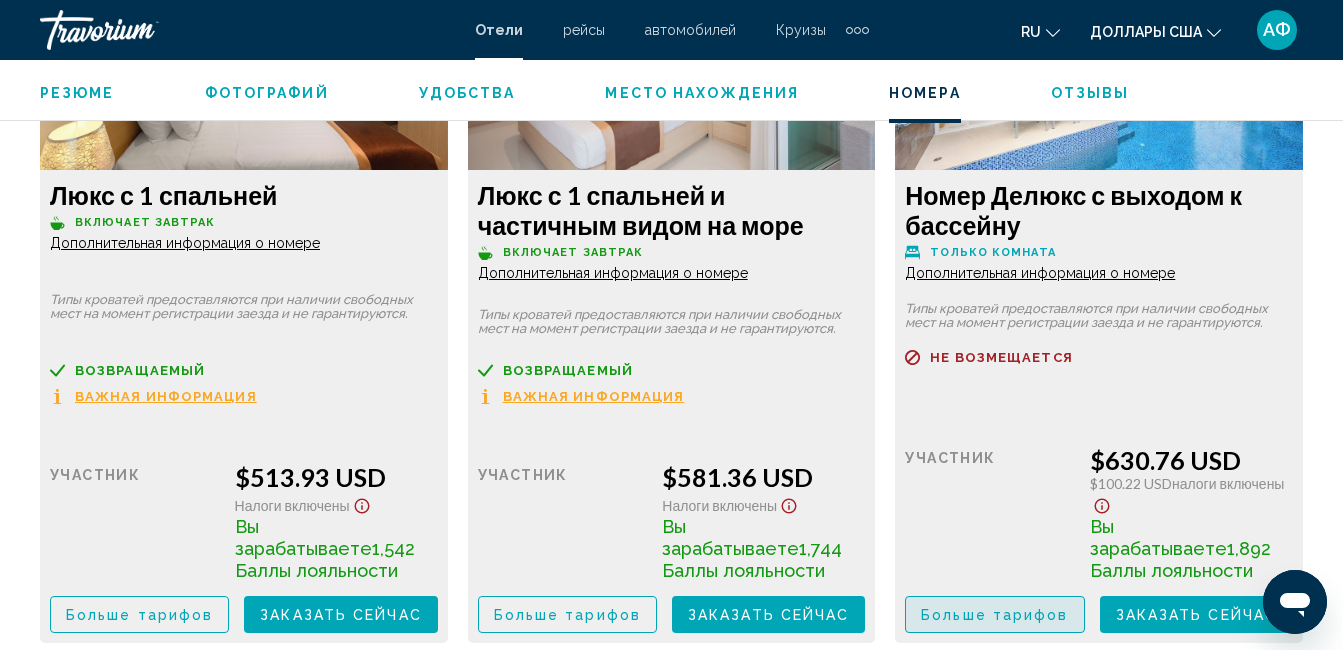 click on "Больше тарифов" at bounding box center [994, 615] 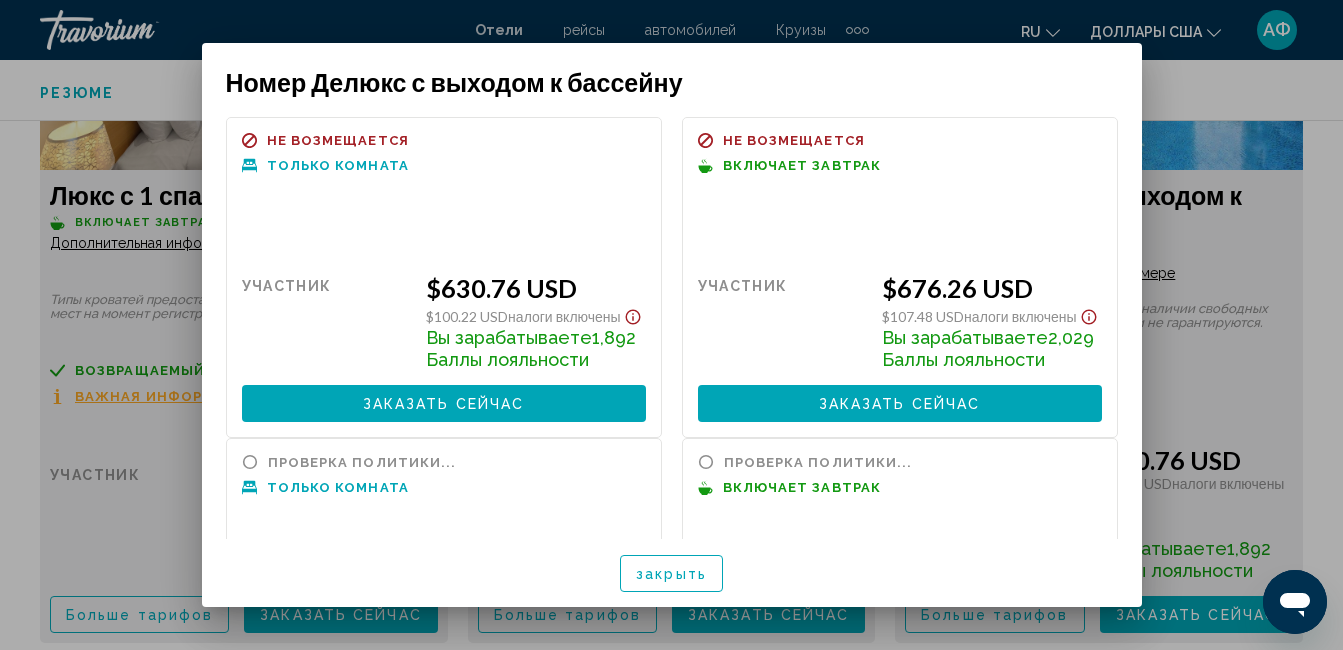 scroll, scrollTop: 0, scrollLeft: 0, axis: both 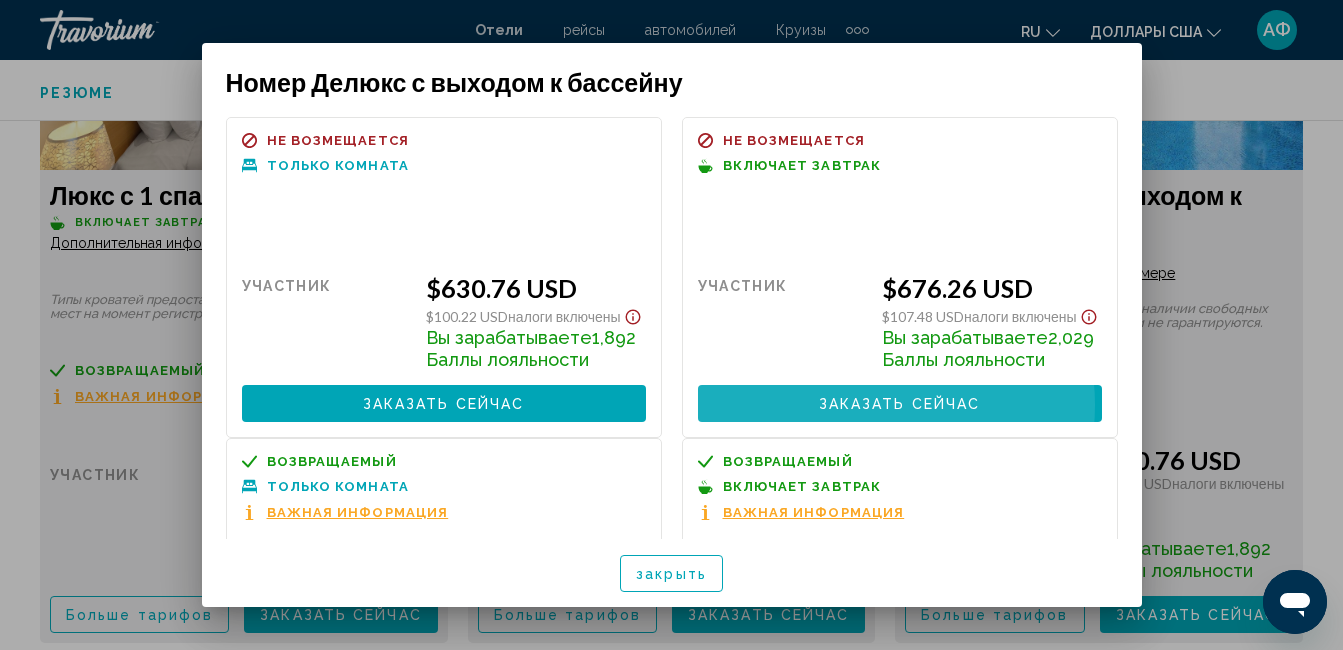 click on "Заказать сейчас" at bounding box center [900, 404] 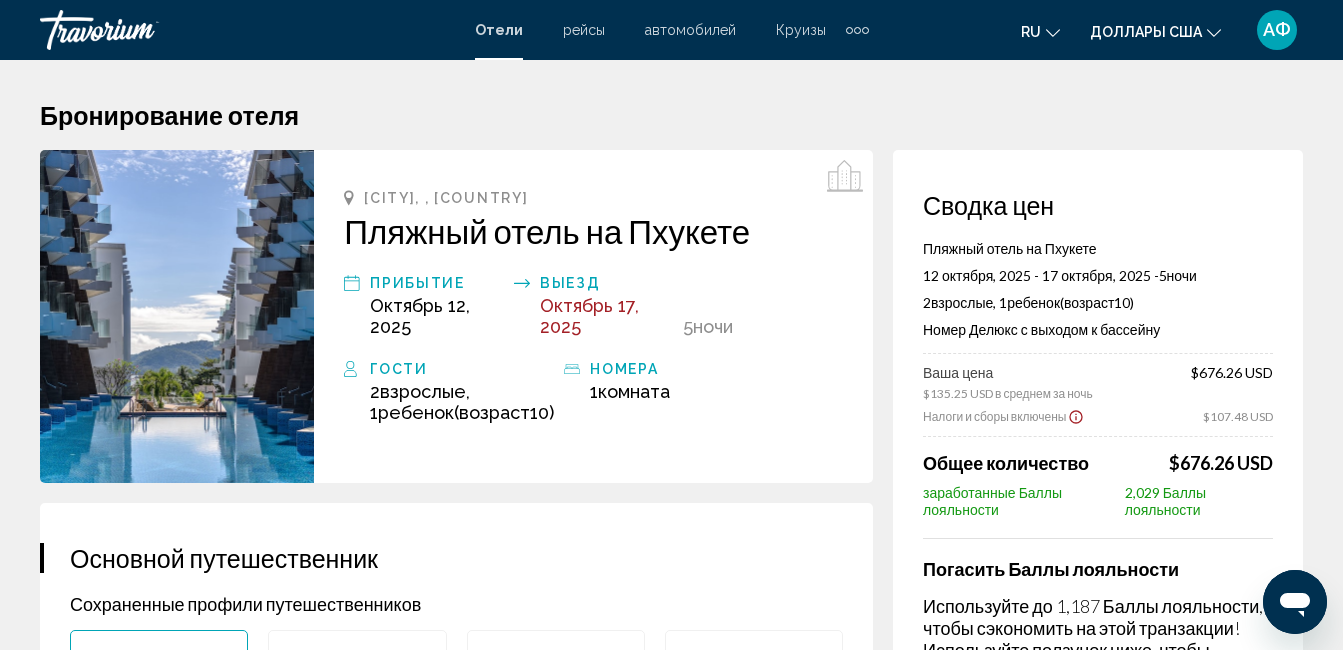 drag, startPoint x: 338, startPoint y: 230, endPoint x: 757, endPoint y: 226, distance: 419.0191 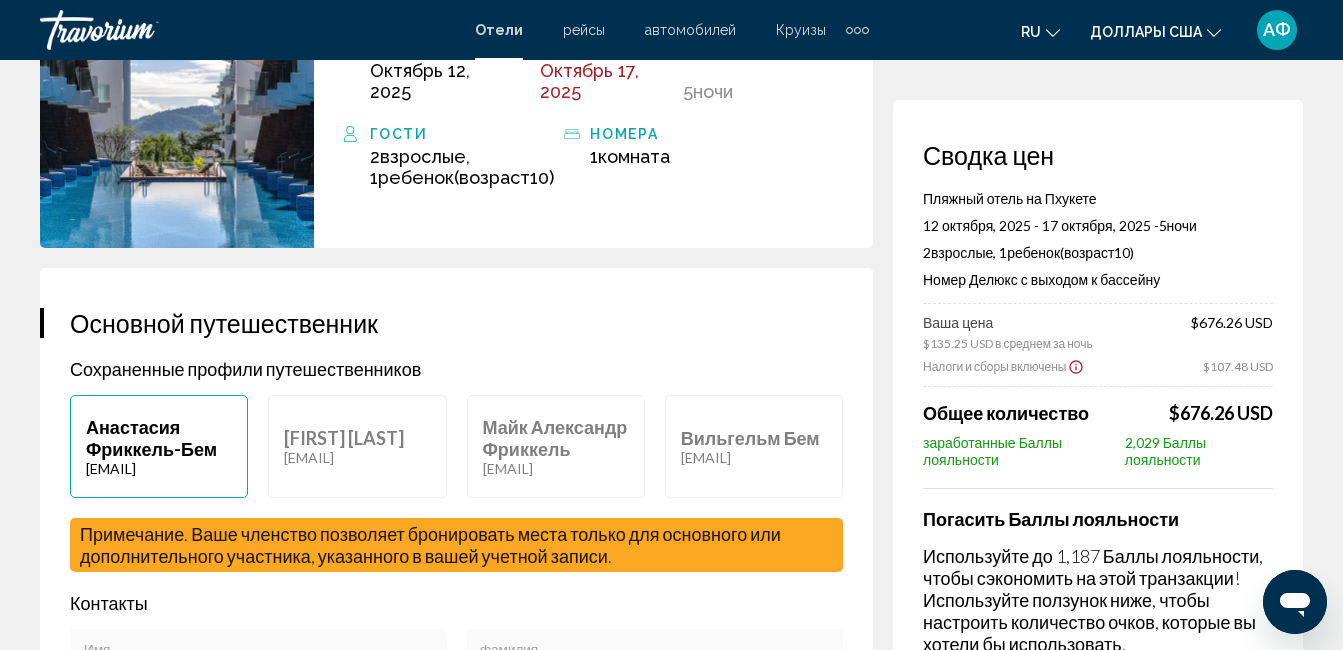 scroll, scrollTop: 0, scrollLeft: 0, axis: both 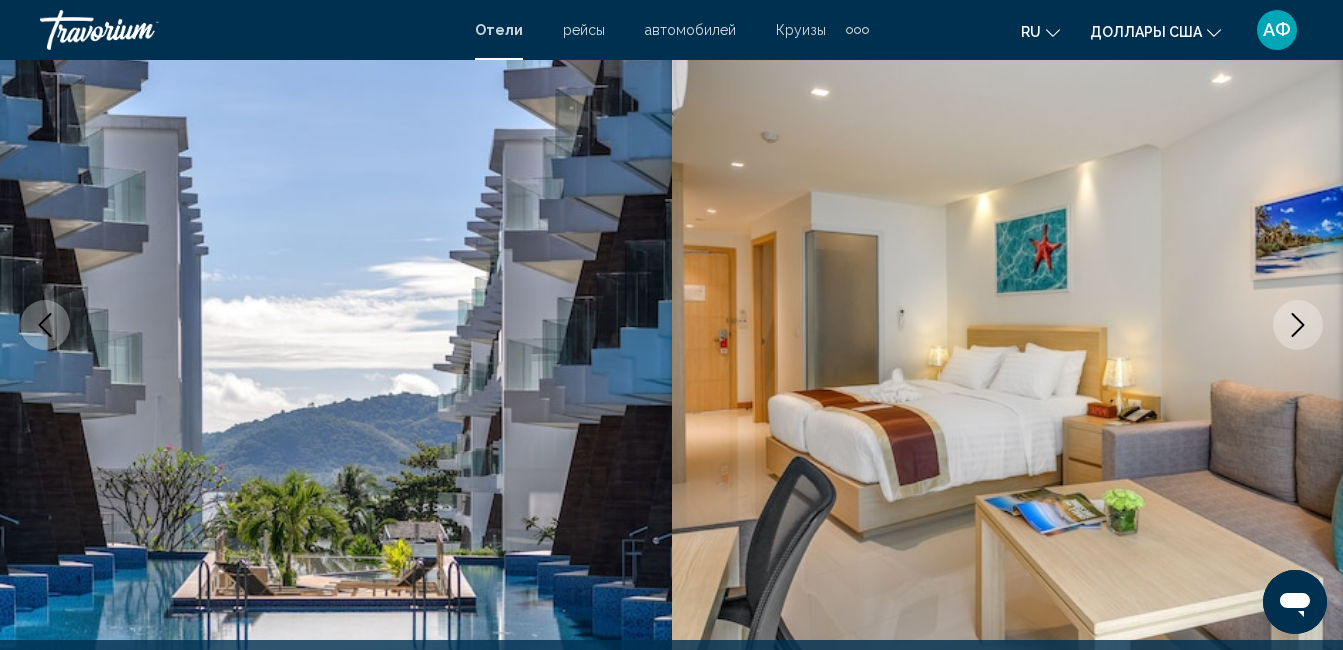 click 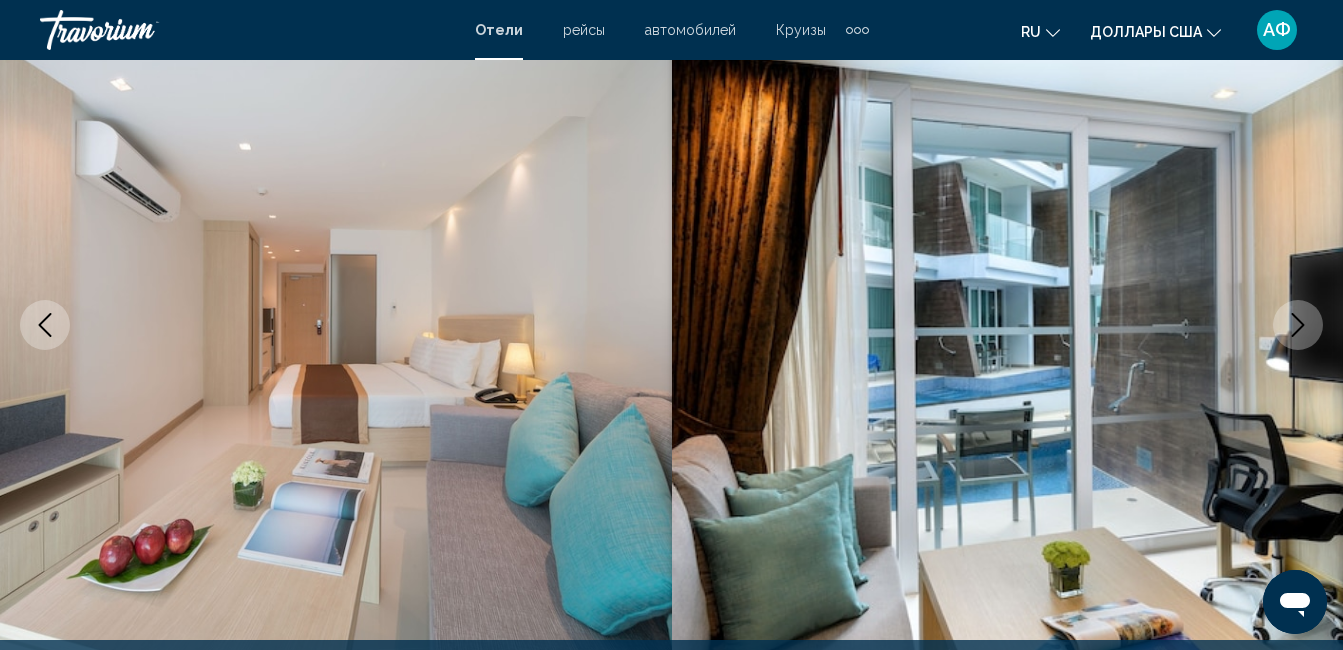 click 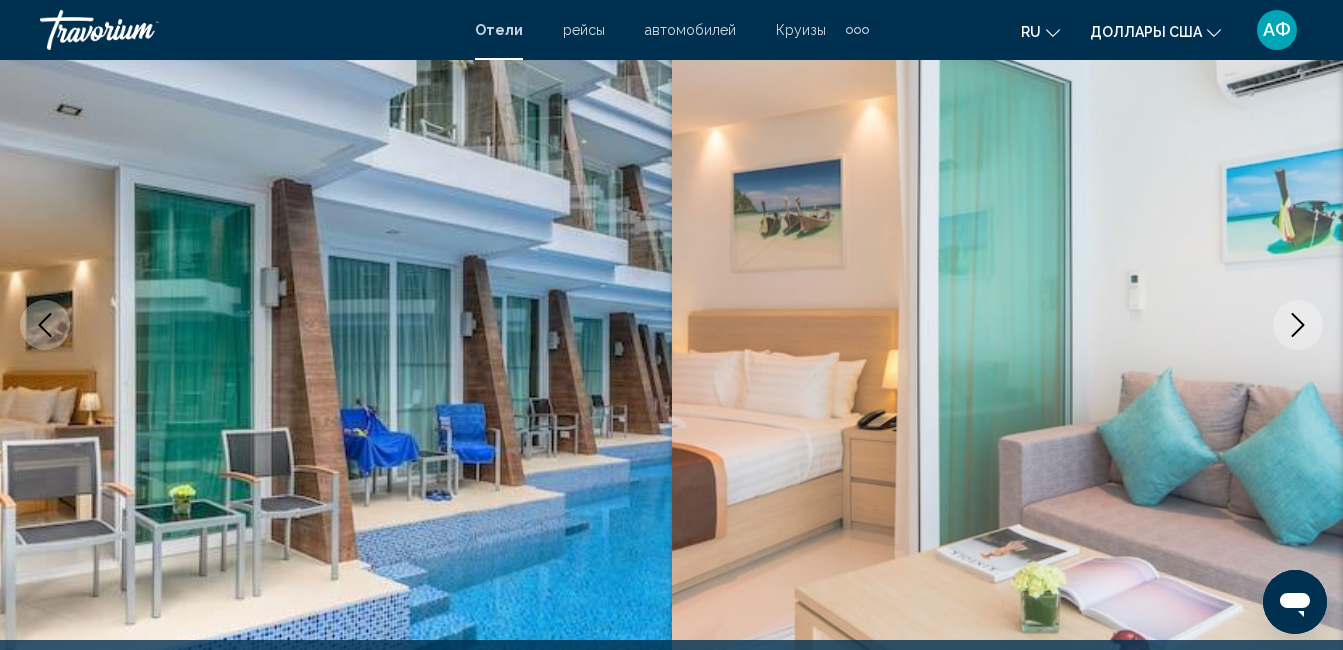 click 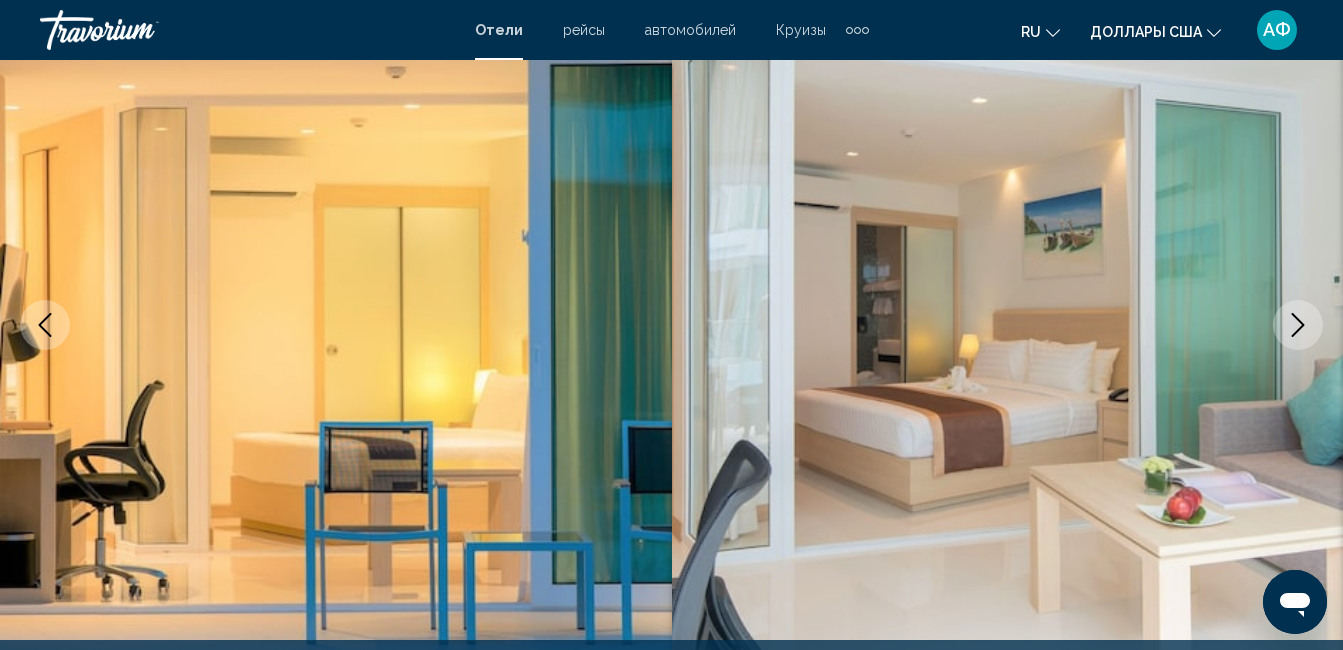 click 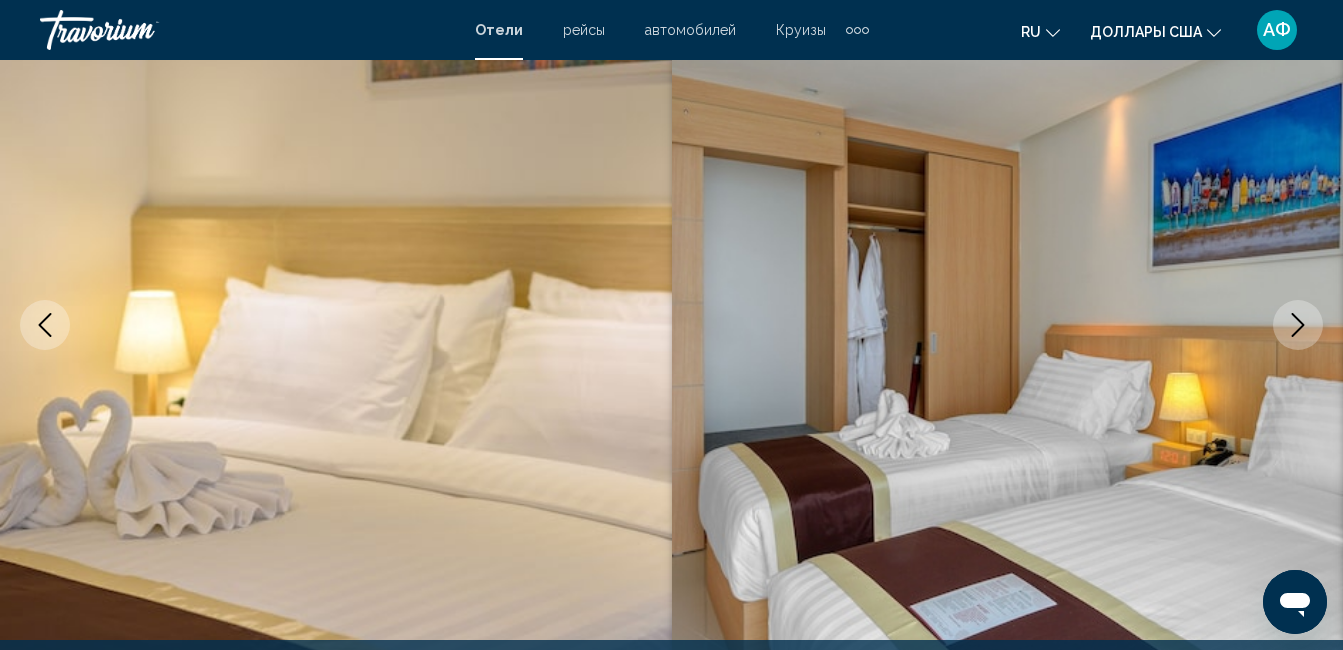click 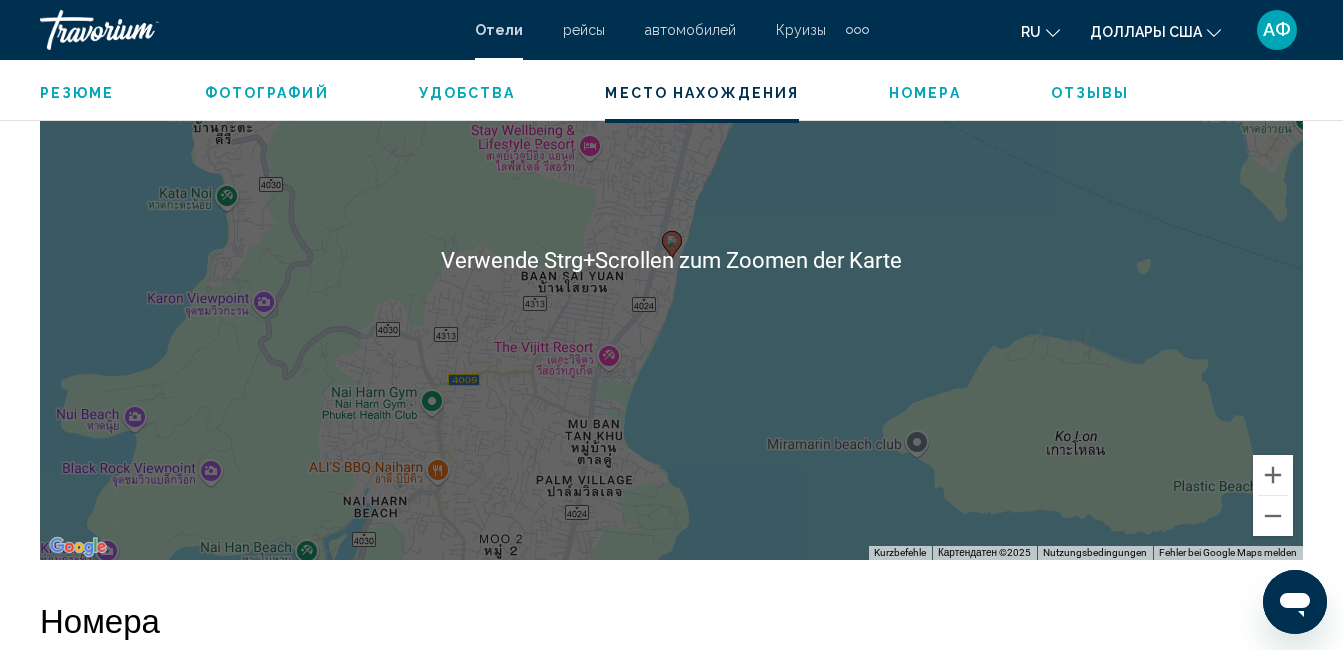 scroll, scrollTop: 2410, scrollLeft: 0, axis: vertical 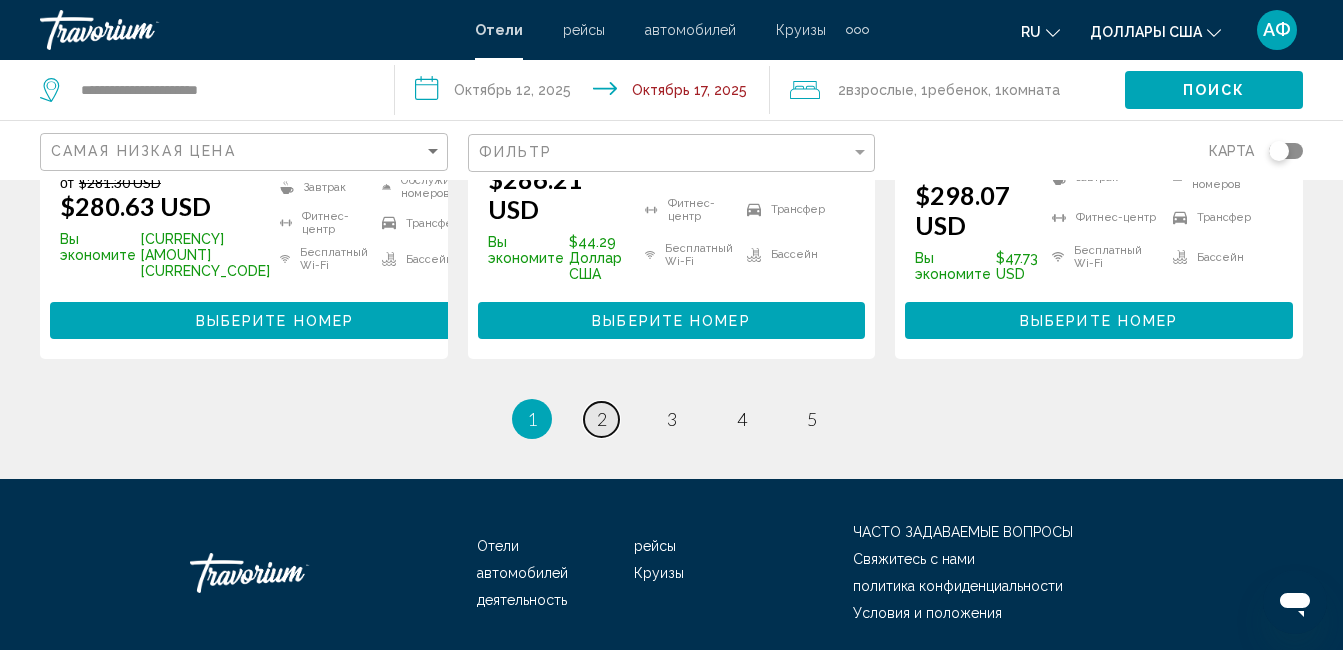 click on "страница  2" at bounding box center [601, 419] 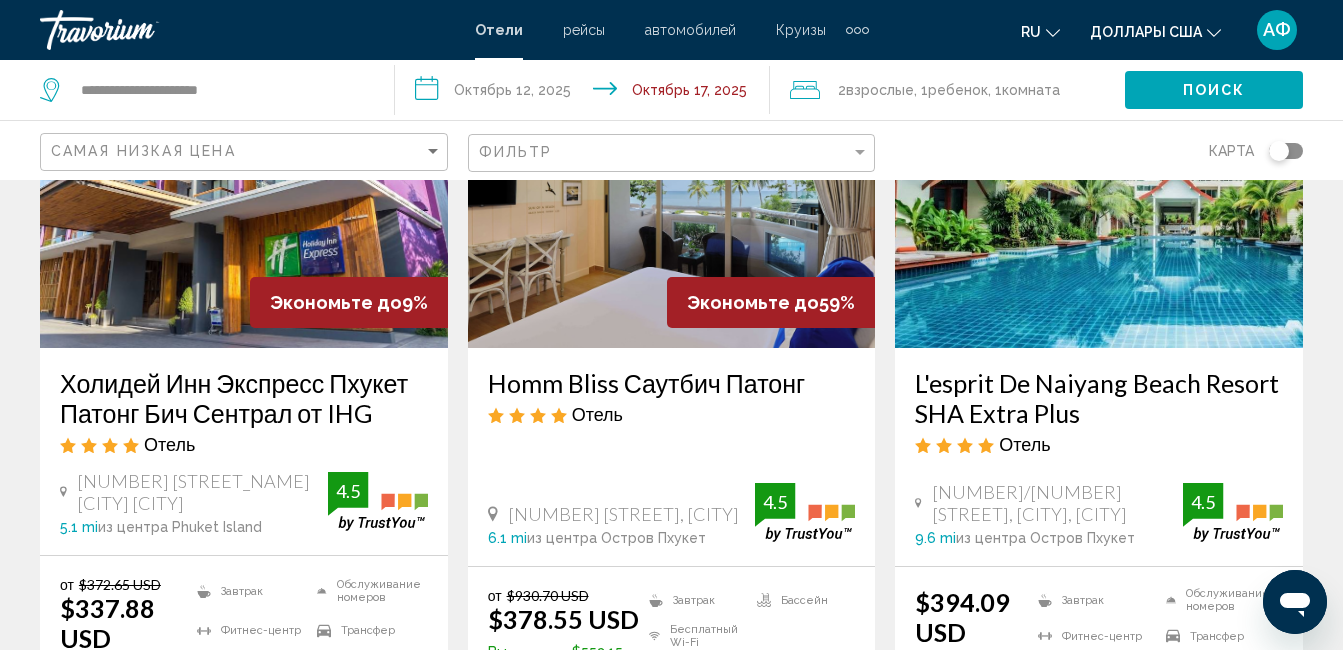scroll, scrollTop: 900, scrollLeft: 0, axis: vertical 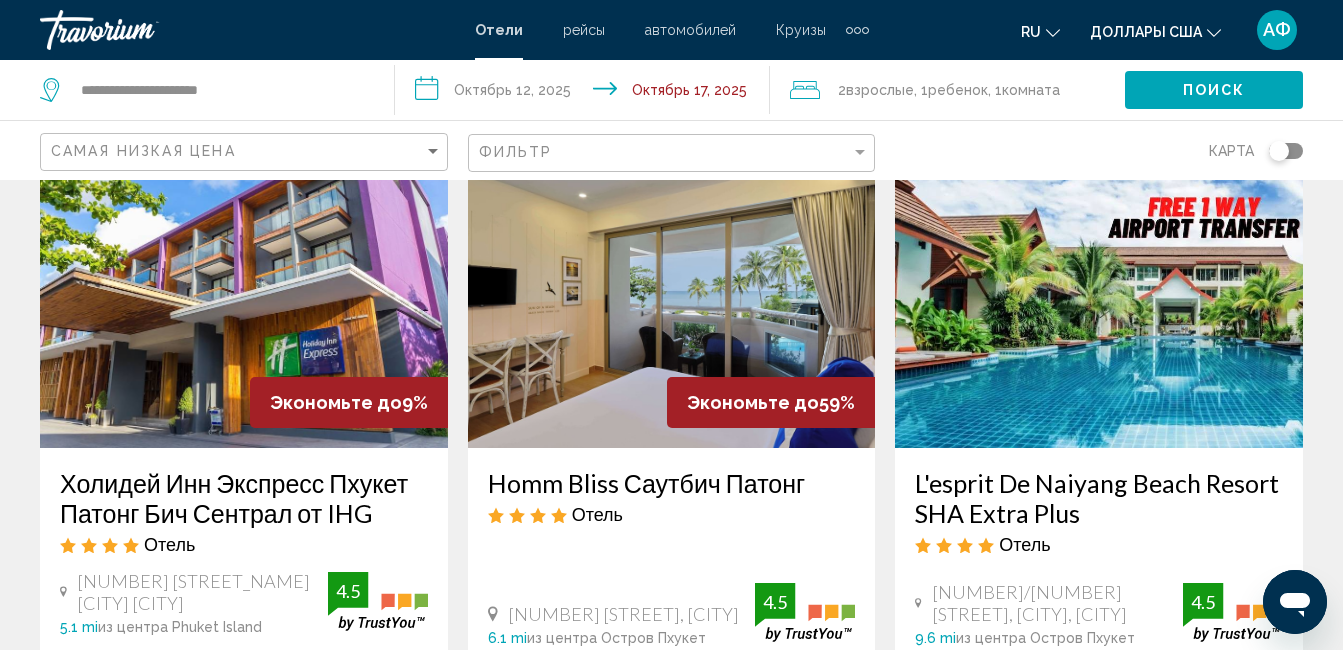 click at bounding box center [1099, 288] 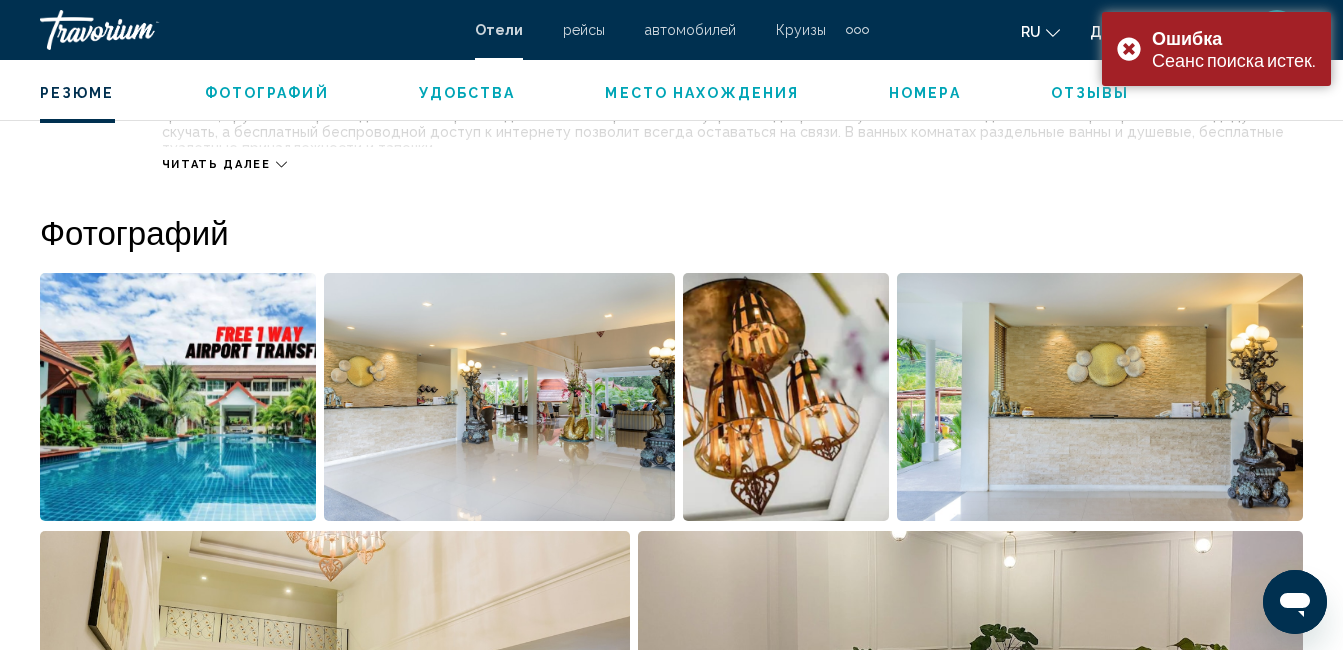 scroll, scrollTop: 1110, scrollLeft: 0, axis: vertical 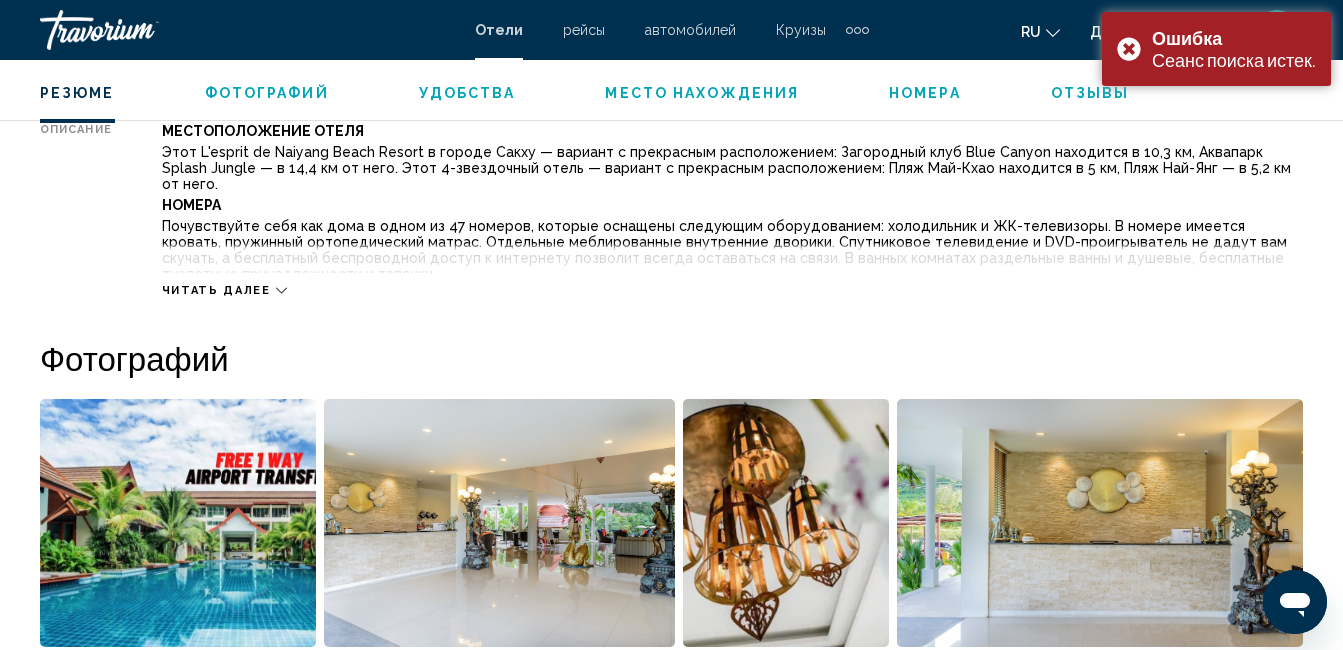 click at bounding box center [178, 523] 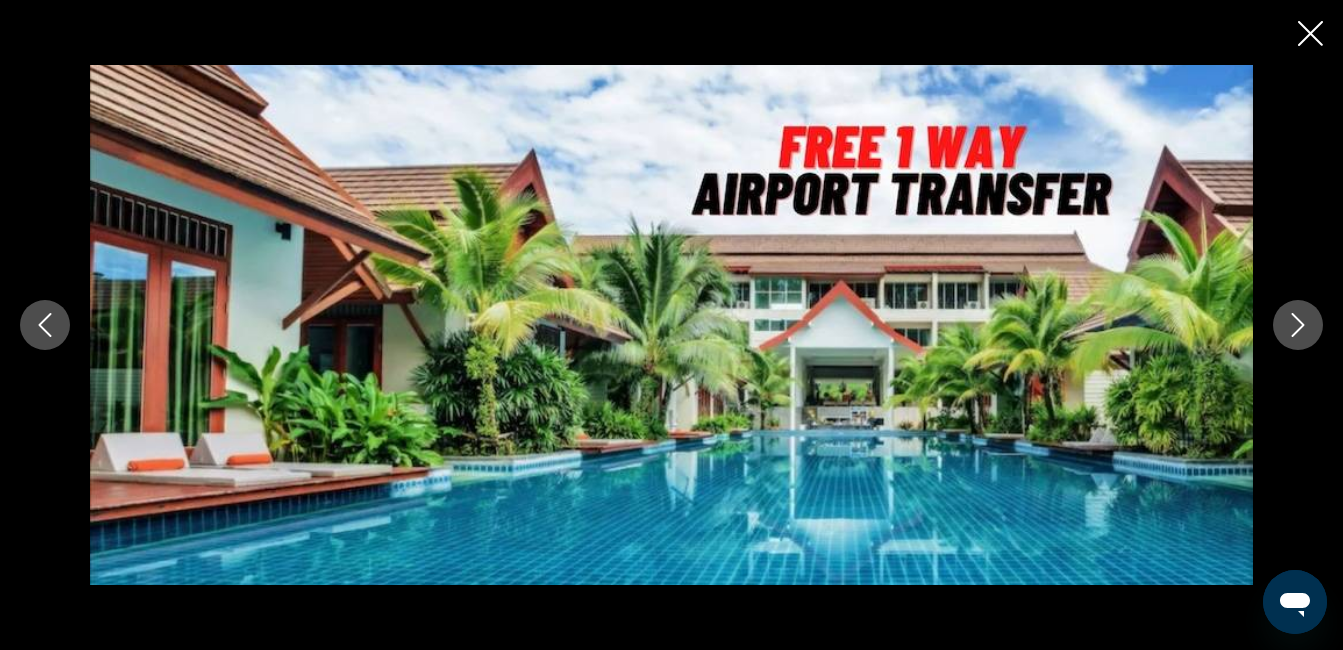 click 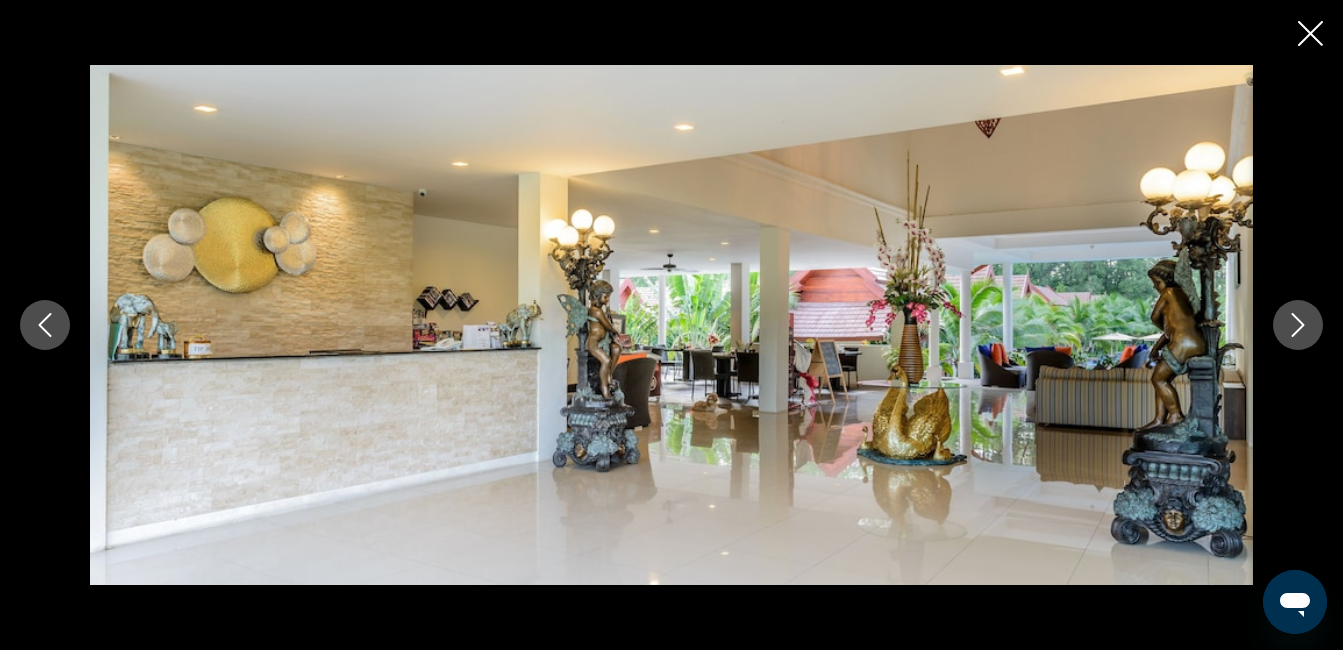 click 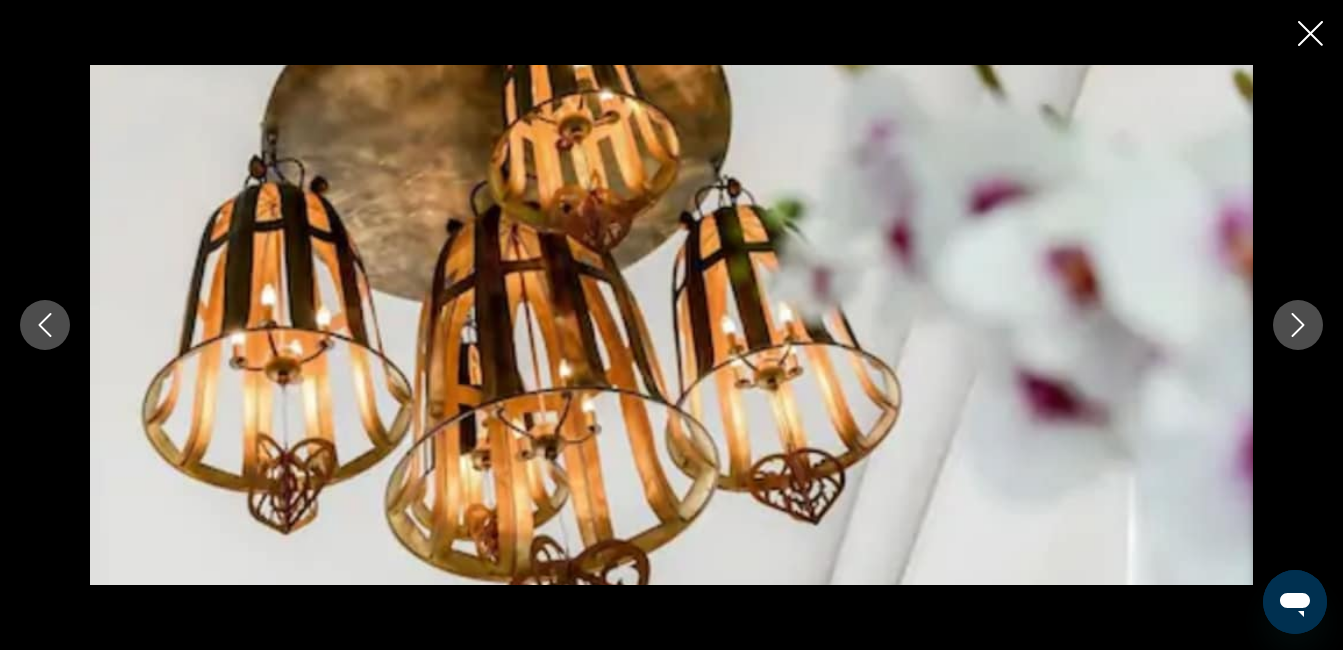 click 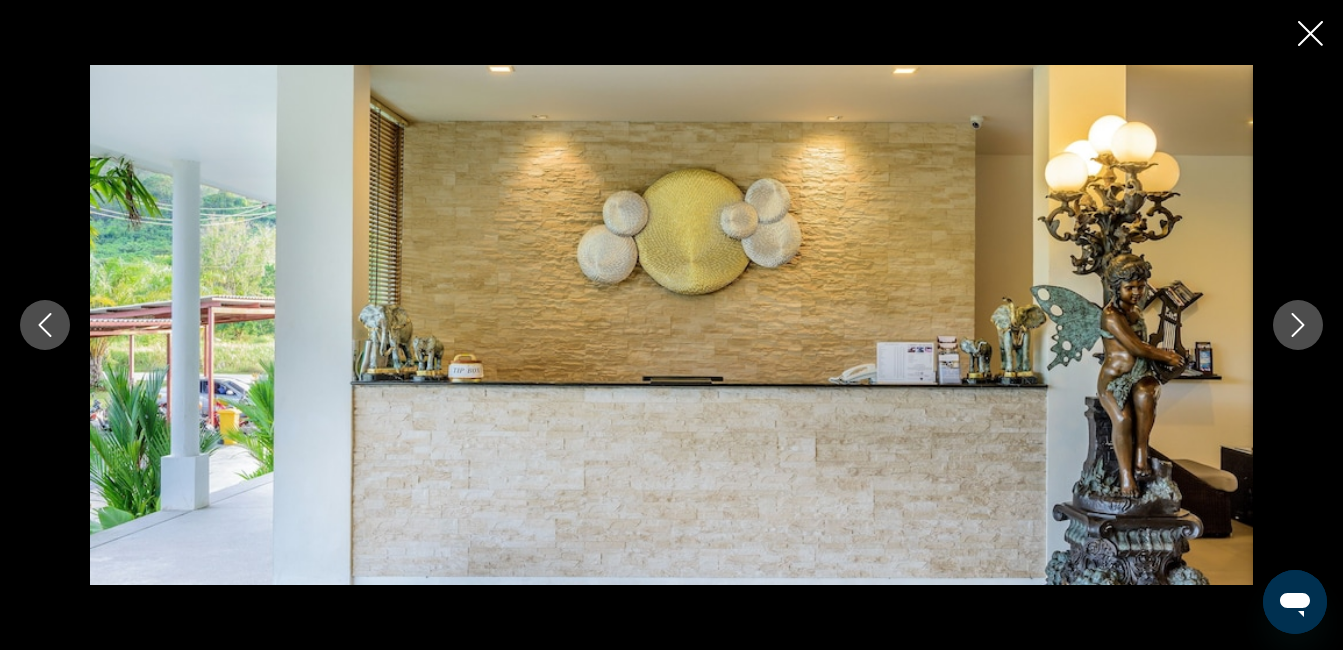 click 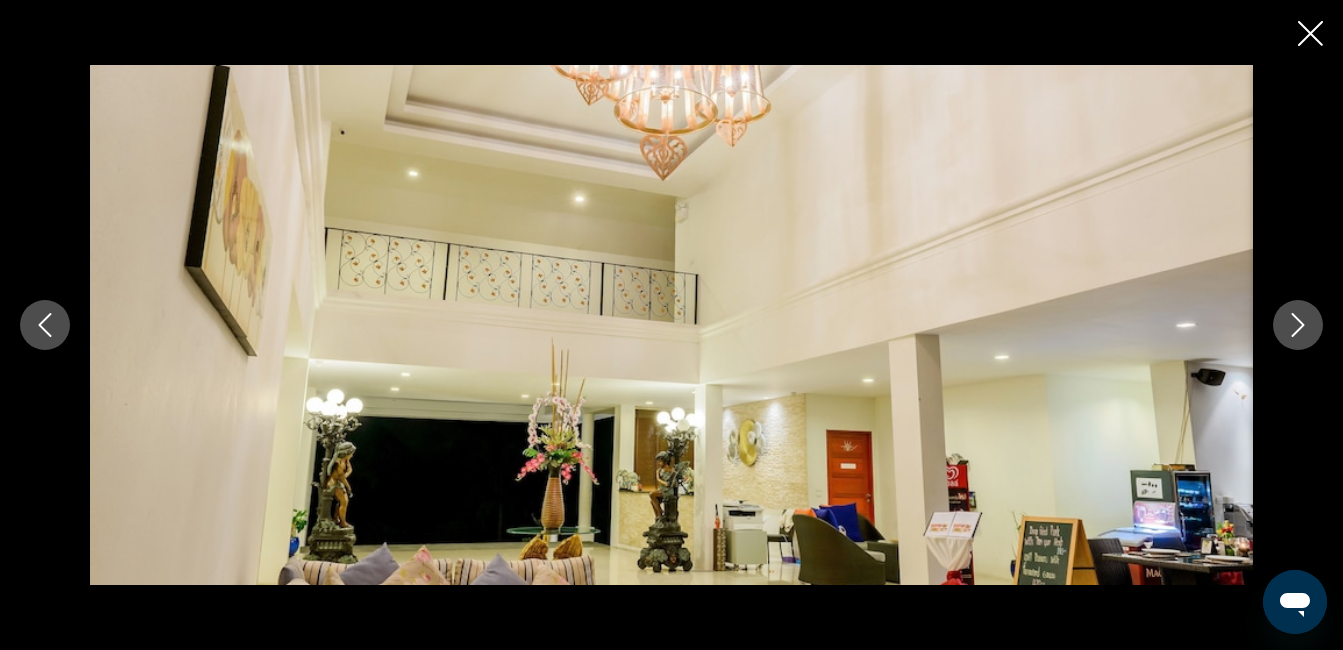 click 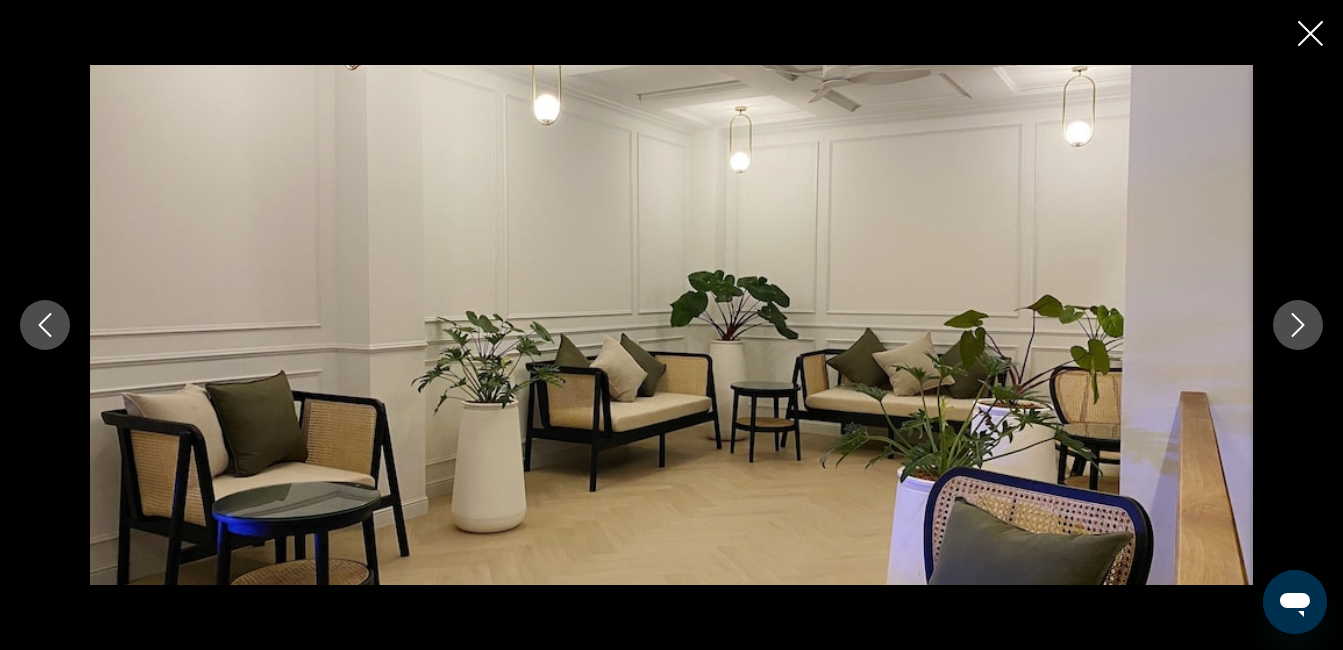 click 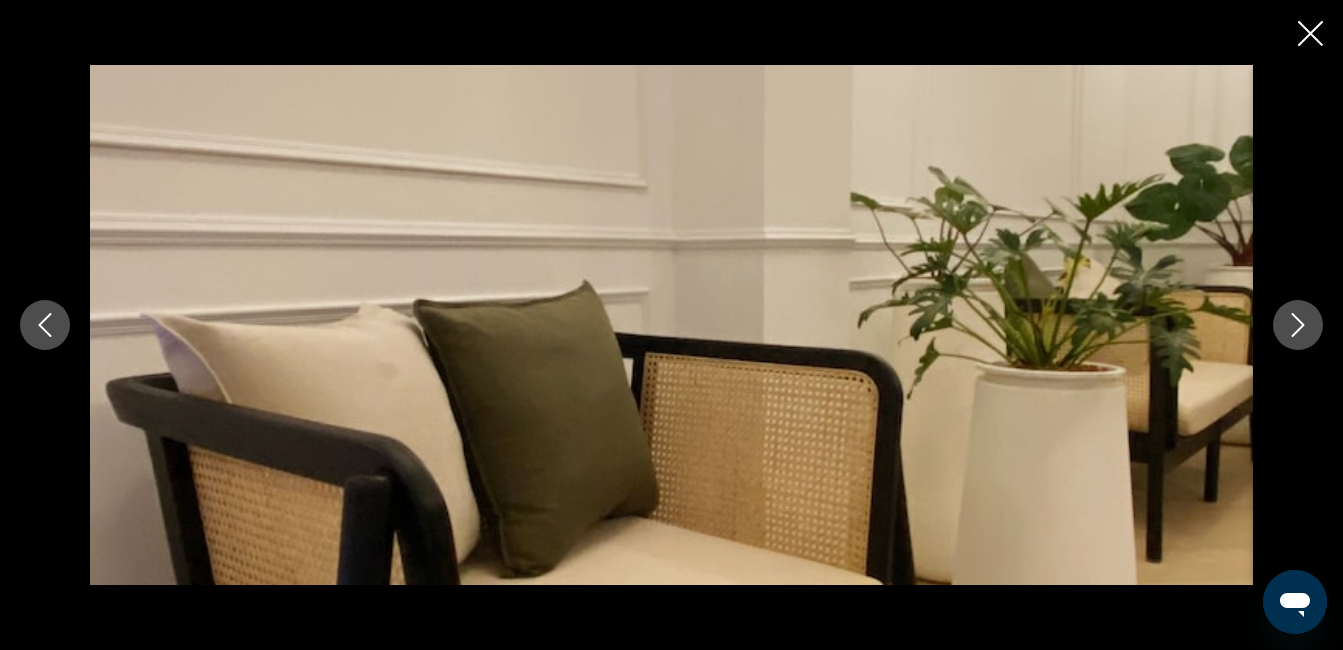 click 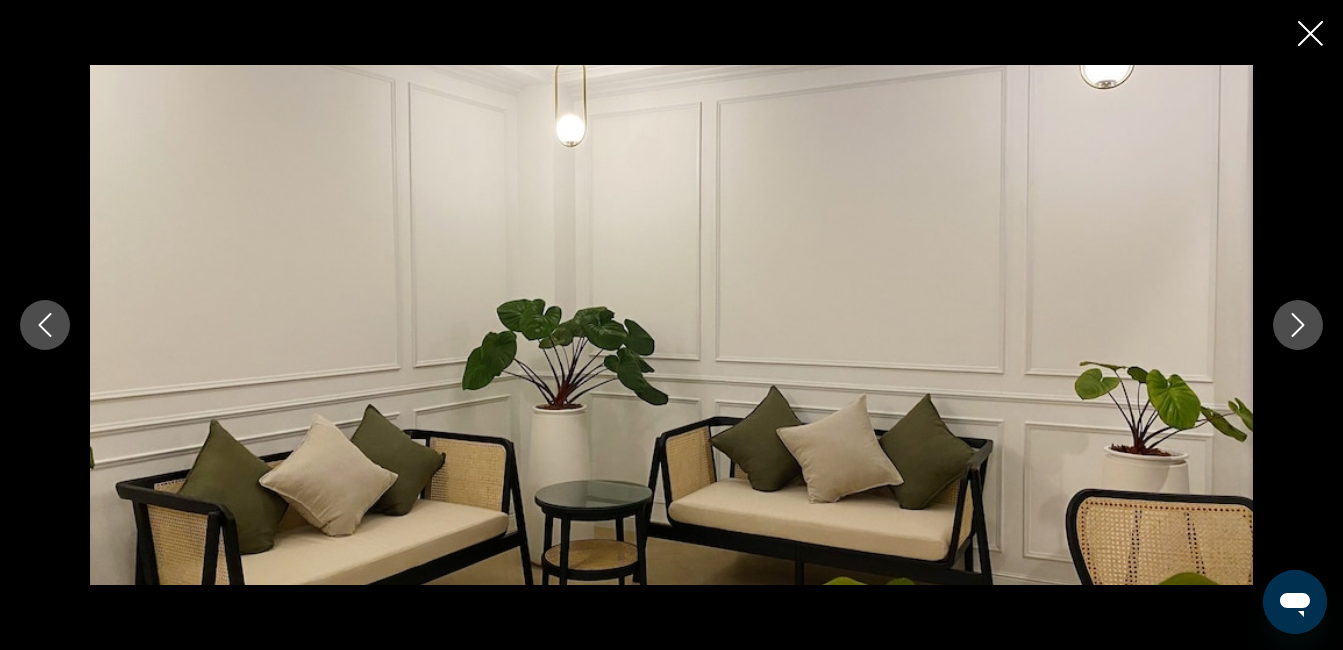 click 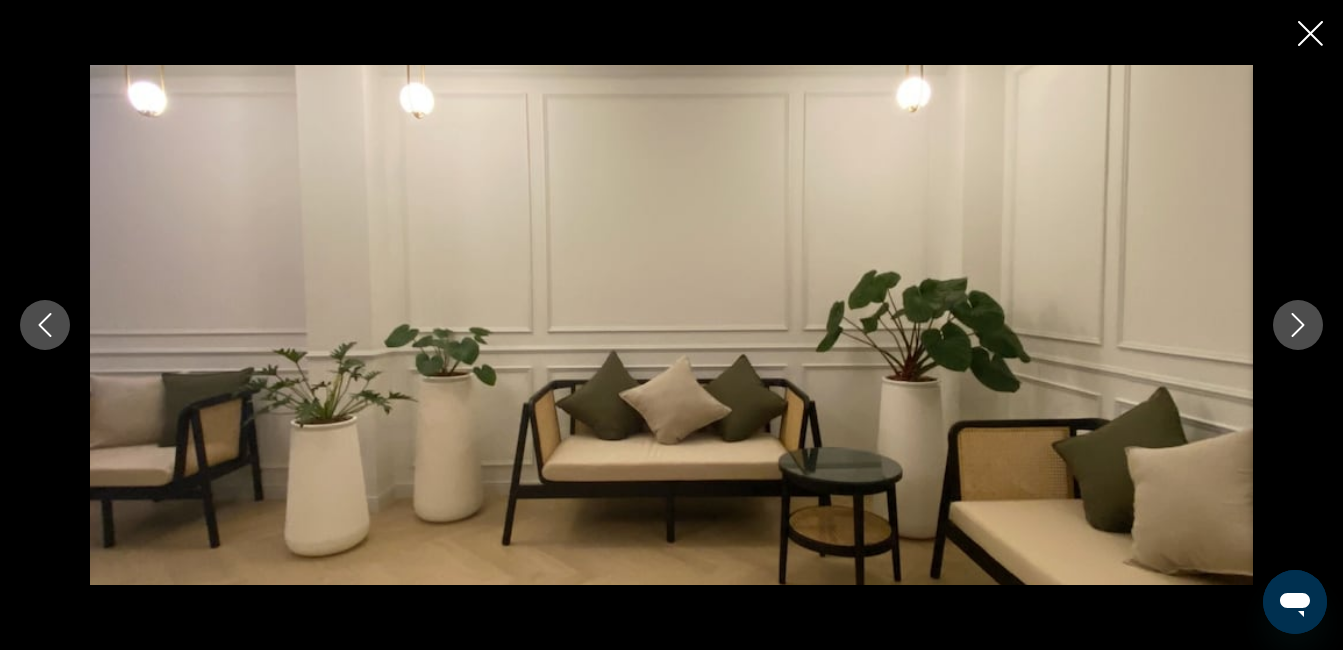 click 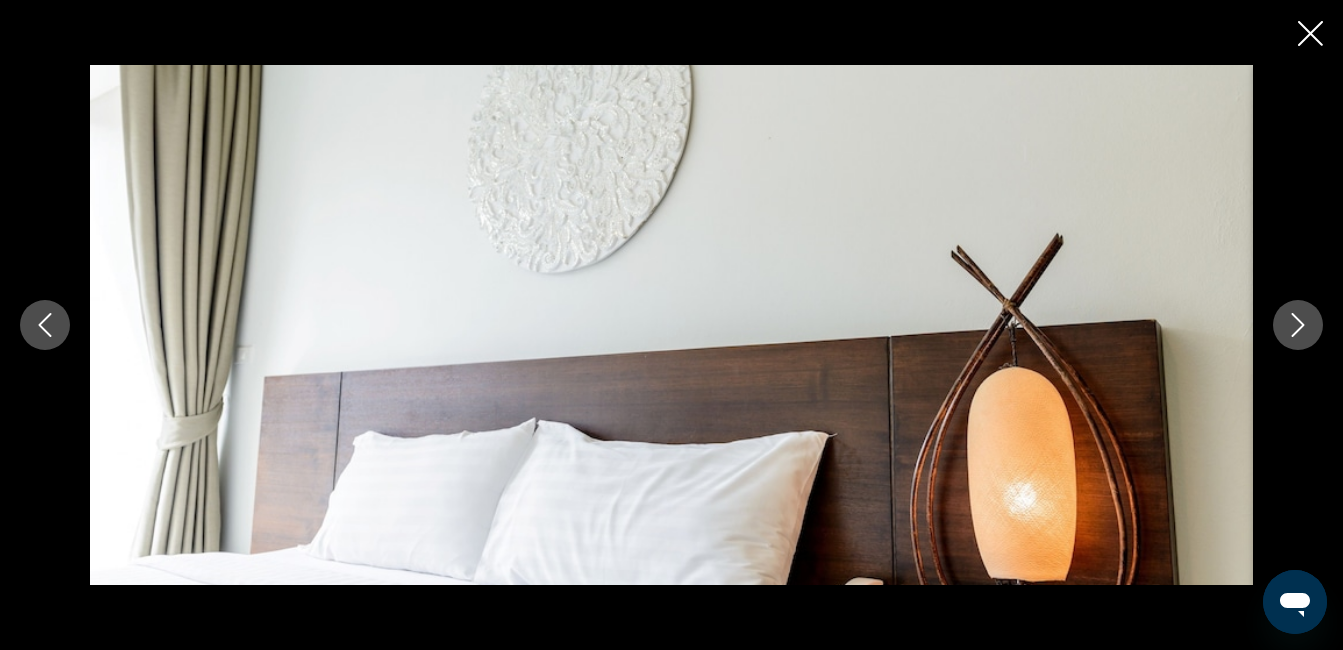 click 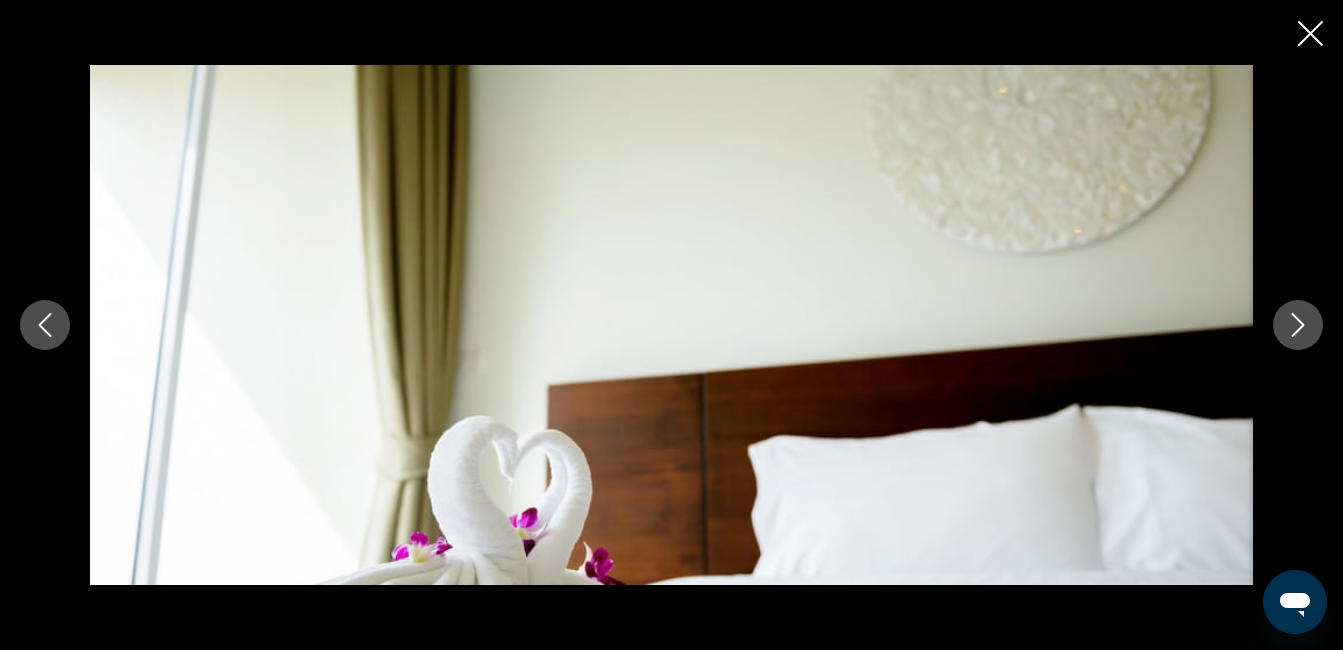 click 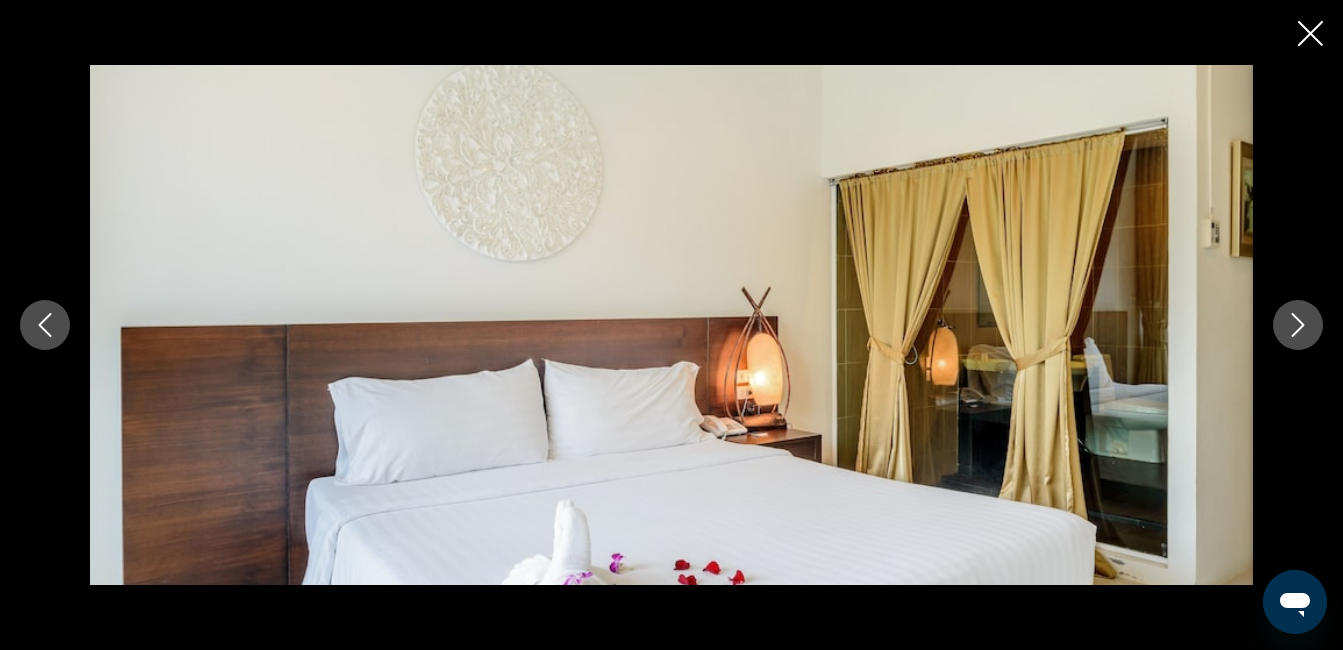 drag, startPoint x: 1290, startPoint y: 169, endPoint x: 1357, endPoint y: 296, distance: 143.58969 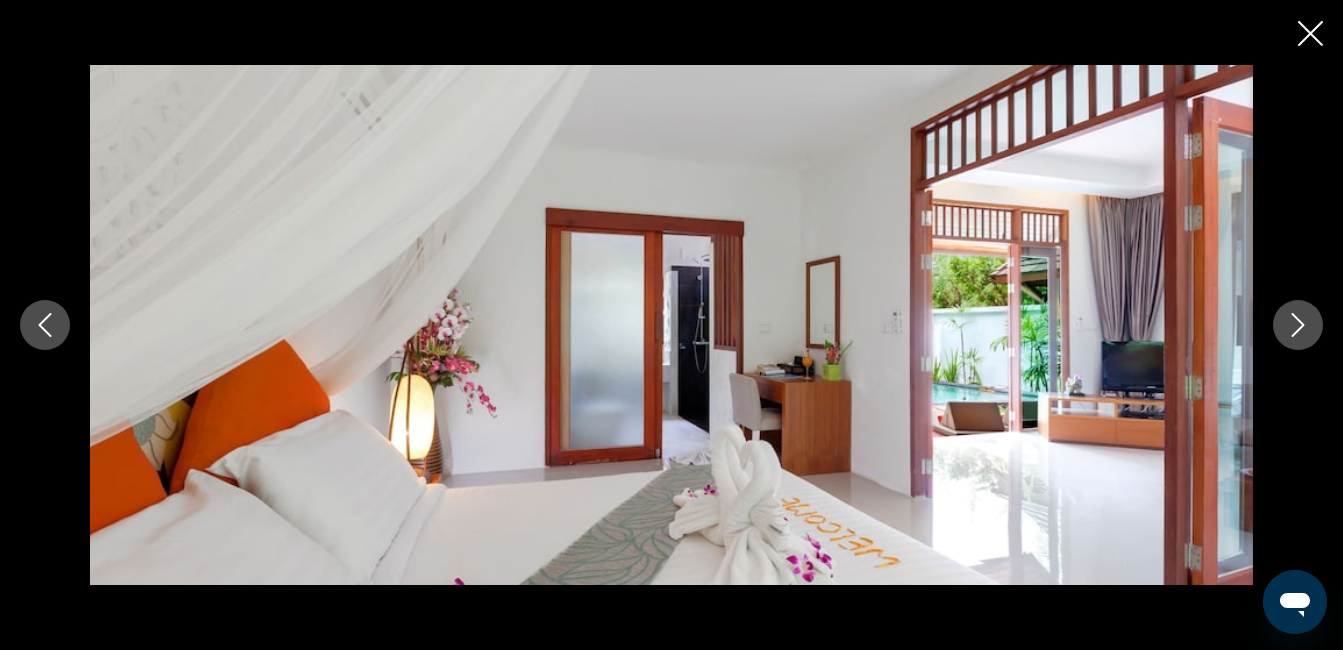click 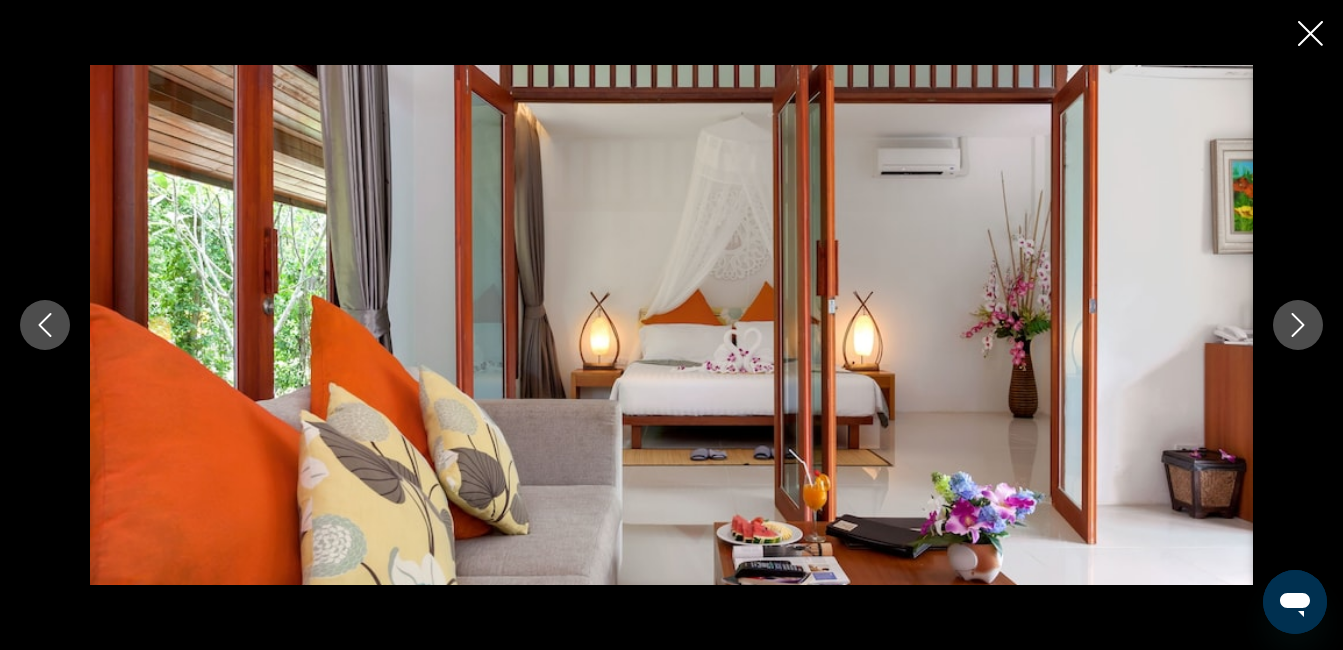 click 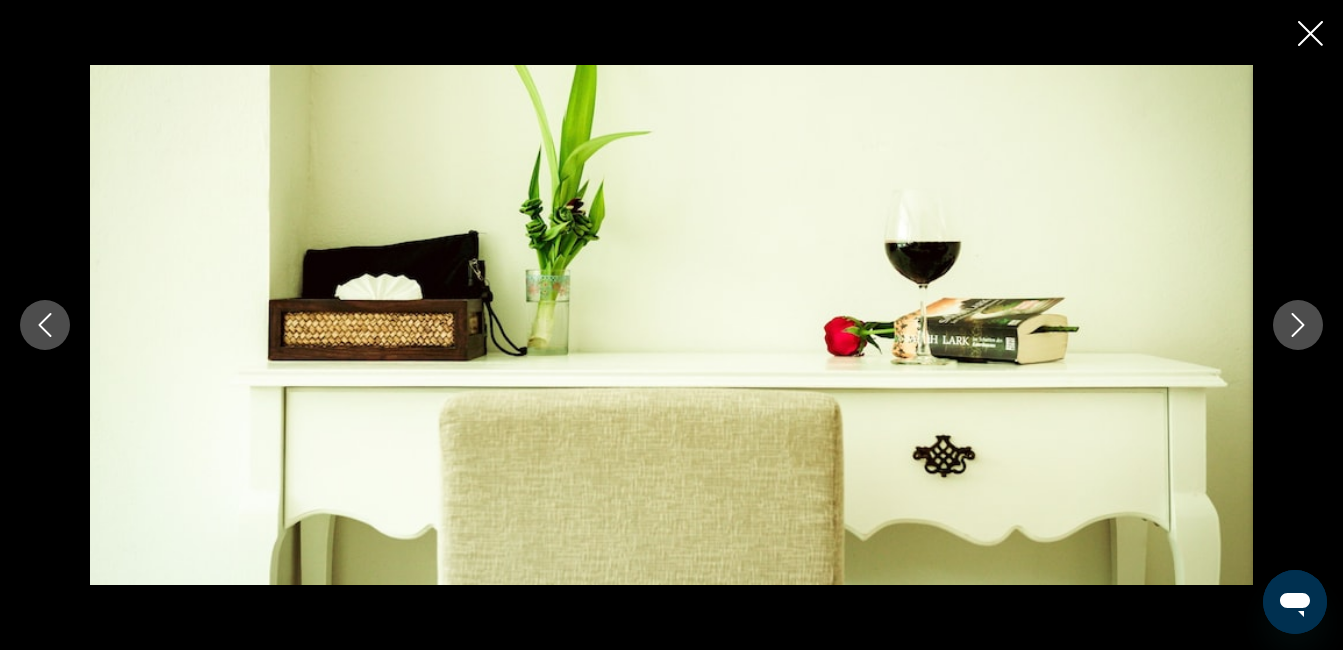 click 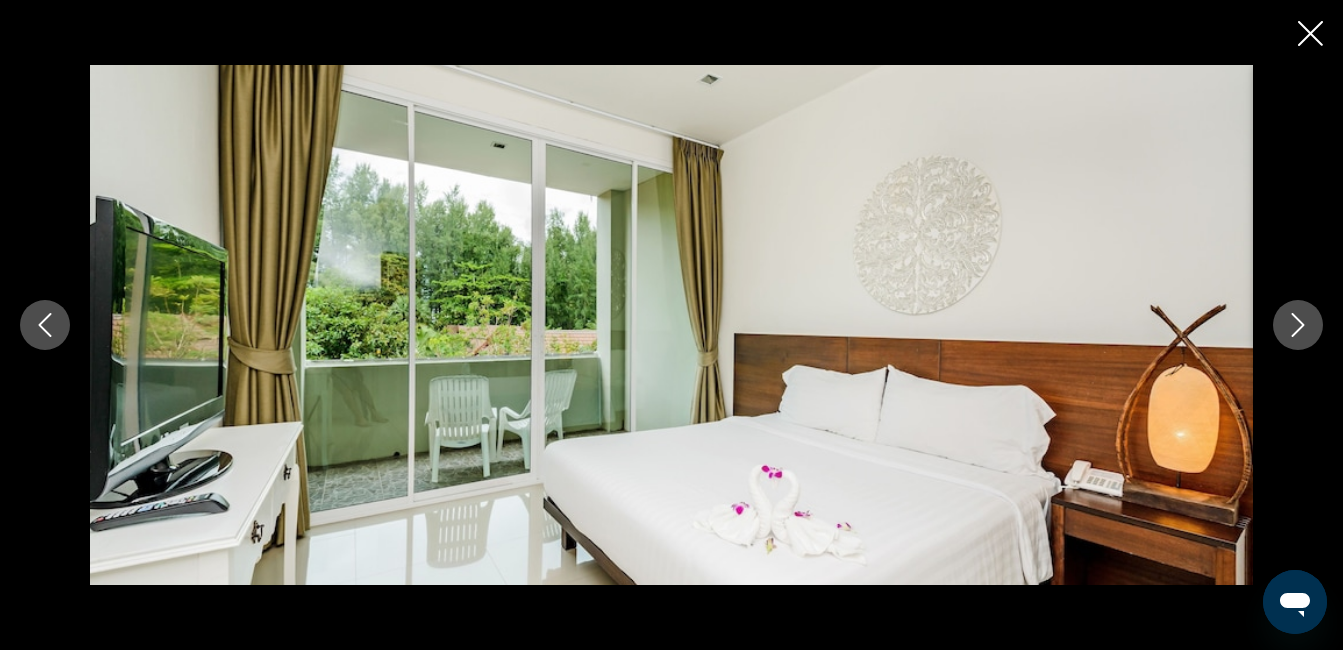 click 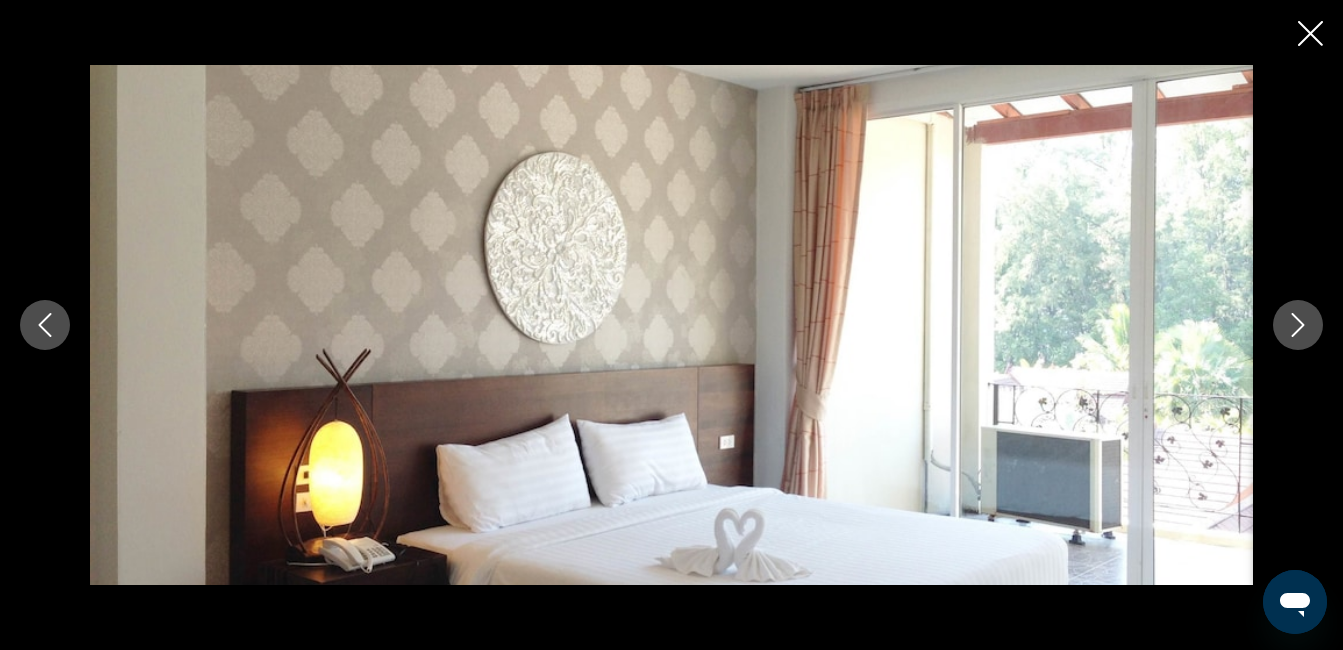 click 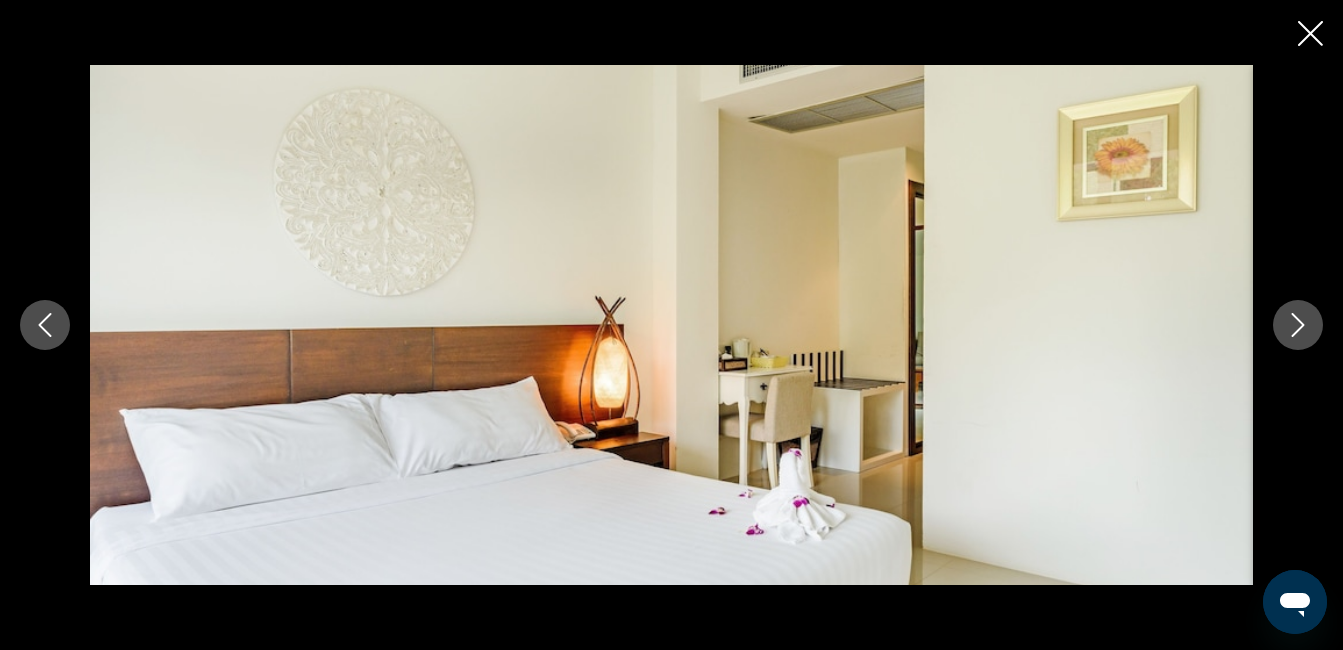 click 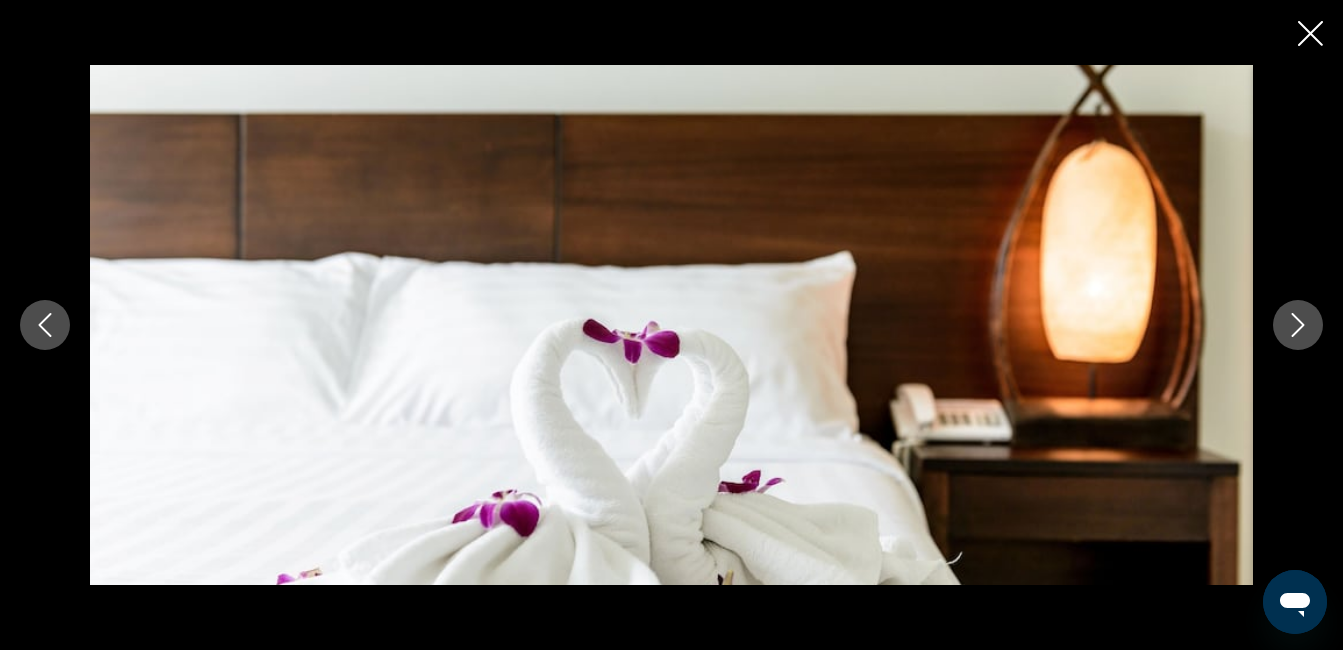 click 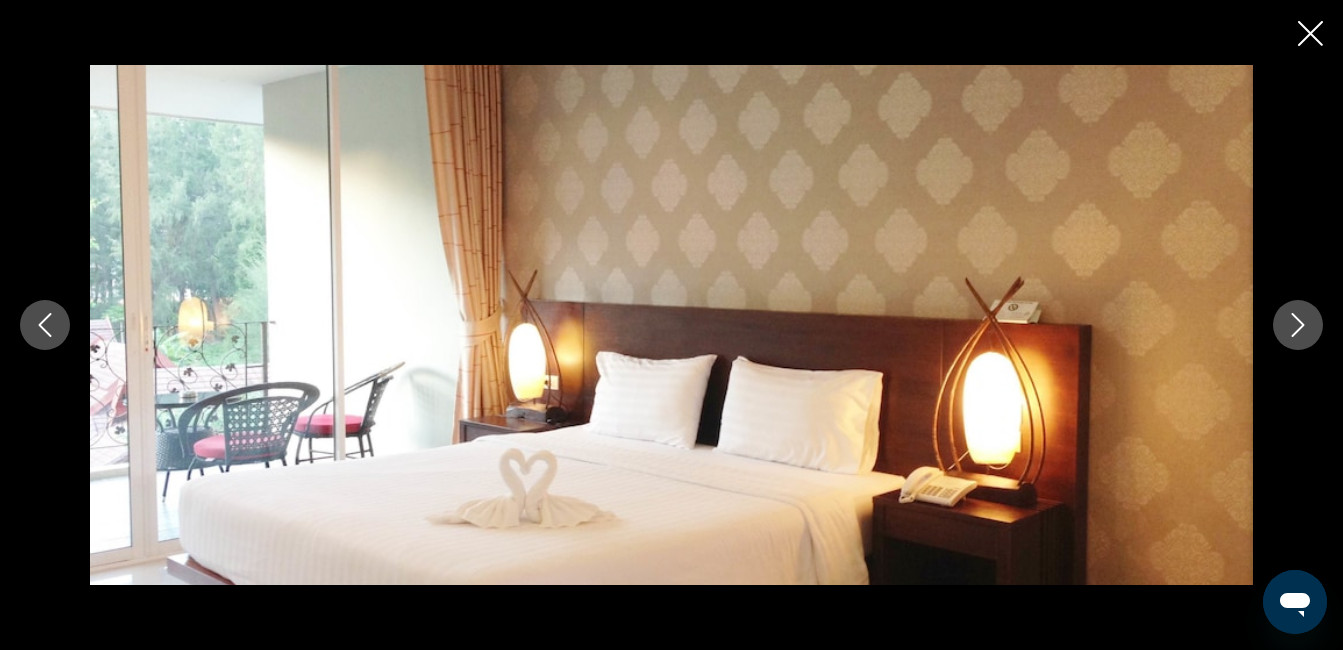 click 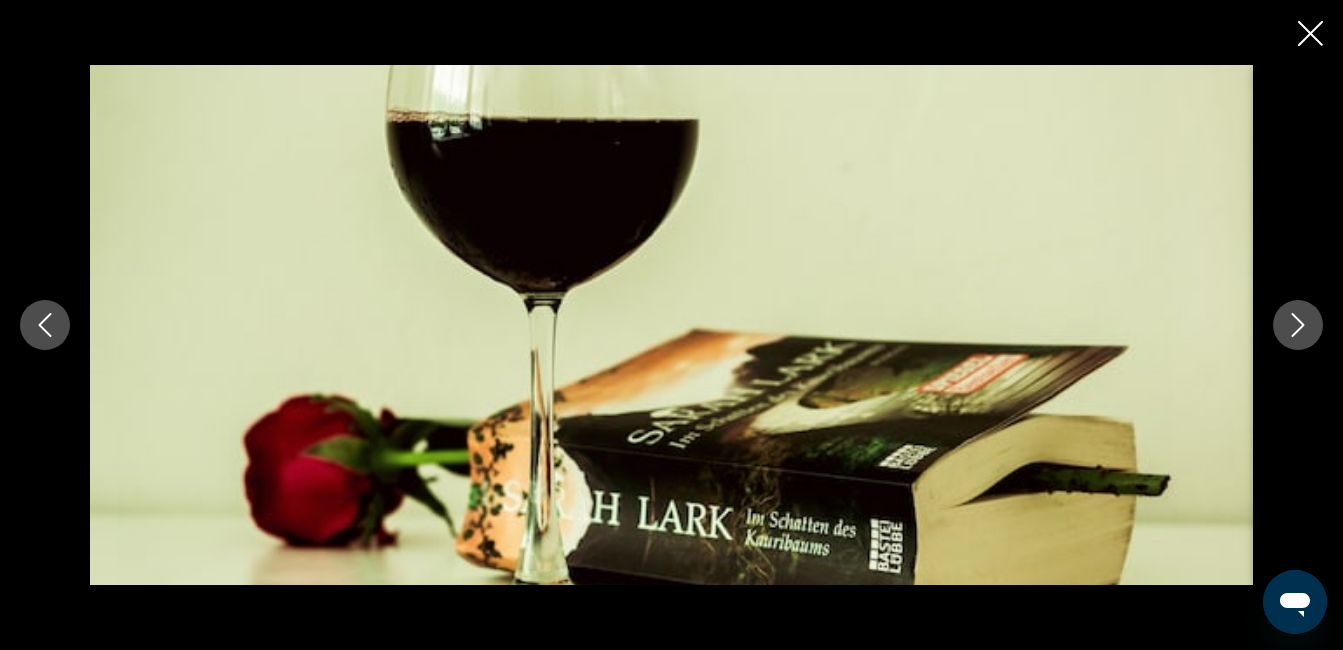 click 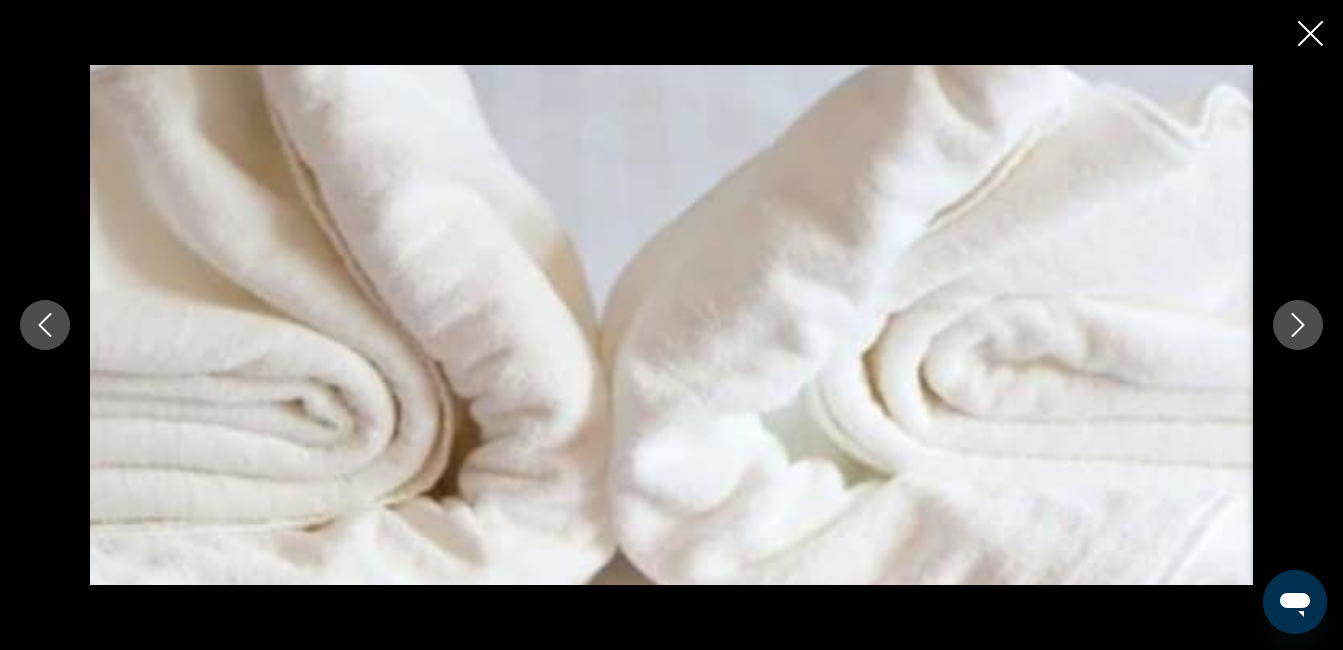 click 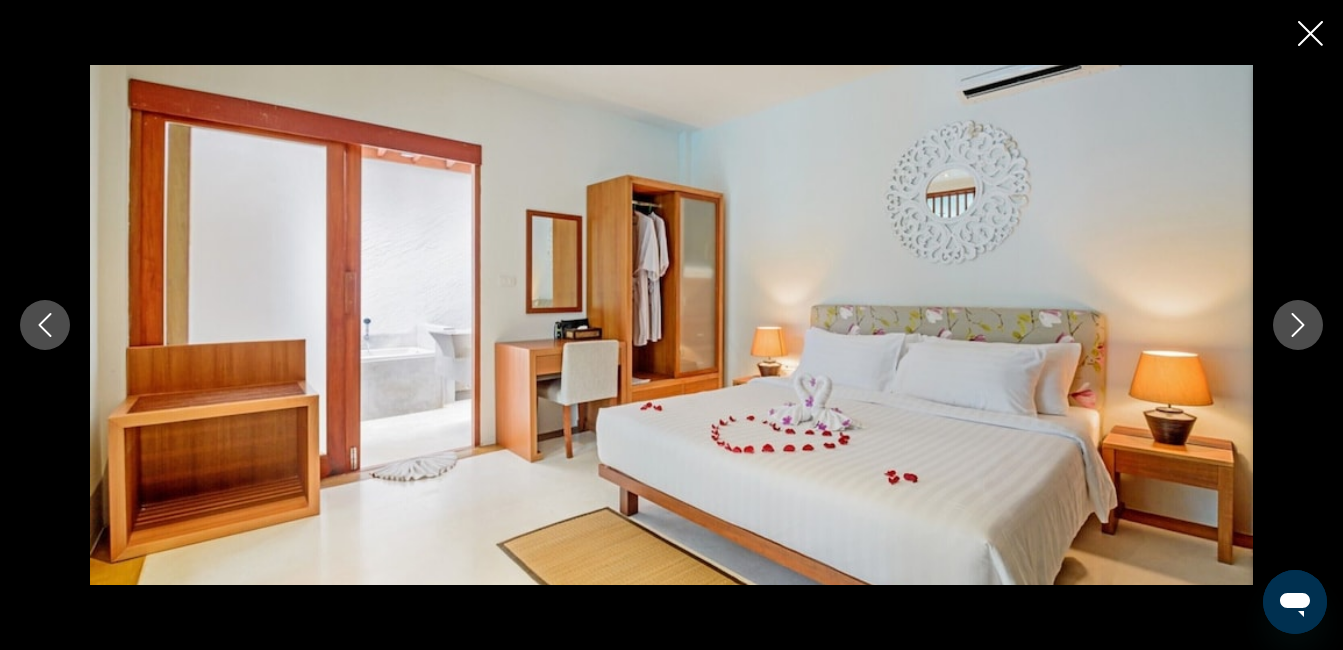 click 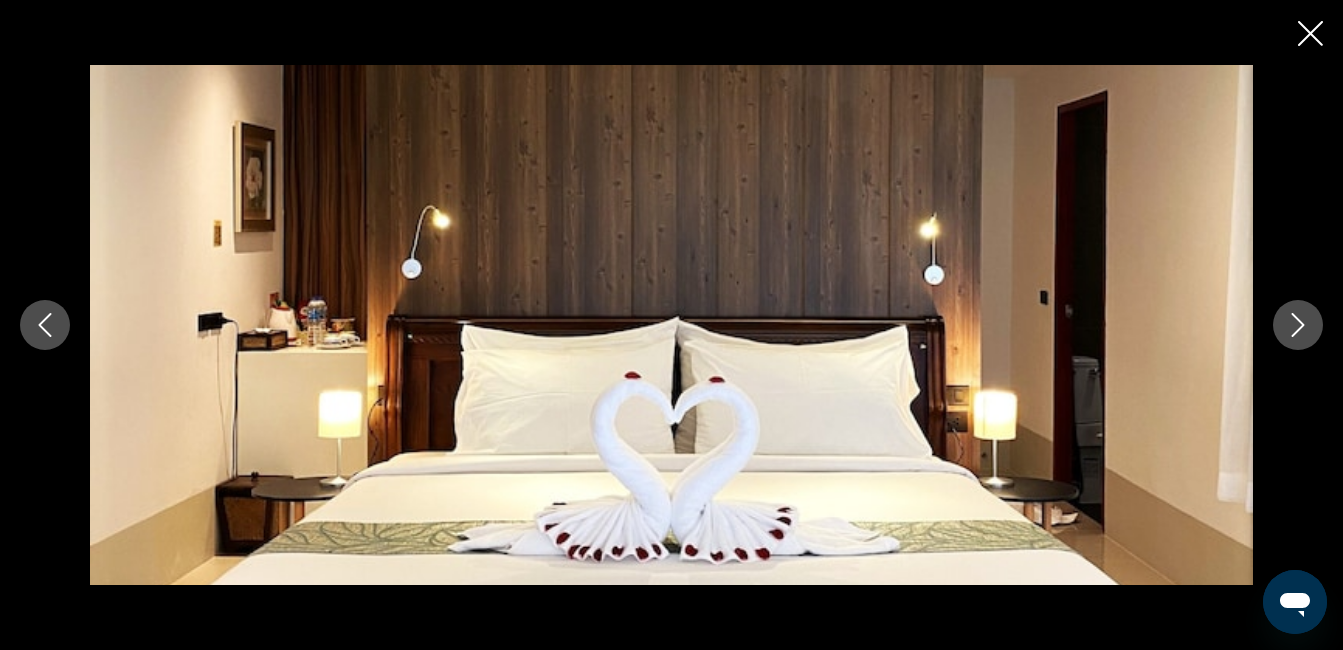 click 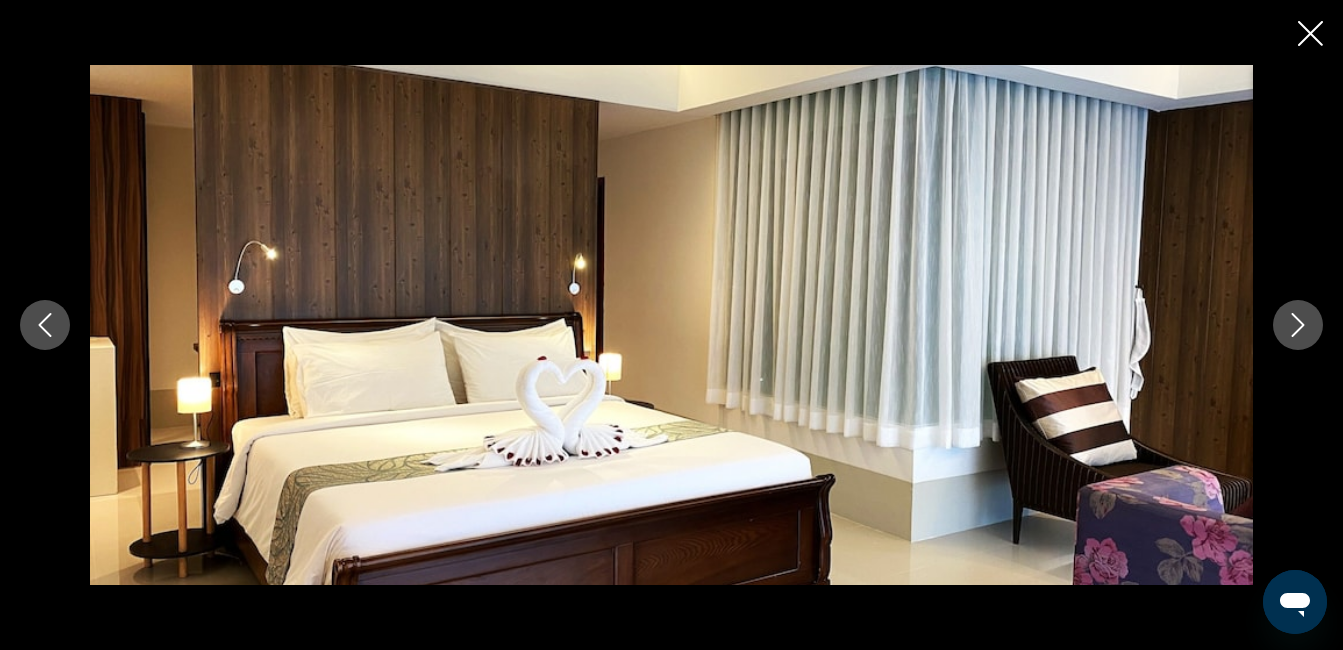 click 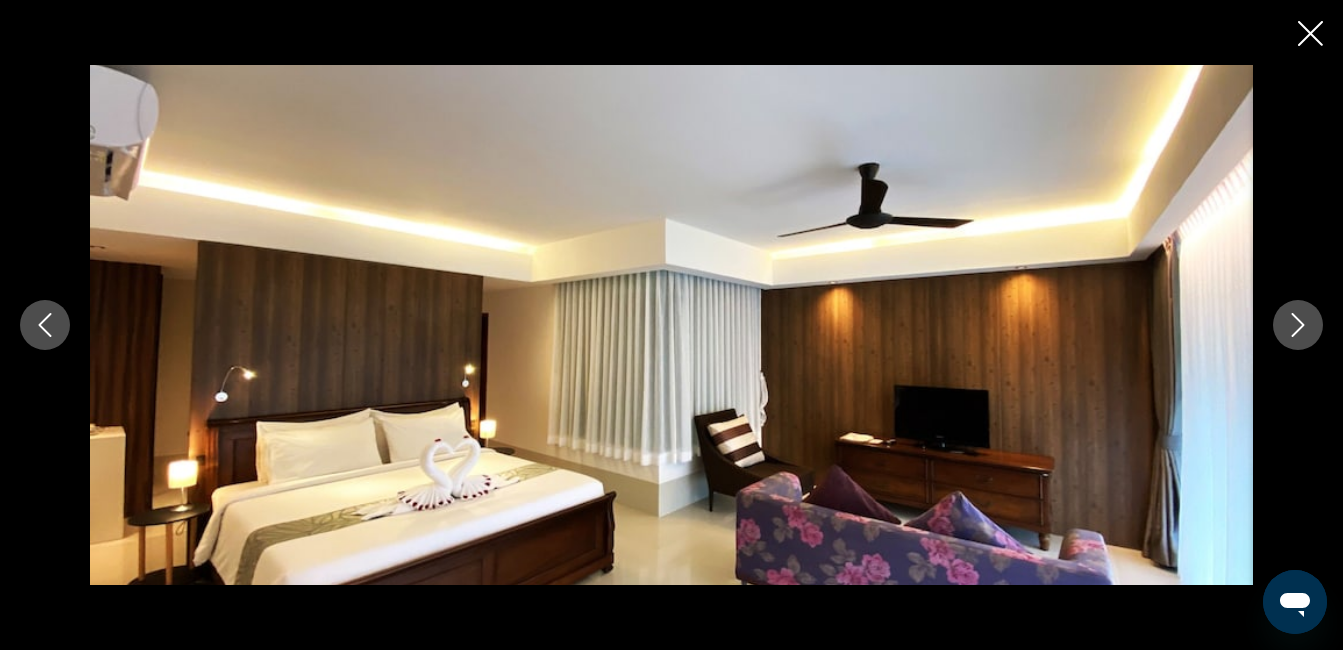 click 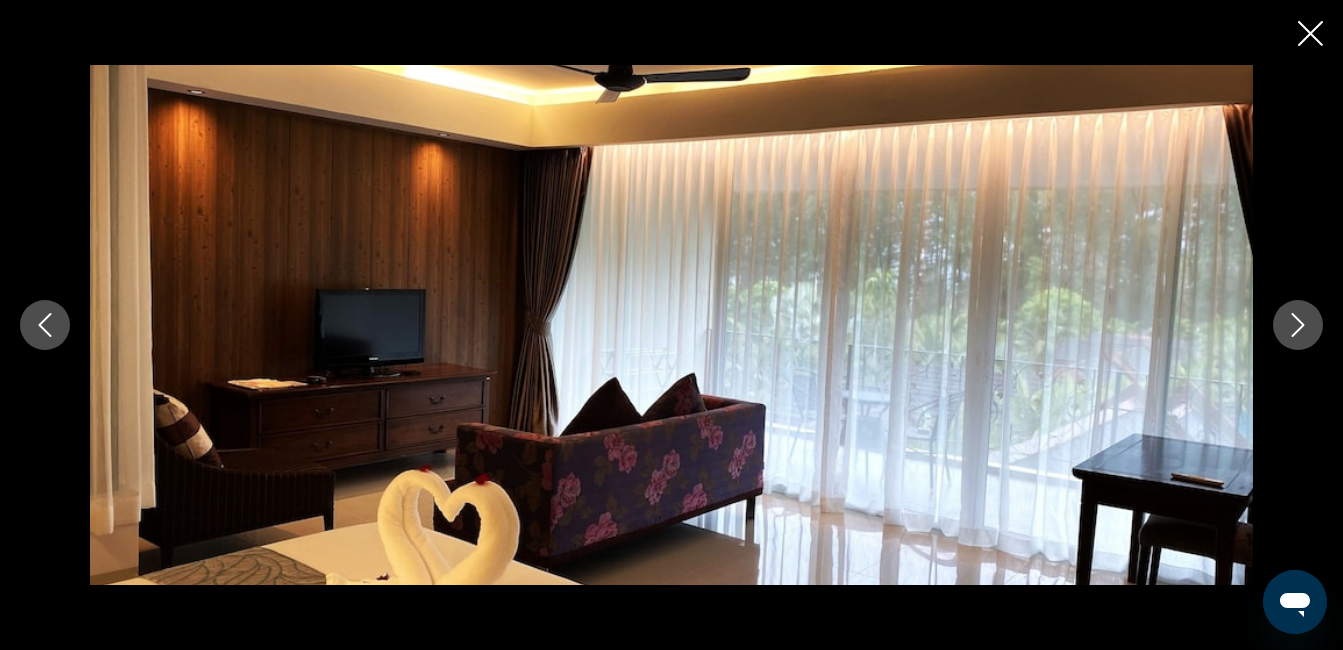 click 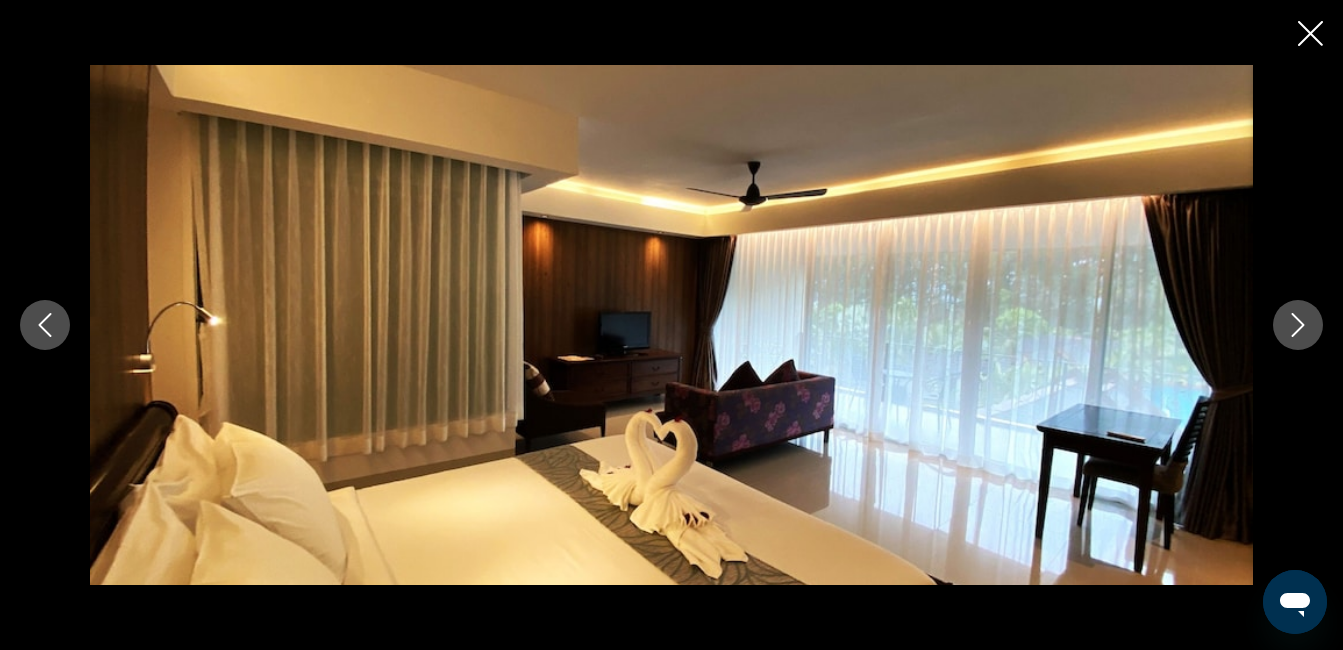 click 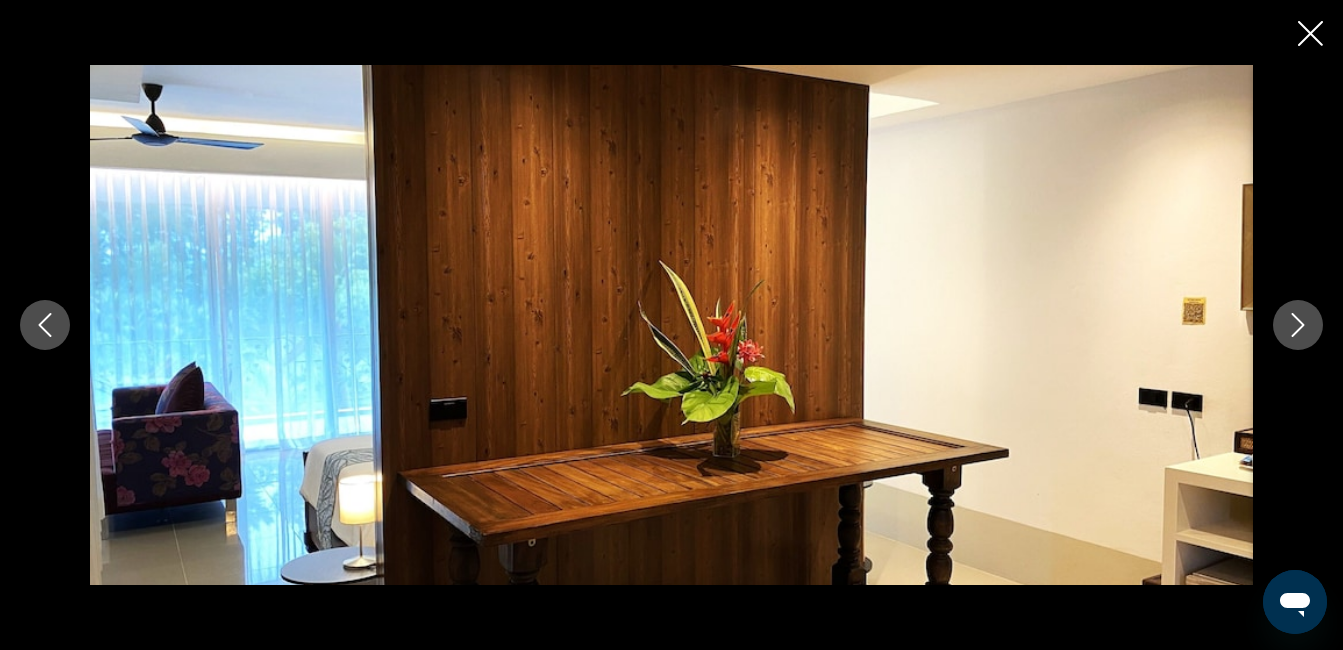 click 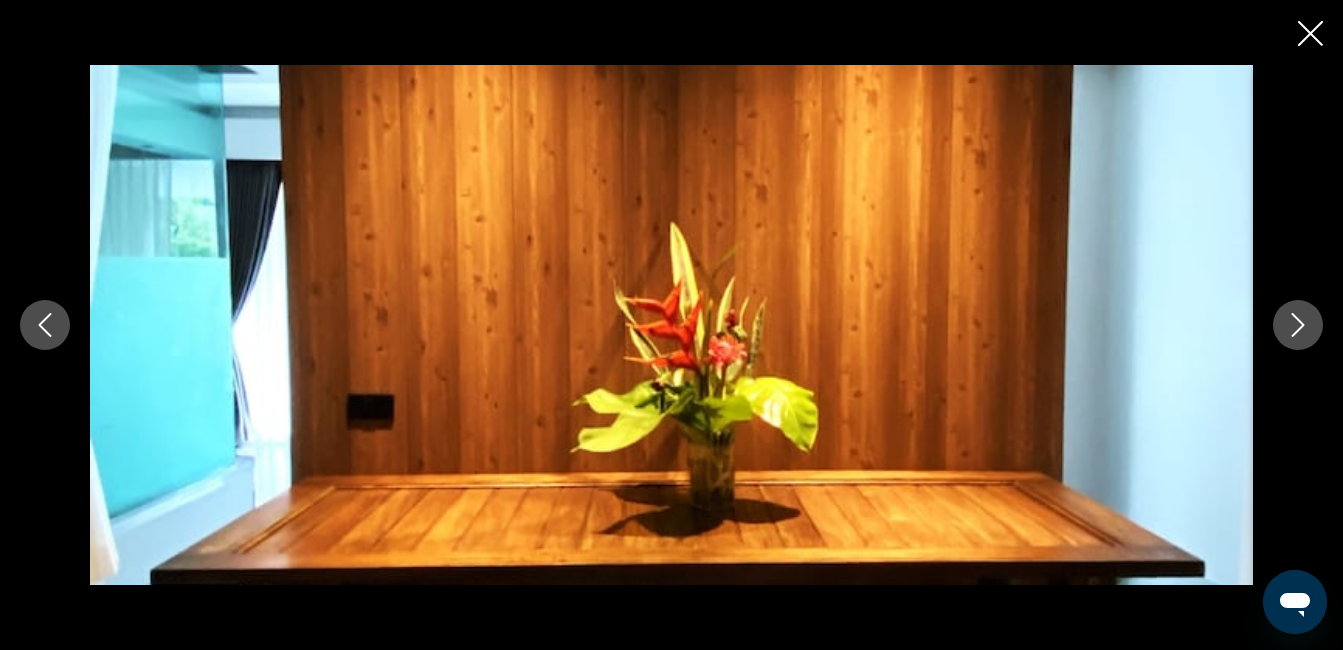 click at bounding box center (671, 325) 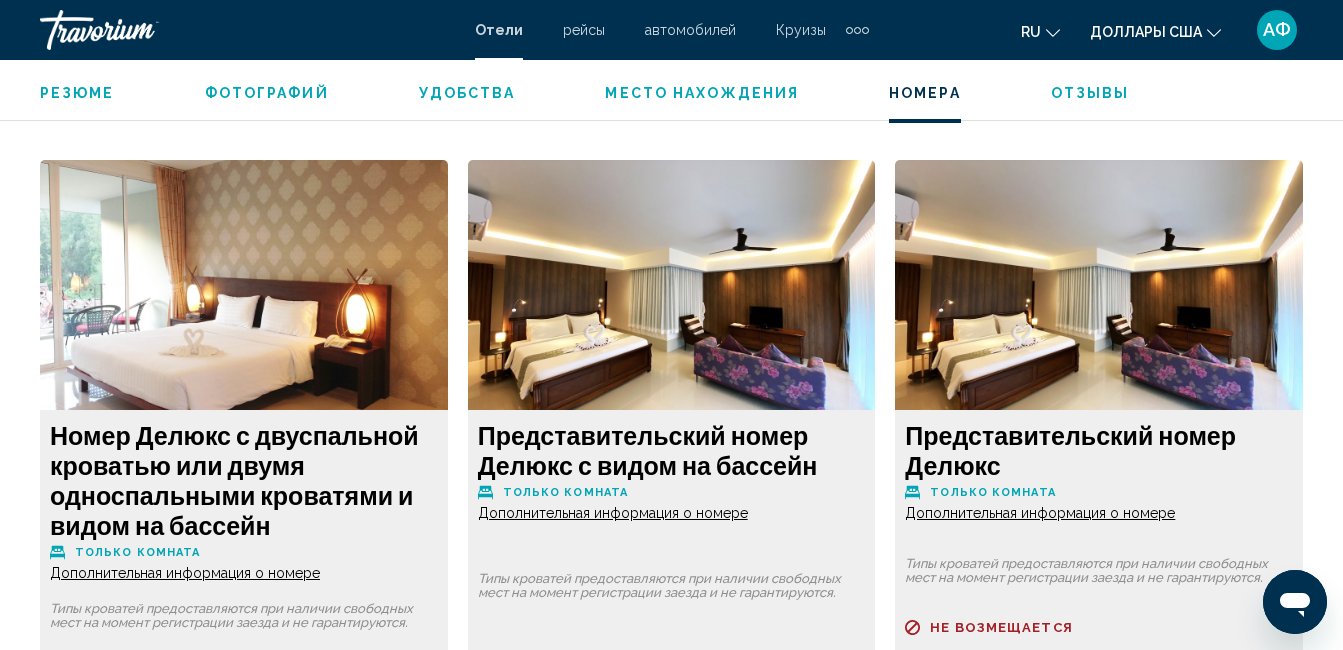 scroll, scrollTop: 3110, scrollLeft: 0, axis: vertical 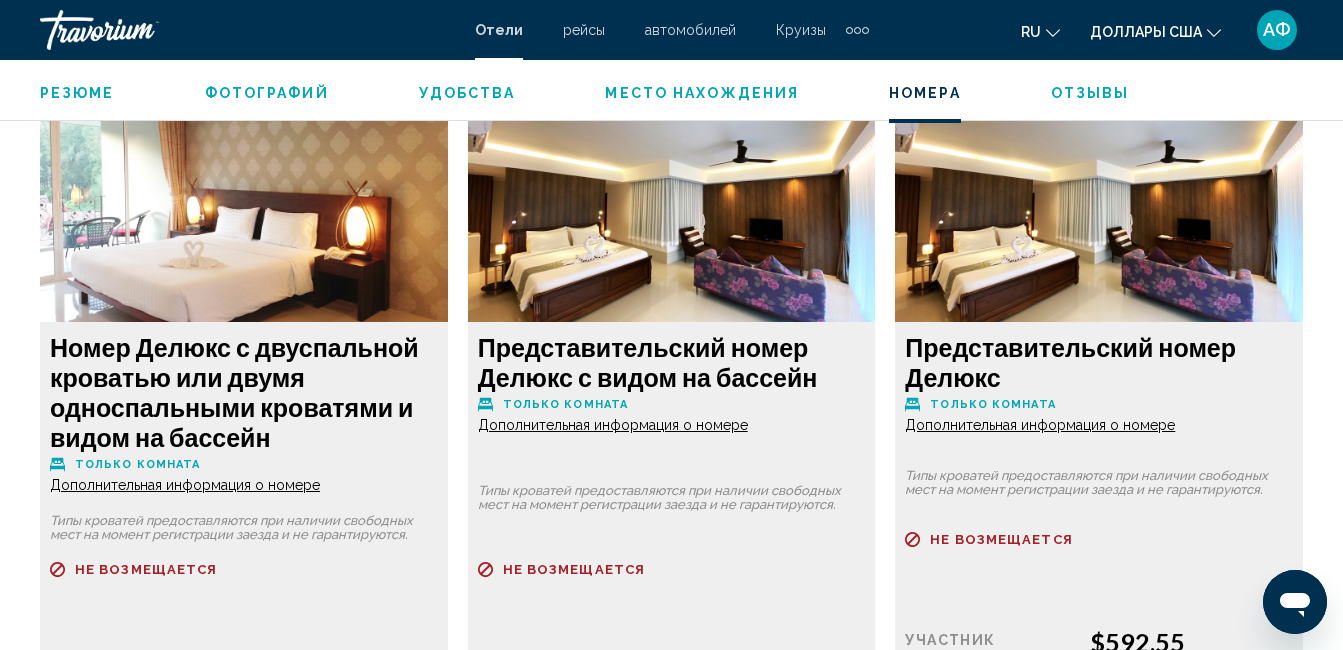 click on "Дополнительная информация о номере" at bounding box center [185, 485] 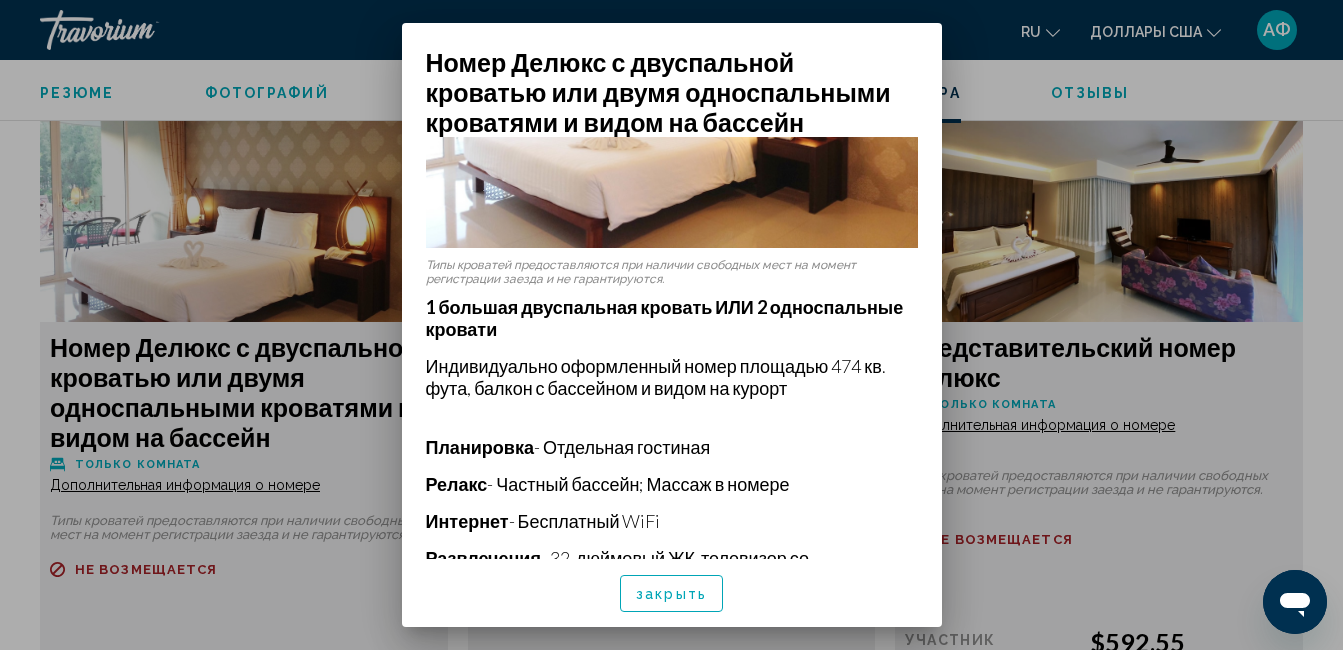 scroll, scrollTop: 300, scrollLeft: 0, axis: vertical 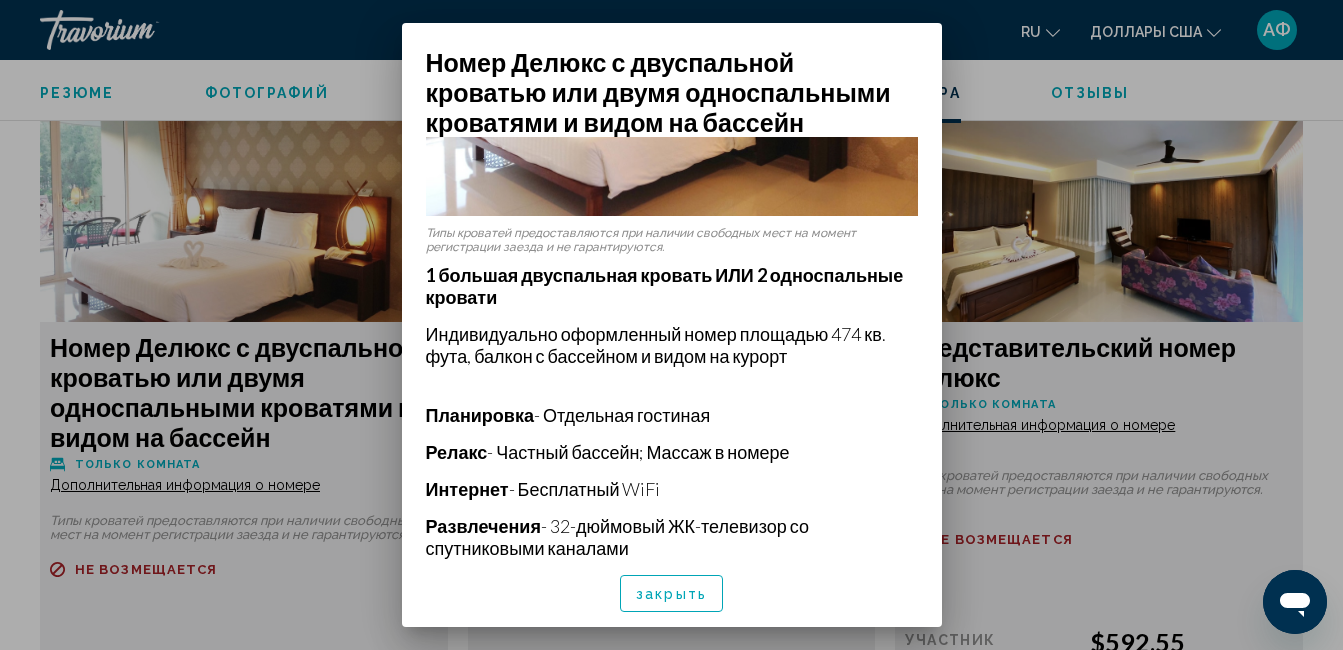 click on "закрыть" at bounding box center (671, 594) 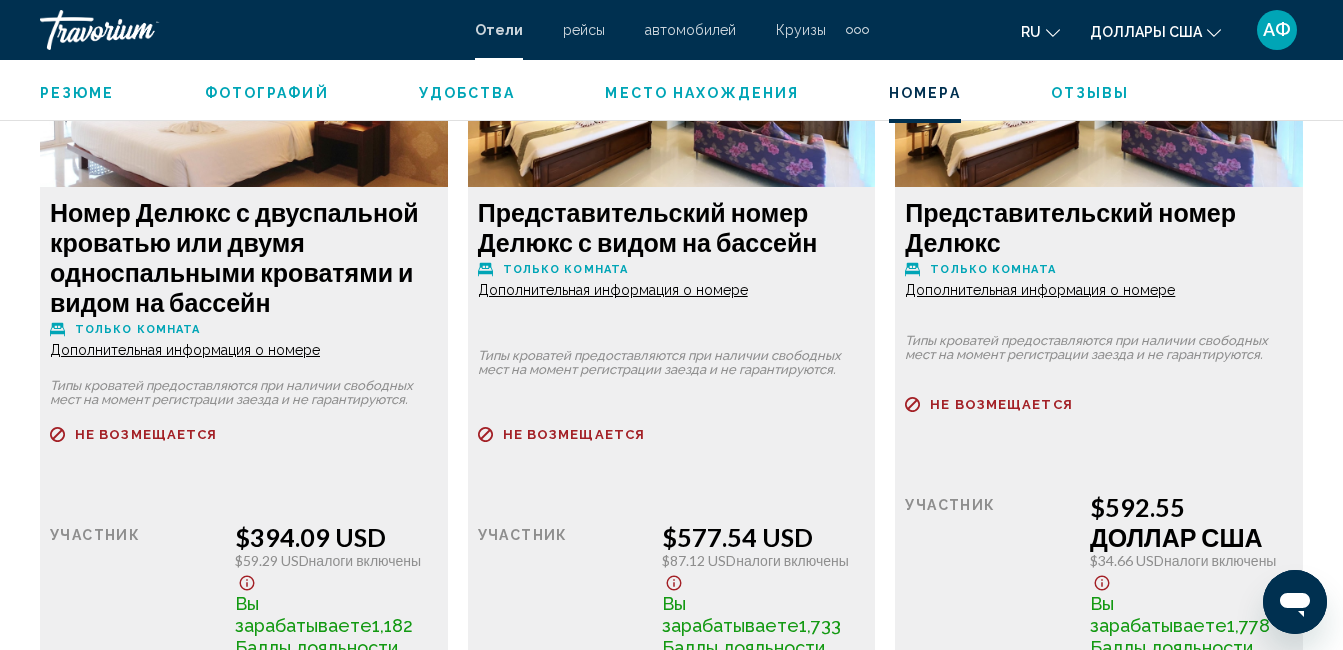scroll, scrollTop: 3210, scrollLeft: 0, axis: vertical 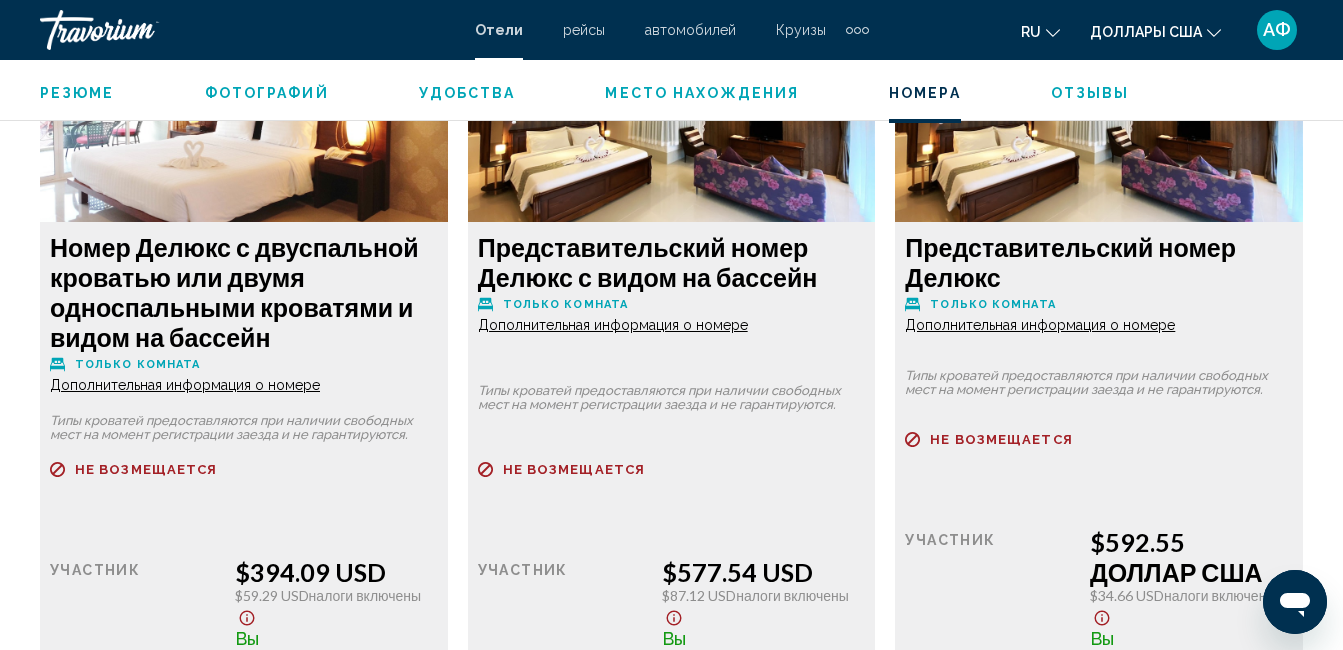 click on "Дополнительная информация о номере" at bounding box center [185, 385] 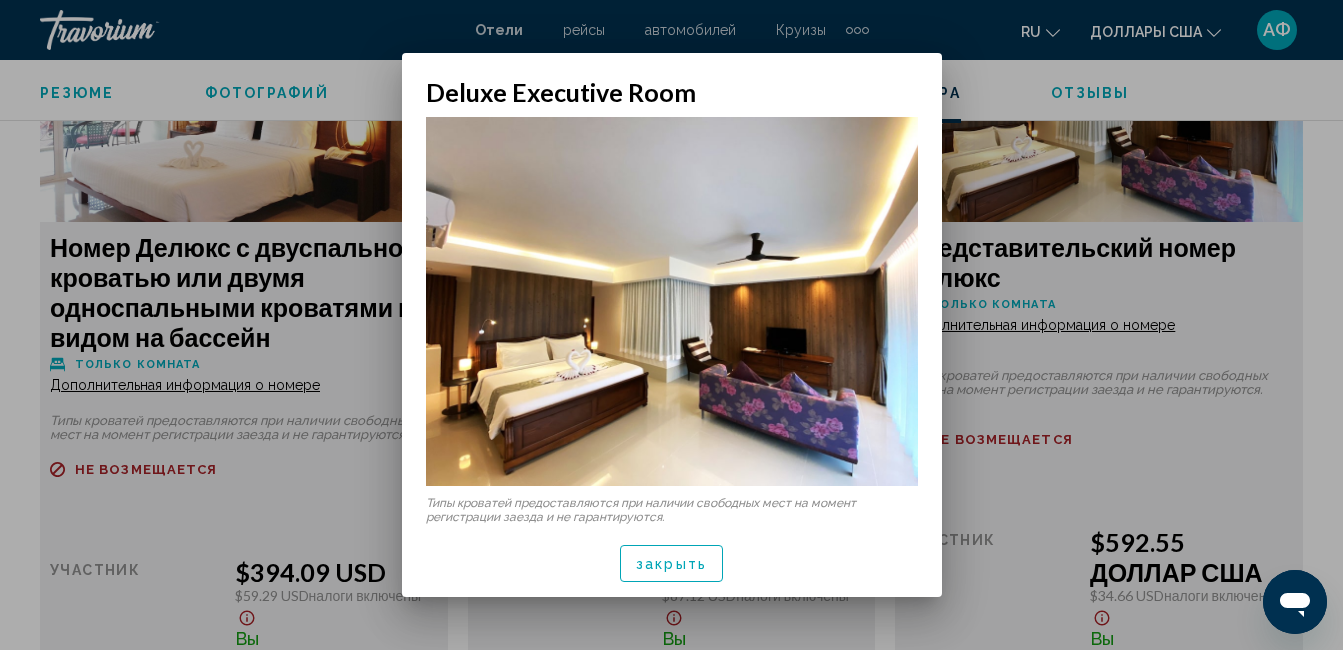scroll, scrollTop: 0, scrollLeft: 0, axis: both 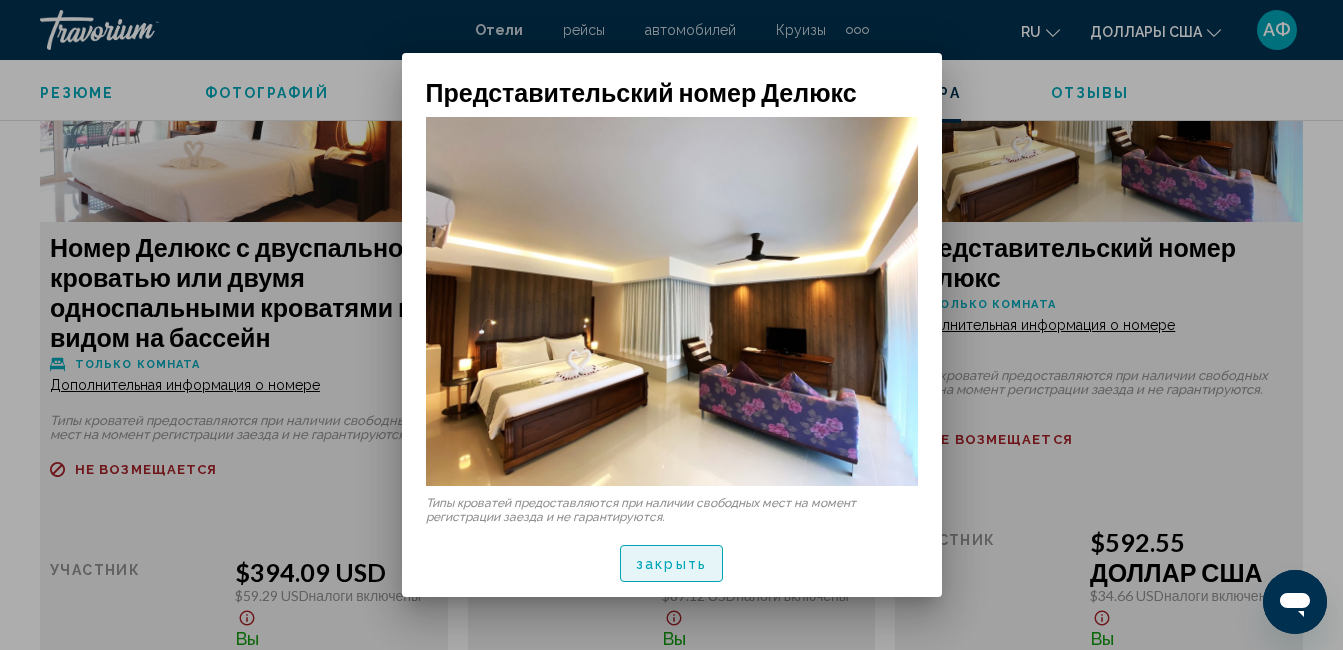 click on "закрыть" at bounding box center [671, 564] 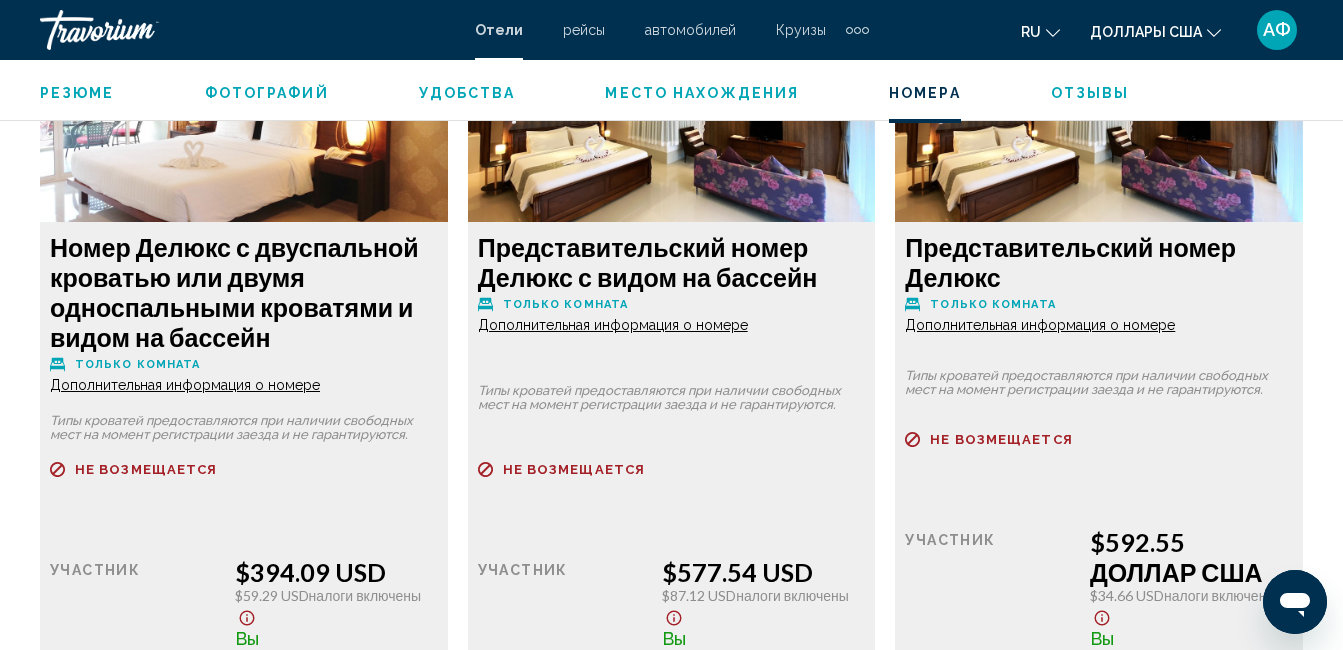 click on "Дополнительная информация о номере" at bounding box center (185, 385) 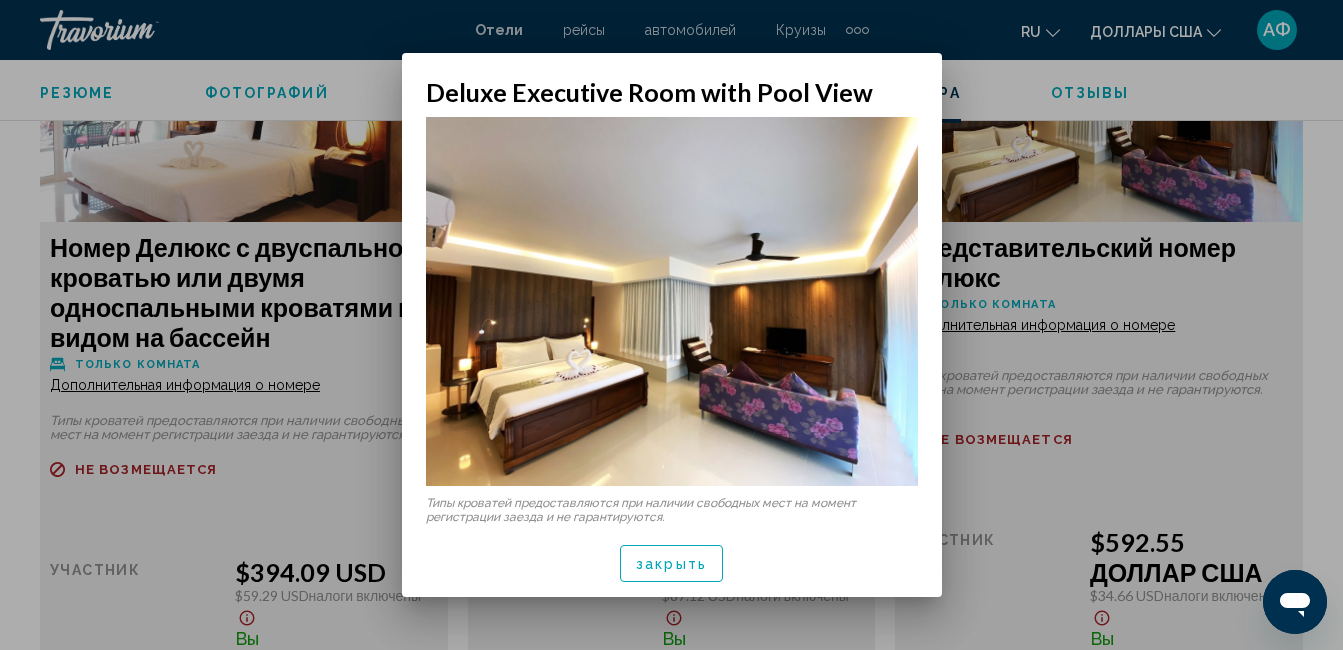 scroll, scrollTop: 0, scrollLeft: 0, axis: both 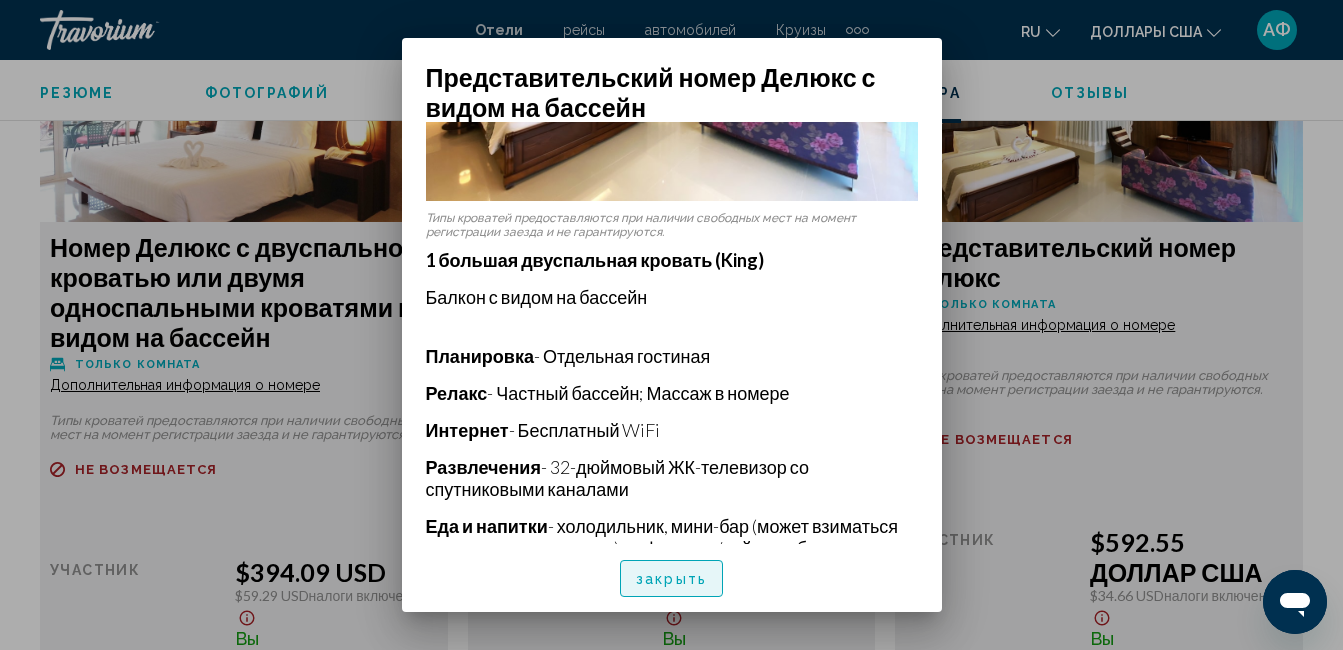 click on "закрыть" at bounding box center (671, 579) 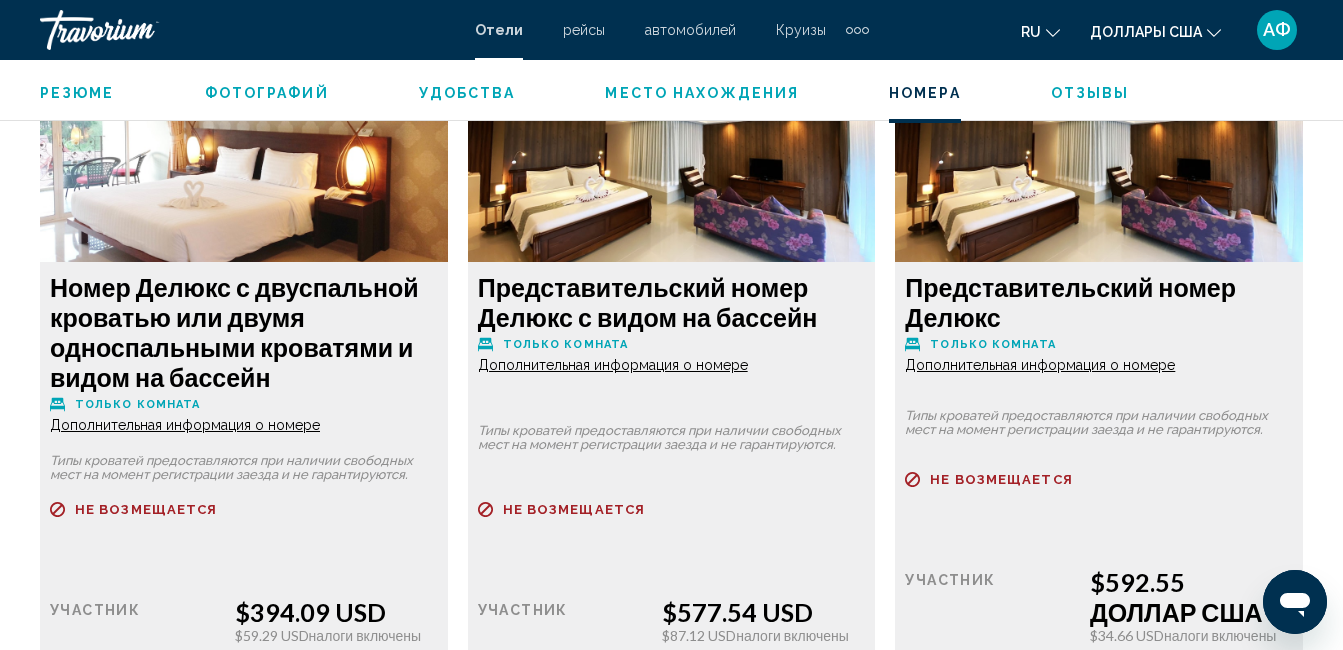 scroll, scrollTop: 3099, scrollLeft: 0, axis: vertical 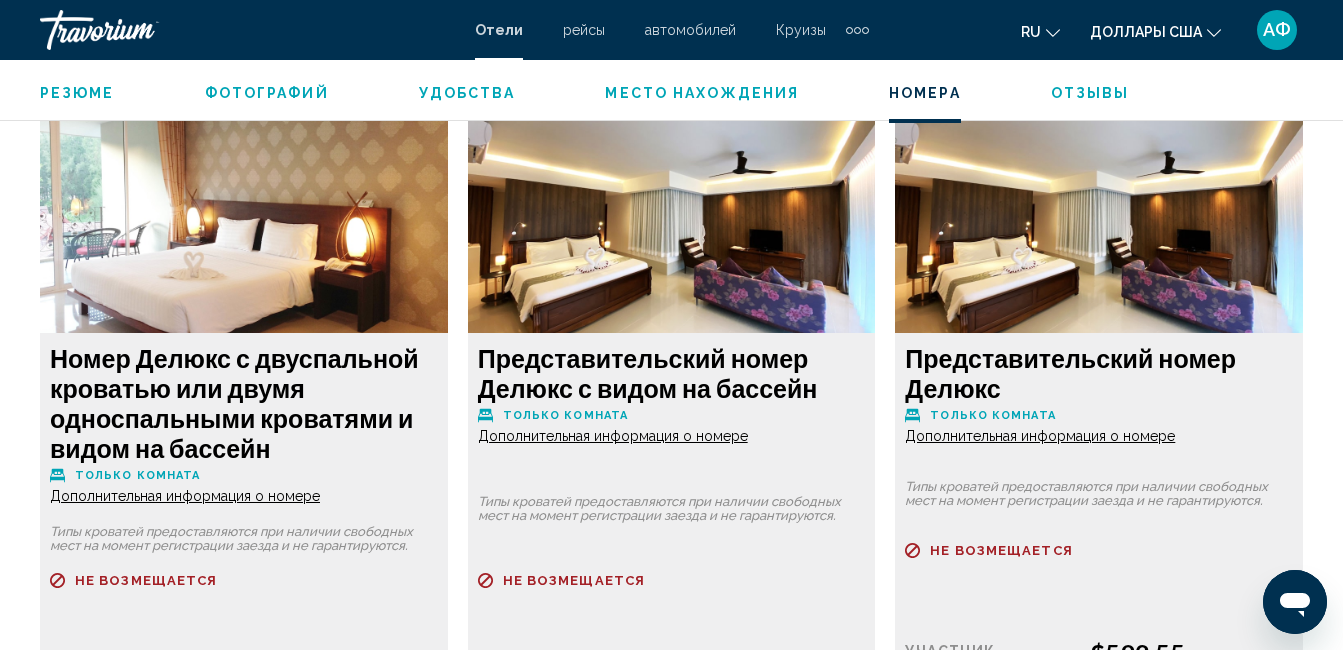 click on "Дополнительная информация о номере" at bounding box center (185, 496) 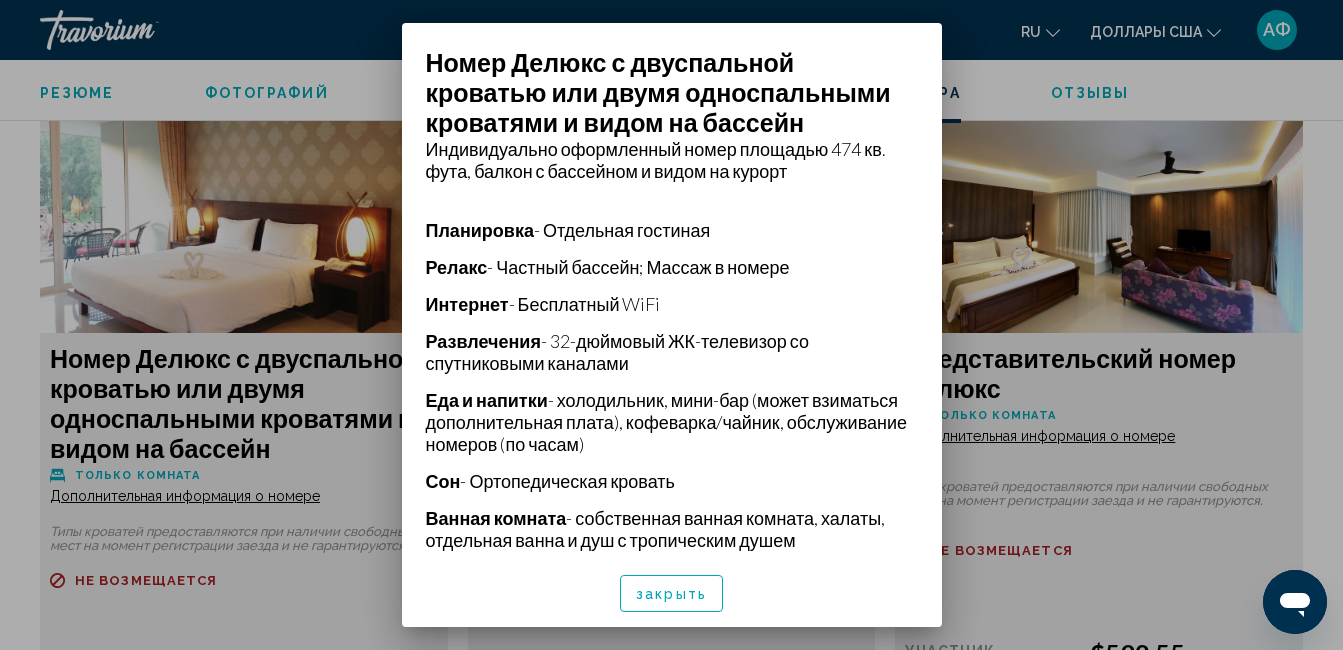 scroll, scrollTop: 500, scrollLeft: 0, axis: vertical 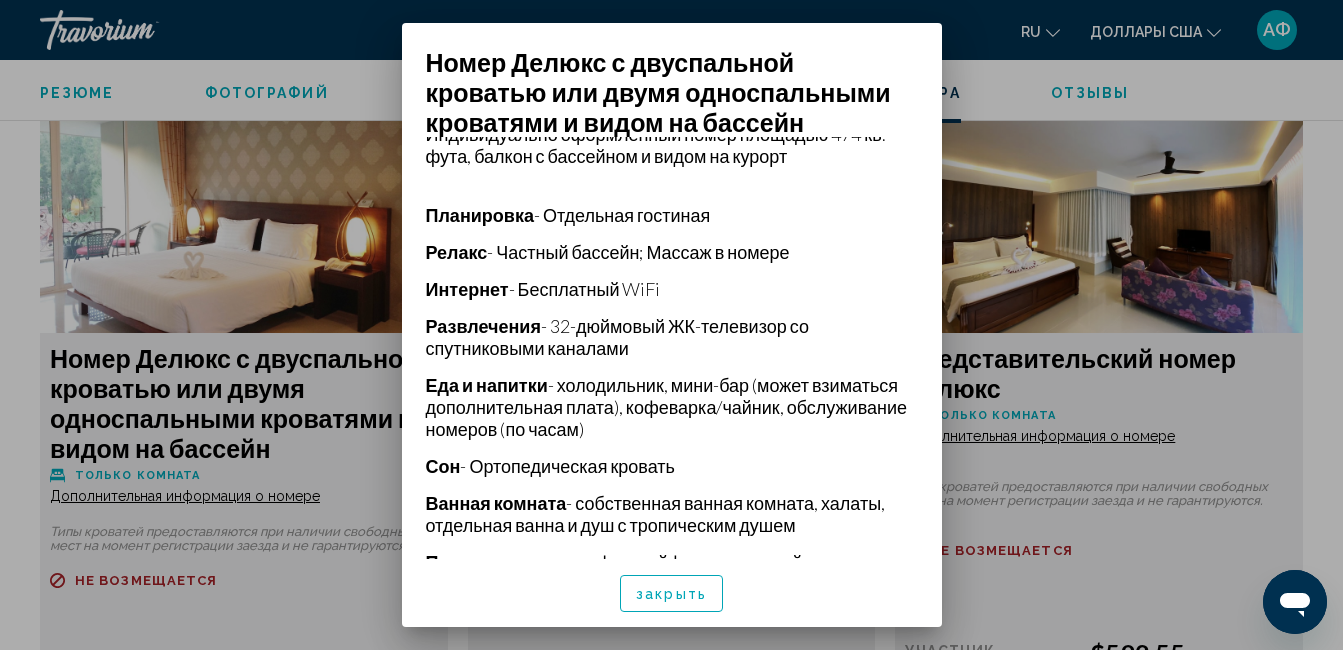 click on "закрыть" at bounding box center [671, 594] 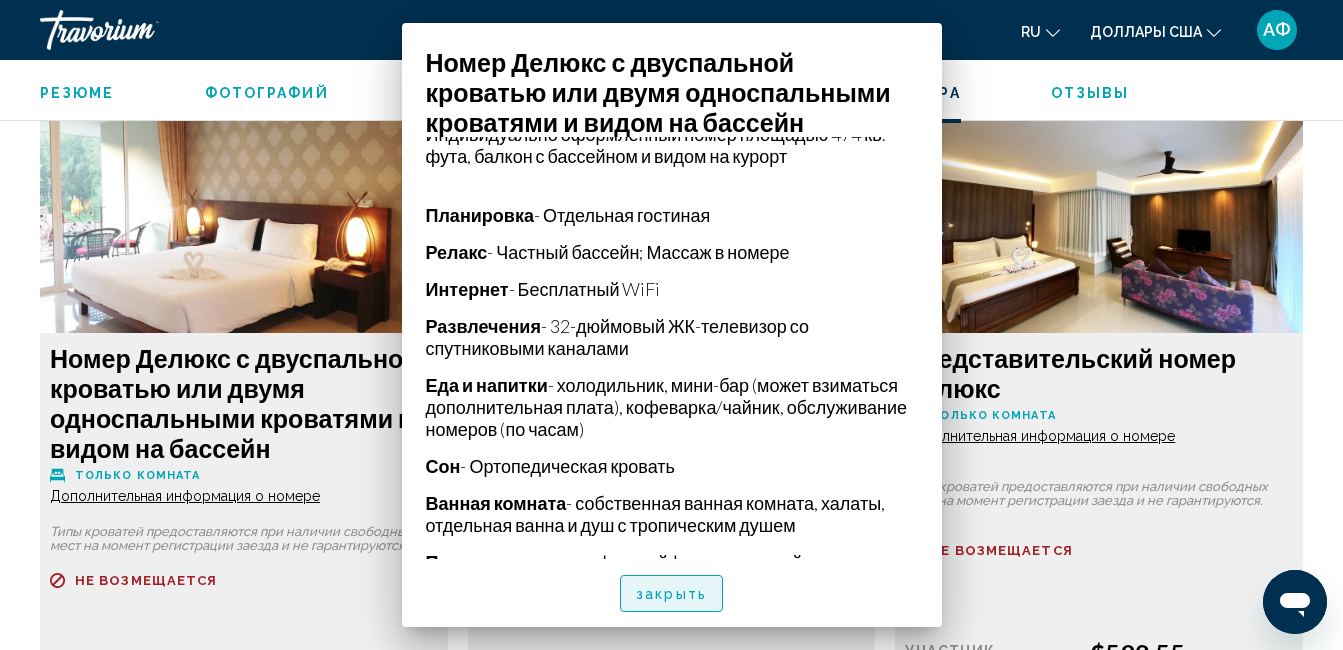 scroll, scrollTop: 3099, scrollLeft: 0, axis: vertical 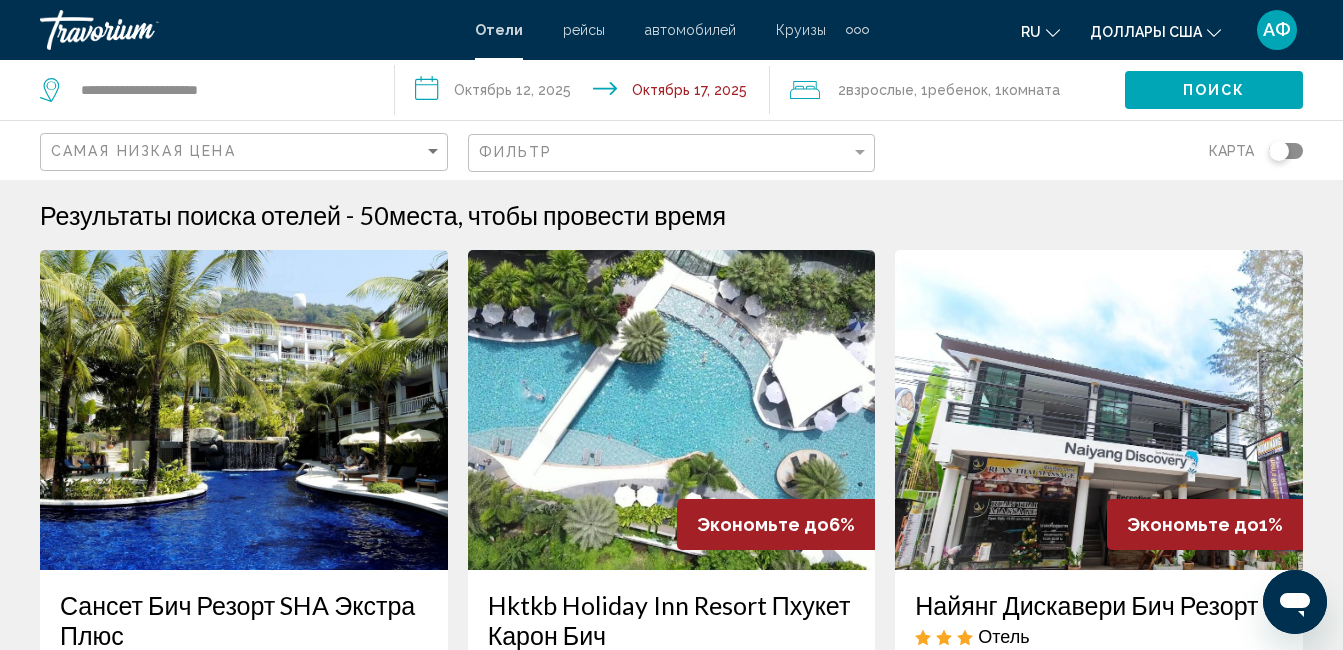 click at bounding box center (244, 410) 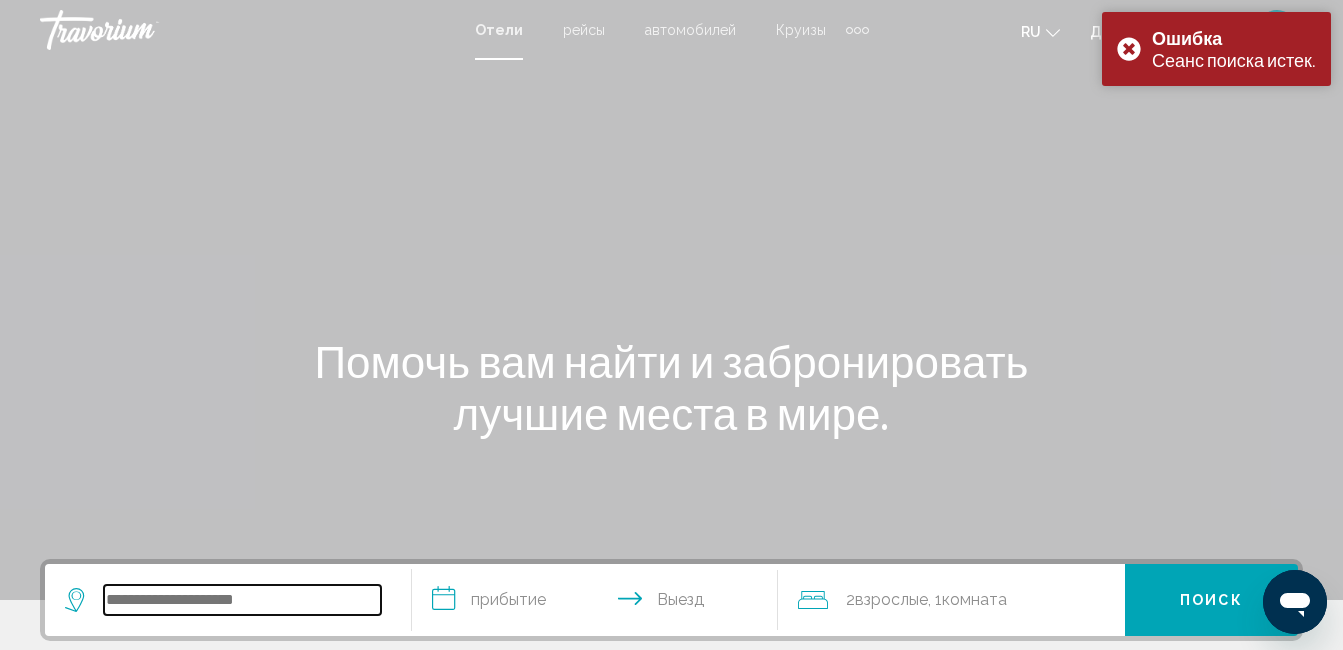 click at bounding box center (242, 600) 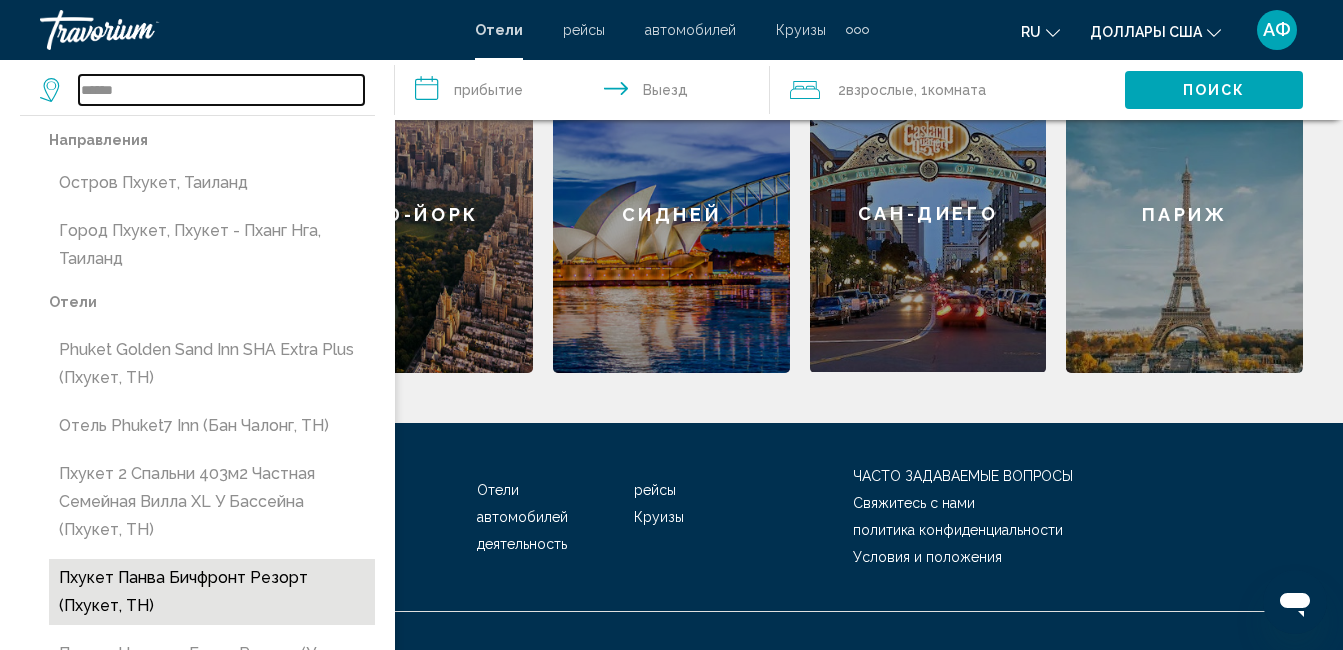 scroll, scrollTop: 912, scrollLeft: 0, axis: vertical 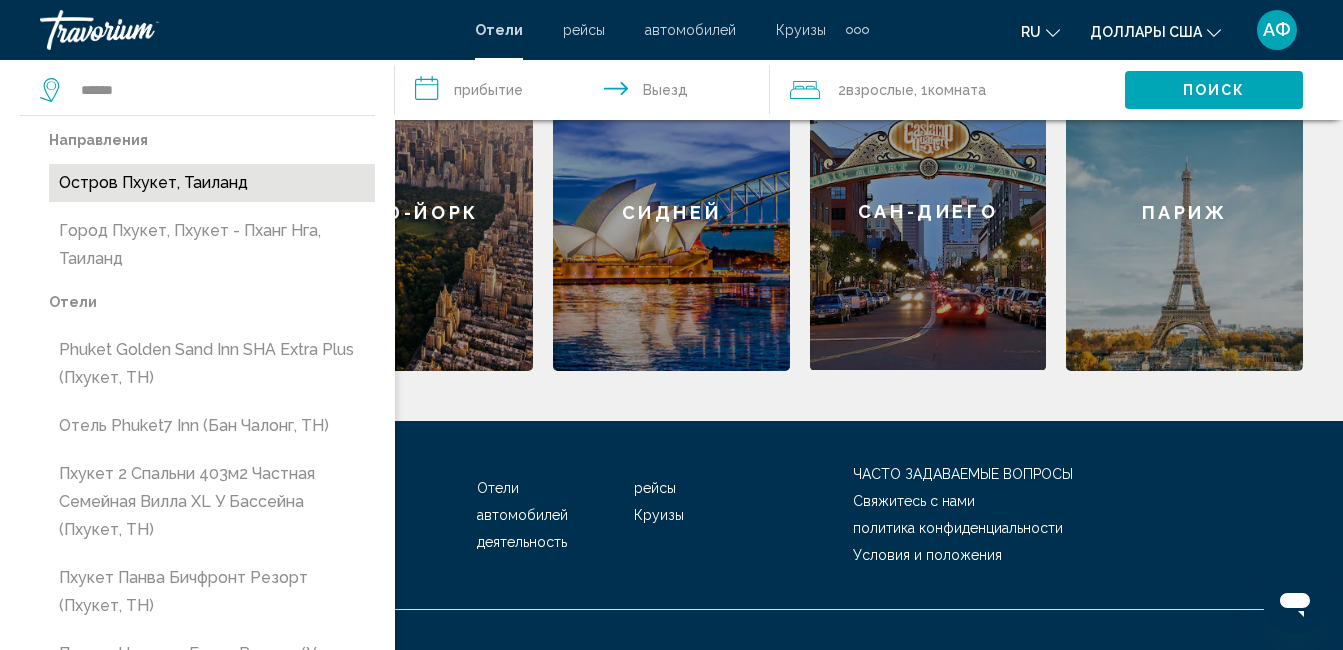 click on "Остров Пхукет, Таиланд" at bounding box center (212, 183) 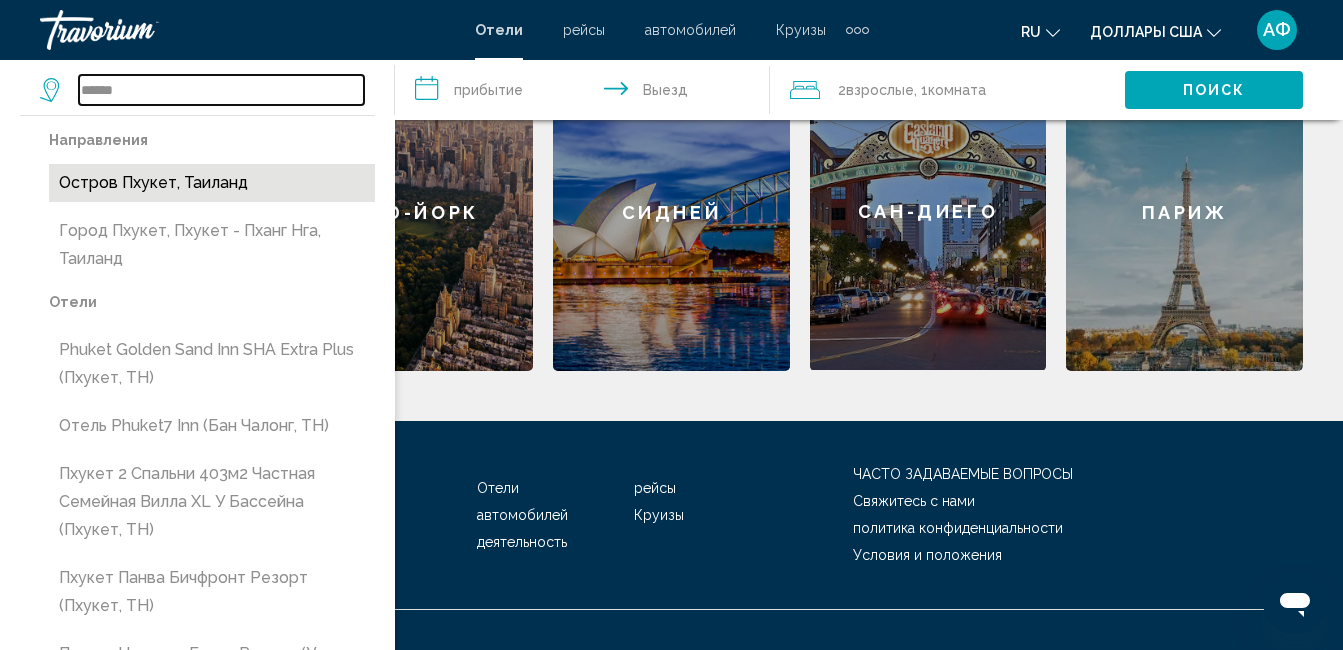 type on "**********" 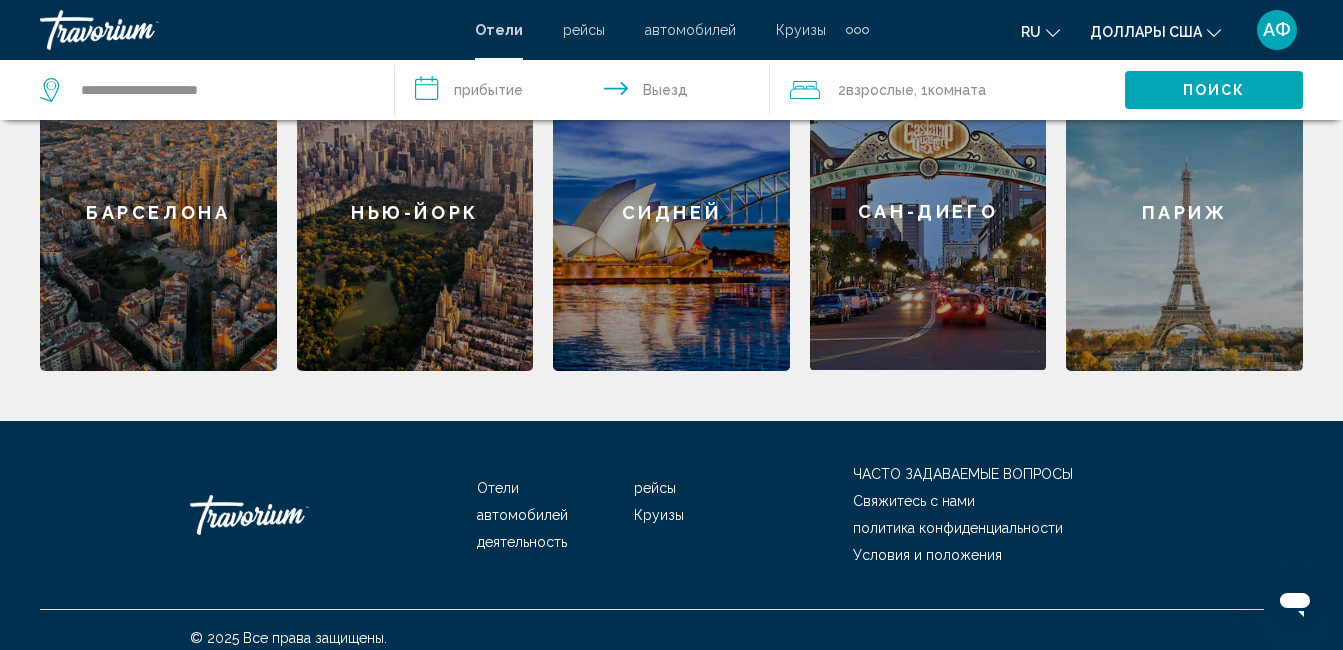 click on "**********" at bounding box center (586, 93) 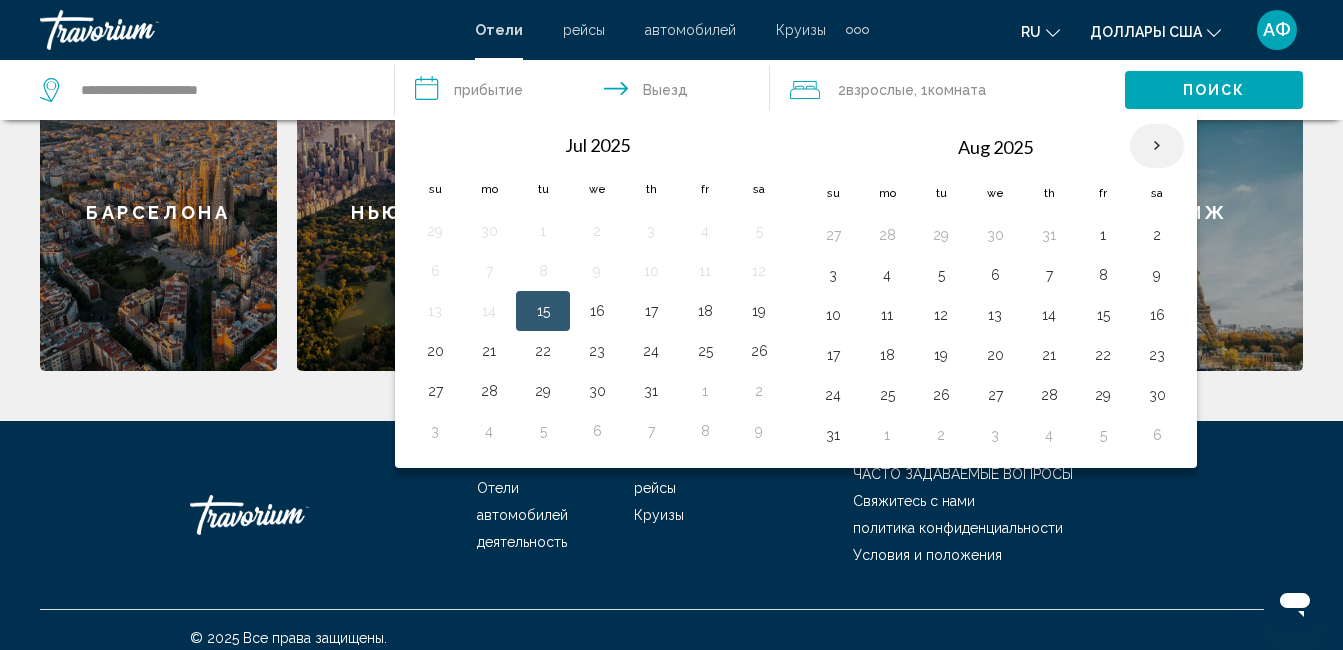 click at bounding box center (1157, 146) 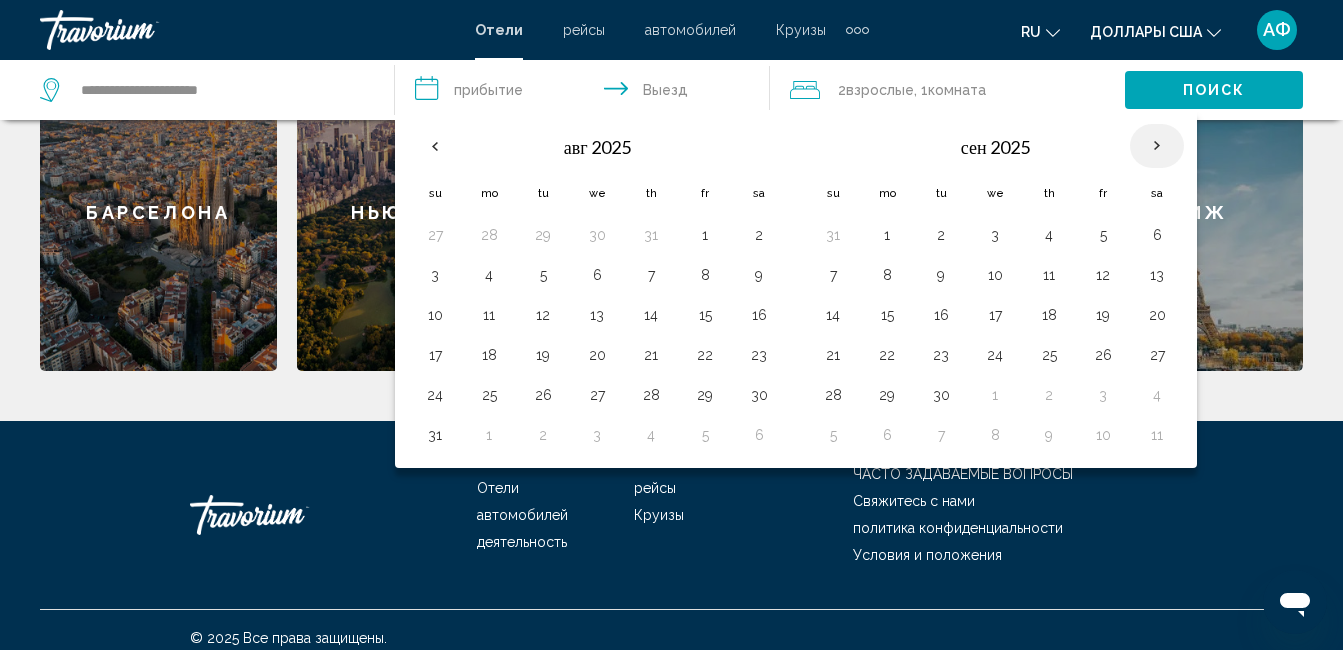 click at bounding box center [1157, 146] 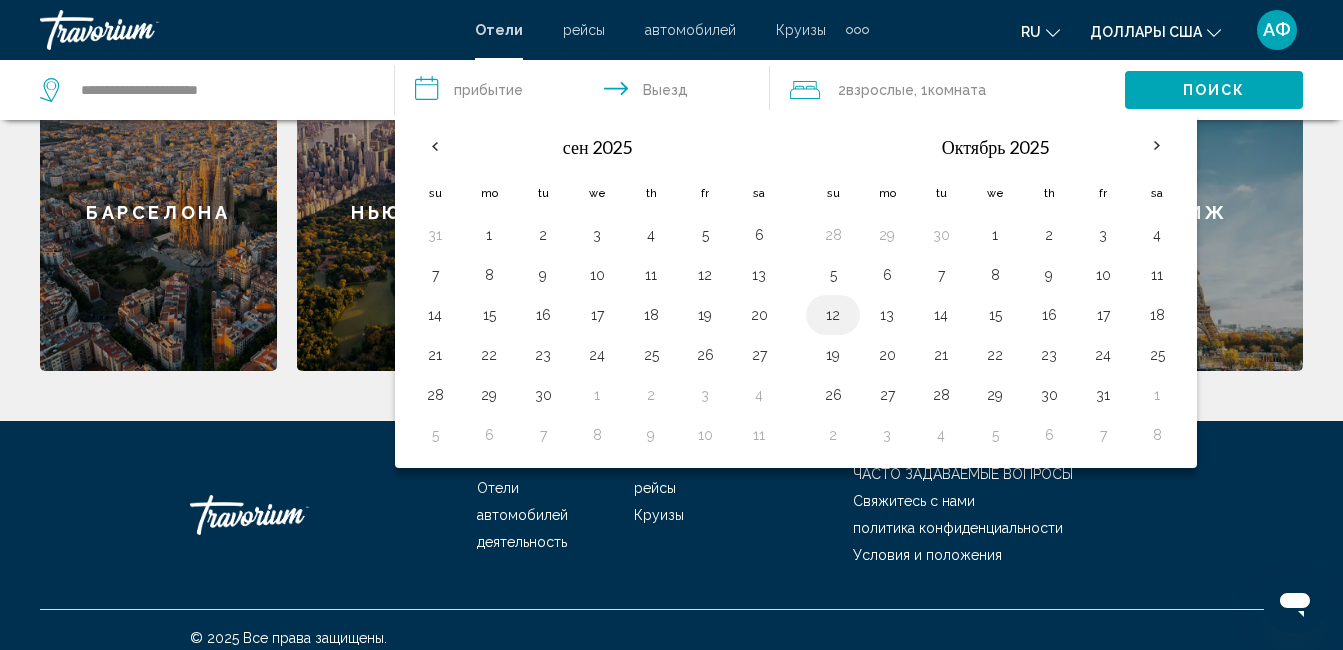 click on "12" at bounding box center [833, 315] 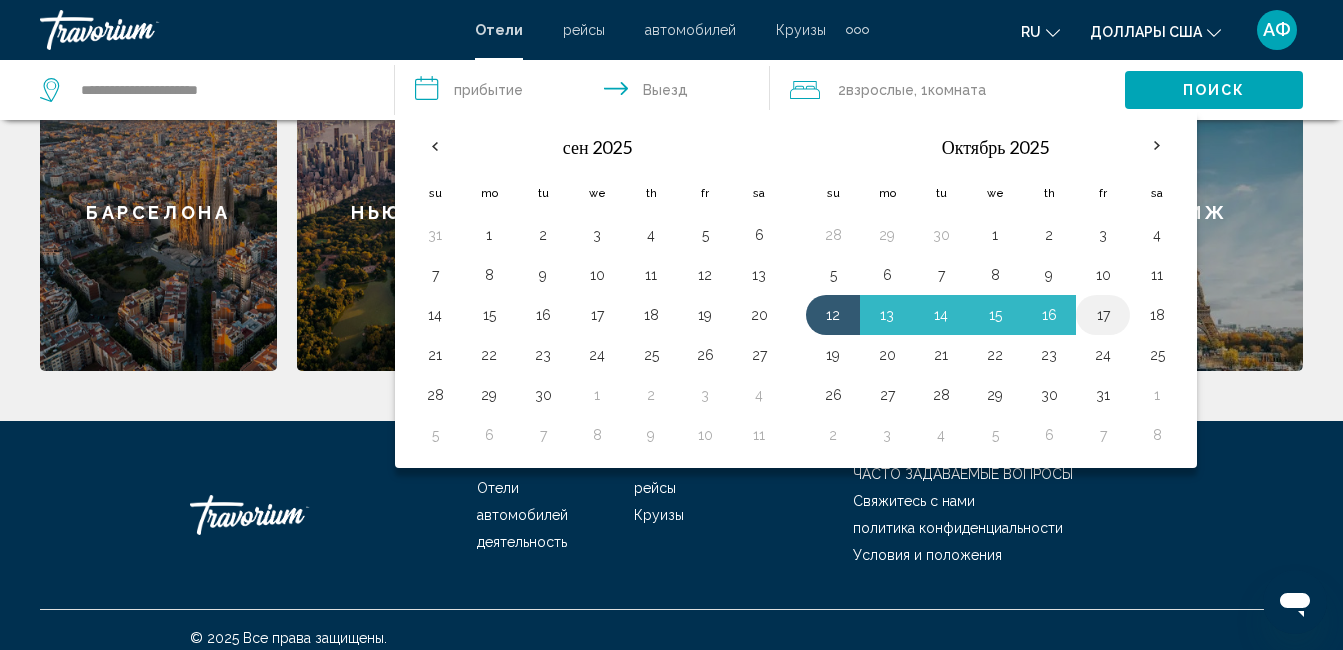 click on "17" at bounding box center [1103, 315] 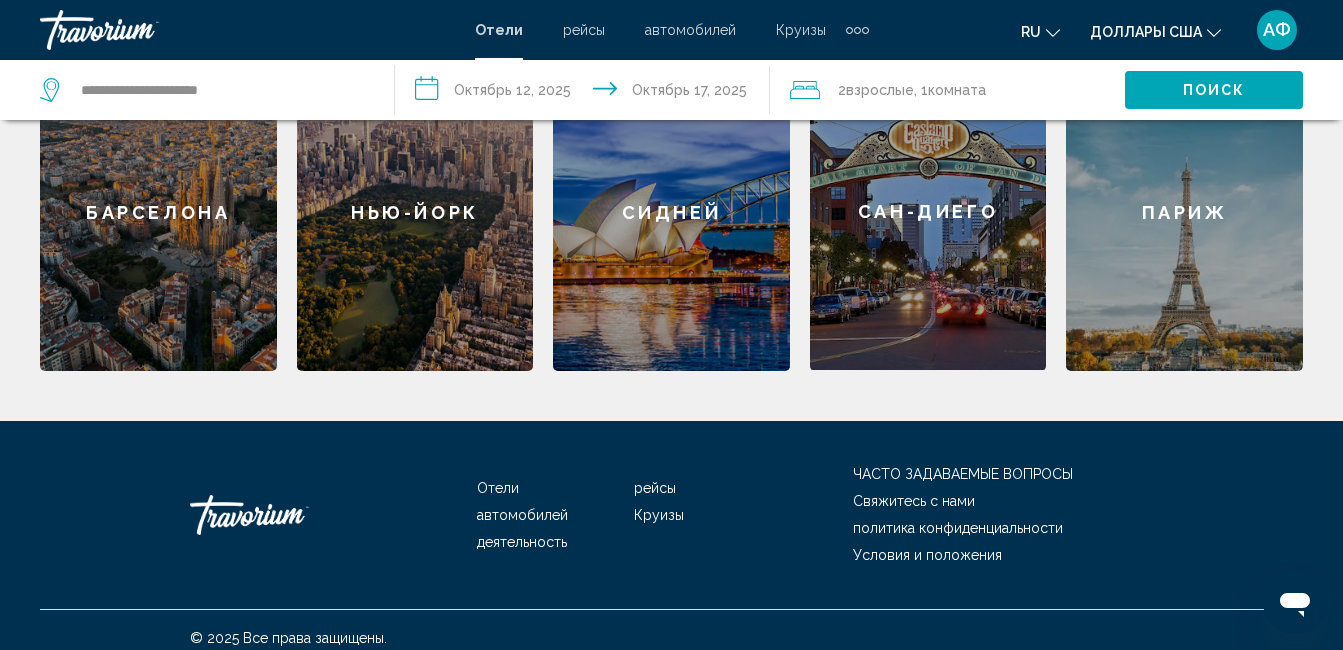 click on "2  Взрослый Взрослые , 1  Комната номера" 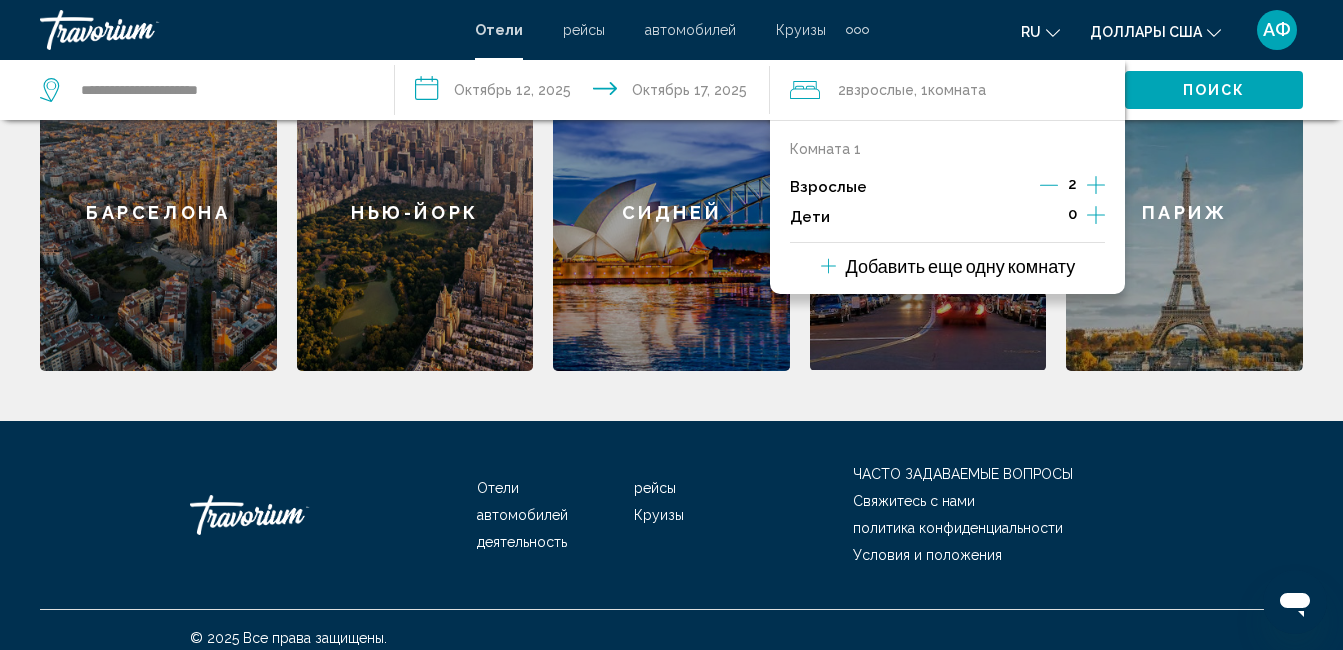 click on "0" at bounding box center [1072, 217] 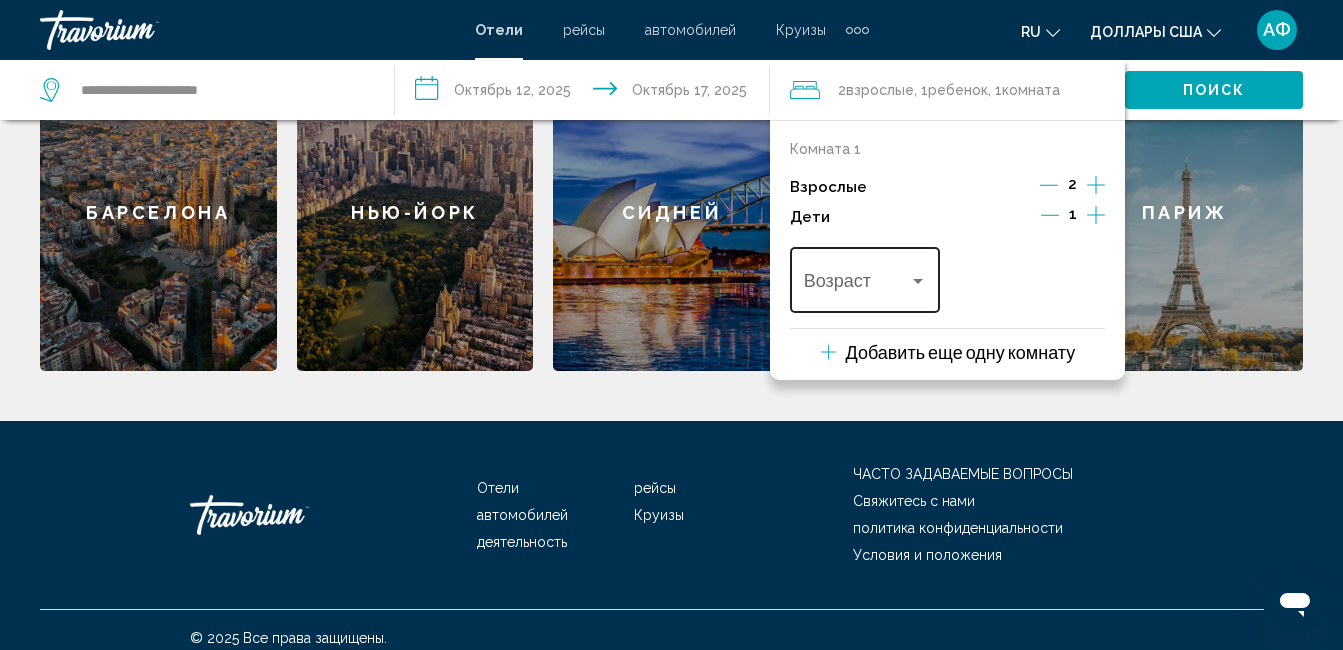 click at bounding box center [918, 281] 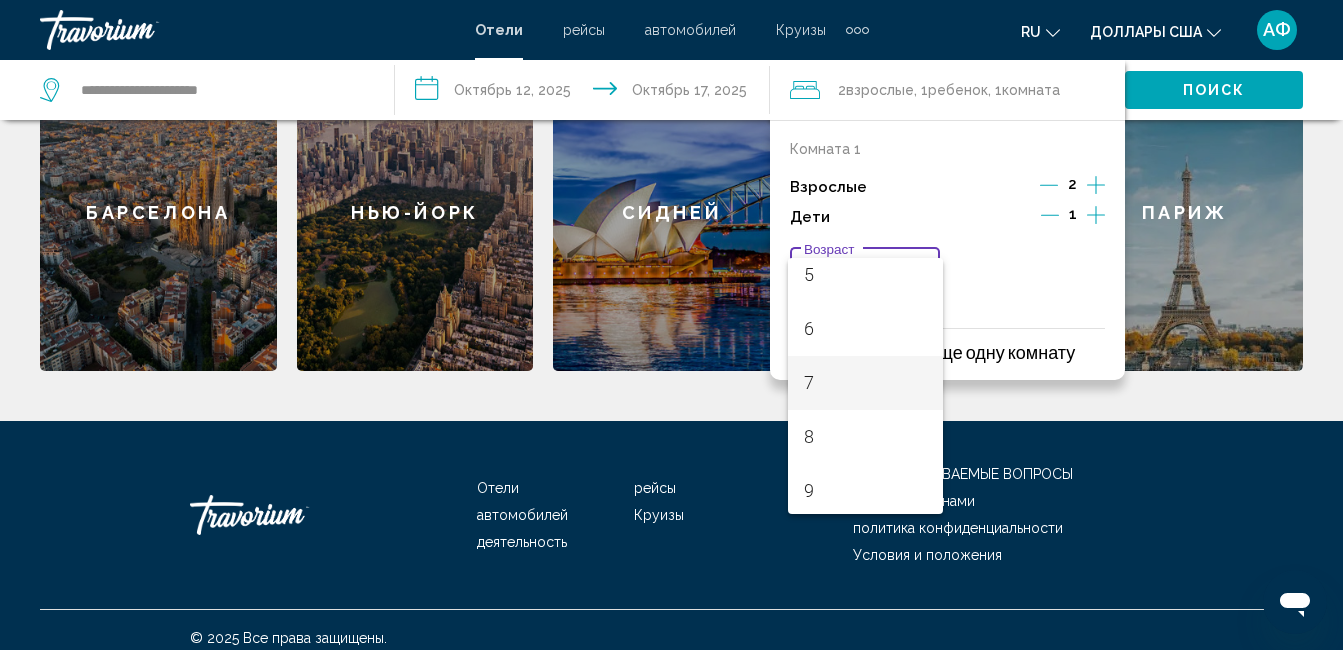 scroll, scrollTop: 400, scrollLeft: 0, axis: vertical 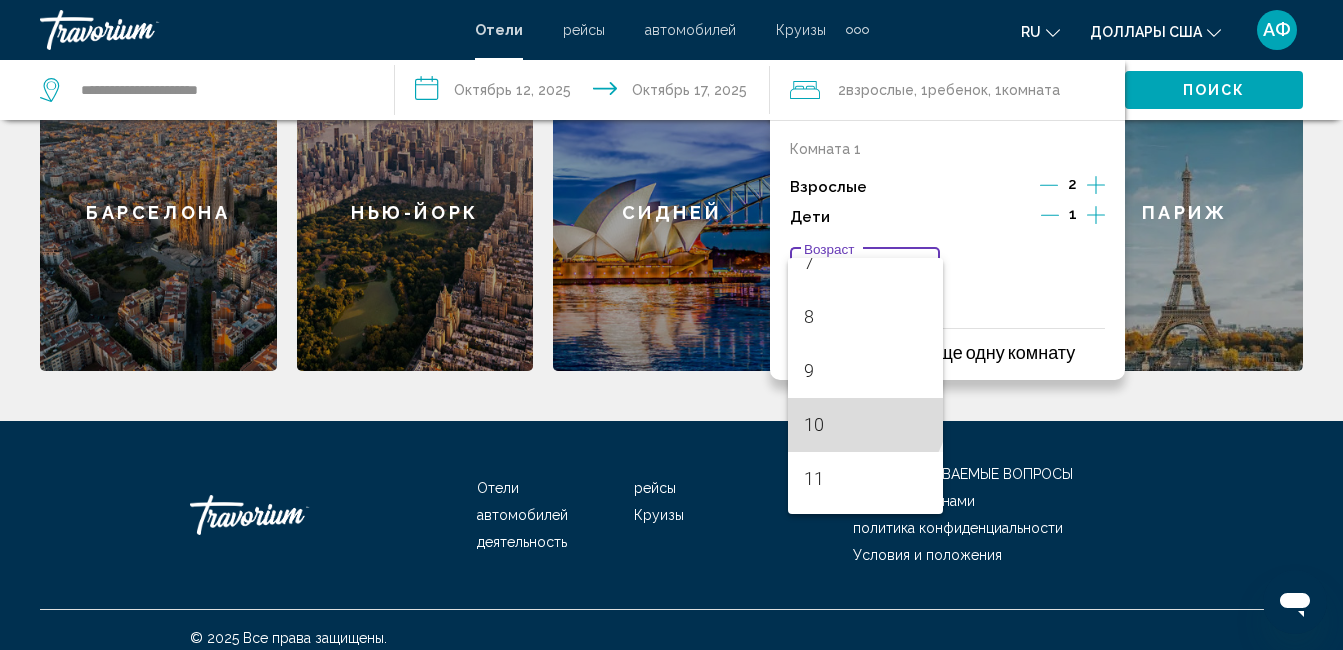 click on "10" at bounding box center [865, 425] 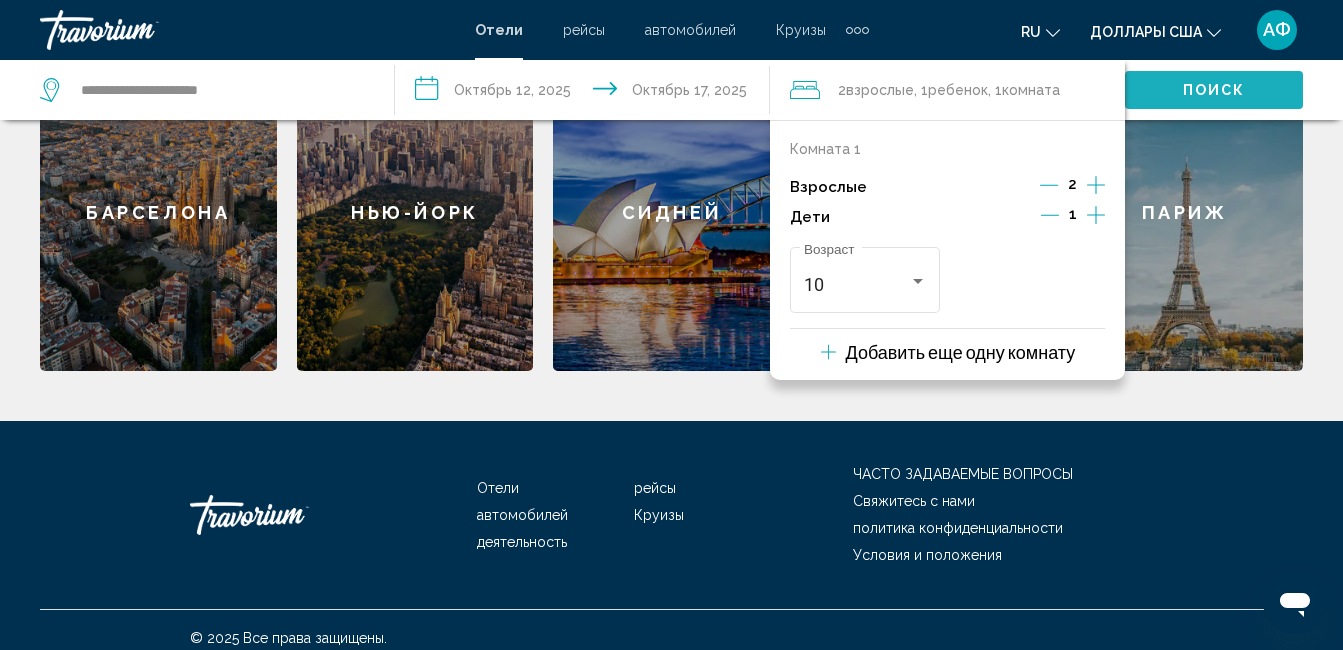 click on "Поиск" at bounding box center (1214, 89) 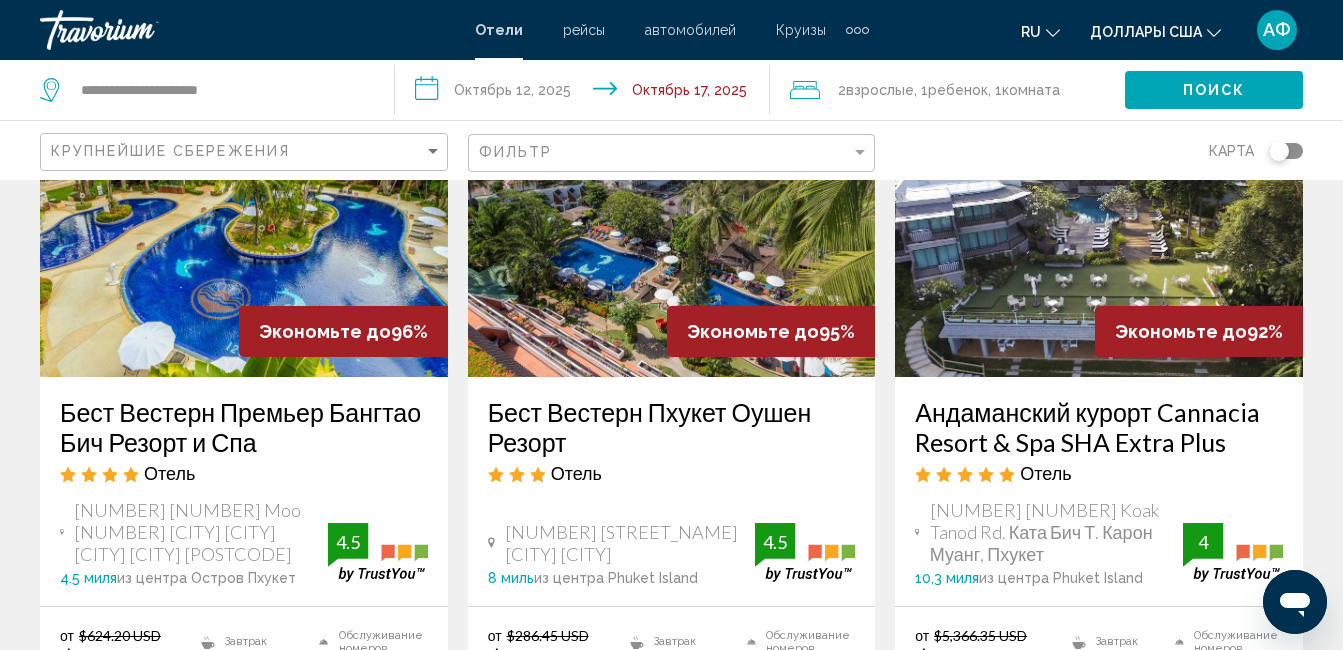 scroll, scrollTop: 200, scrollLeft: 0, axis: vertical 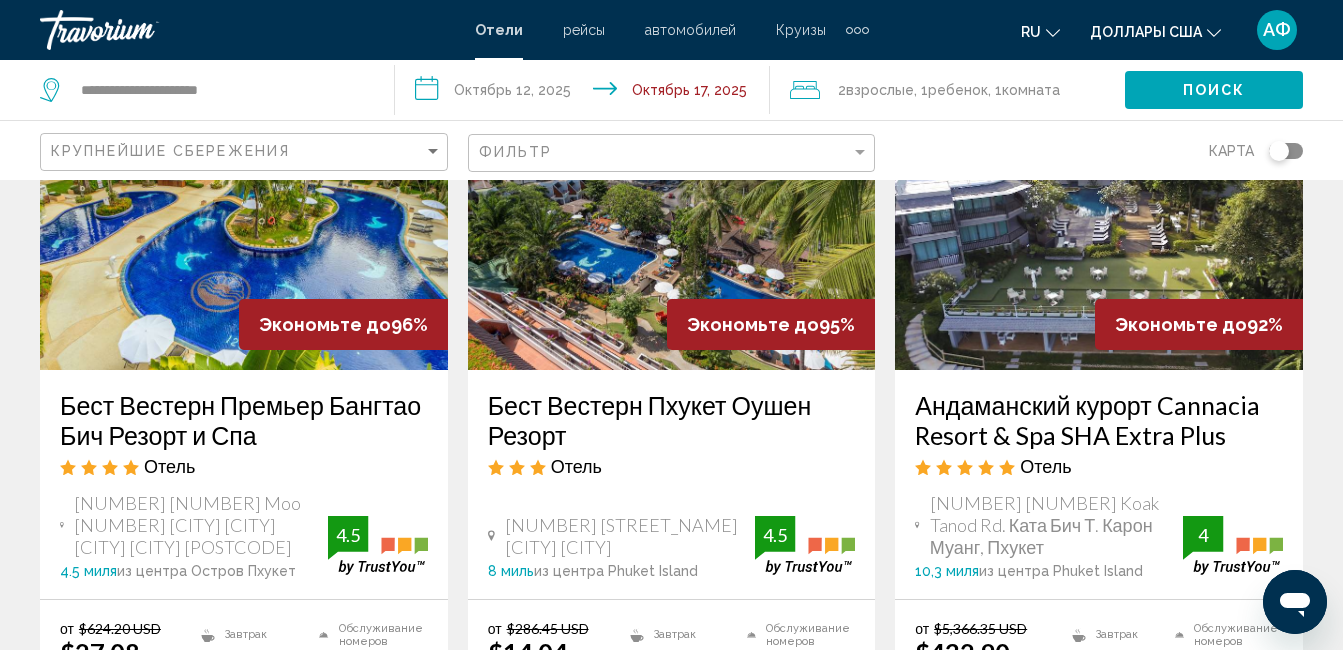 click at bounding box center [244, 210] 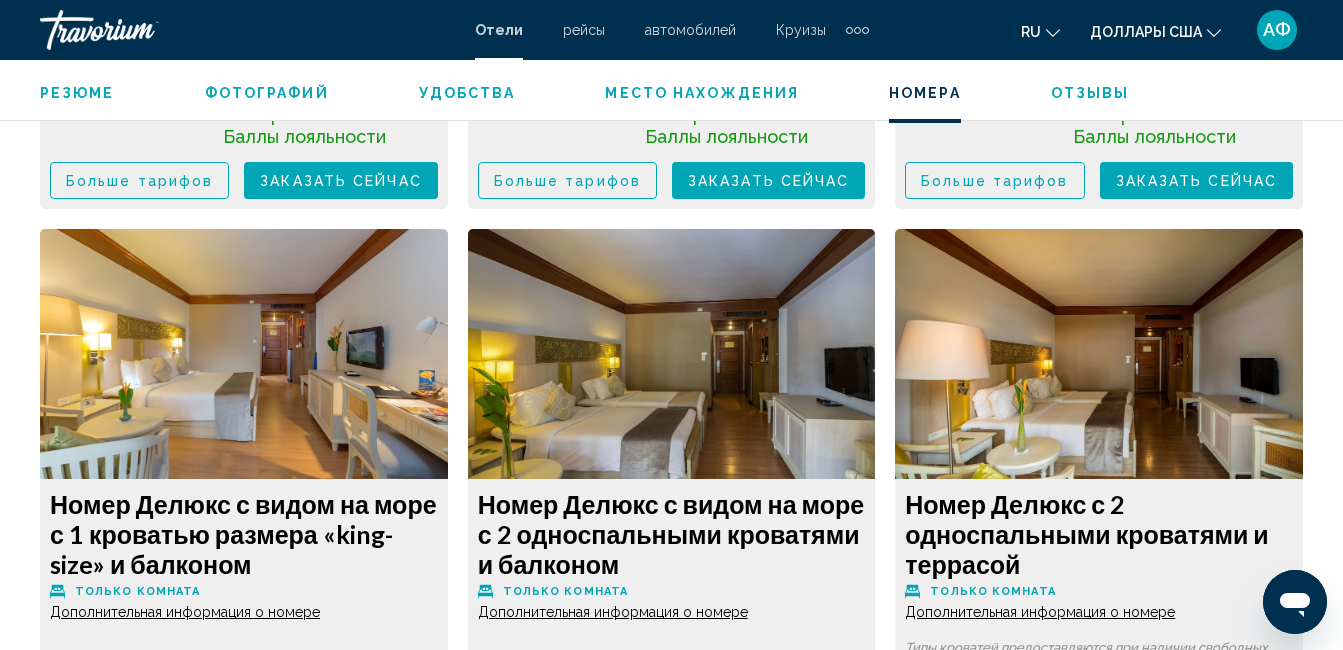 scroll, scrollTop: 3910, scrollLeft: 0, axis: vertical 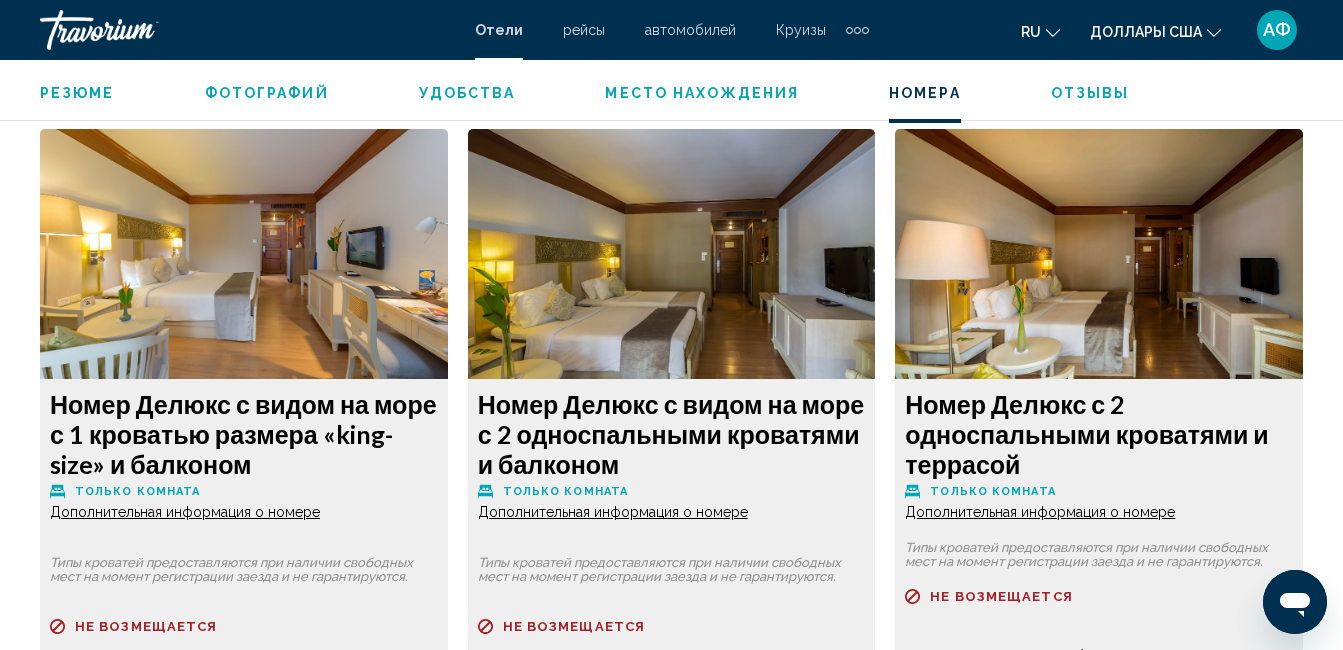 click on "Дополнительная информация о номере" at bounding box center [185, -345] 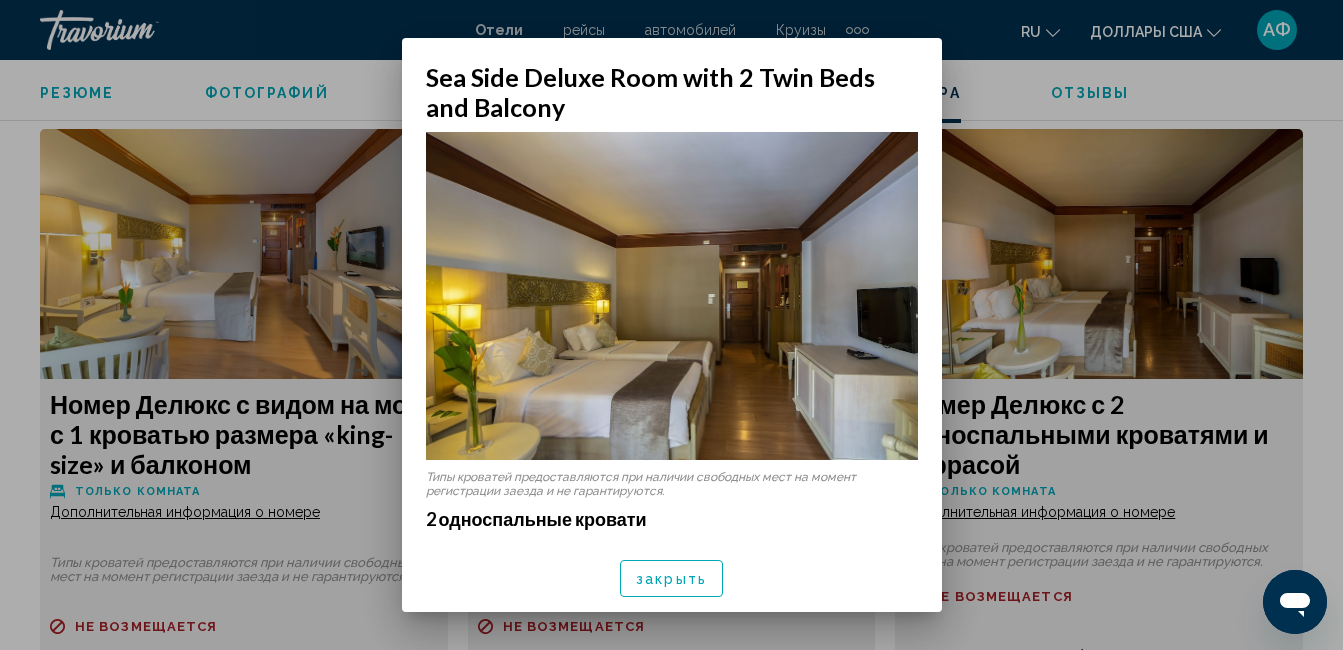 scroll, scrollTop: 0, scrollLeft: 0, axis: both 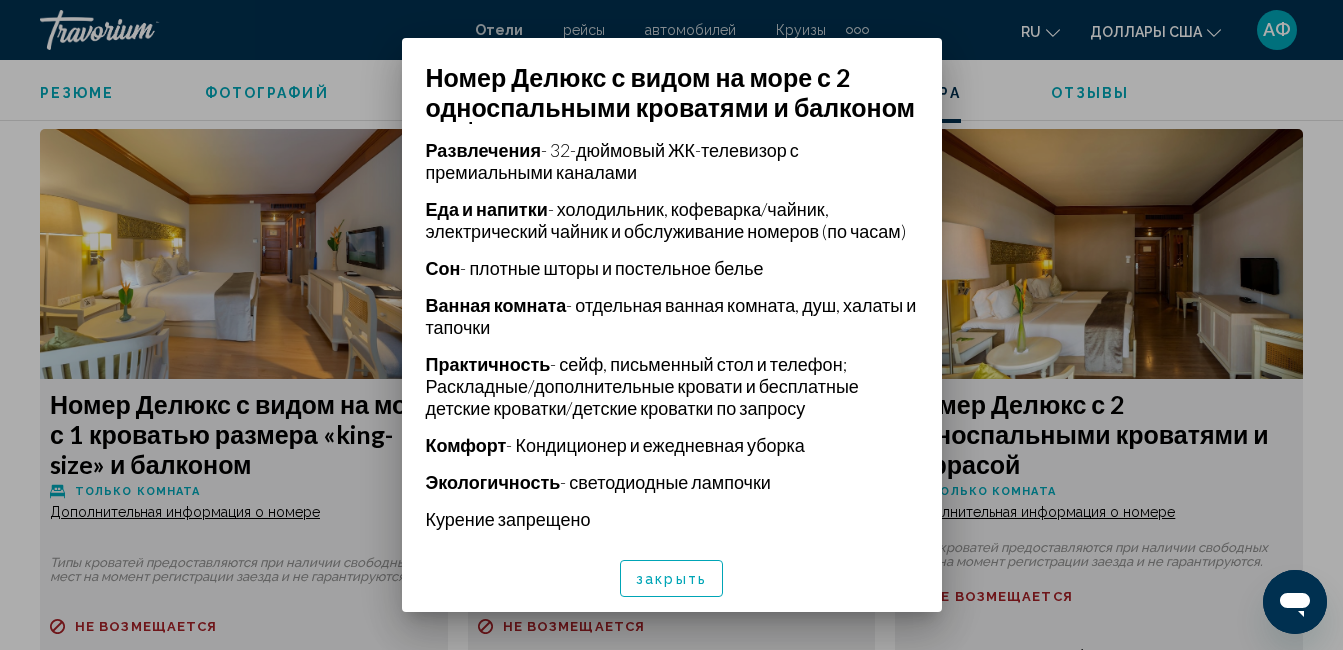 click at bounding box center (671, 325) 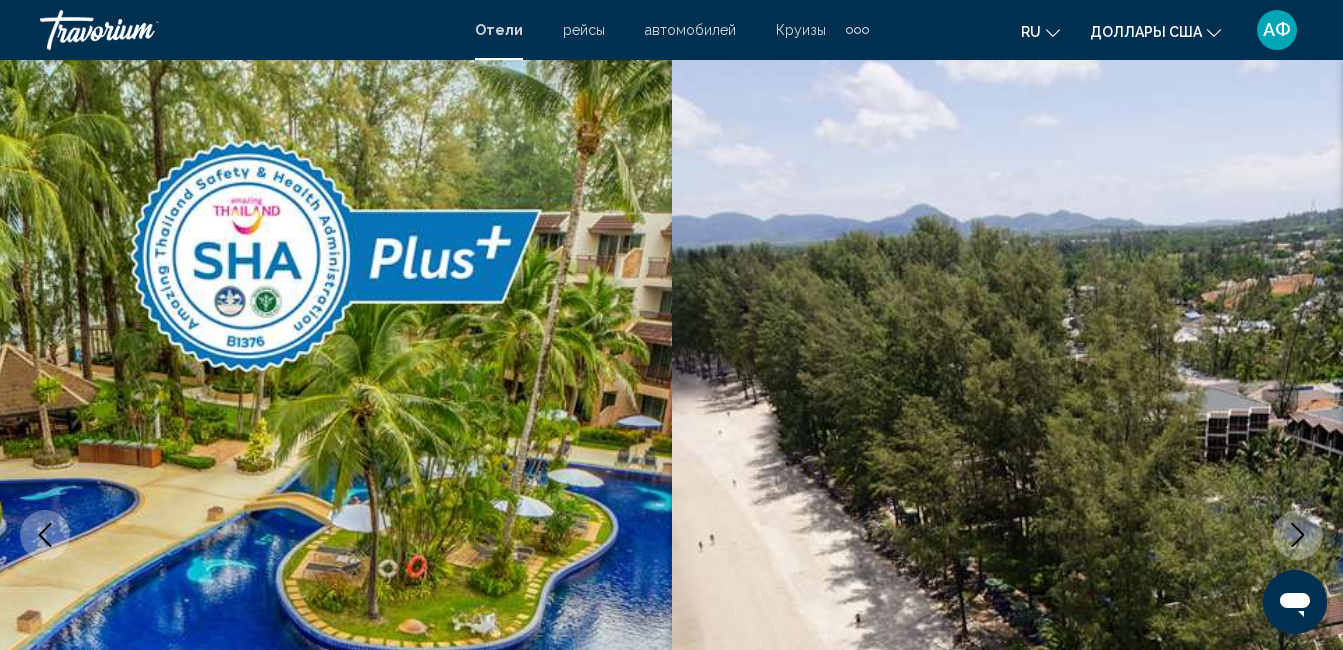scroll, scrollTop: 3910, scrollLeft: 0, axis: vertical 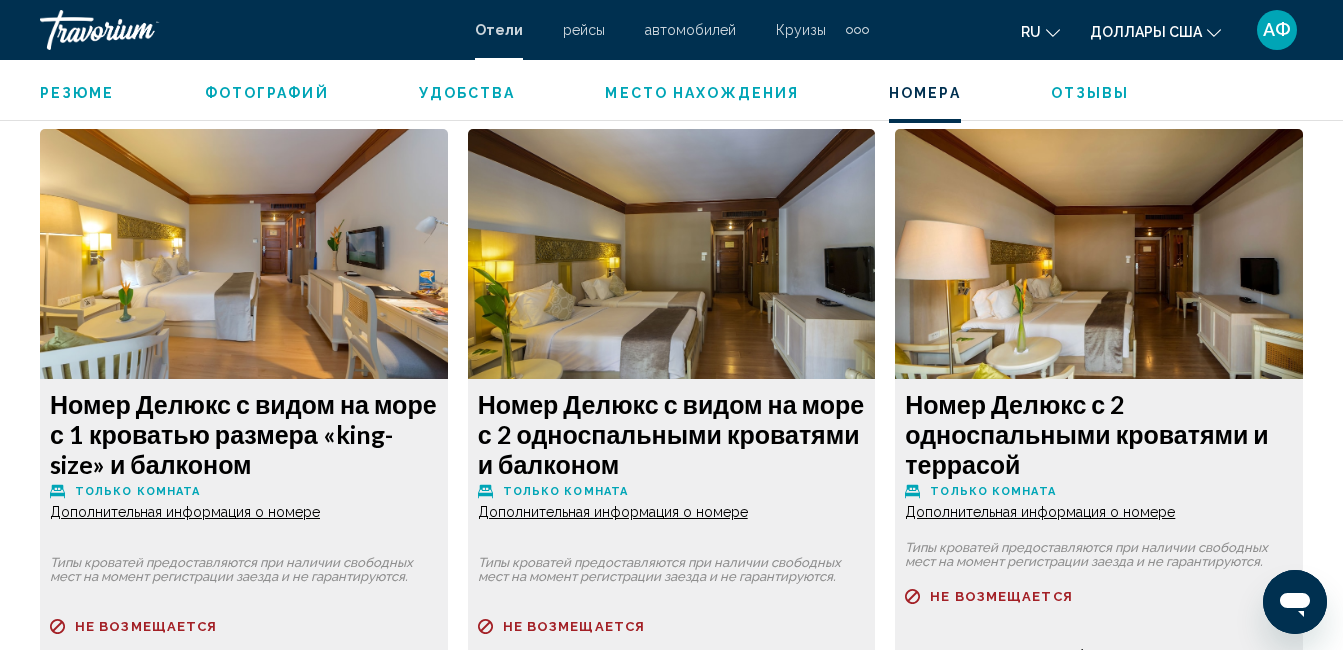 click on "Дополнительная информация о номере" at bounding box center (185, -345) 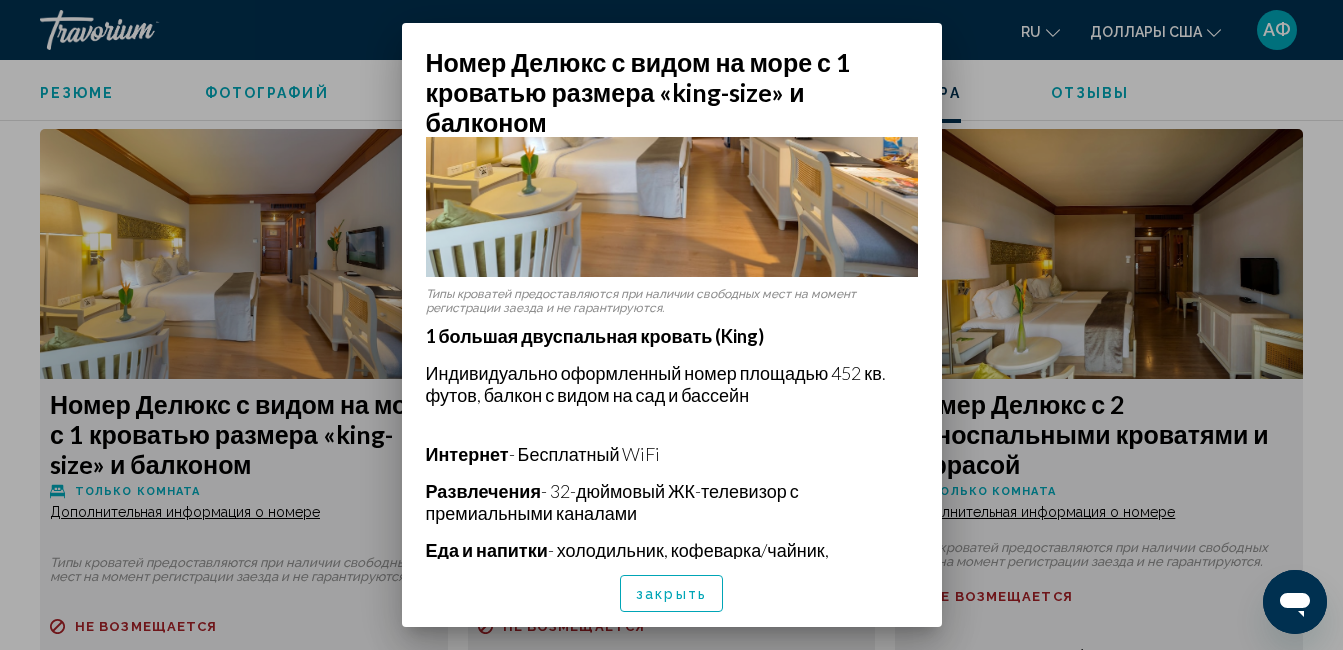 scroll, scrollTop: 200, scrollLeft: 0, axis: vertical 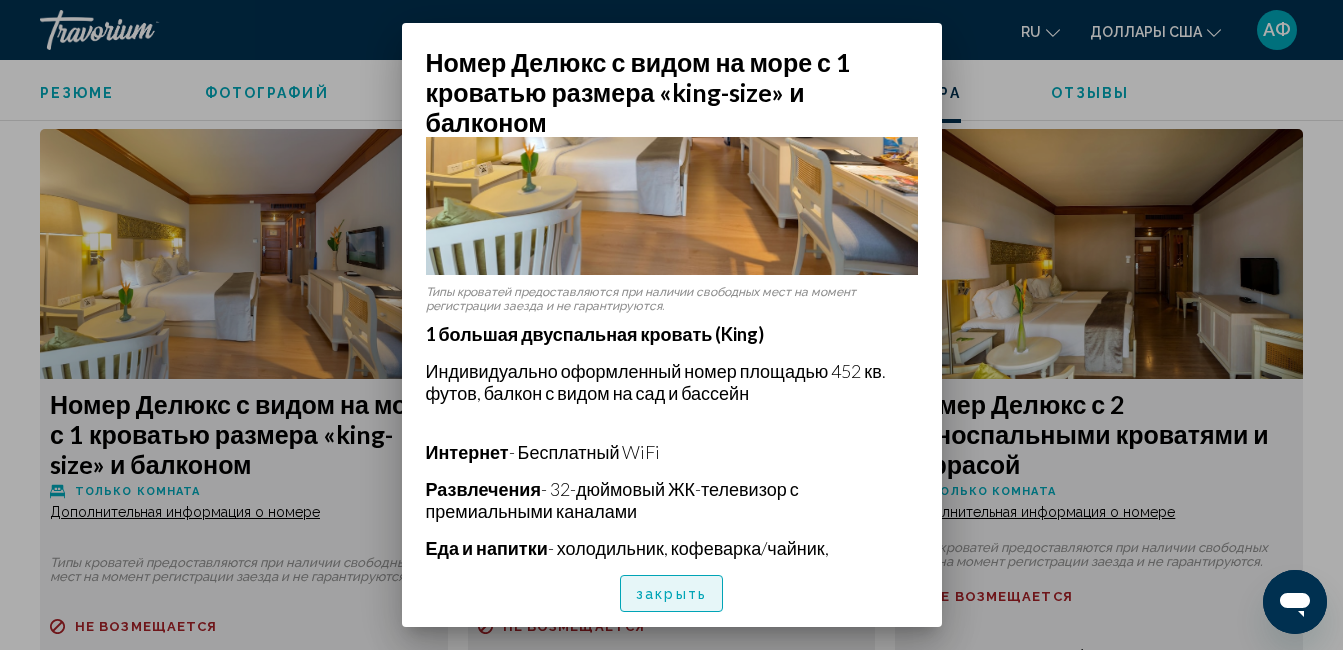 click on "закрыть" at bounding box center [671, 594] 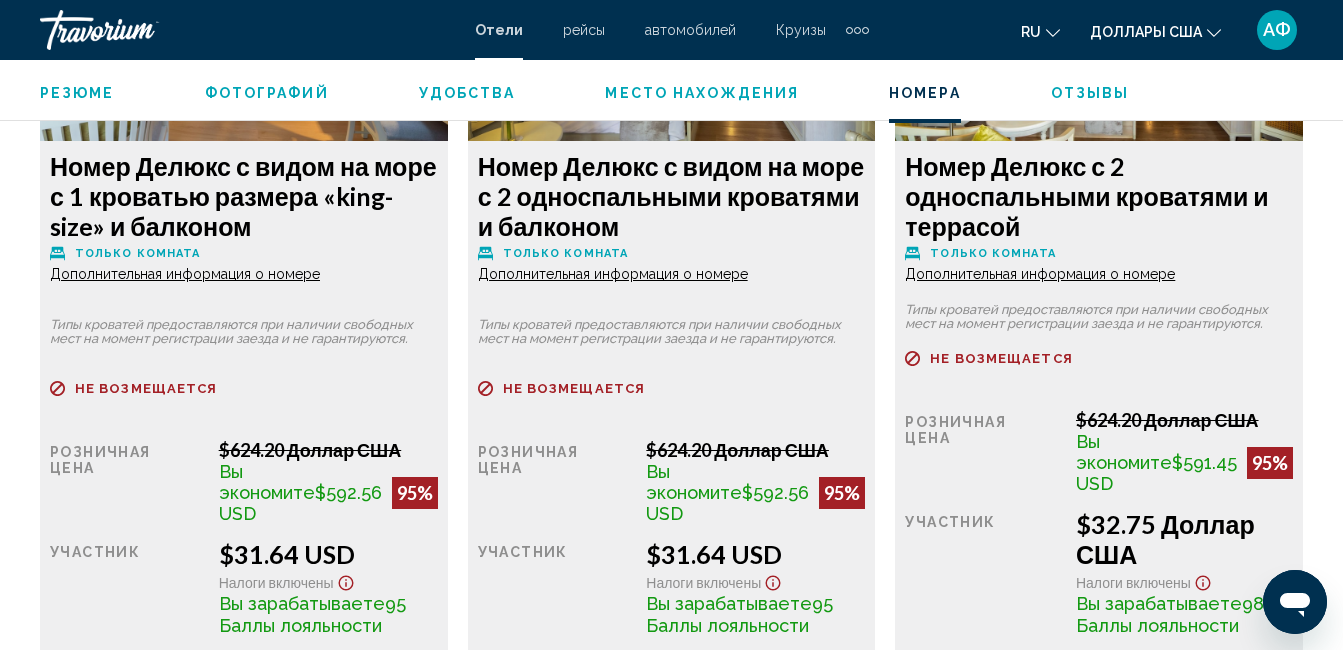 scroll, scrollTop: 4210, scrollLeft: 0, axis: vertical 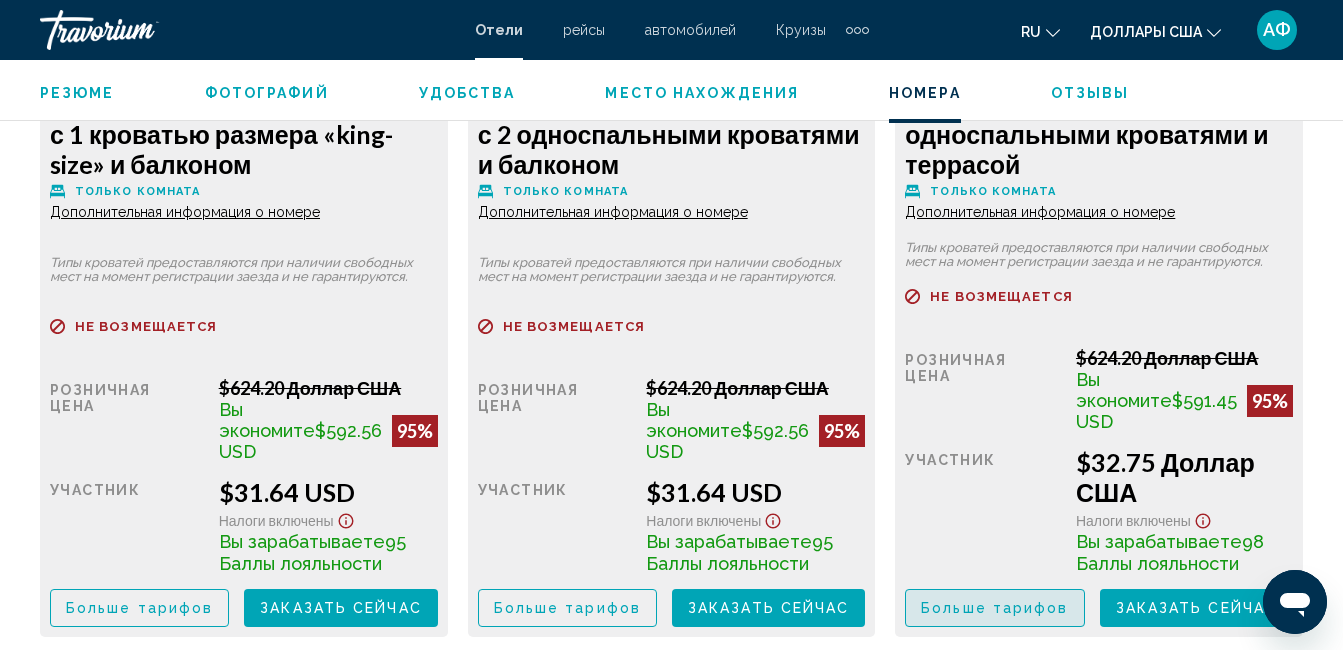 click on "Больше тарифов" at bounding box center [994, 609] 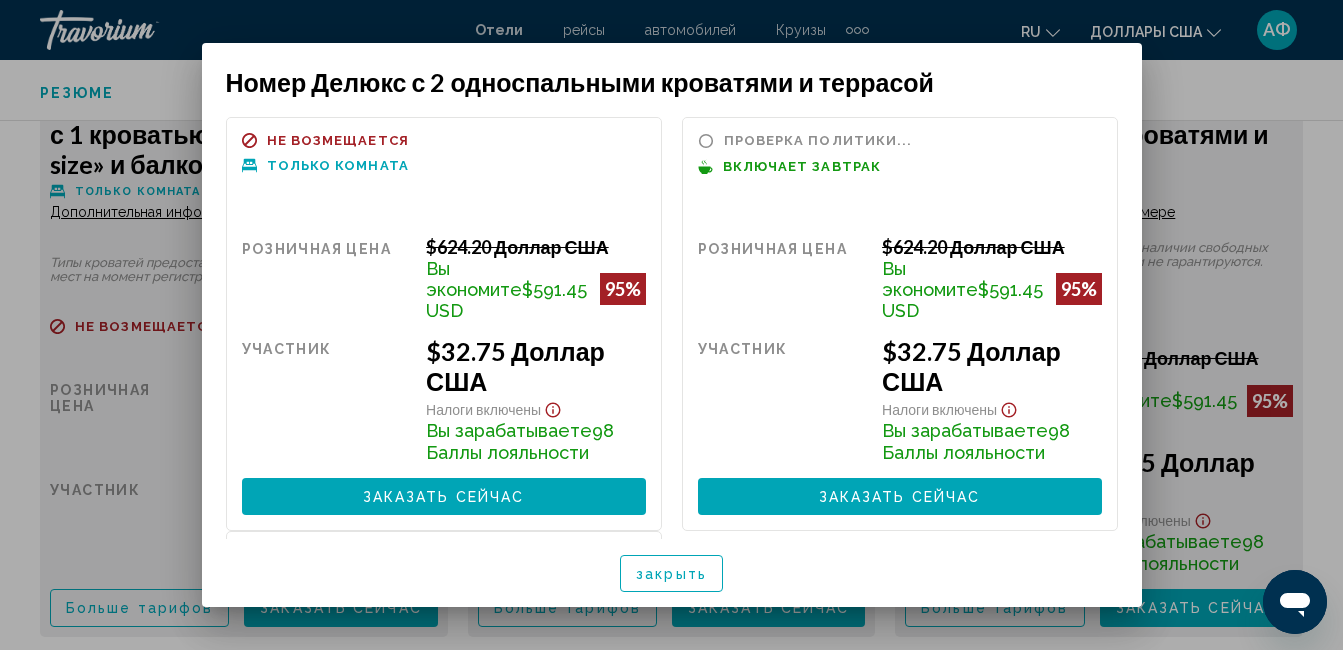 scroll, scrollTop: 0, scrollLeft: 0, axis: both 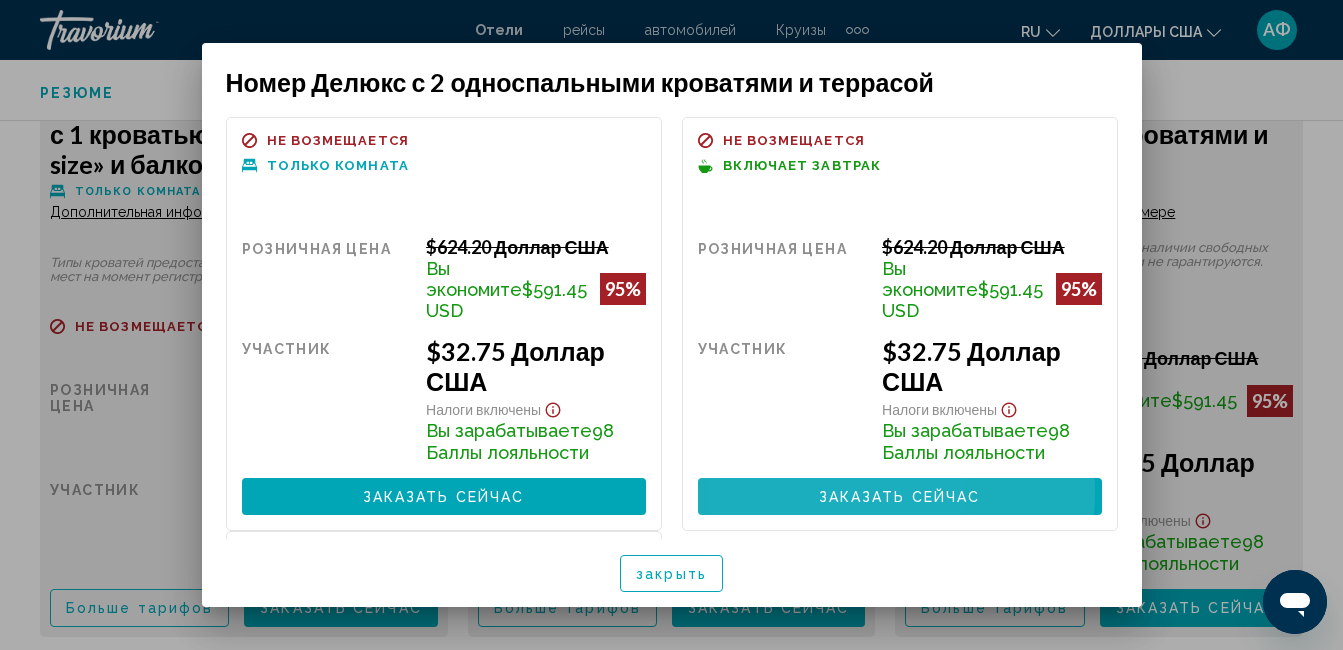 click on "Заказать сейчас Больше недоступно" at bounding box center [900, 496] 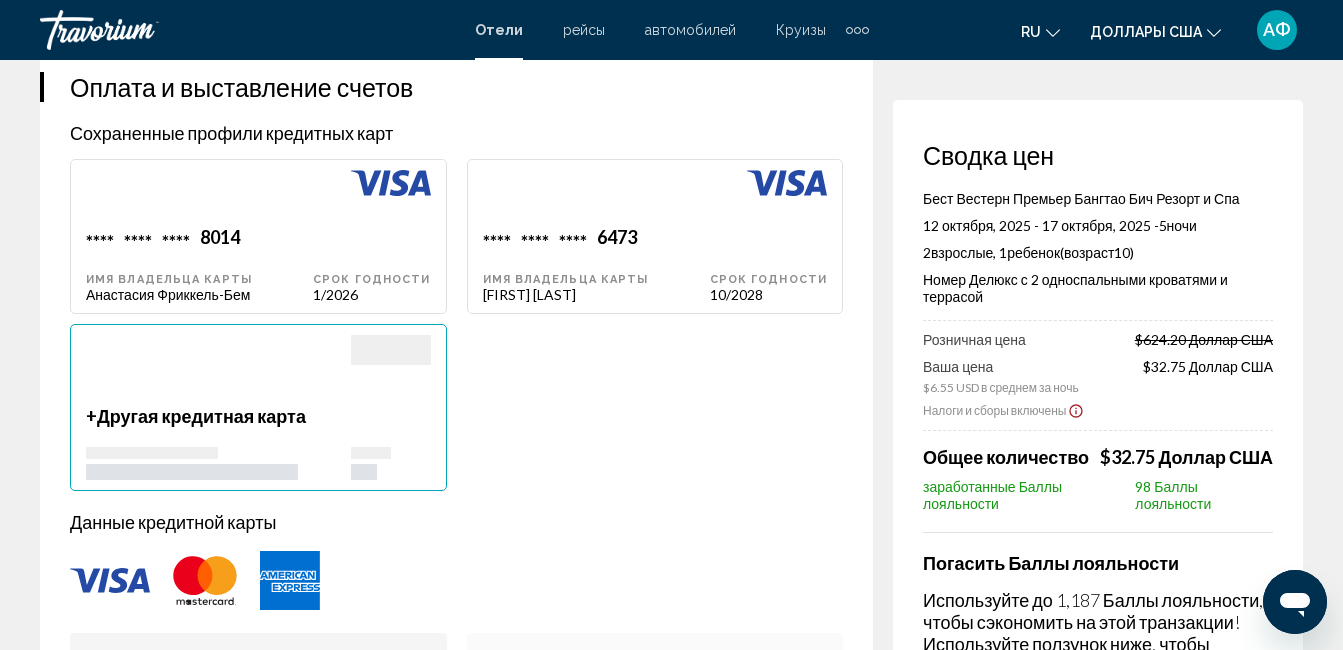 scroll, scrollTop: 1600, scrollLeft: 0, axis: vertical 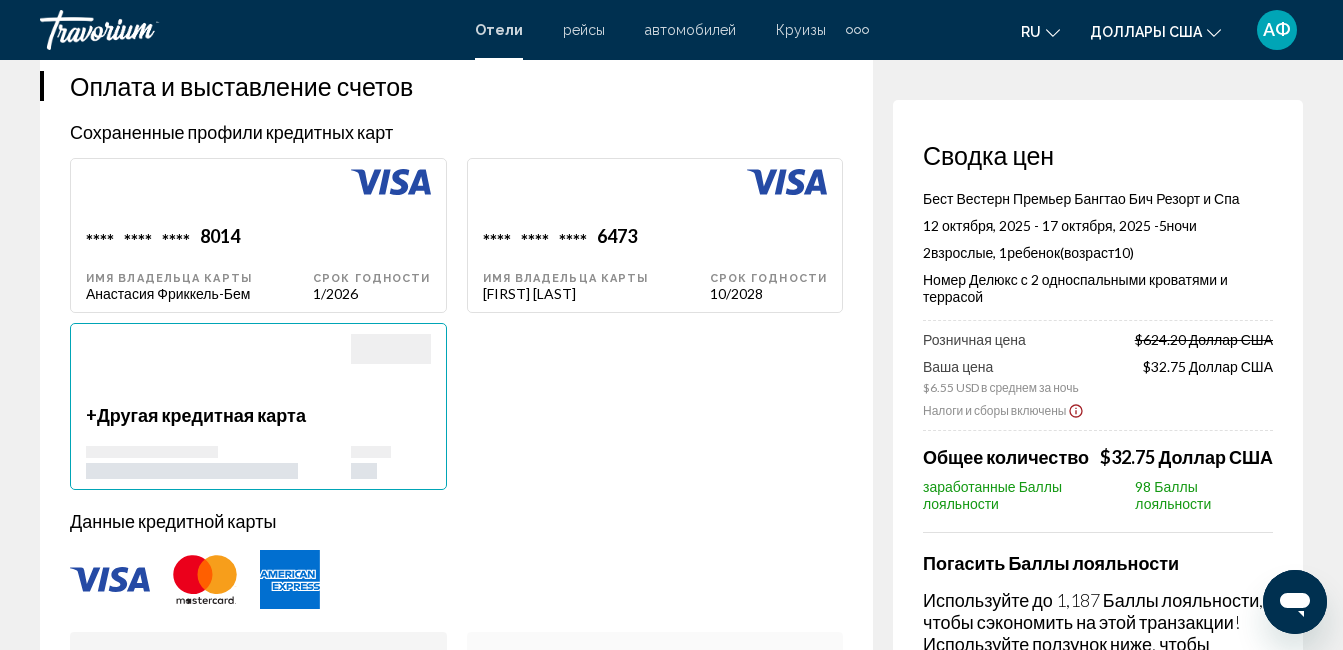click on "Анастасия Фриккель Бем" at bounding box center (199, 293) 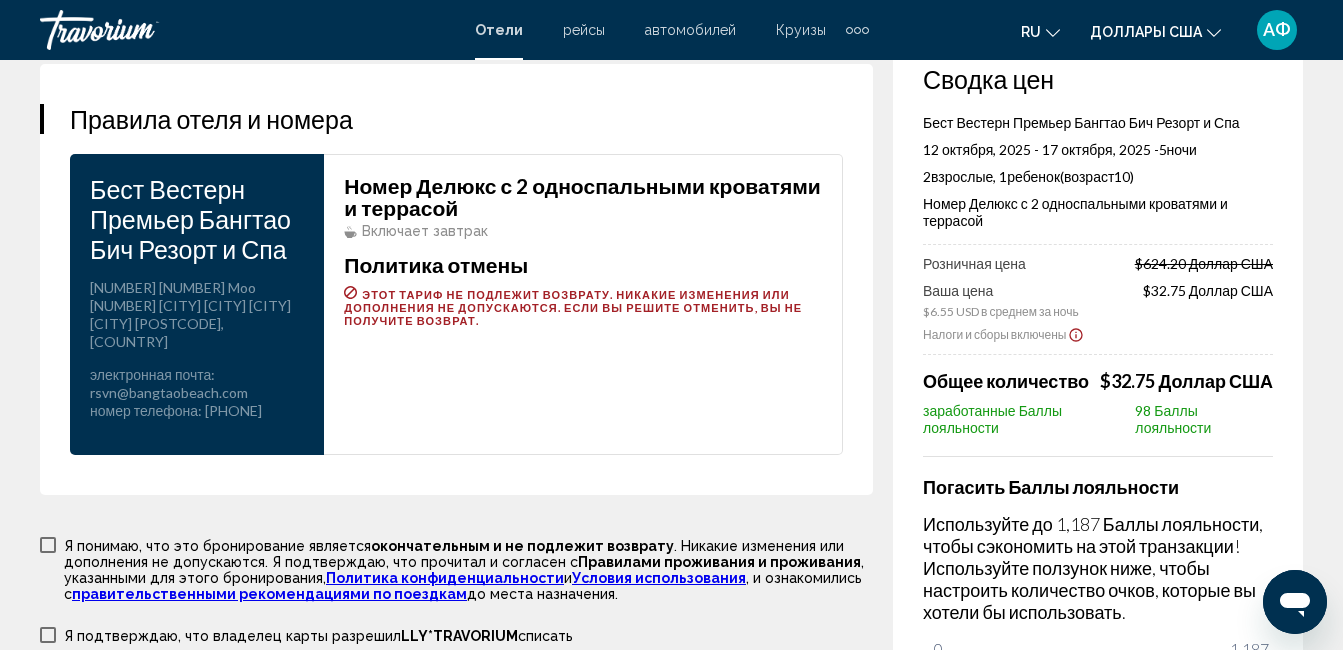 scroll, scrollTop: 3200, scrollLeft: 0, axis: vertical 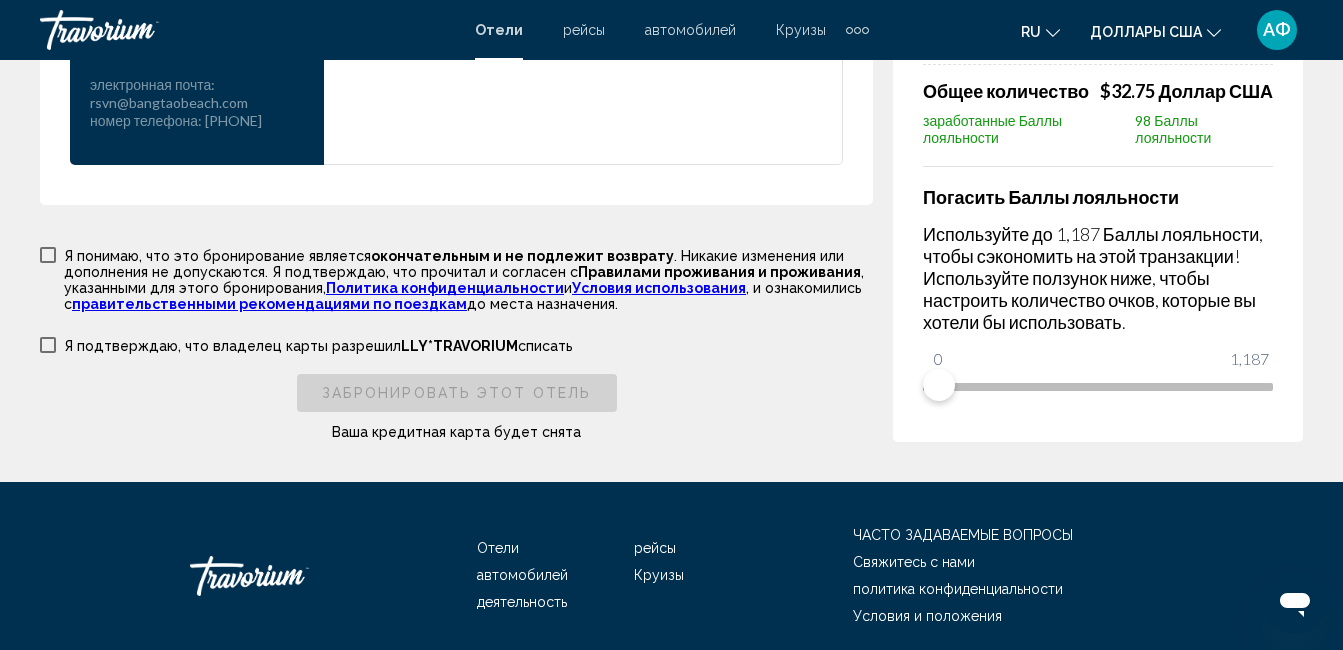 click at bounding box center [48, 255] 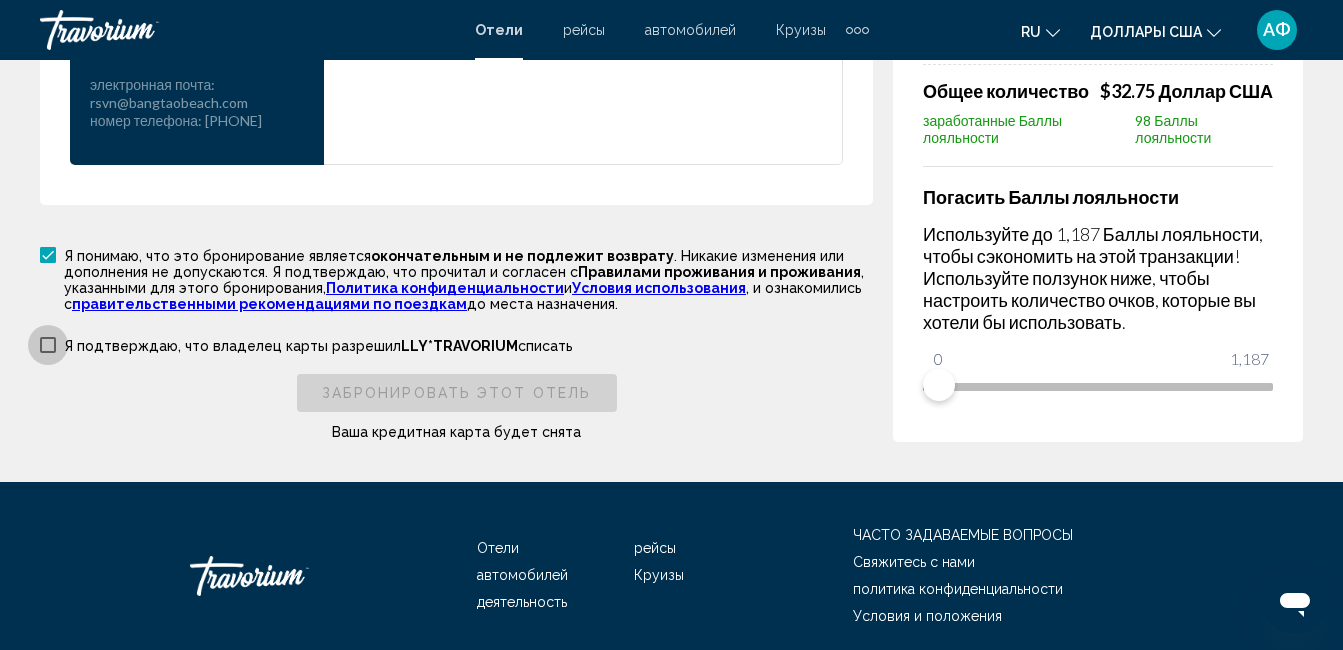 click at bounding box center [48, 345] 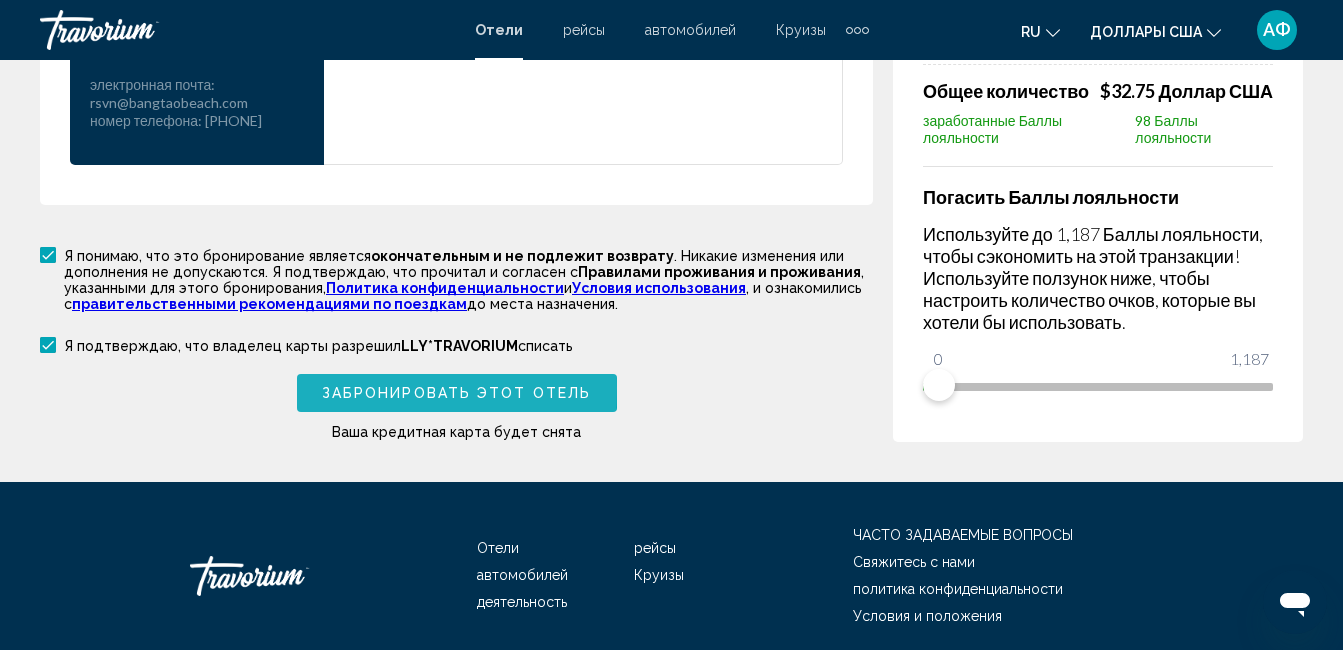 click on "Забронировать этот отель" at bounding box center [457, 392] 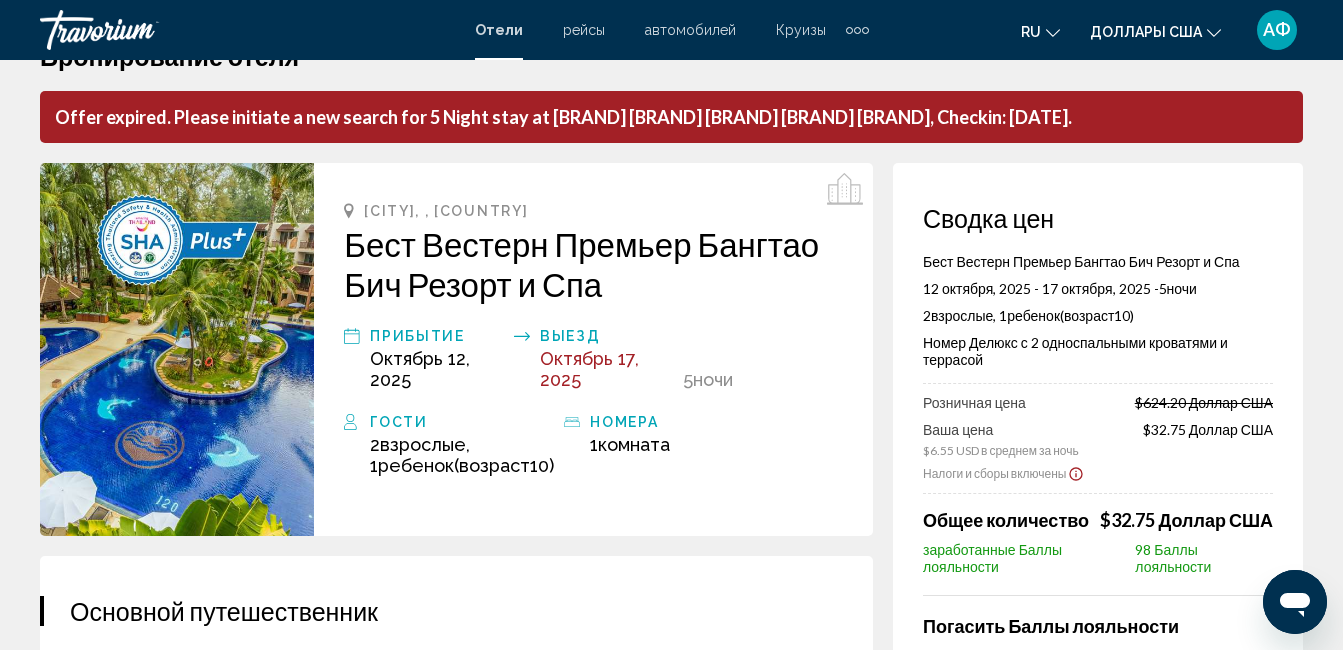 scroll, scrollTop: 0, scrollLeft: 0, axis: both 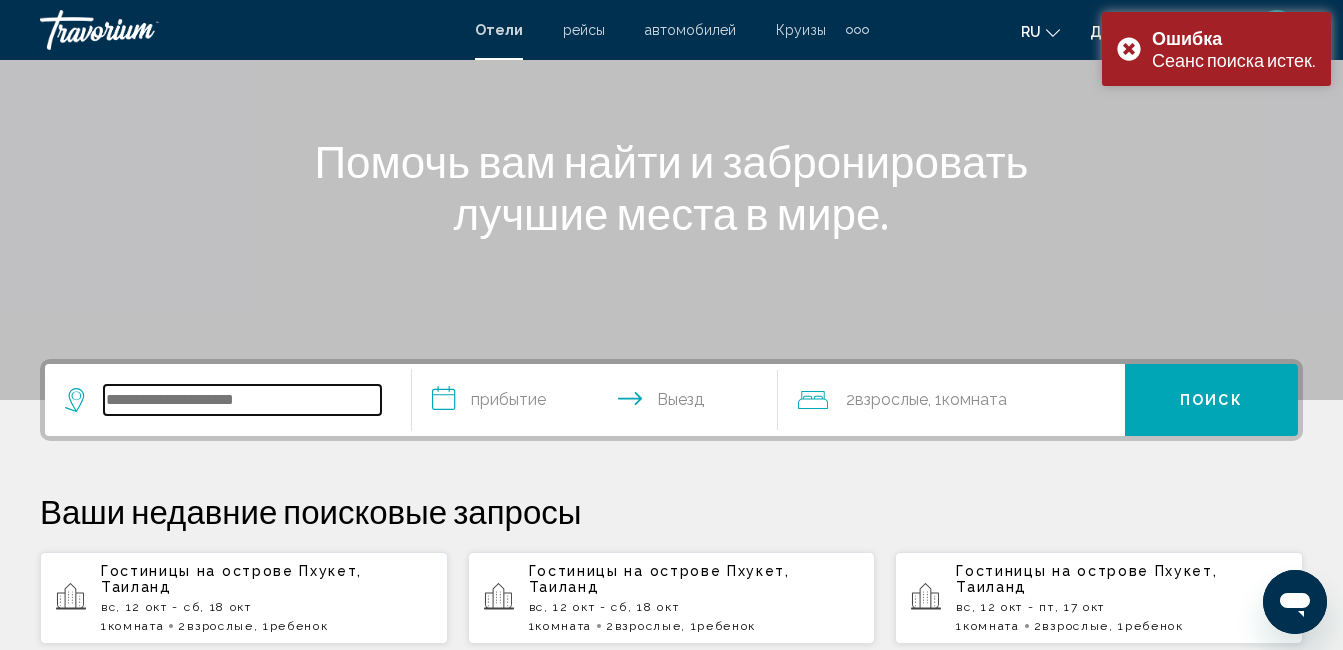 click at bounding box center [242, 400] 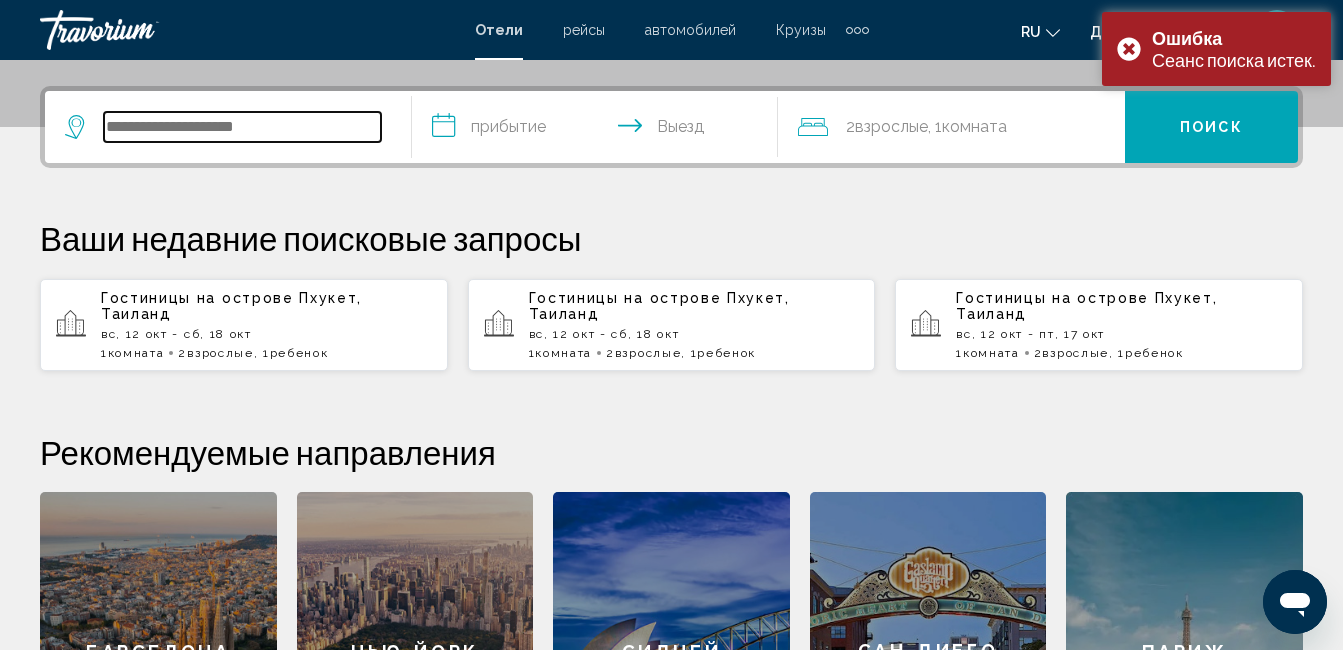 scroll, scrollTop: 494, scrollLeft: 0, axis: vertical 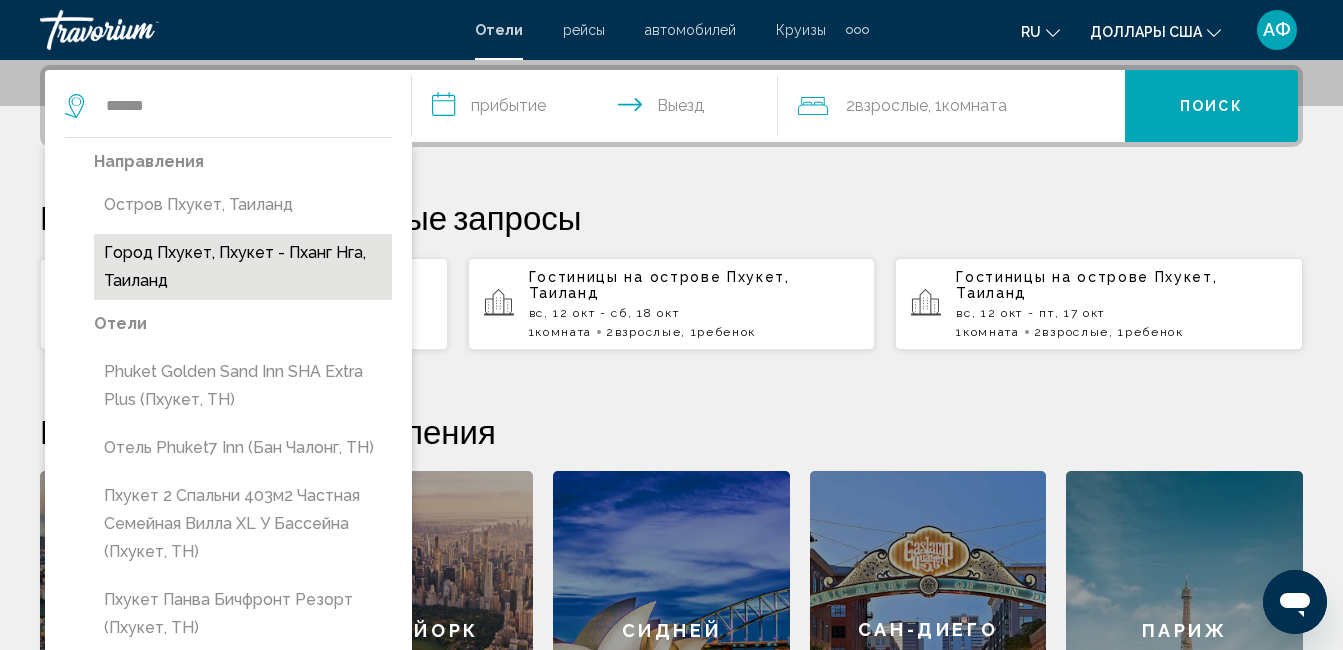 click on "Город Пхукет, Пхукет - Пханг Нга, Таиланд" at bounding box center [243, 267] 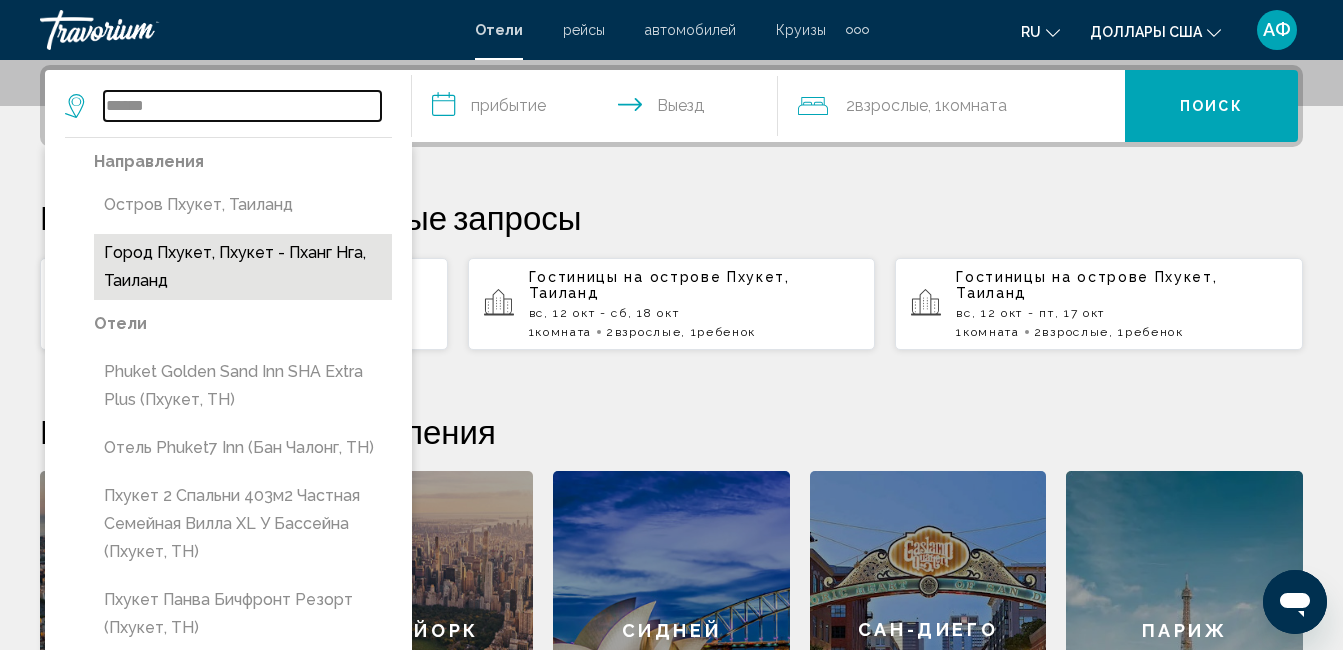 type on "**********" 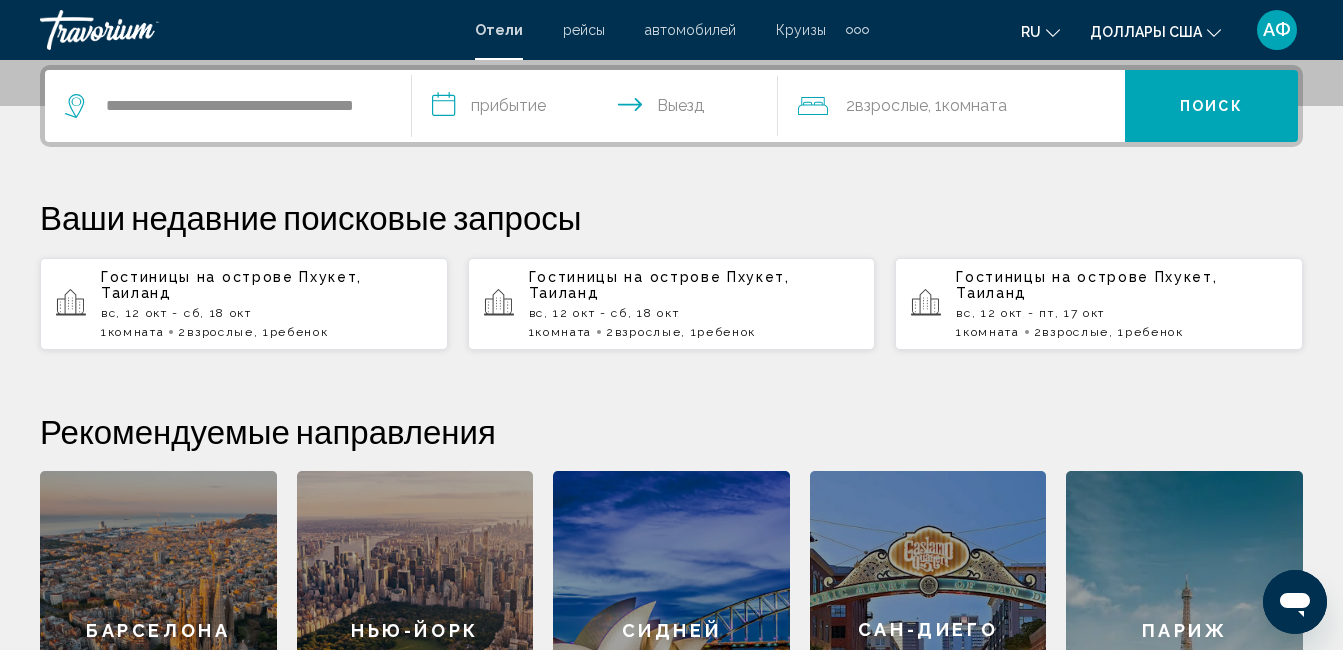 click on "**********" at bounding box center [599, 109] 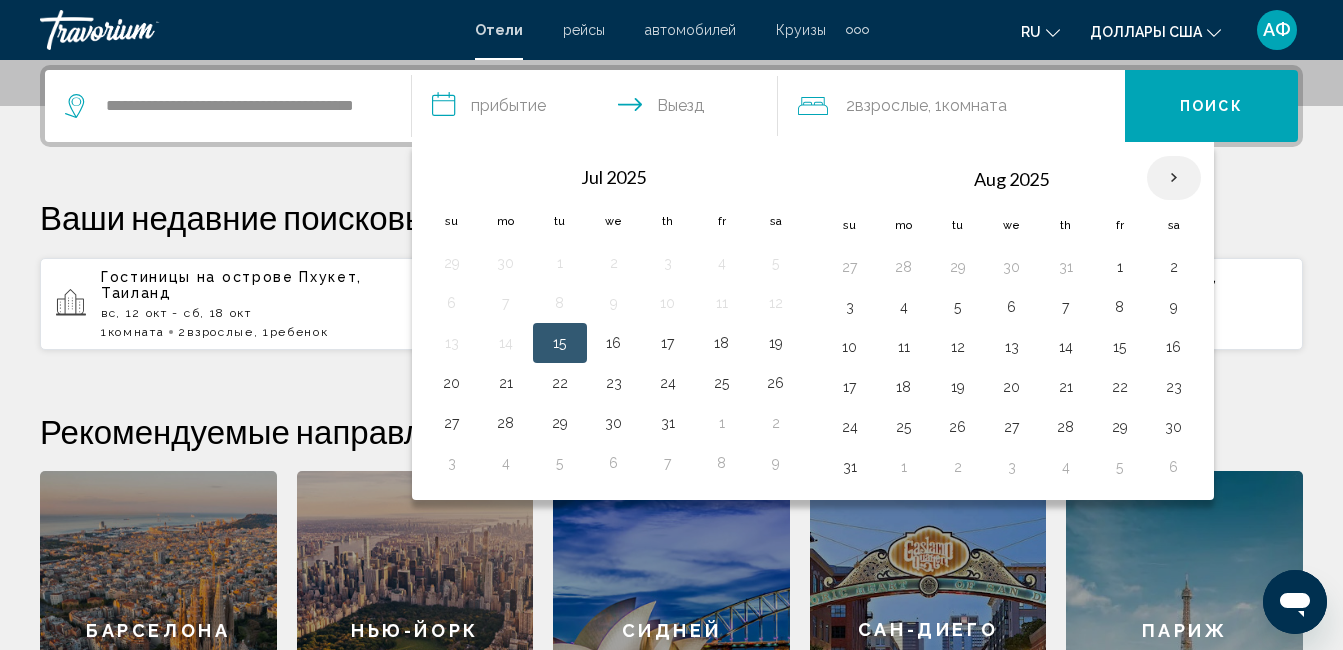 click at bounding box center (1174, 178) 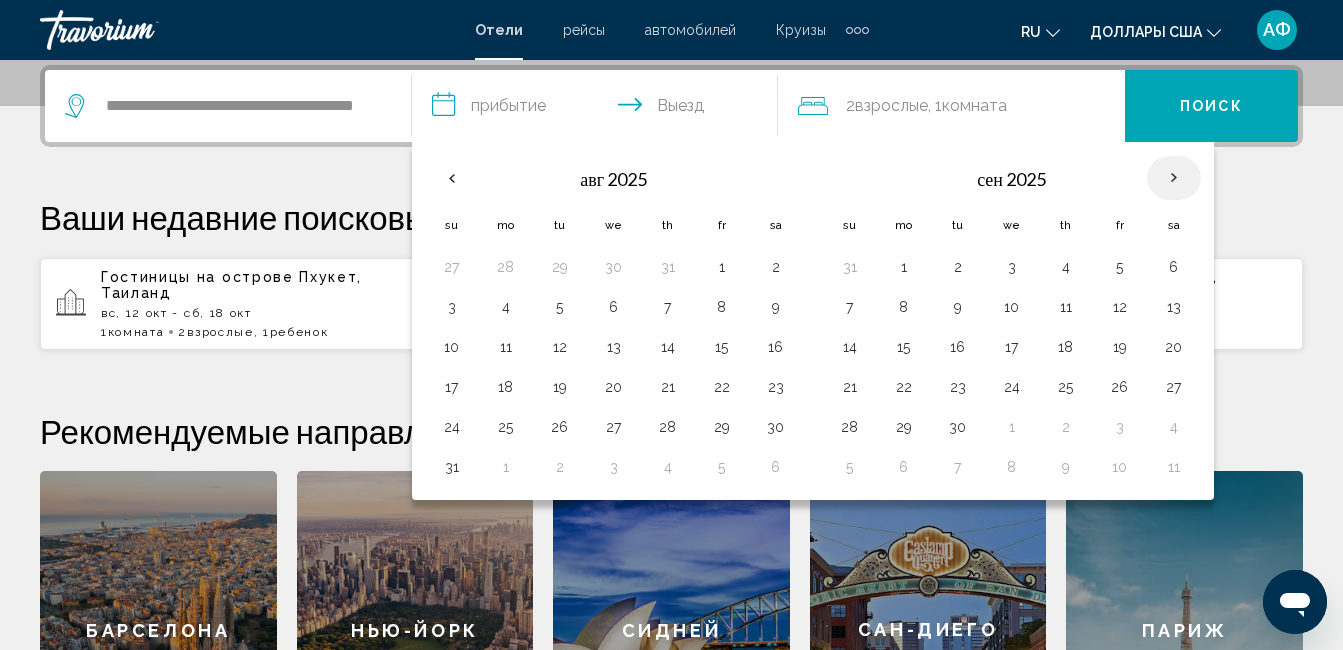 click at bounding box center (1174, 178) 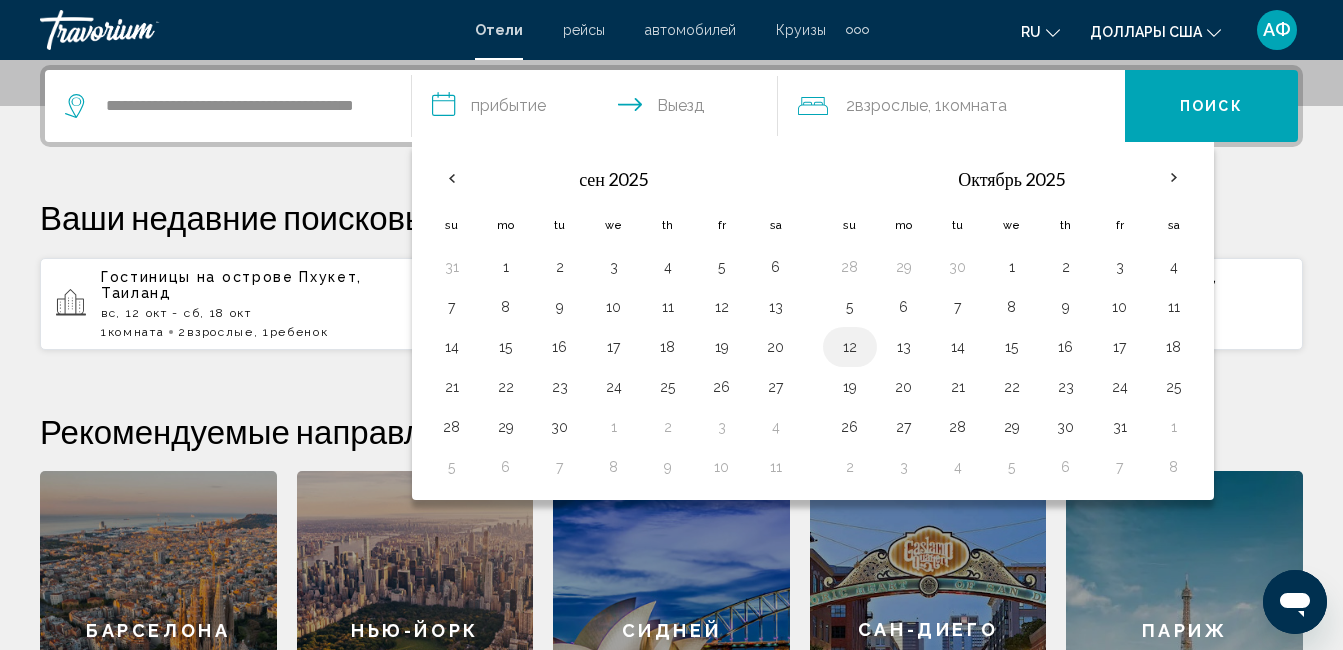 click on "12" at bounding box center (850, 347) 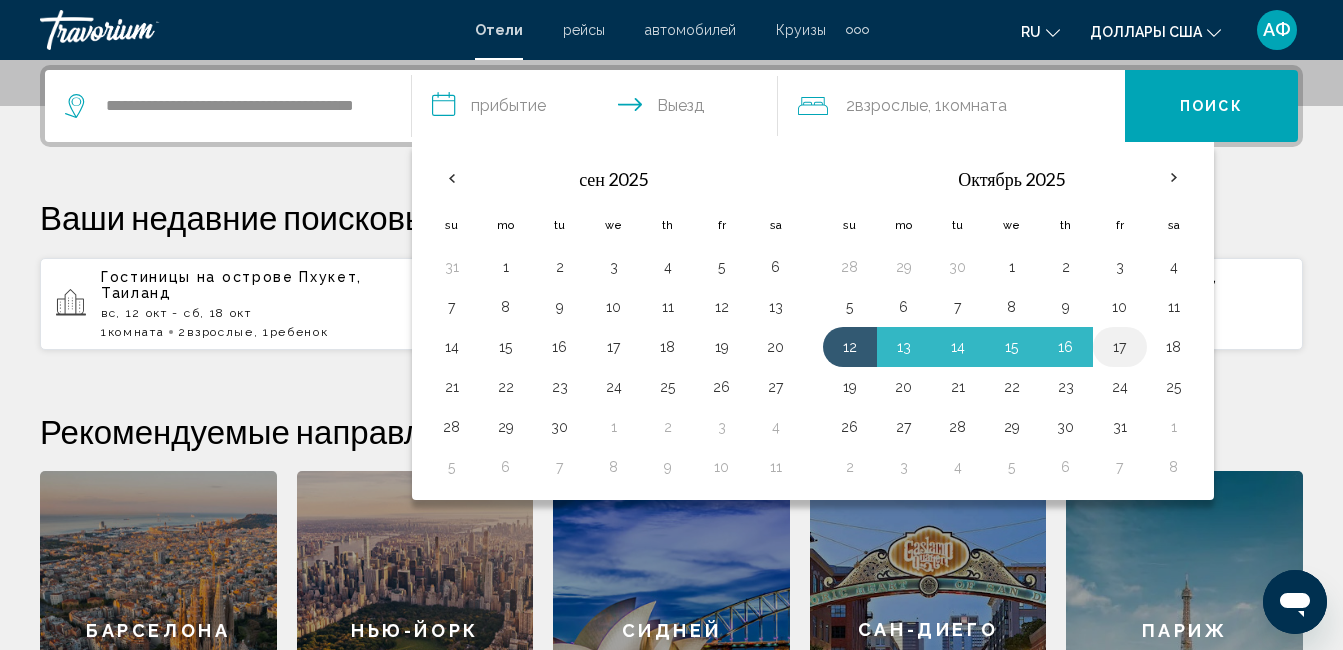 click on "17" at bounding box center (1120, 347) 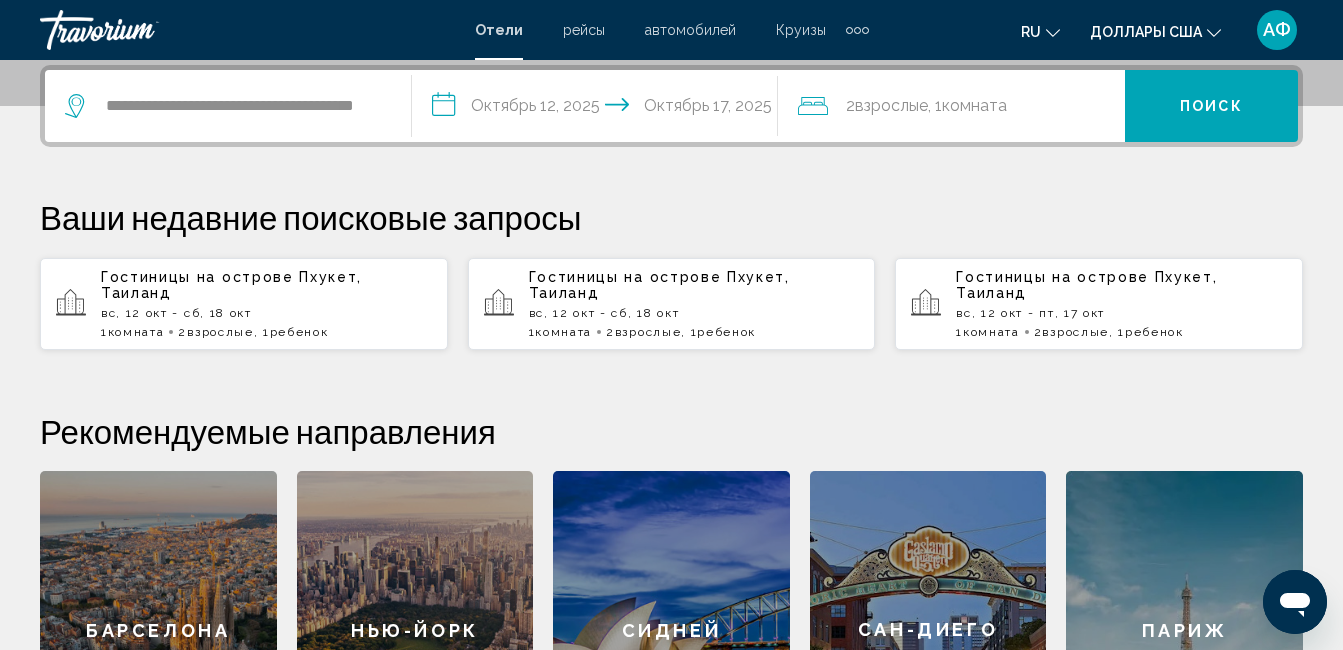 click on "2  Взрослый Взрослые , 1  Комната номера" 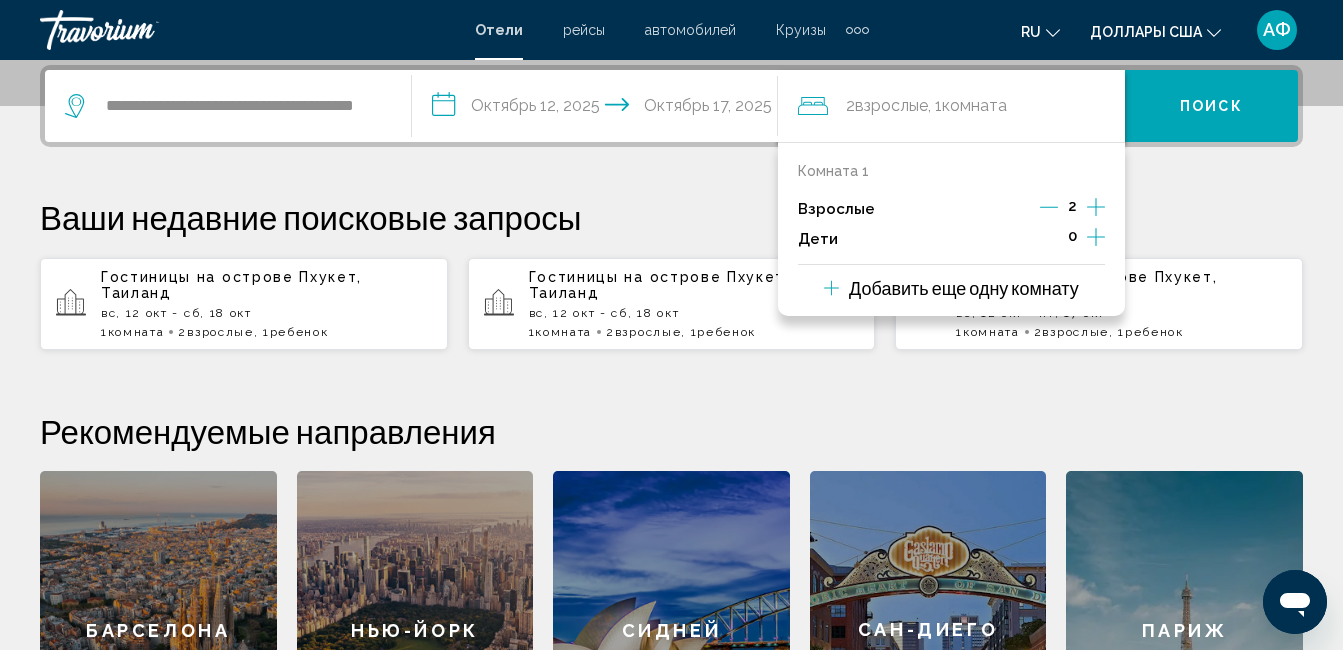 click 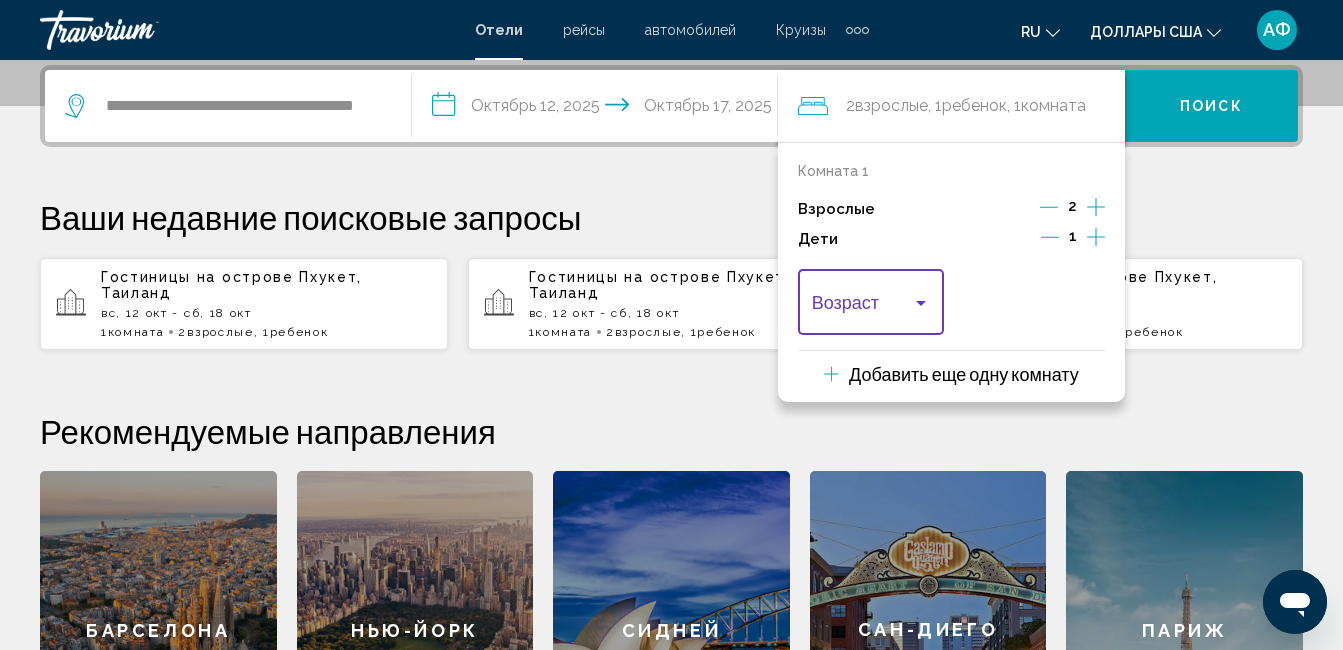 click at bounding box center (862, 307) 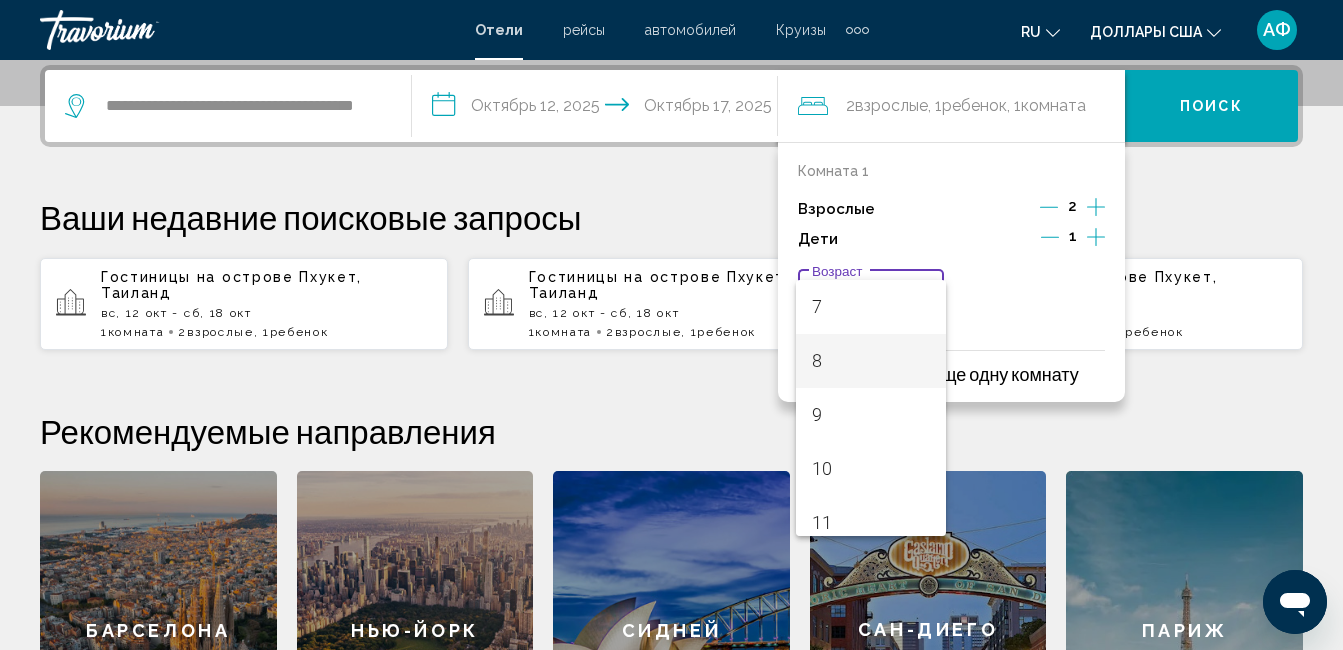 scroll, scrollTop: 400, scrollLeft: 0, axis: vertical 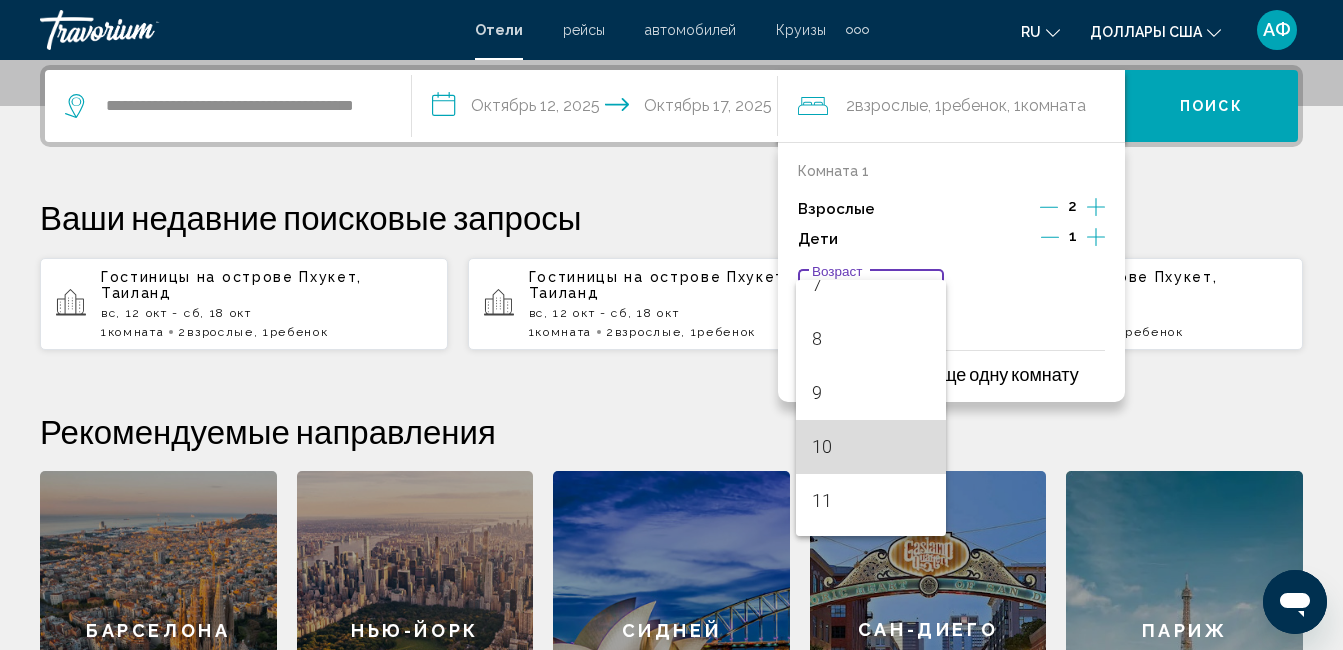 click on "10" at bounding box center (871, 447) 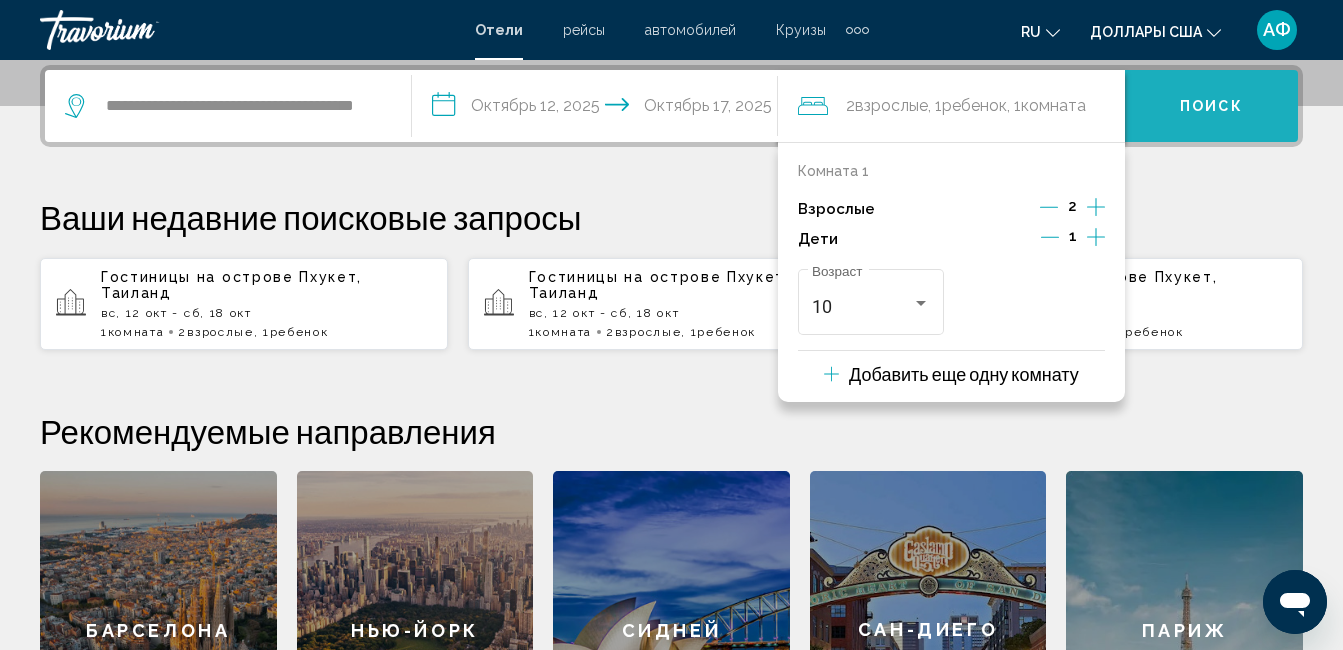 click on "Поиск" at bounding box center (1211, 106) 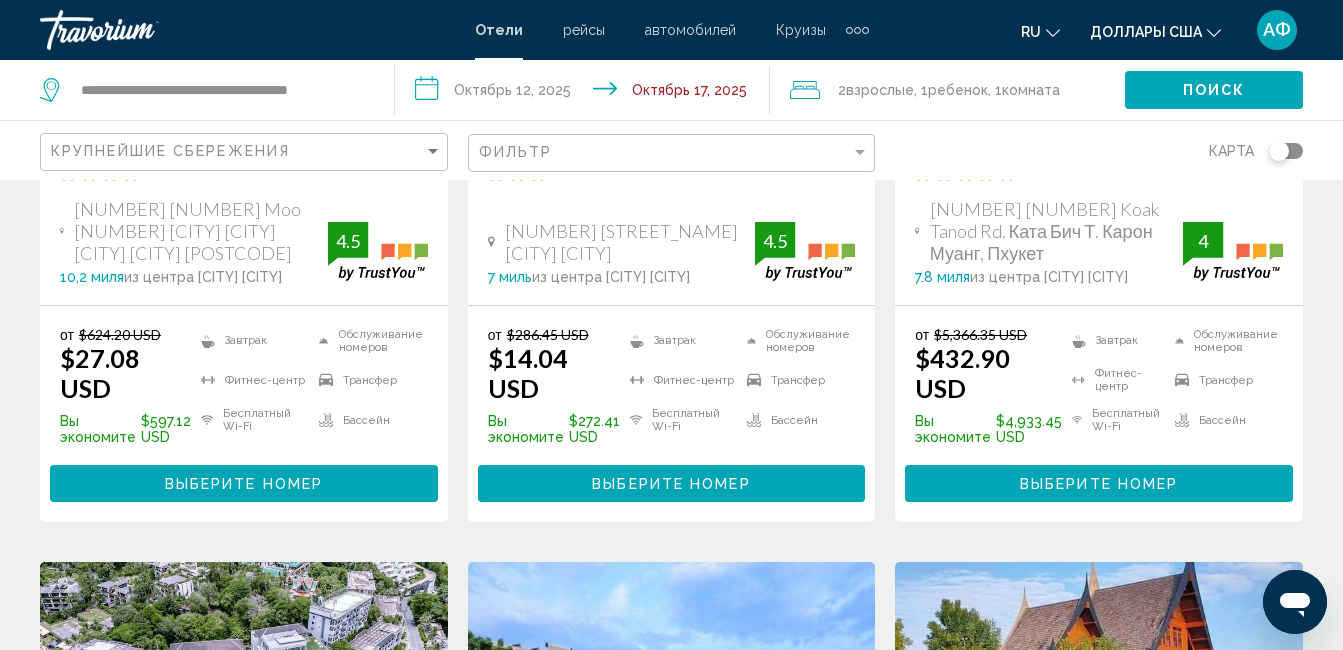 scroll, scrollTop: 0, scrollLeft: 0, axis: both 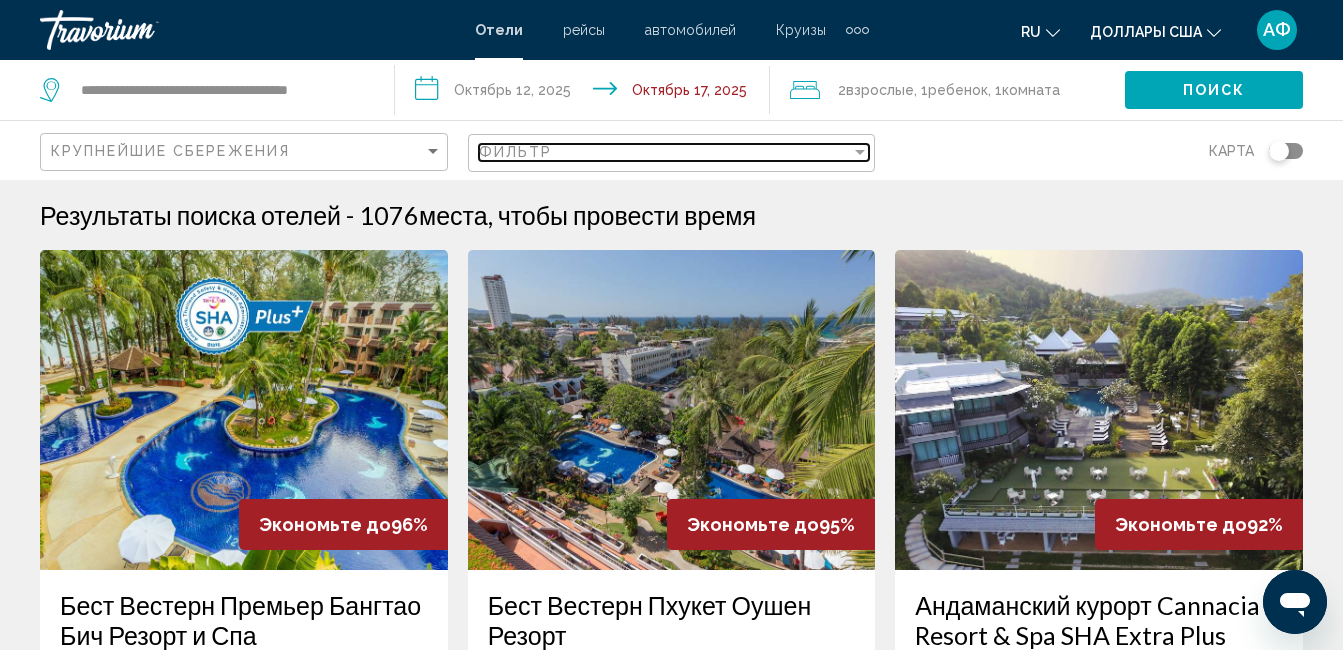 click at bounding box center (860, 152) 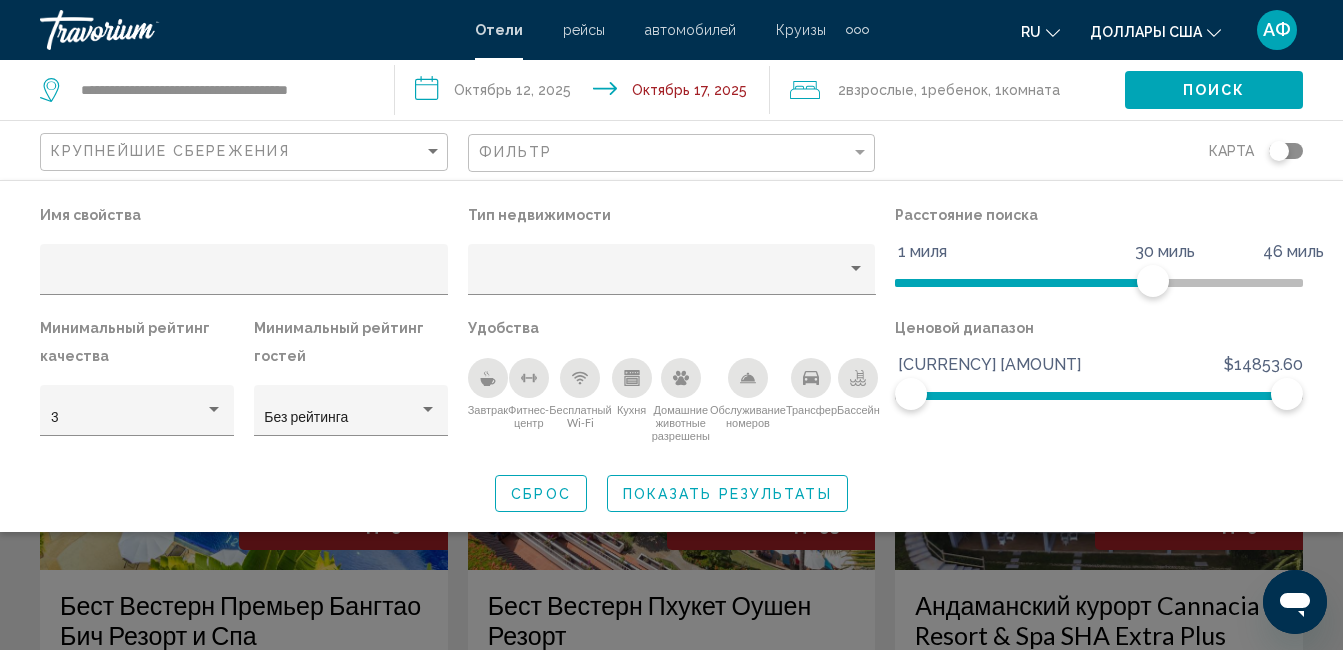 click 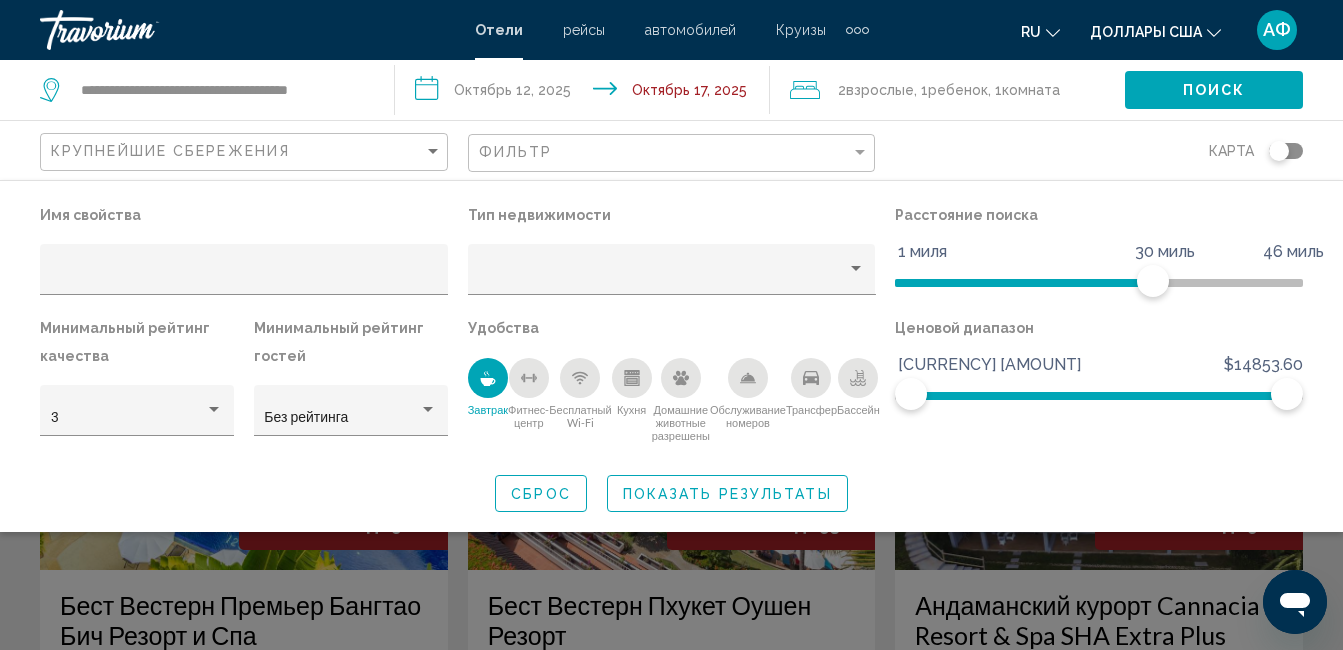 drag, startPoint x: 483, startPoint y: 374, endPoint x: 736, endPoint y: 396, distance: 253.95473 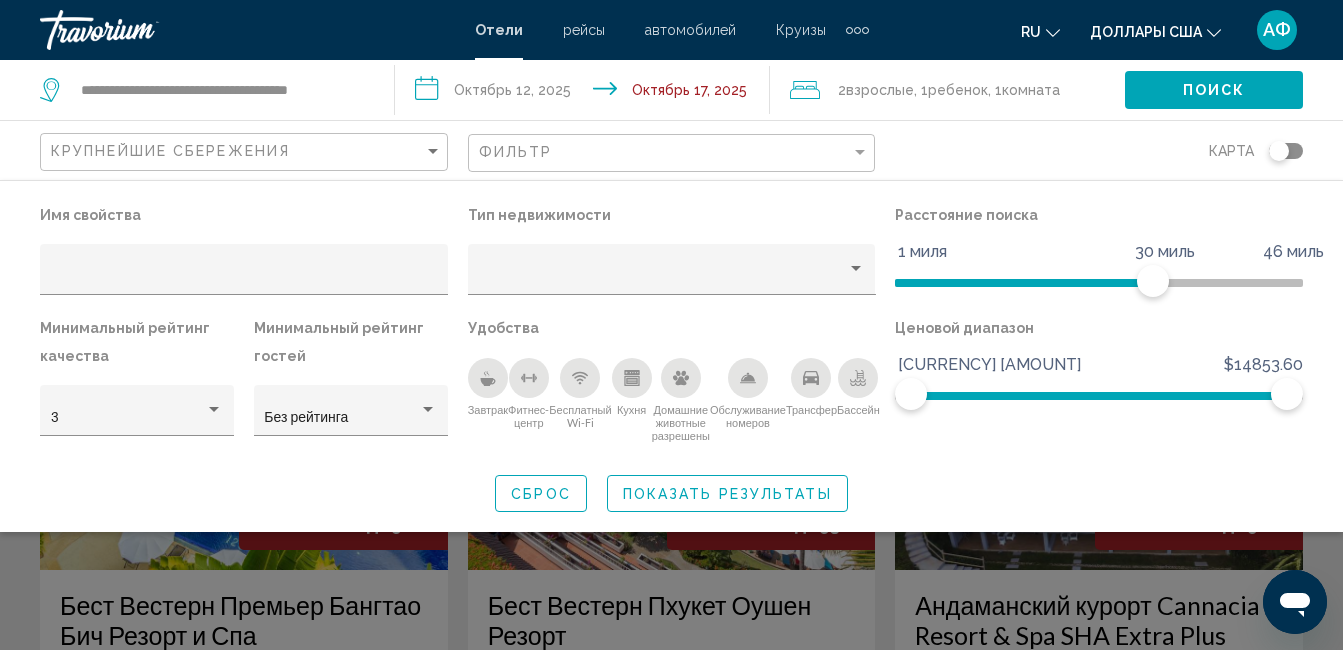 click 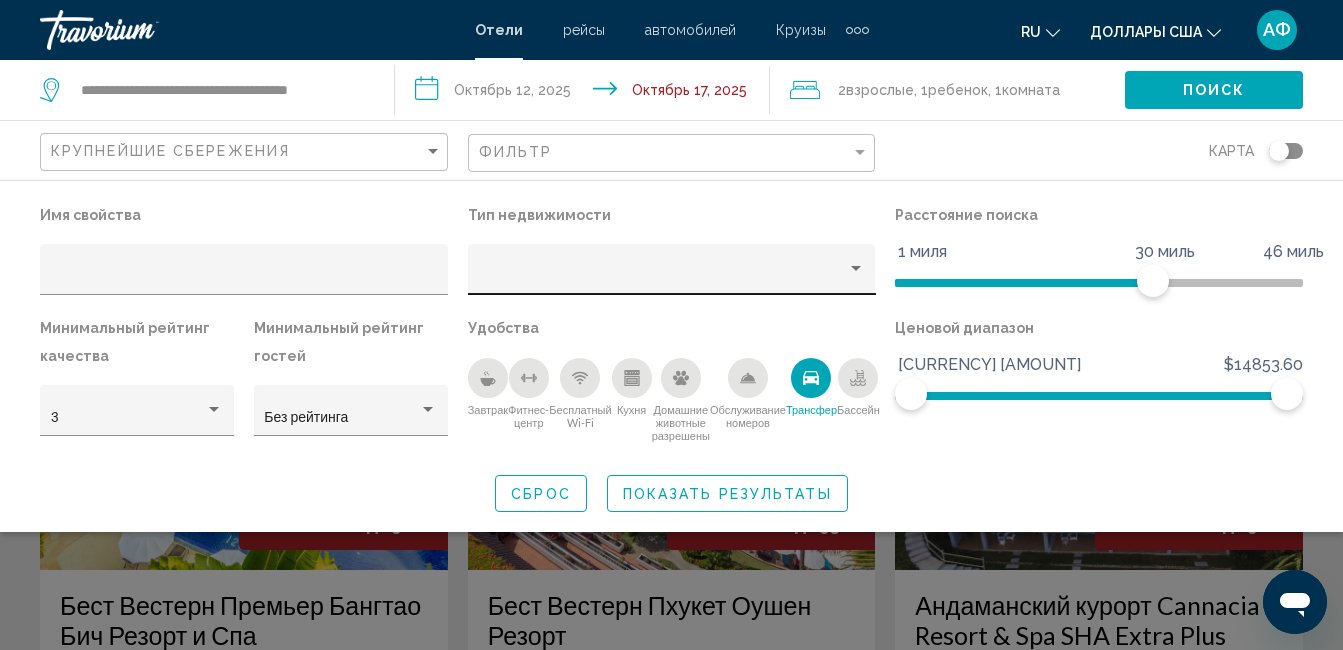 click 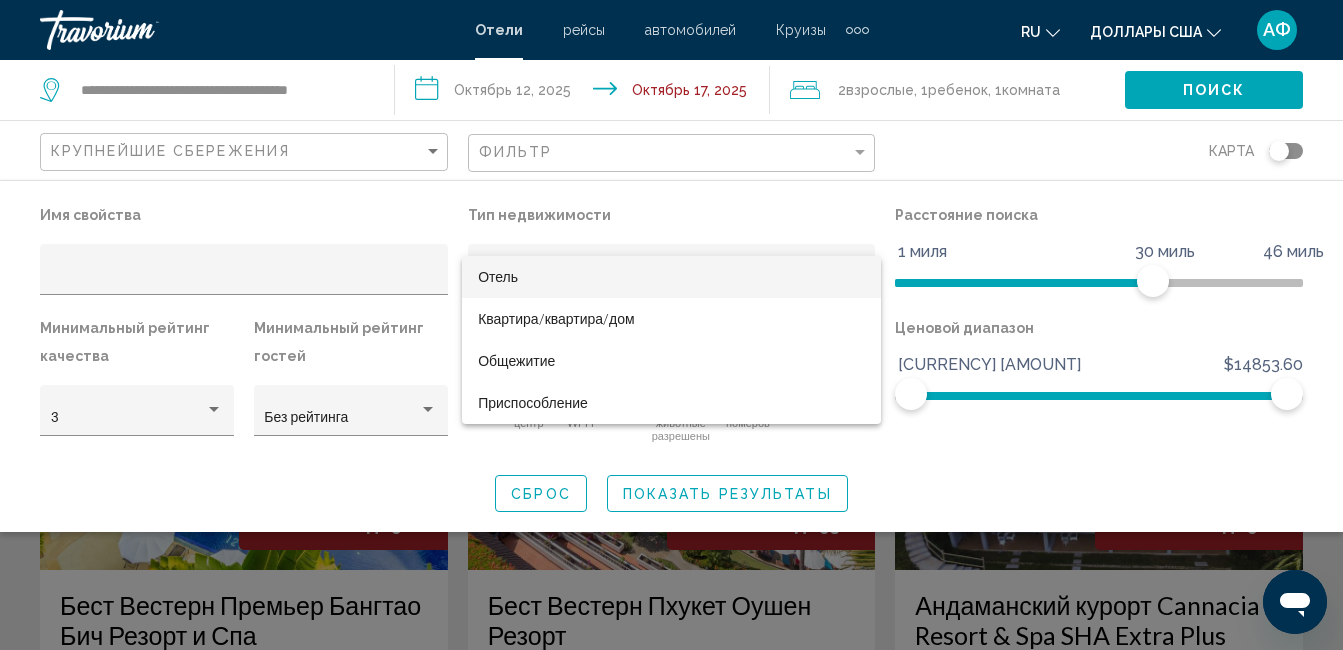 click on "Отель" at bounding box center (671, 277) 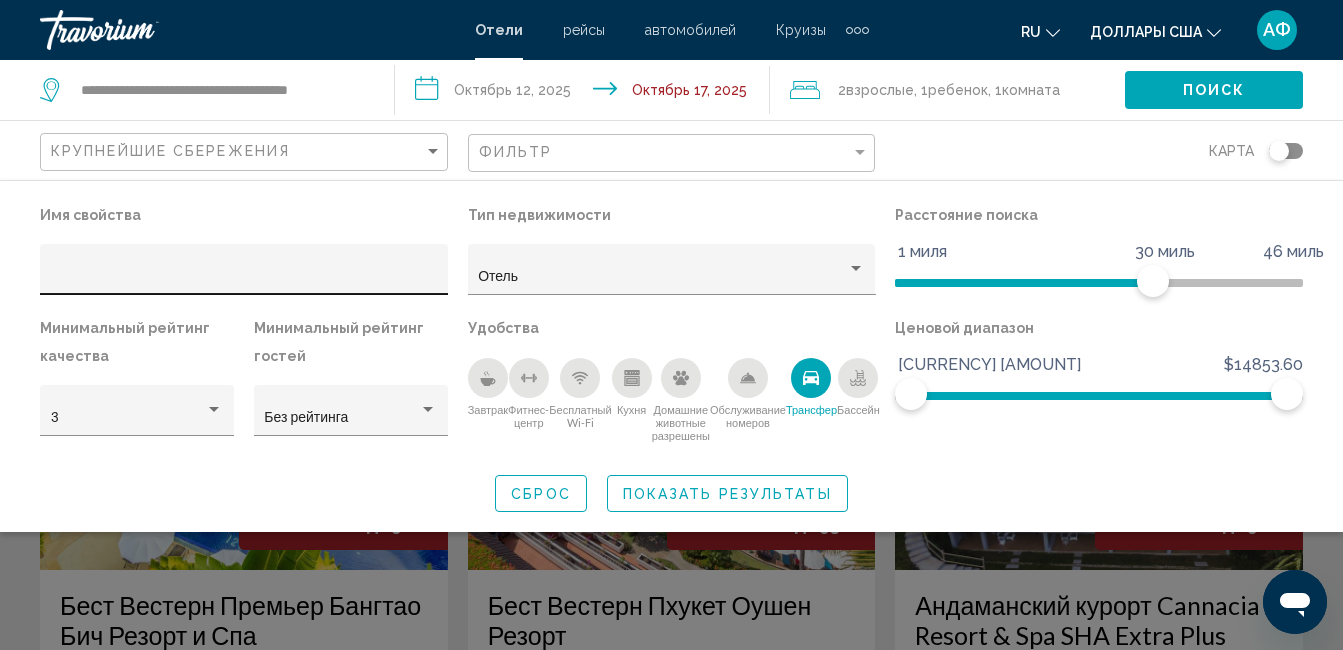 drag, startPoint x: 167, startPoint y: 266, endPoint x: 173, endPoint y: 281, distance: 16.155495 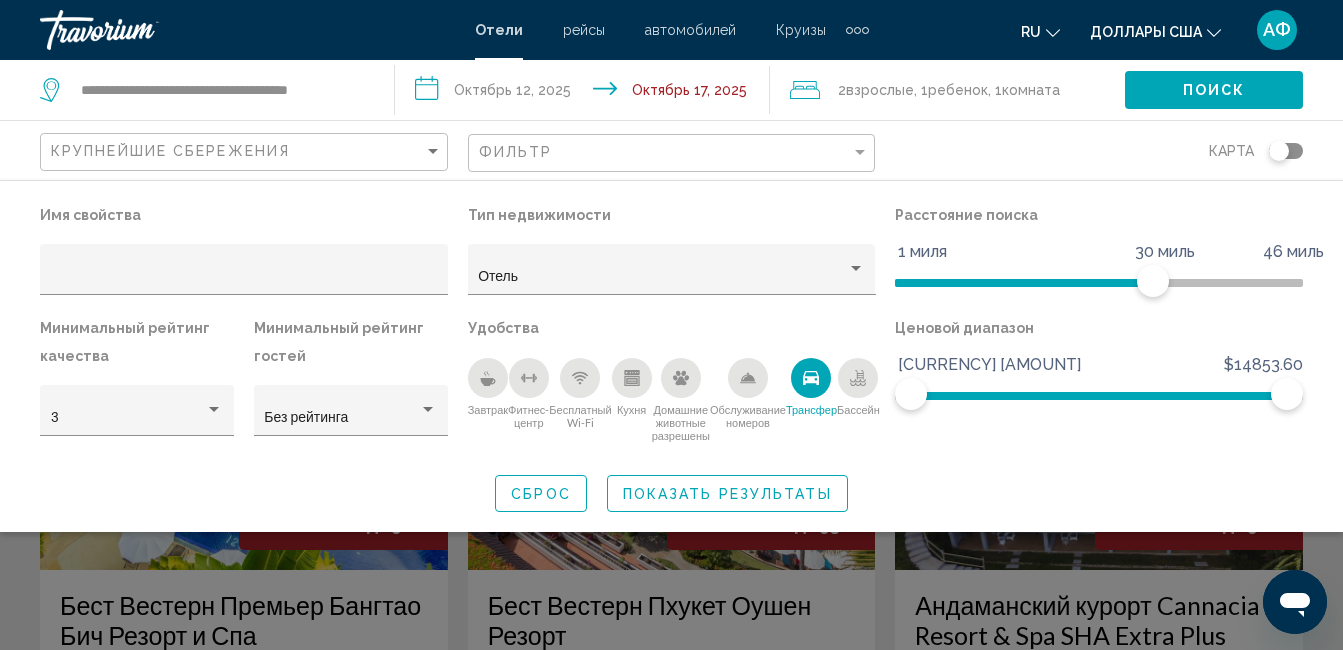 drag, startPoint x: 493, startPoint y: 374, endPoint x: 338, endPoint y: 218, distance: 219.91135 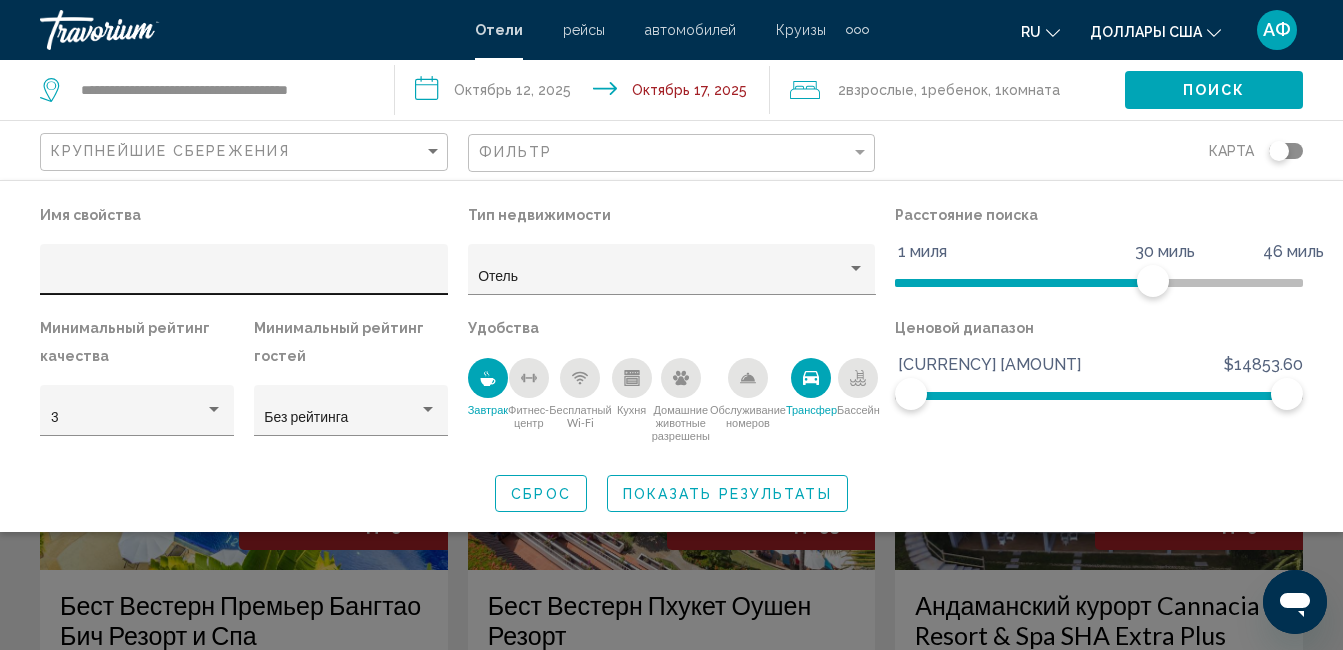 click 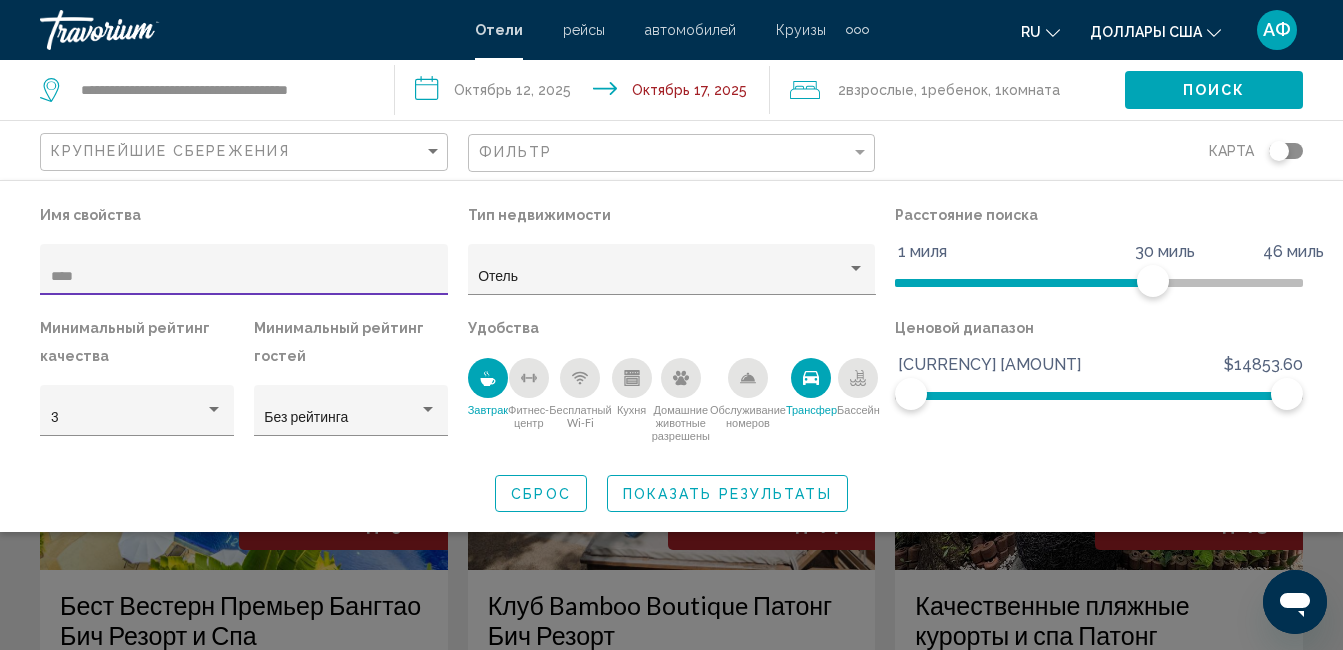 type on "*****" 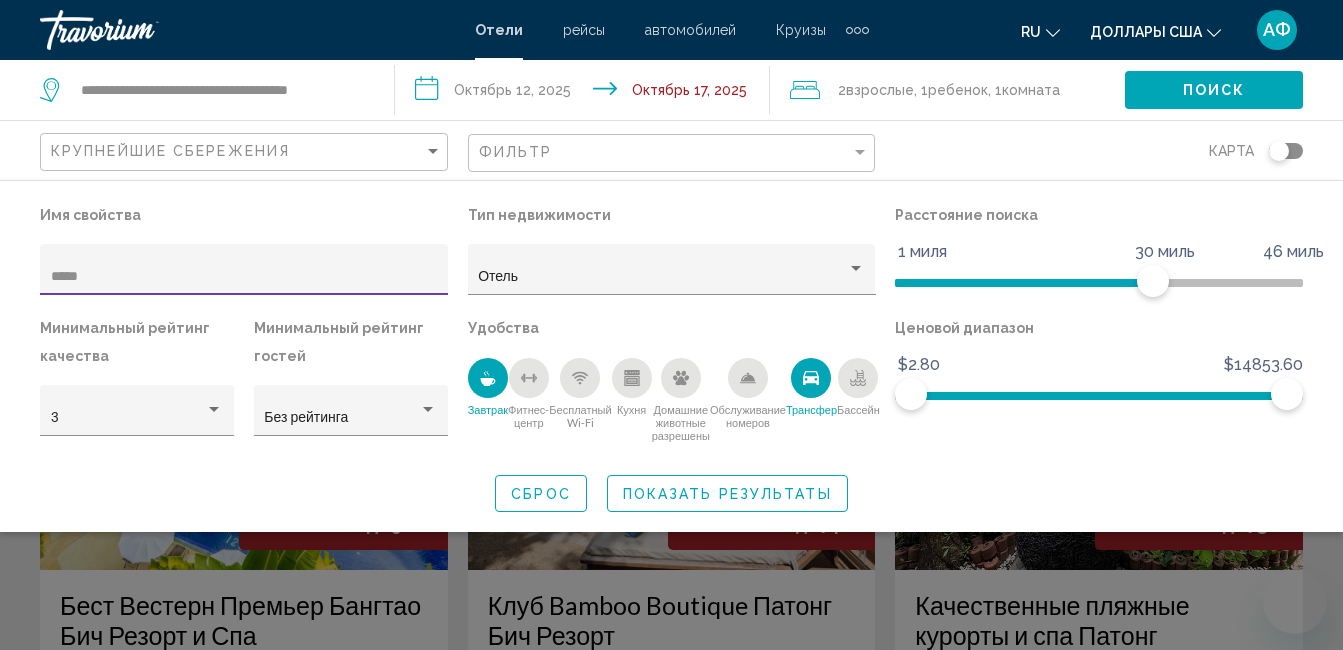 scroll, scrollTop: 0, scrollLeft: 0, axis: both 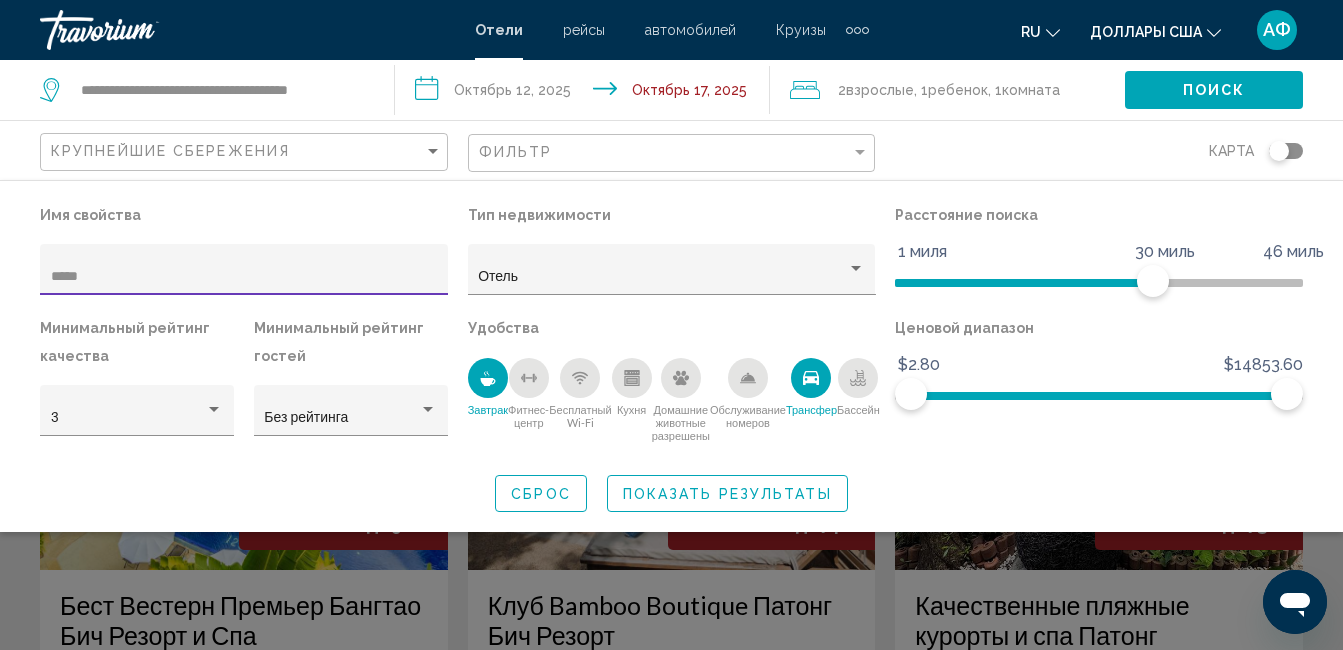 type on "*****" 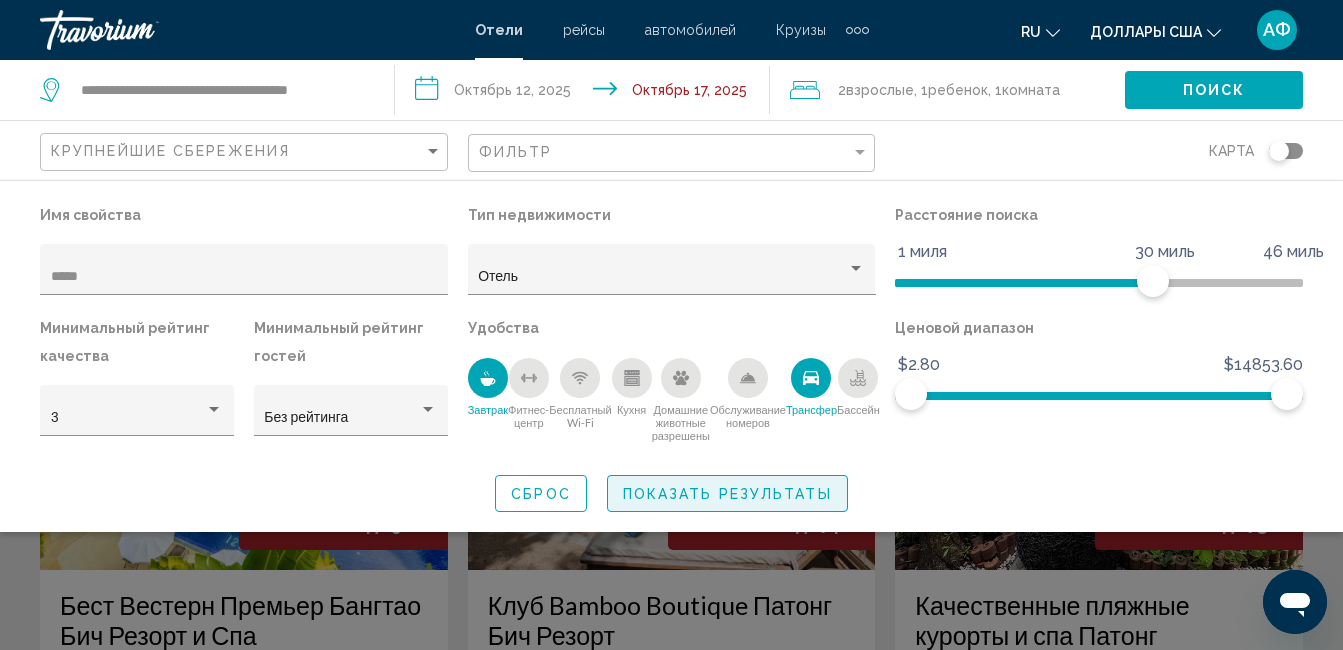 click on "Показать результаты" 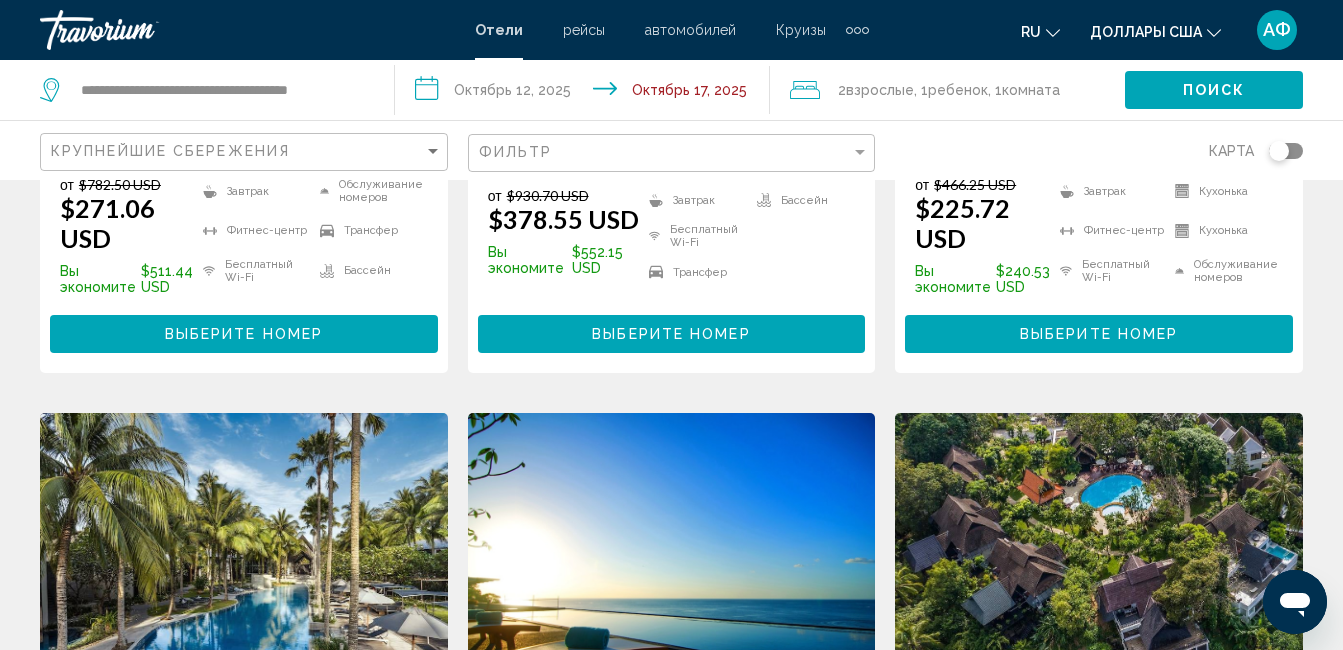 scroll, scrollTop: 1400, scrollLeft: 0, axis: vertical 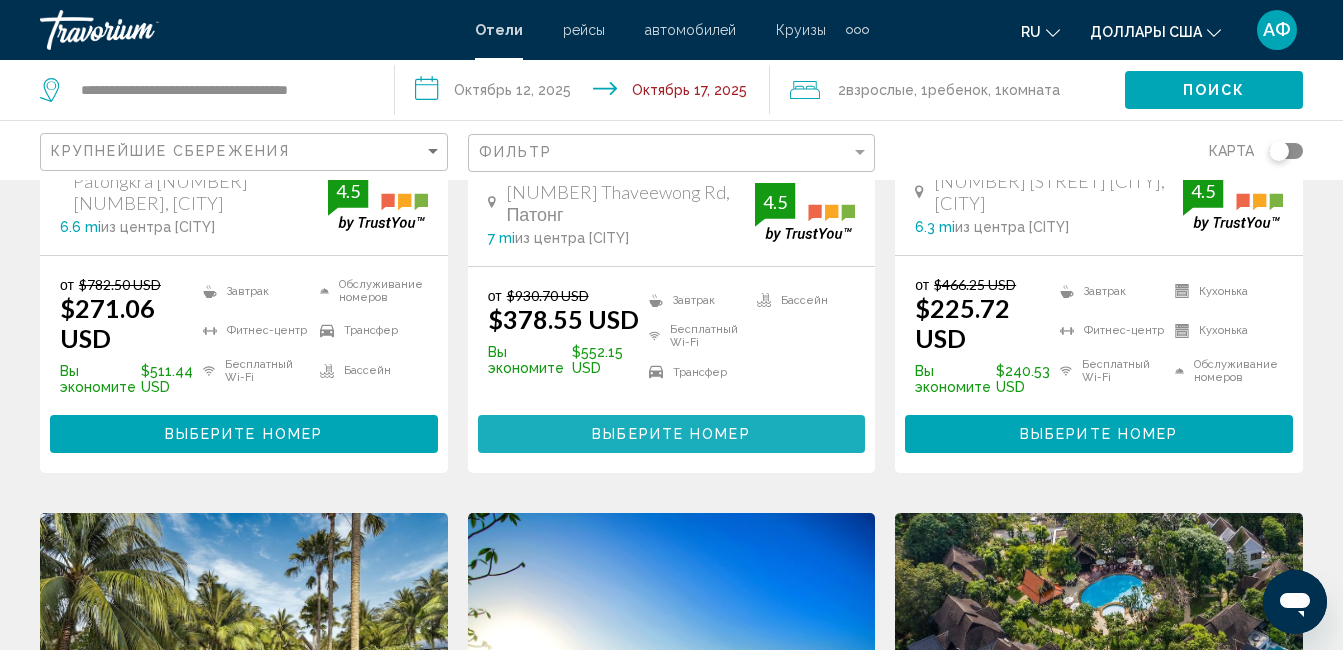 click on "Выберите номер" at bounding box center (671, 435) 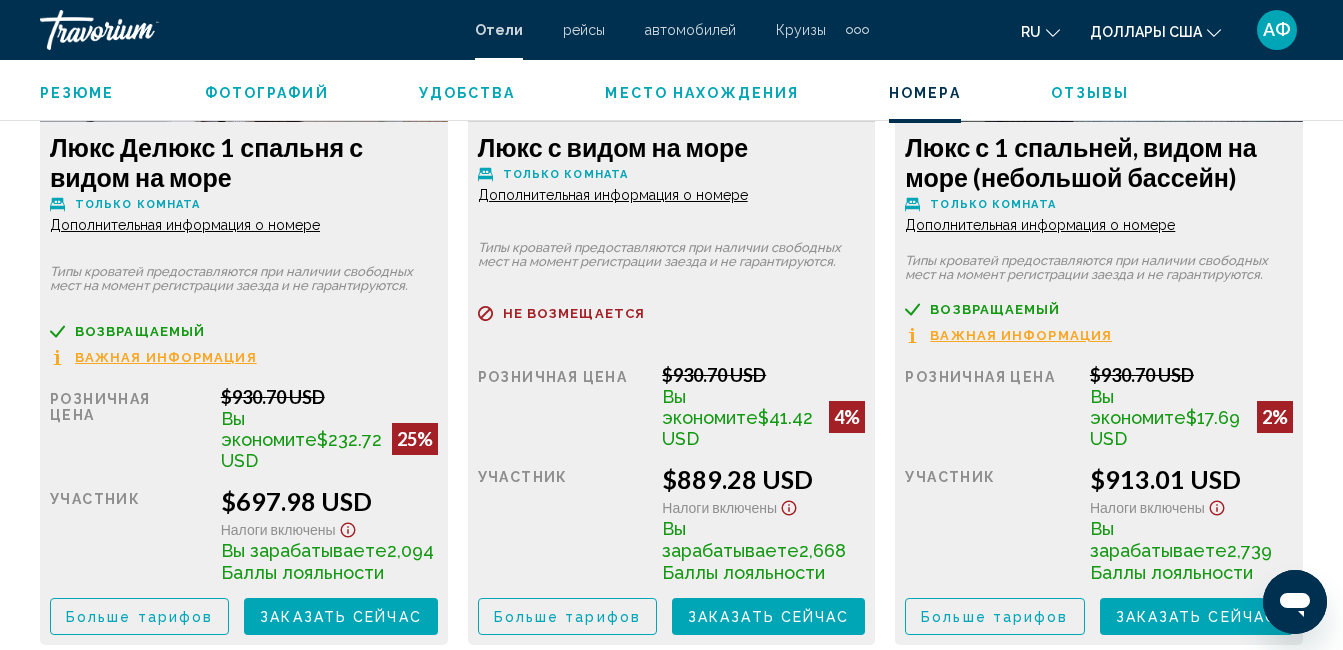 scroll, scrollTop: 4713, scrollLeft: 0, axis: vertical 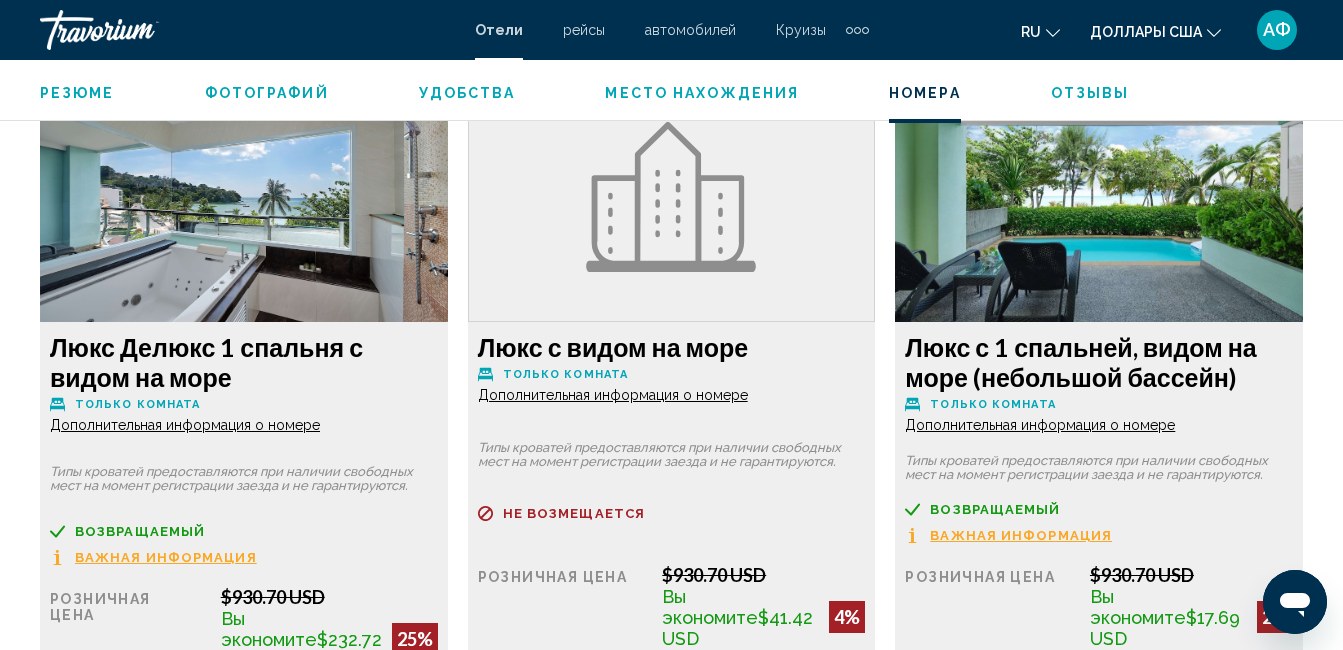click on "Дополнительная информация о номере" at bounding box center [185, -1178] 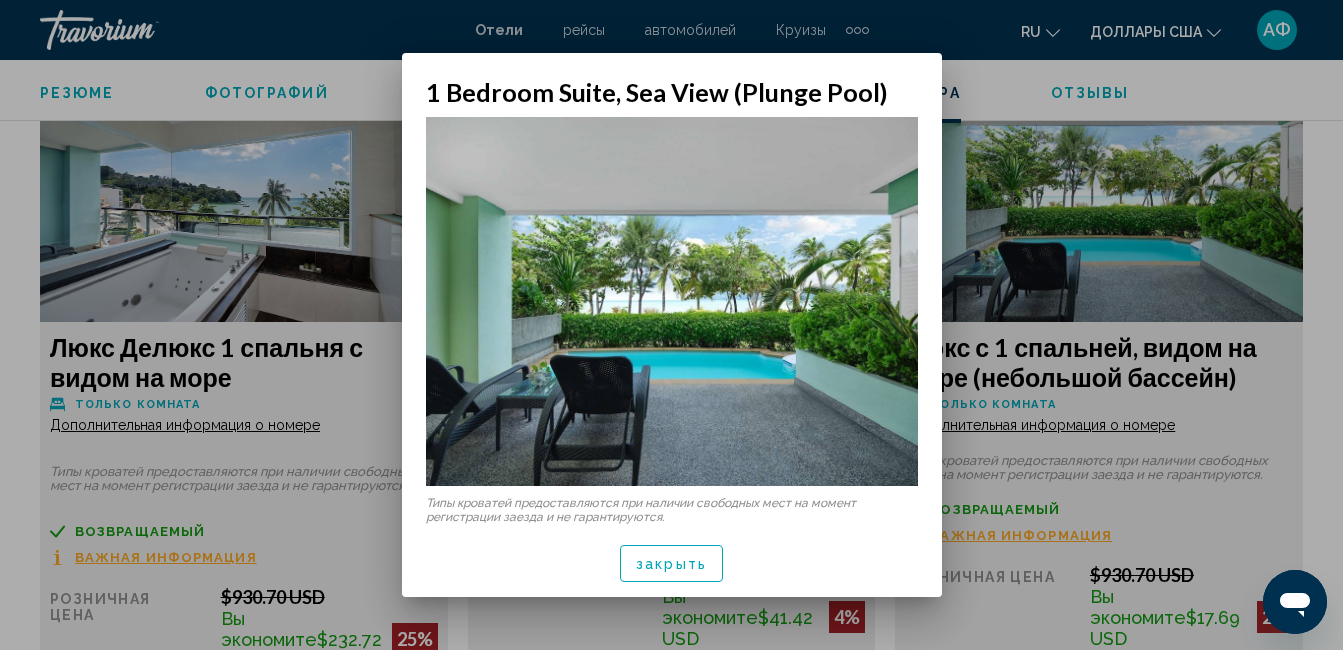 scroll, scrollTop: 0, scrollLeft: 0, axis: both 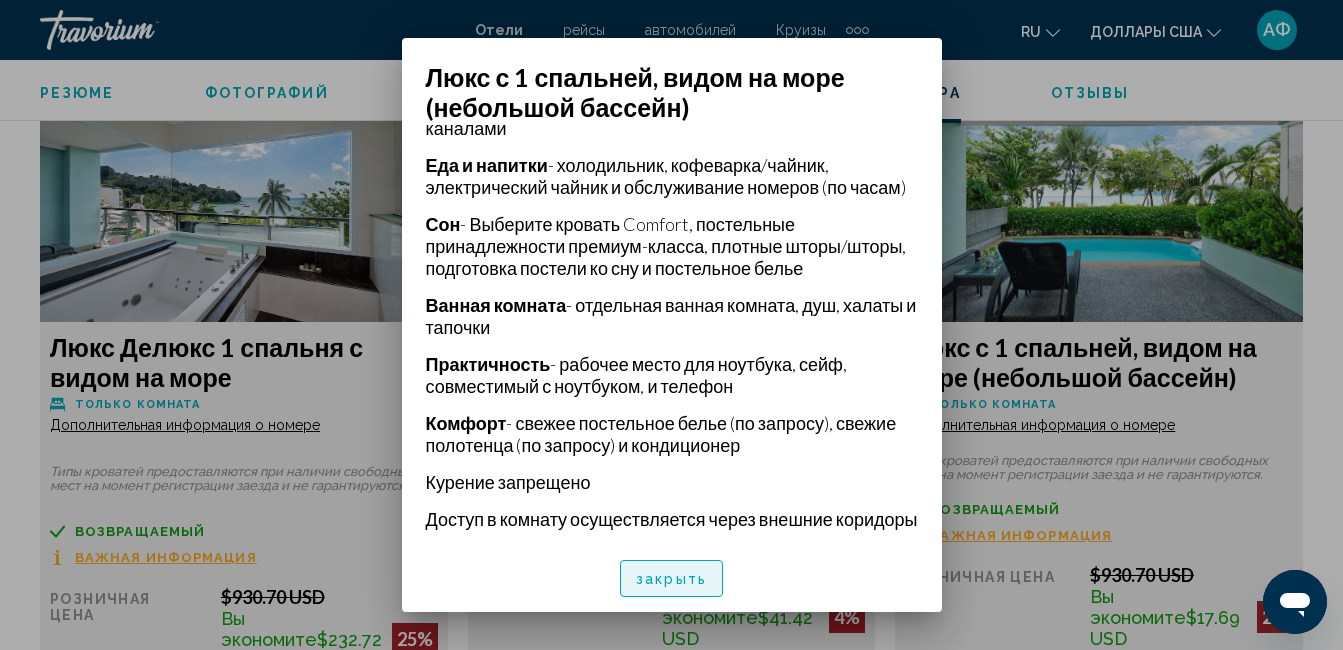 click on "закрыть" at bounding box center [671, 579] 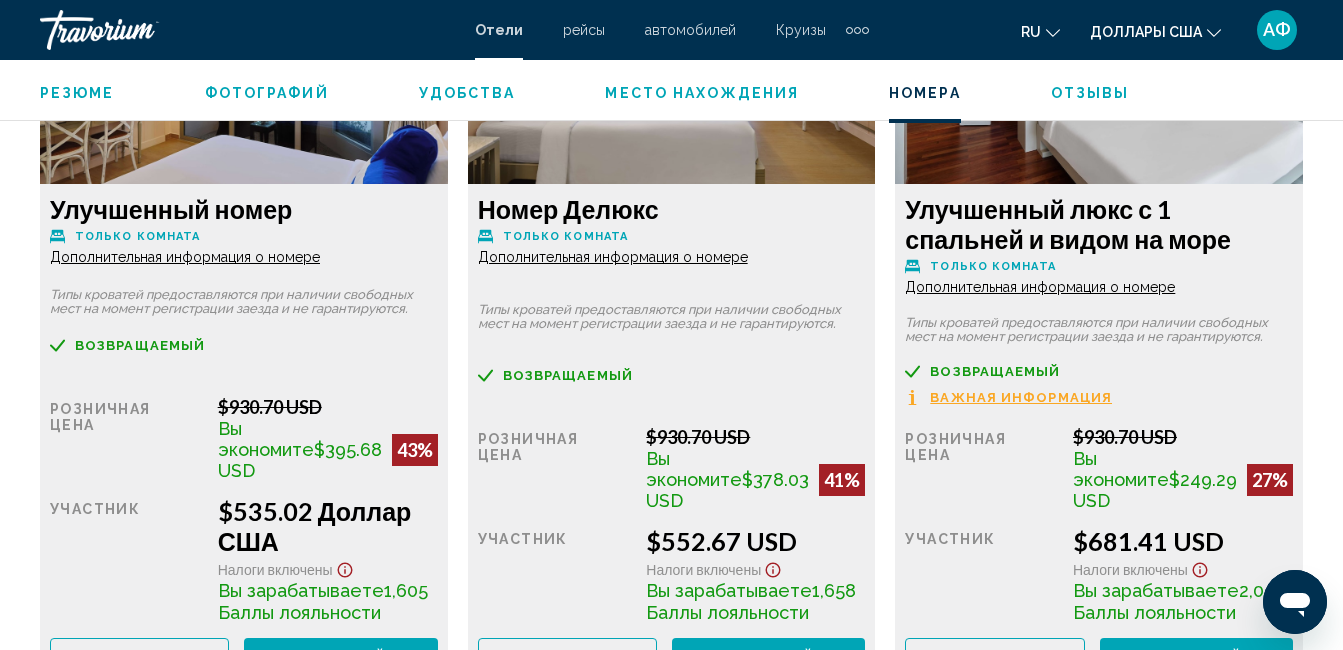 scroll, scrollTop: 3913, scrollLeft: 0, axis: vertical 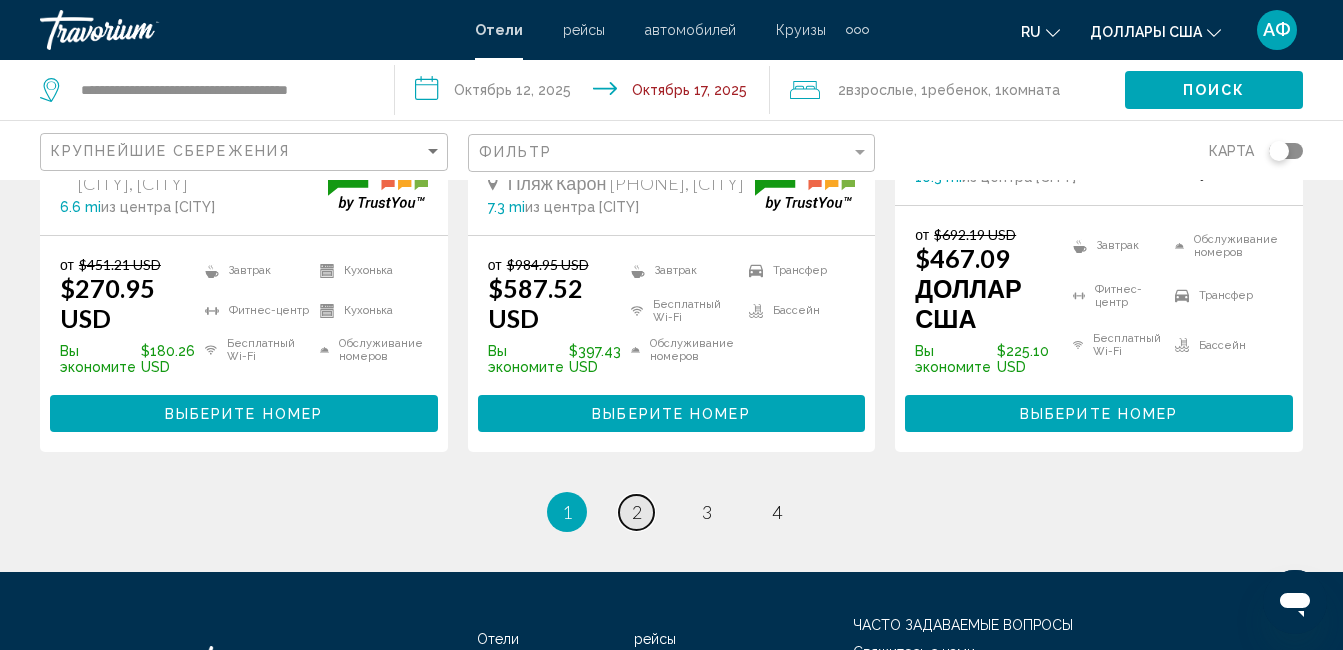 click on "2" at bounding box center (637, 512) 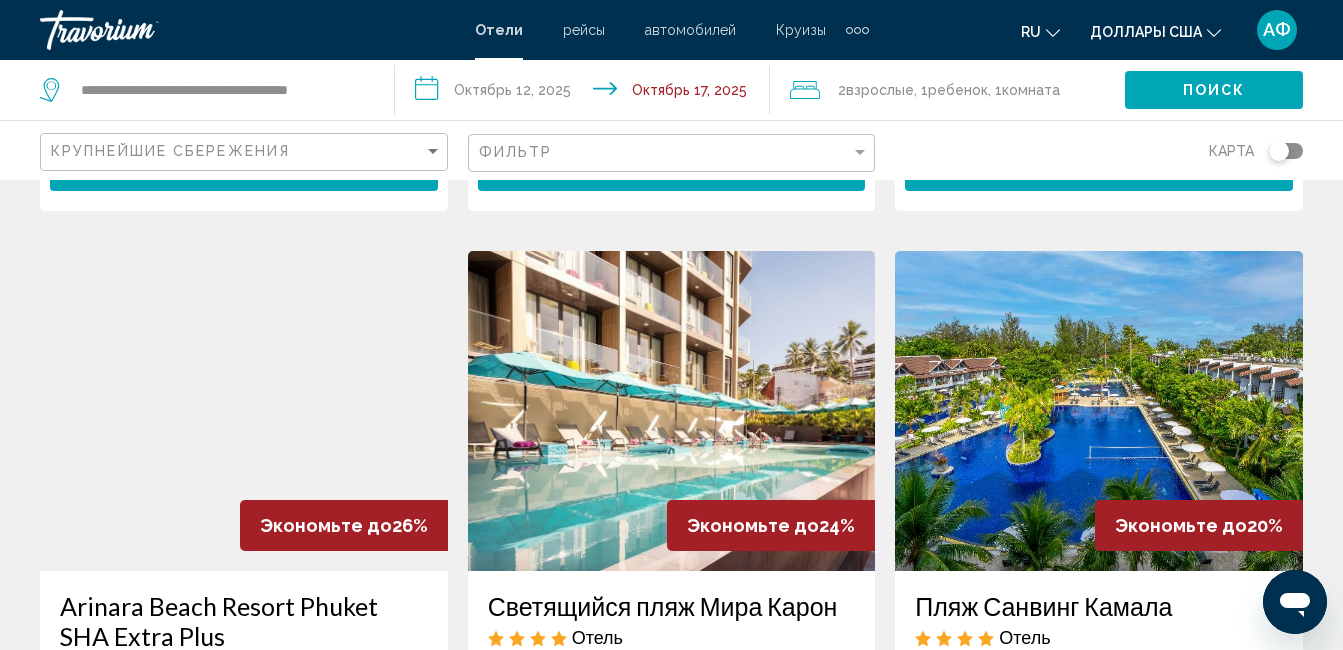 scroll, scrollTop: 800, scrollLeft: 0, axis: vertical 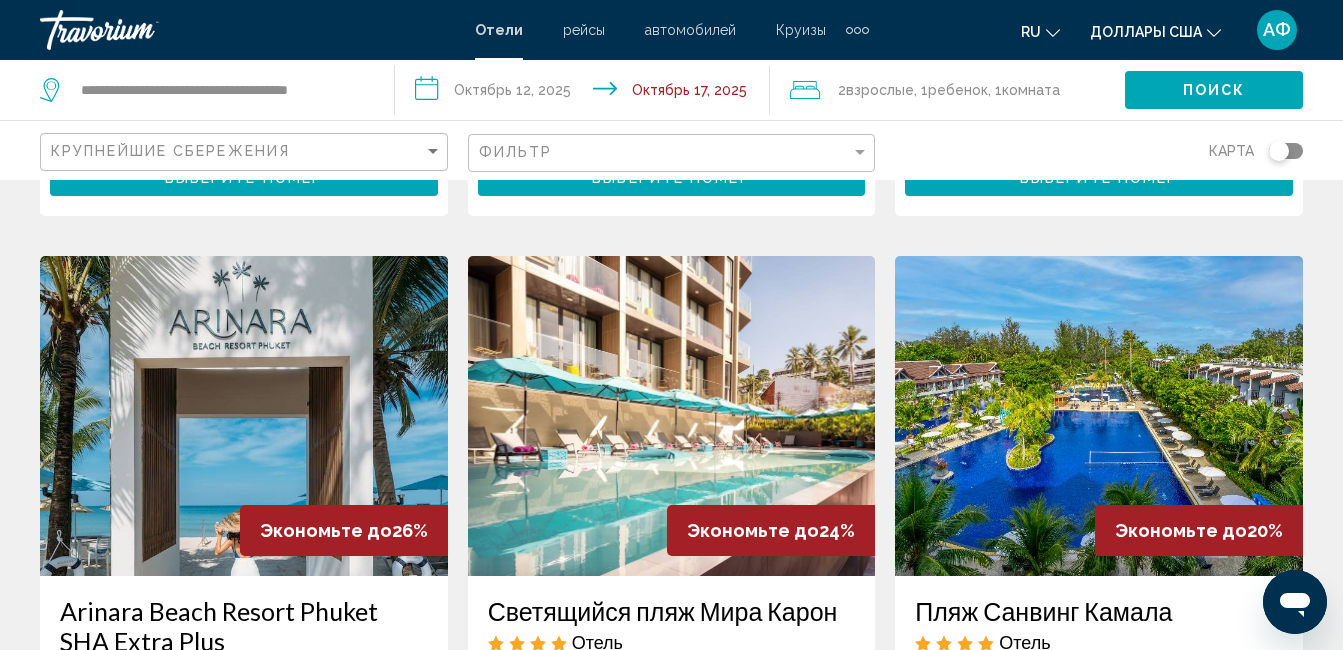 click at bounding box center [244, 416] 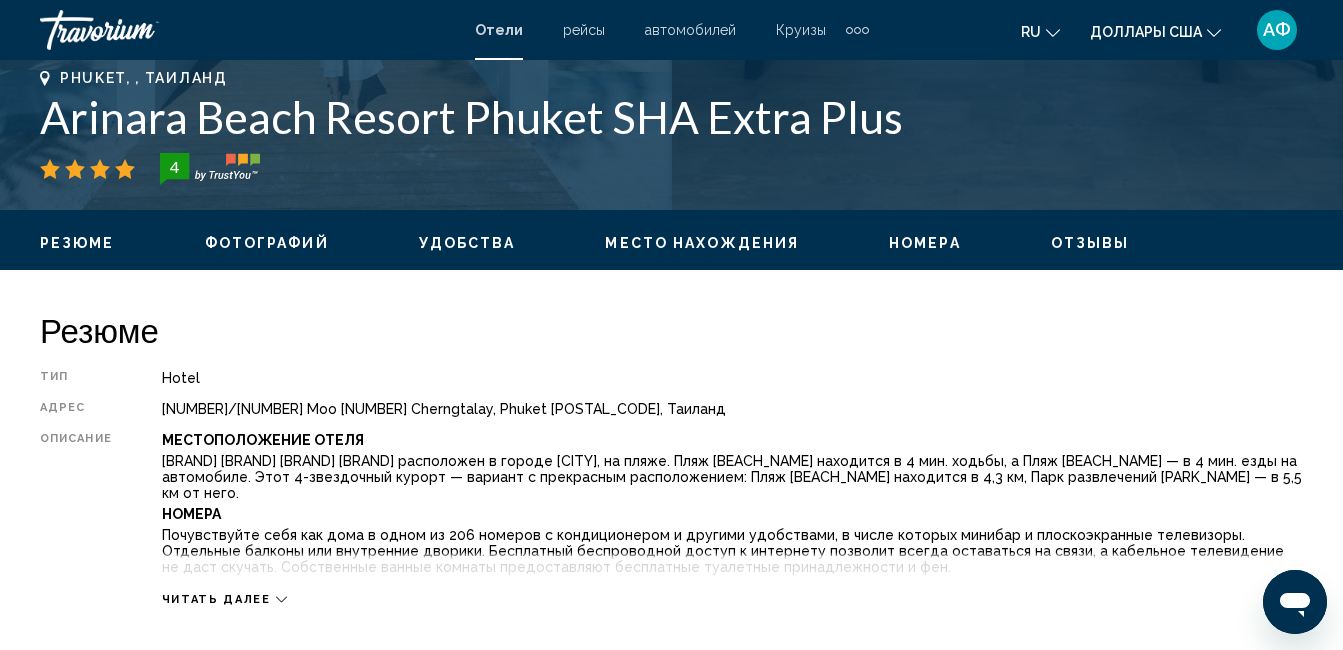 scroll, scrollTop: 210, scrollLeft: 0, axis: vertical 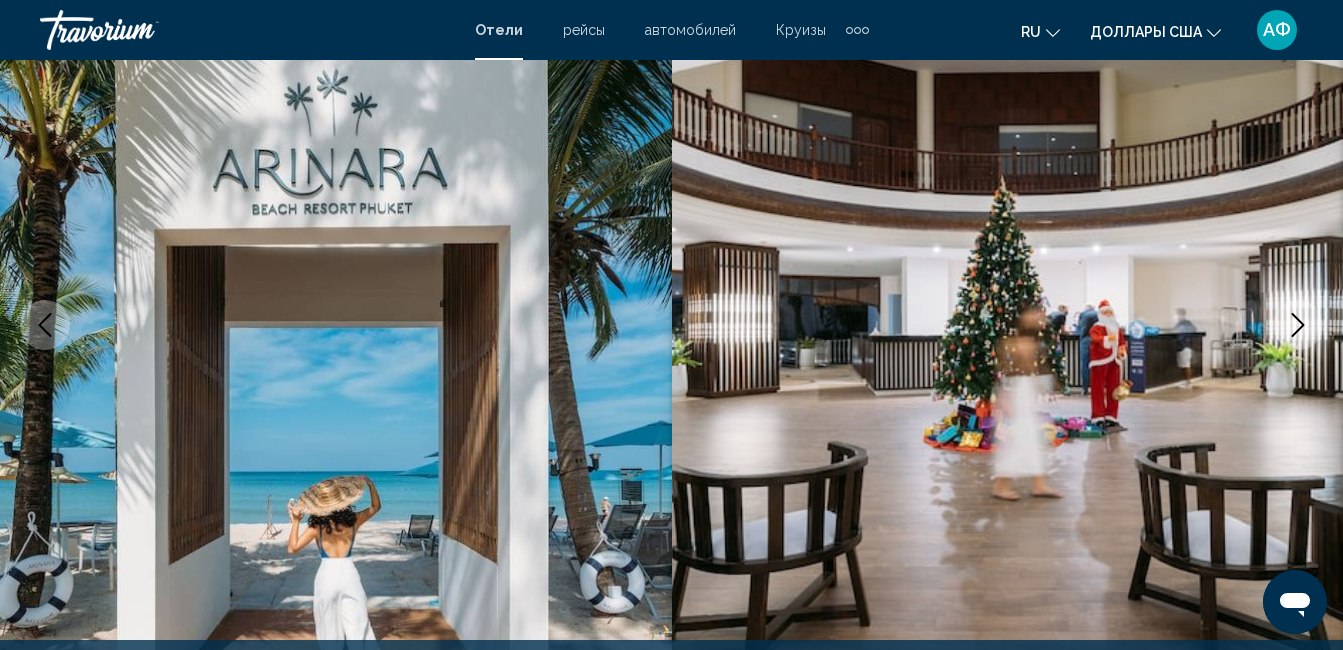 click 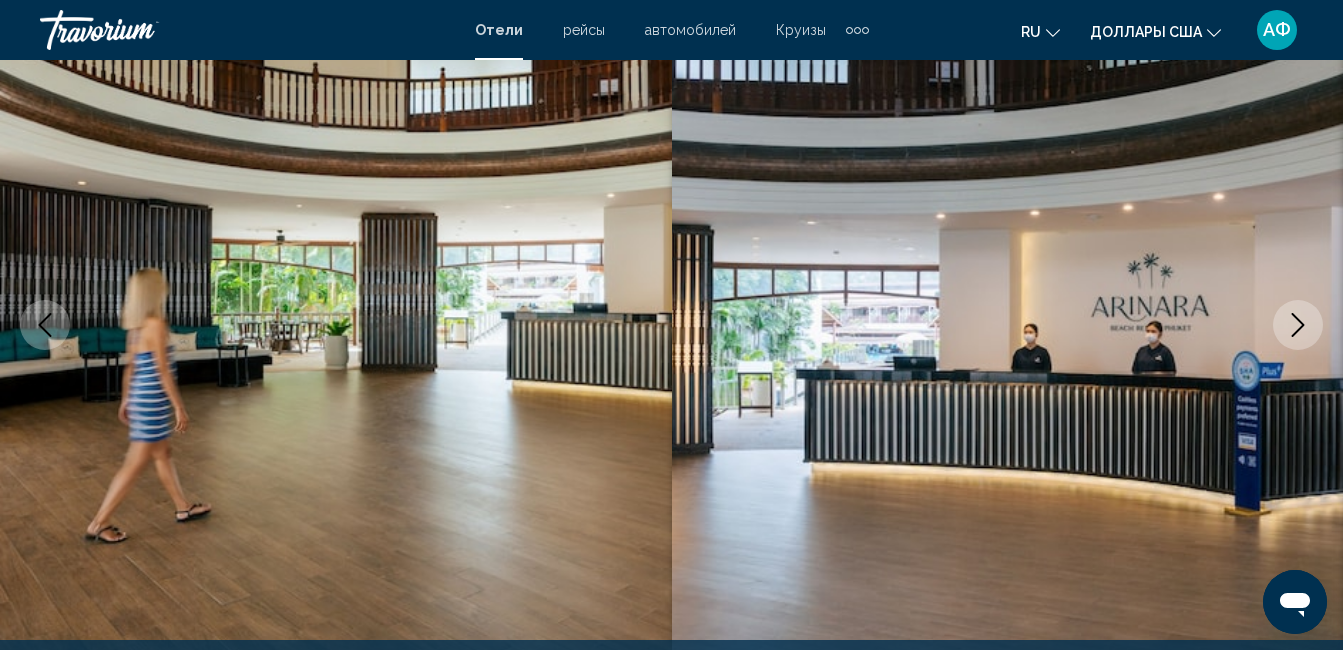 click 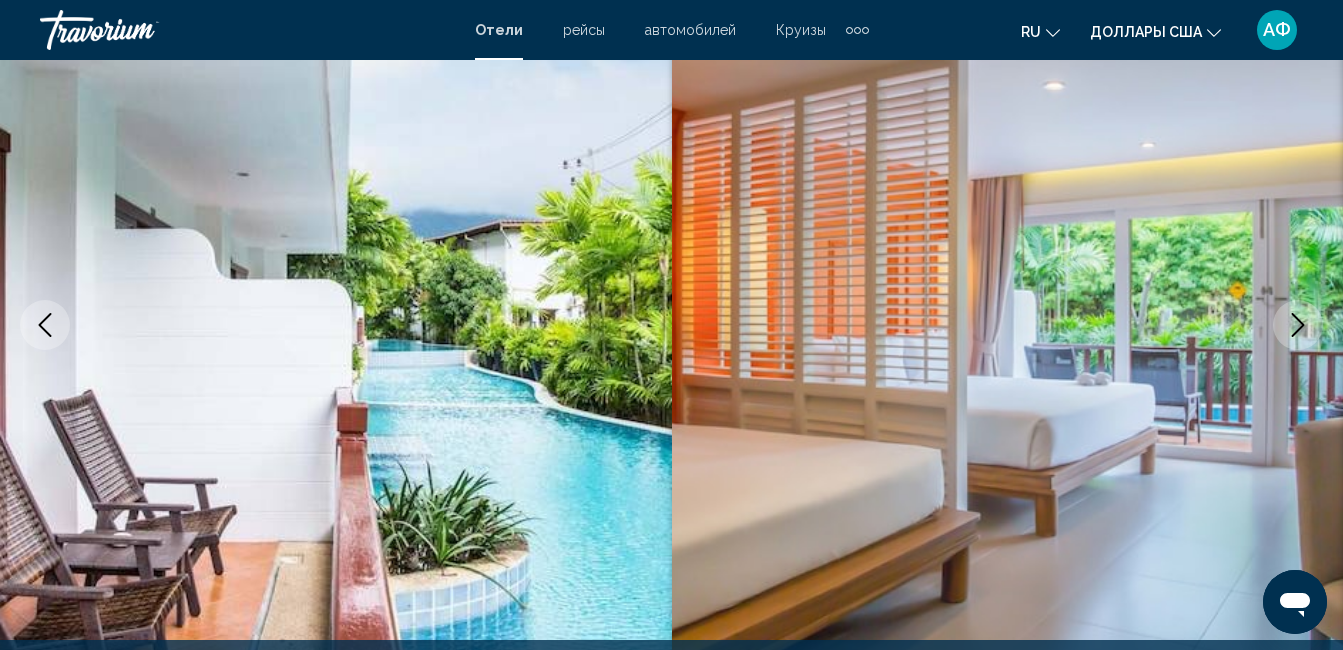 click 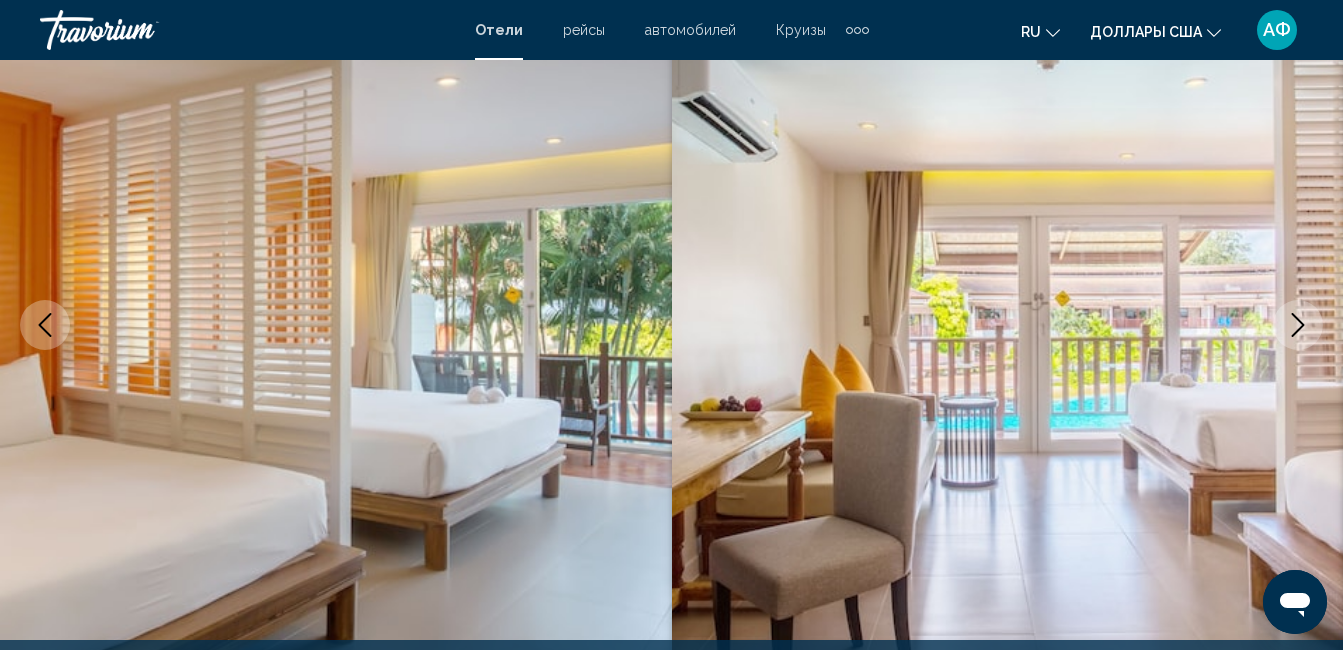 click 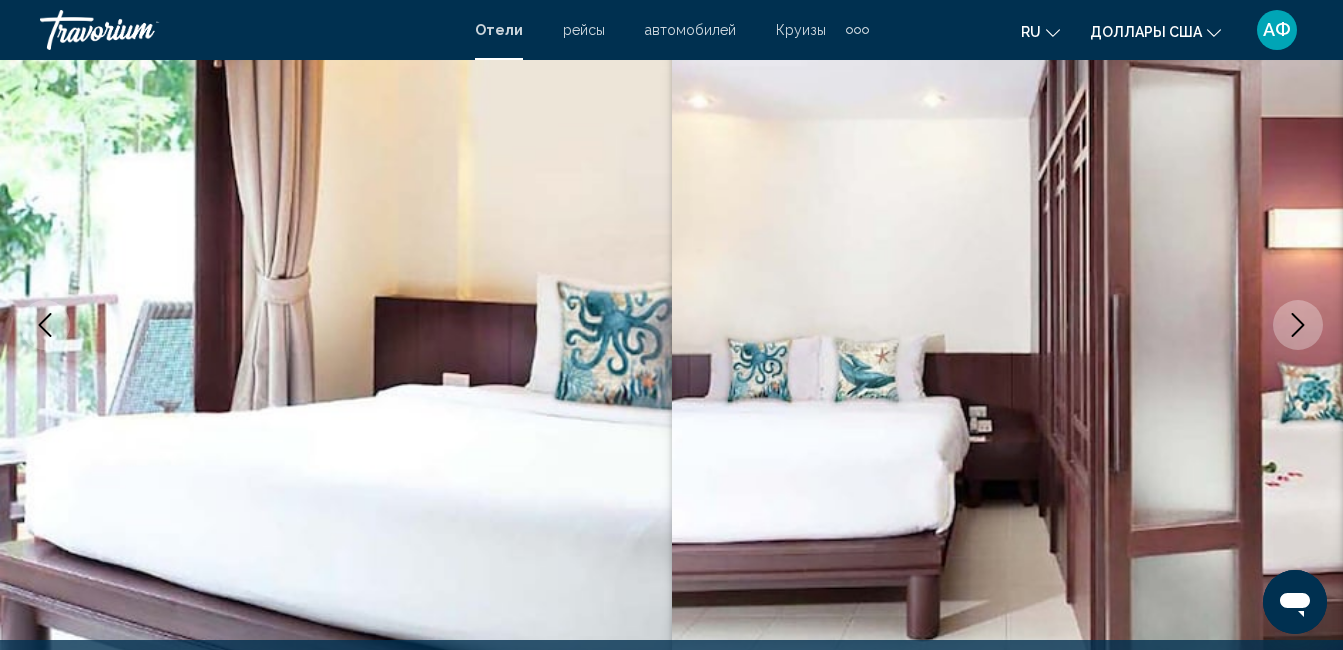 click 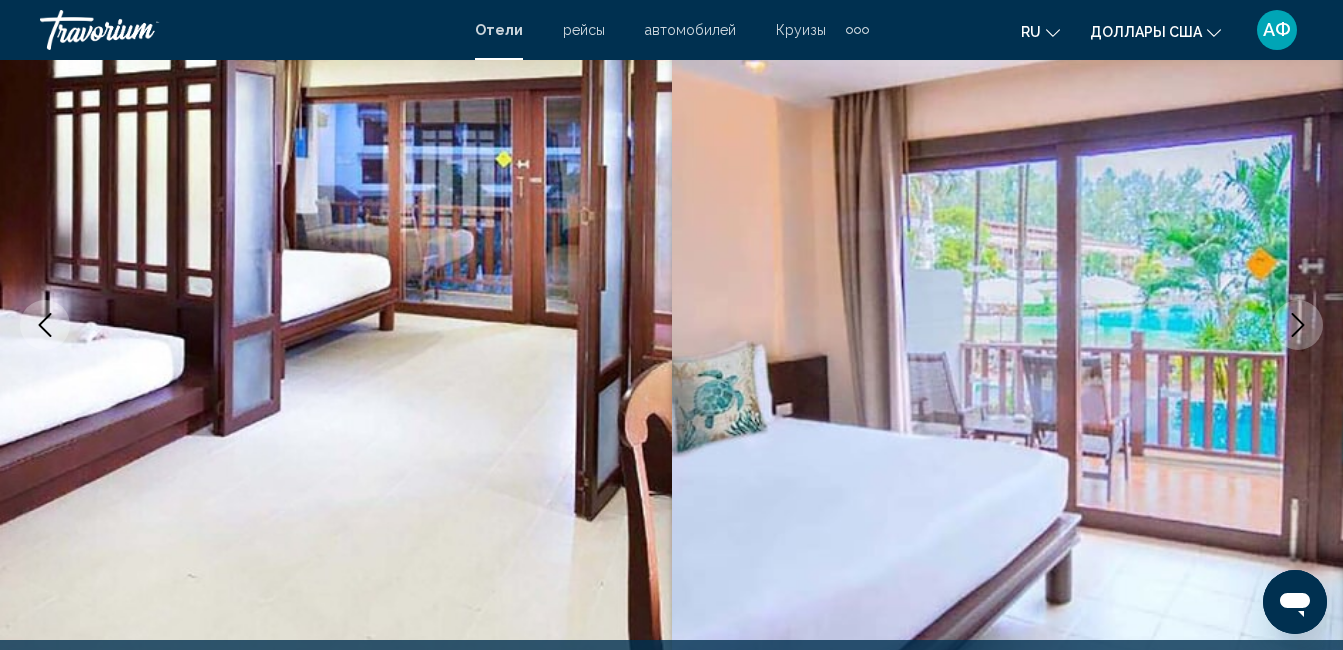 click 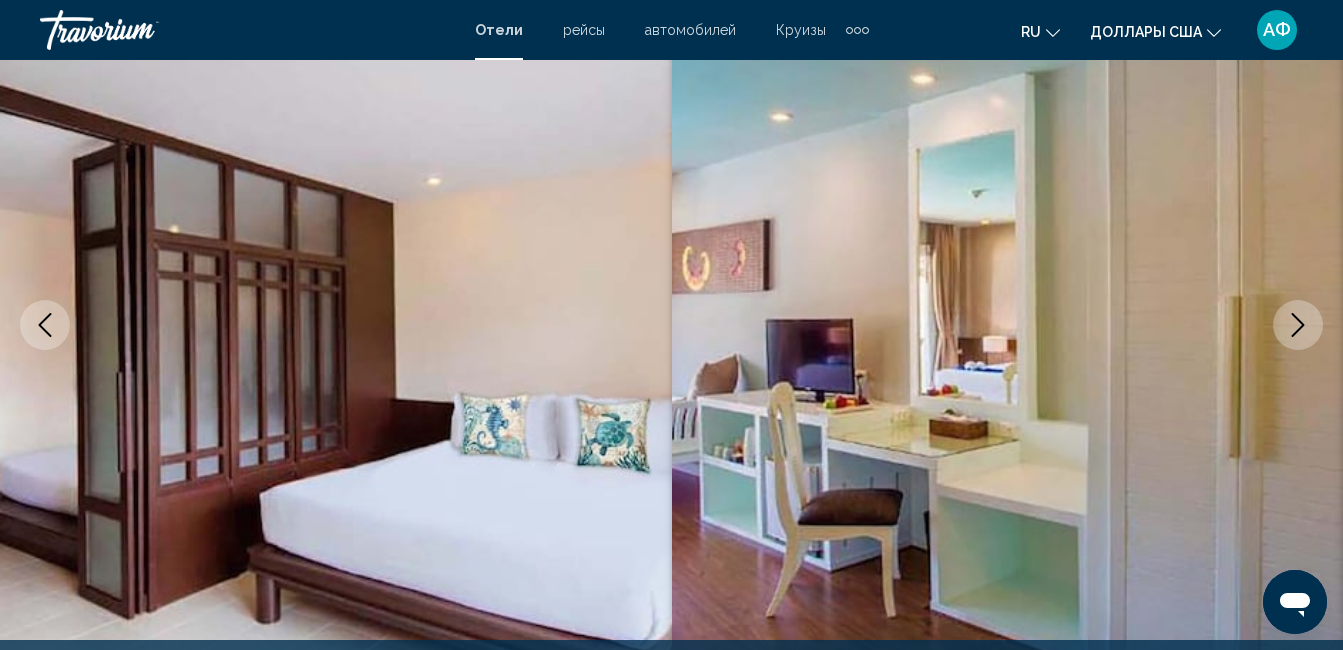 click 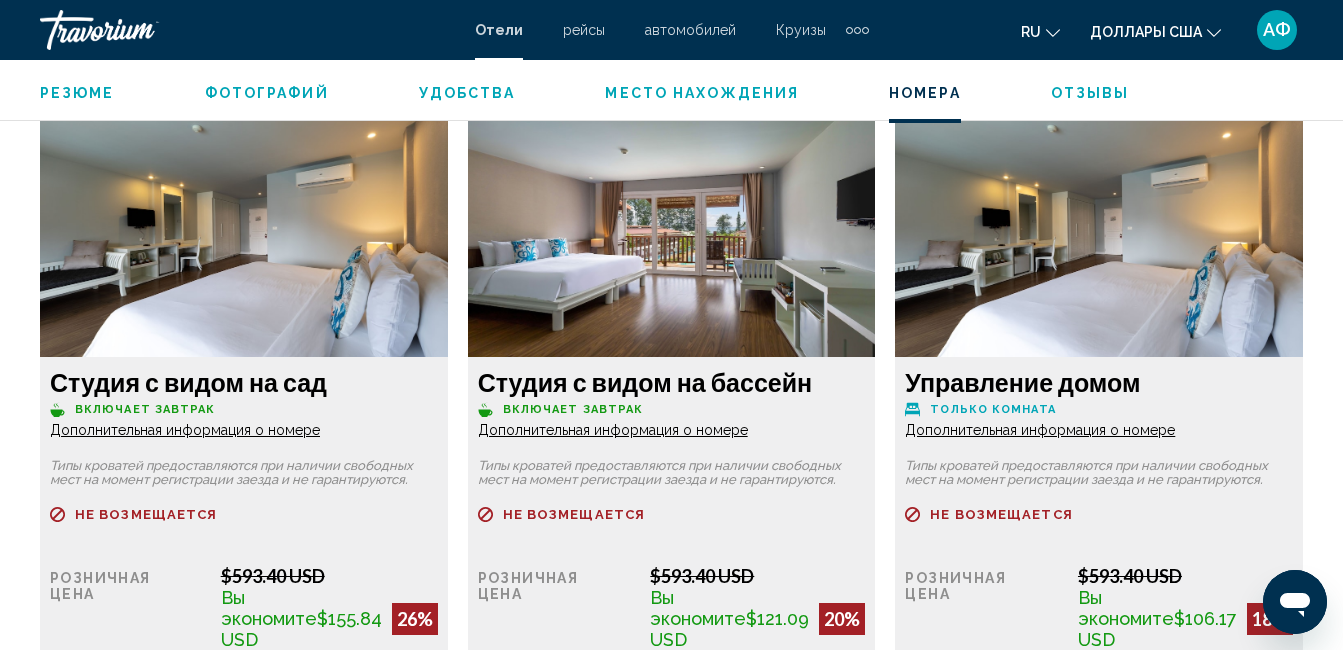 scroll, scrollTop: 3110, scrollLeft: 0, axis: vertical 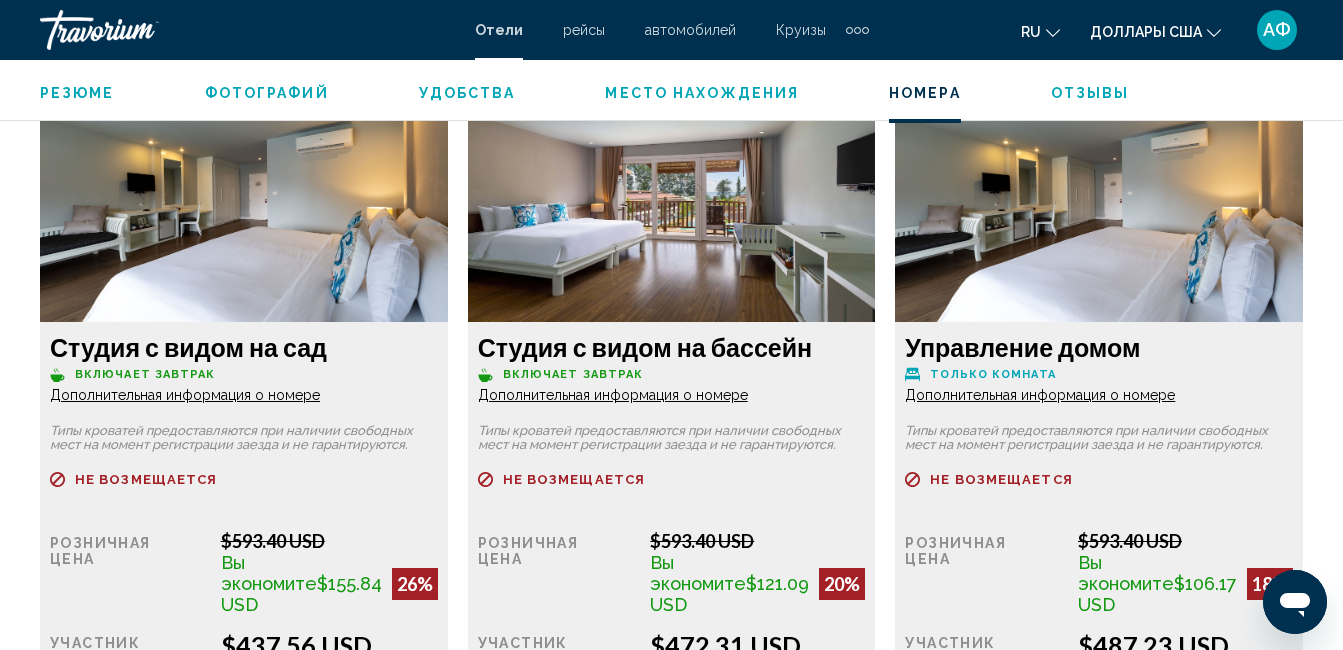 click on "Дополнительная информация о номере" at bounding box center [185, 395] 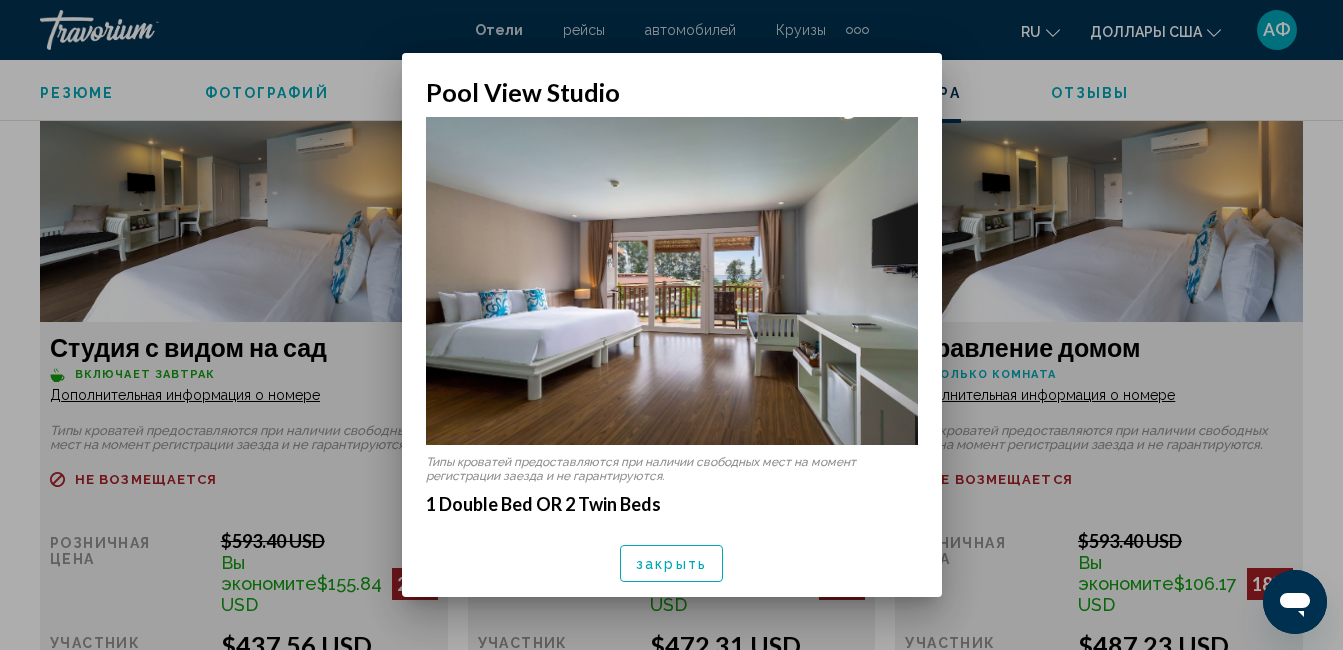 scroll, scrollTop: 0, scrollLeft: 0, axis: both 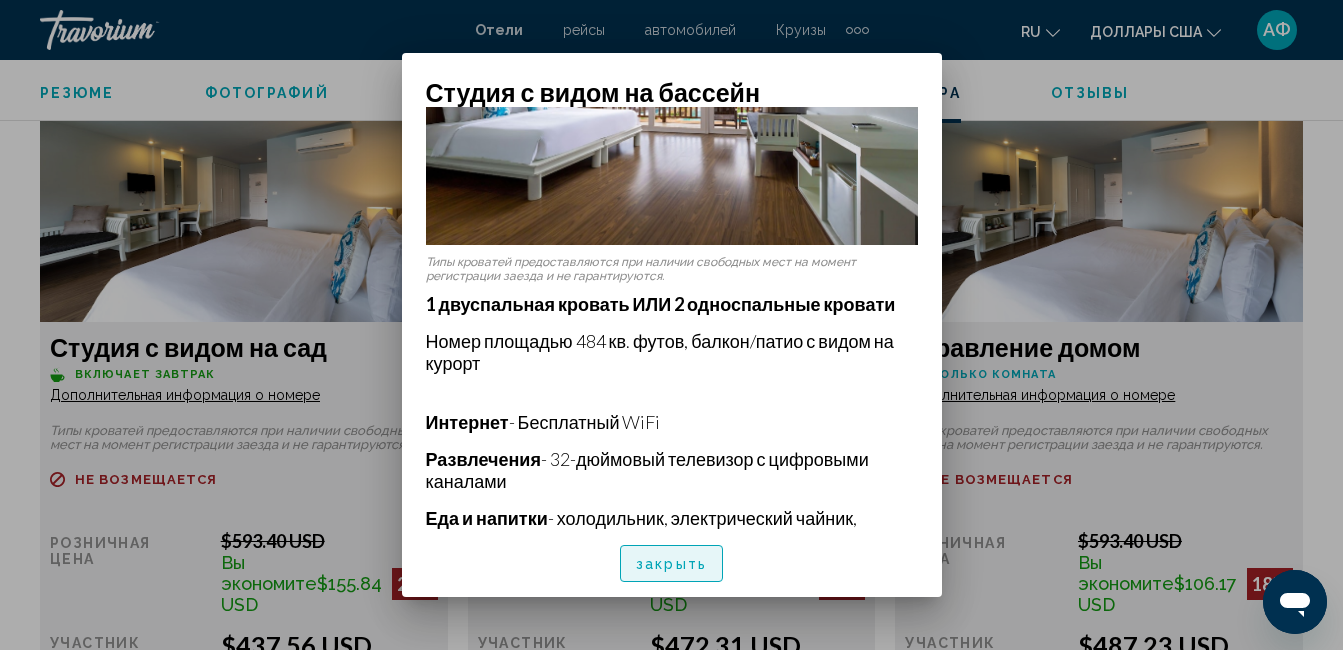 click on "закрыть" at bounding box center [671, 564] 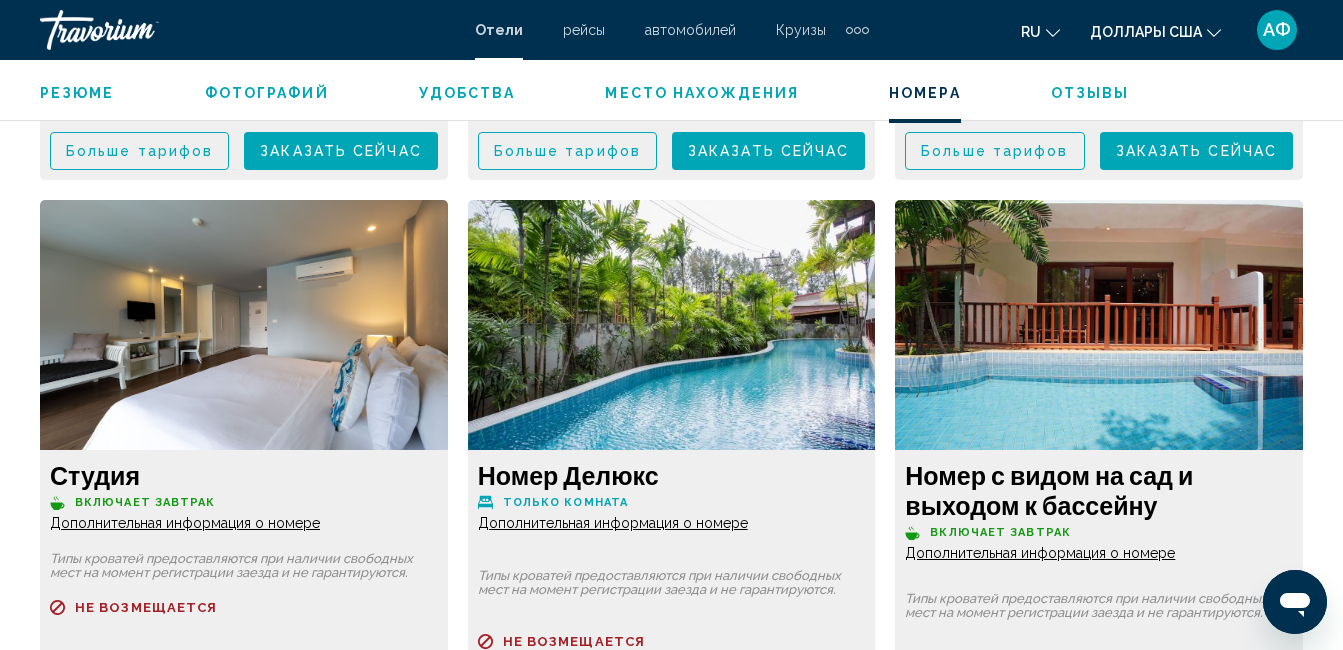 scroll, scrollTop: 4610, scrollLeft: 0, axis: vertical 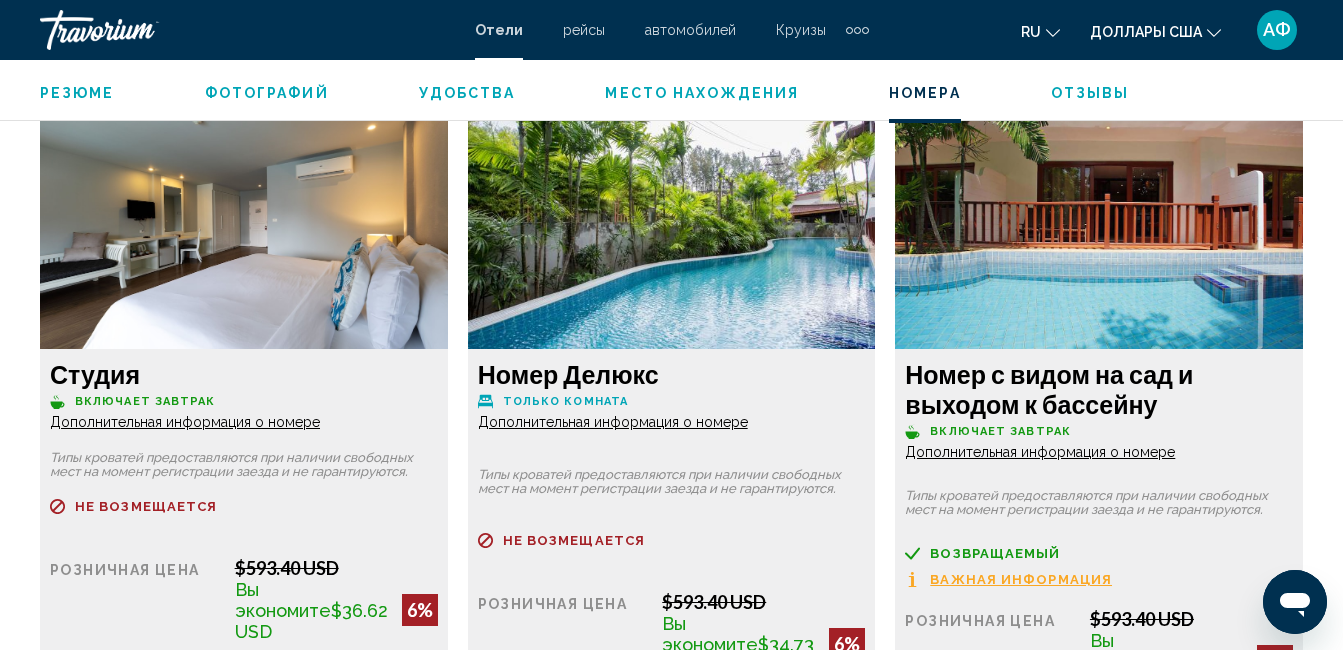 click on "Дополнительная информация о номере" at bounding box center [185, -1105] 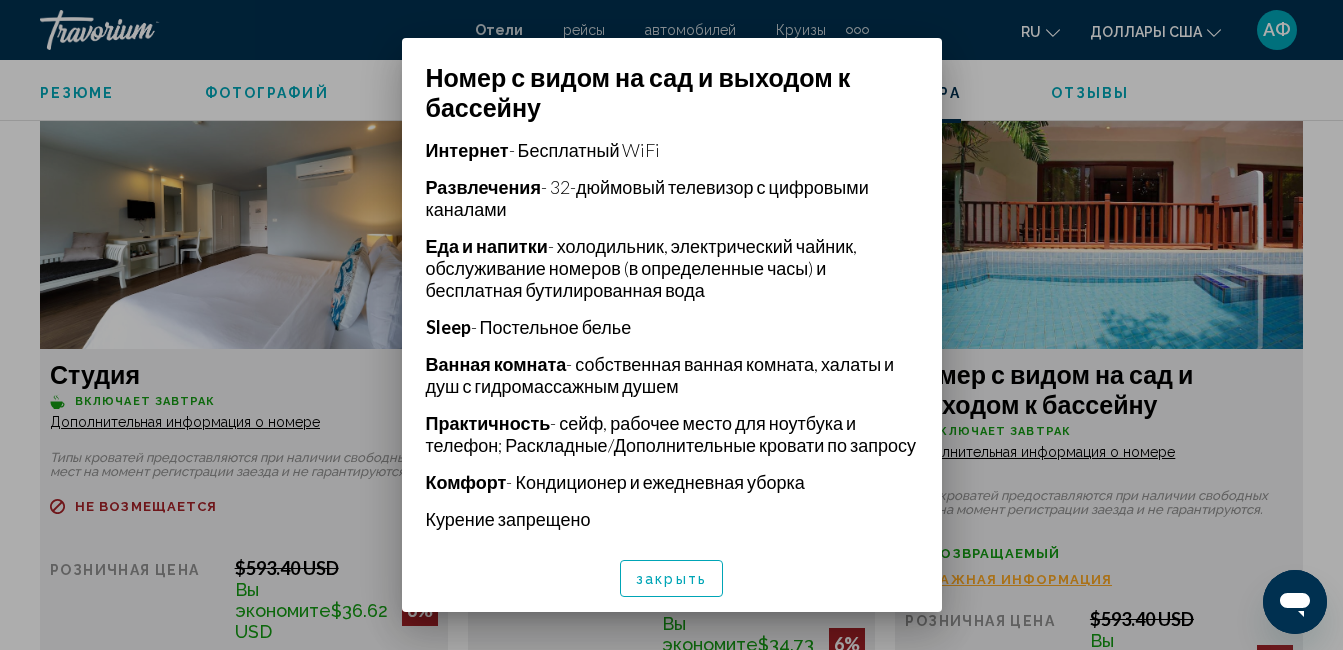 scroll, scrollTop: 499, scrollLeft: 0, axis: vertical 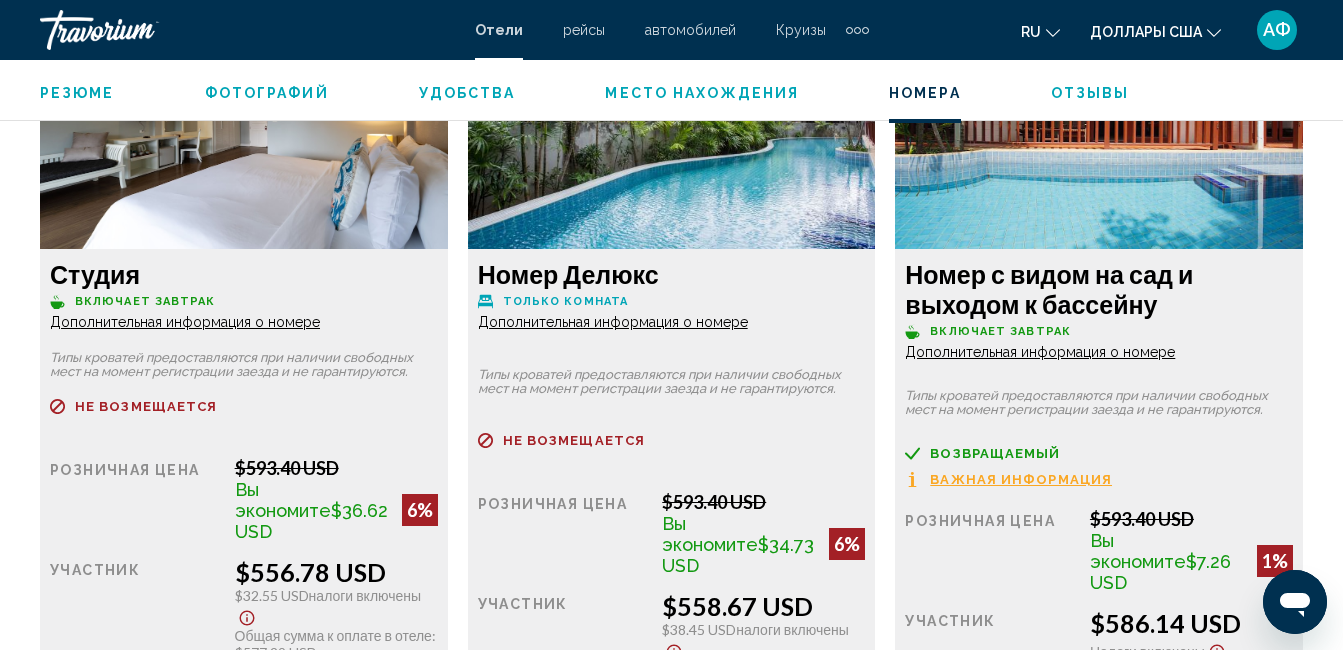 click on "Дополнительная информация о номере" at bounding box center [185, -1205] 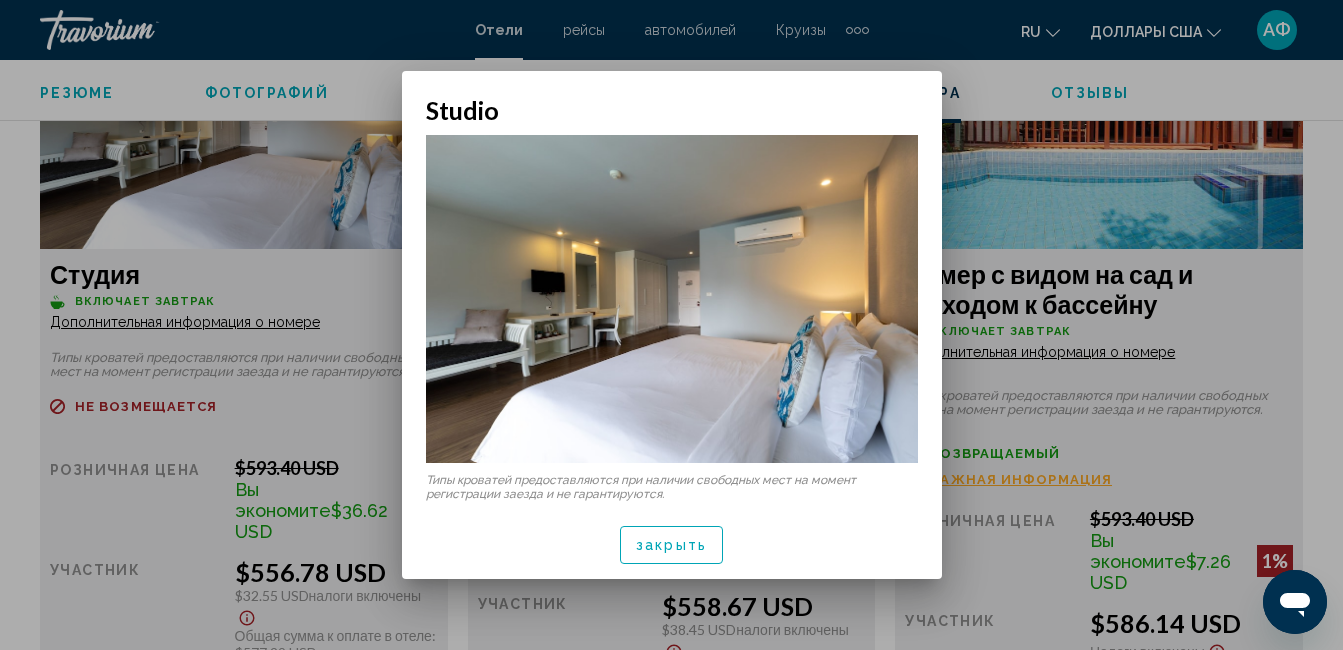 scroll, scrollTop: 0, scrollLeft: 0, axis: both 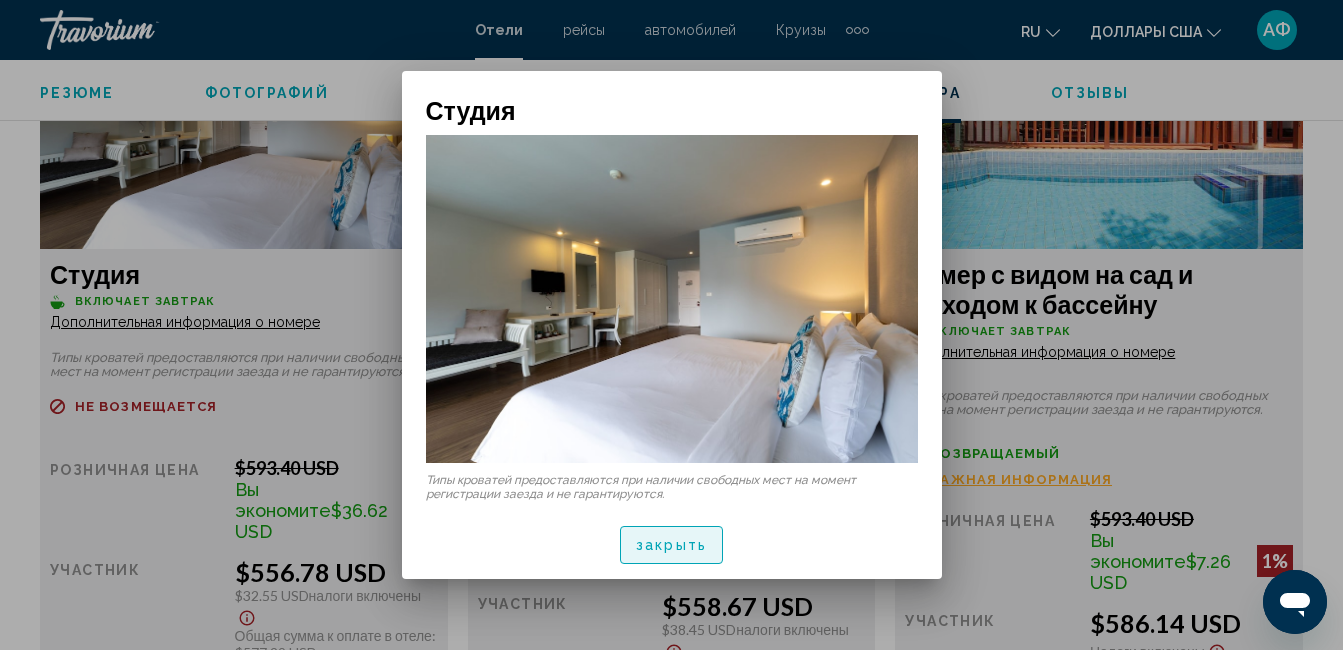 click on "закрыть" at bounding box center (671, 546) 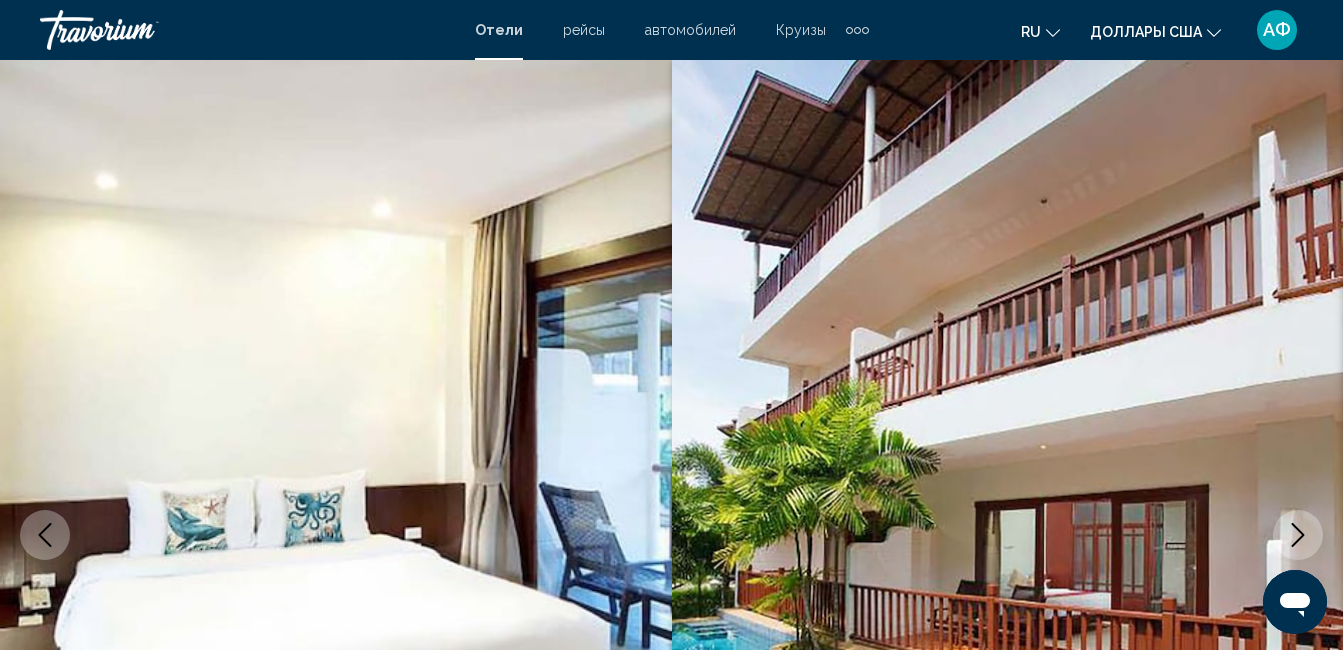 scroll, scrollTop: 4710, scrollLeft: 0, axis: vertical 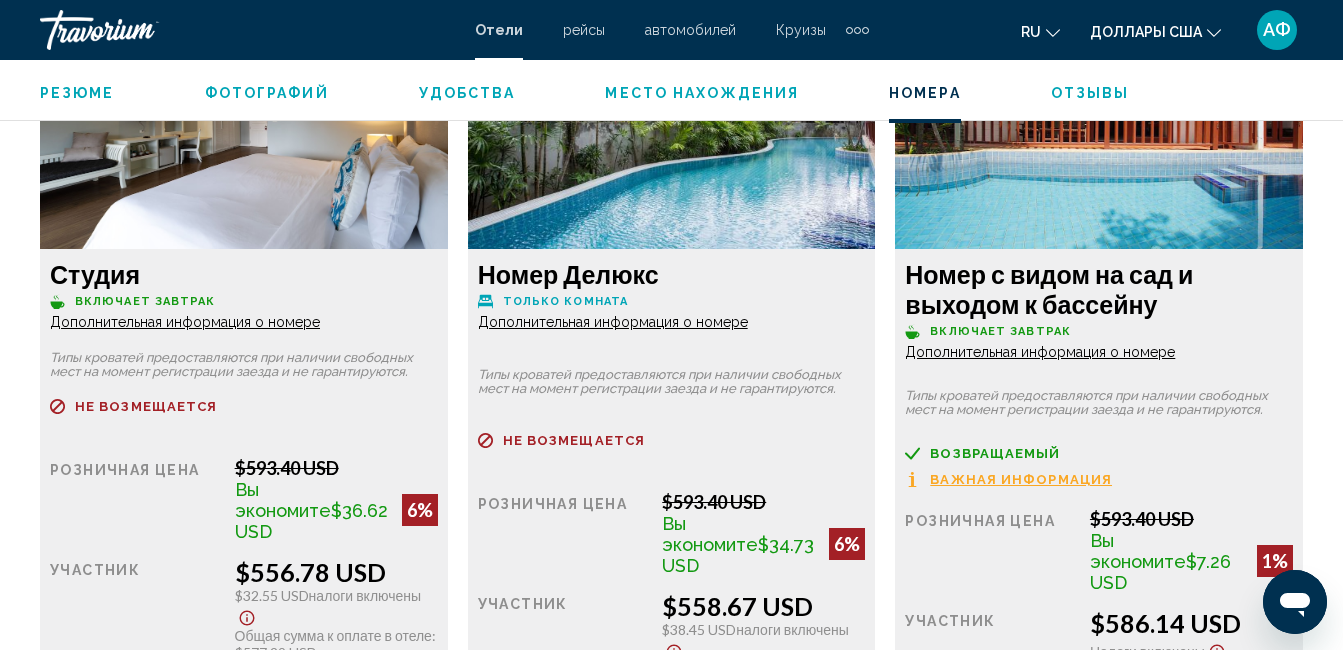 click on "Дополнительная информация о номере" at bounding box center [185, -1205] 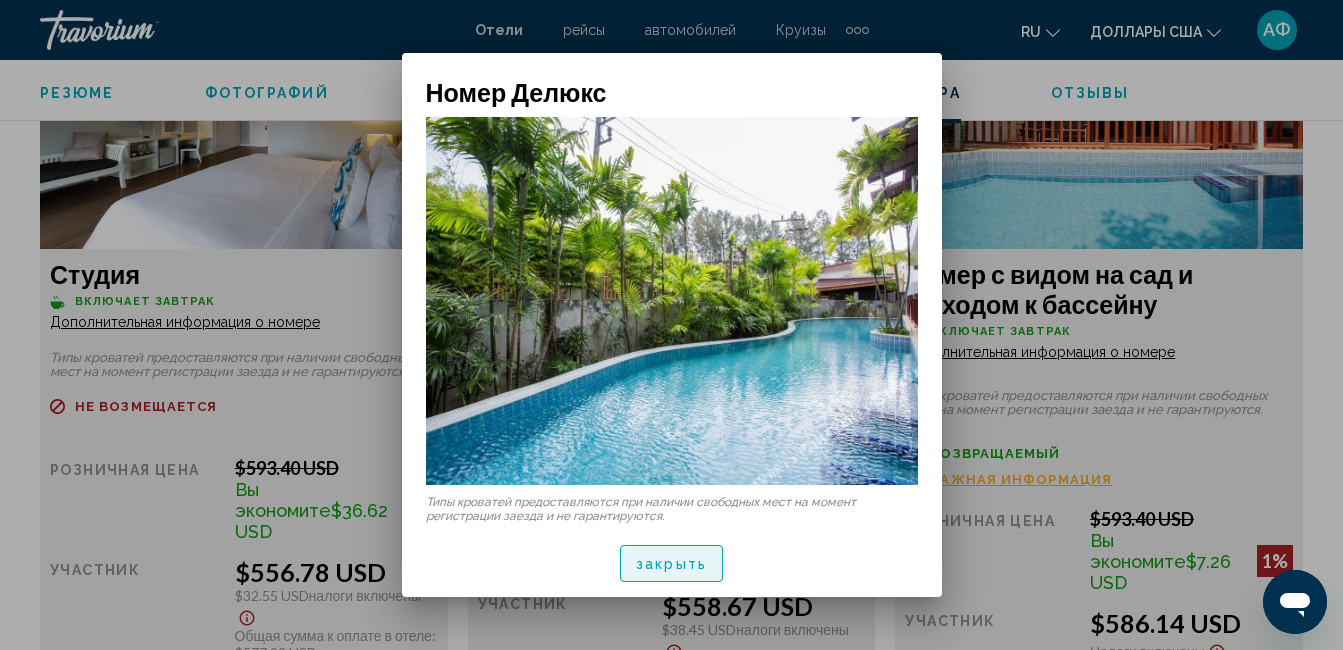 click on "закрыть" at bounding box center (671, 563) 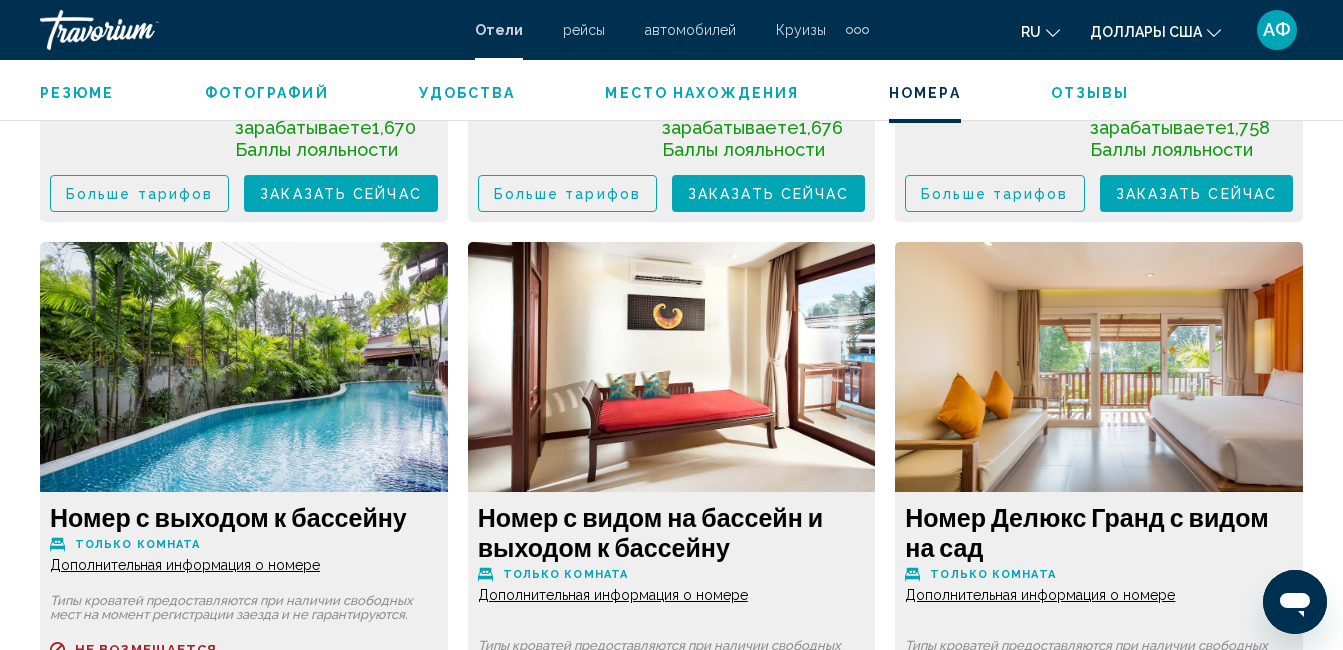 scroll, scrollTop: 5410, scrollLeft: 0, axis: vertical 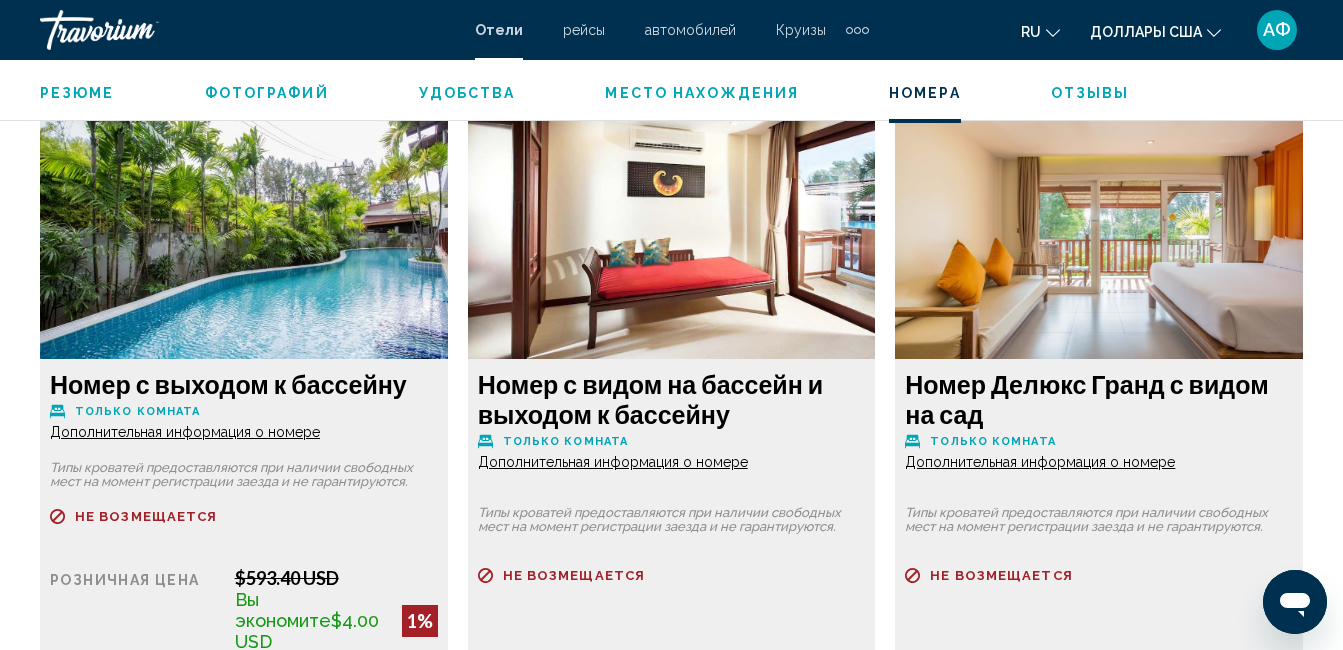click on "Дополнительная информация о номере" at bounding box center [185, -1905] 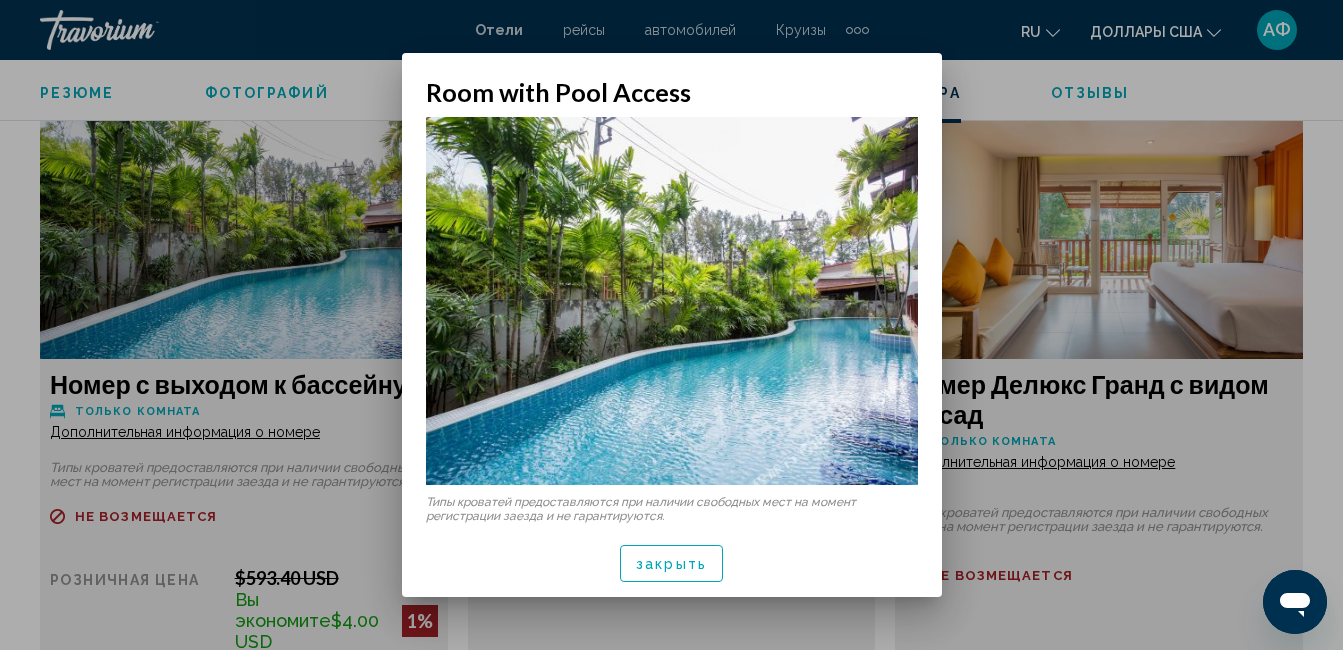 scroll, scrollTop: 0, scrollLeft: 0, axis: both 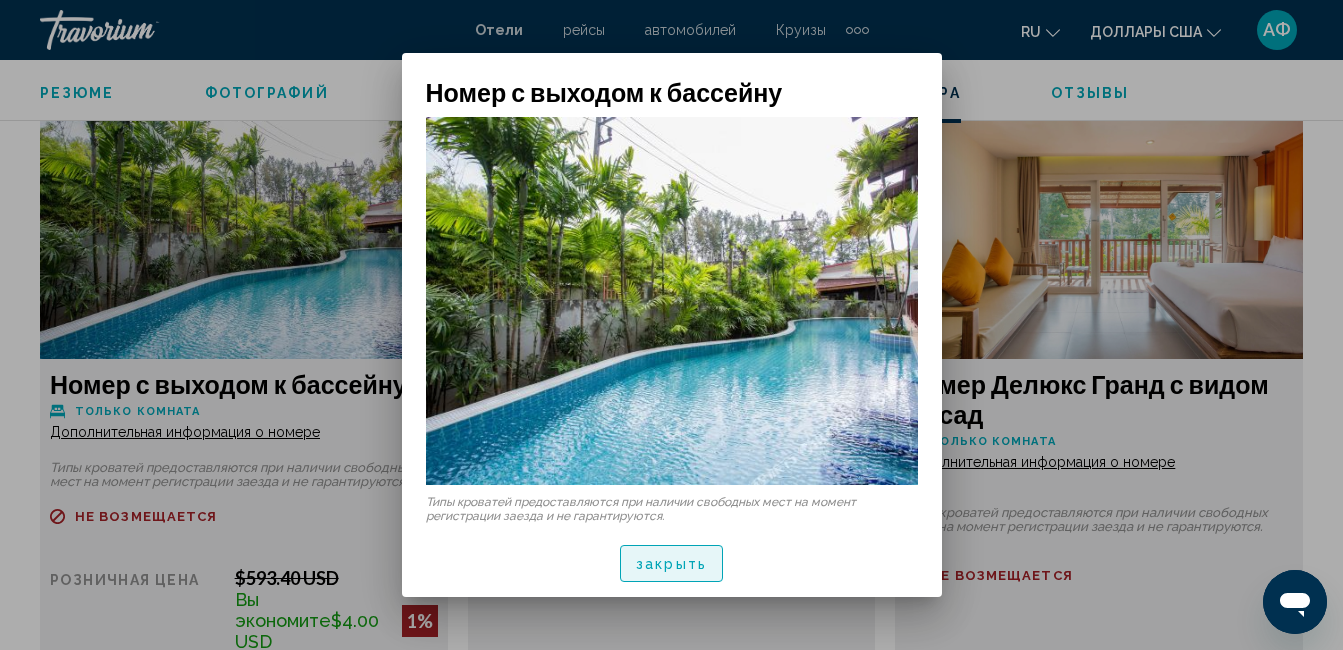 click on "закрыть" at bounding box center (671, 563) 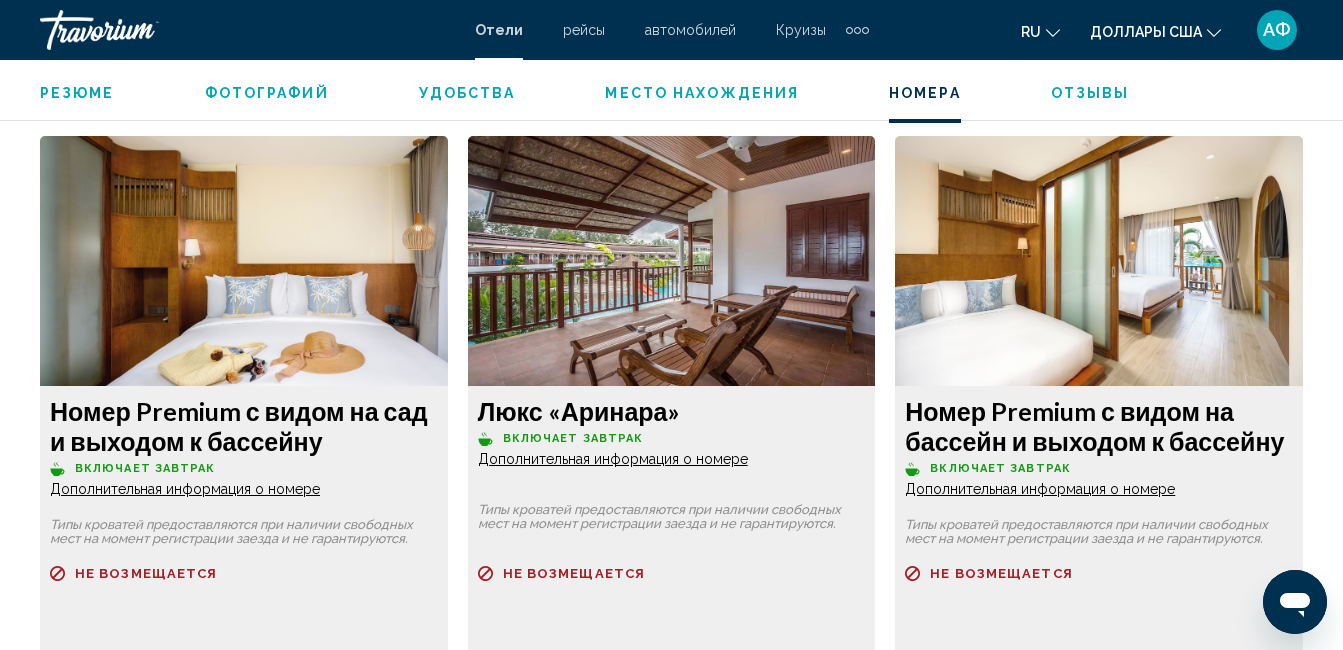 scroll, scrollTop: 7710, scrollLeft: 0, axis: vertical 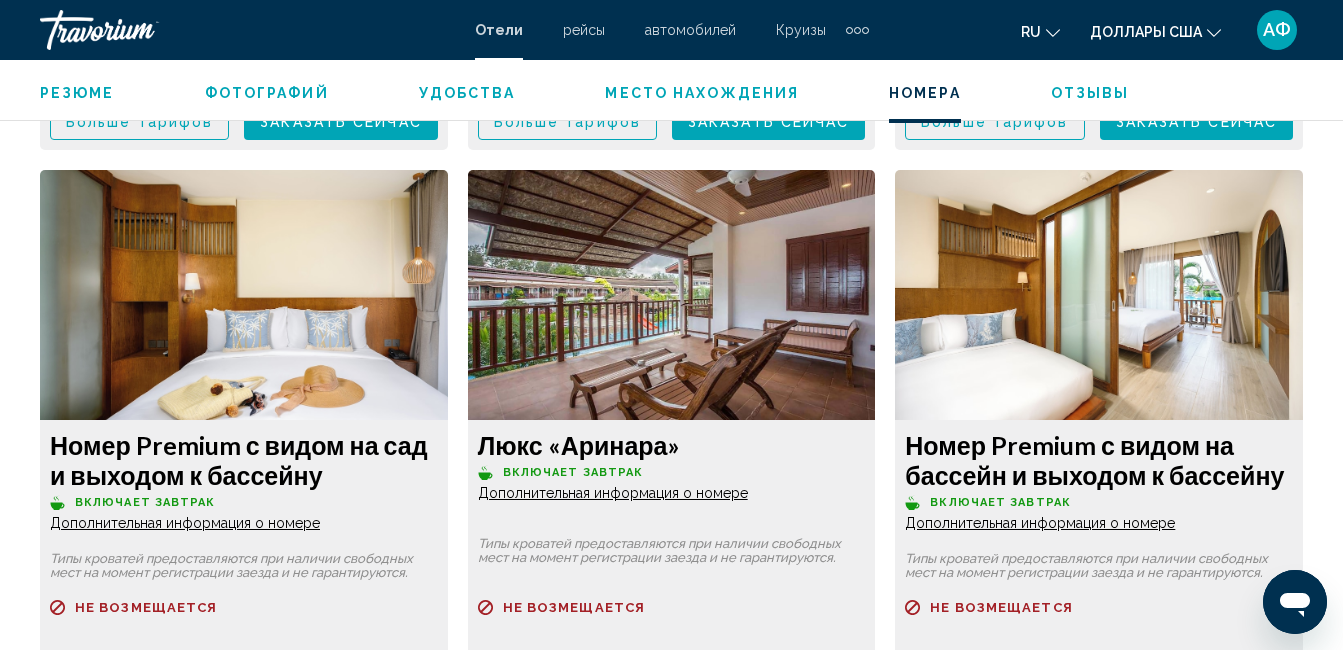 click on "Дополнительная информация о номере" at bounding box center (185, -4205) 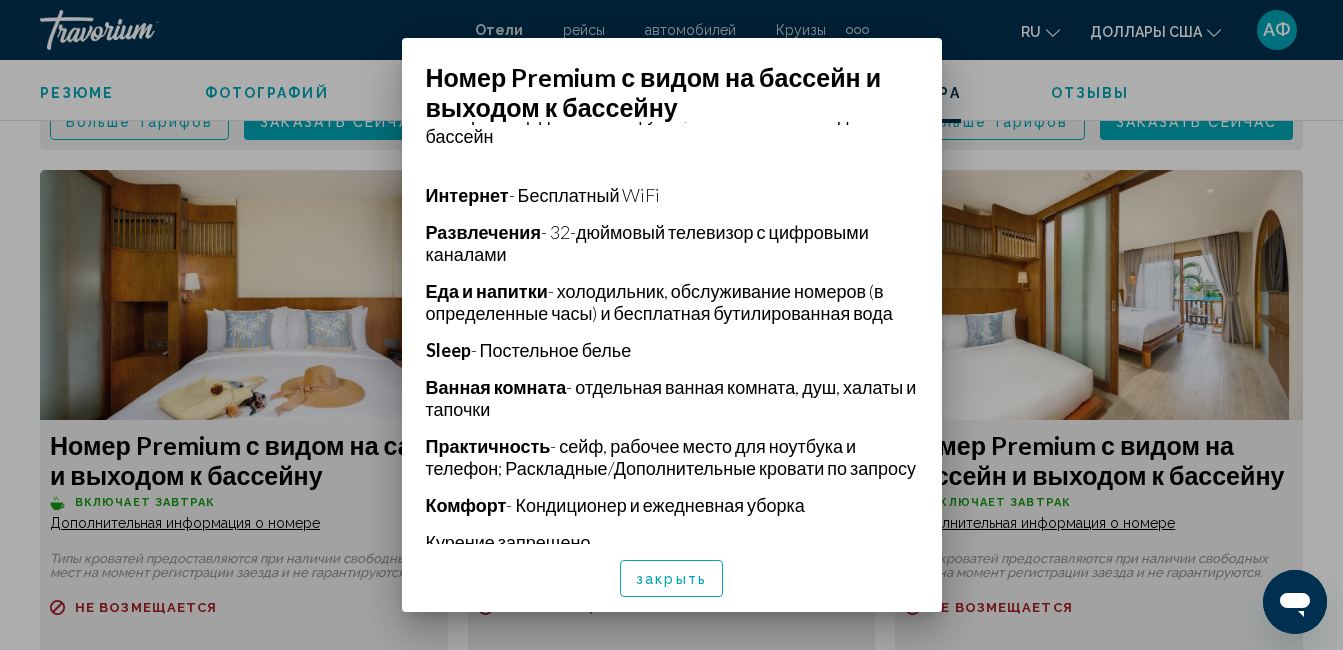 scroll, scrollTop: 476, scrollLeft: 0, axis: vertical 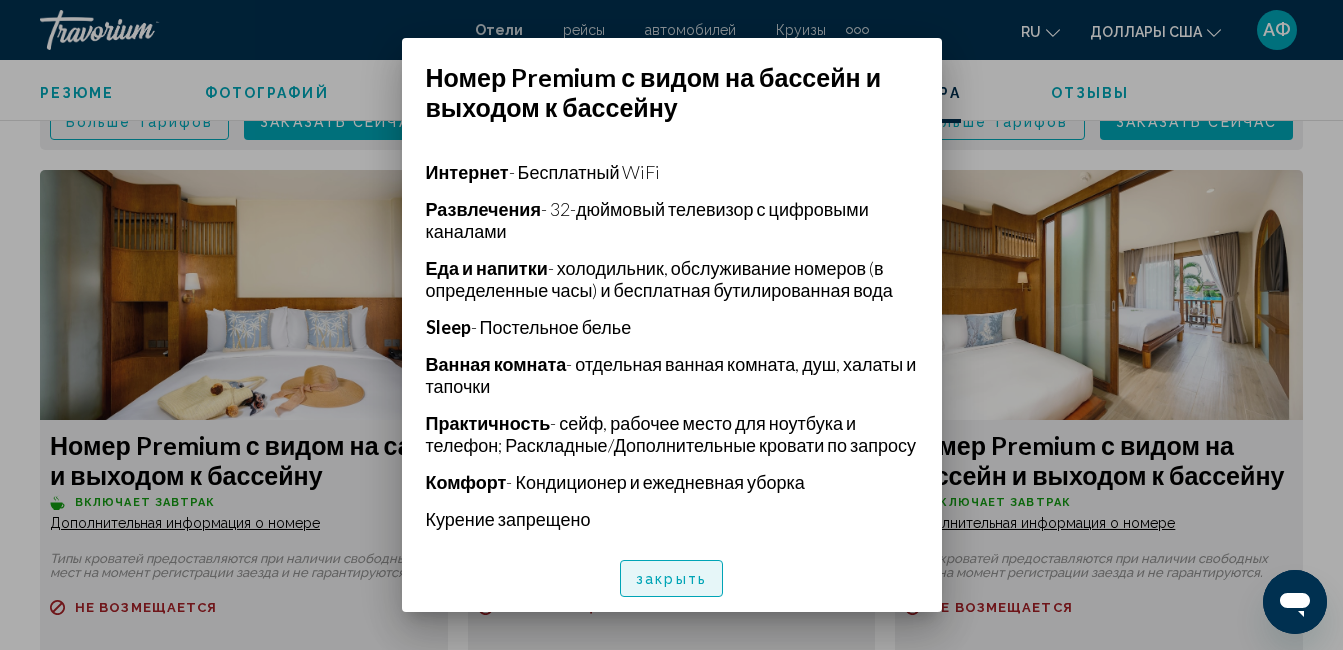 click on "закрыть" at bounding box center (671, 579) 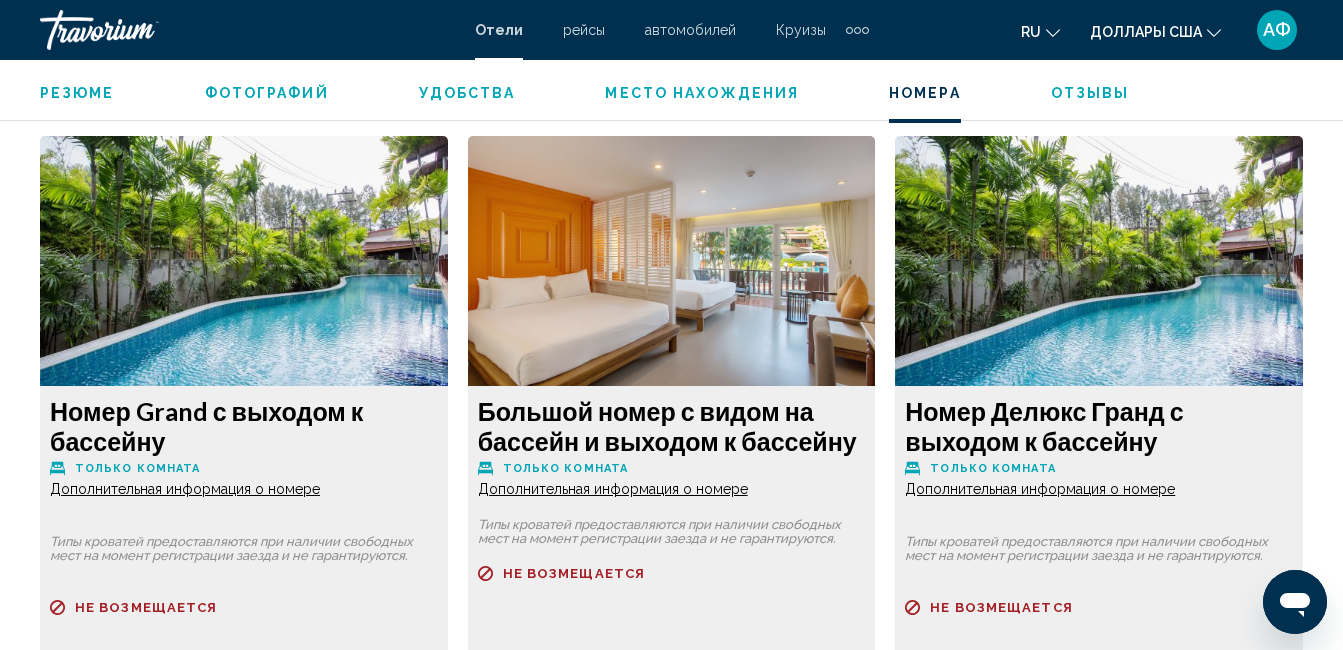 scroll, scrollTop: 7010, scrollLeft: 0, axis: vertical 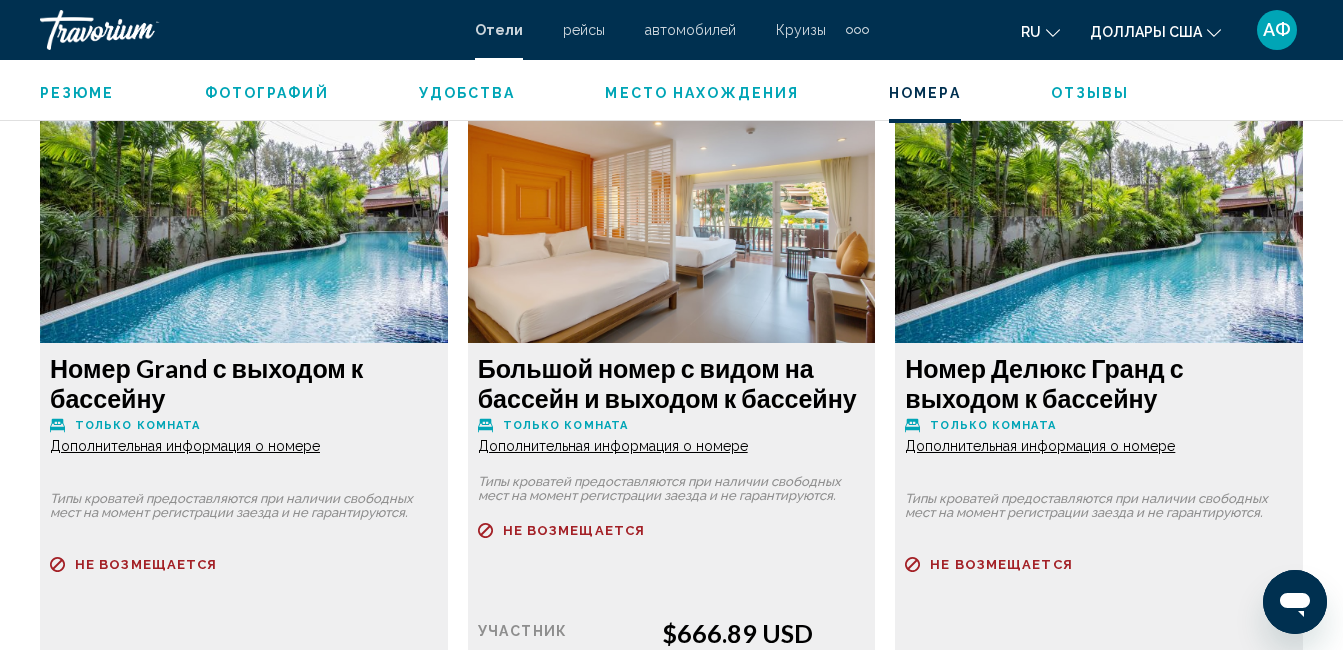 click on "Дополнительная информация о номере" at bounding box center (185, -3505) 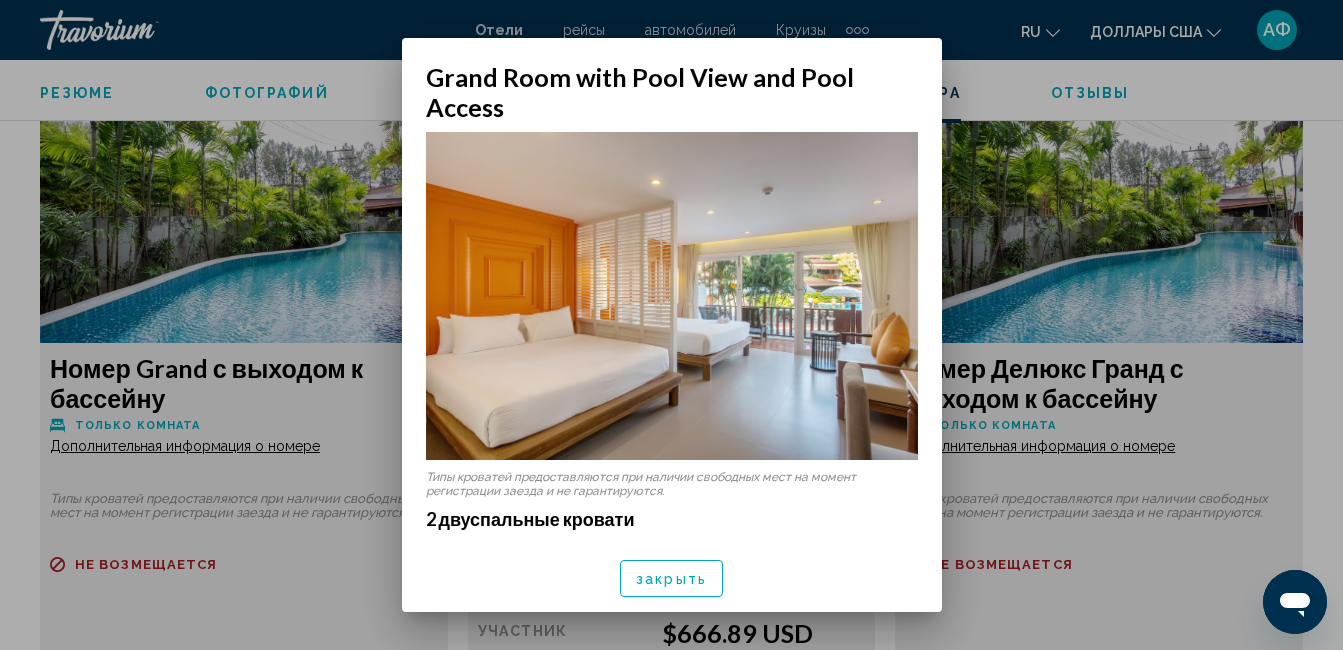 scroll, scrollTop: 0, scrollLeft: 0, axis: both 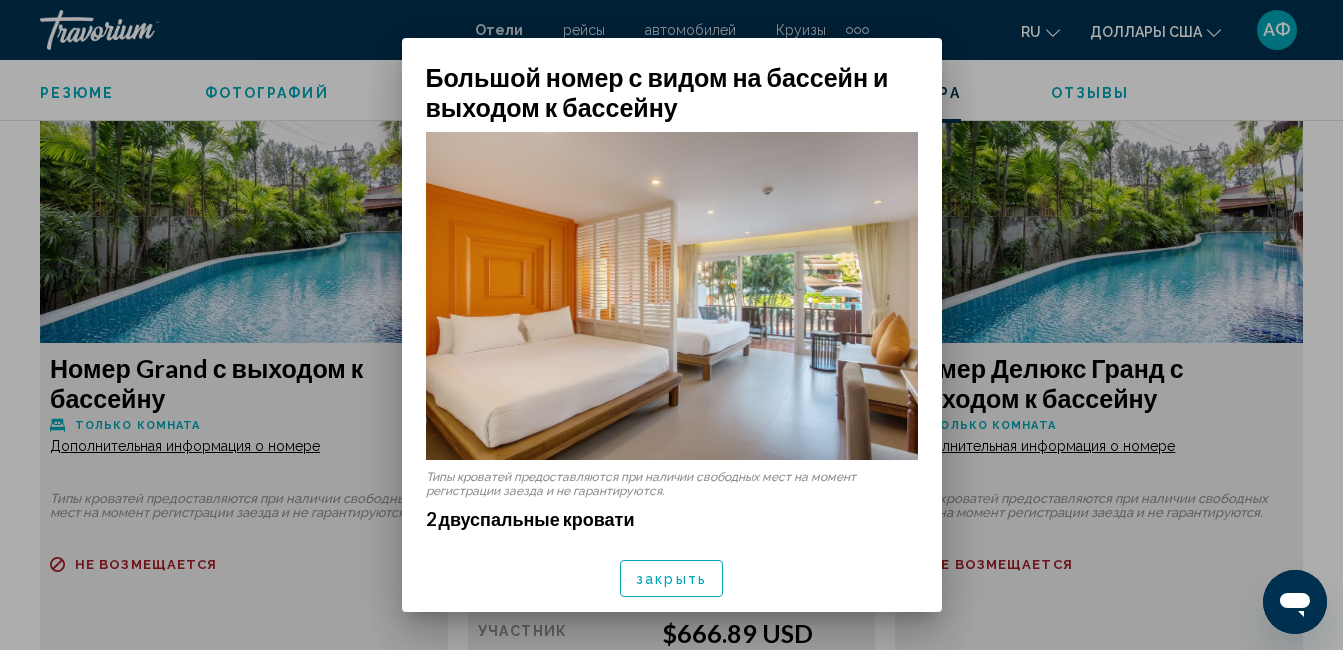 click at bounding box center (672, 296) 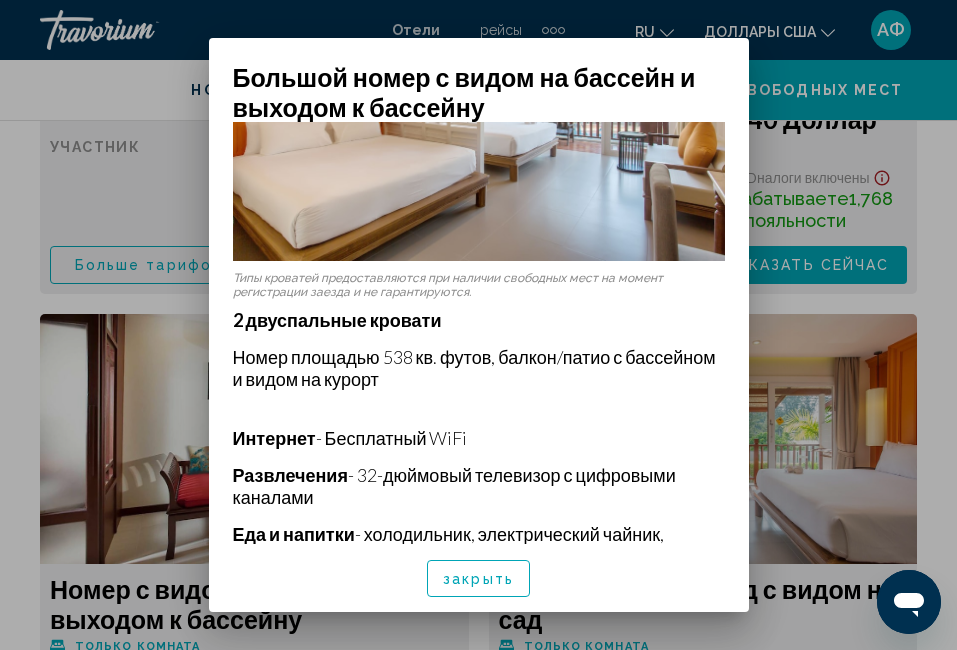 scroll, scrollTop: 200, scrollLeft: 0, axis: vertical 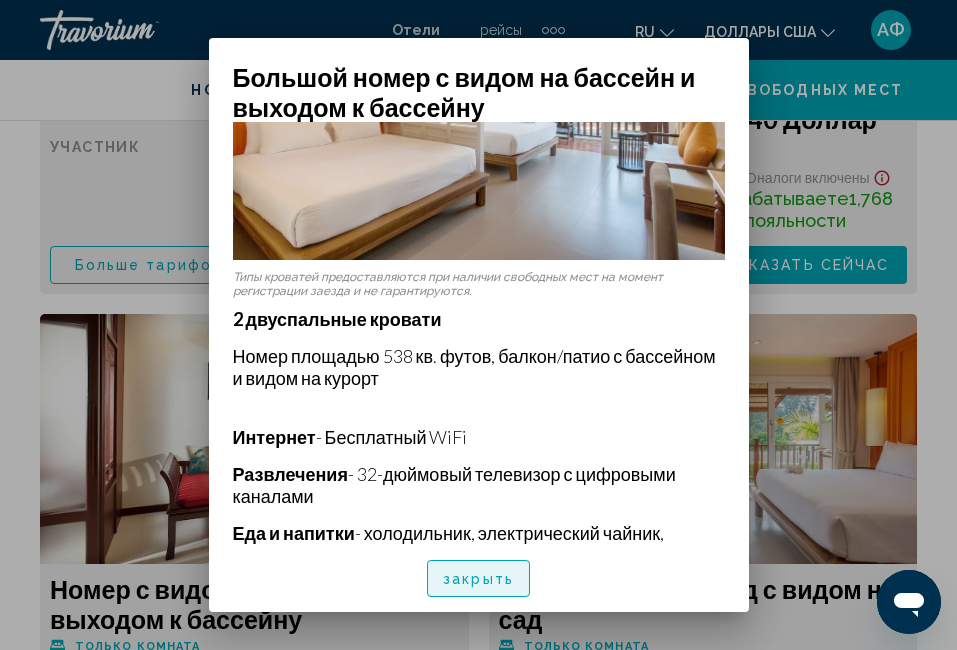 click on "закрыть" at bounding box center [478, 579] 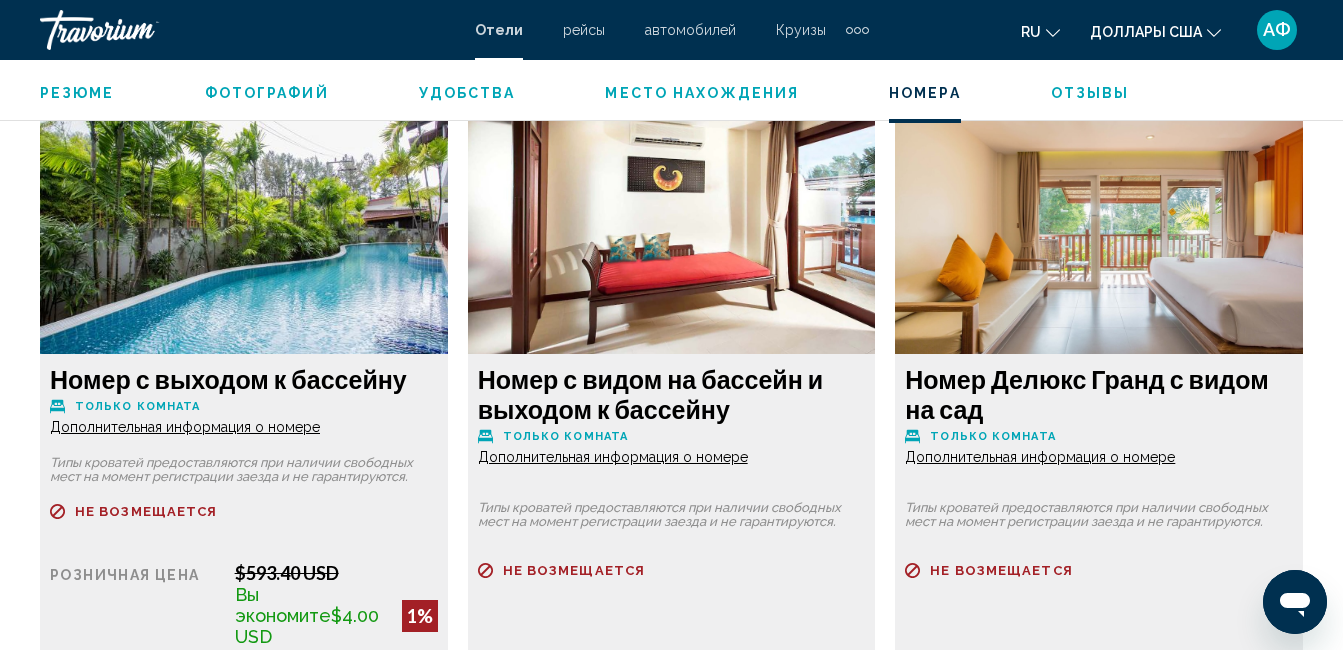 scroll, scrollTop: 5410, scrollLeft: 0, axis: vertical 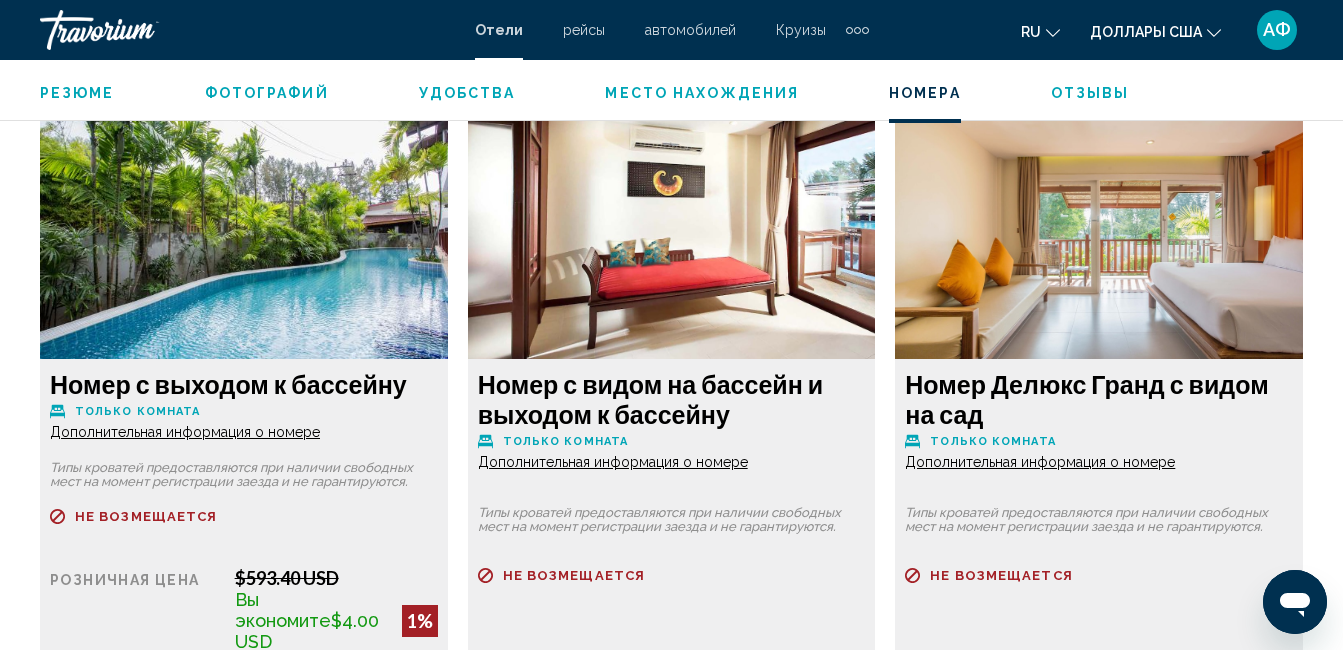 click on "Дополнительная информация о номере" at bounding box center [185, -1905] 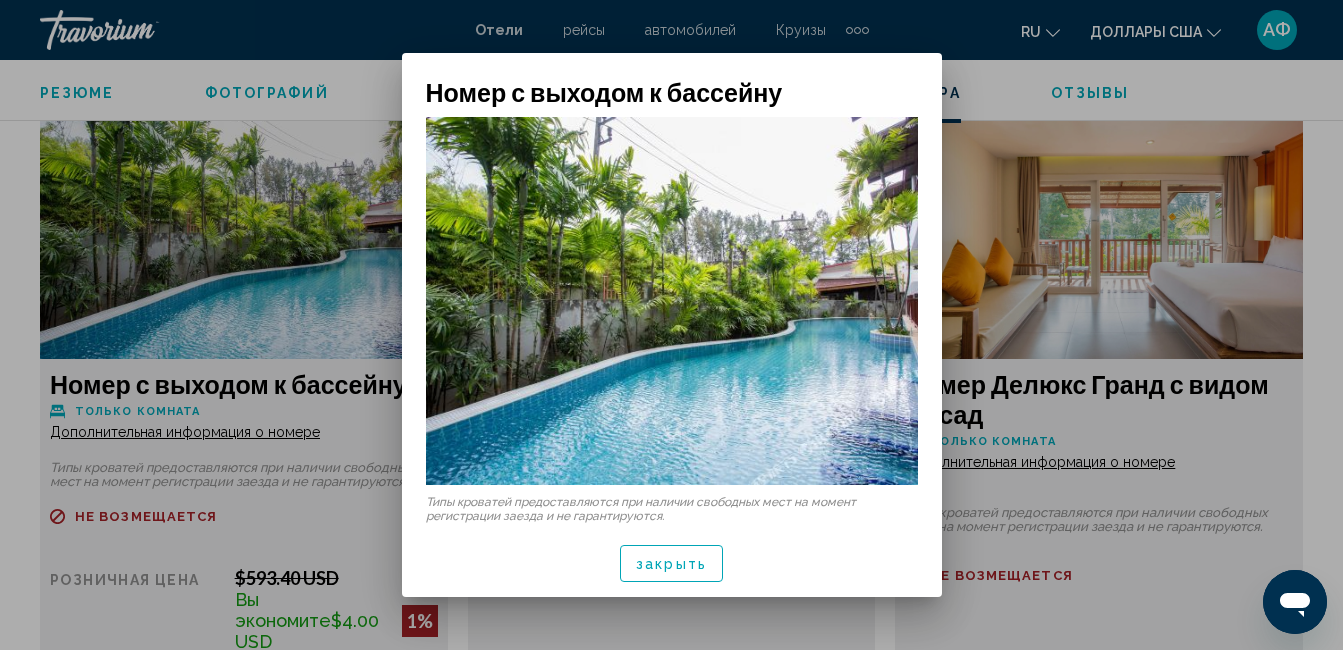 scroll, scrollTop: 0, scrollLeft: 0, axis: both 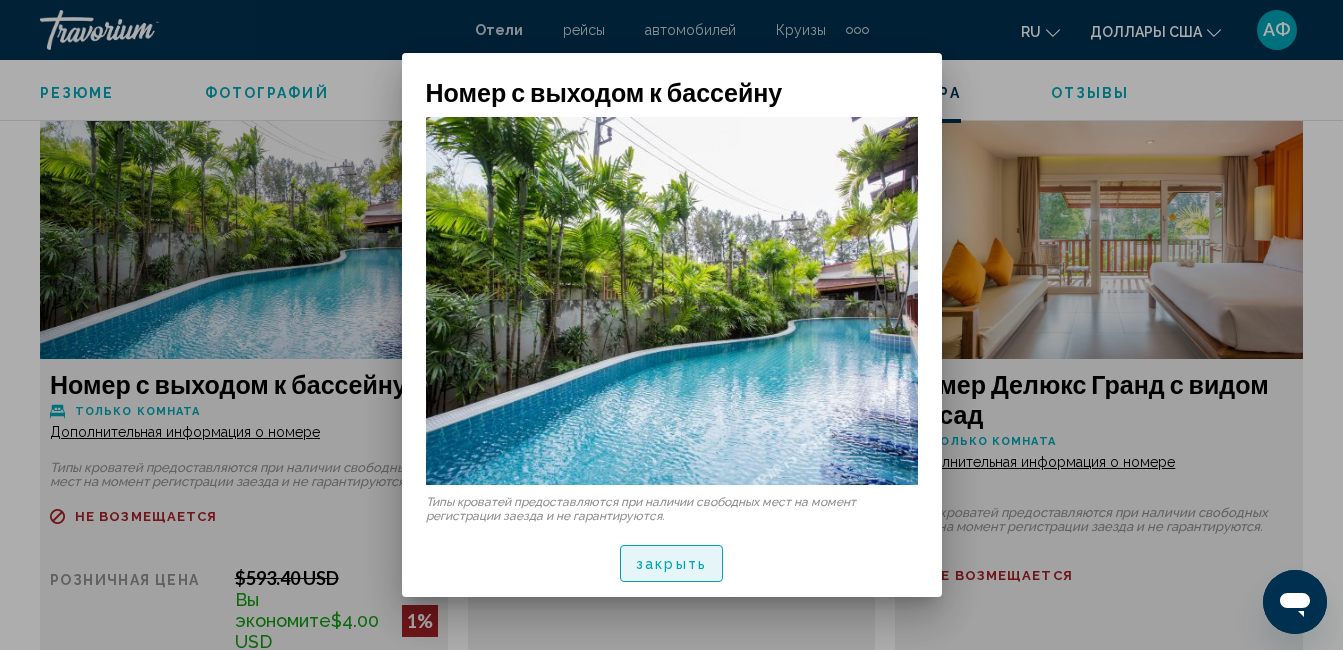 click on "закрыть" at bounding box center (671, 564) 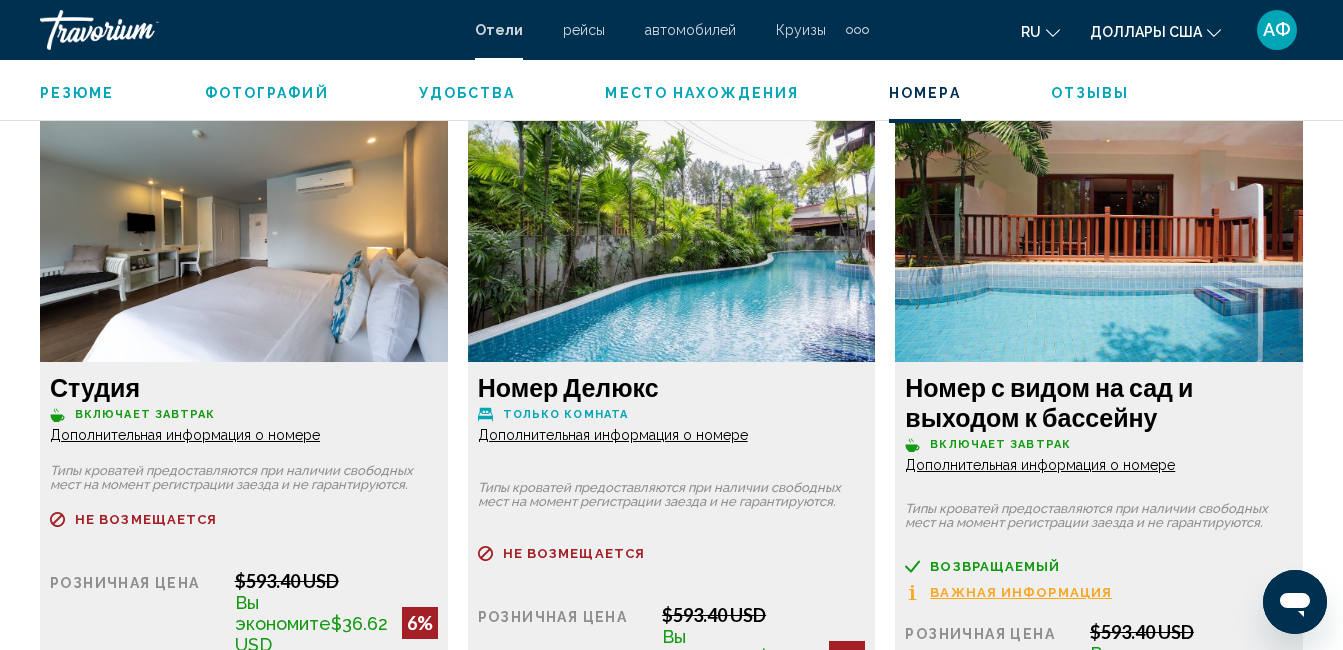 scroll, scrollTop: 4710, scrollLeft: 0, axis: vertical 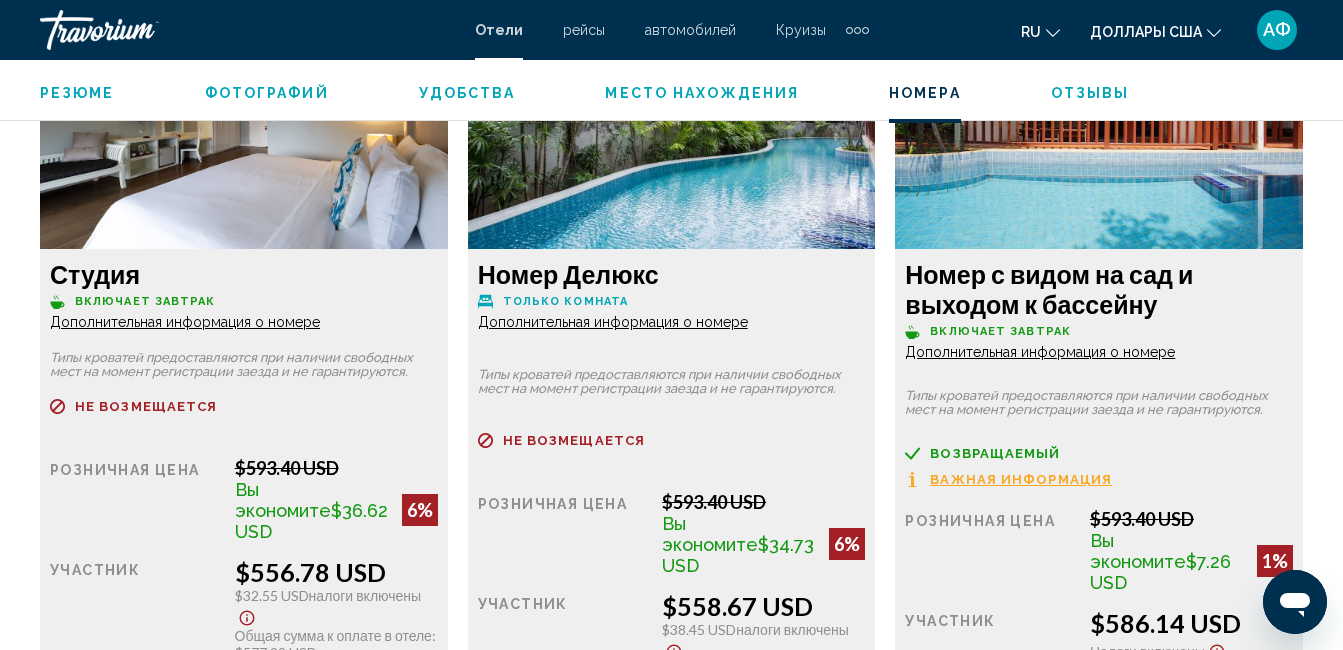 click on "Дополнительная информация о номере" at bounding box center [185, -1205] 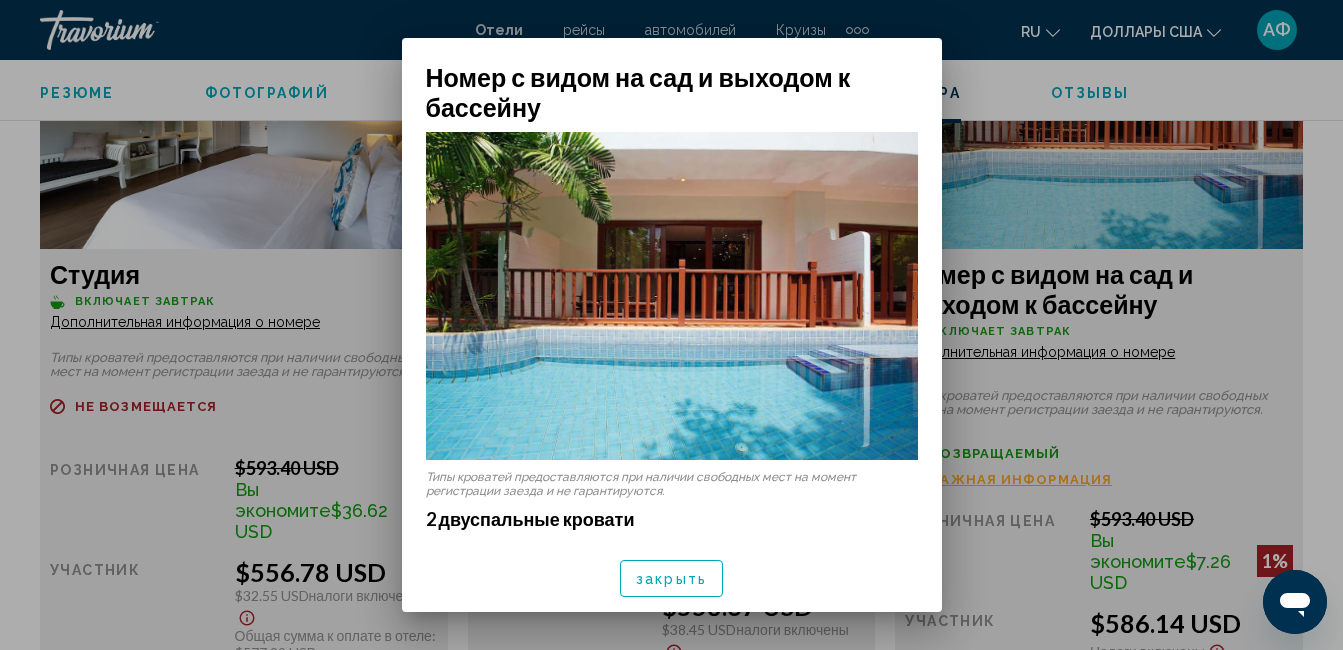 scroll, scrollTop: 0, scrollLeft: 0, axis: both 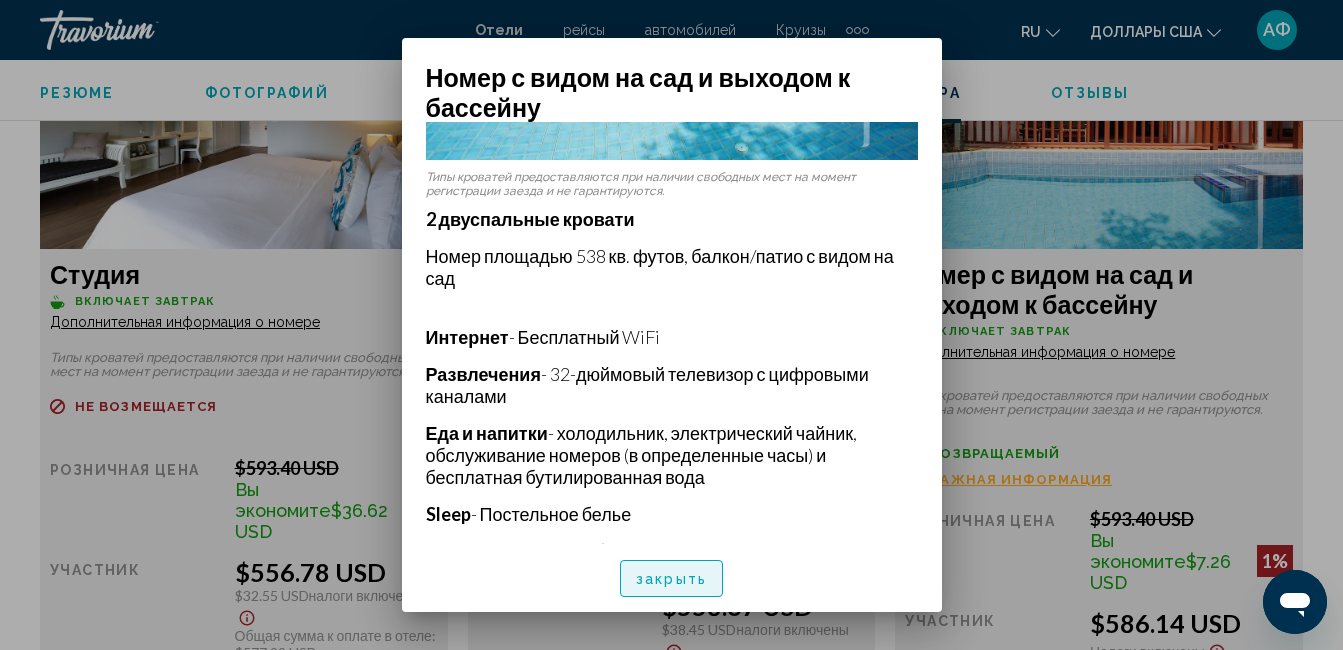 click on "закрыть" at bounding box center [671, 578] 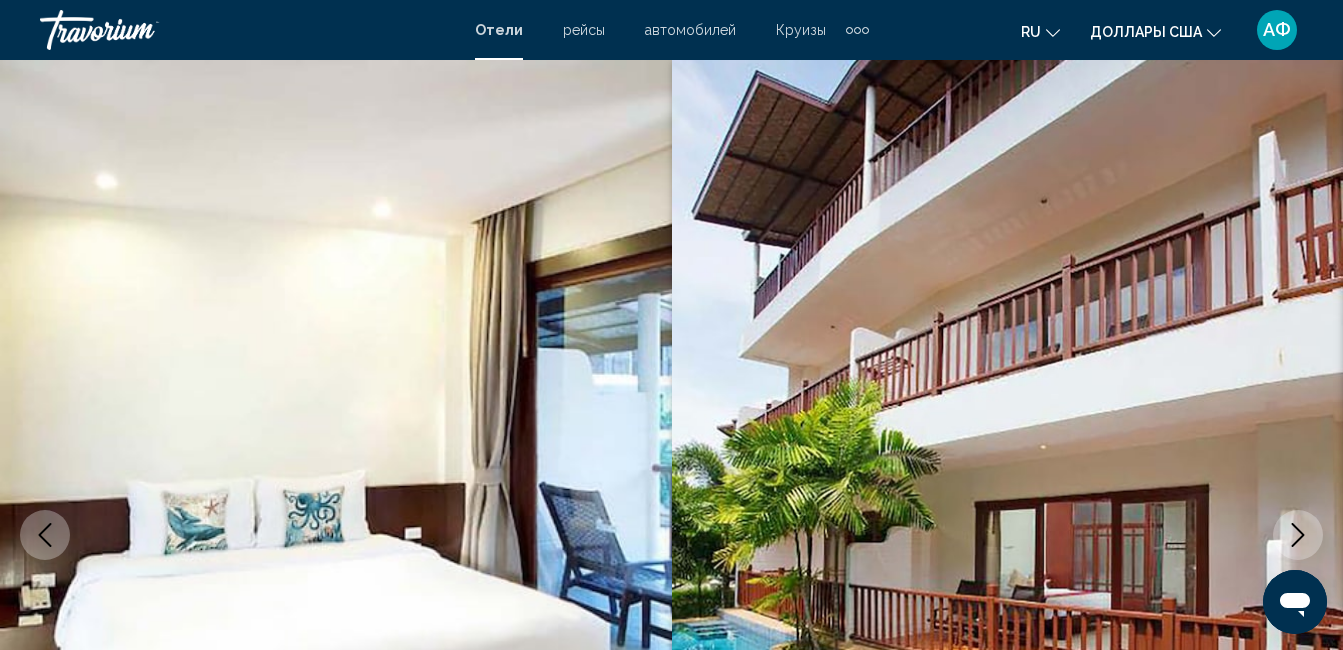 scroll, scrollTop: 4710, scrollLeft: 0, axis: vertical 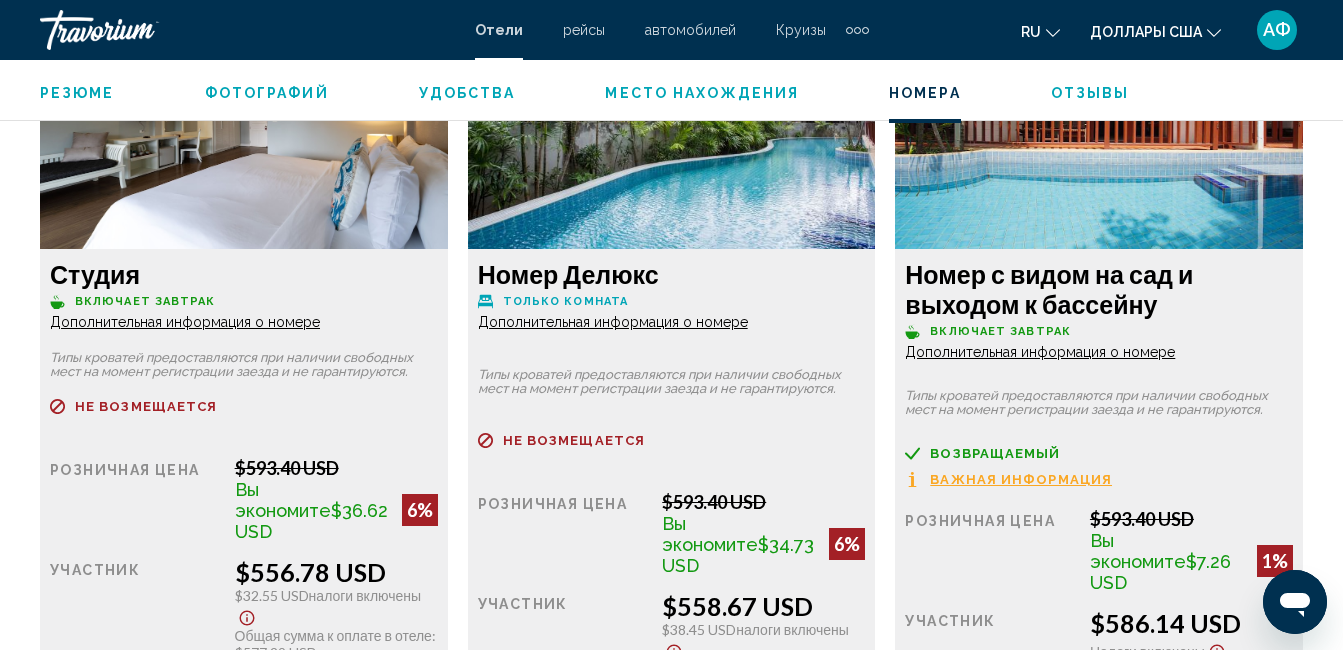 click on "Важная информация" at bounding box center (1021, 479) 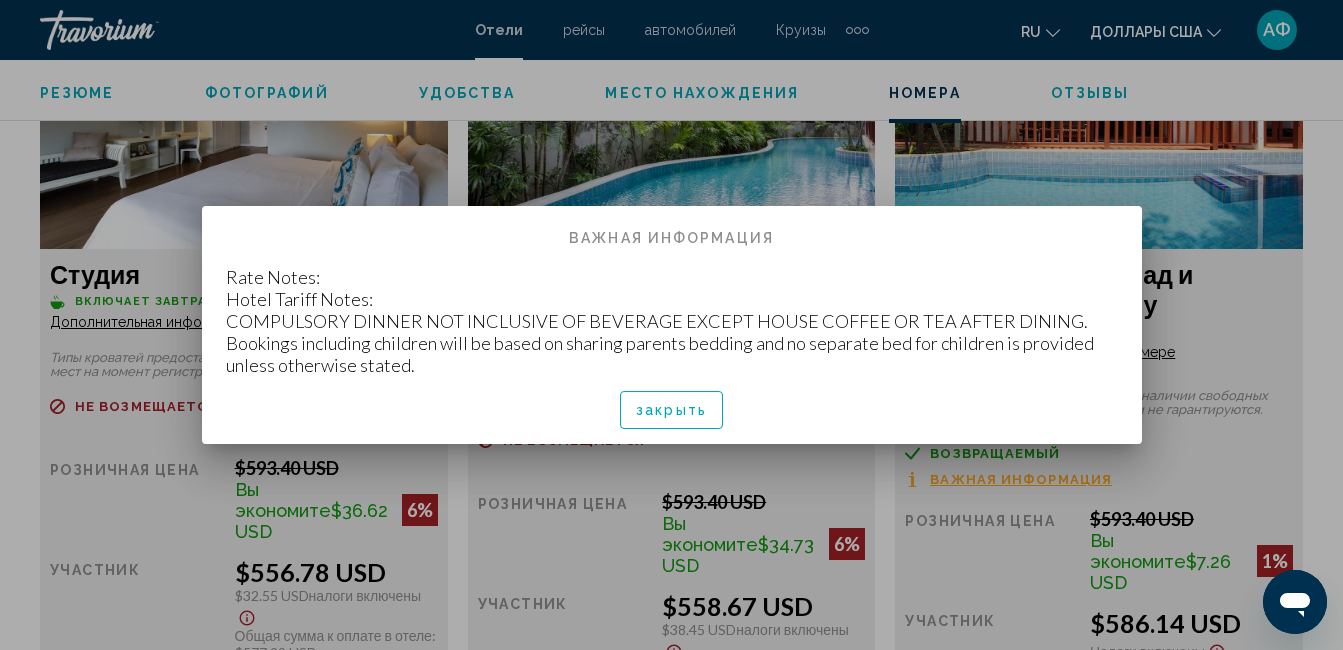 scroll, scrollTop: 0, scrollLeft: 0, axis: both 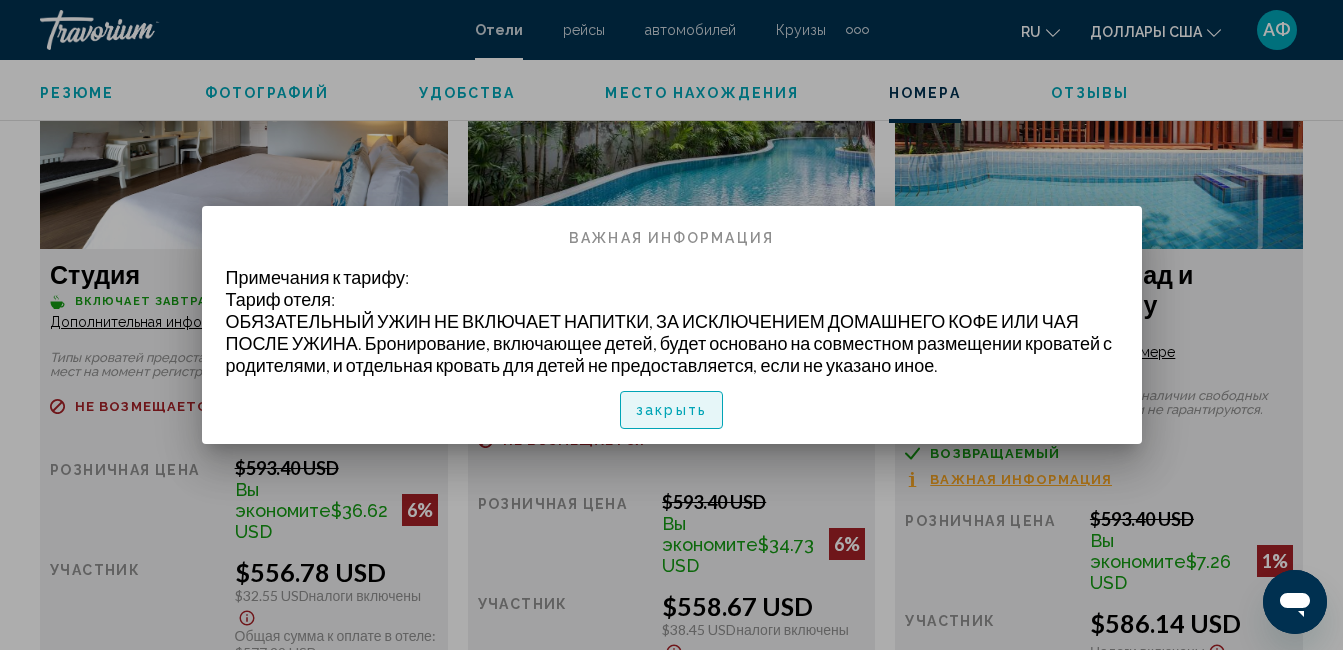click on "закрыть" at bounding box center [671, 411] 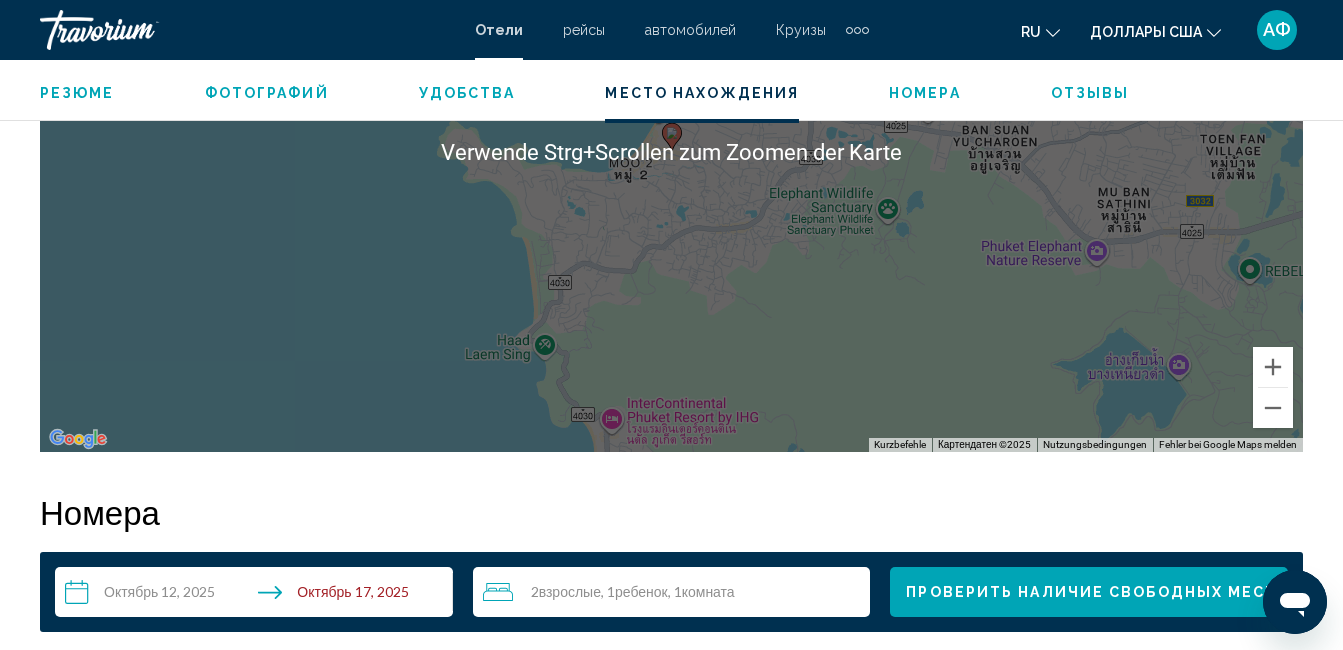 scroll, scrollTop: 2410, scrollLeft: 0, axis: vertical 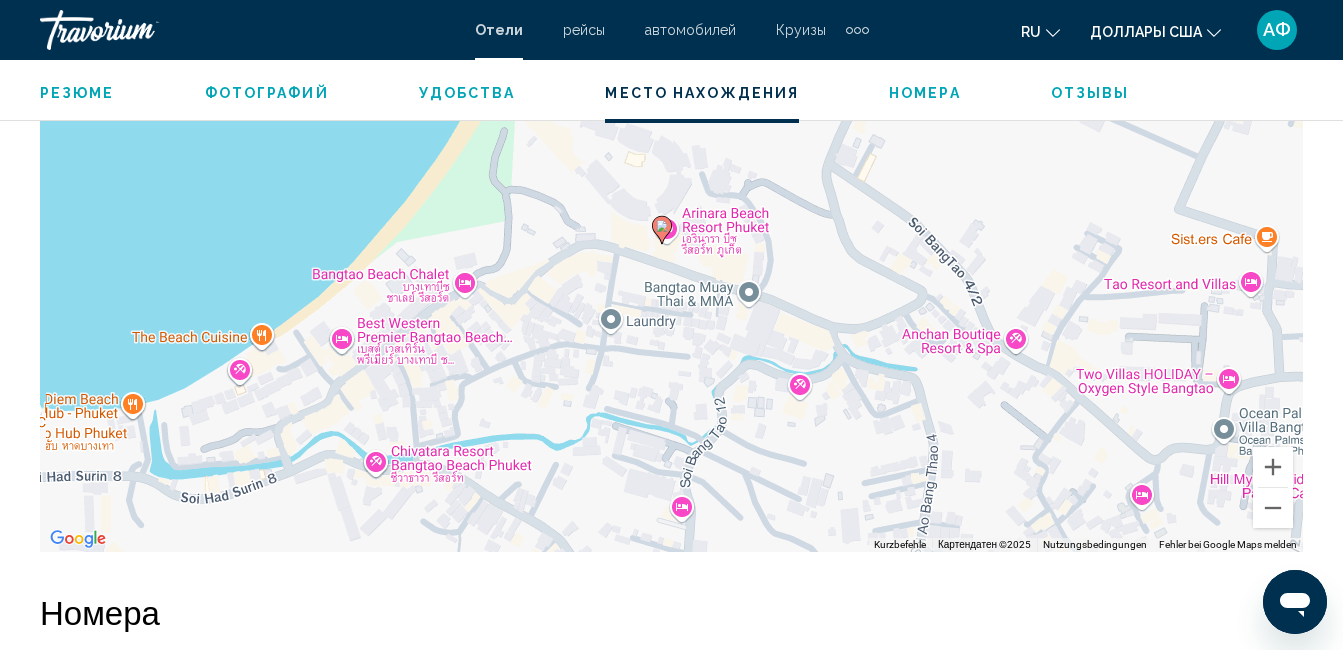 click on "Um den Modus zum Ziehen mit der Tastatur zu aktivieren, drückst du Alt + Eingabetaste. Wenn du den Modus aktiviert hast, kannst du die Markierung mit den Pfeiltasten verschieben. Nachdem du sie an die gewünschte Stelle gezogen bzw. verschoben hast, drückst du einfach die Eingabetaste. Durch Drücken der Esc-Taste kannst du den Vorgang abbrechen." at bounding box center [671, 252] 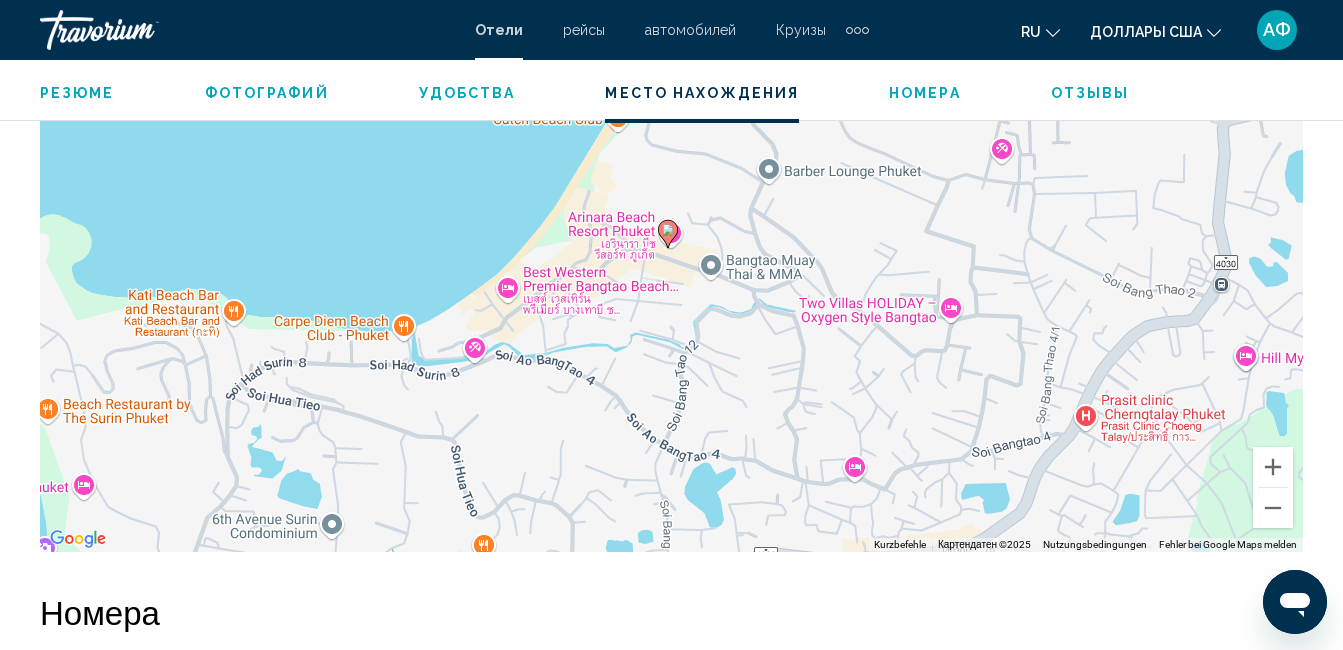 click on "Um den Modus zum Ziehen mit der Tastatur zu aktivieren, drückst du Alt + Eingabetaste. Wenn du den Modus aktiviert hast, kannst du die Markierung mit den Pfeiltasten verschieben. Nachdem du sie an die gewünschte Stelle gezogen bzw. verschoben hast, drückst du einfach die Eingabetaste. Durch Drücken der Esc-Taste kannst du den Vorgang abbrechen." at bounding box center [671, 252] 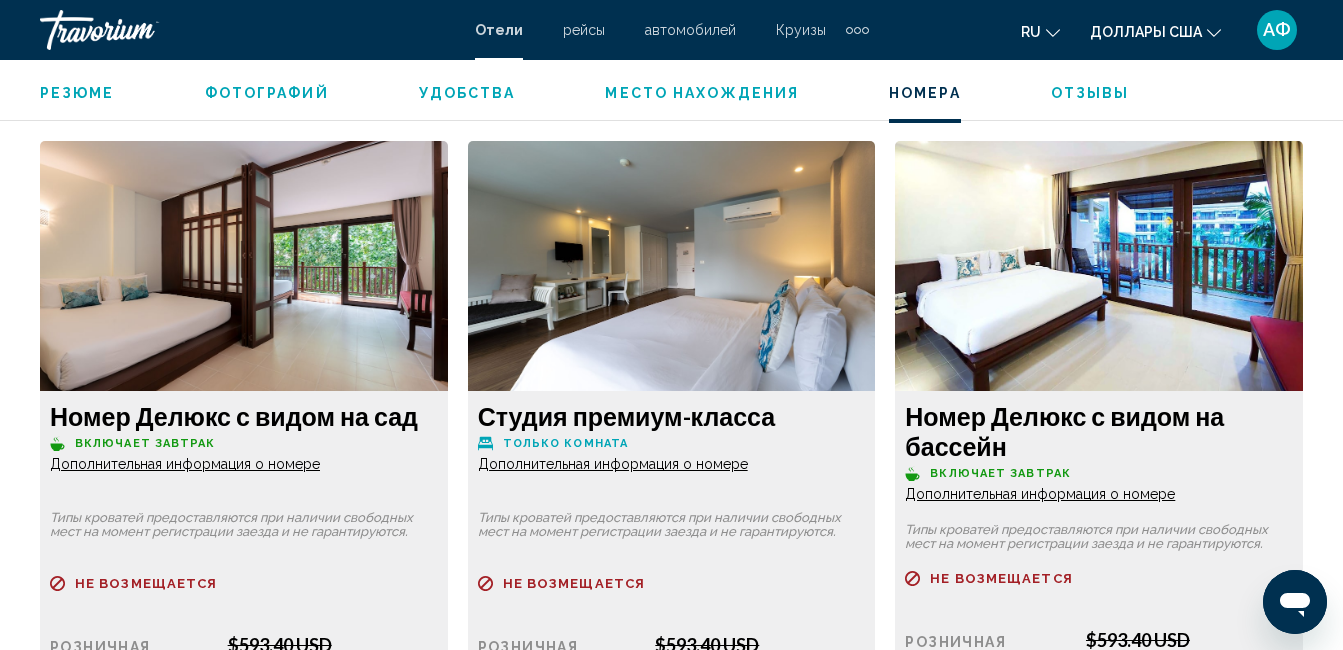 scroll, scrollTop: 3810, scrollLeft: 0, axis: vertical 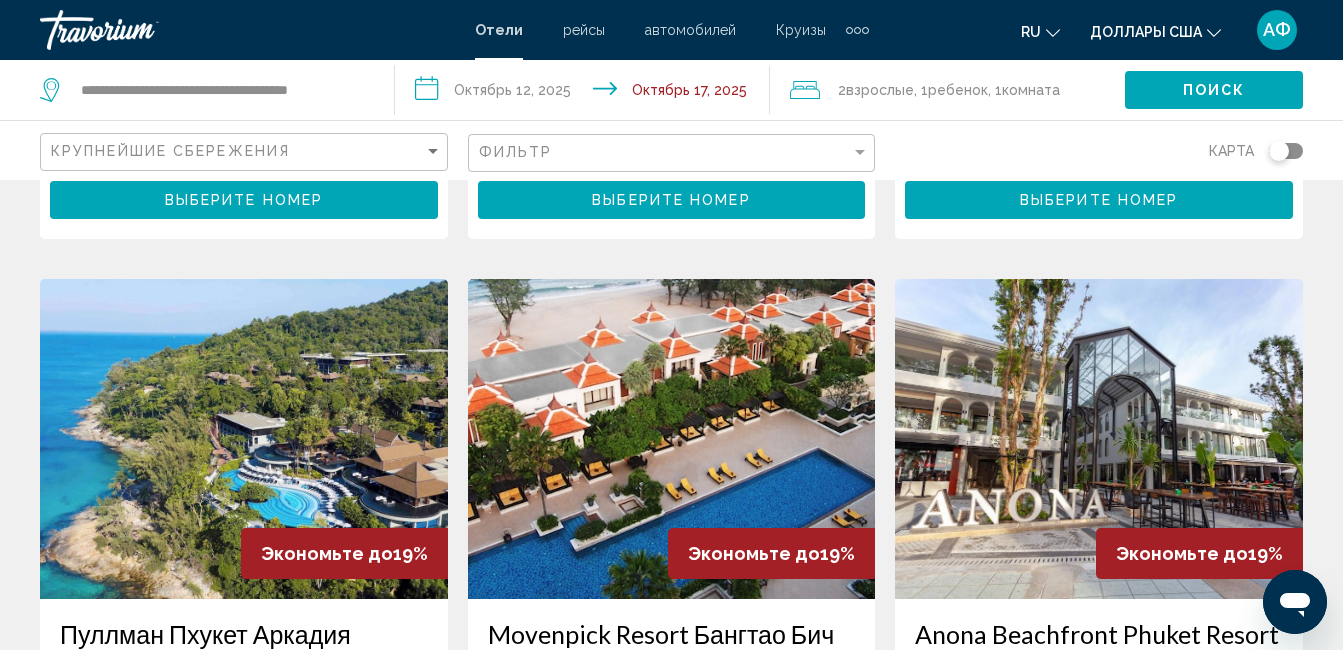 click at bounding box center (244, 439) 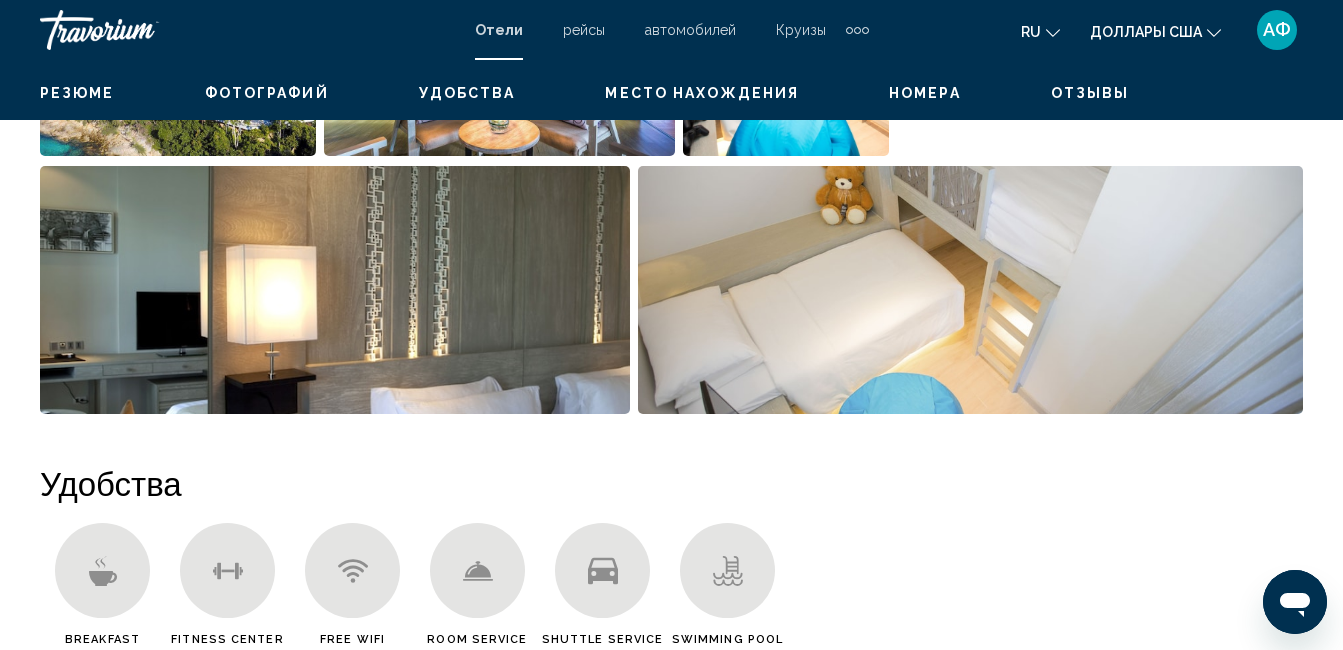 scroll, scrollTop: 210, scrollLeft: 0, axis: vertical 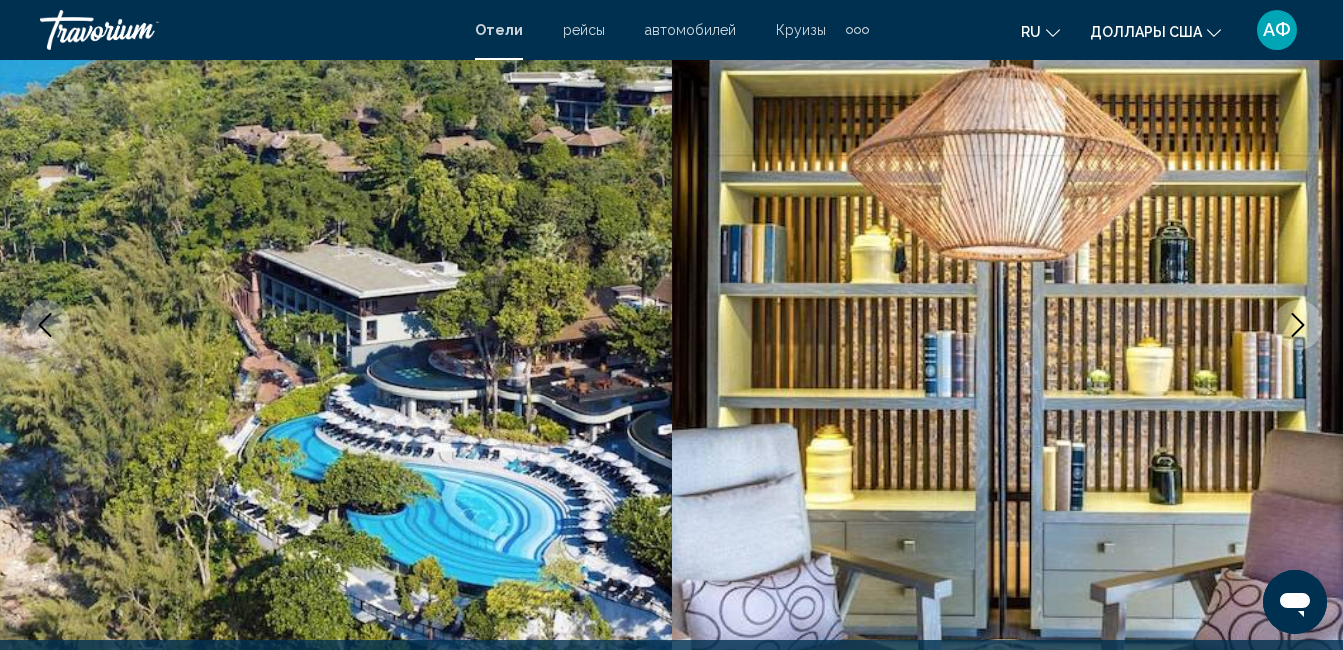 click at bounding box center [1298, 325] 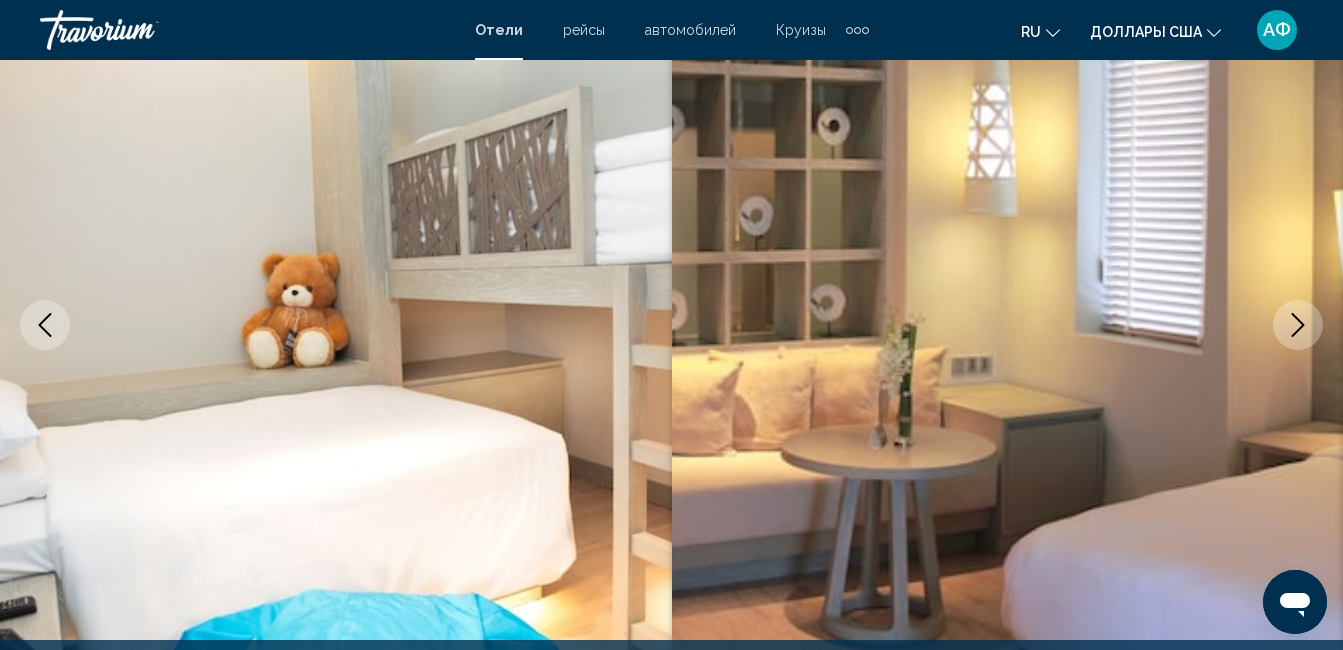 click at bounding box center (1298, 325) 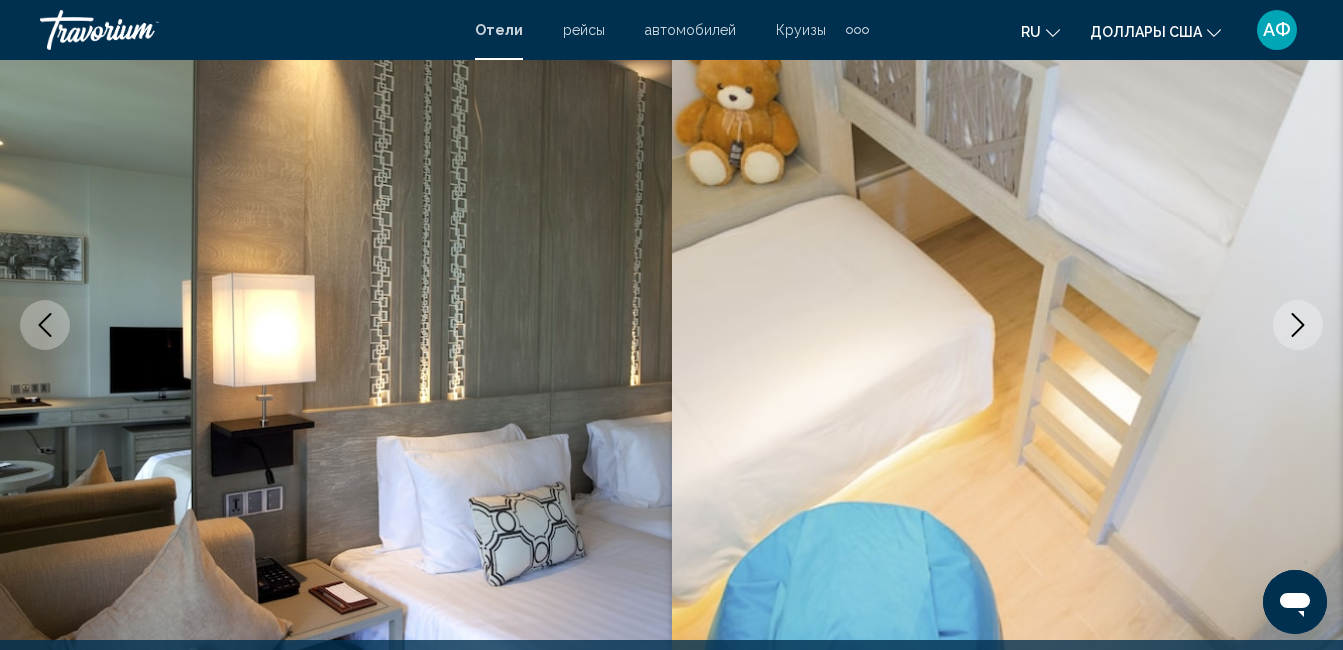 click at bounding box center [1298, 325] 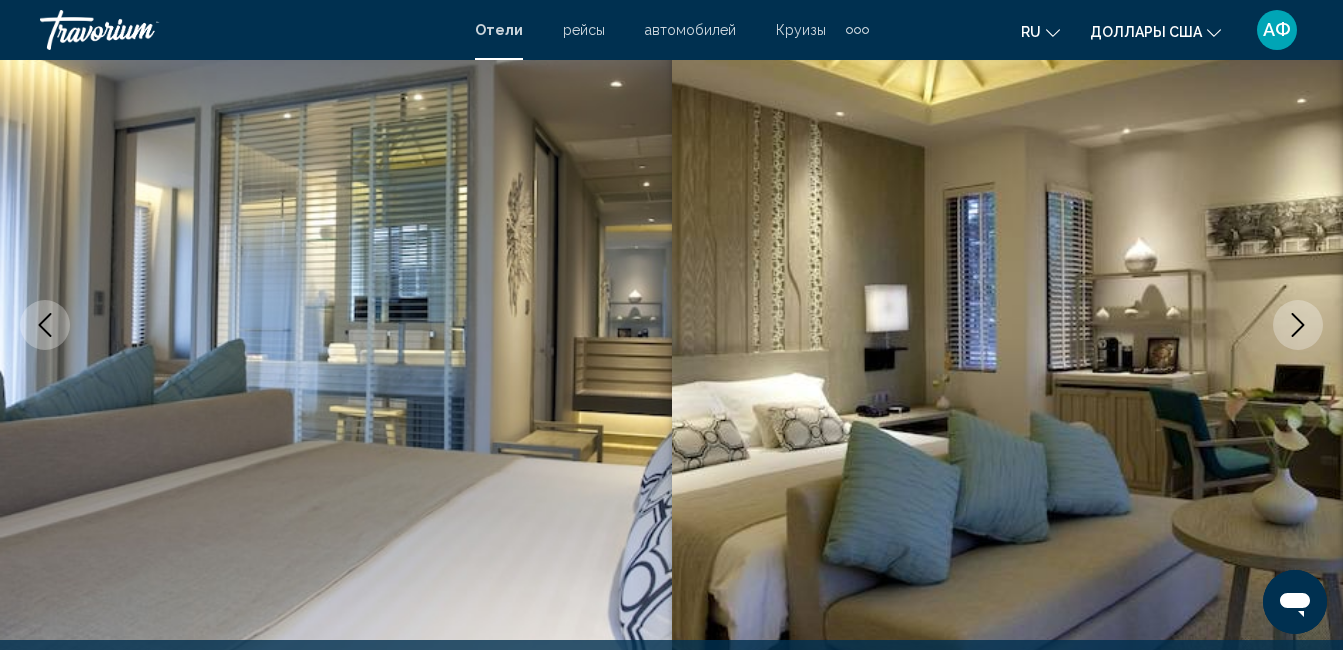 click at bounding box center (1298, 325) 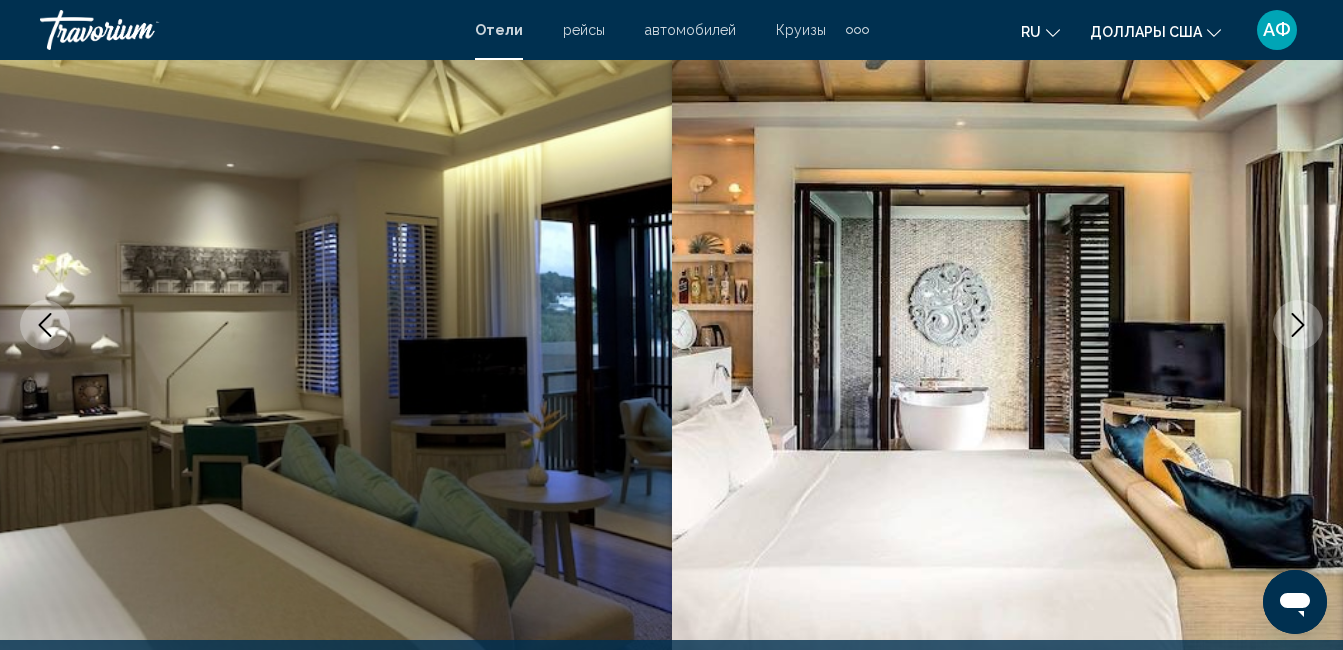 click at bounding box center (1298, 325) 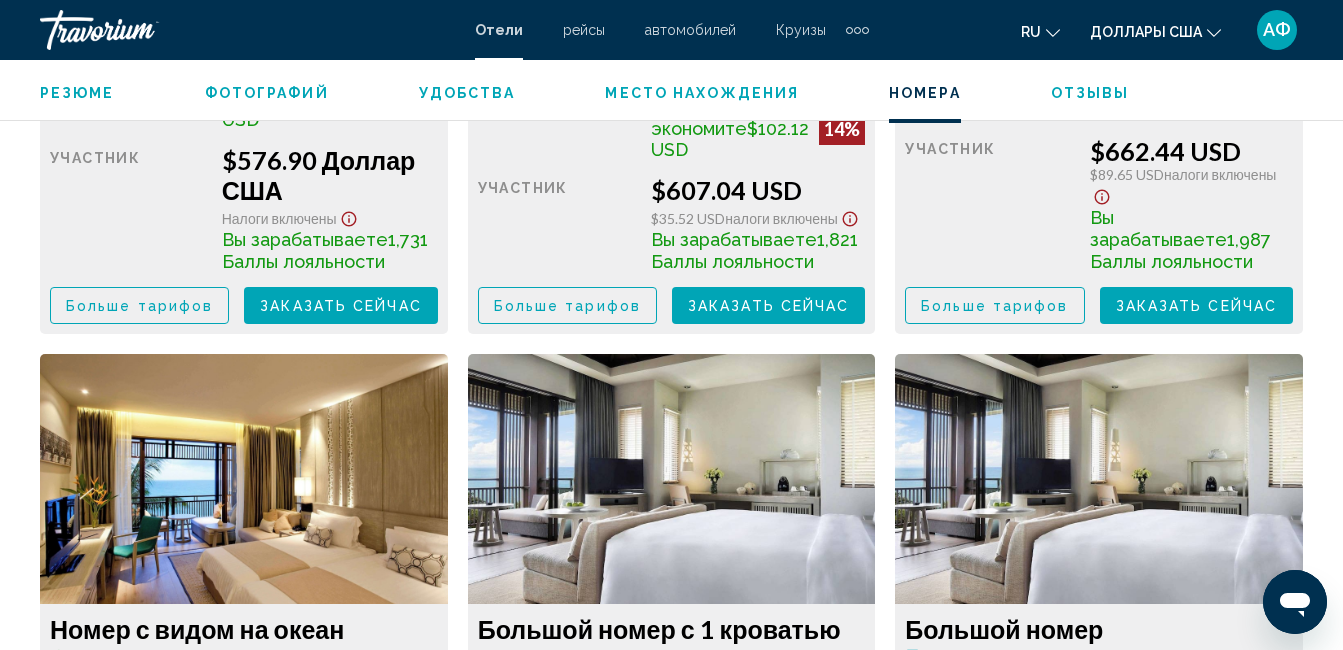 scroll, scrollTop: 3610, scrollLeft: 0, axis: vertical 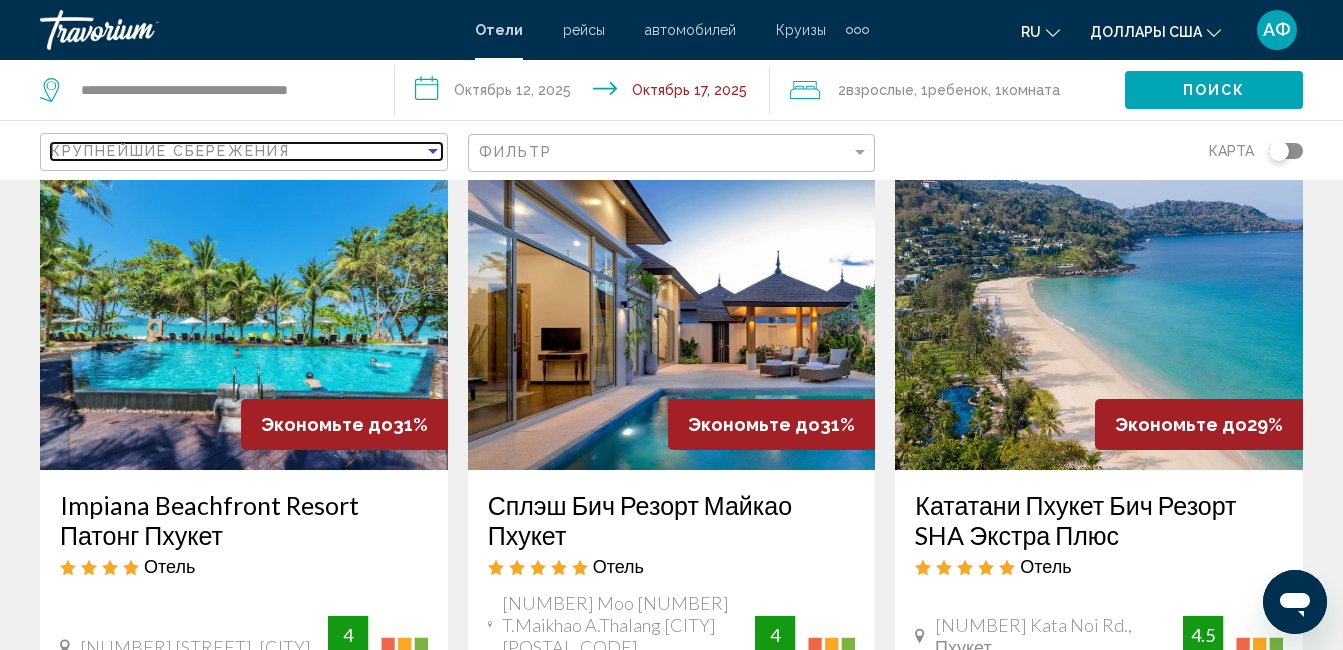 click at bounding box center [433, 151] 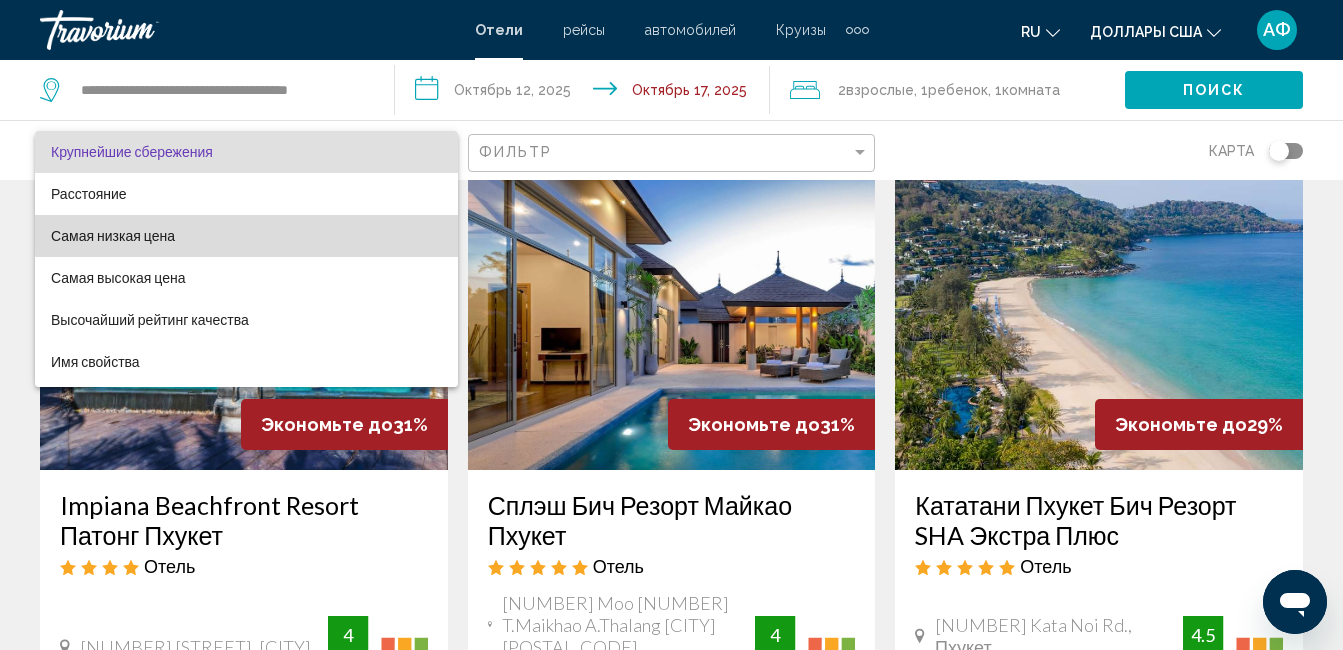 click on "Самая низкая цена" at bounding box center (246, 236) 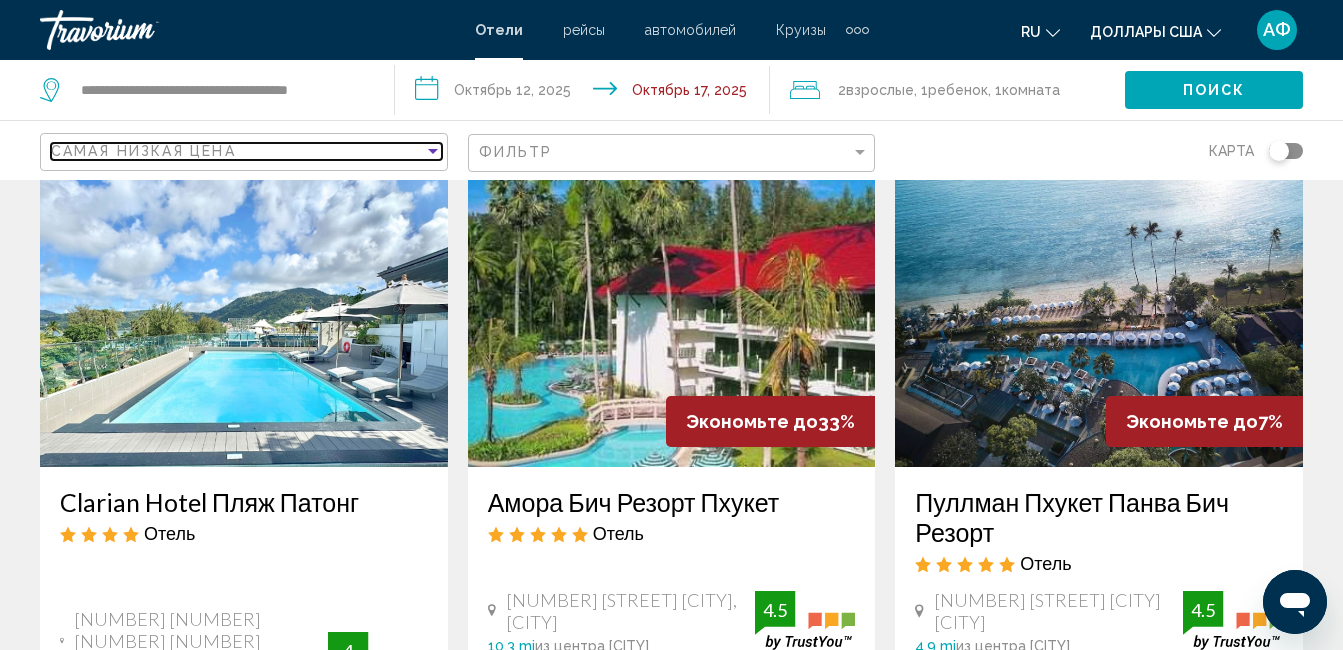 scroll, scrollTop: 2300, scrollLeft: 0, axis: vertical 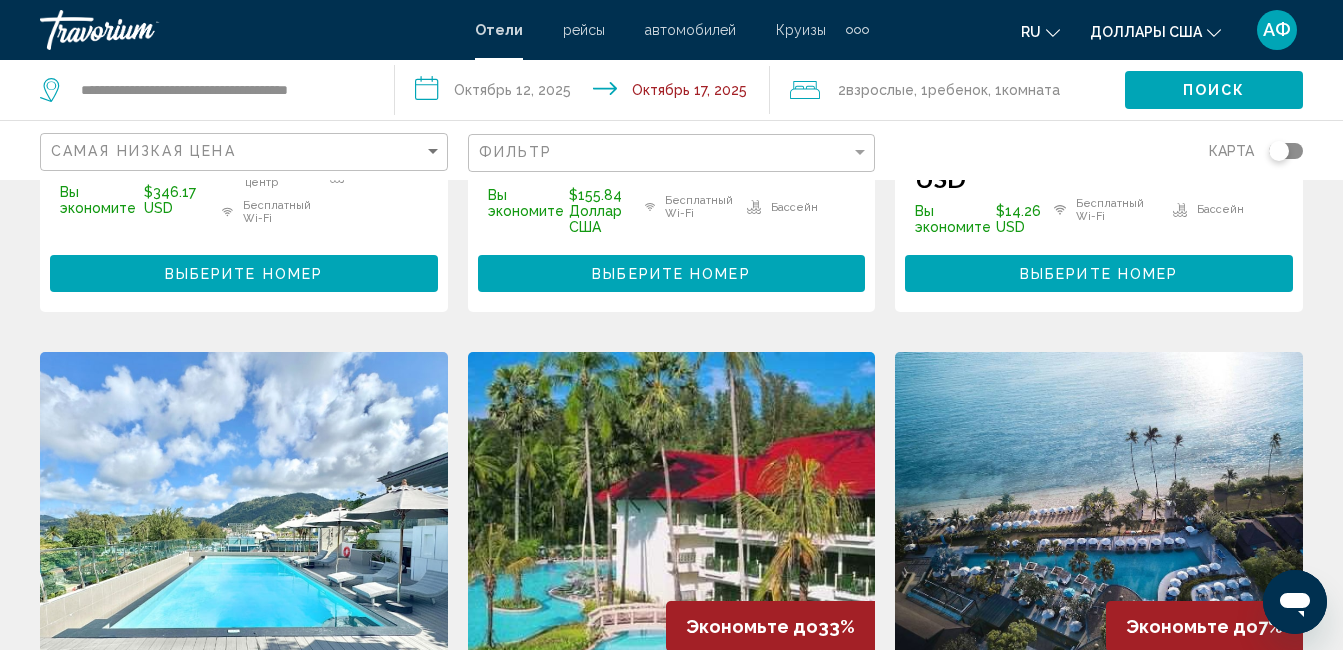 click at bounding box center [1099, 512] 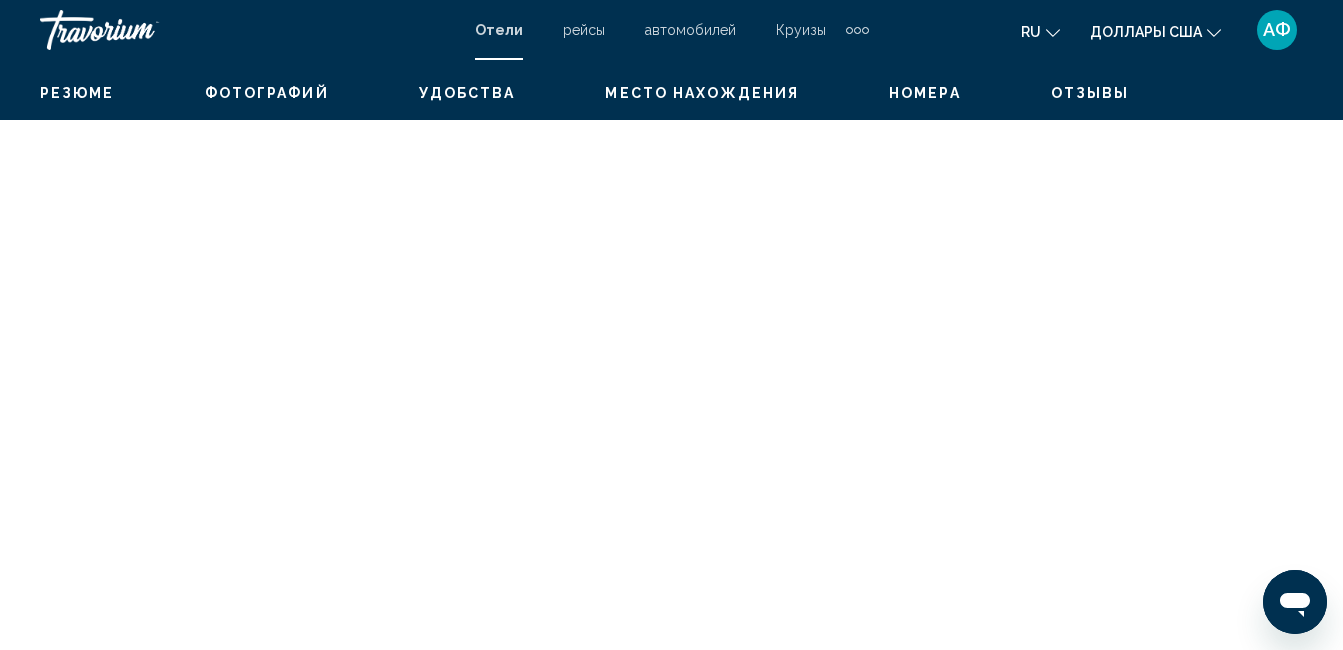 scroll, scrollTop: 210, scrollLeft: 0, axis: vertical 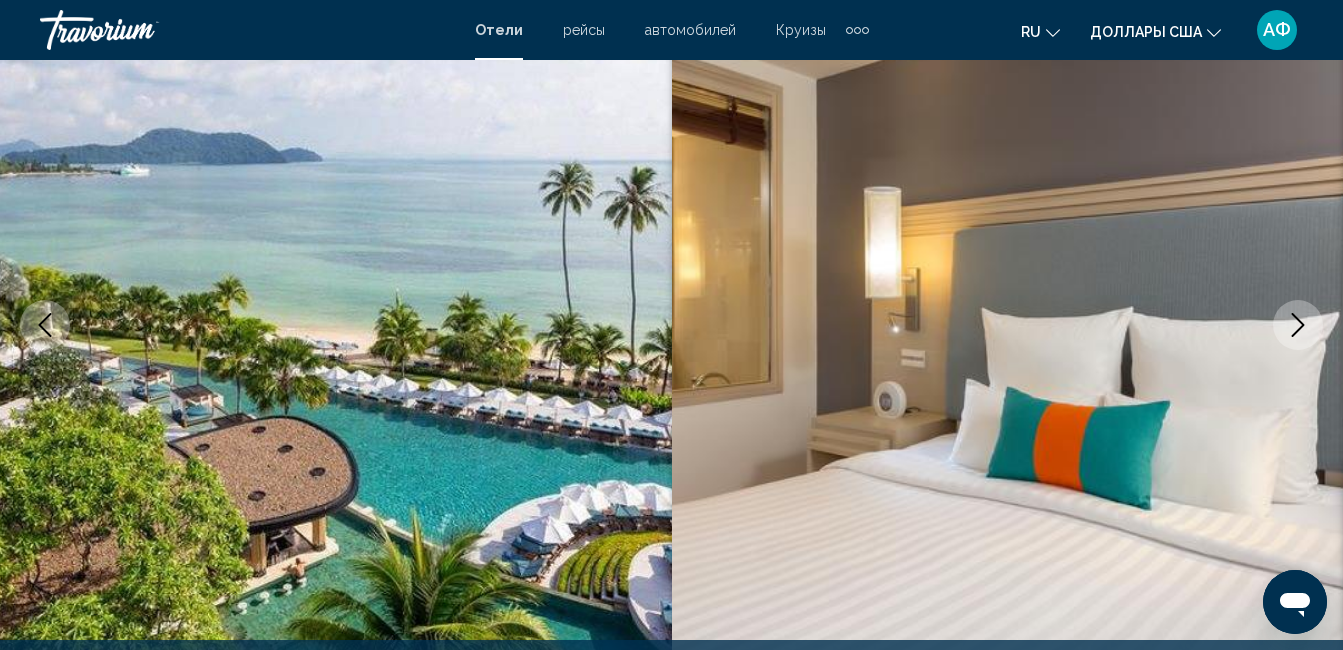 click at bounding box center (1298, 325) 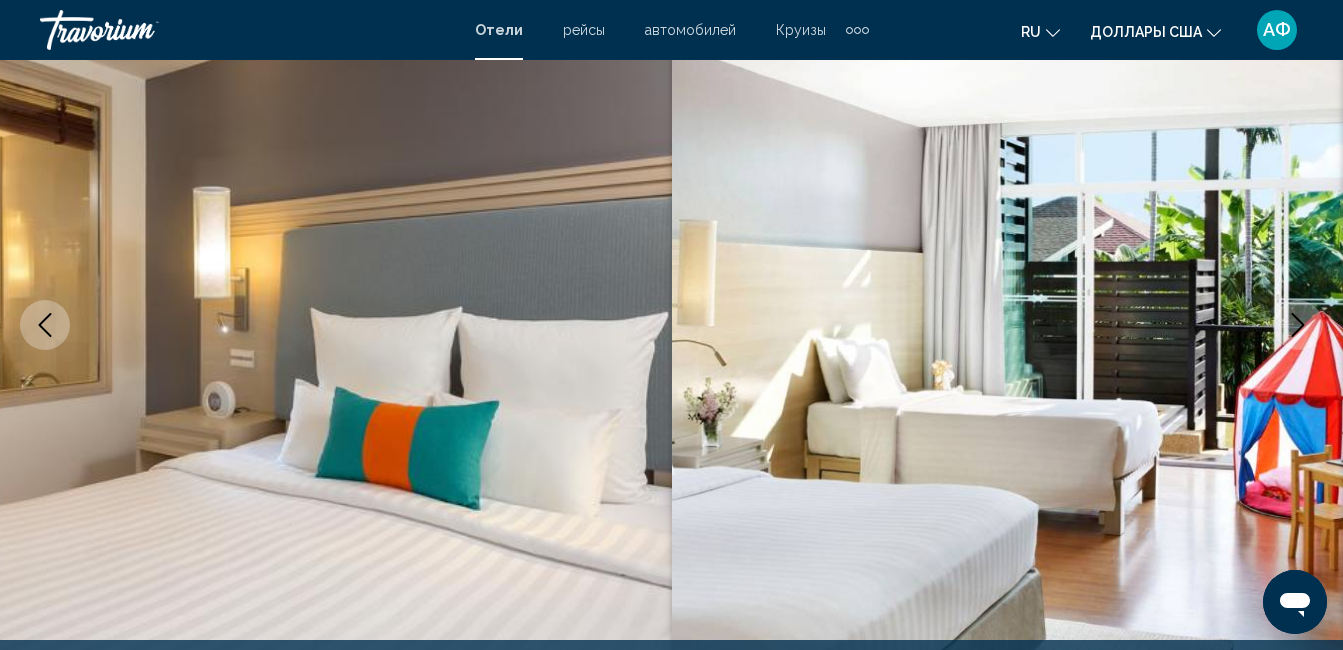 click at bounding box center [1298, 325] 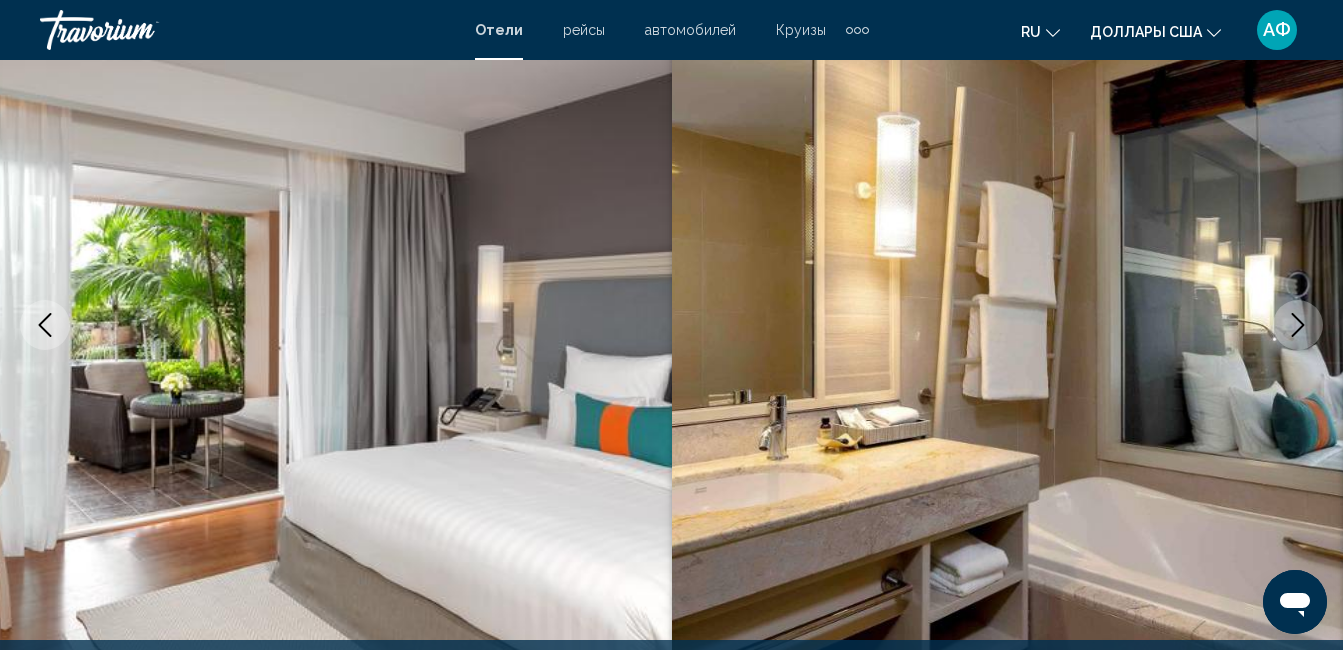 click at bounding box center (1298, 325) 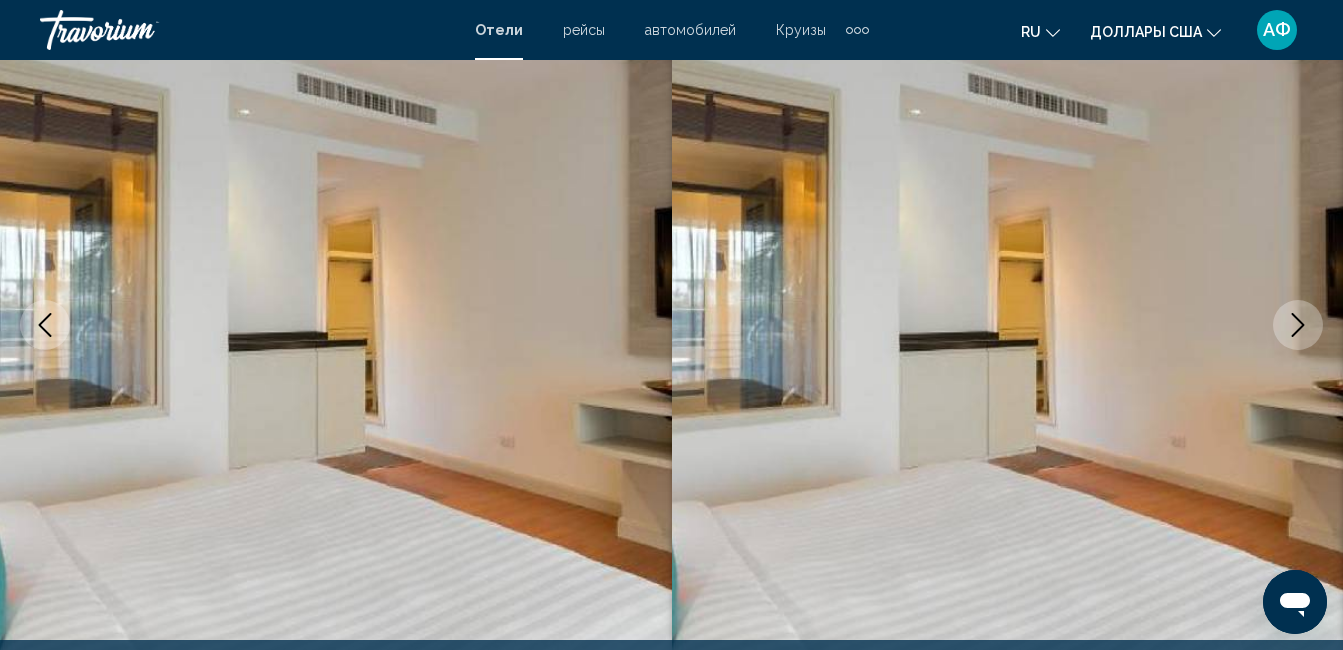 click at bounding box center (1298, 325) 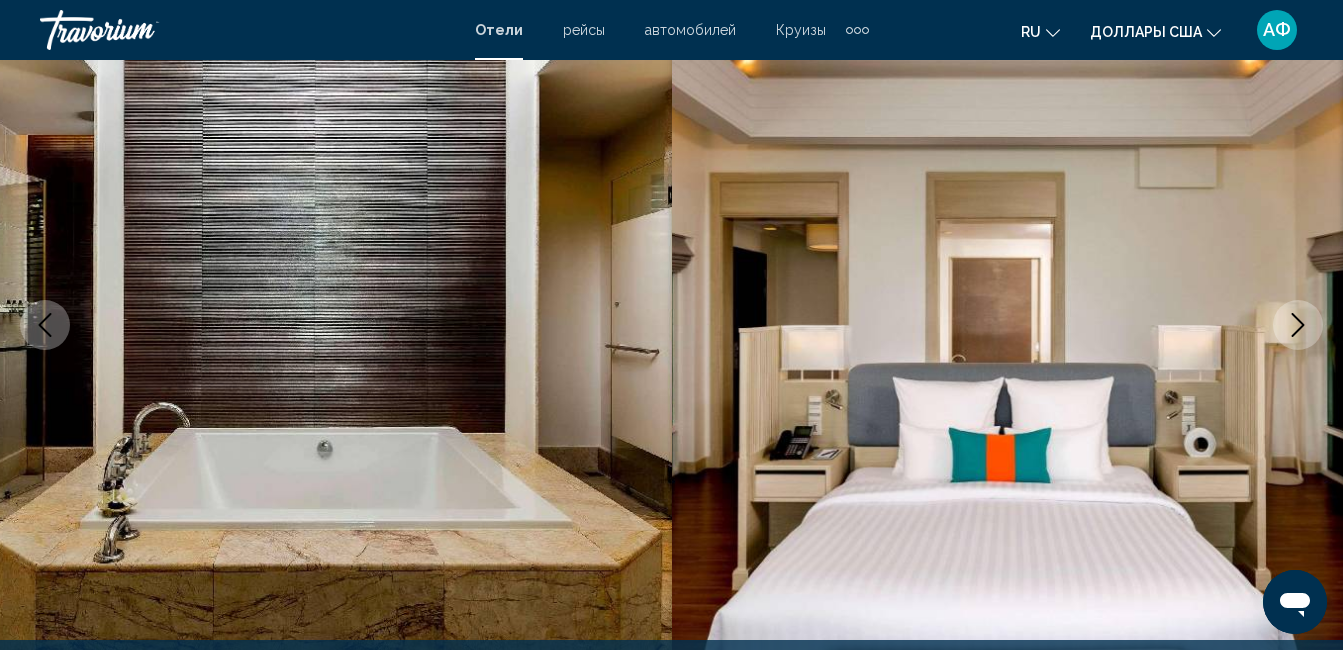 click at bounding box center [1298, 325] 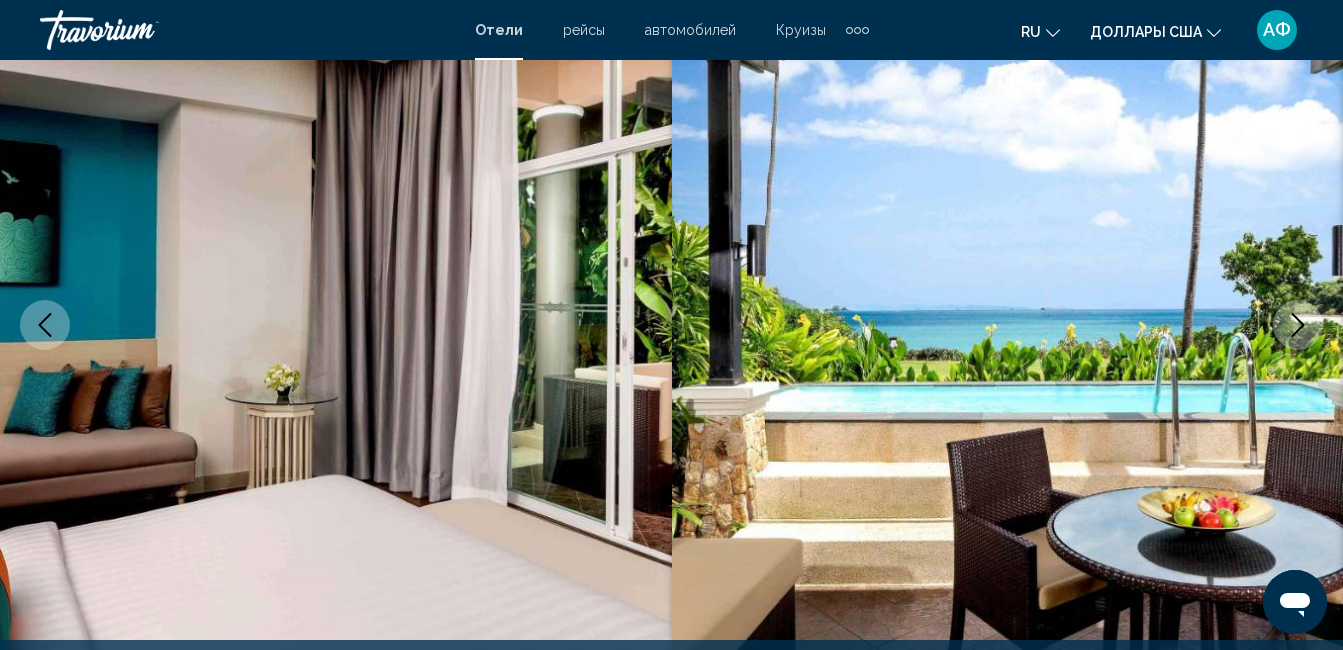 click at bounding box center (1298, 325) 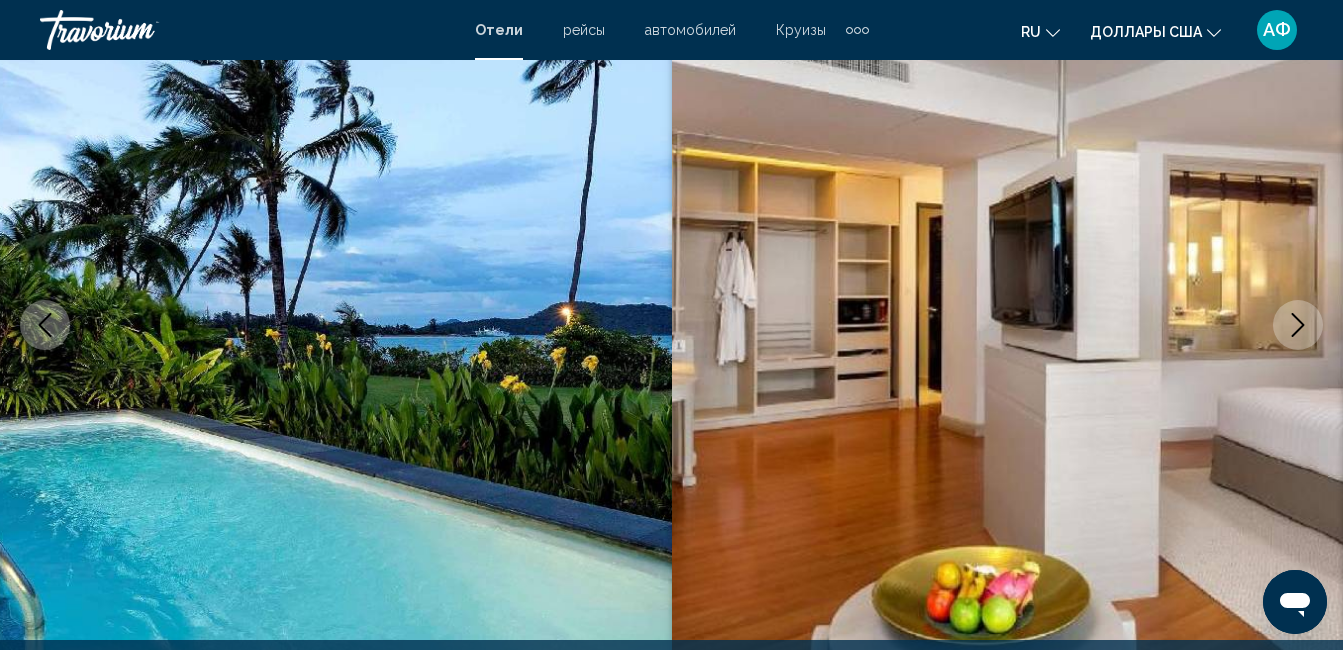 click 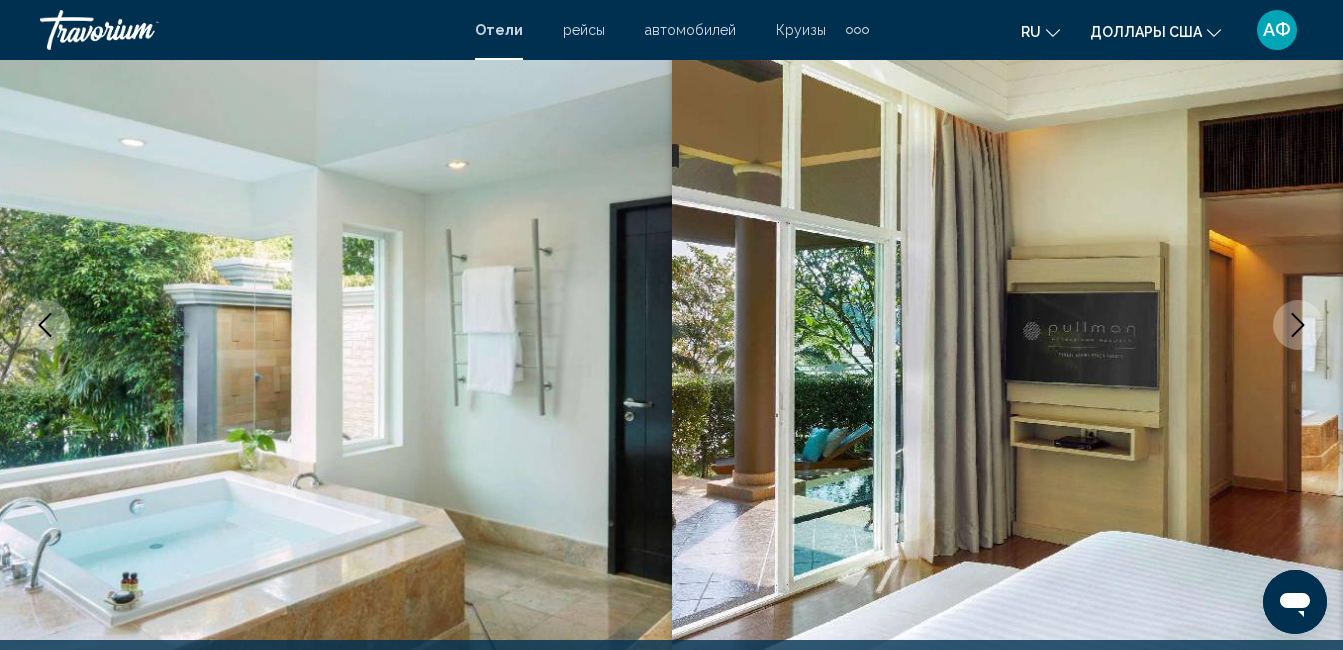click 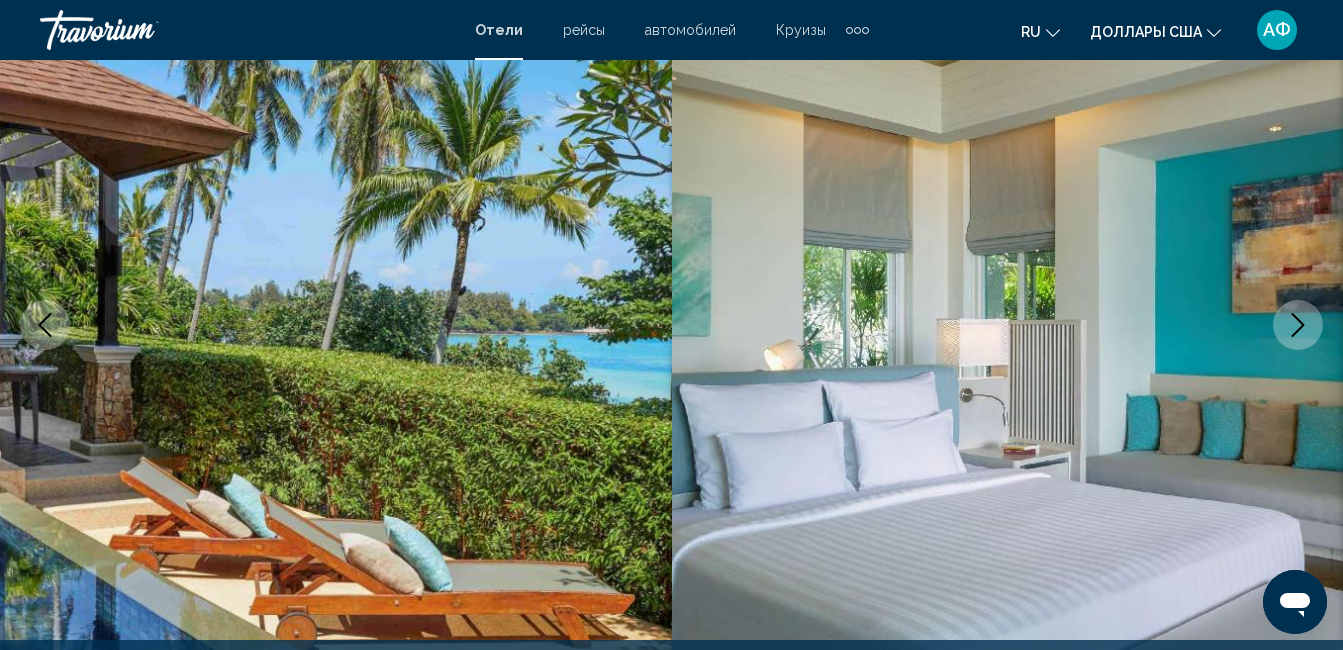 click 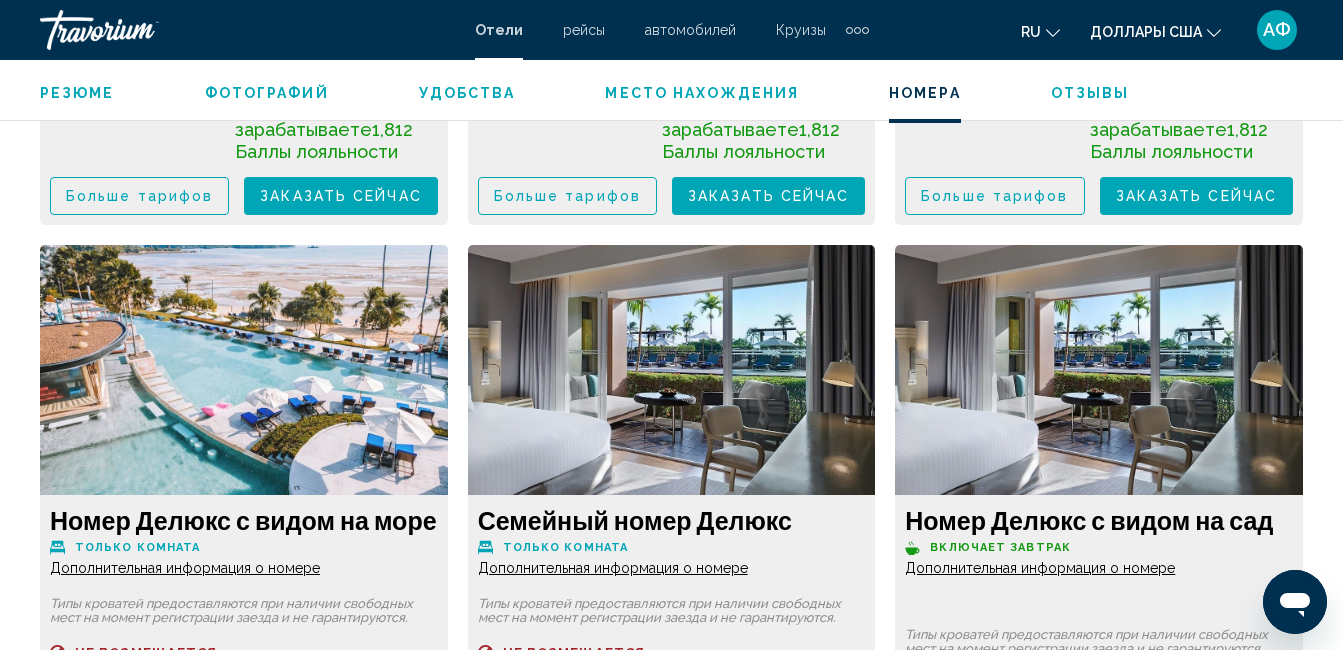 scroll, scrollTop: 4810, scrollLeft: 0, axis: vertical 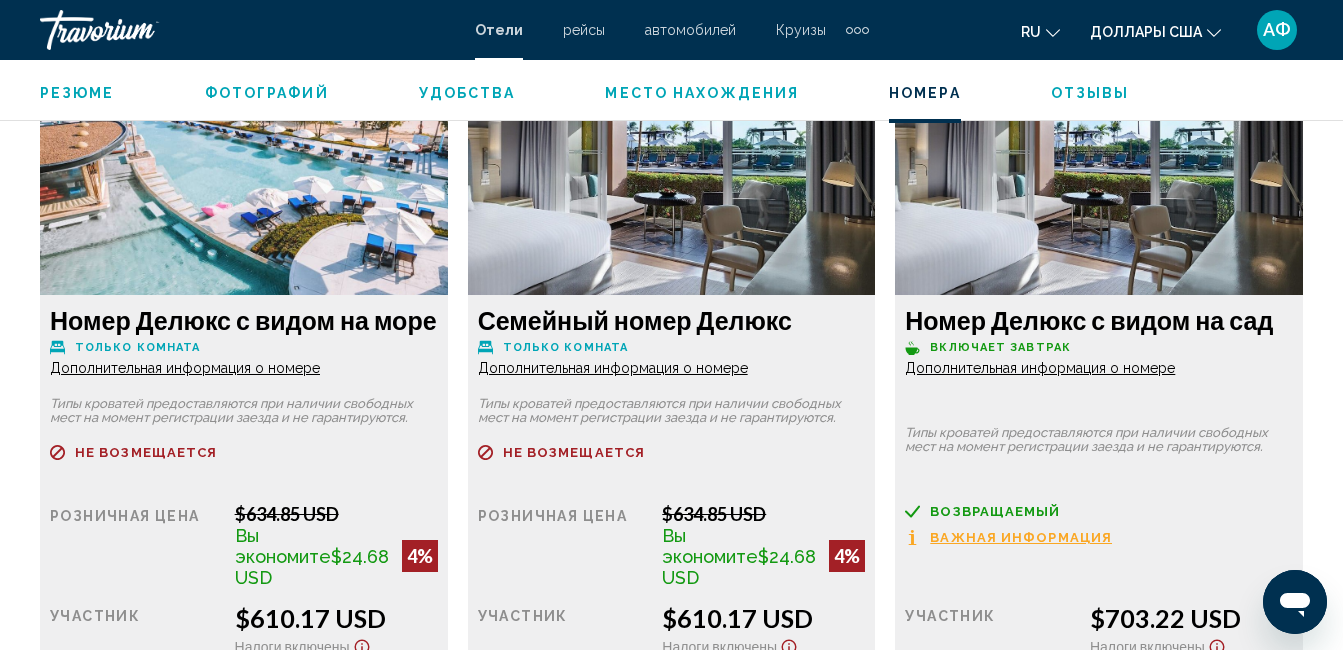 click on "Дополнительная информация о номере" at bounding box center [185, -1275] 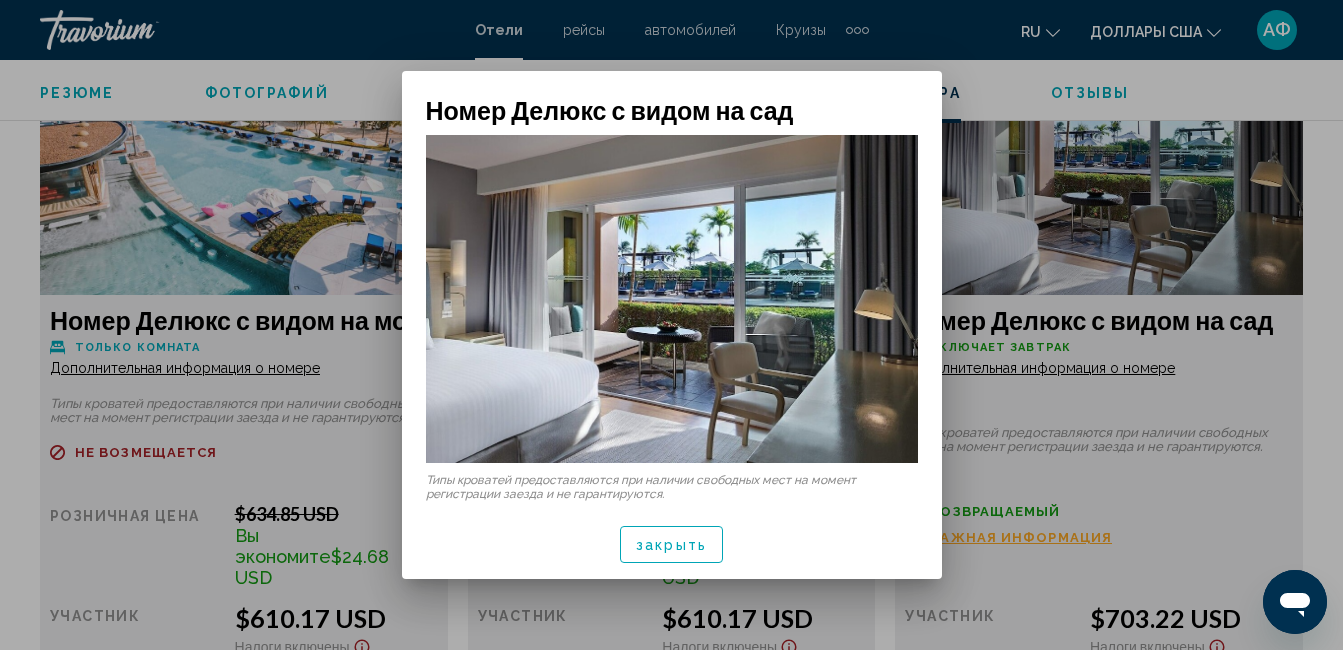 click on "закрыть" at bounding box center (671, 545) 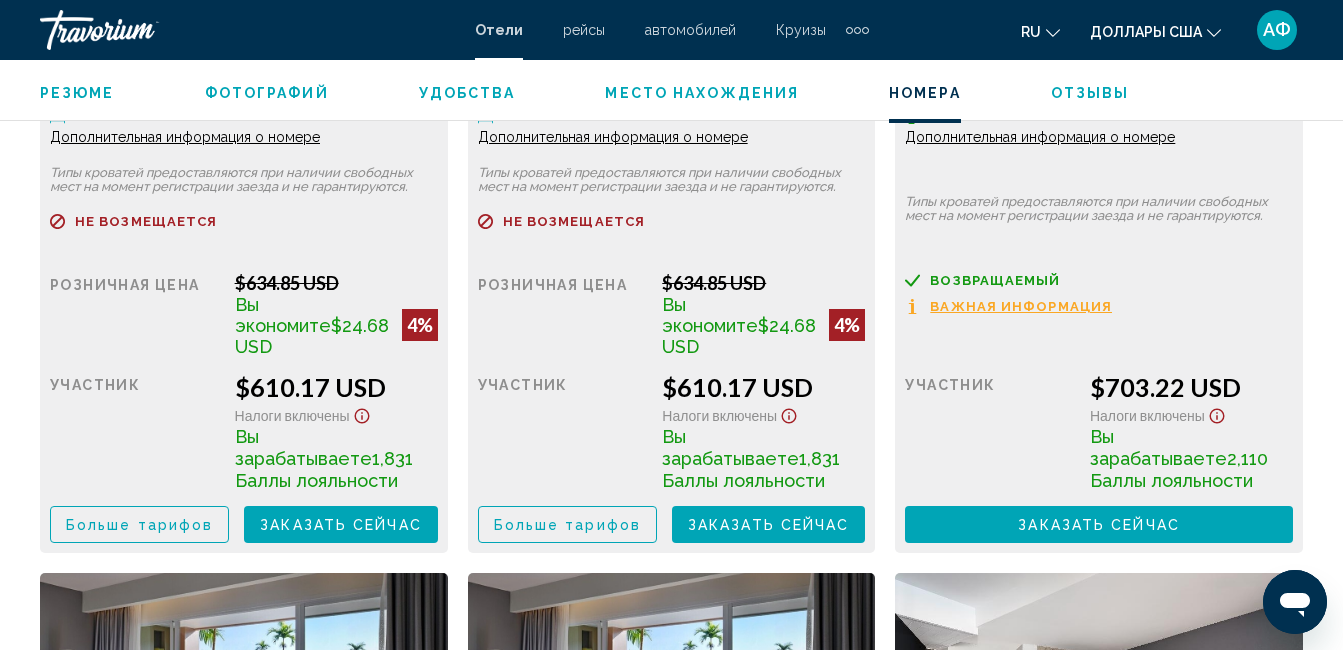 scroll, scrollTop: 4910, scrollLeft: 0, axis: vertical 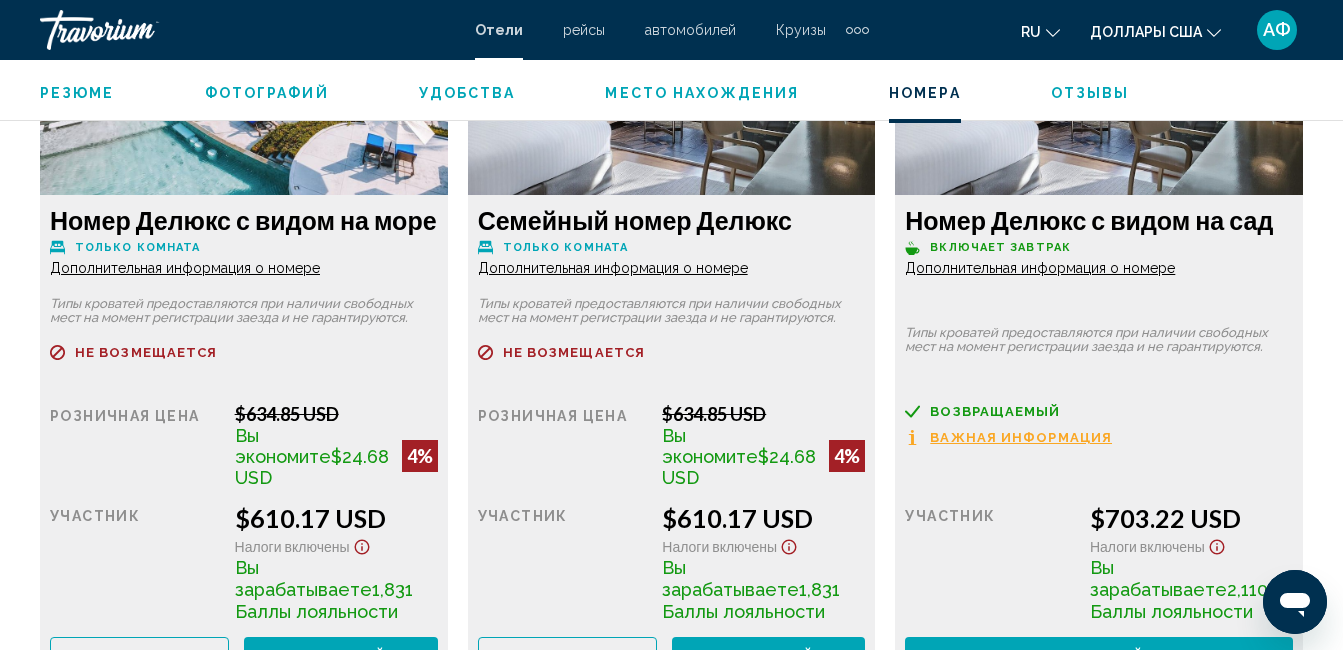 click on "Дополнительная информация о номере" at bounding box center [185, -1375] 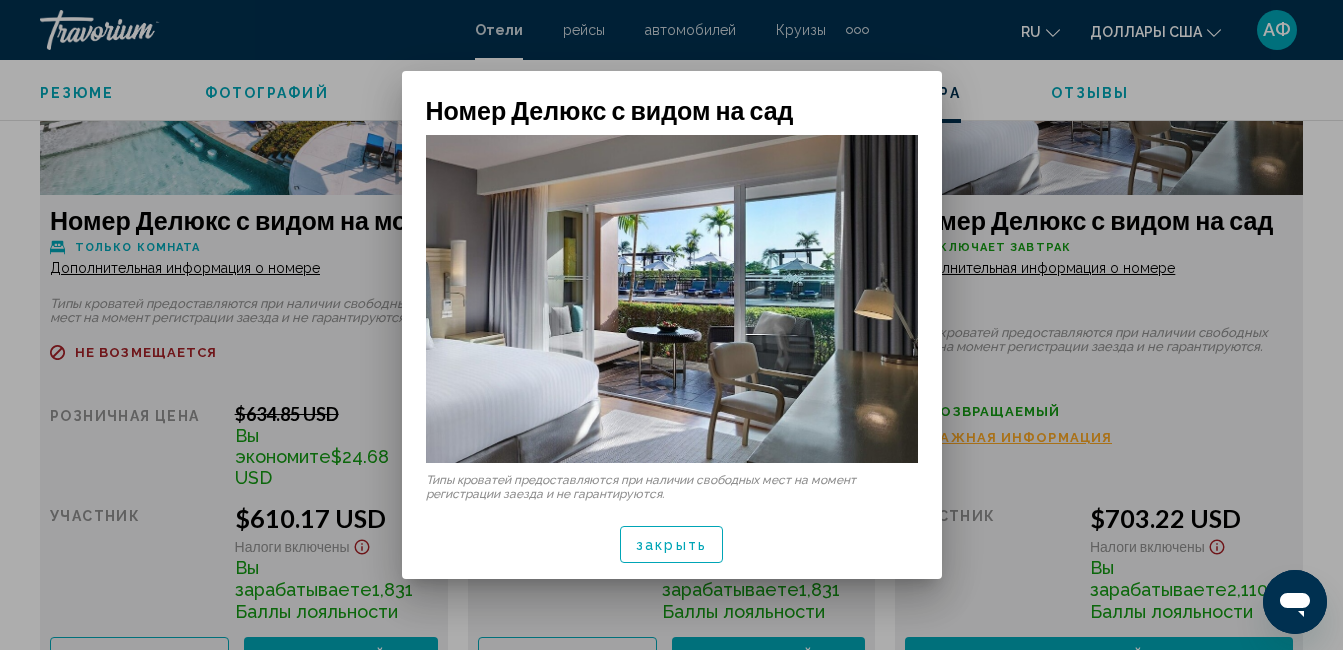 scroll, scrollTop: 0, scrollLeft: 0, axis: both 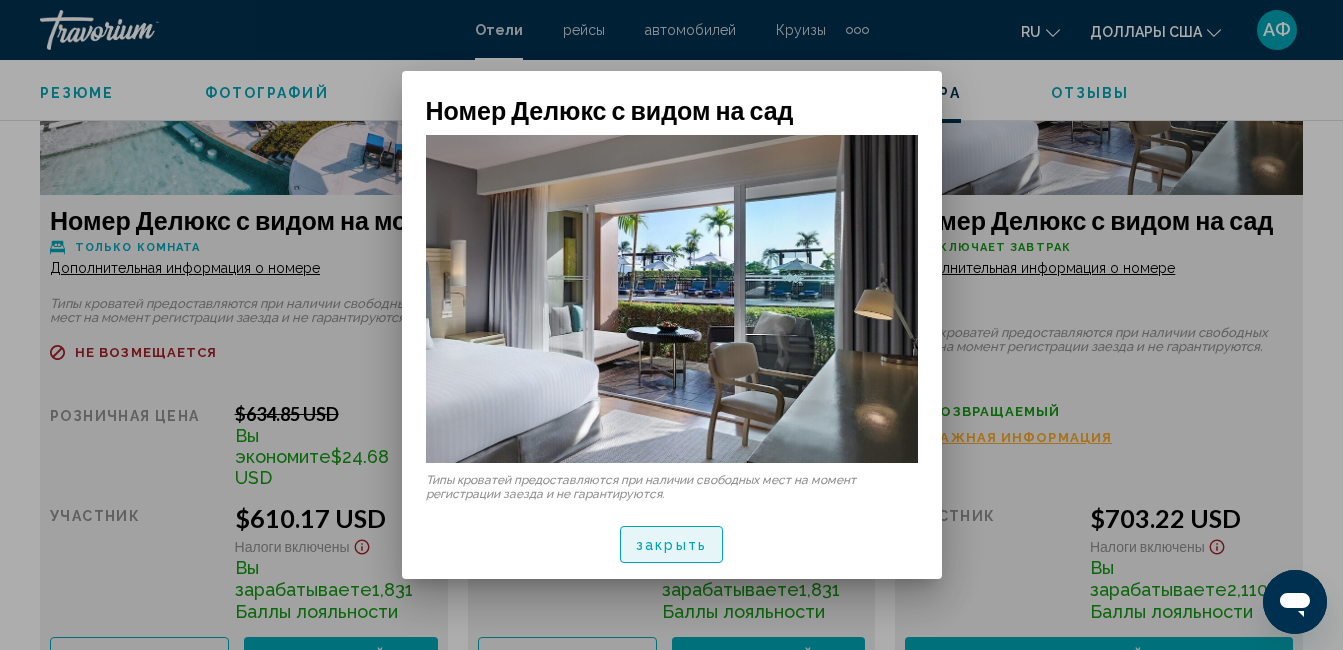 click on "закрыть" at bounding box center (671, 545) 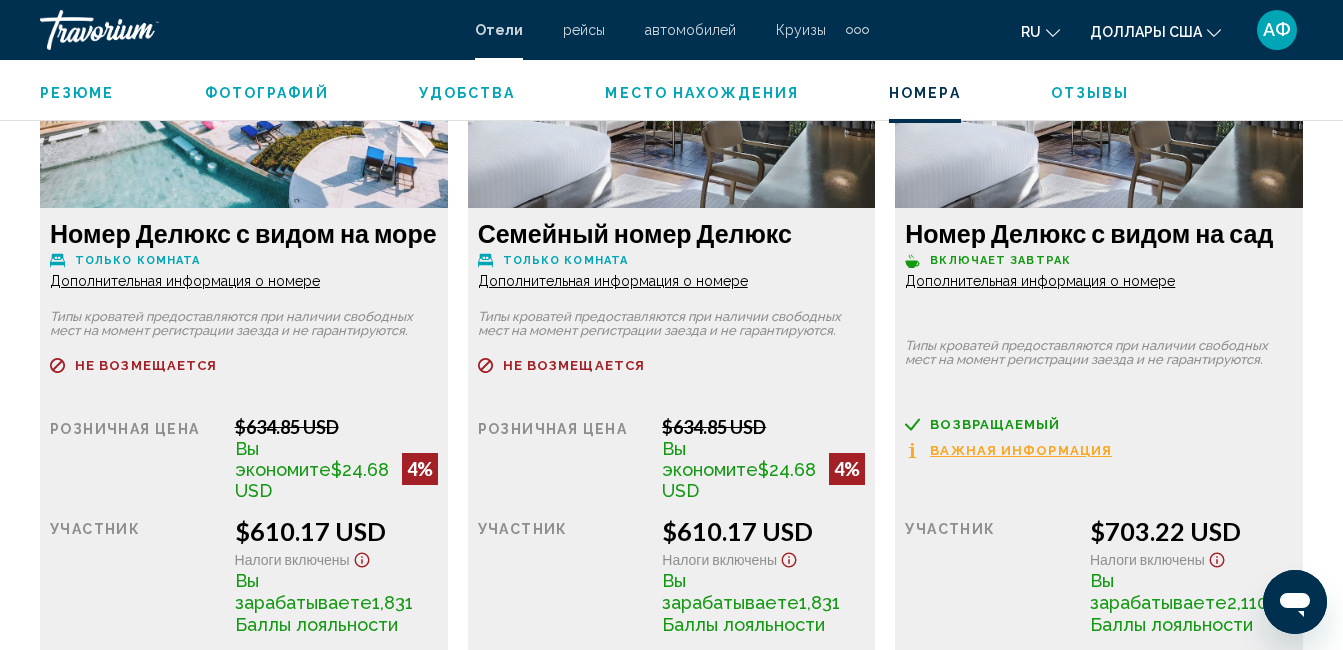 scroll, scrollTop: 4910, scrollLeft: 0, axis: vertical 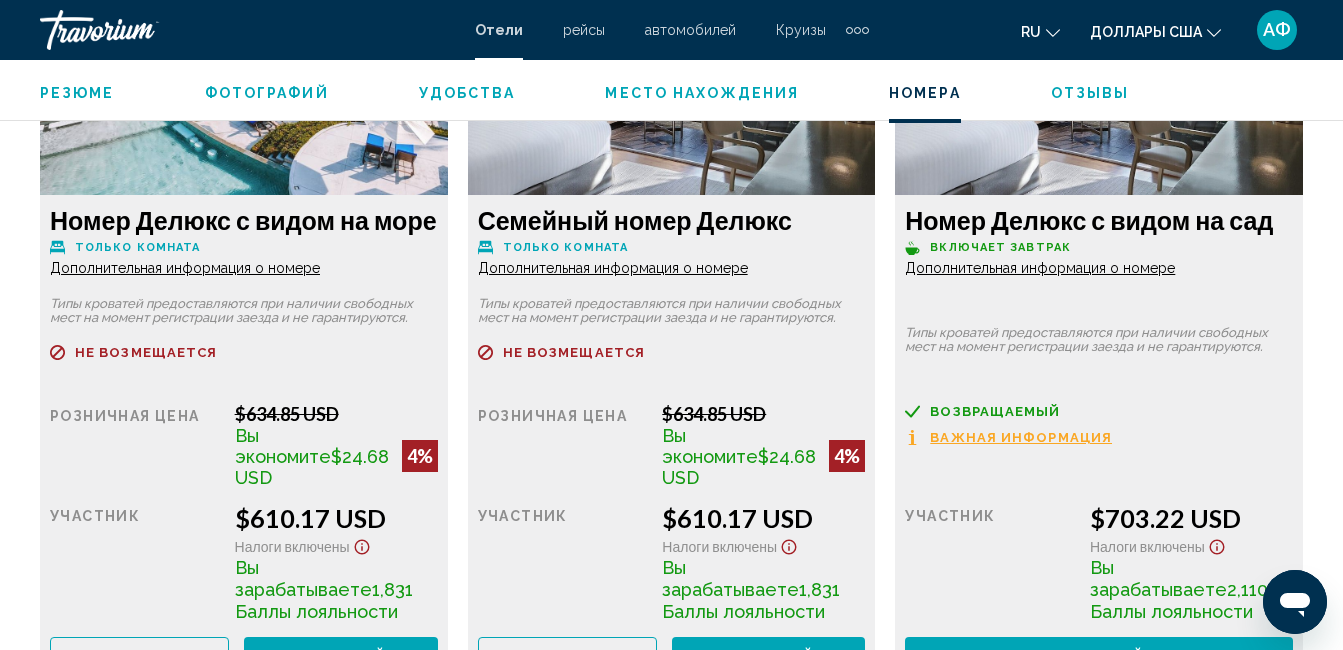 click on "Дополнительная информация о номере" at bounding box center (185, -1375) 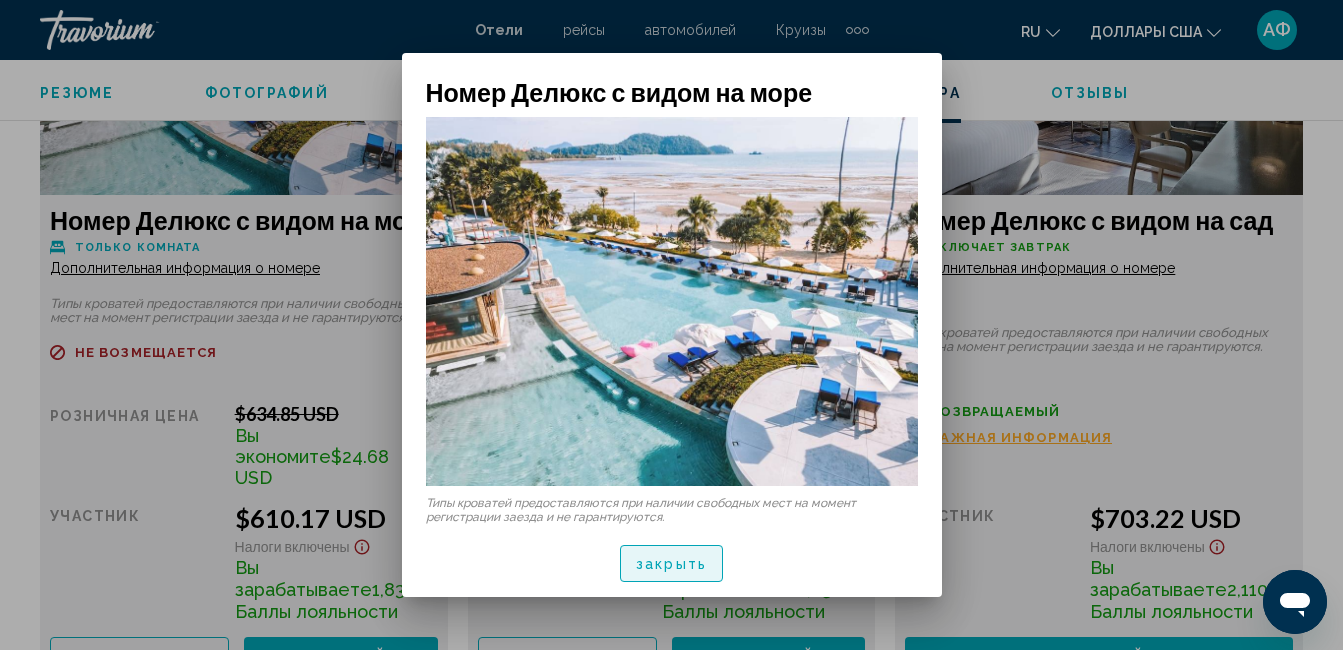 click on "закрыть" at bounding box center [671, 563] 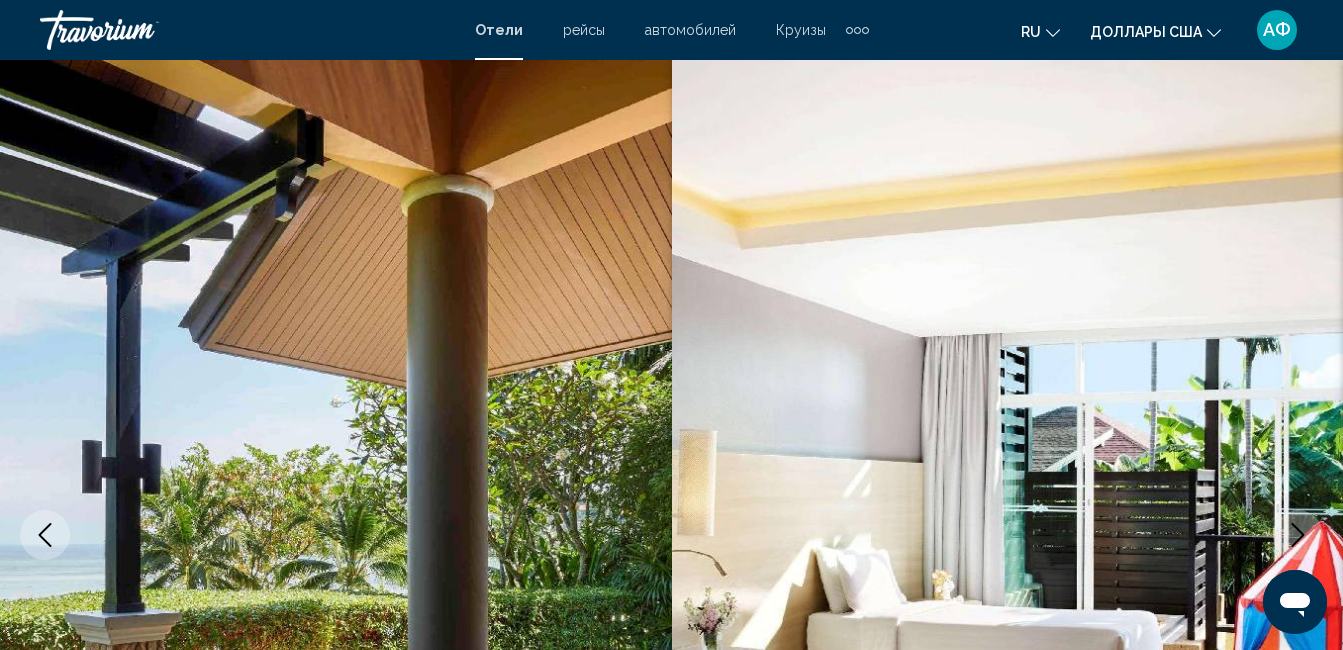 scroll, scrollTop: 4910, scrollLeft: 0, axis: vertical 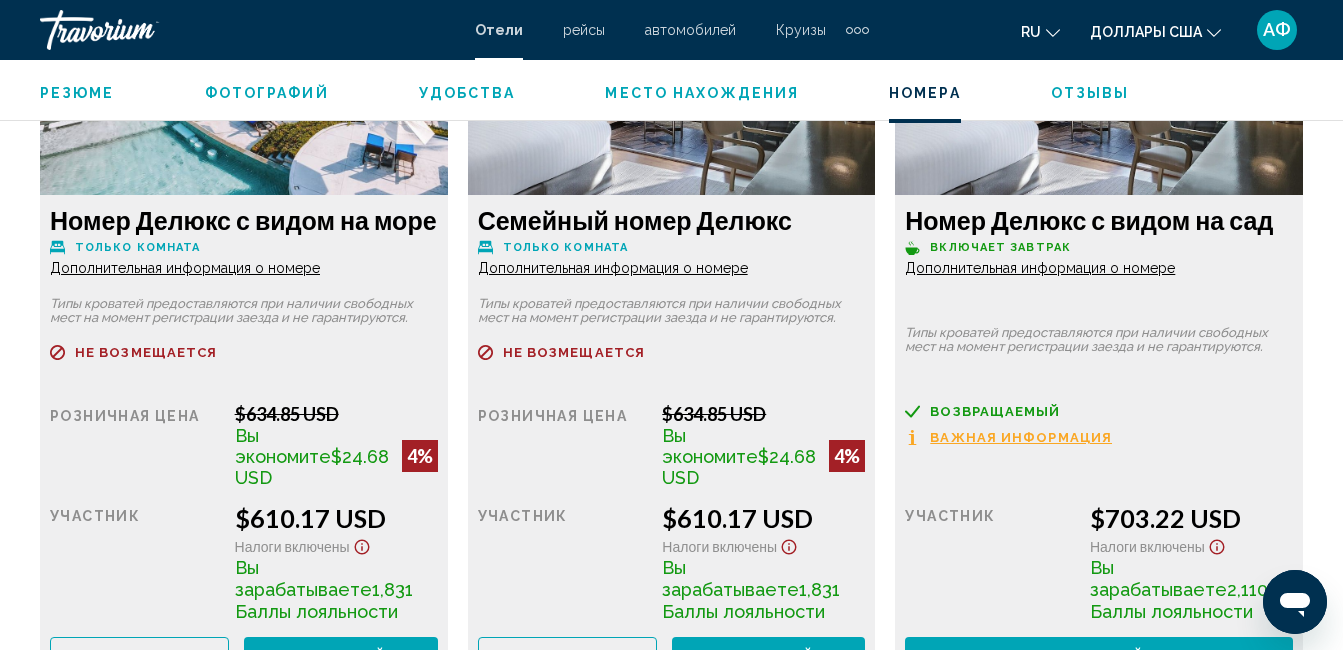 click on "Дополнительная информация о номере" at bounding box center (185, -1375) 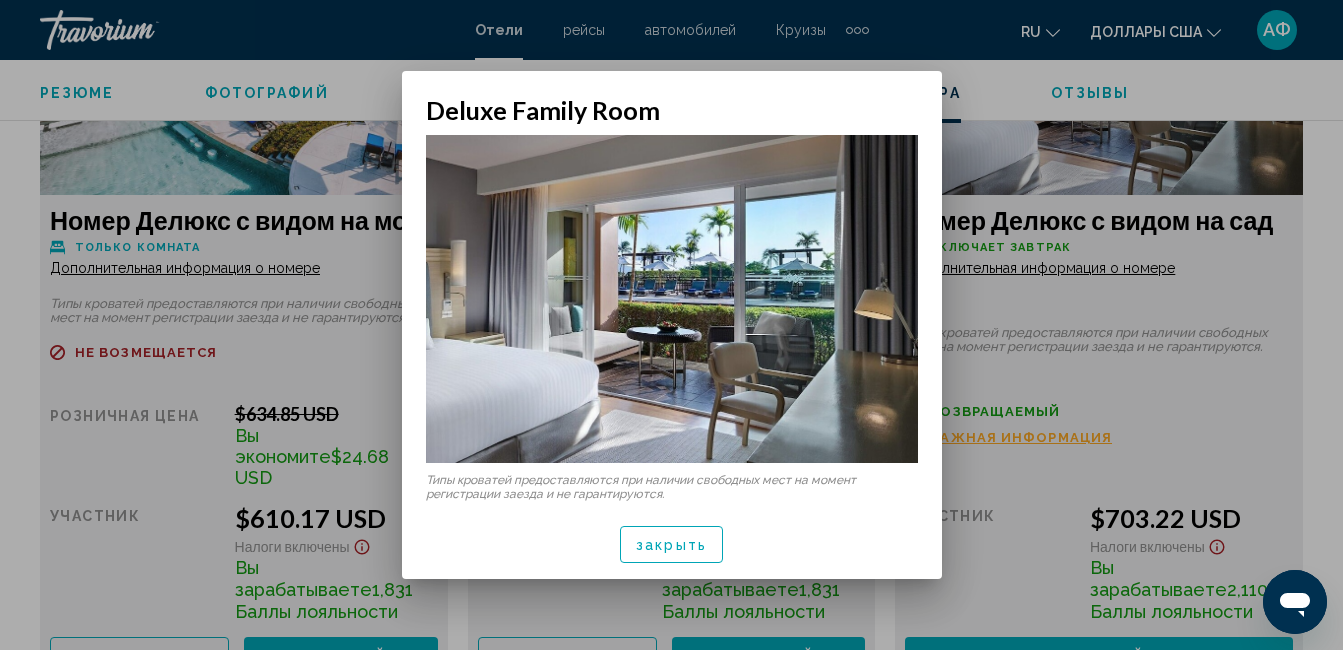 scroll, scrollTop: 0, scrollLeft: 0, axis: both 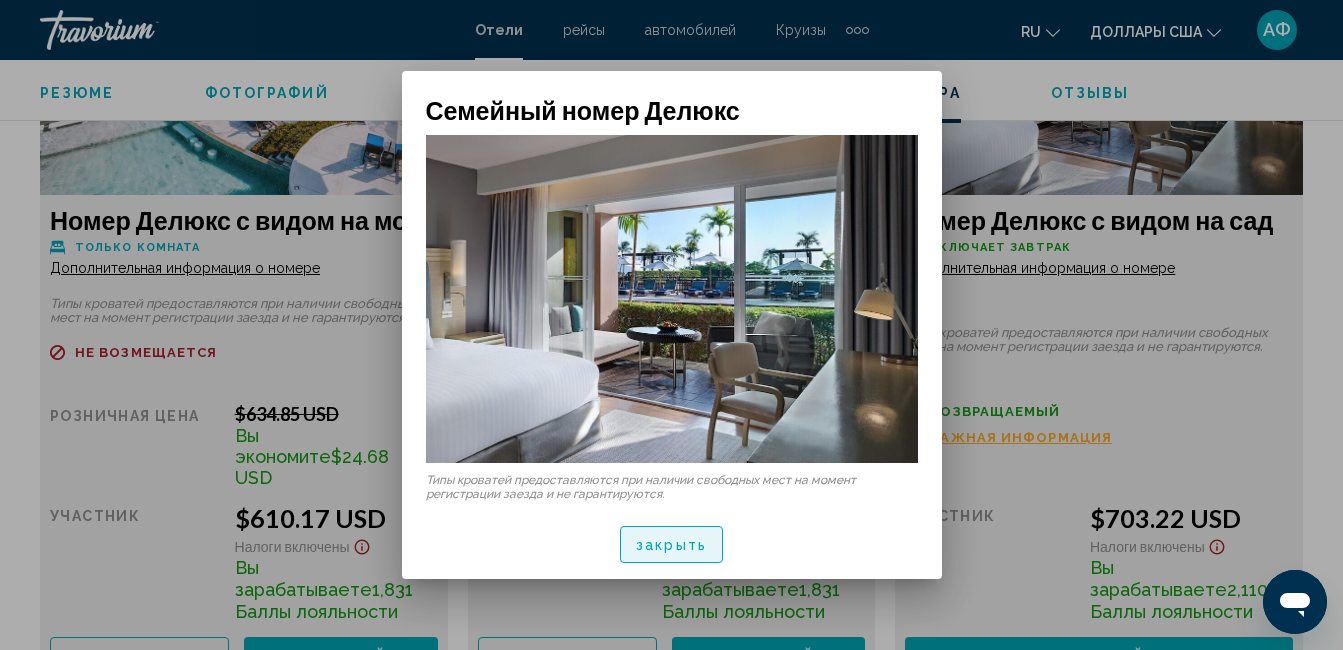 click on "закрыть" at bounding box center (671, 545) 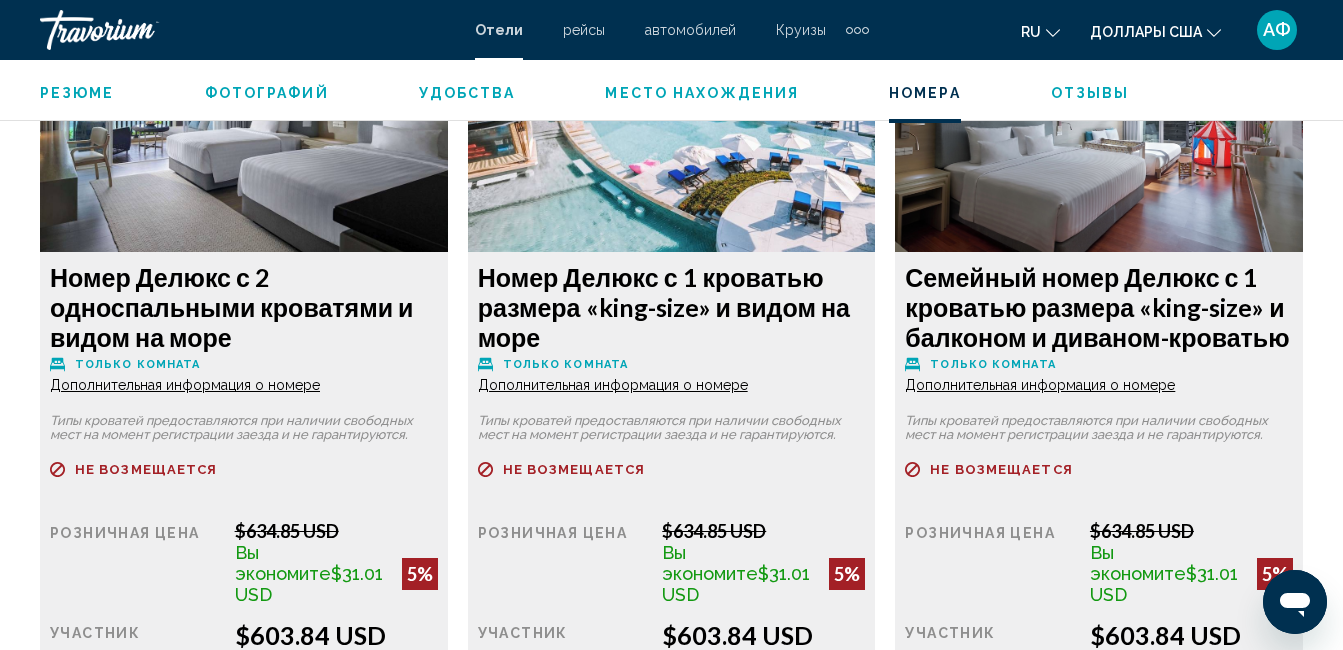 scroll, scrollTop: 4010, scrollLeft: 0, axis: vertical 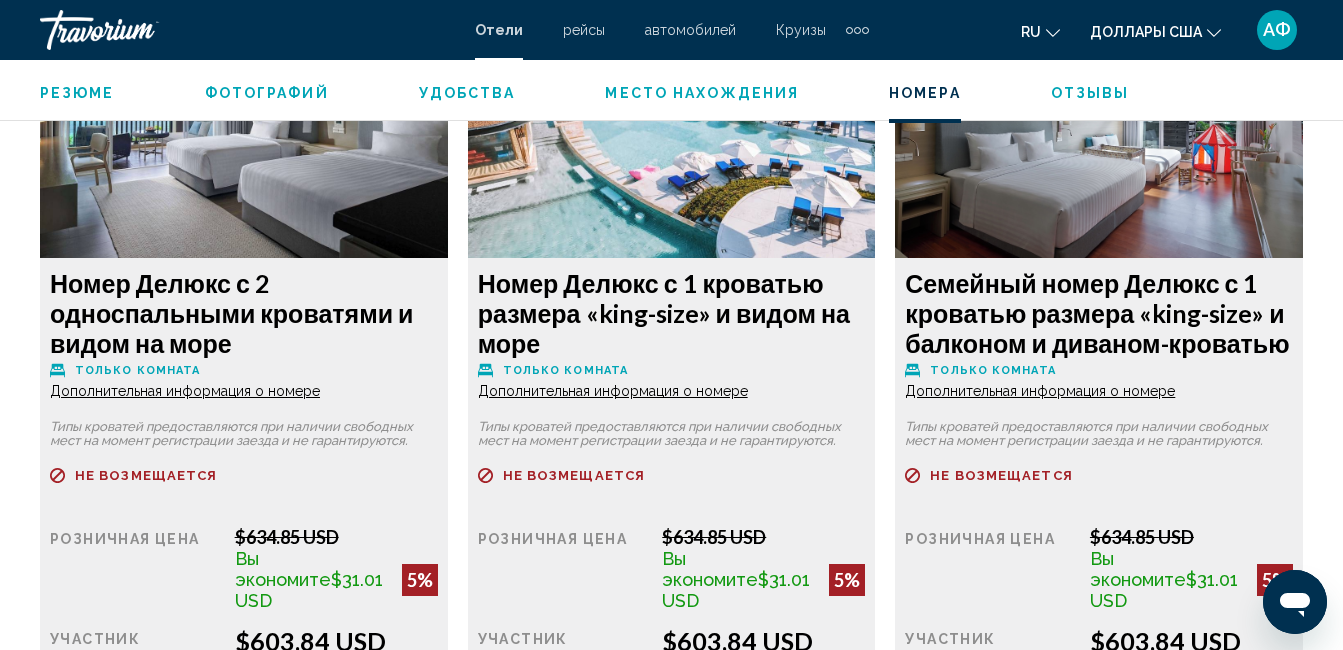 click on "Семейный номер Делюкс с 1 кроватью размера «king-size» и балконом и диваном-кроватью
Только комната Дополнительная информация о номере" at bounding box center (244, -517) 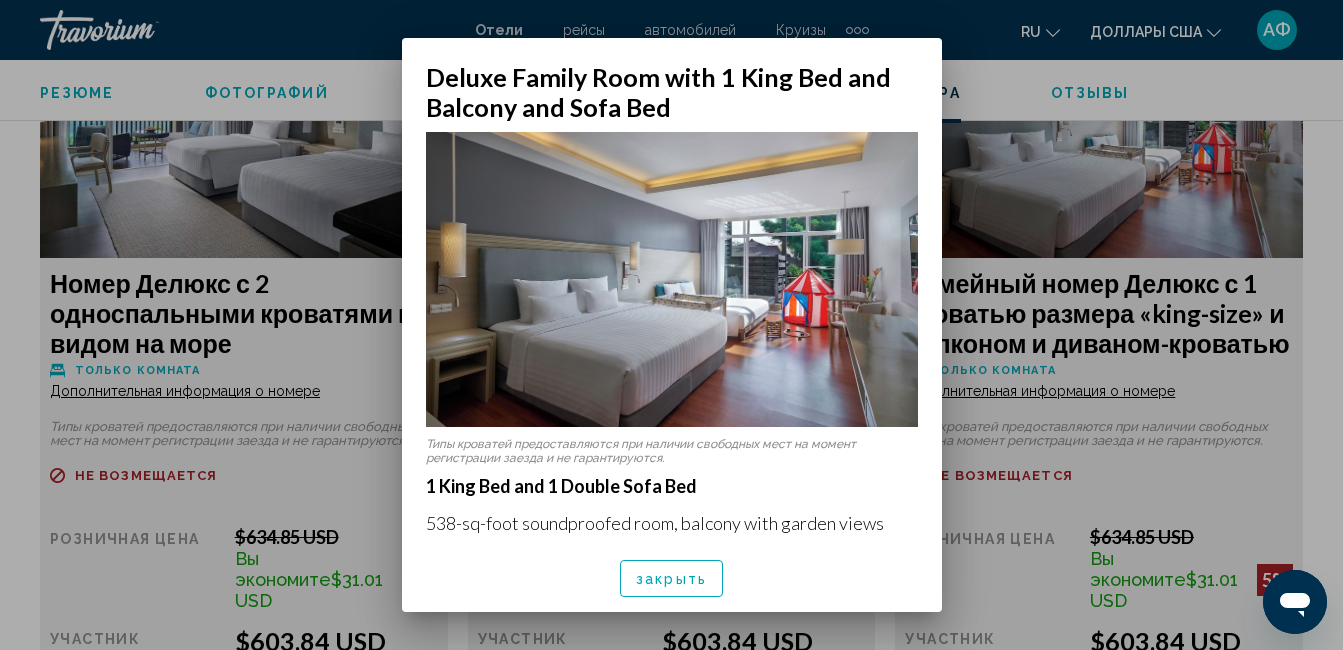 scroll, scrollTop: 0, scrollLeft: 0, axis: both 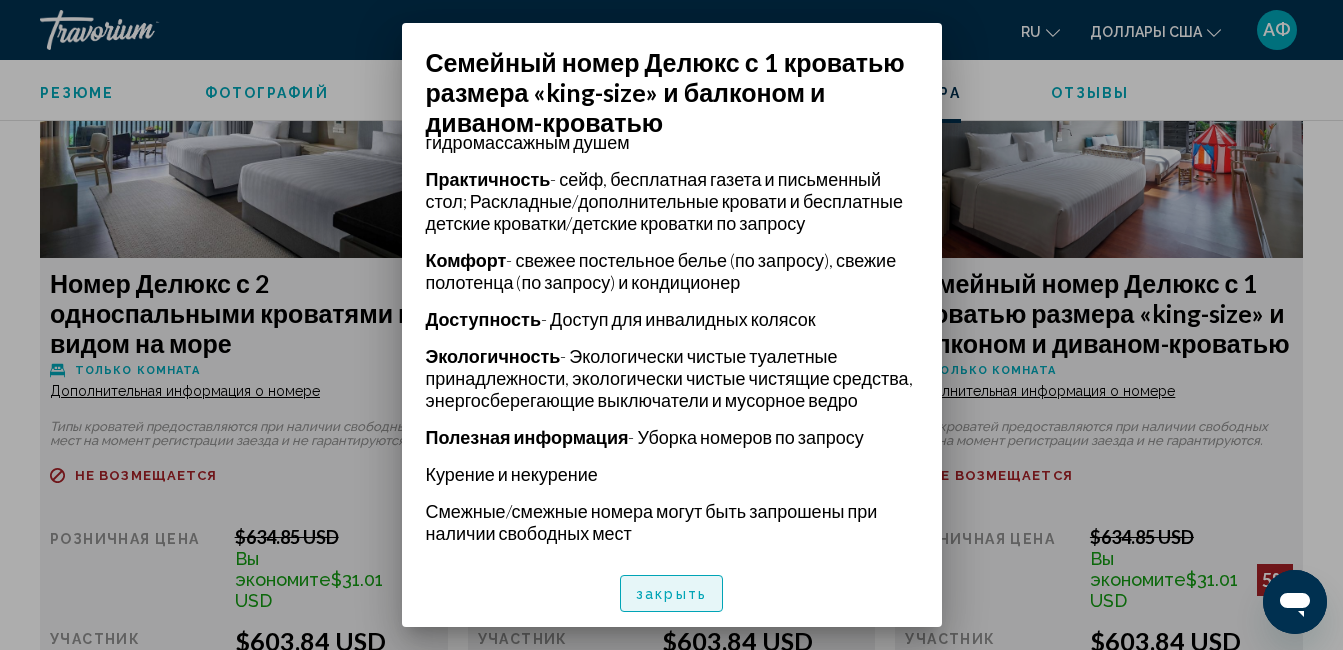 click on "закрыть" at bounding box center [671, 594] 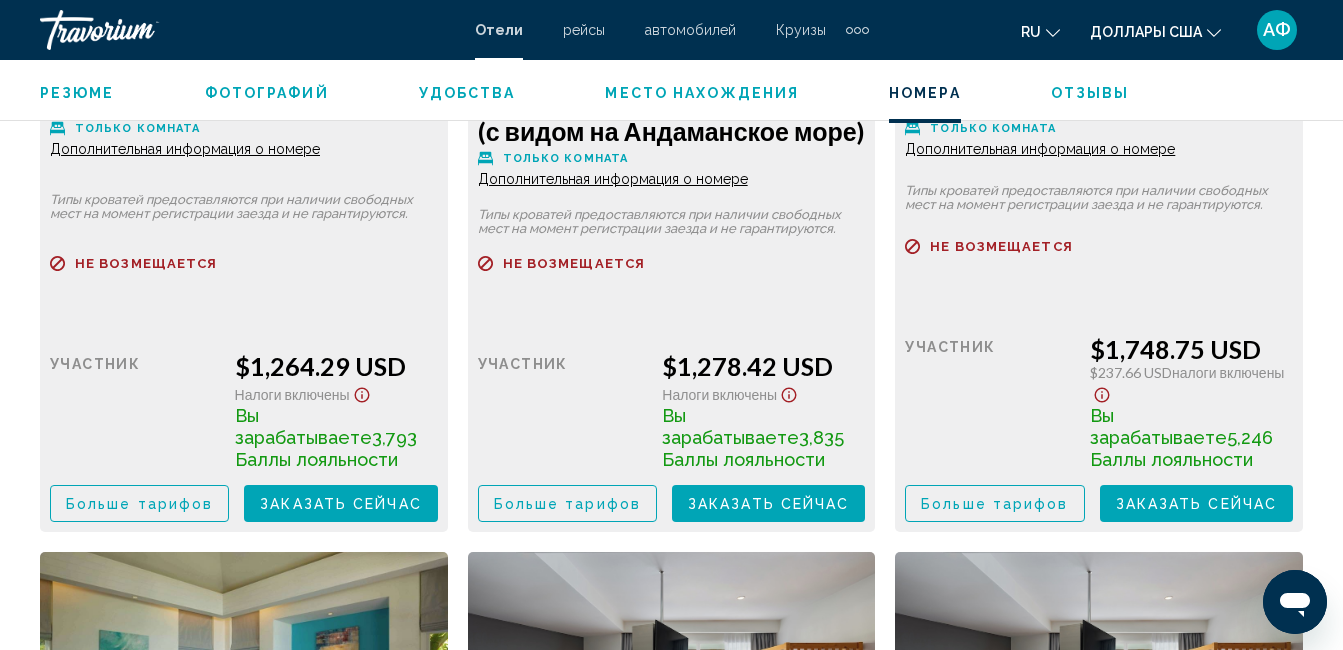 scroll, scrollTop: 8710, scrollLeft: 0, axis: vertical 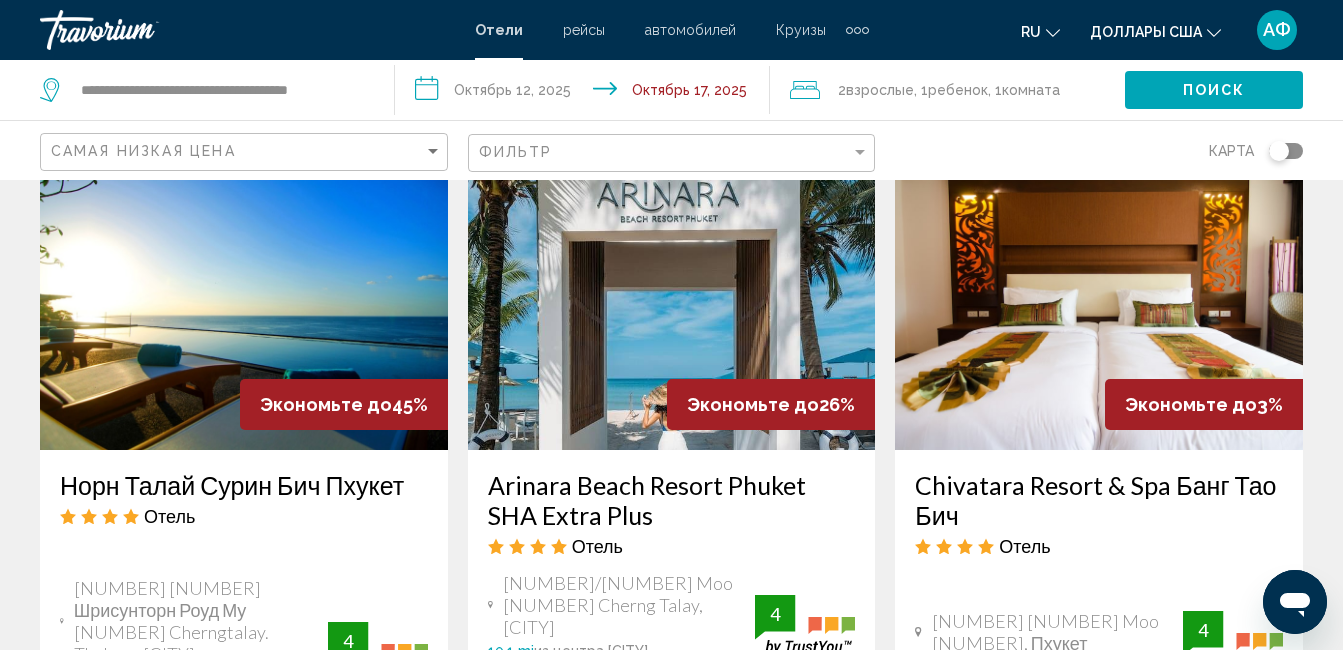 click at bounding box center (244, 290) 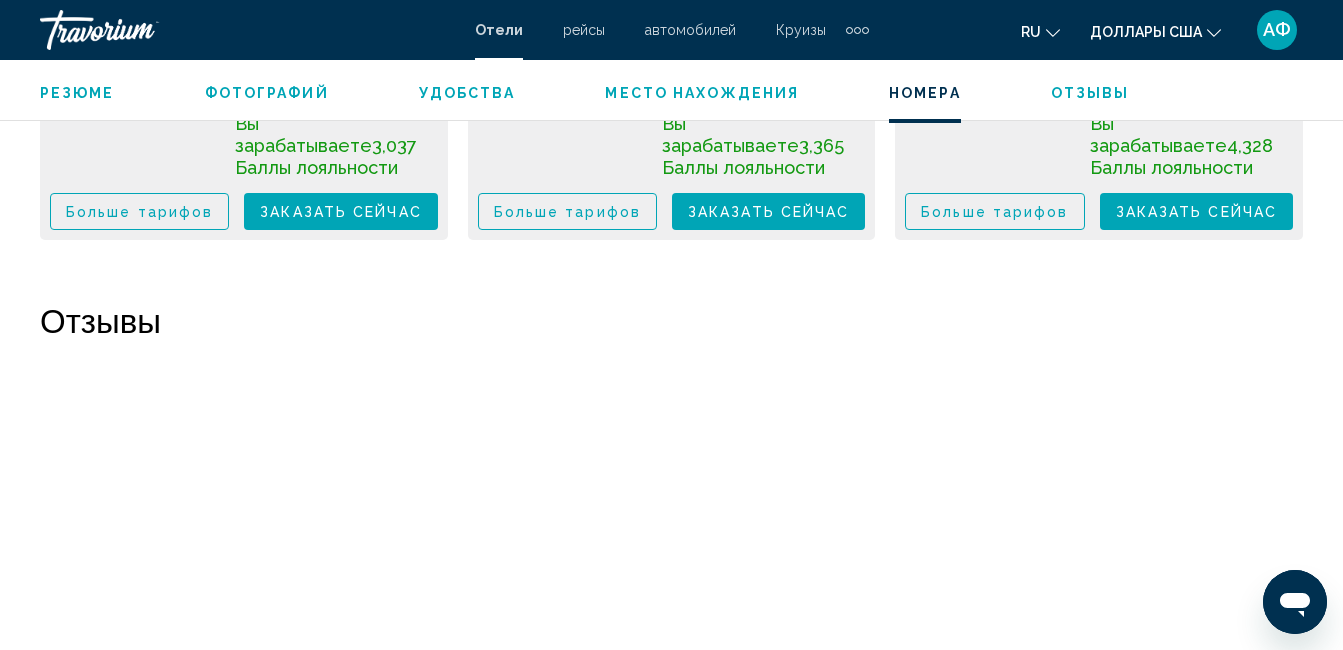 scroll, scrollTop: 6310, scrollLeft: 0, axis: vertical 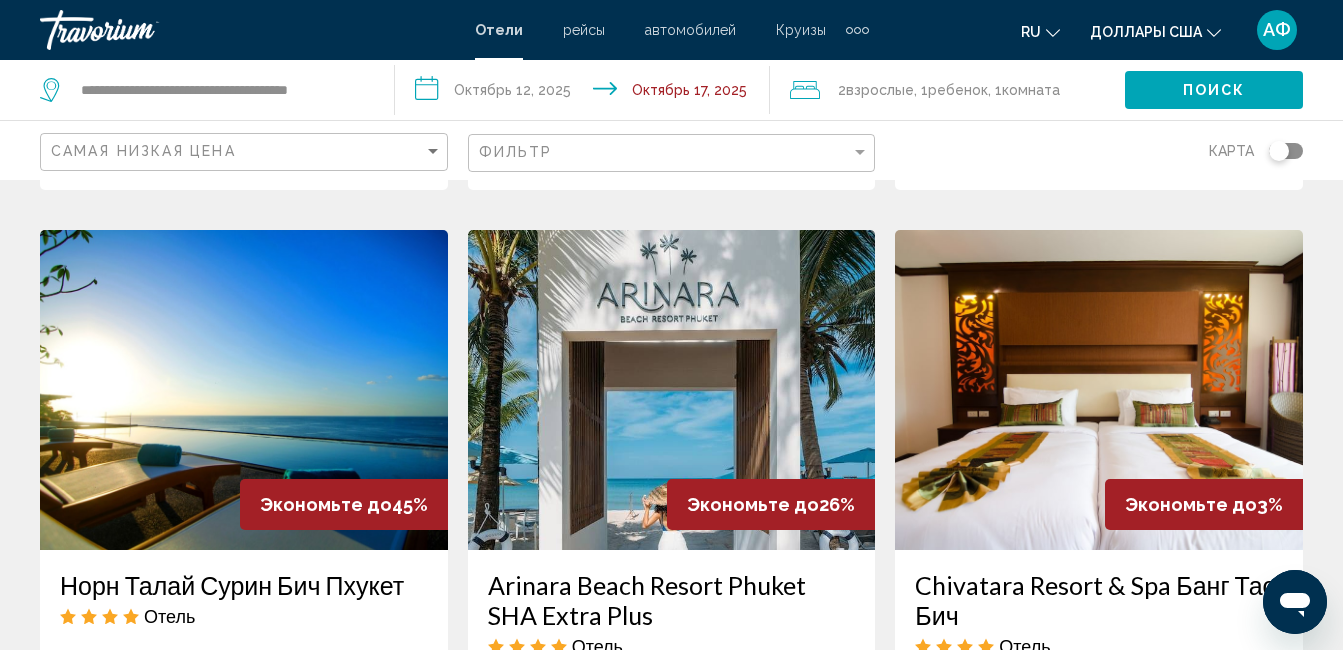 click at bounding box center (1099, 390) 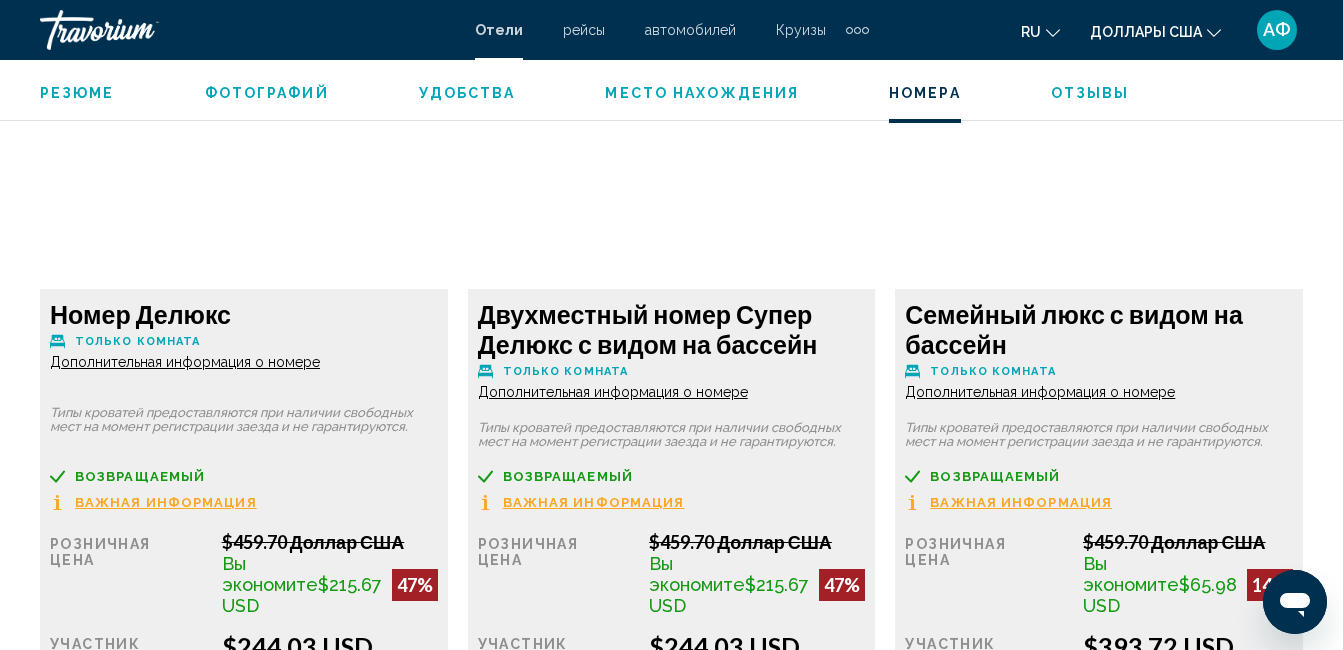 scroll, scrollTop: 3110, scrollLeft: 0, axis: vertical 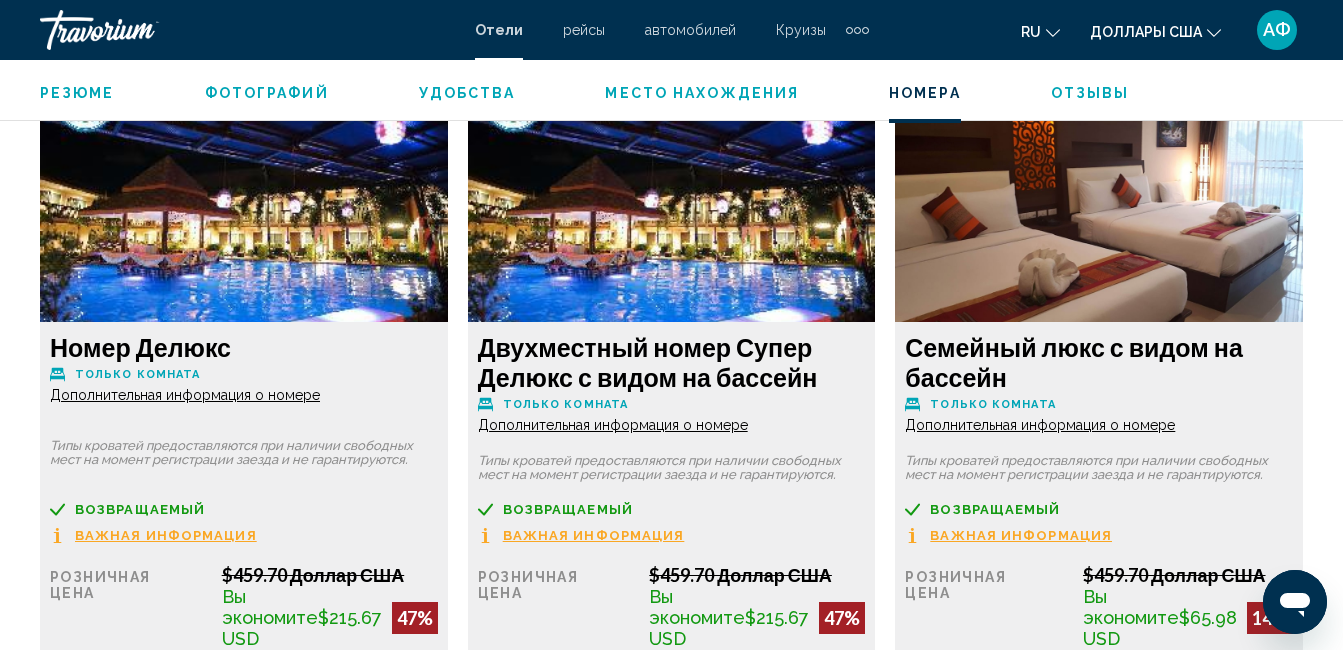 click on "Дополнительная информация о номере" at bounding box center [185, 395] 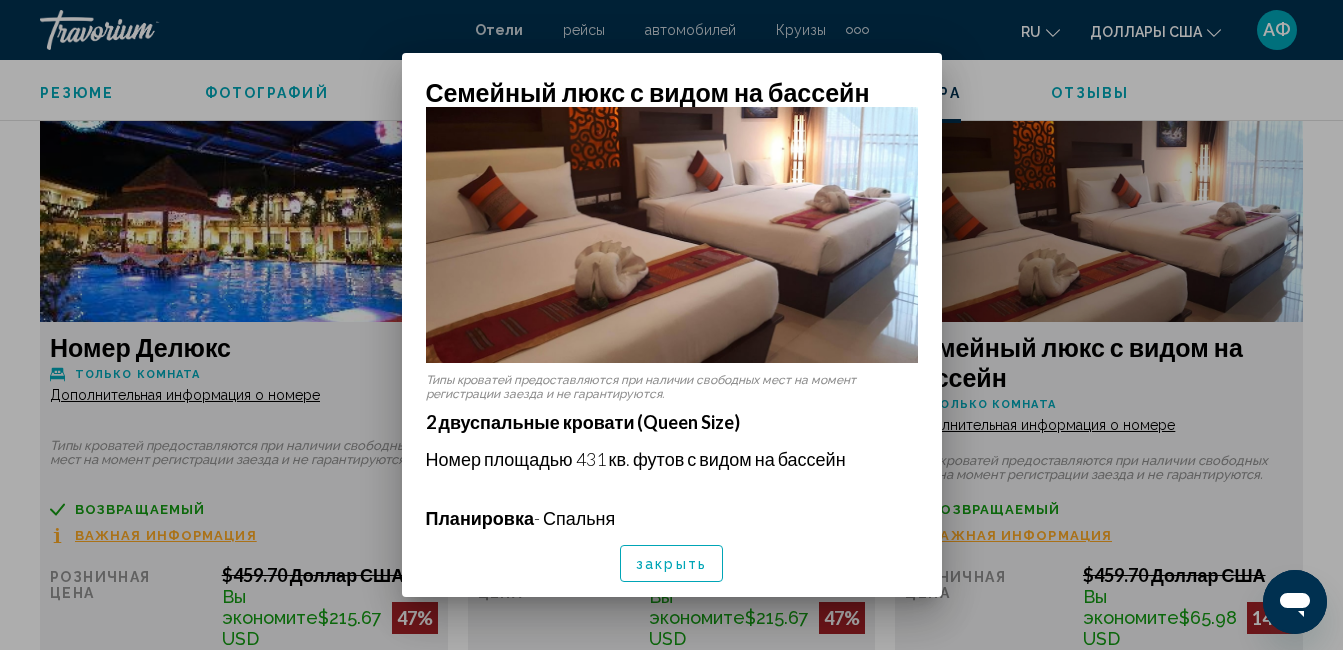 scroll, scrollTop: 300, scrollLeft: 0, axis: vertical 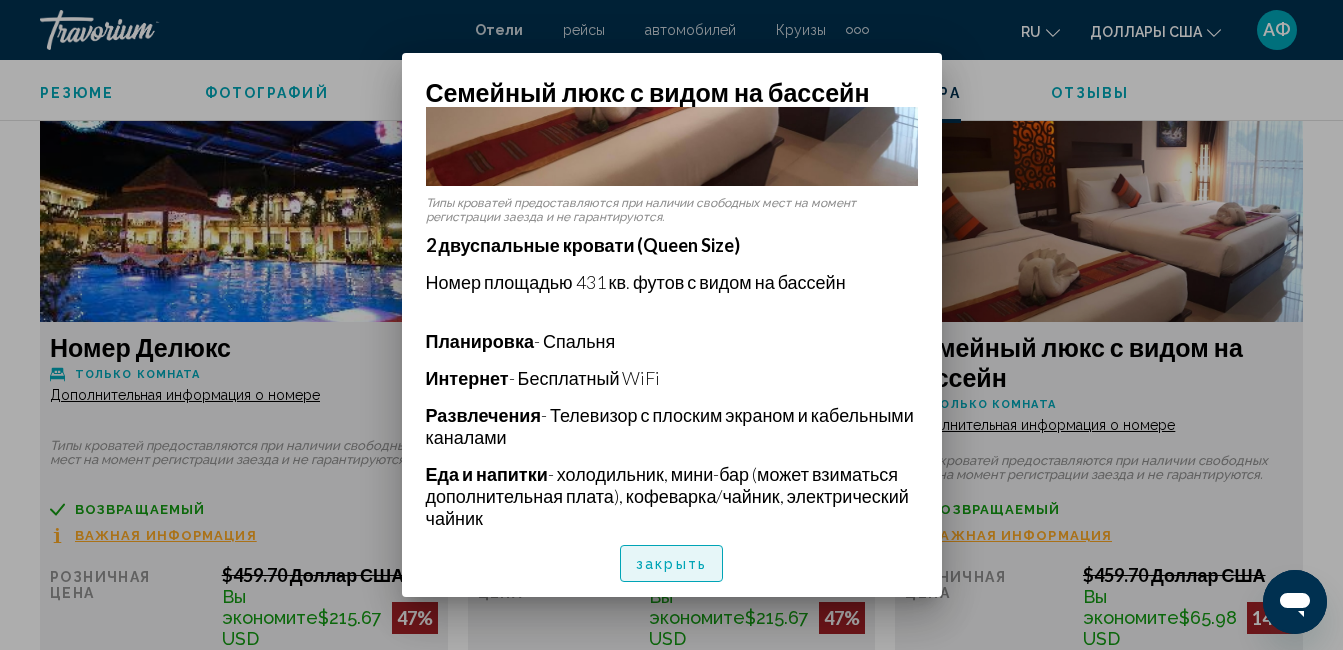 drag, startPoint x: 647, startPoint y: 559, endPoint x: 645, endPoint y: 549, distance: 10.198039 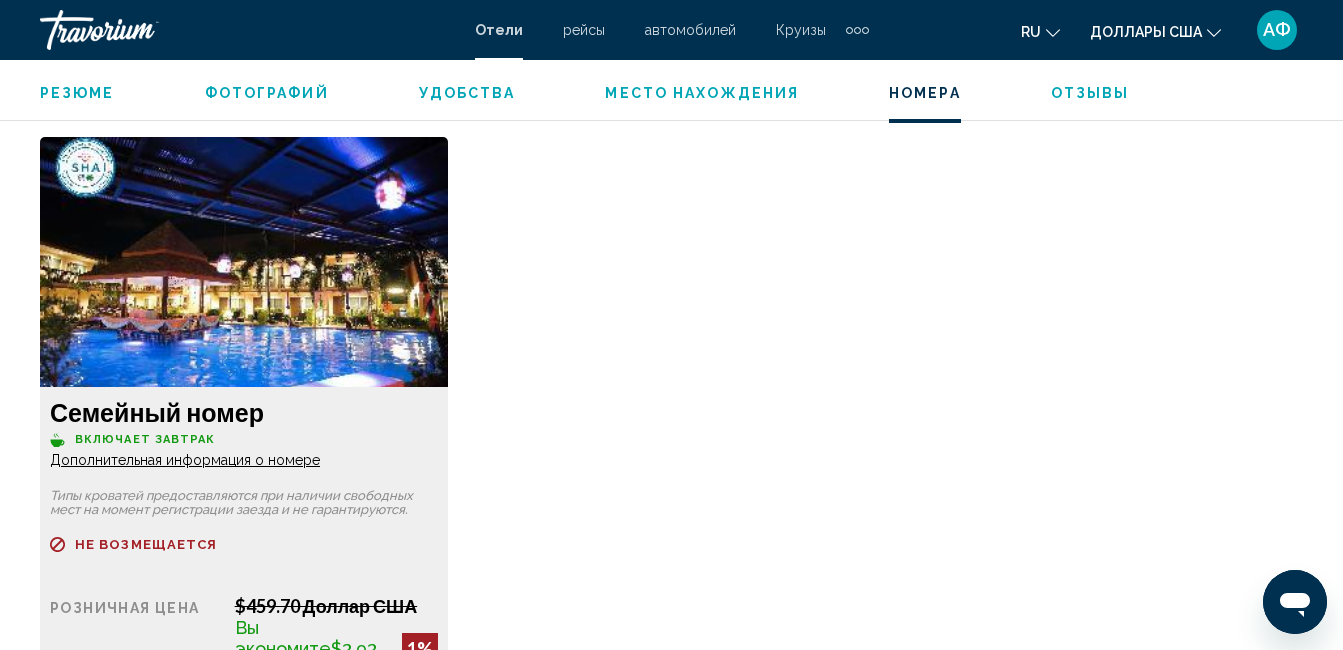 scroll, scrollTop: 3910, scrollLeft: 0, axis: vertical 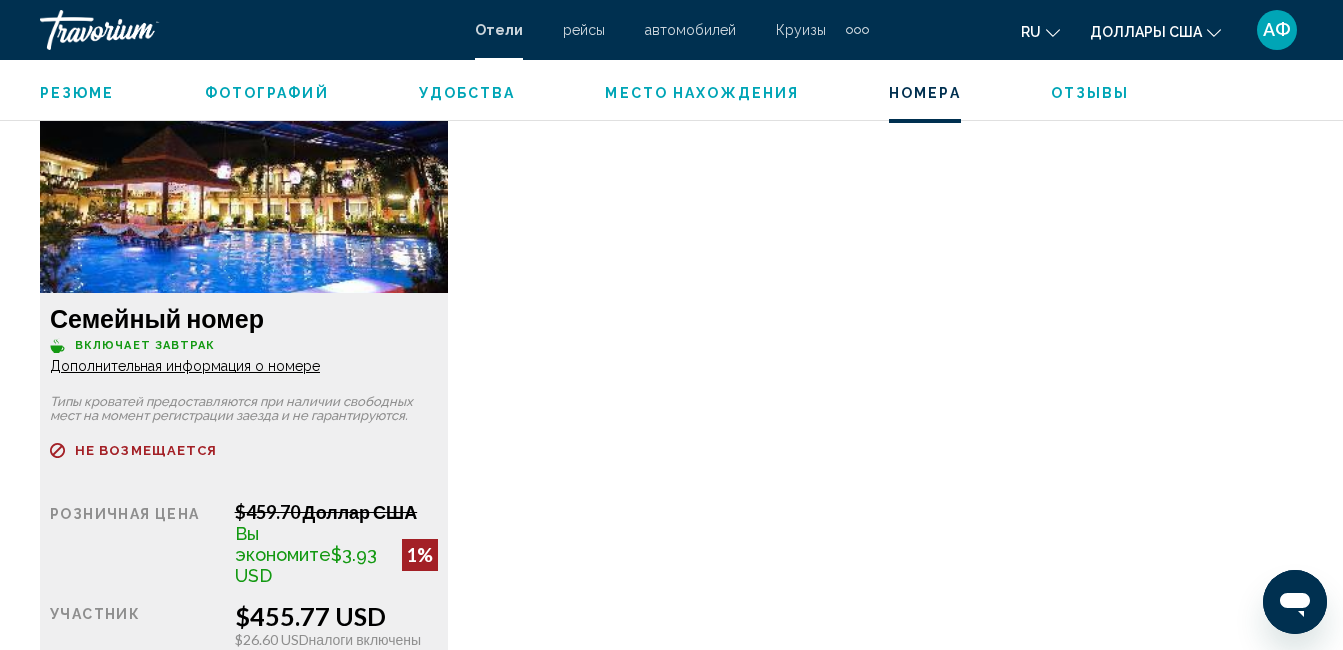 click on "Дополнительная информация о номере" at bounding box center (185, -405) 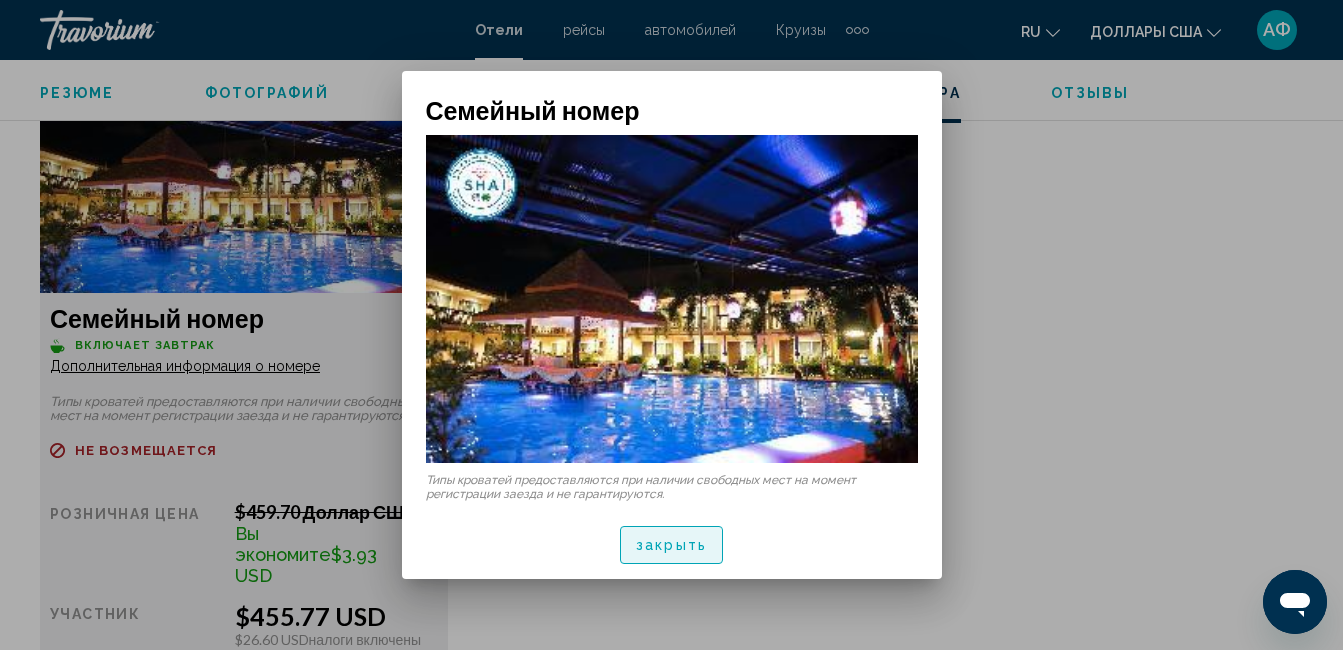 click on "закрыть" at bounding box center (671, 546) 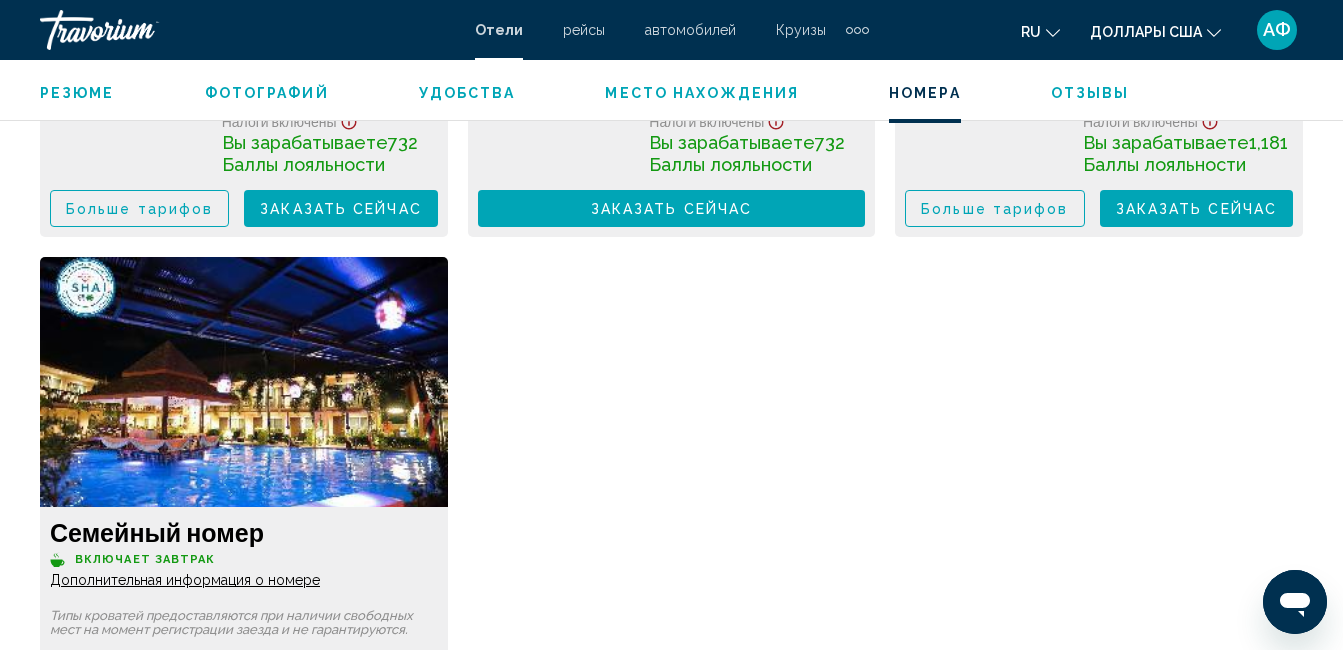 scroll, scrollTop: 3510, scrollLeft: 0, axis: vertical 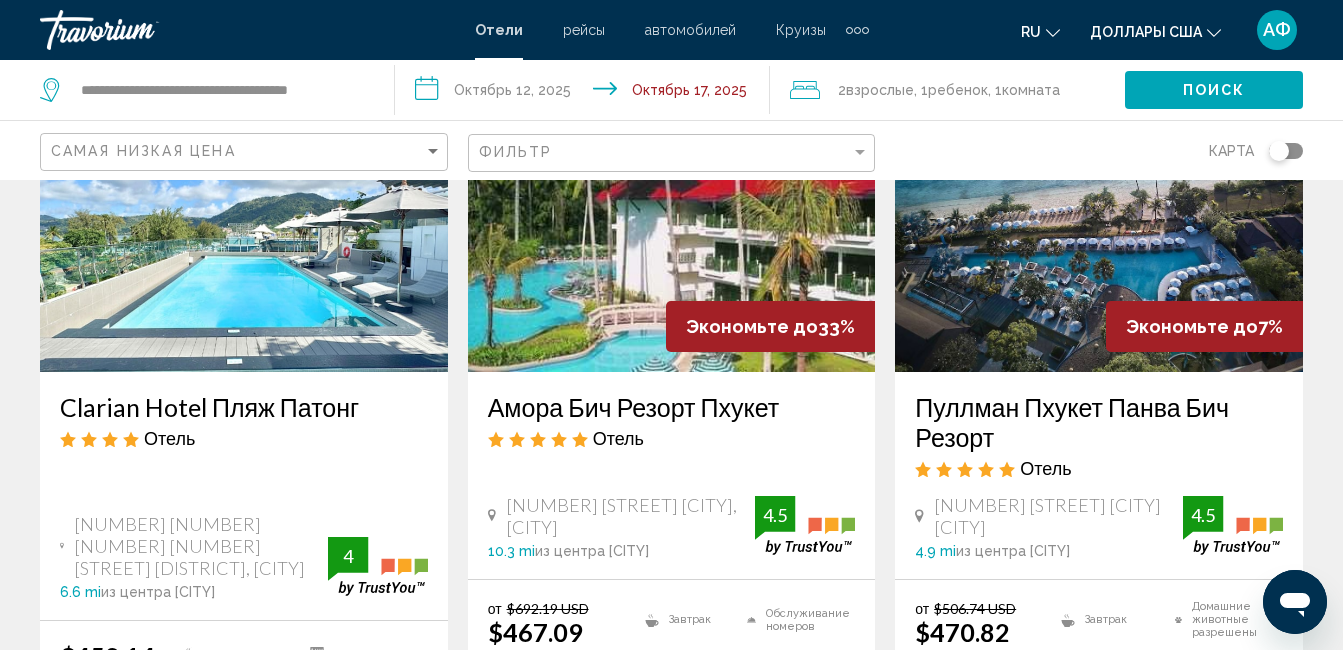 click at bounding box center [672, 212] 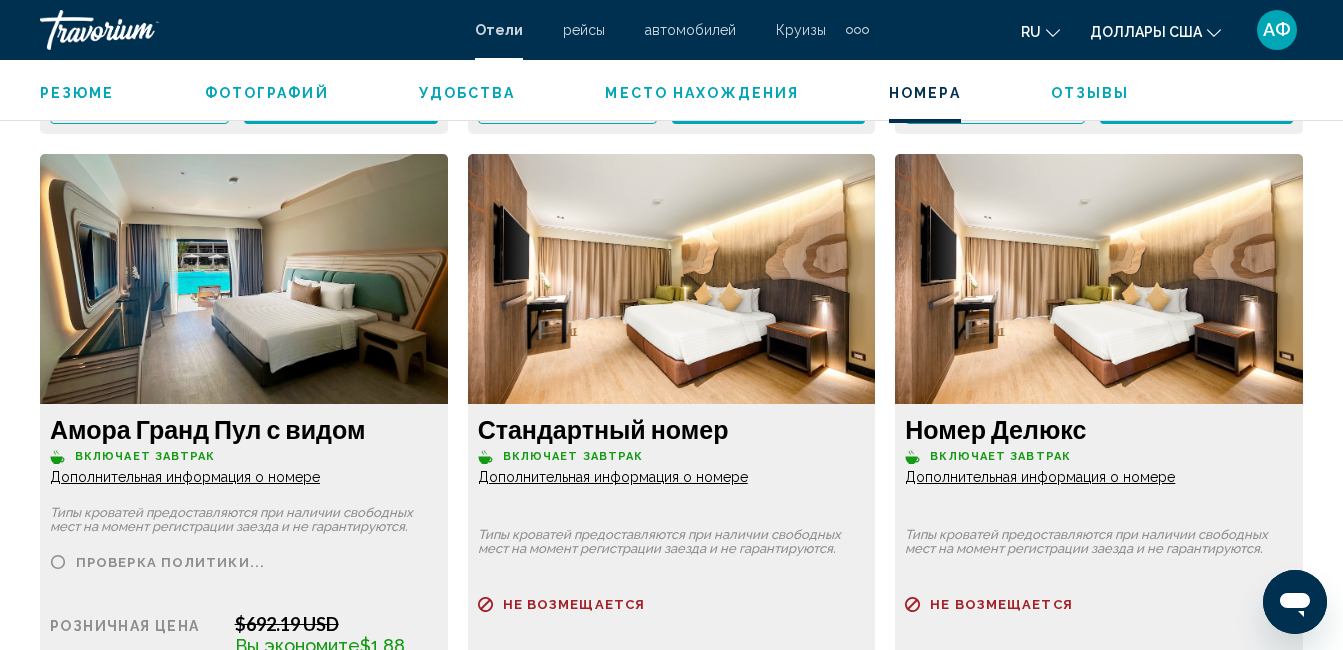 scroll, scrollTop: 5410, scrollLeft: 0, axis: vertical 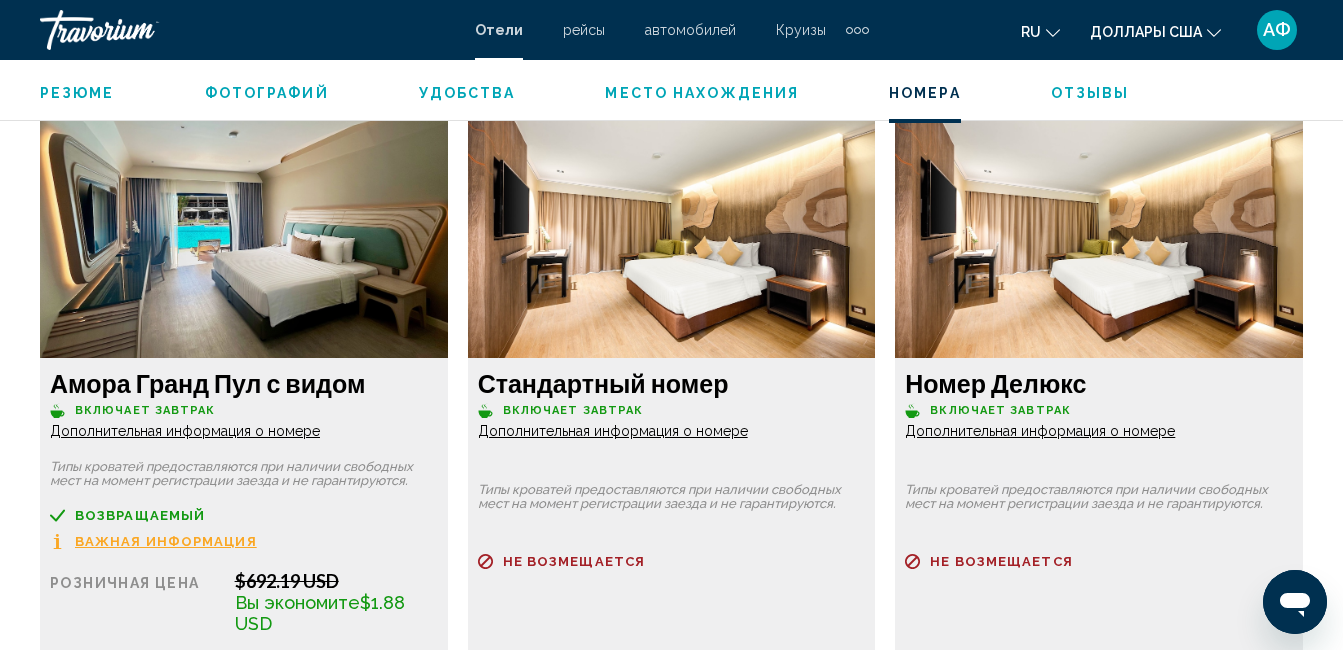 click on "Дополнительная информация о номере" at bounding box center [185, -1875] 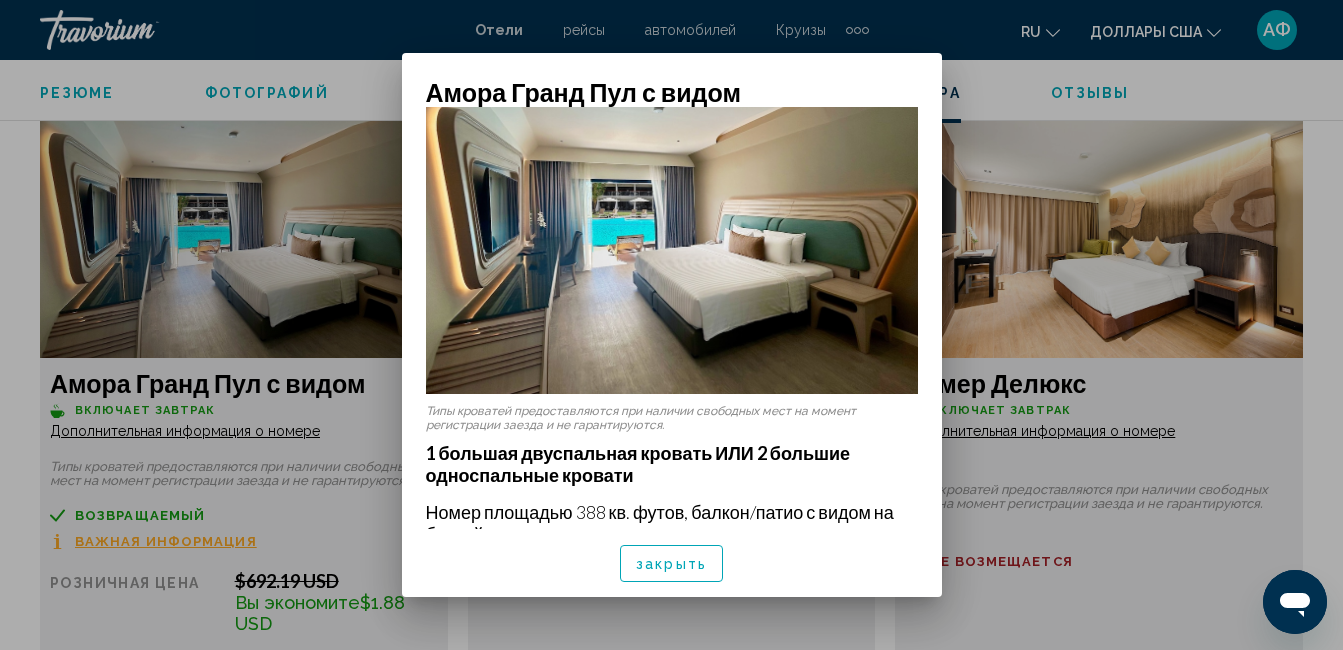 scroll, scrollTop: 300, scrollLeft: 0, axis: vertical 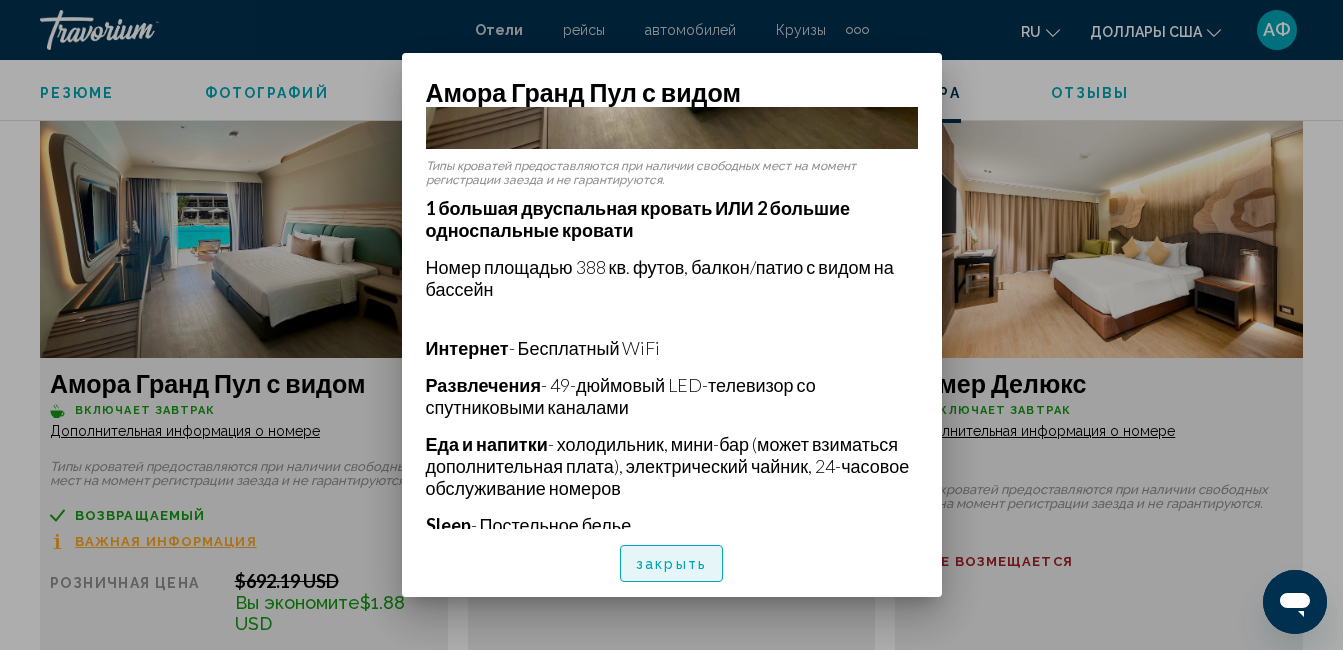 click on "закрыть" at bounding box center [671, 564] 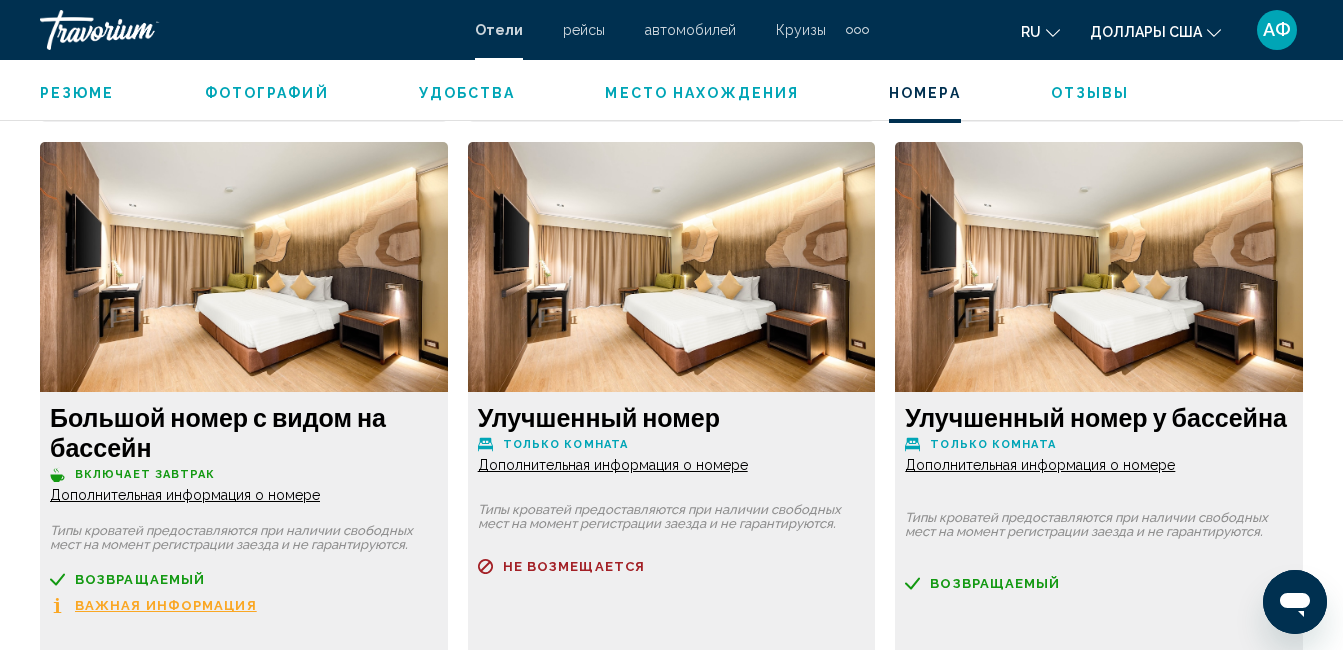 scroll, scrollTop: 6110, scrollLeft: 0, axis: vertical 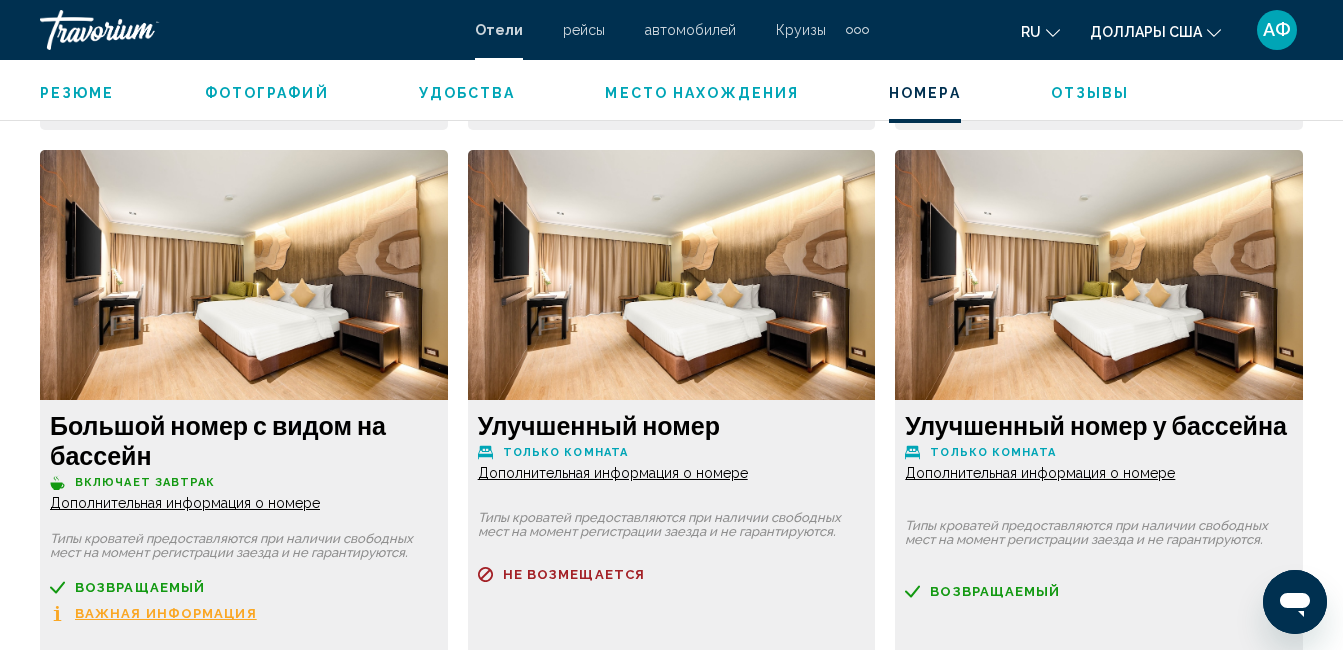 click on "Дополнительная информация о номере" at bounding box center (185, -2575) 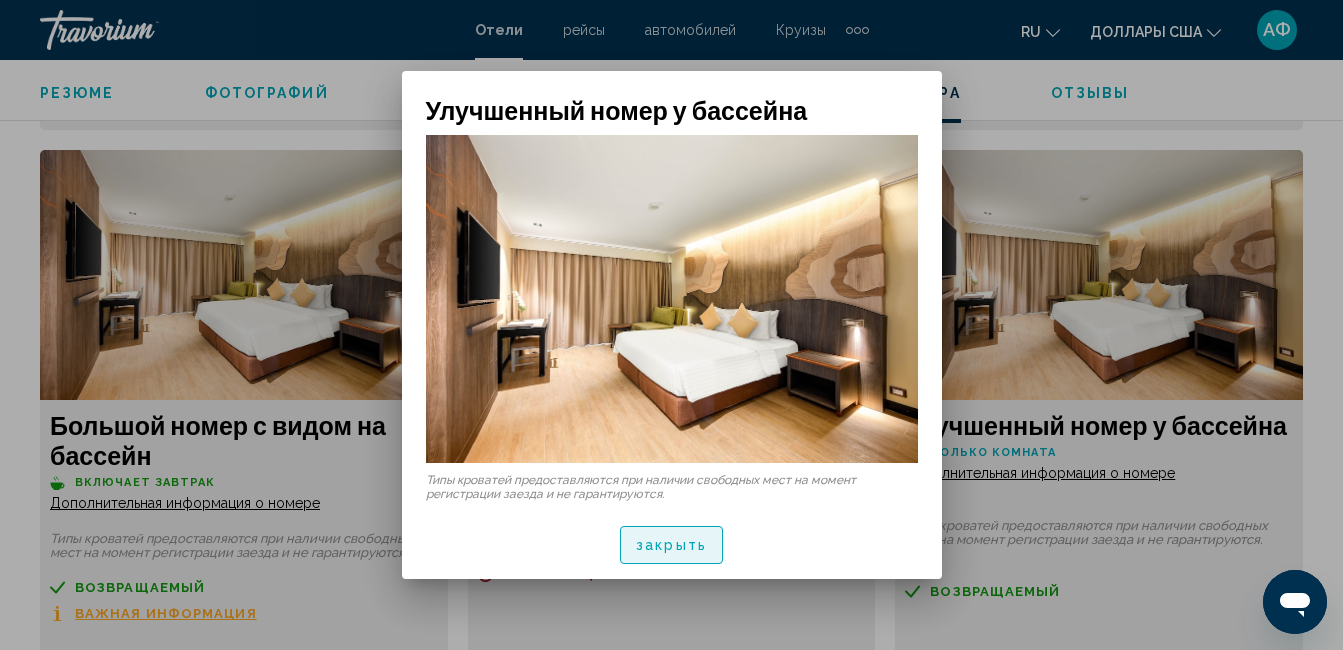 click on "закрыть" at bounding box center (671, 544) 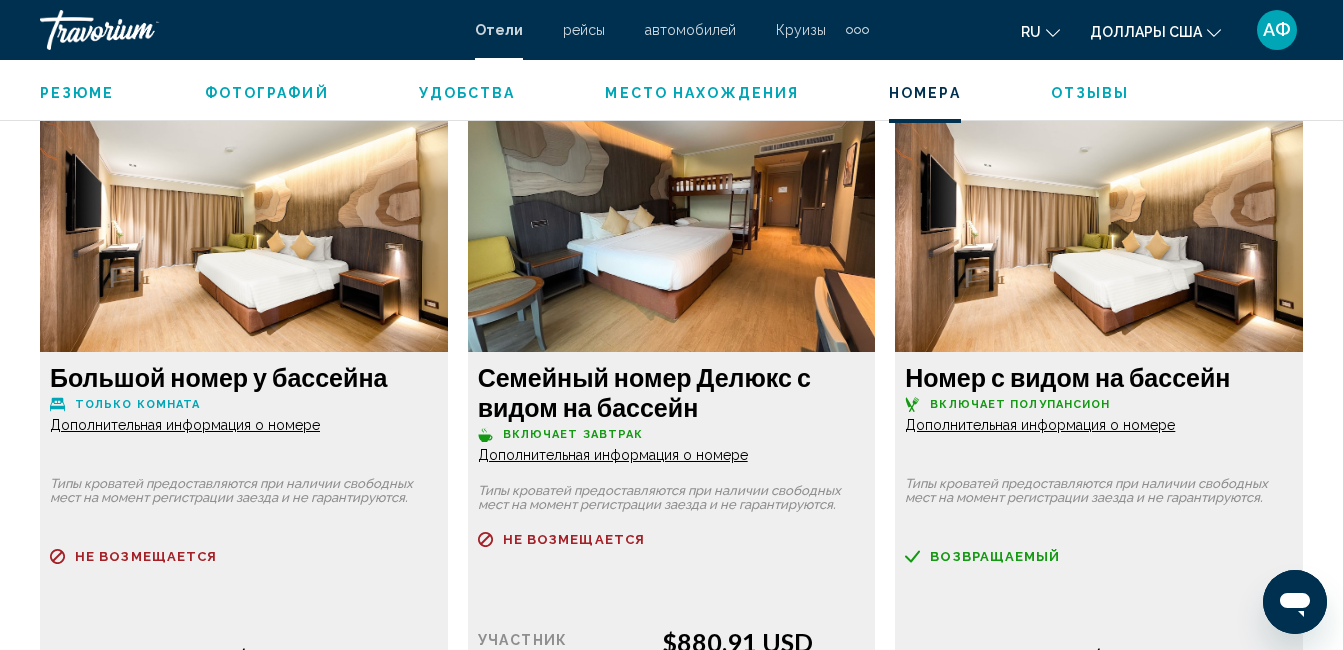 scroll, scrollTop: 6910, scrollLeft: 0, axis: vertical 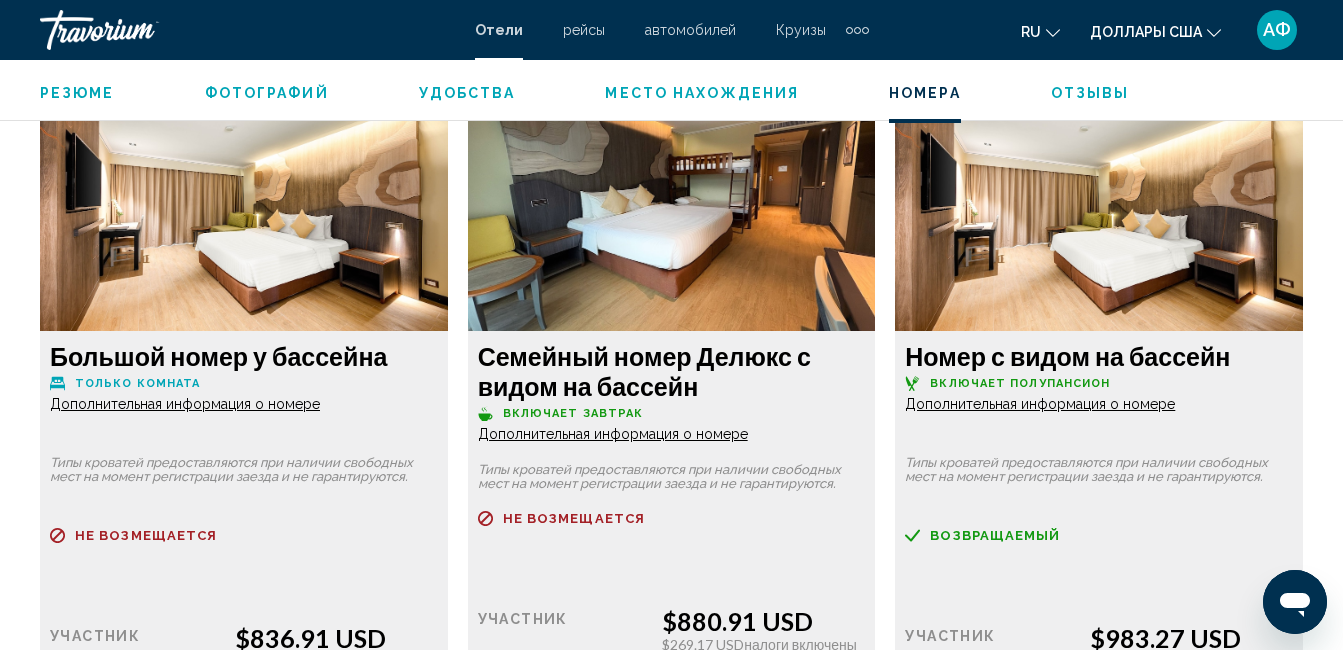click on "Дополнительная информация о номере" at bounding box center [185, -3375] 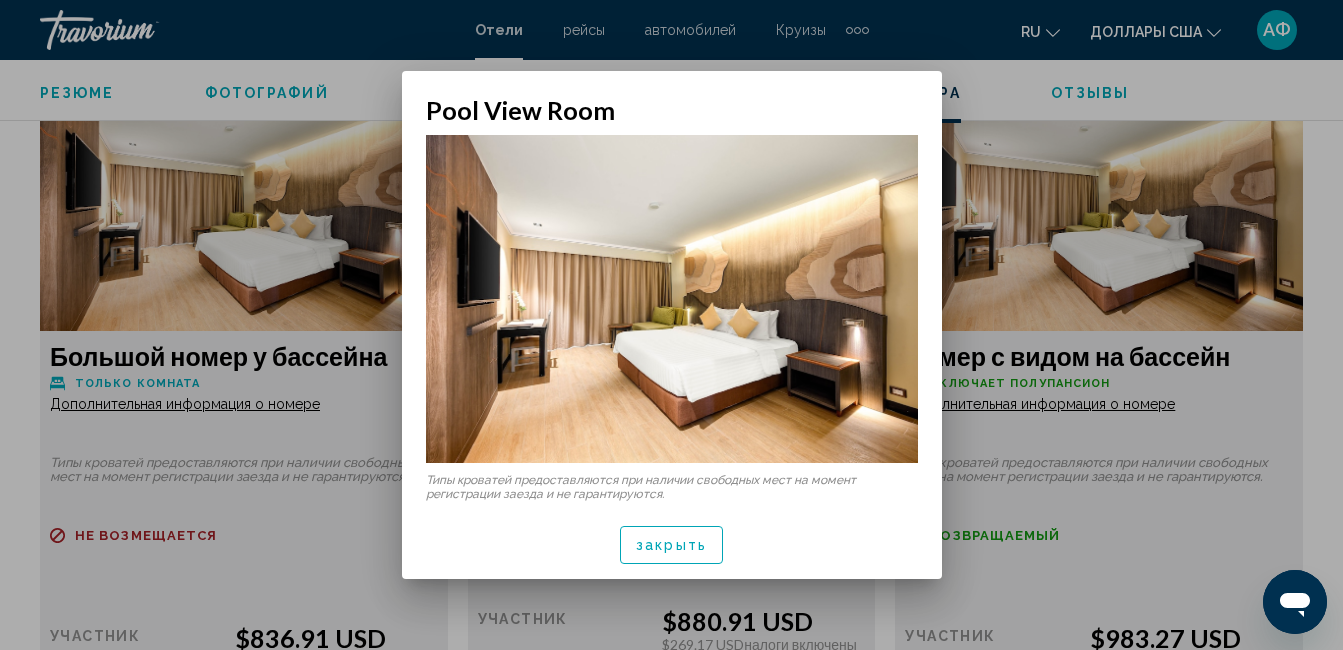 scroll, scrollTop: 0, scrollLeft: 0, axis: both 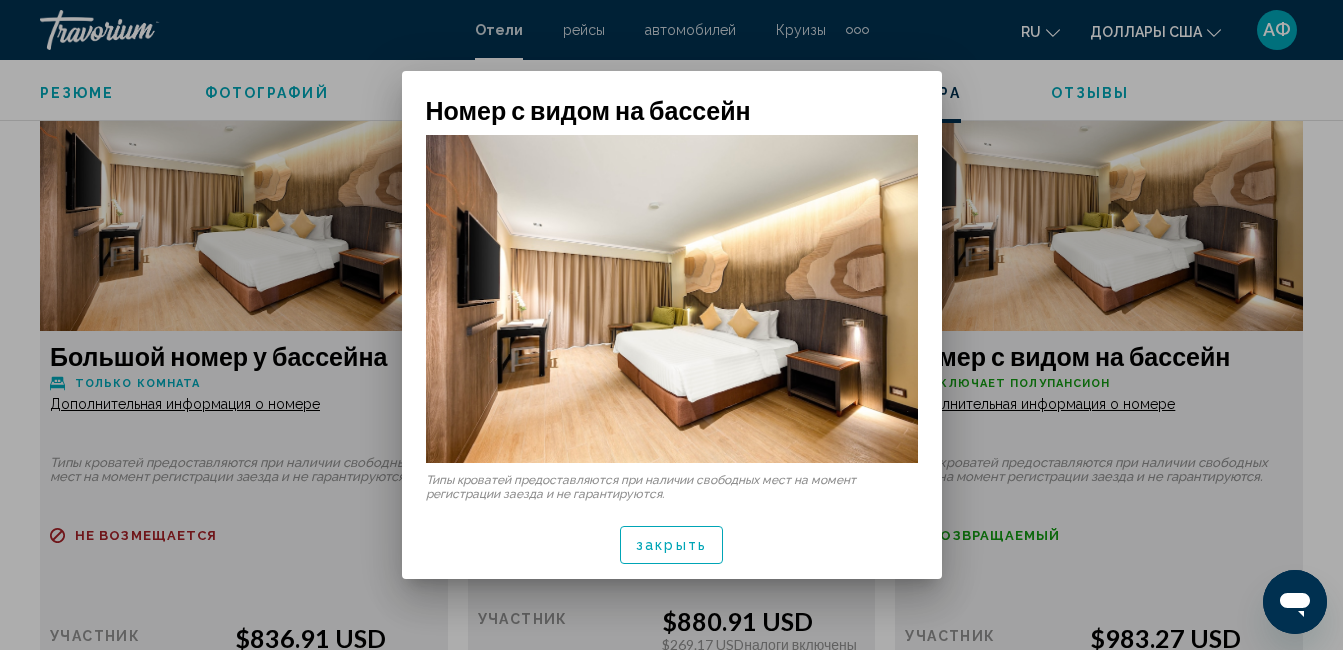 click on "закрыть" at bounding box center [671, 546] 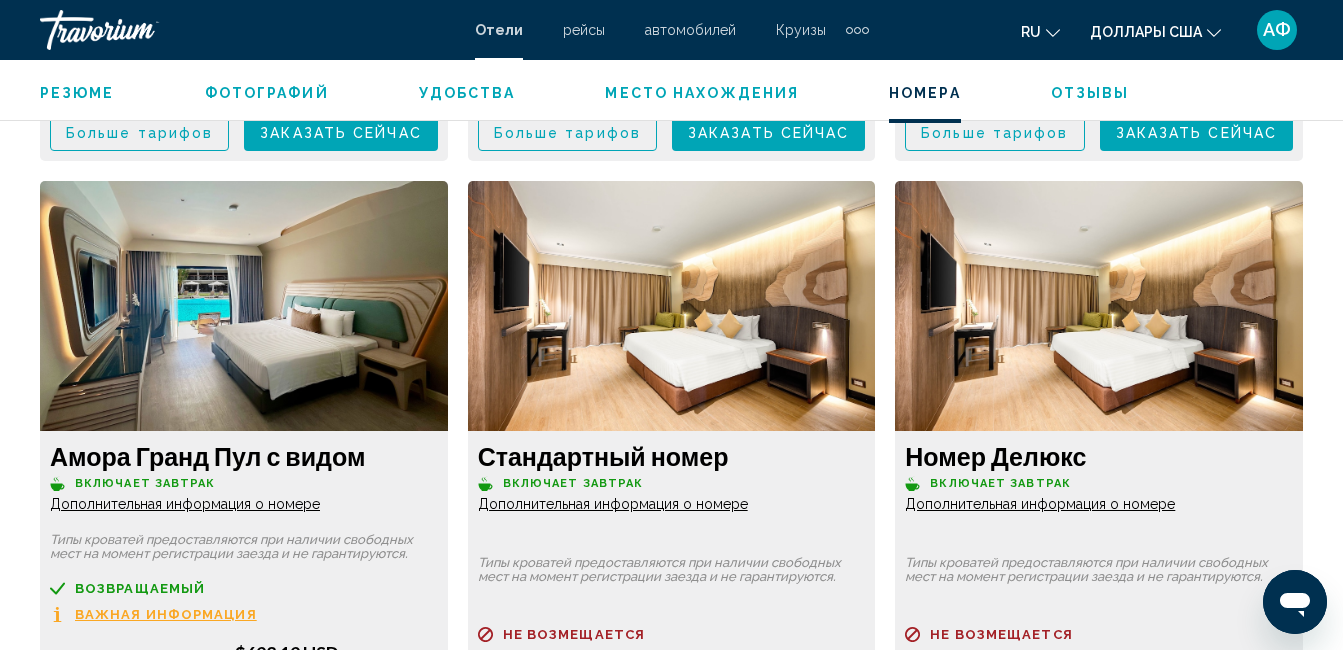 scroll, scrollTop: 5410, scrollLeft: 0, axis: vertical 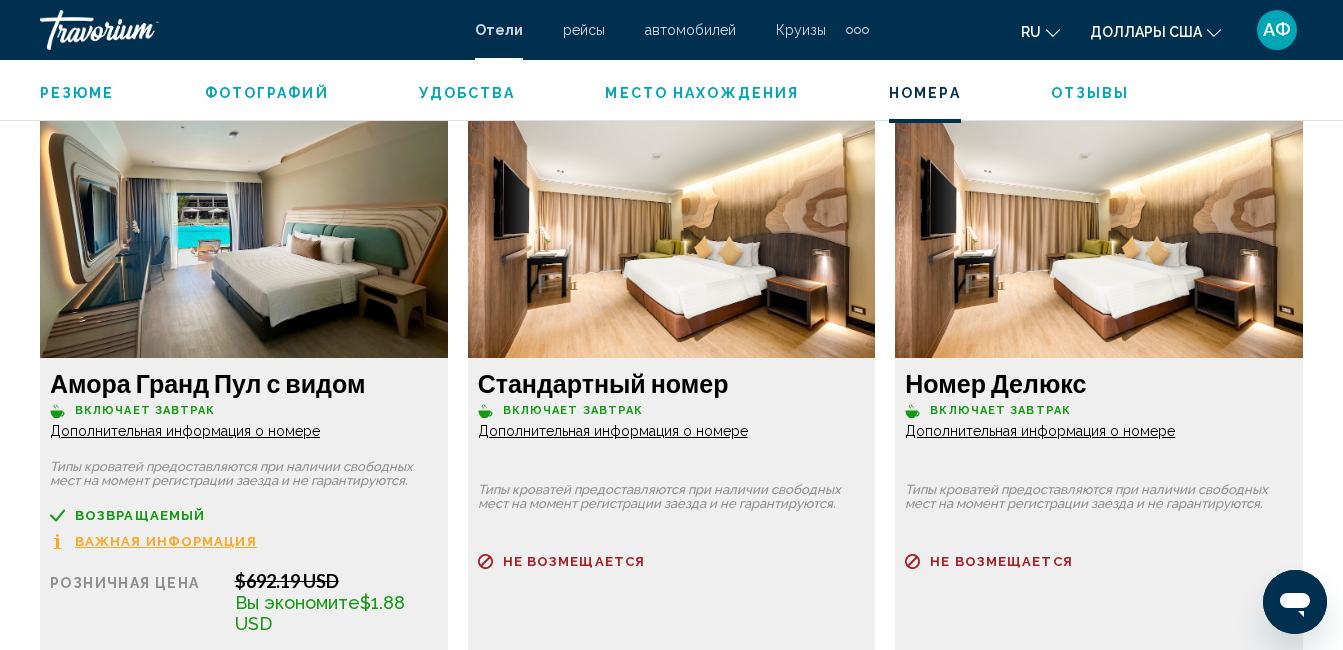 click on "Дополнительная информация о номере" at bounding box center (185, -1875) 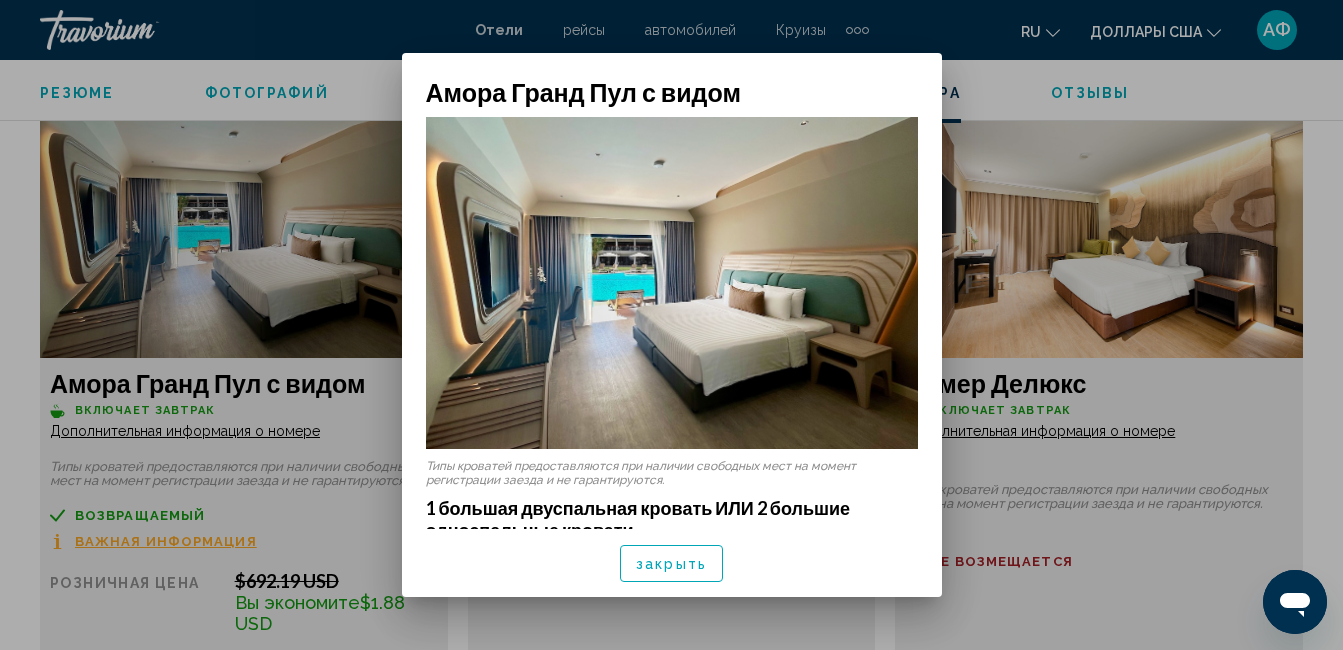 scroll, scrollTop: 0, scrollLeft: 0, axis: both 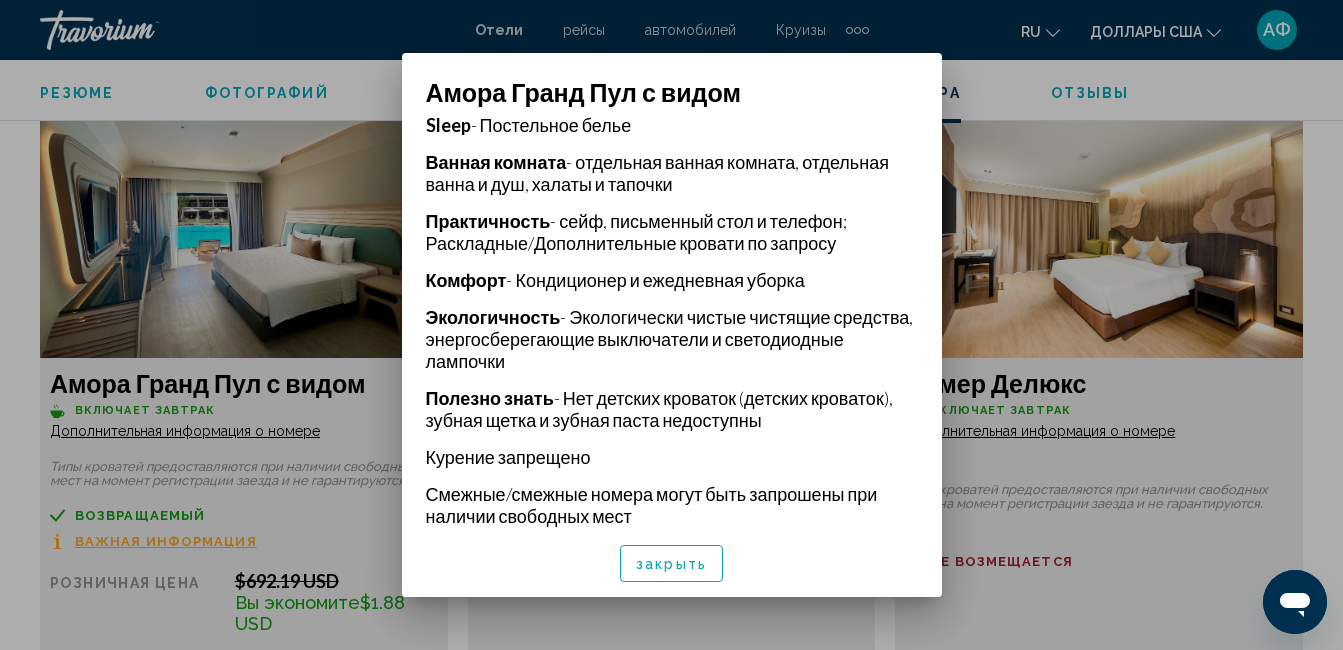 click on "закрыть" at bounding box center (671, 563) 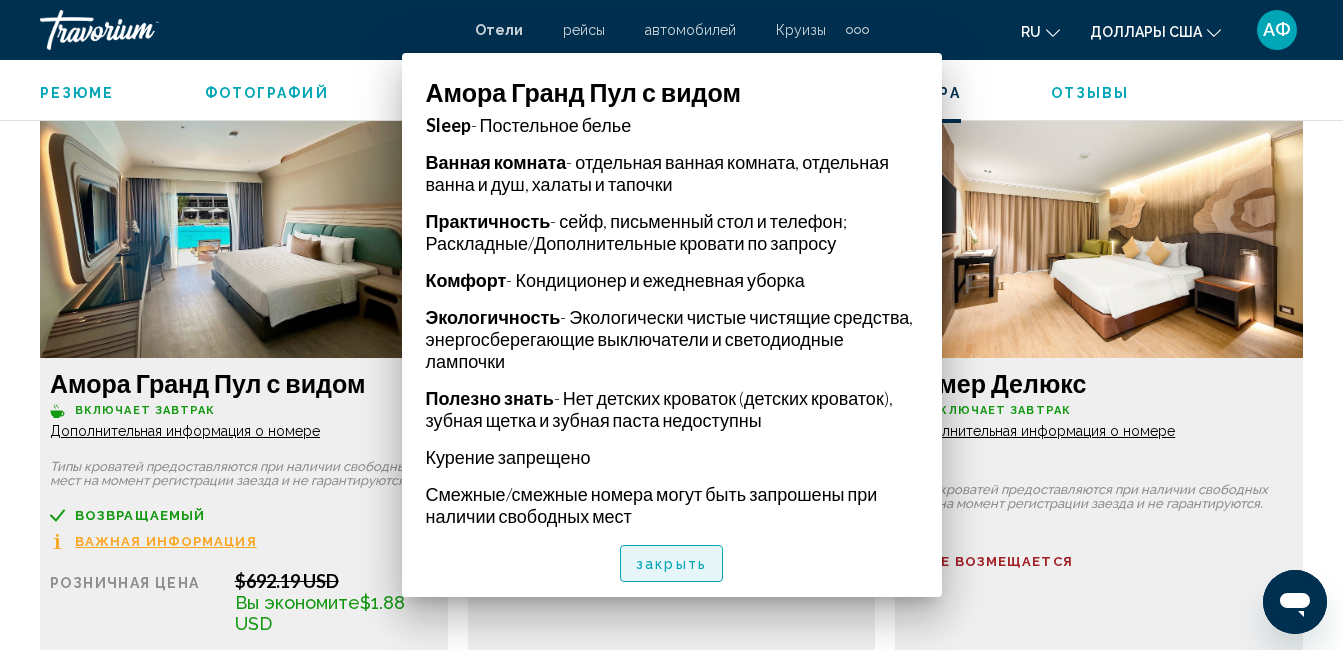 scroll, scrollTop: 5410, scrollLeft: 0, axis: vertical 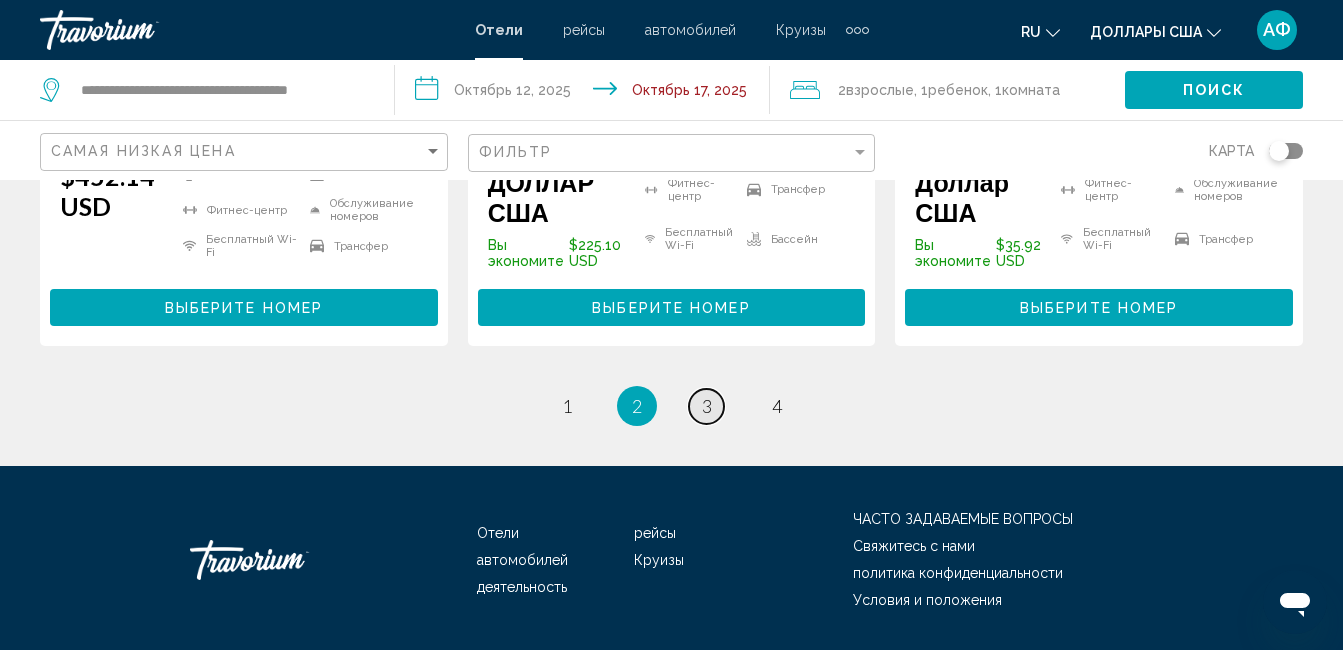 click on "3" at bounding box center (707, 406) 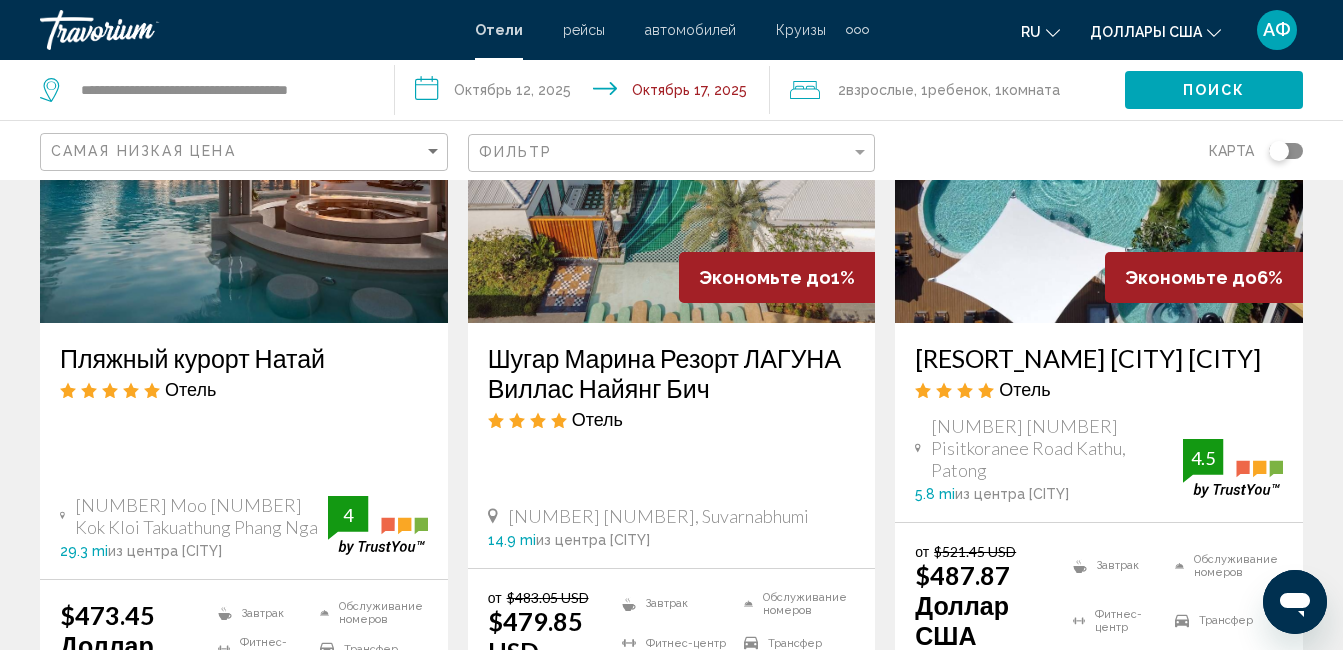 scroll, scrollTop: 200, scrollLeft: 0, axis: vertical 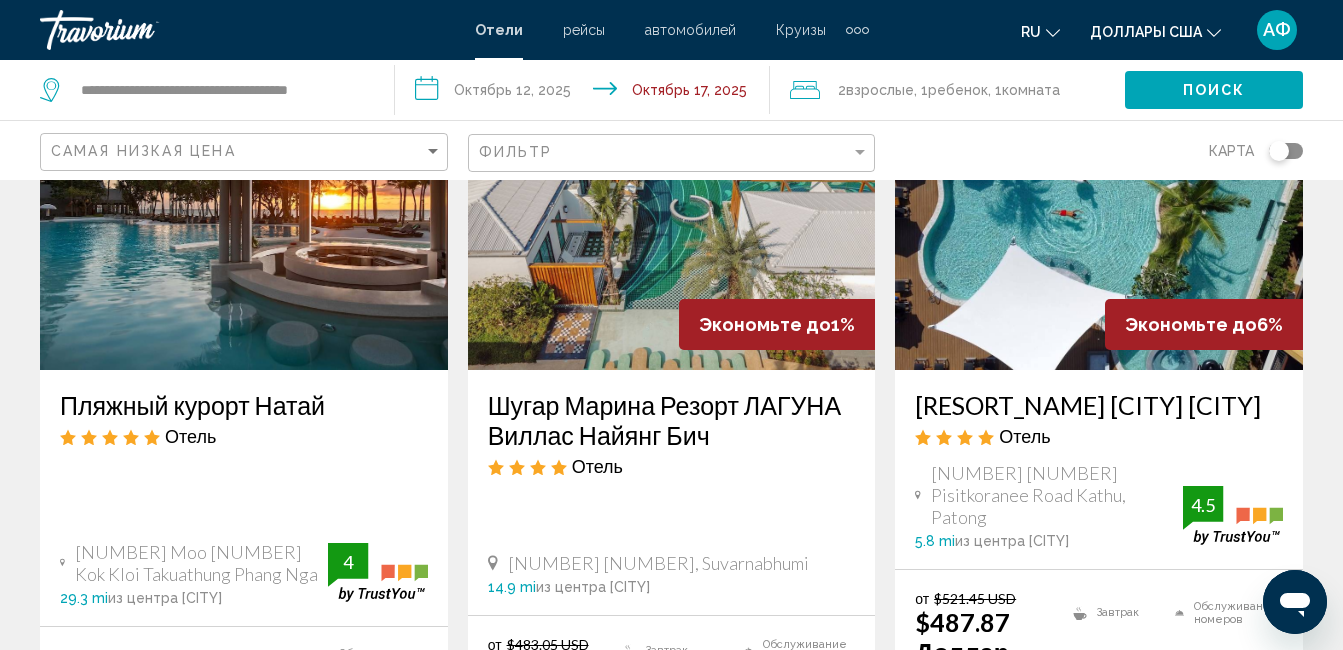 click at bounding box center [244, 210] 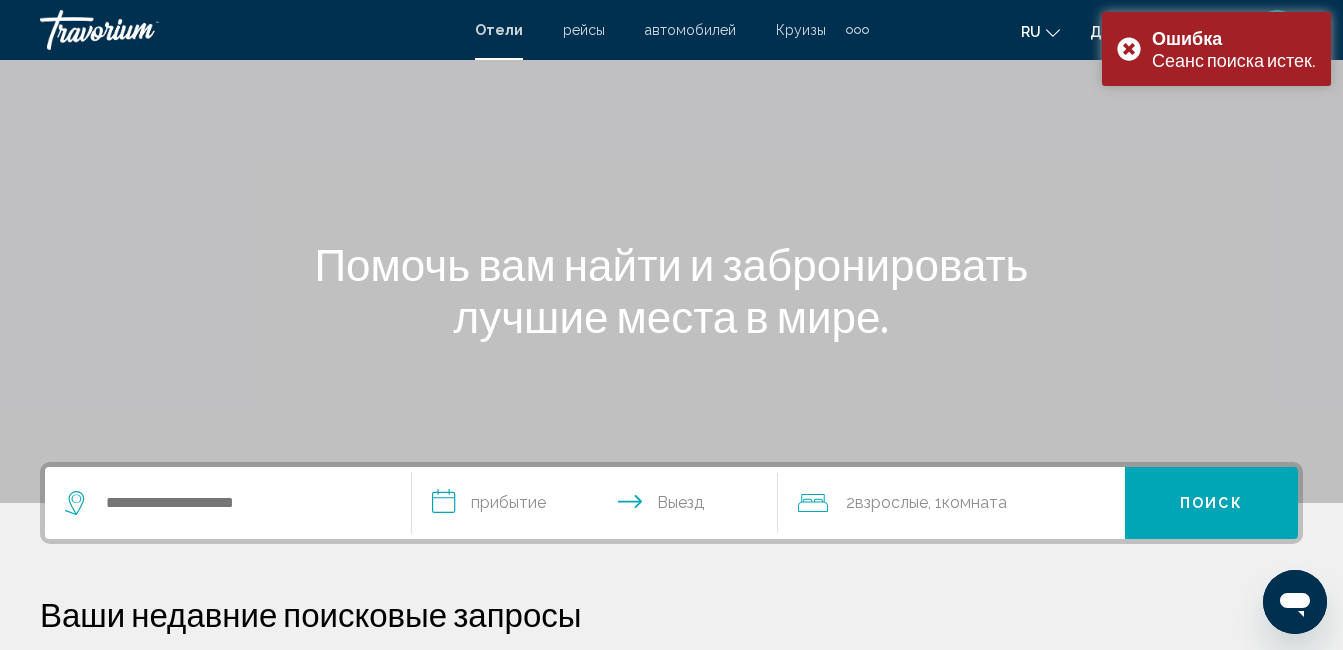 scroll, scrollTop: 0, scrollLeft: 0, axis: both 